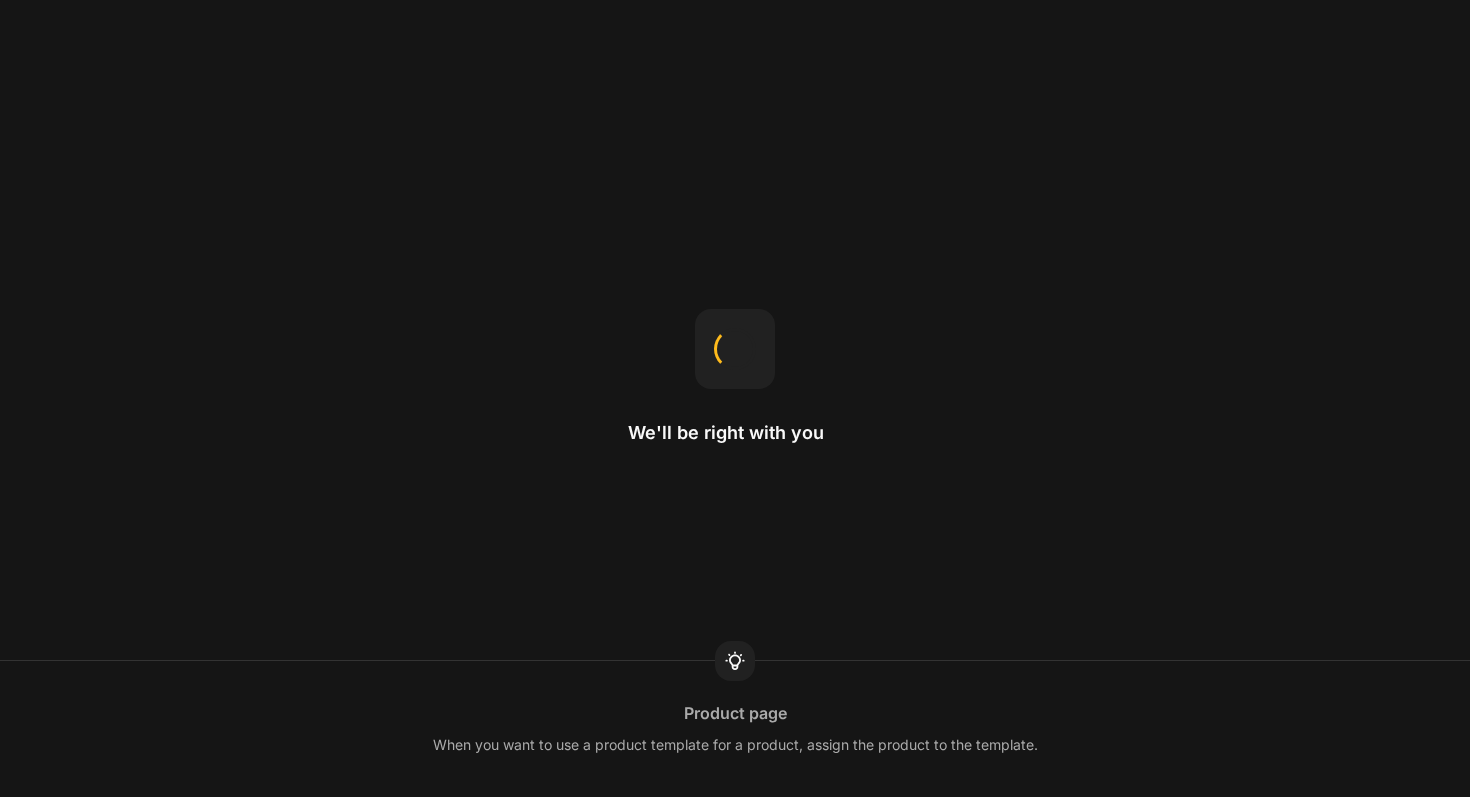 scroll, scrollTop: 0, scrollLeft: 0, axis: both 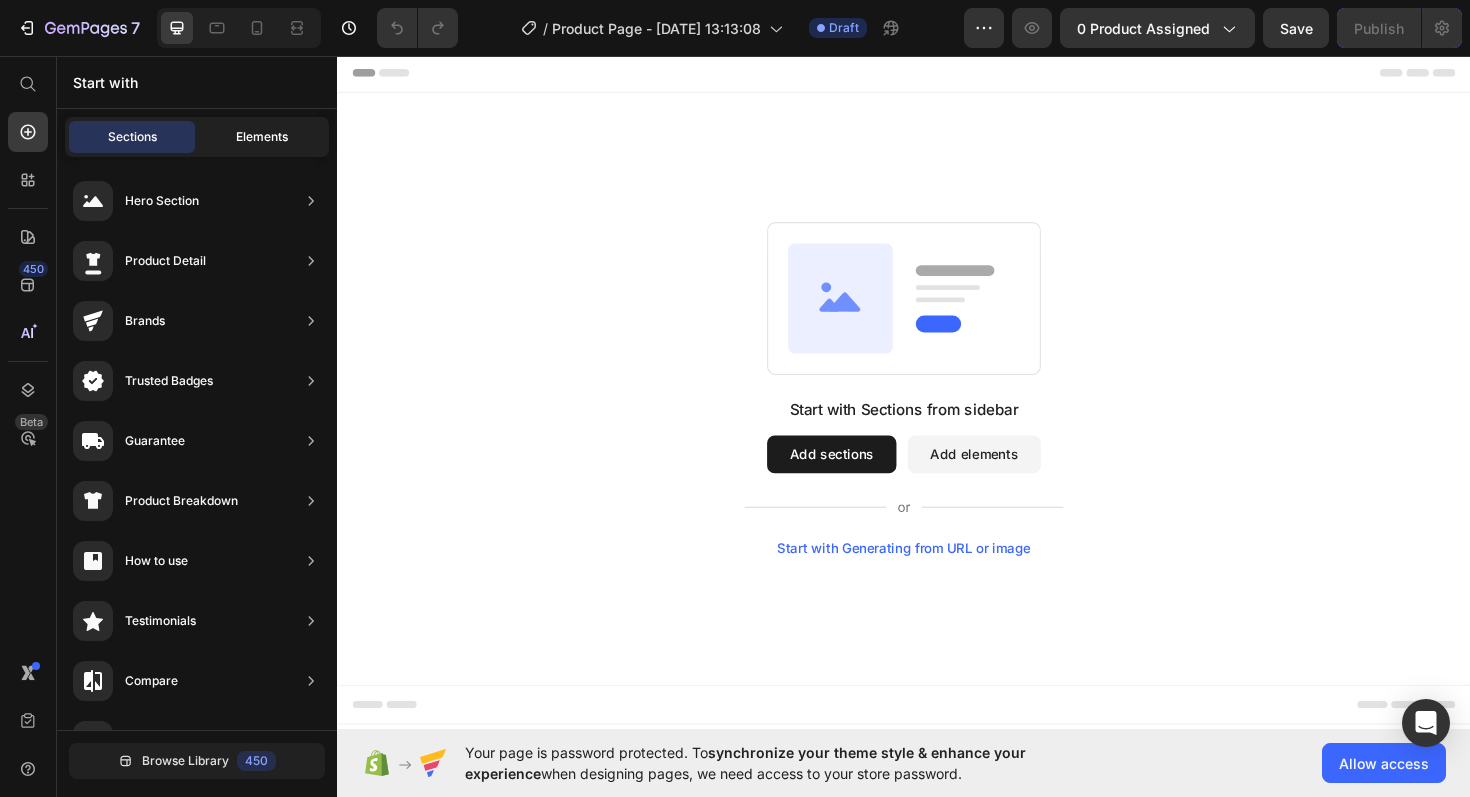 click on "Elements" at bounding box center [262, 137] 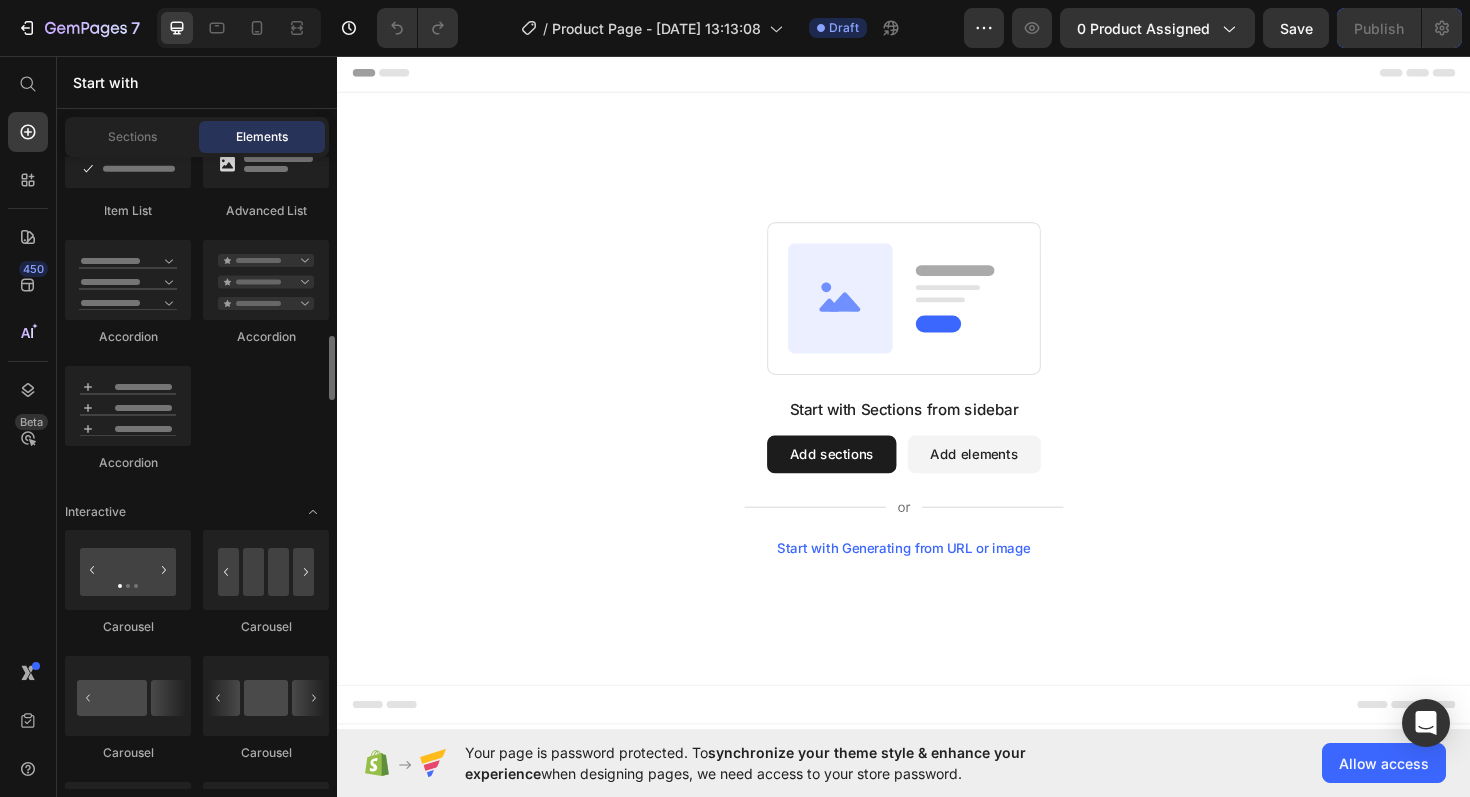 scroll, scrollTop: 0, scrollLeft: 0, axis: both 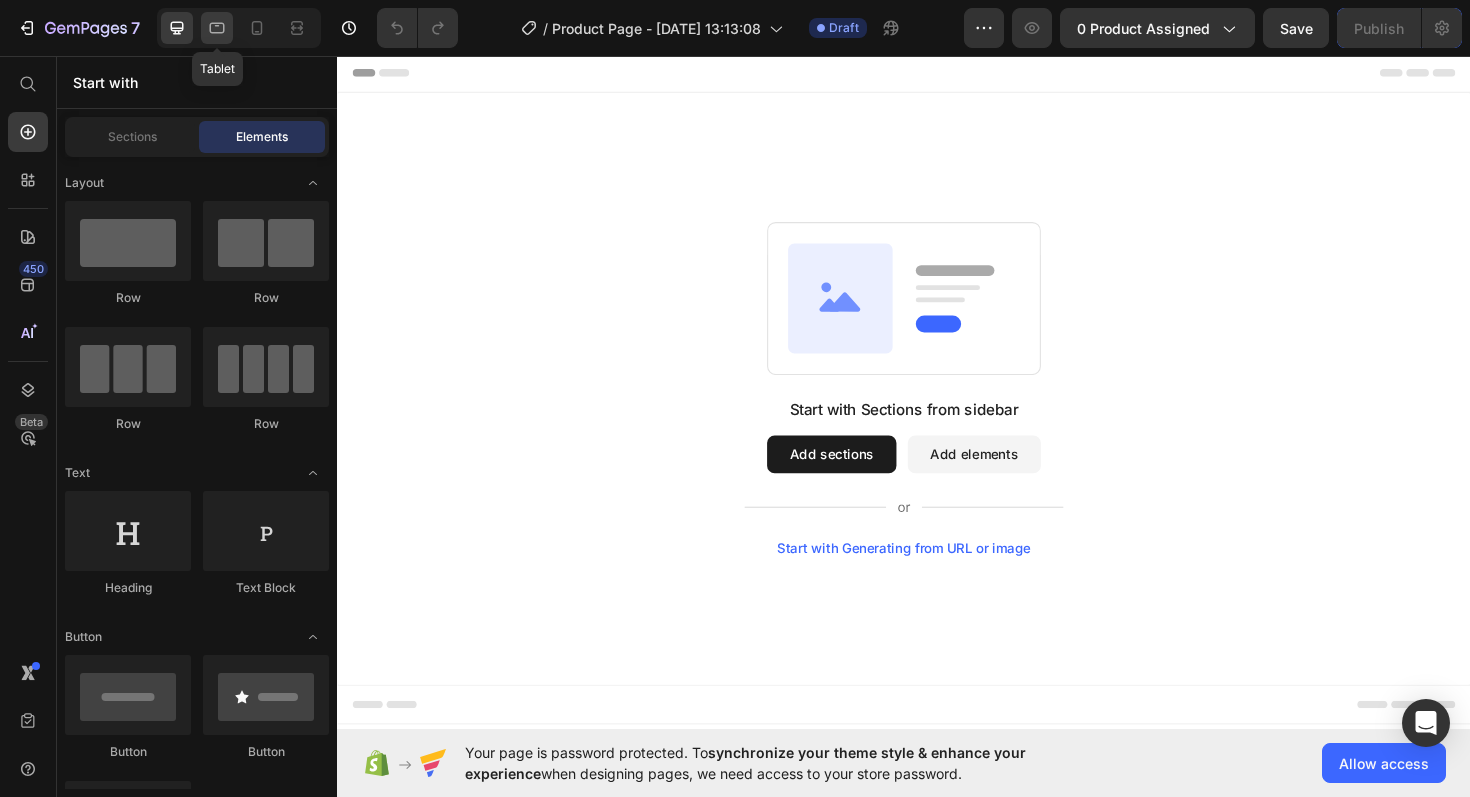 click 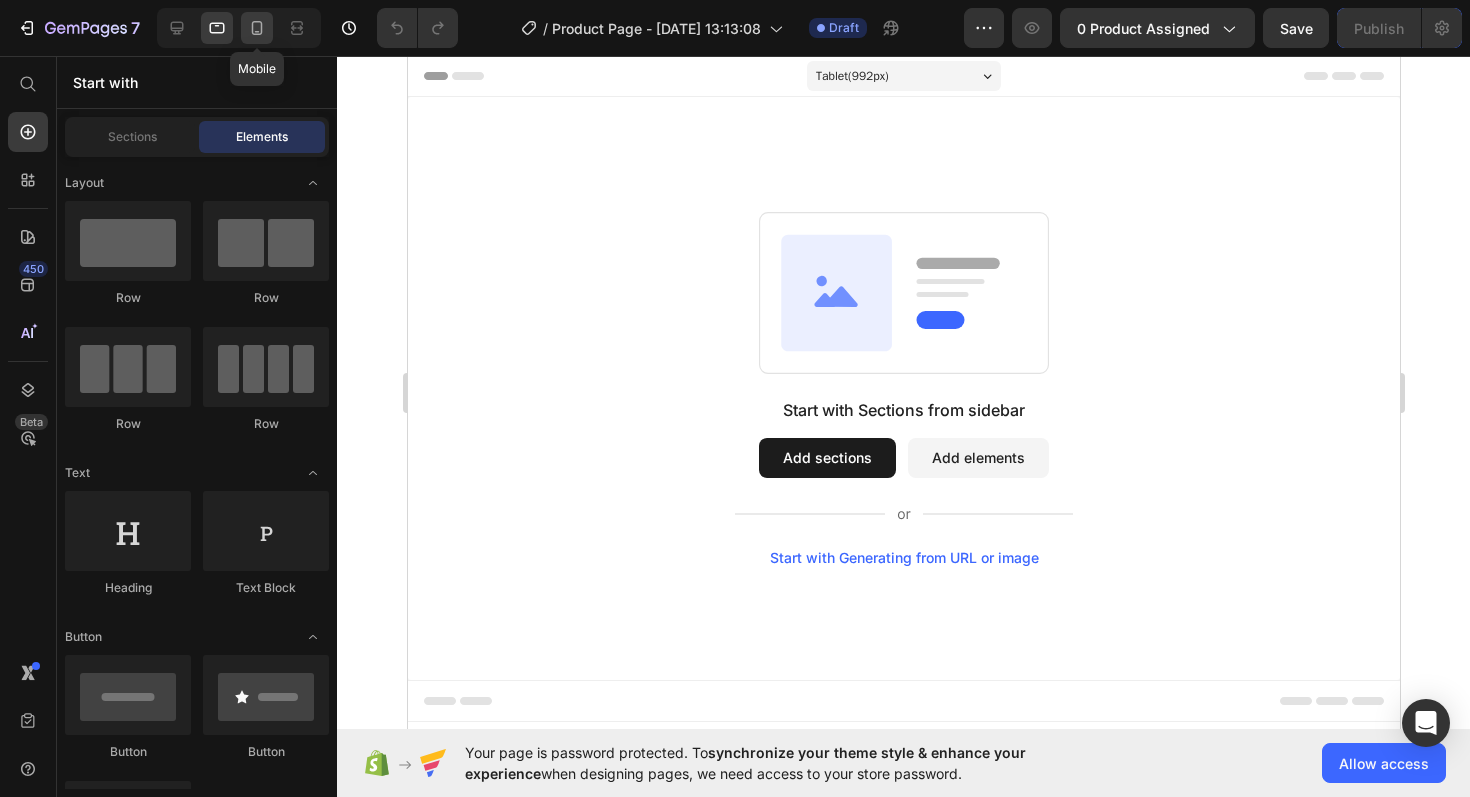 click 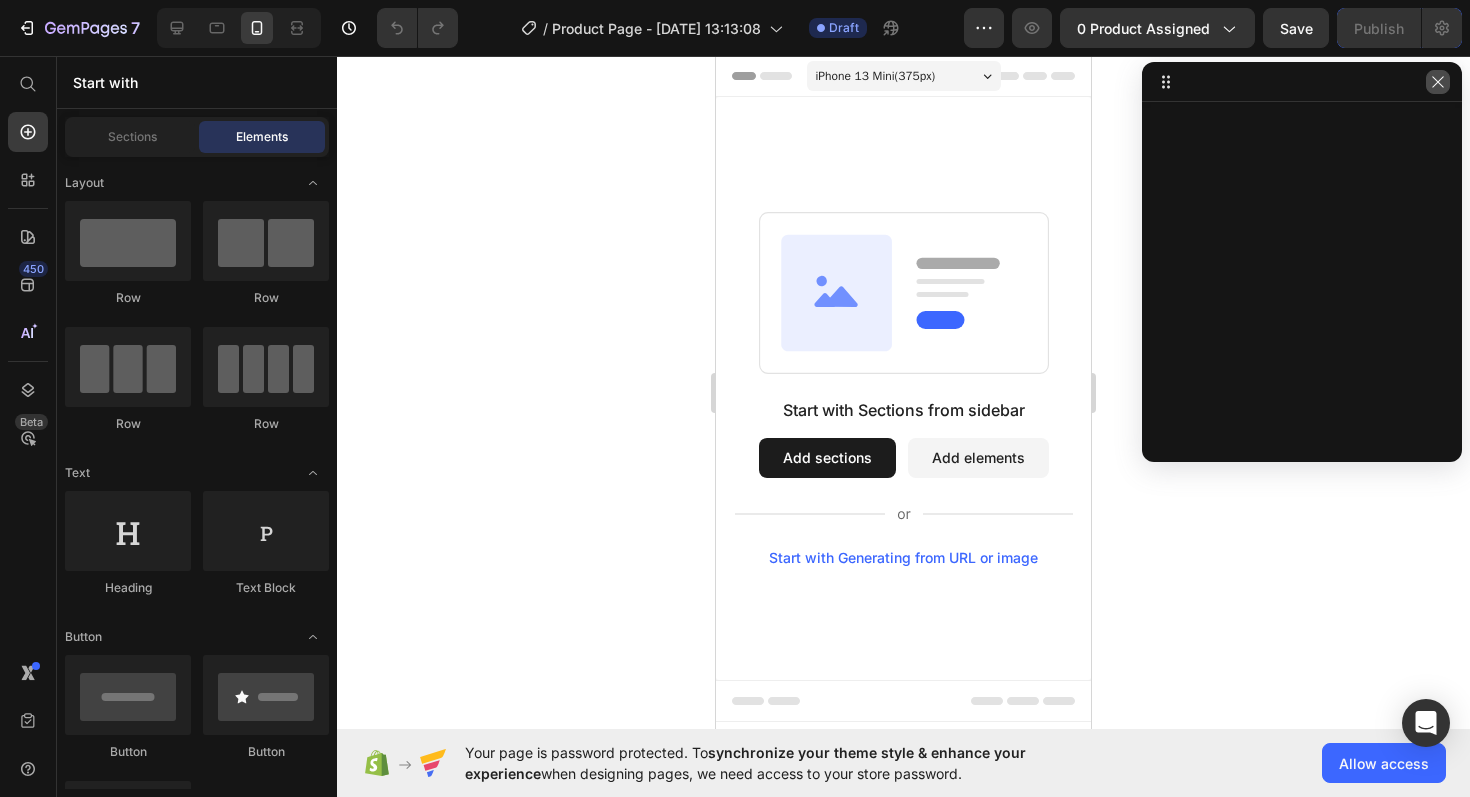 click 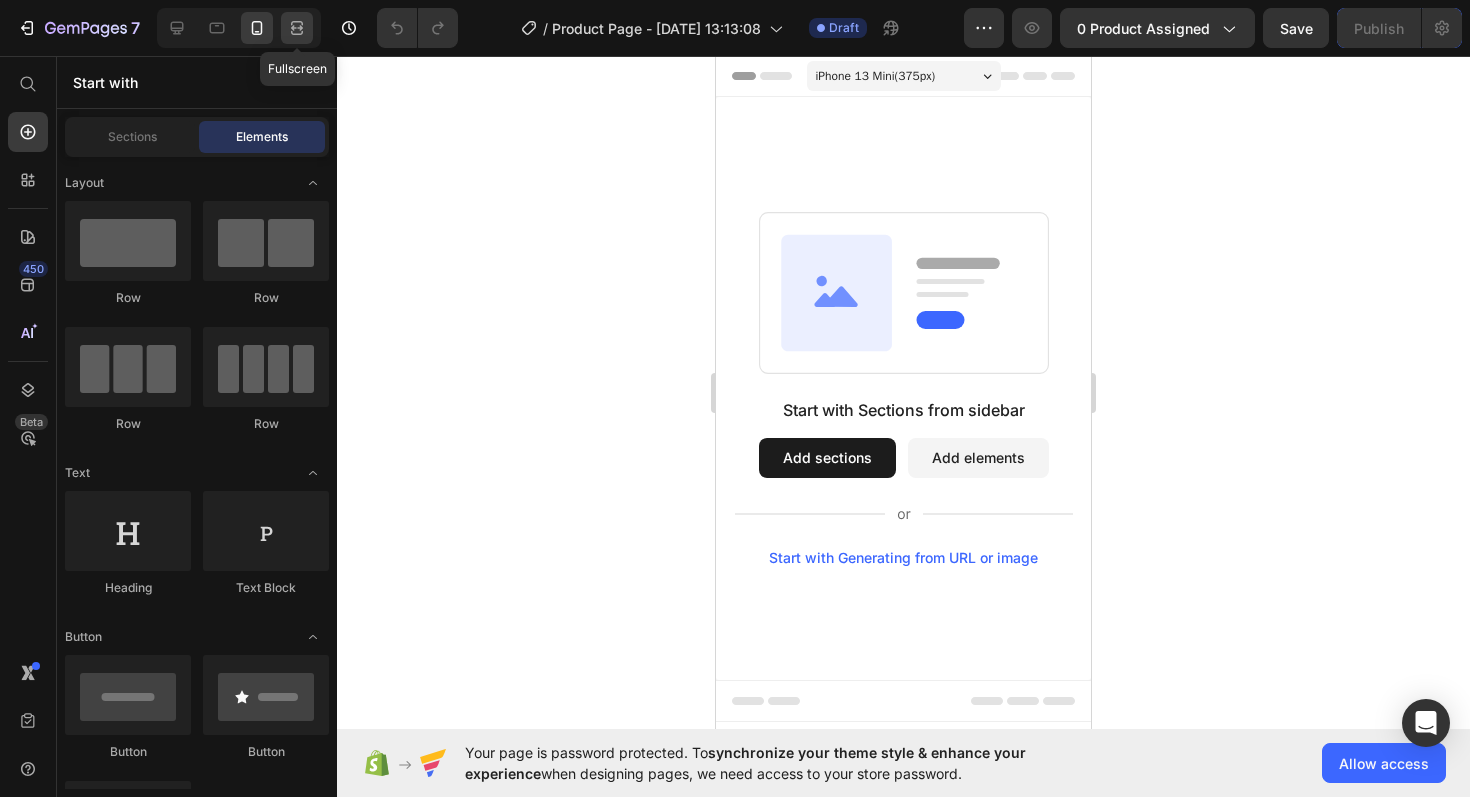 click 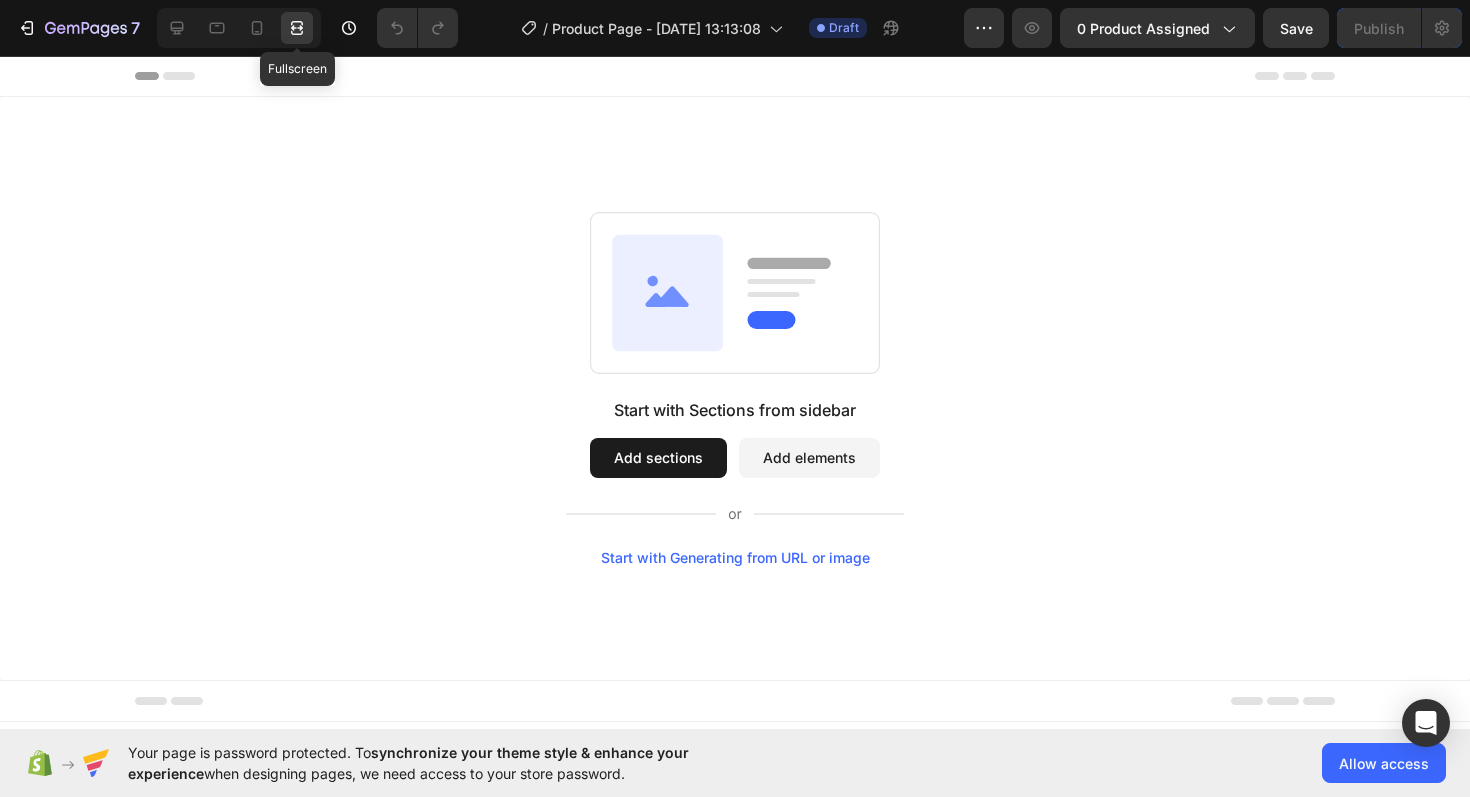 click 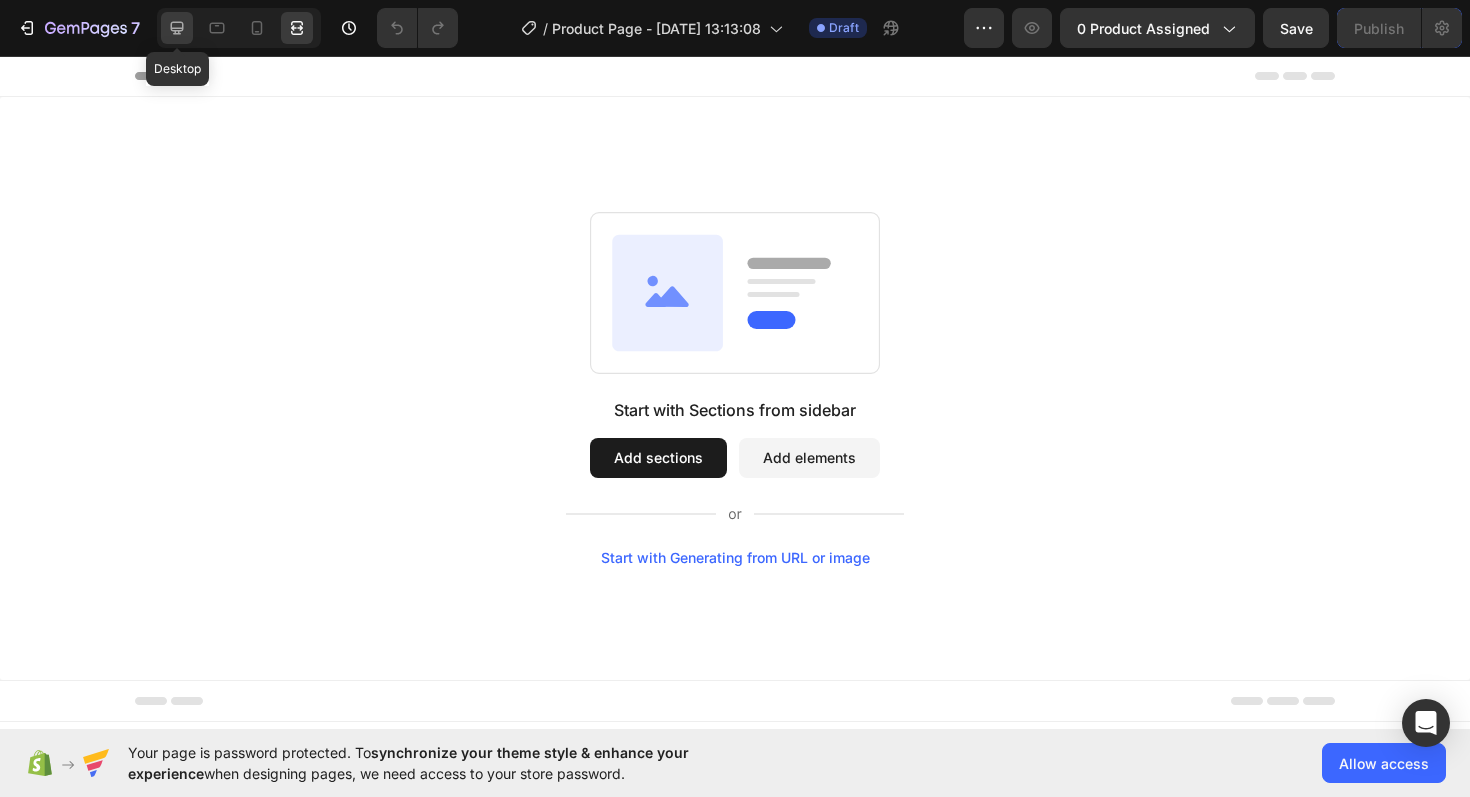 click 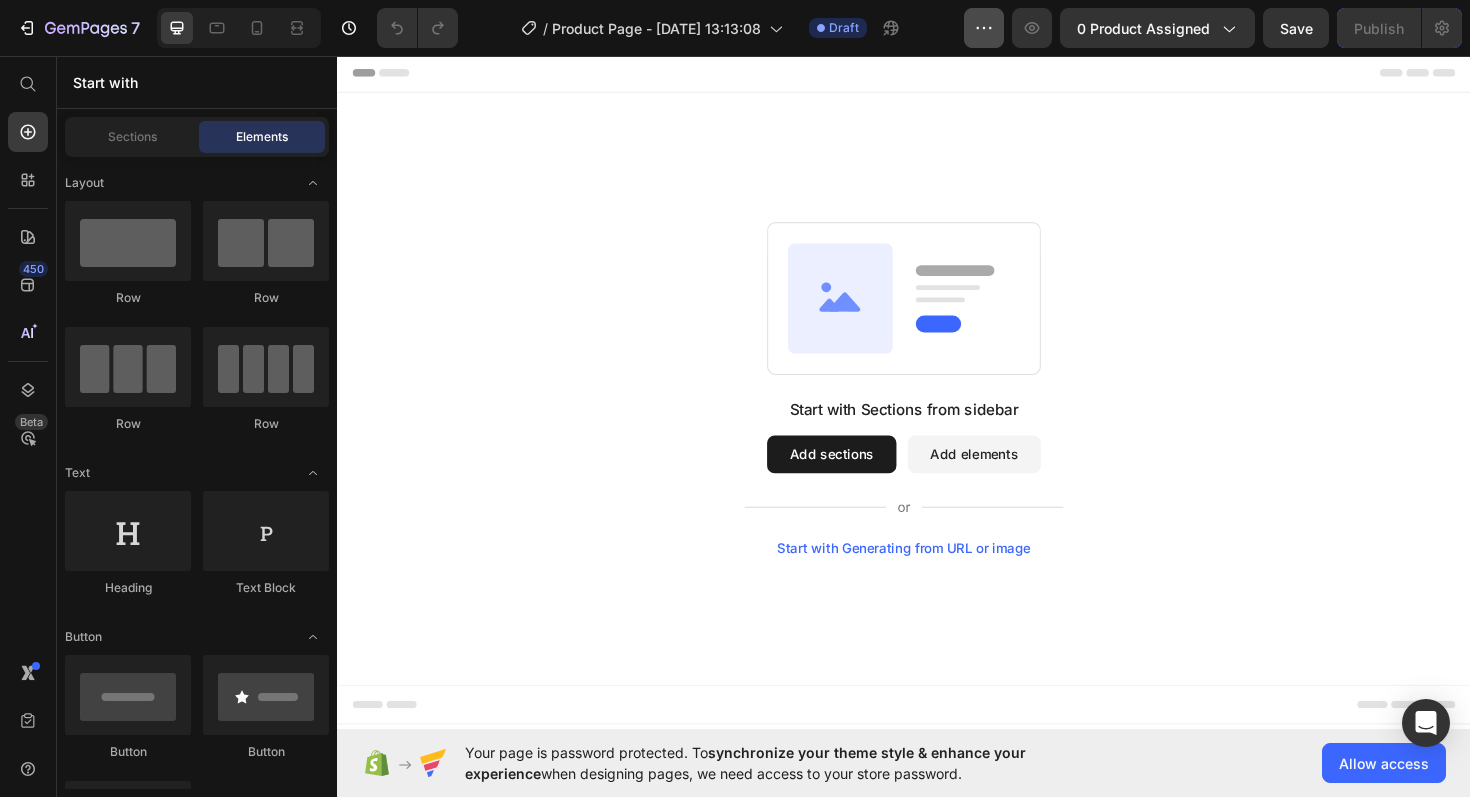click 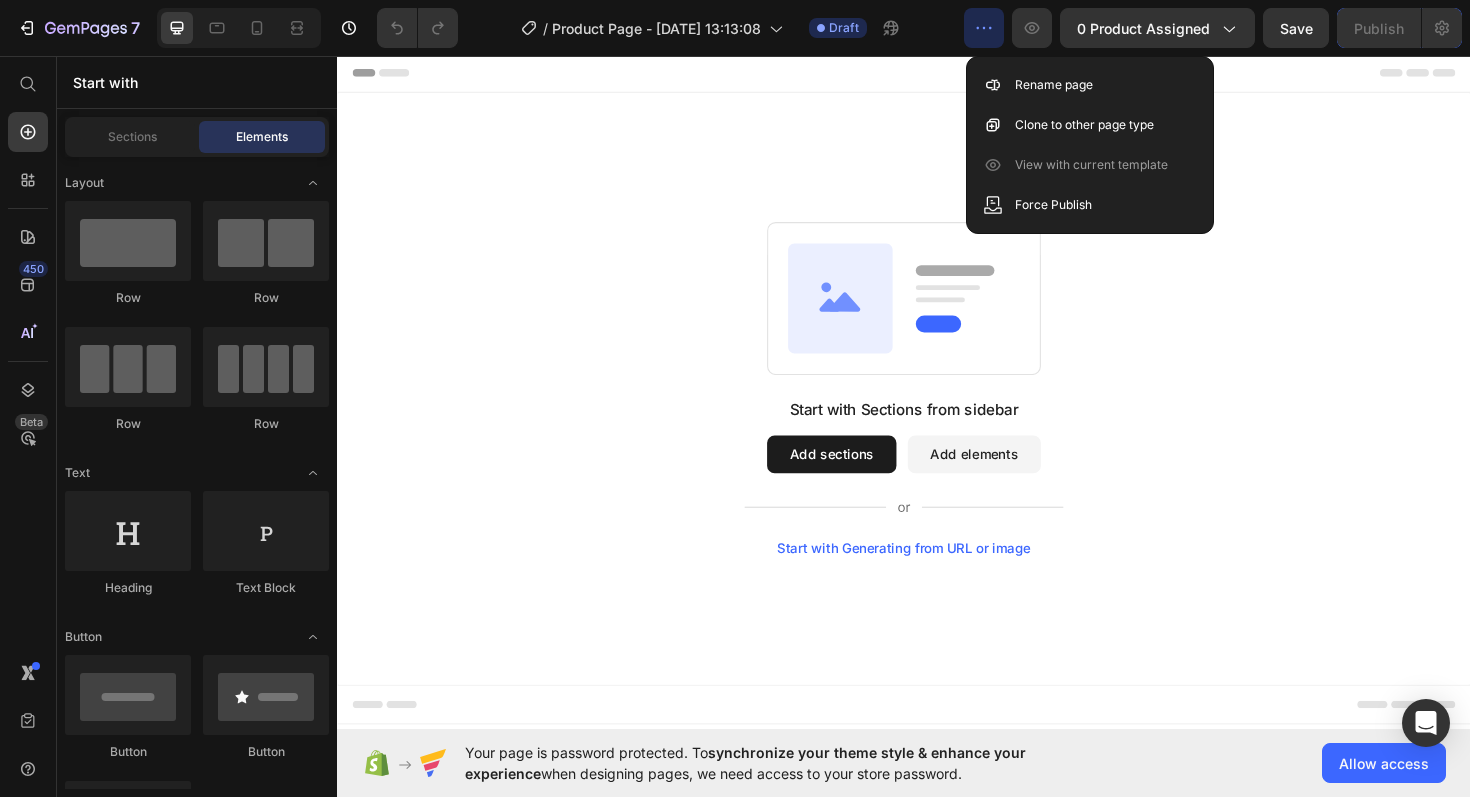 click 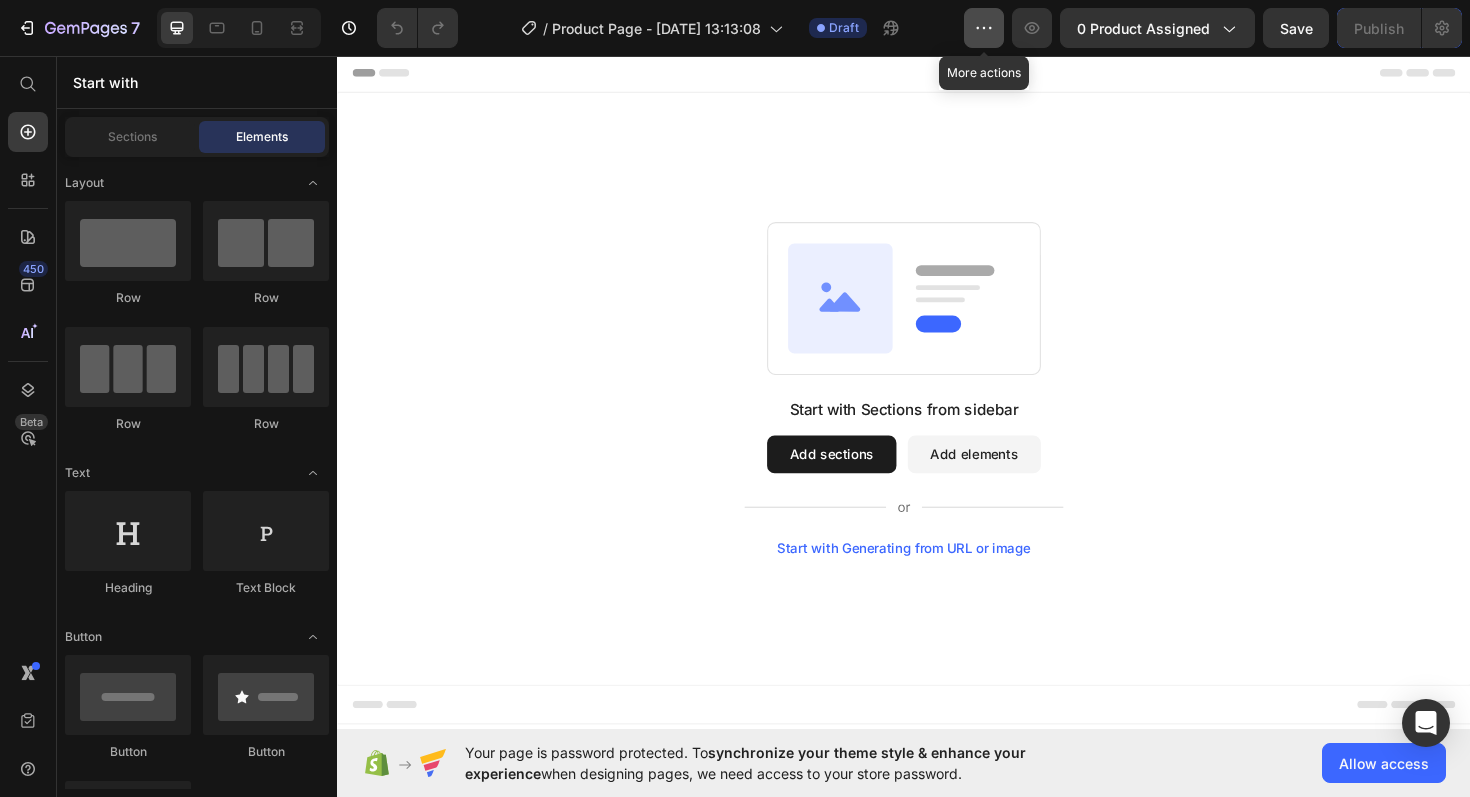 click 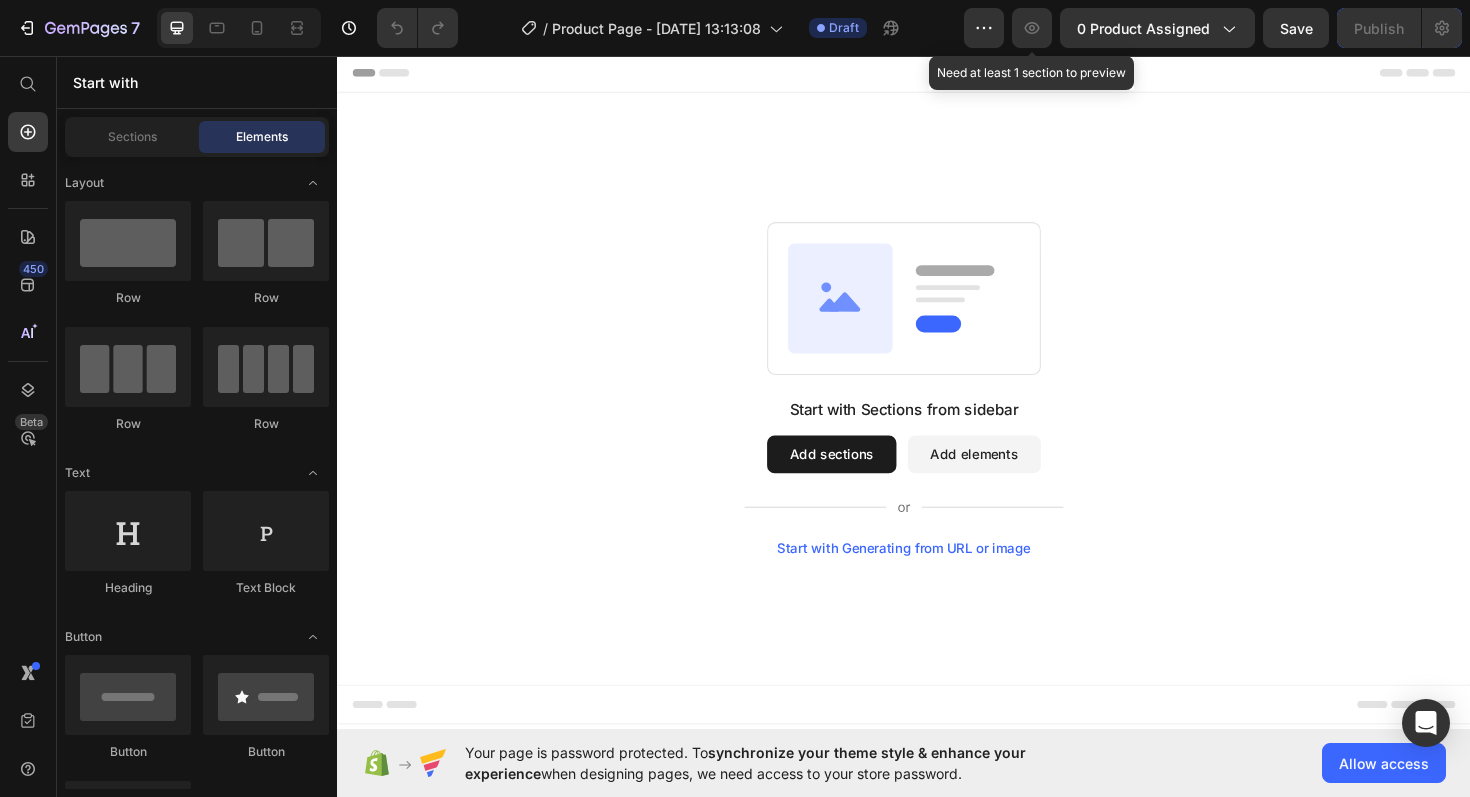 click 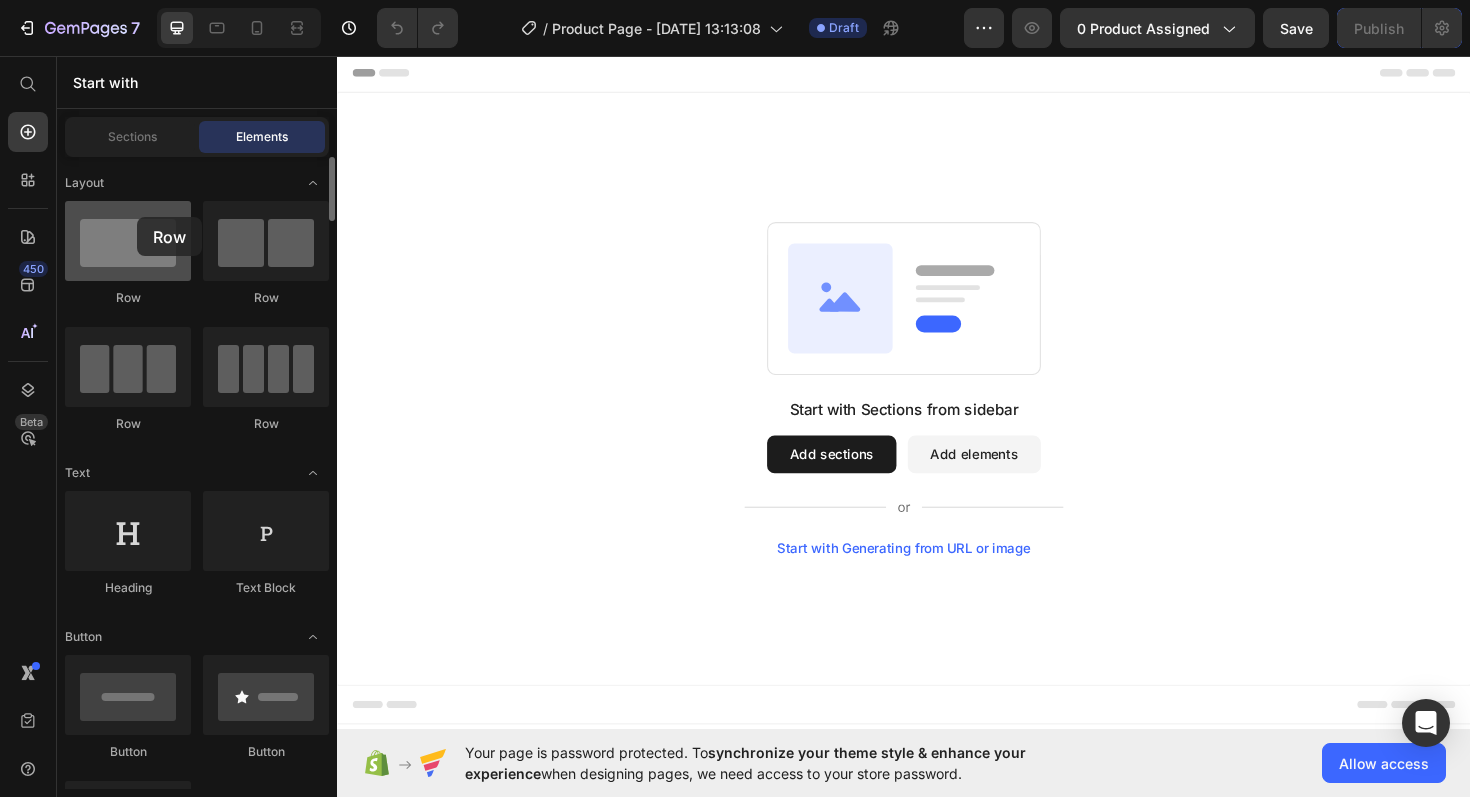 drag, startPoint x: 117, startPoint y: 231, endPoint x: 137, endPoint y: 217, distance: 24.41311 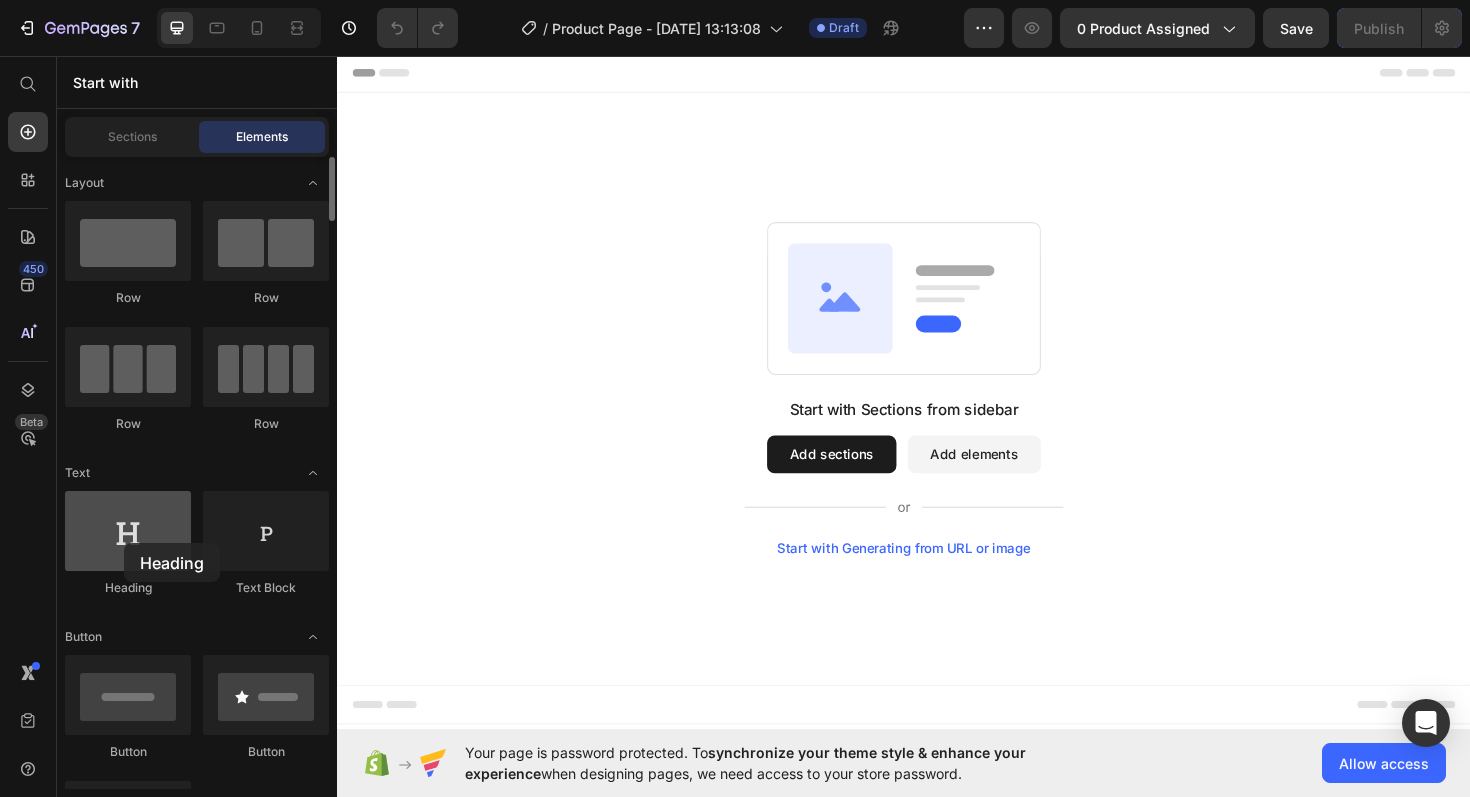 drag, startPoint x: 204, startPoint y: 526, endPoint x: 120, endPoint y: 514, distance: 84.85281 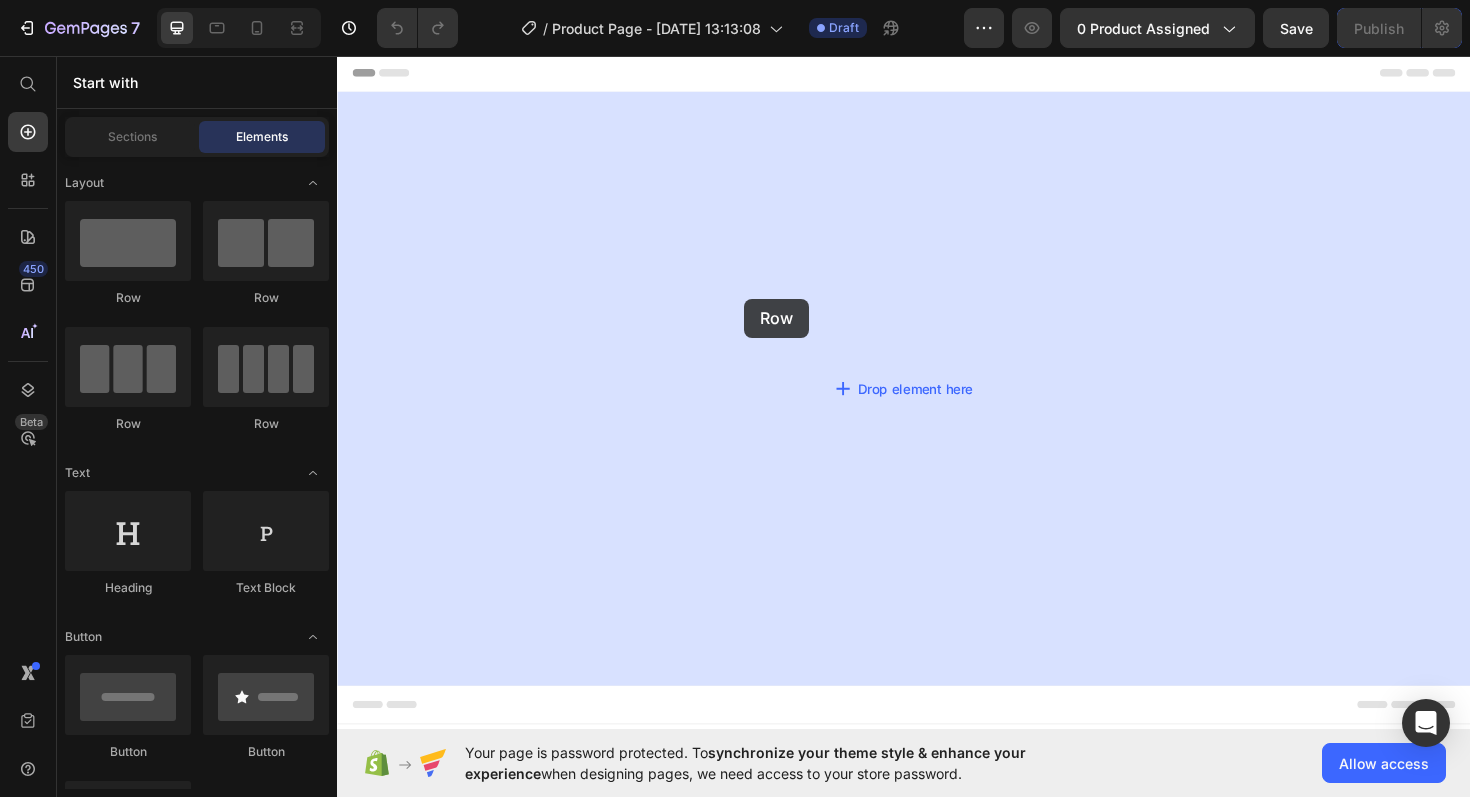 drag, startPoint x: 468, startPoint y: 306, endPoint x: 778, endPoint y: 306, distance: 310 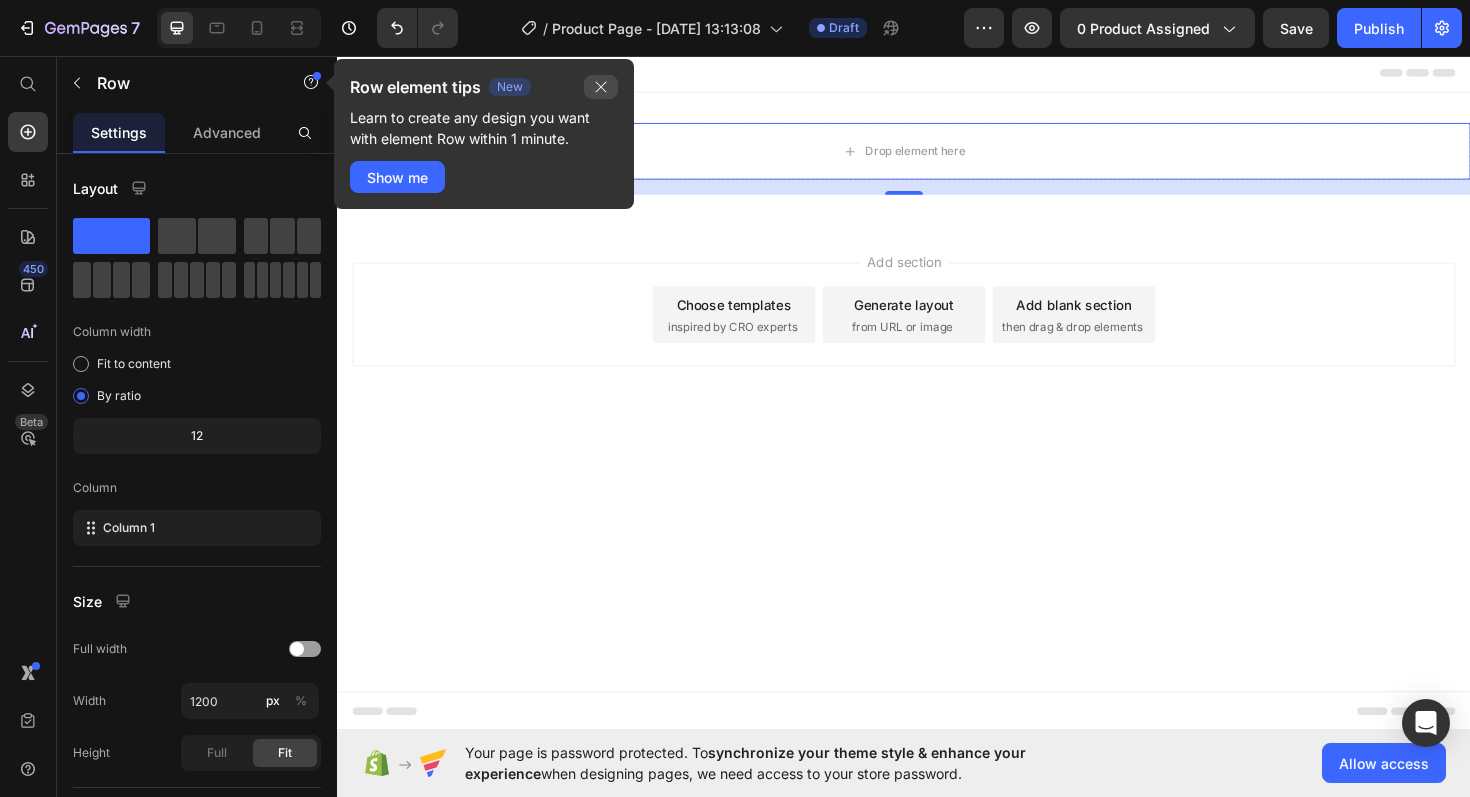click 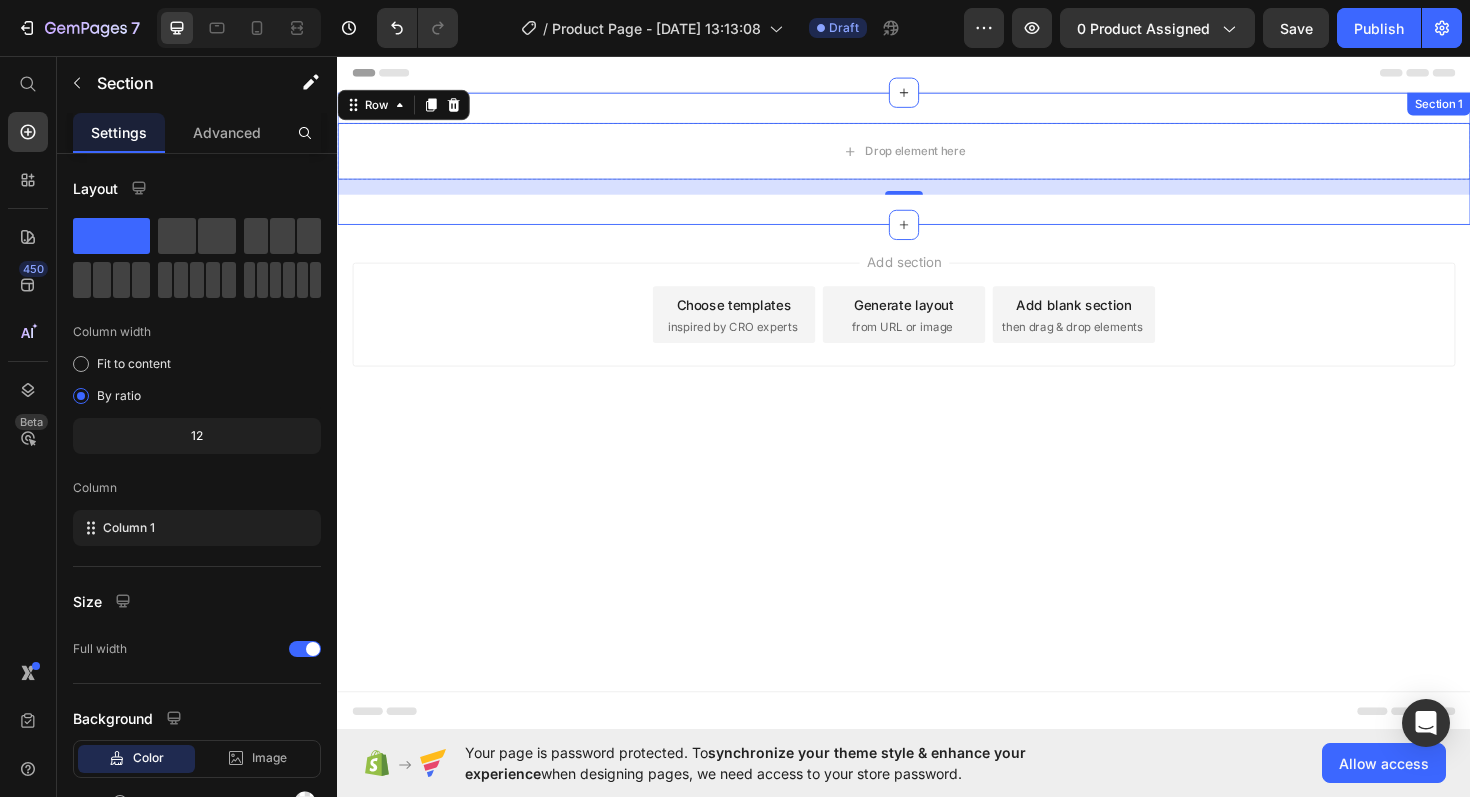 click on "Section 1" at bounding box center (1503, 107) 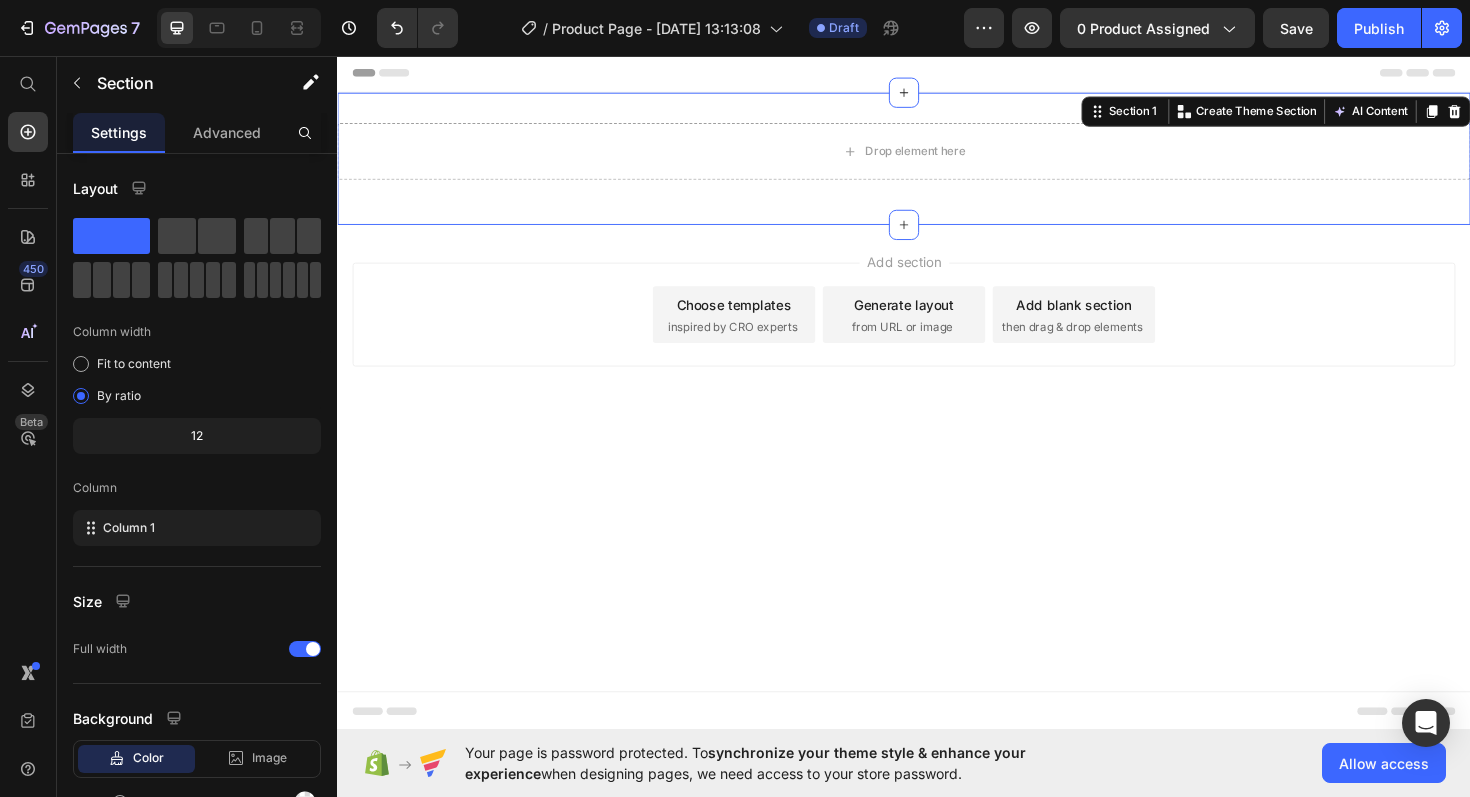 click on "Drop element here Row Section 1   You can create reusable sections Create Theme Section AI Content Write with [PERSON_NAME] What would you like to describe here? Tone and Voice Persuasive Product Desmechador y Triturador de Pollo y Carne Show more Generate" at bounding box center (937, 165) 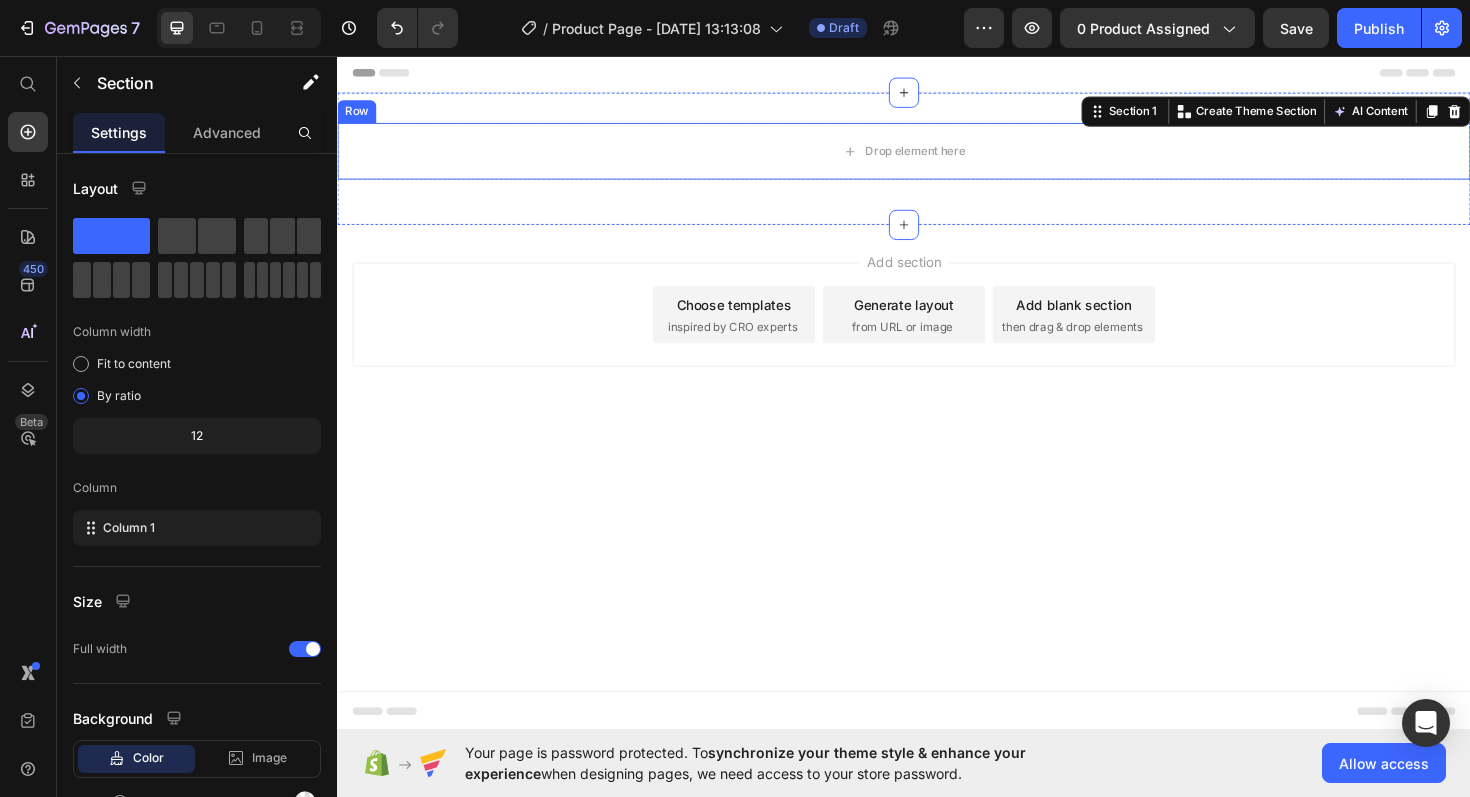 click on "Row" at bounding box center (357, 115) 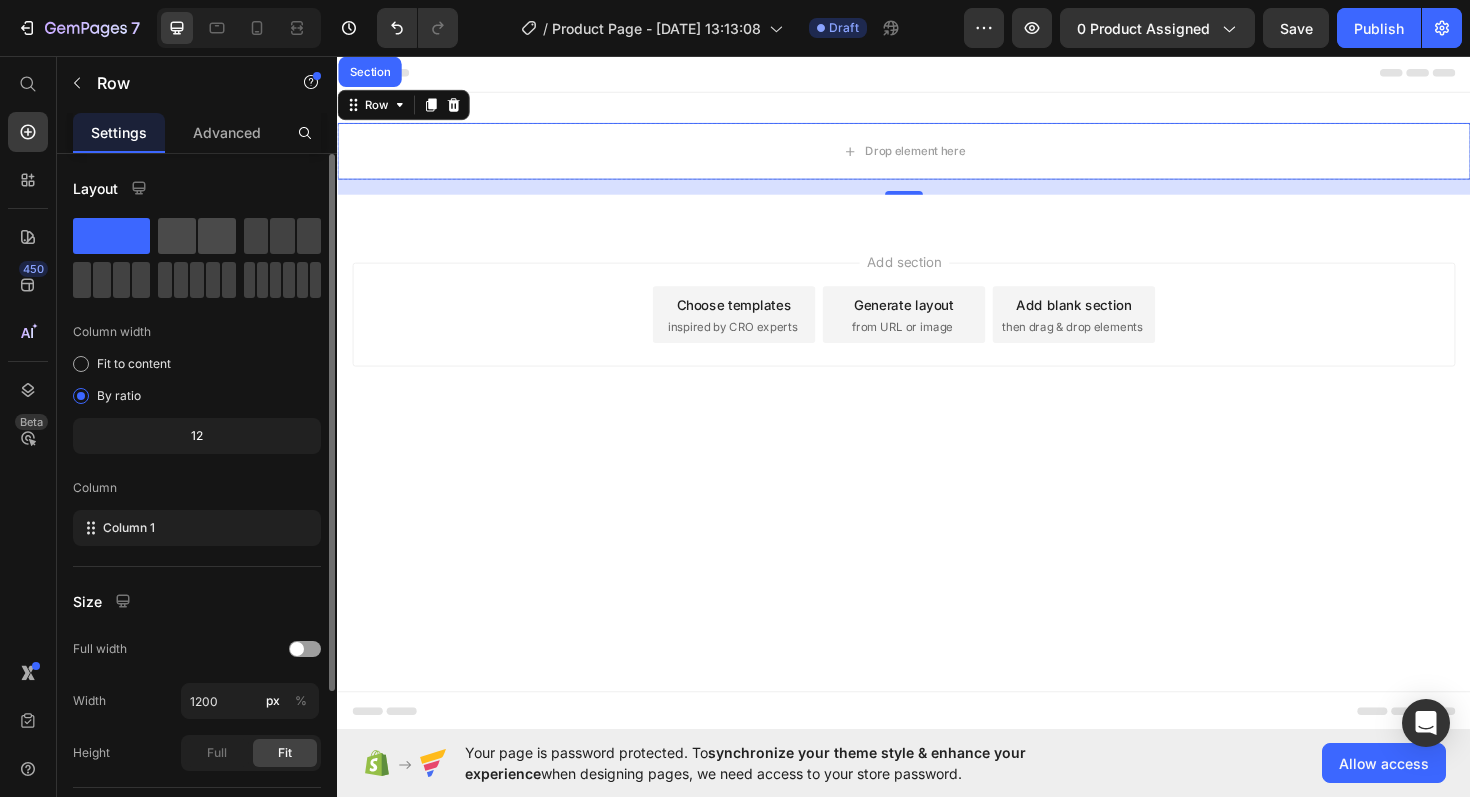 click 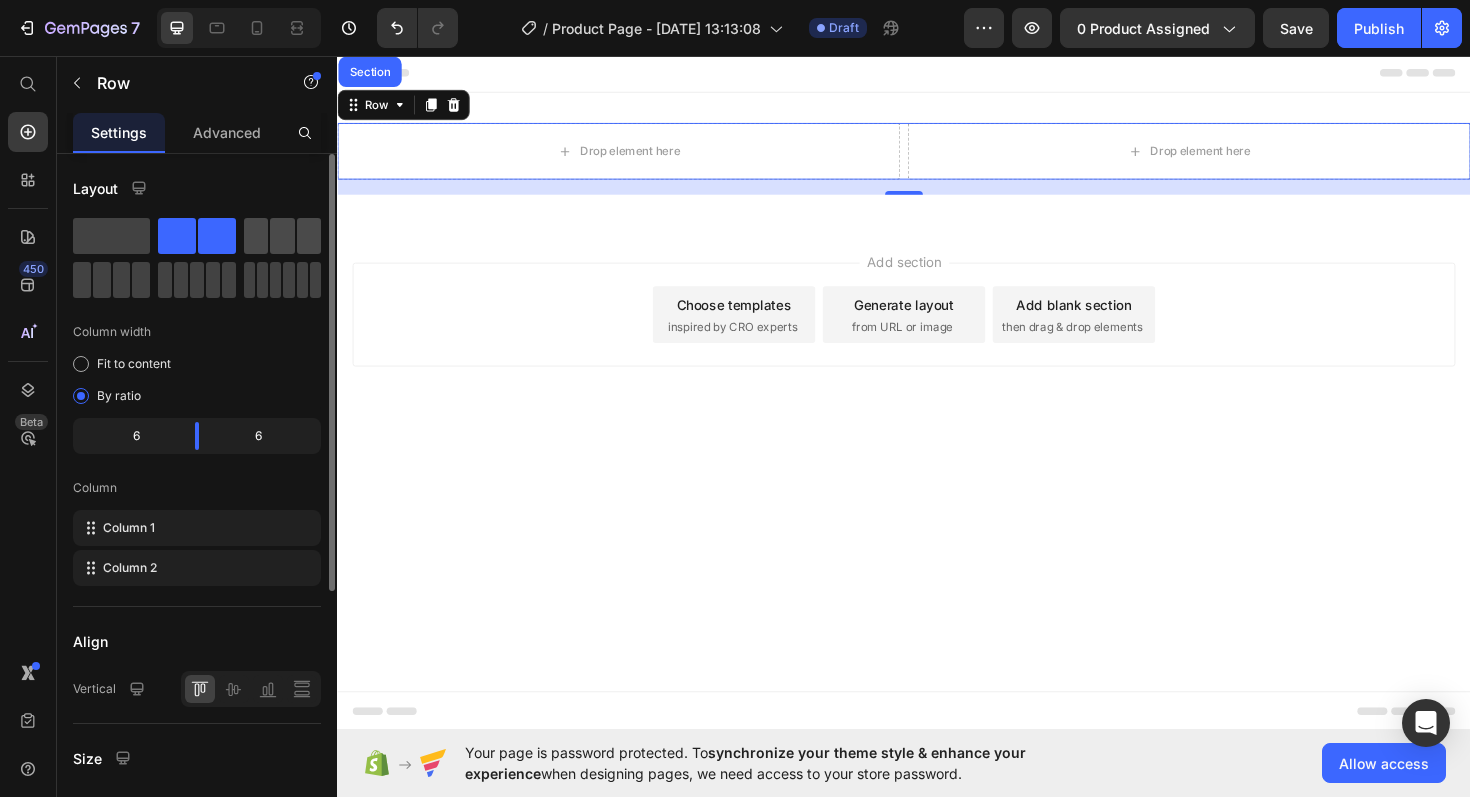 click 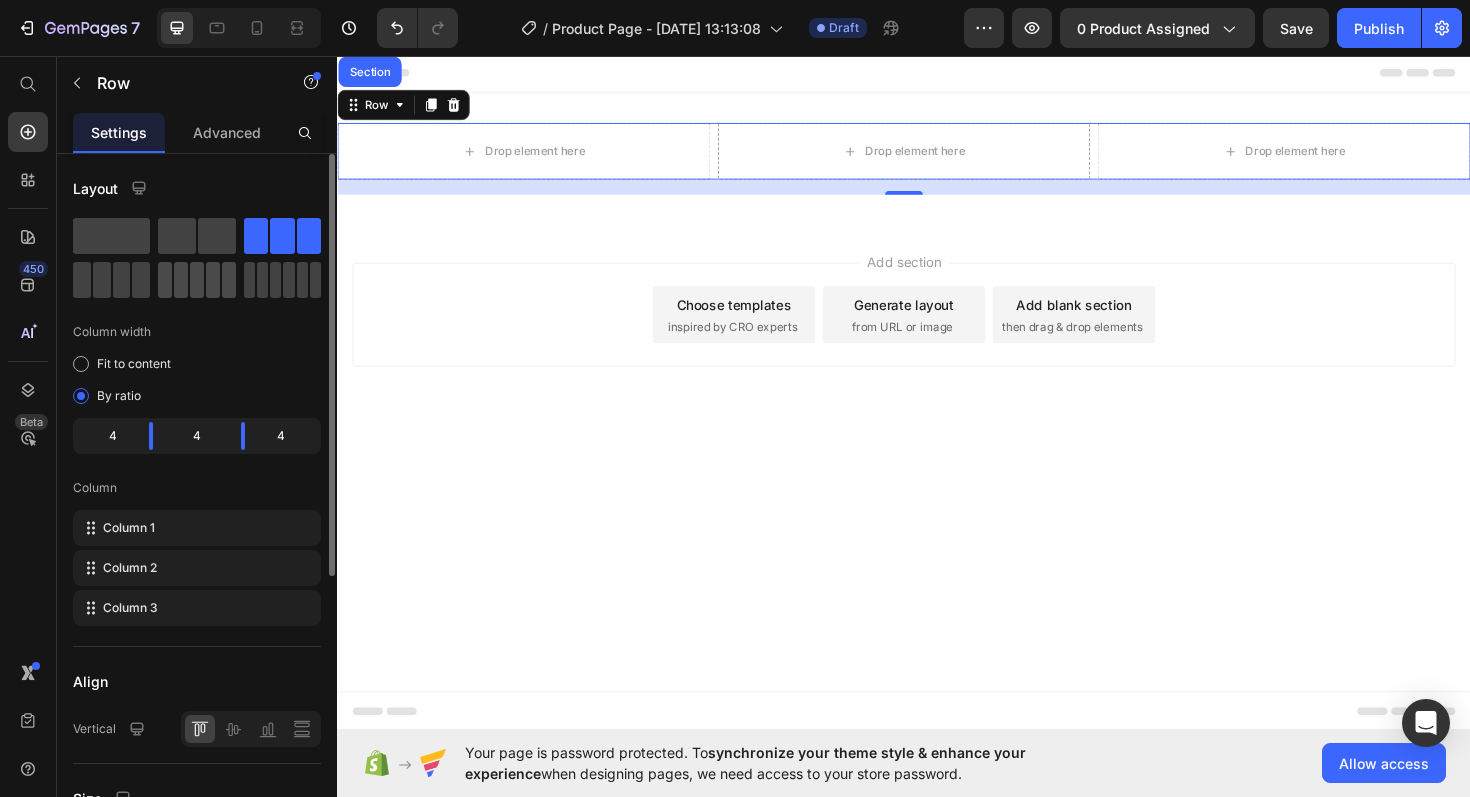 click 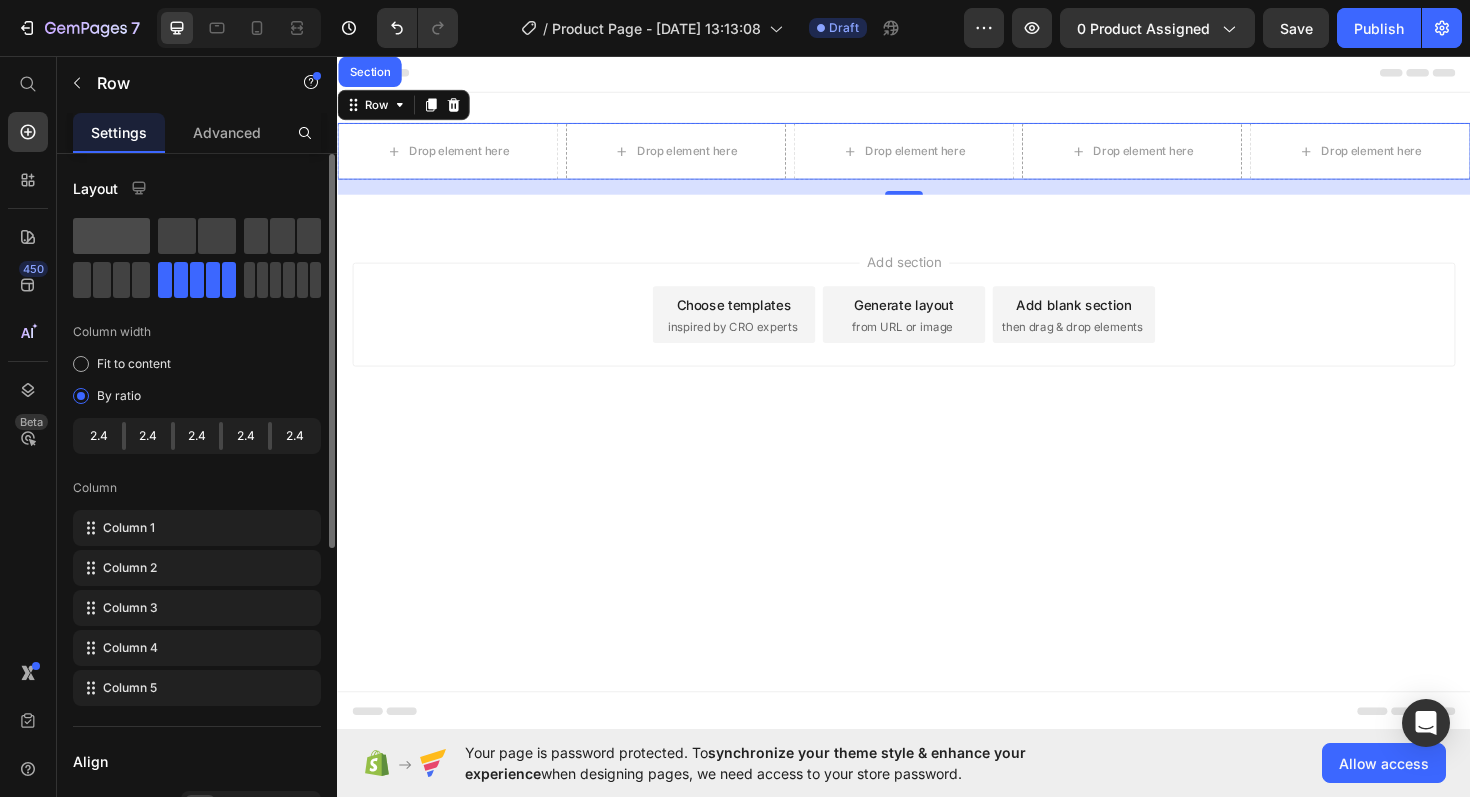 click 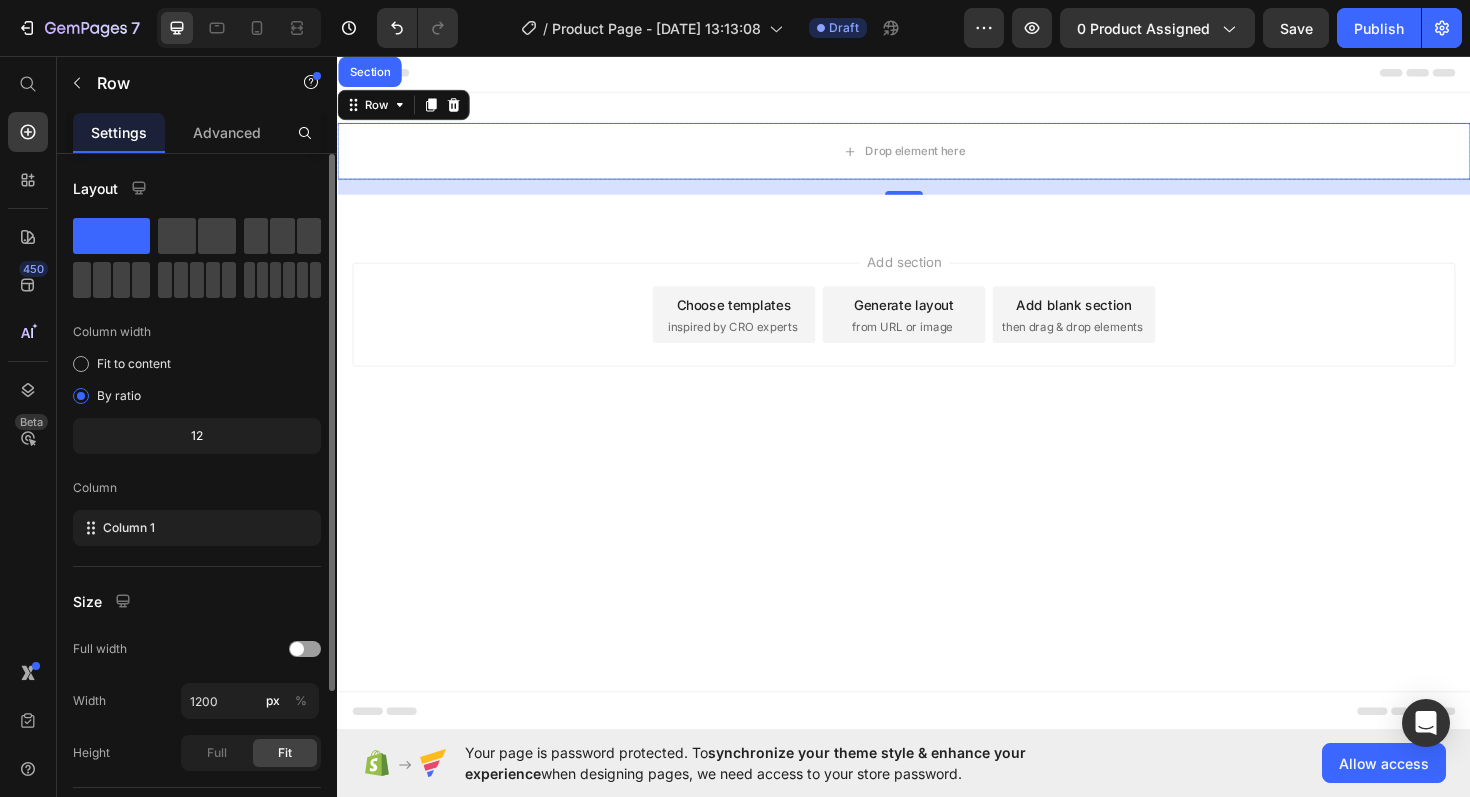 click 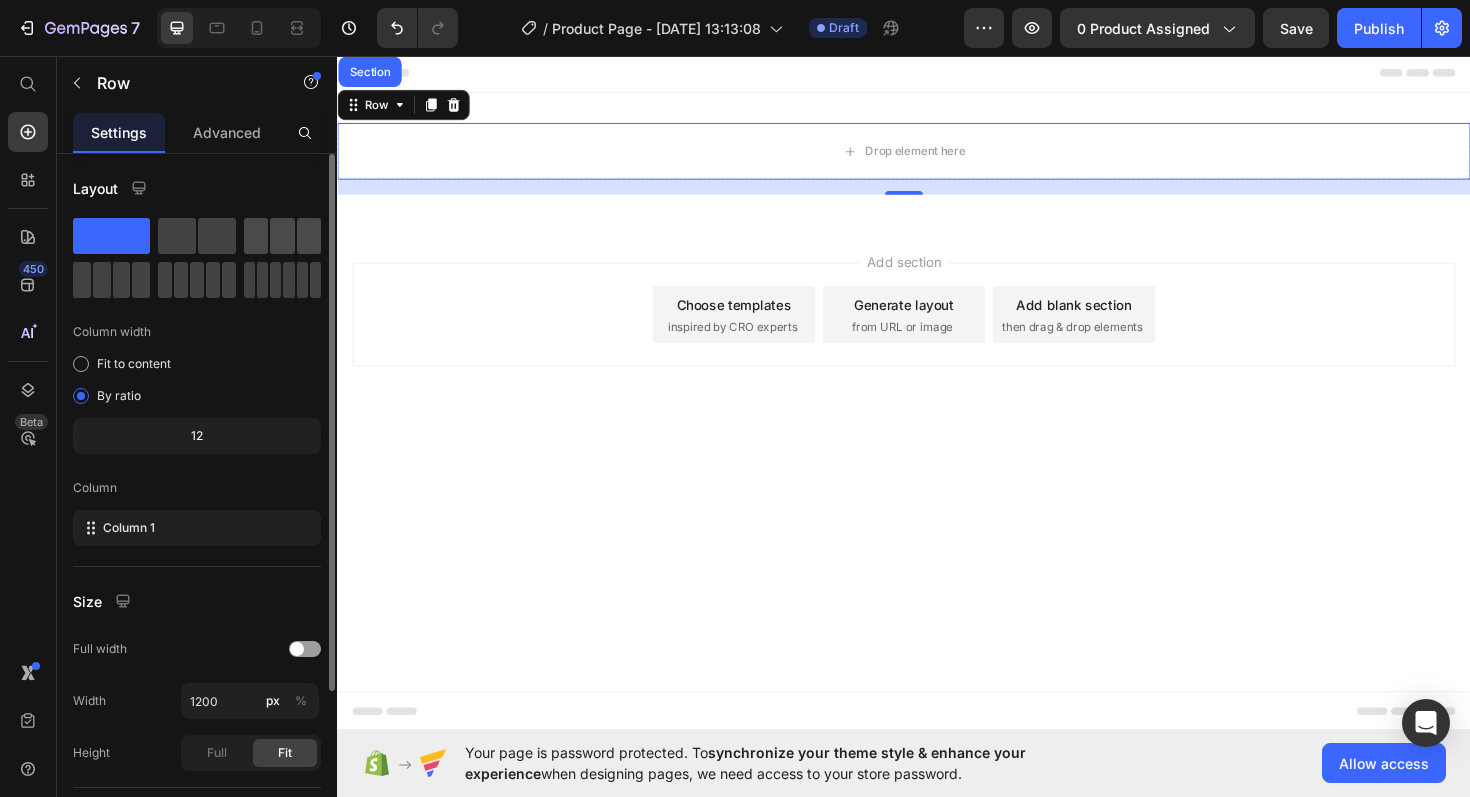 click 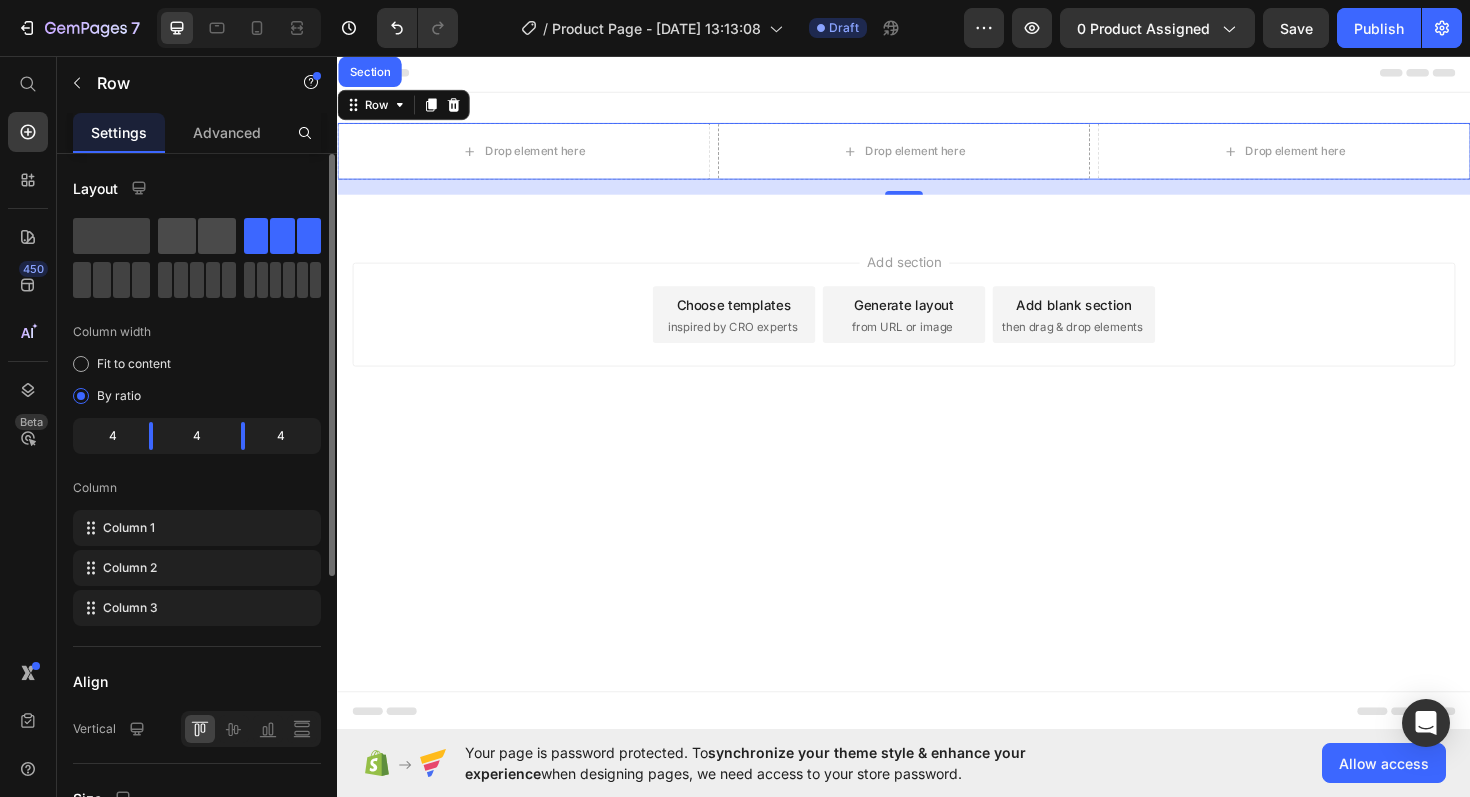 click 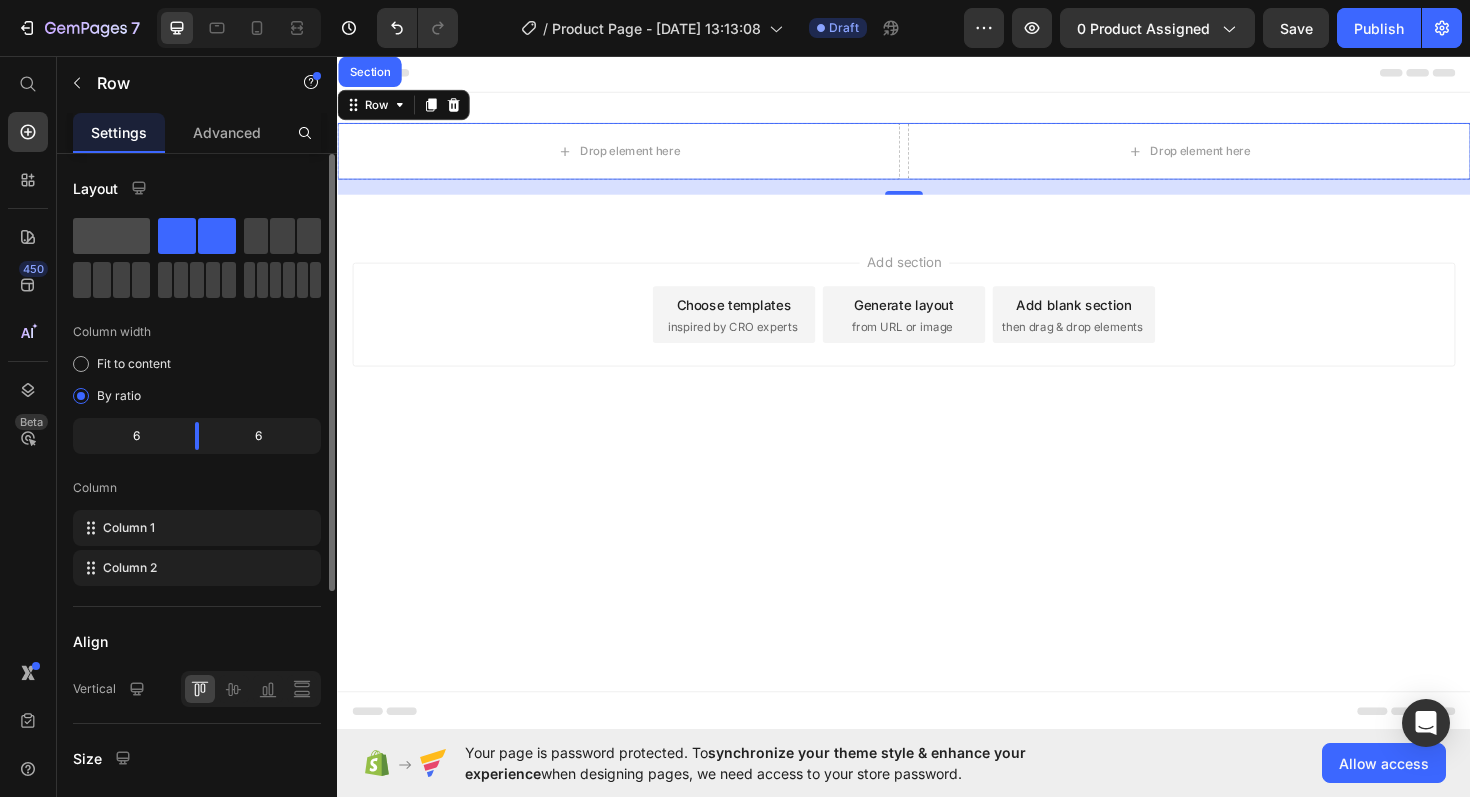 click 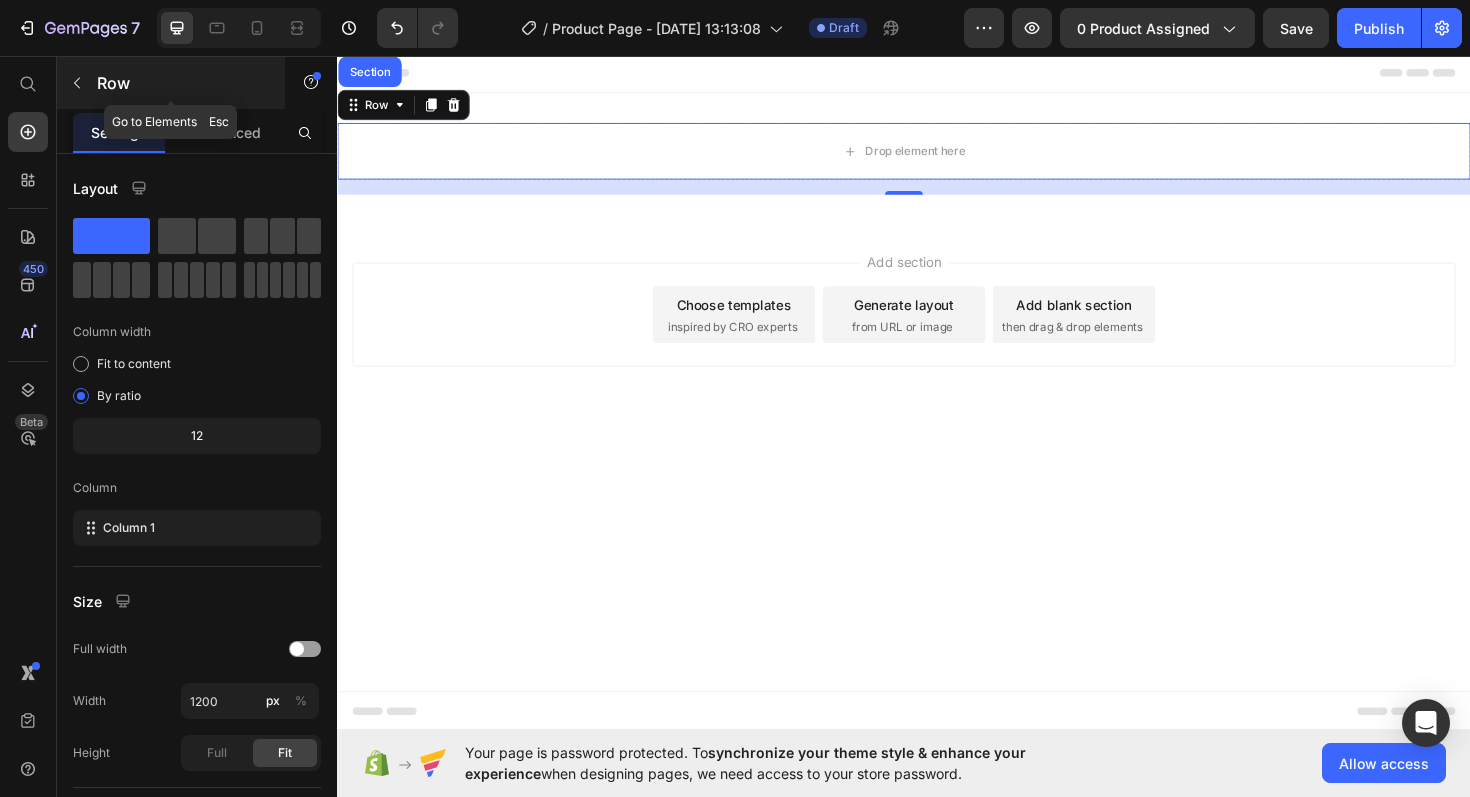 click at bounding box center (77, 83) 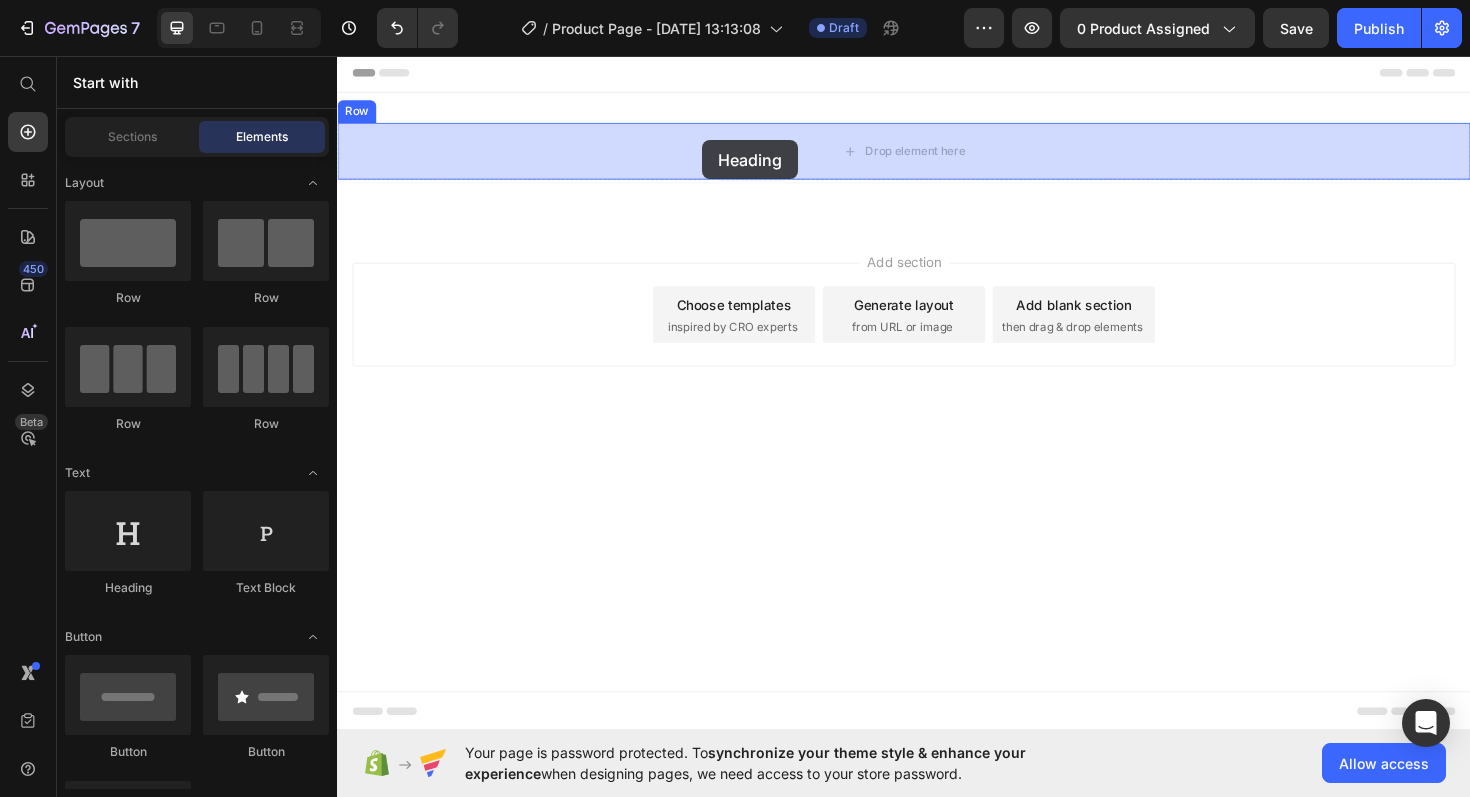 drag, startPoint x: 447, startPoint y: 607, endPoint x: 724, endPoint y: 145, distance: 538.67706 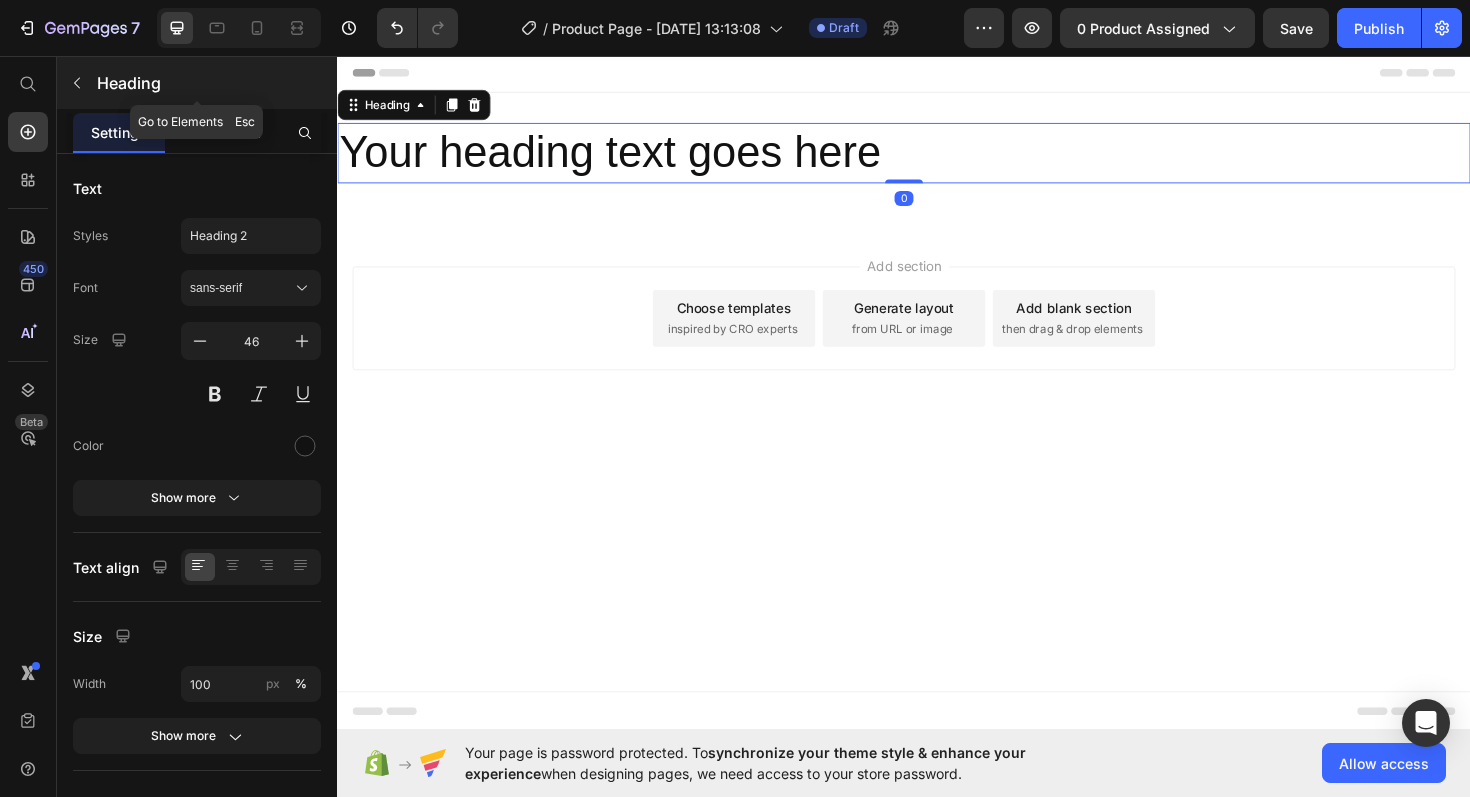 click 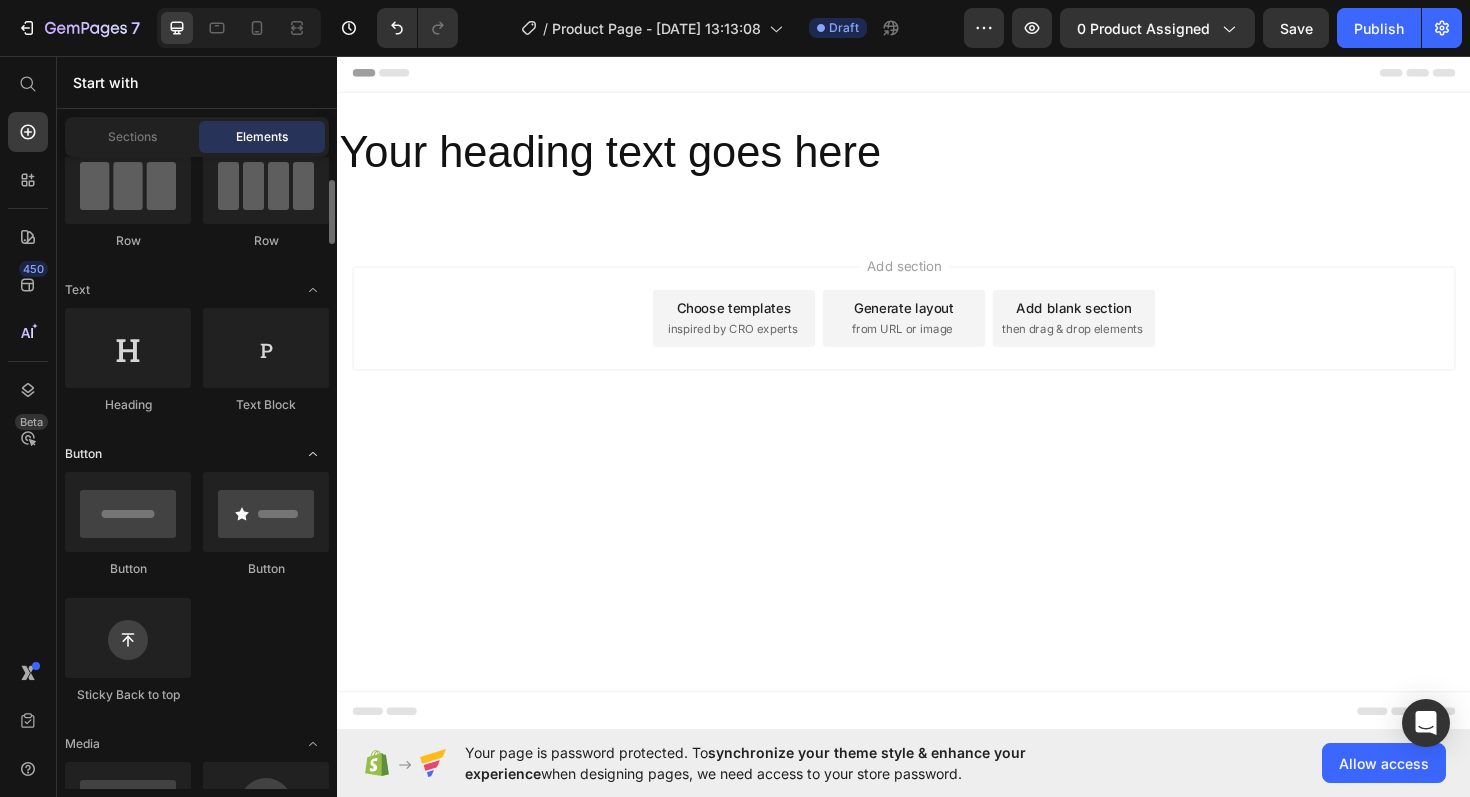 scroll, scrollTop: 407, scrollLeft: 0, axis: vertical 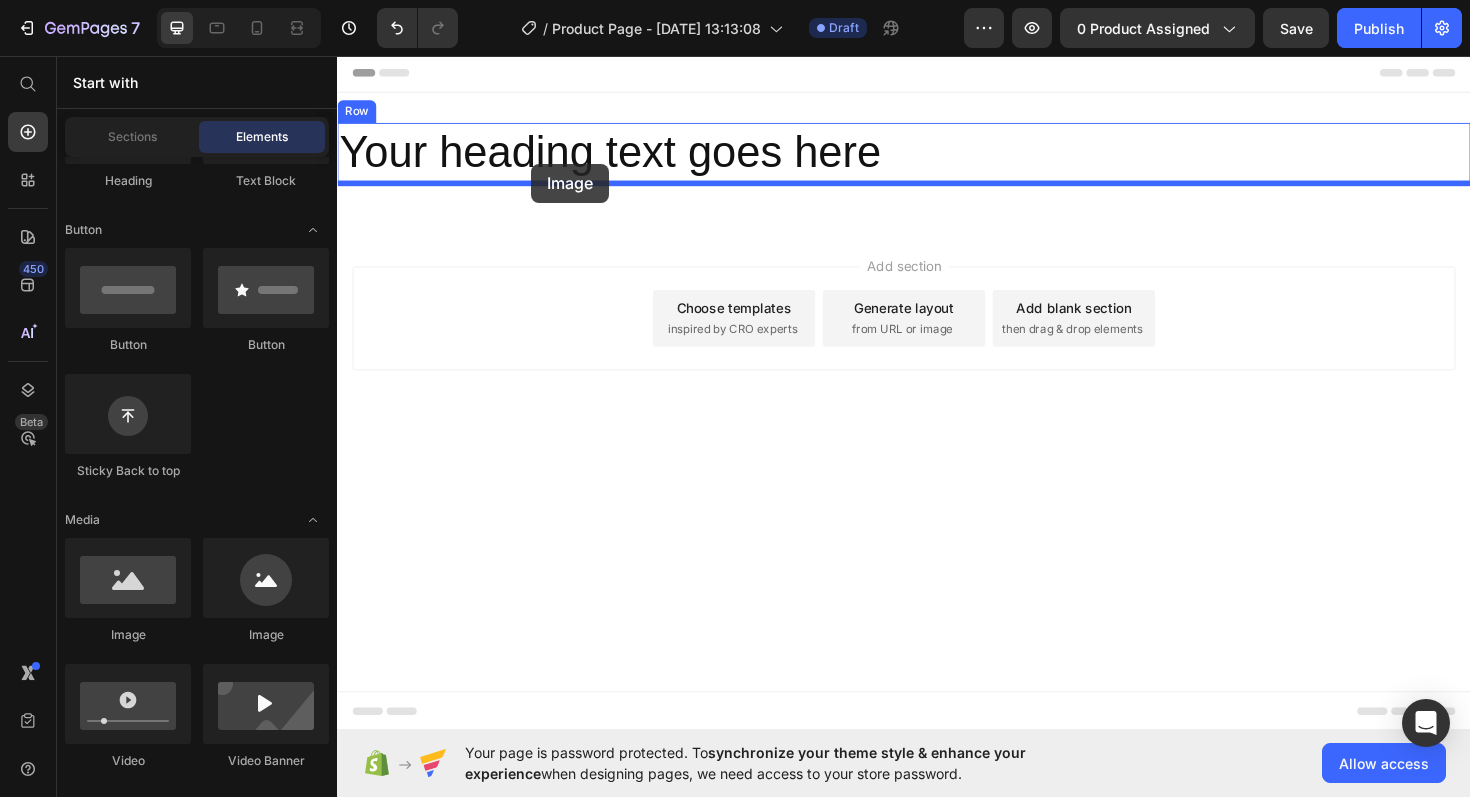 drag, startPoint x: 463, startPoint y: 645, endPoint x: 543, endPoint y: 170, distance: 481.68973 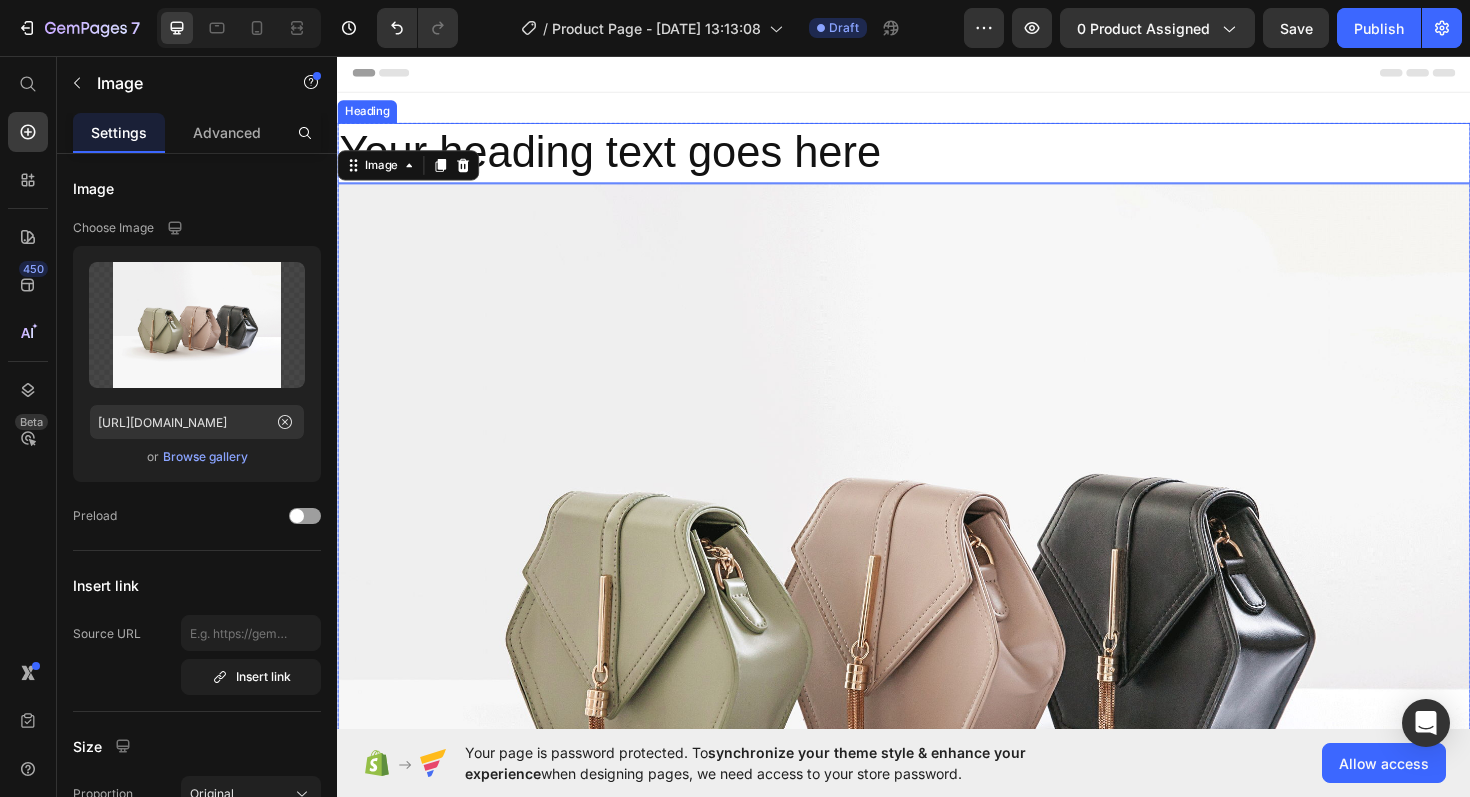 click on "Your heading text goes here" at bounding box center (937, 159) 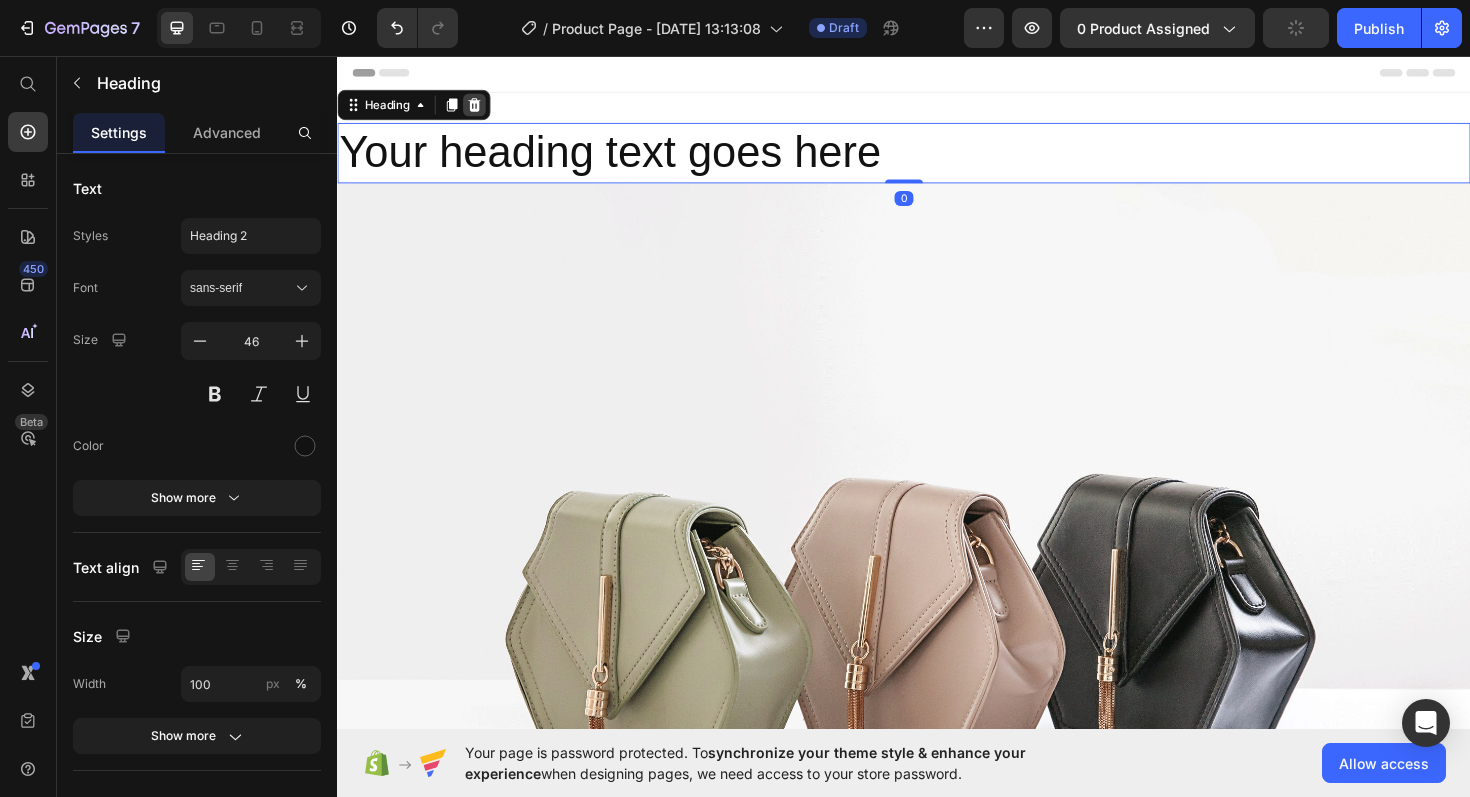 click 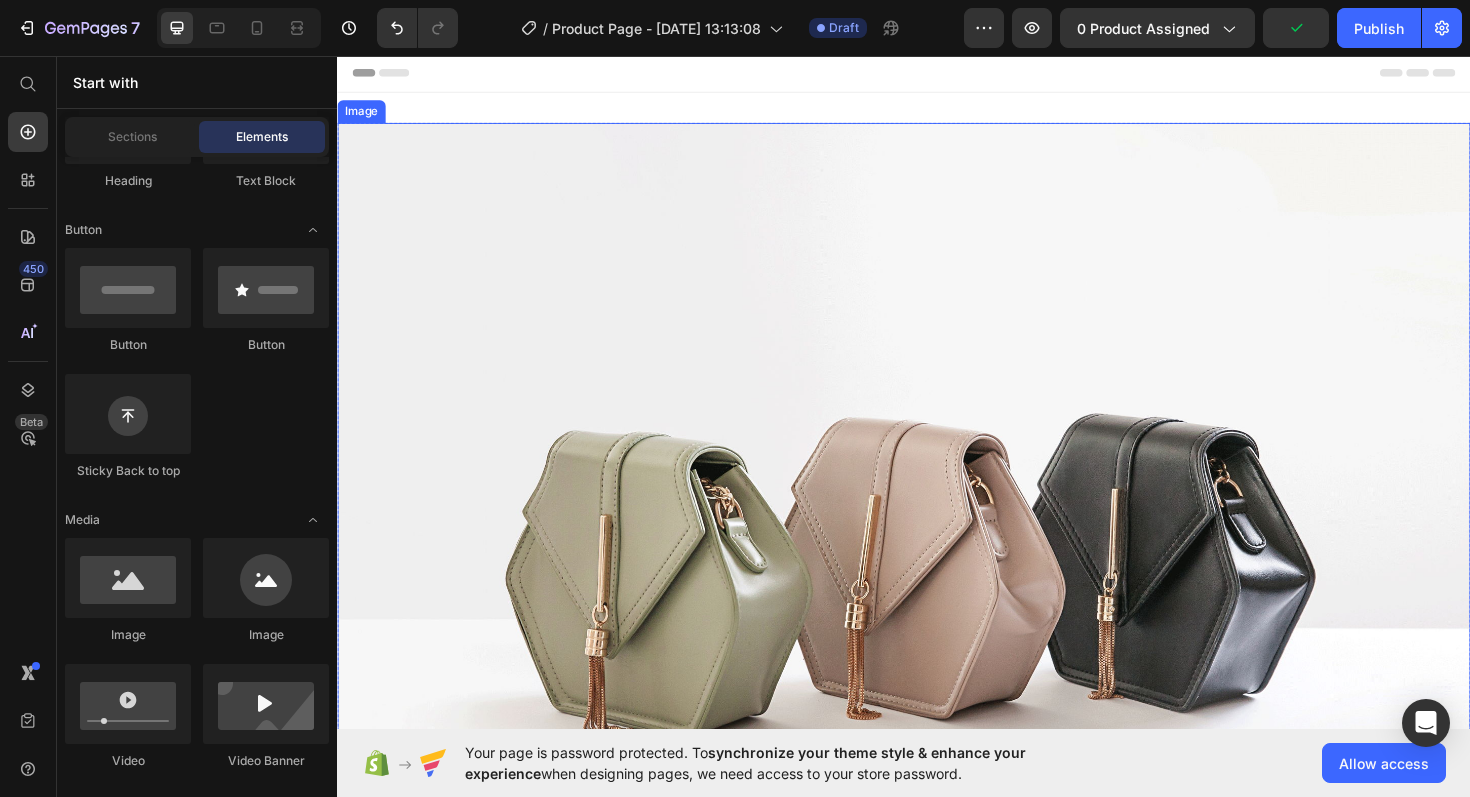 click at bounding box center (937, 577) 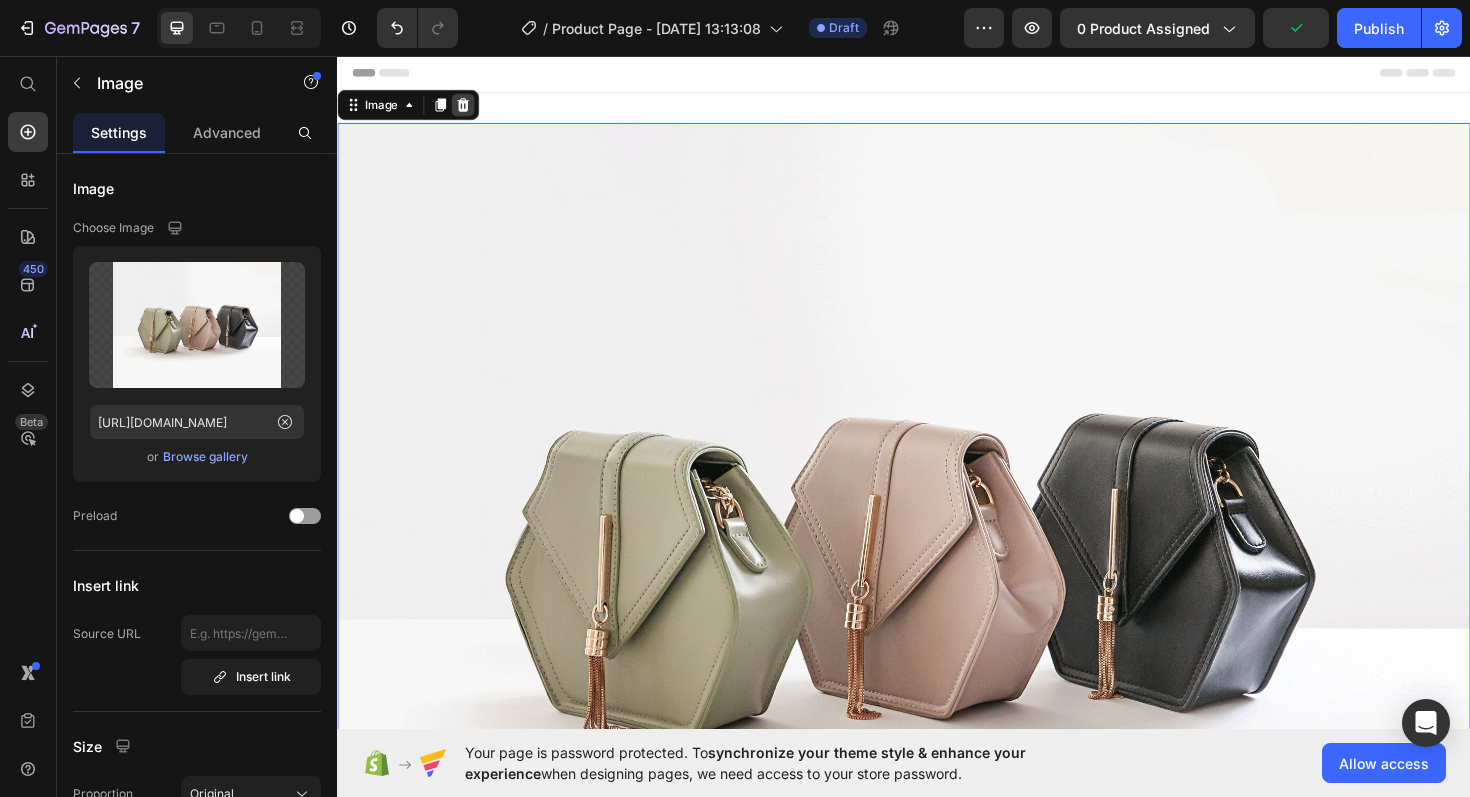click 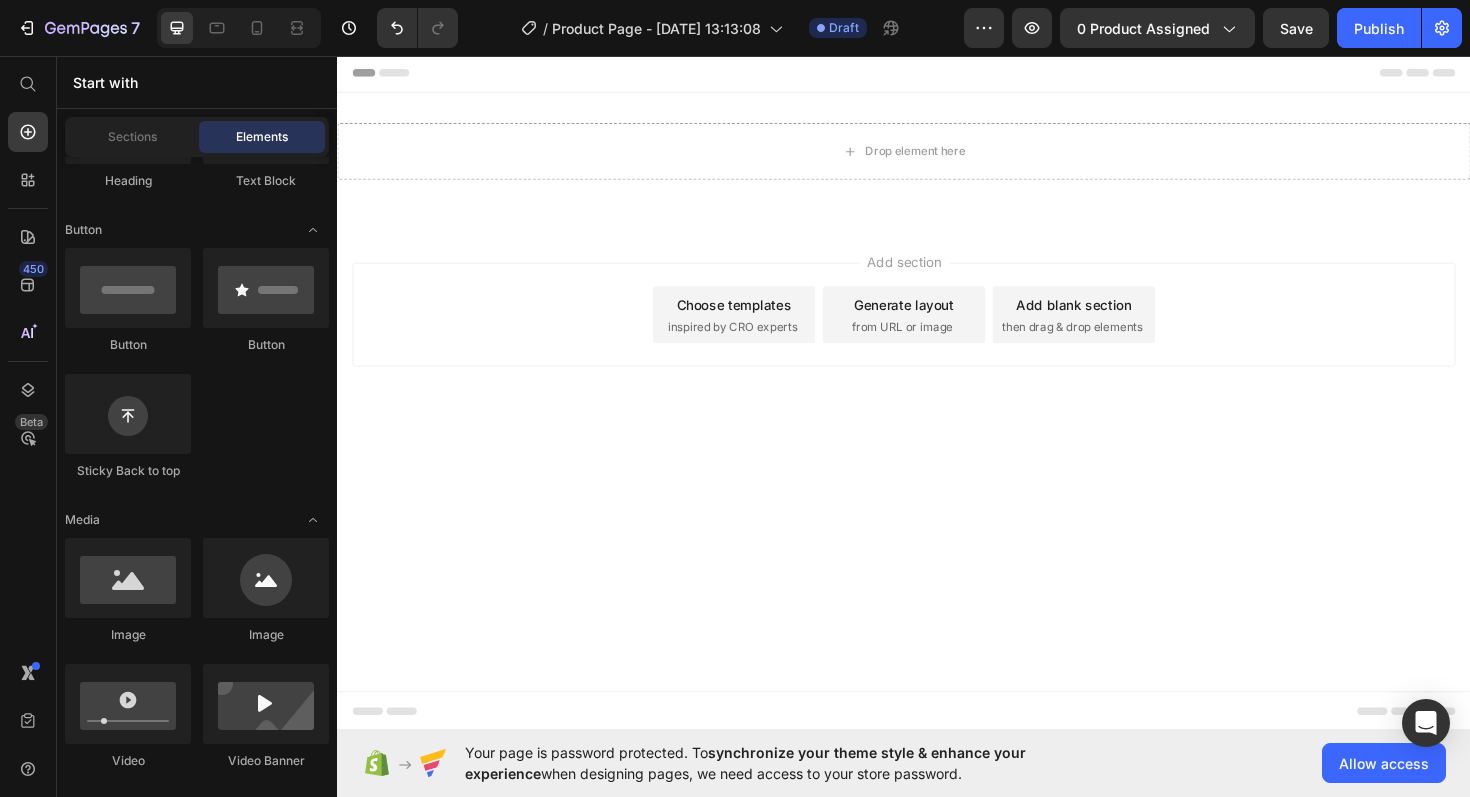 scroll, scrollTop: 0, scrollLeft: 0, axis: both 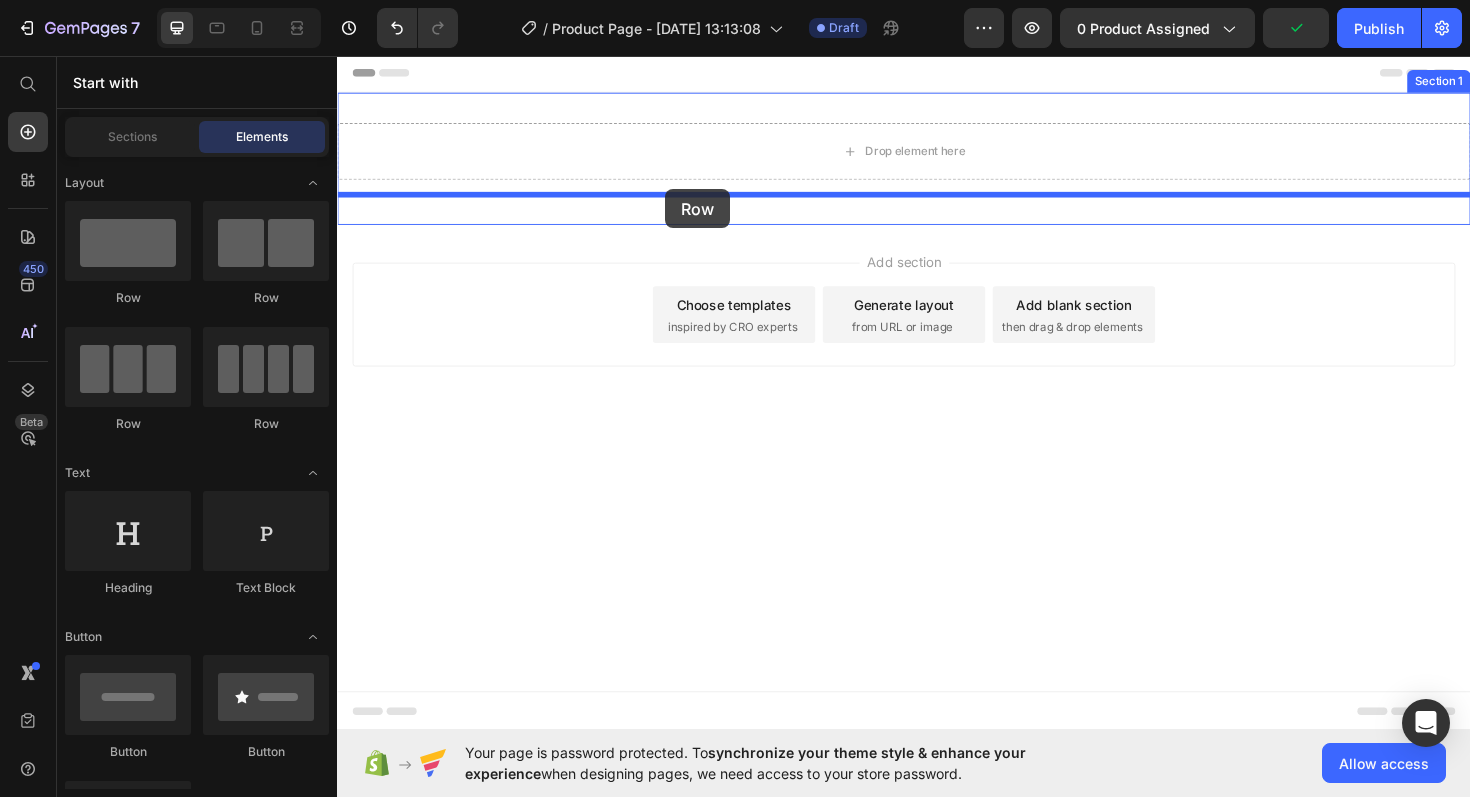 drag, startPoint x: 457, startPoint y: 304, endPoint x: 570, endPoint y: 192, distance: 159.1006 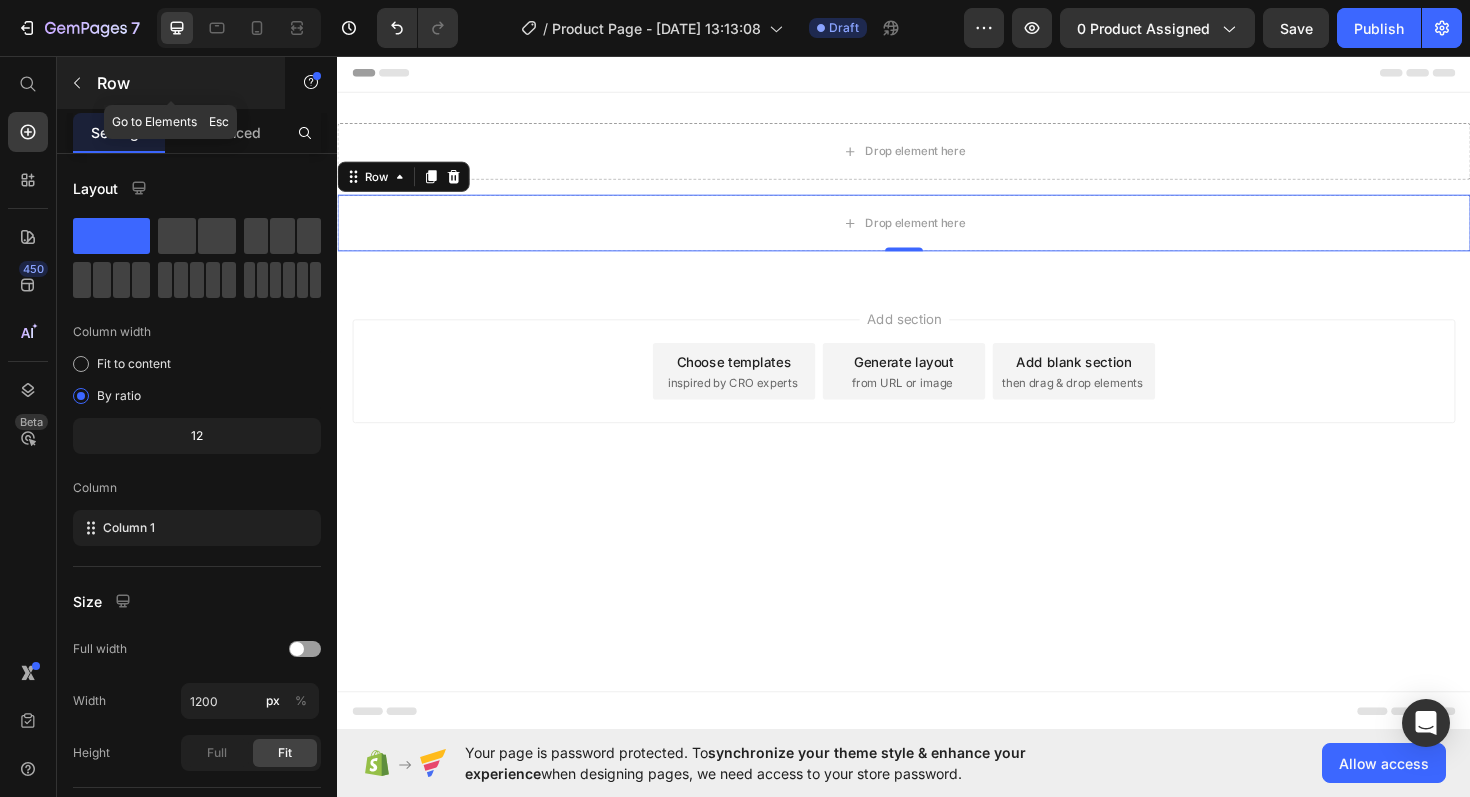 click at bounding box center [77, 83] 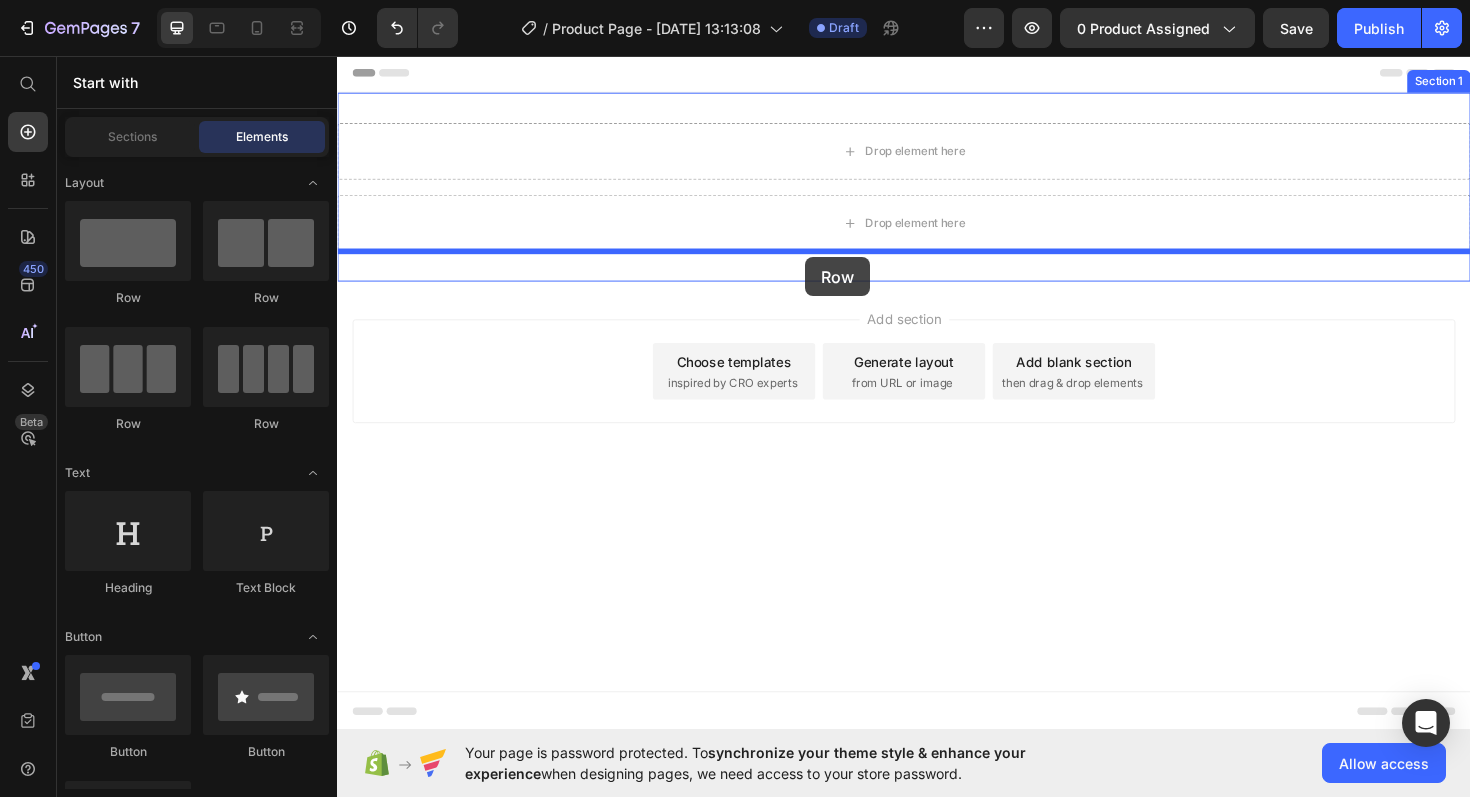 drag, startPoint x: 482, startPoint y: 310, endPoint x: 833, endPoint y: 269, distance: 353.38647 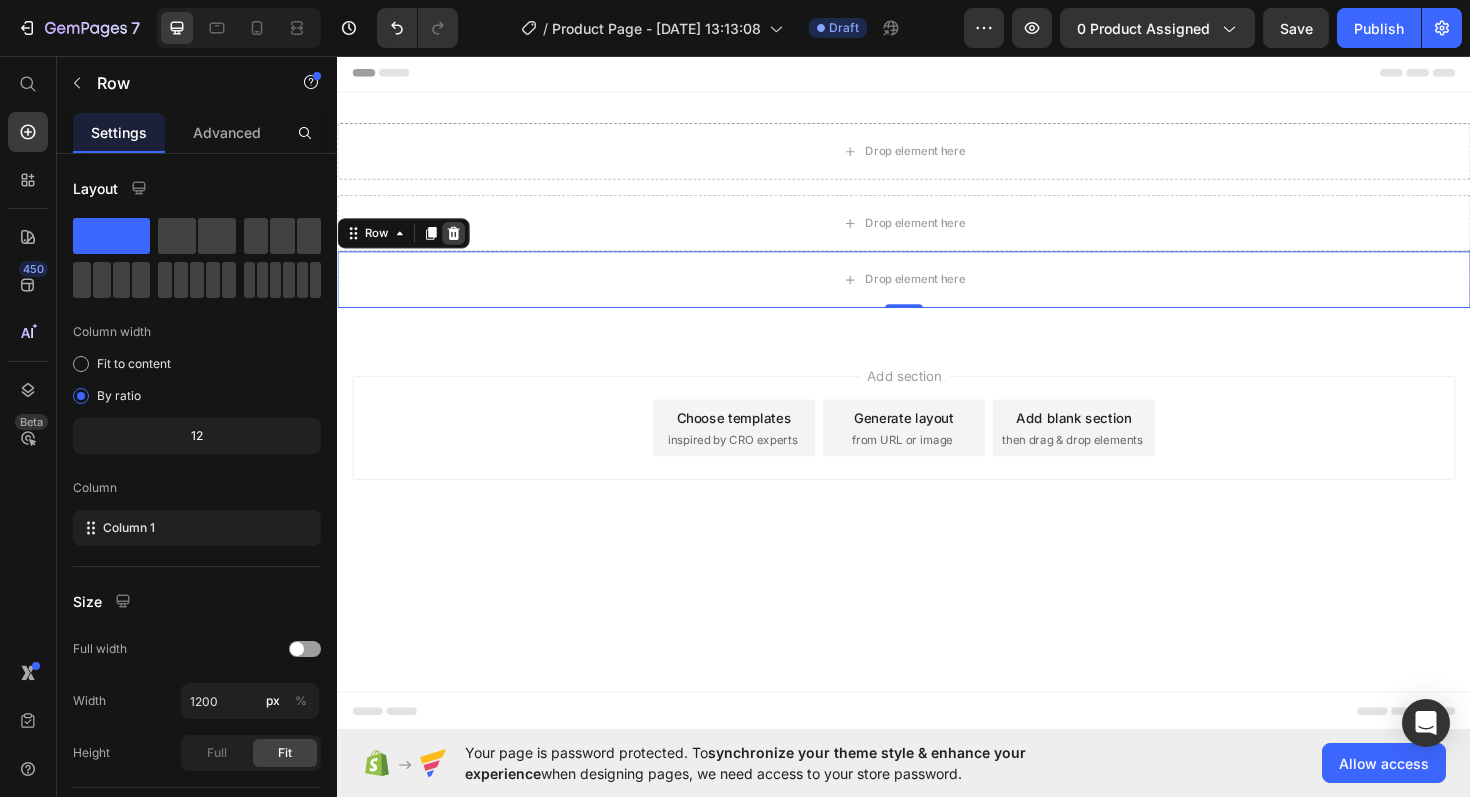 click 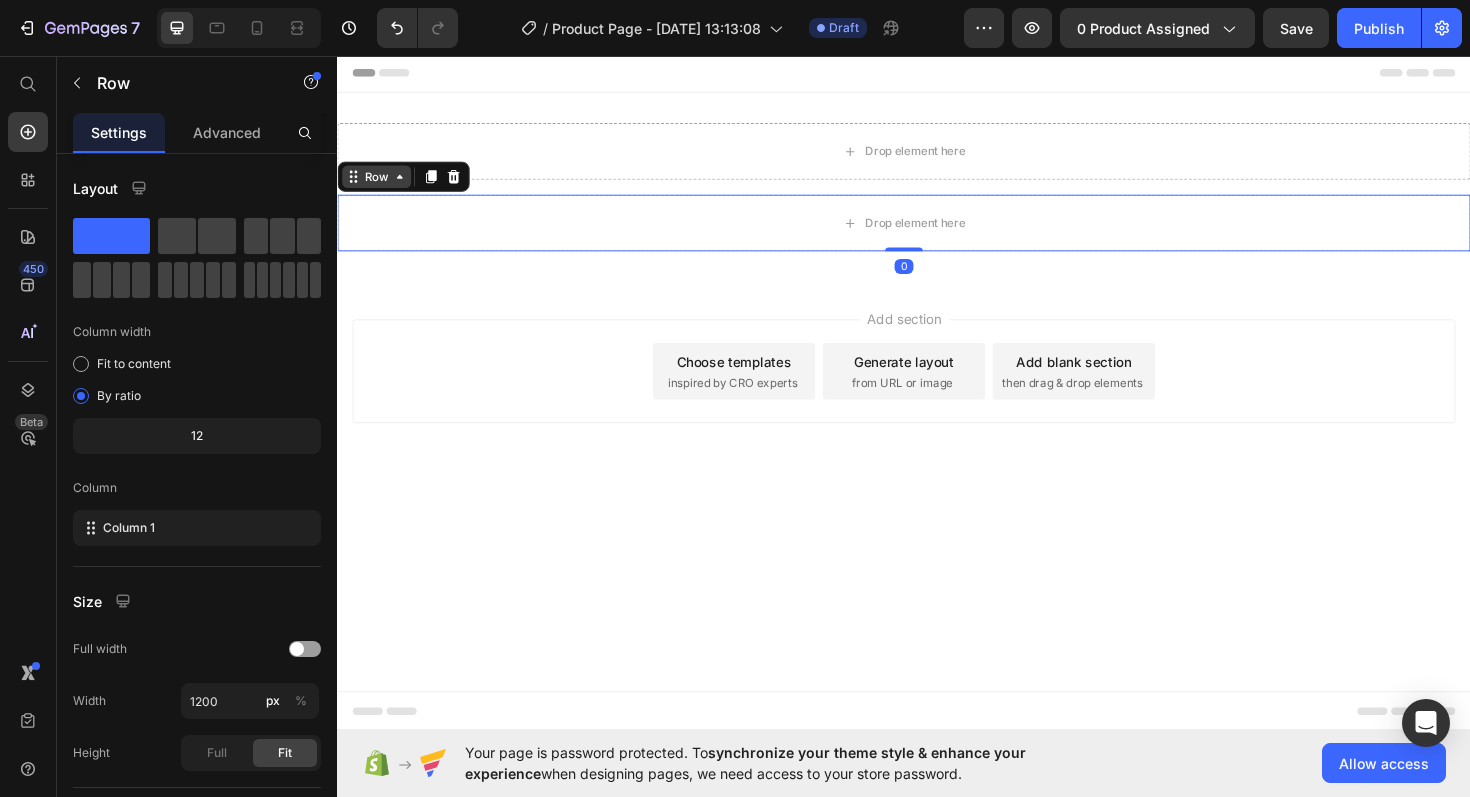 click on "Row" at bounding box center [378, 184] 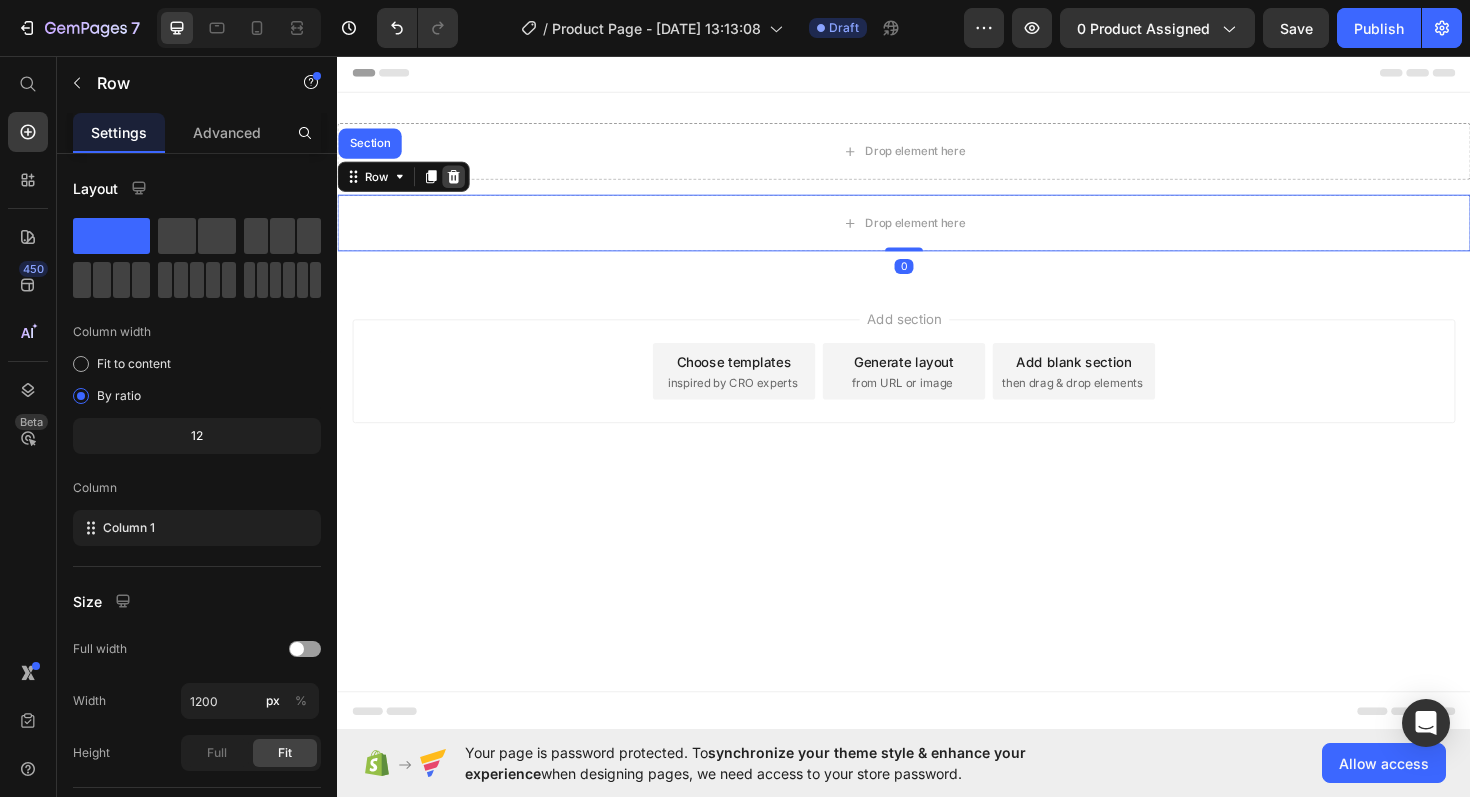 click 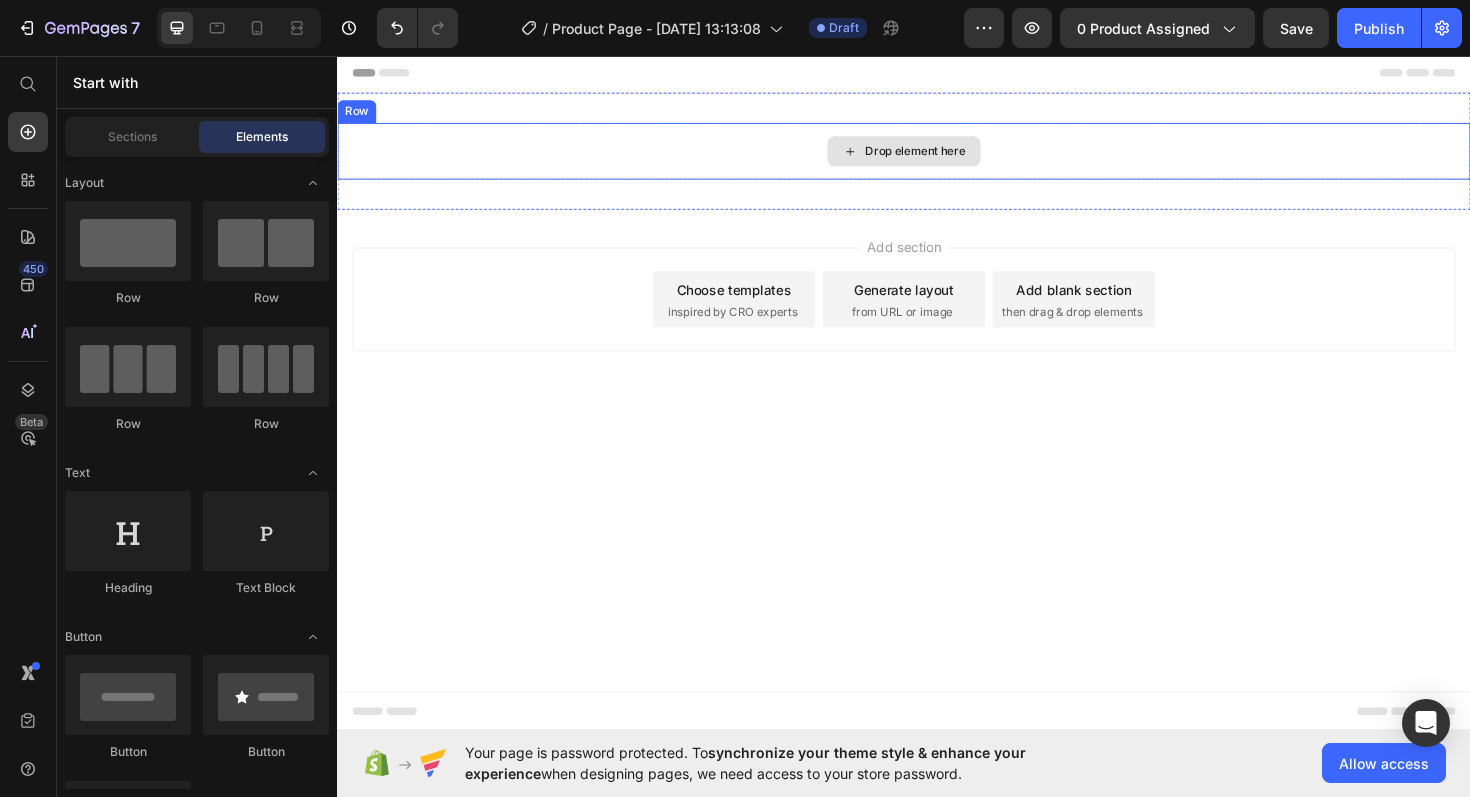 click on "Drop element here" at bounding box center [937, 157] 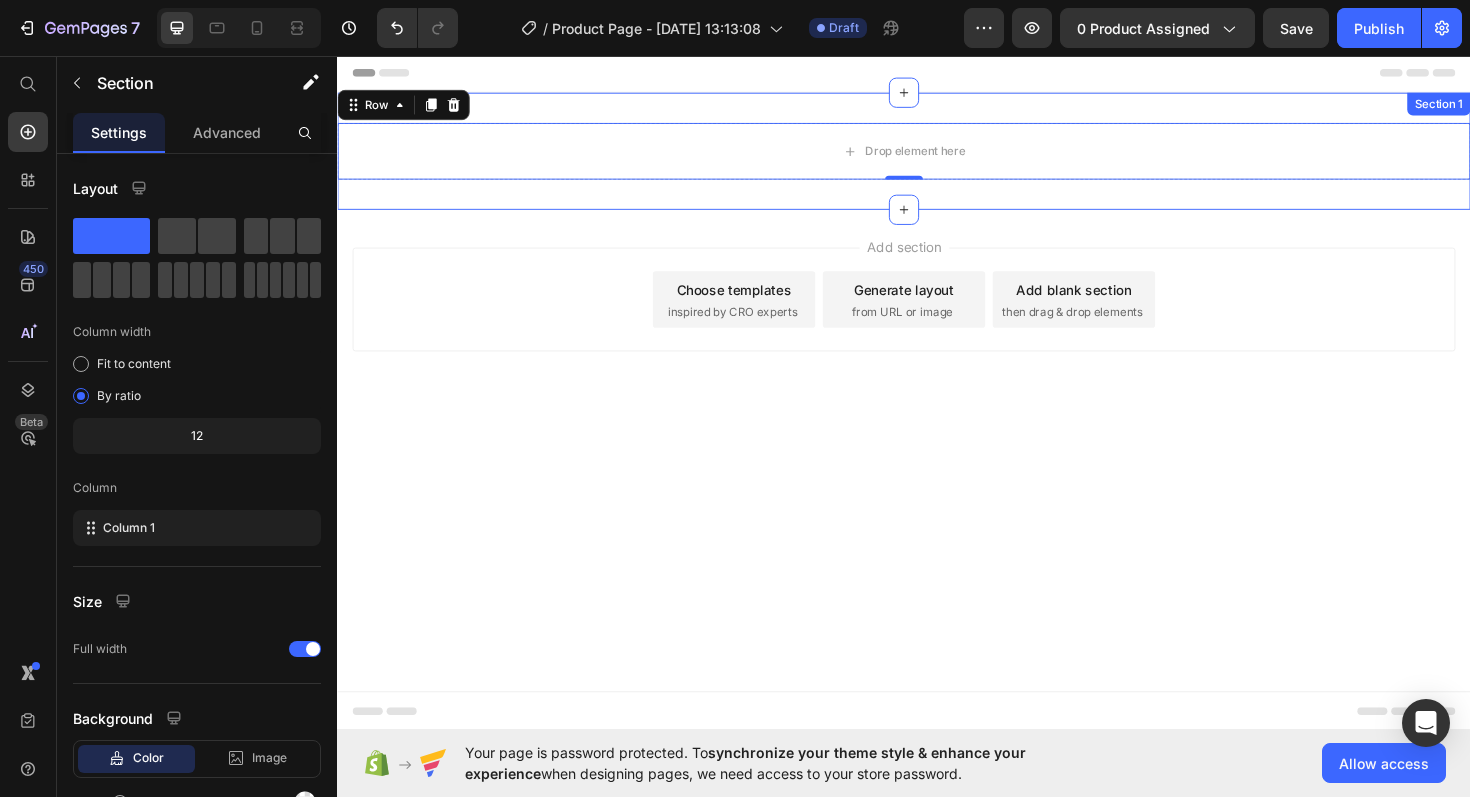 click on "Section 1" at bounding box center [1503, 107] 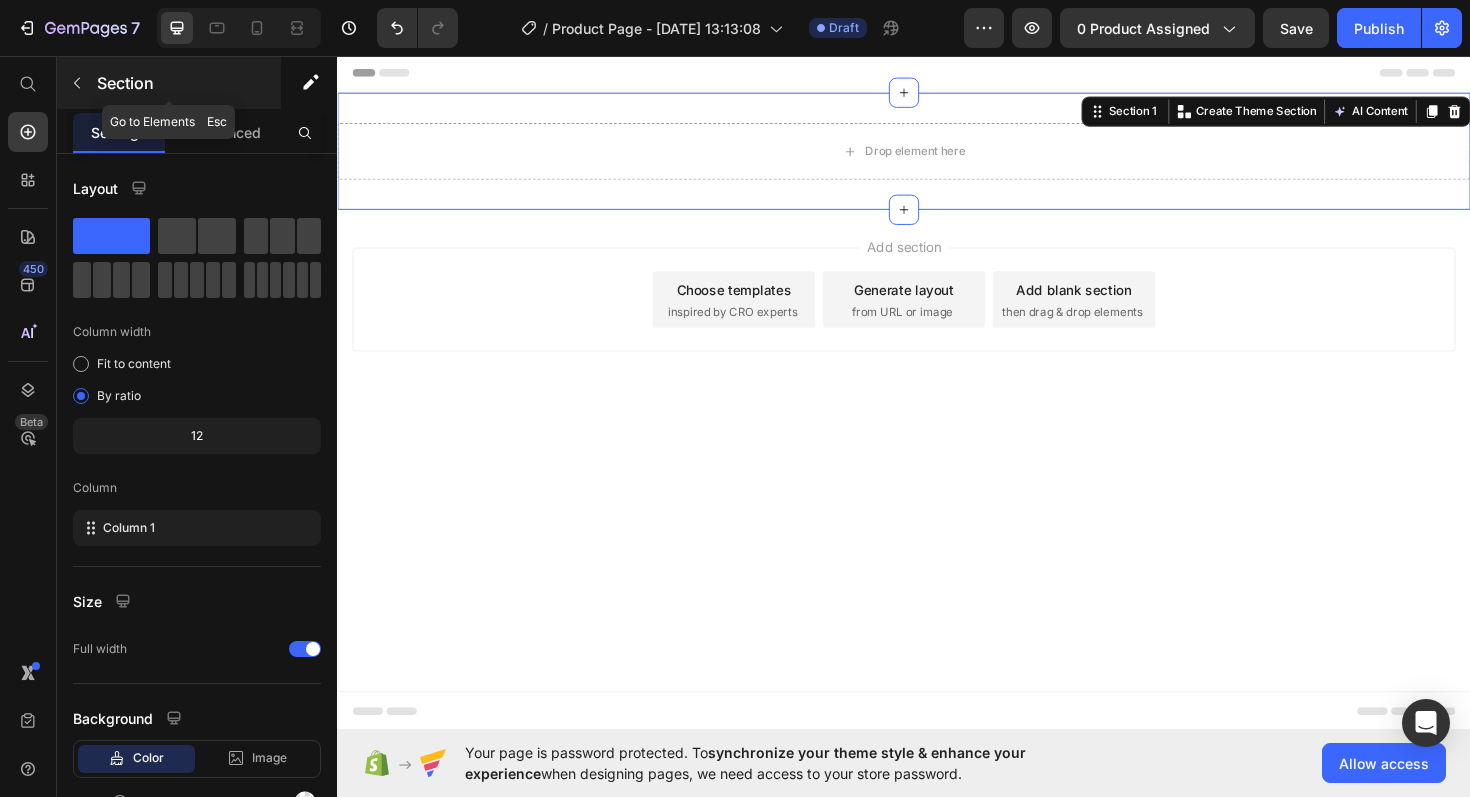 click 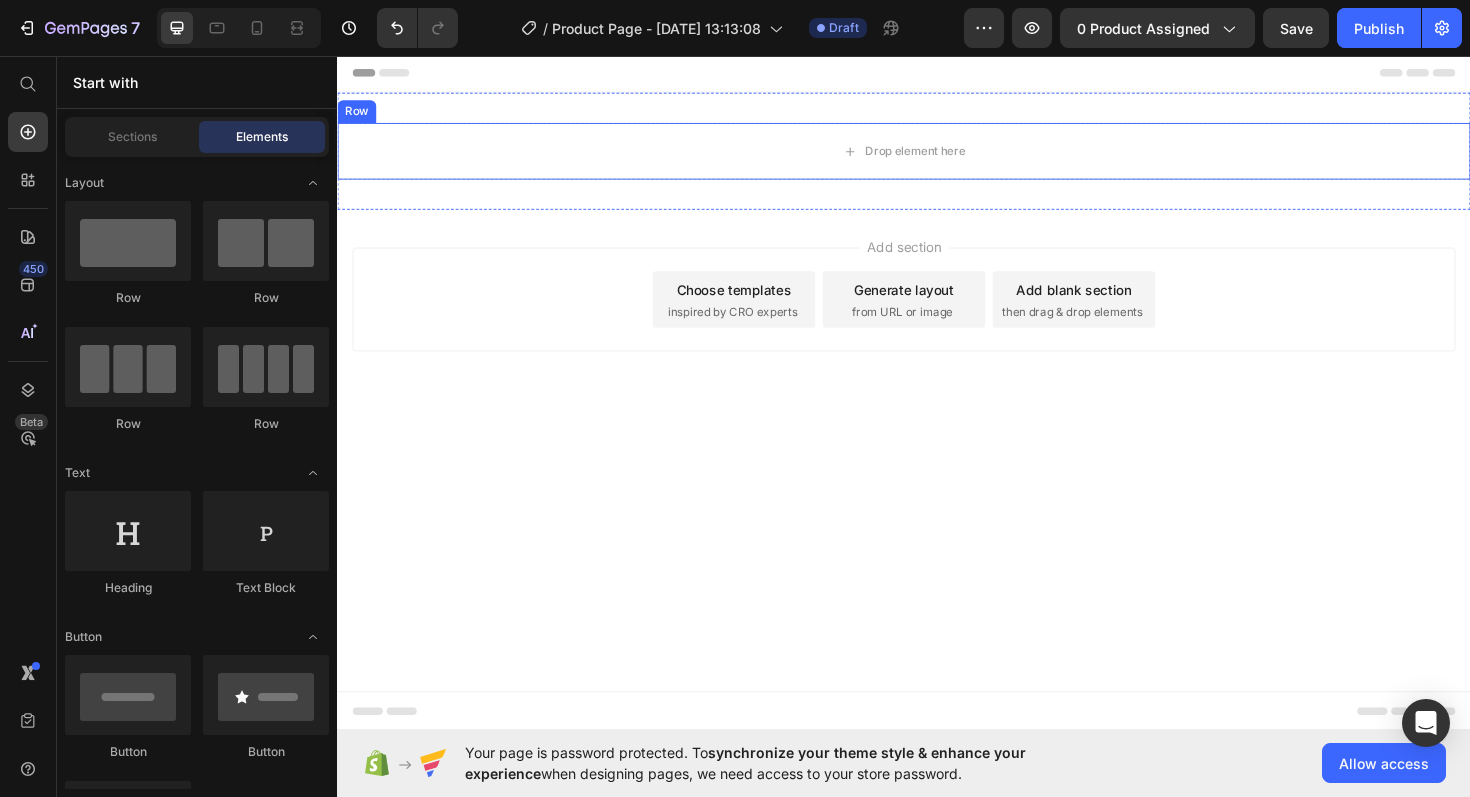 click on "Row" at bounding box center (357, 115) 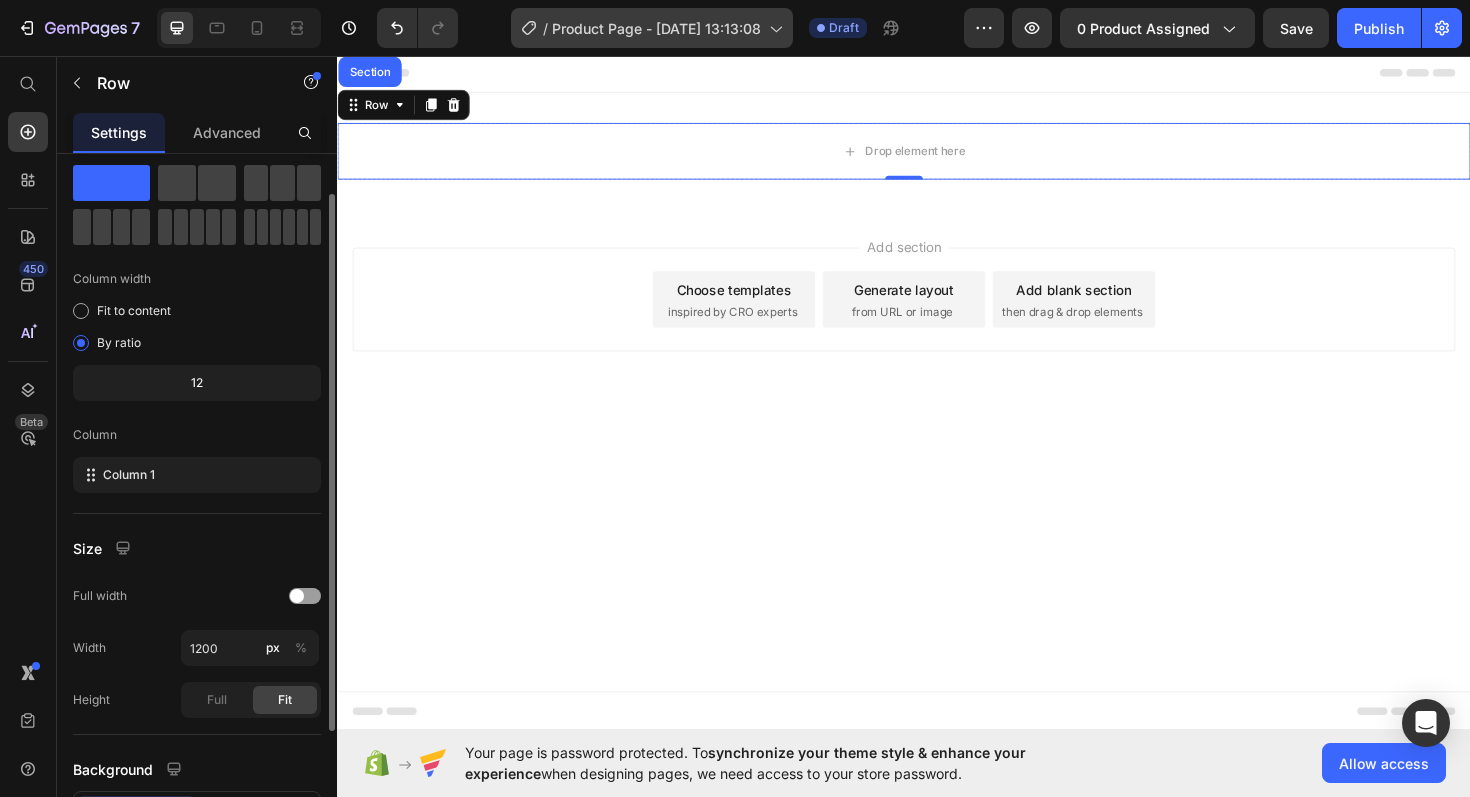 scroll, scrollTop: 212, scrollLeft: 0, axis: vertical 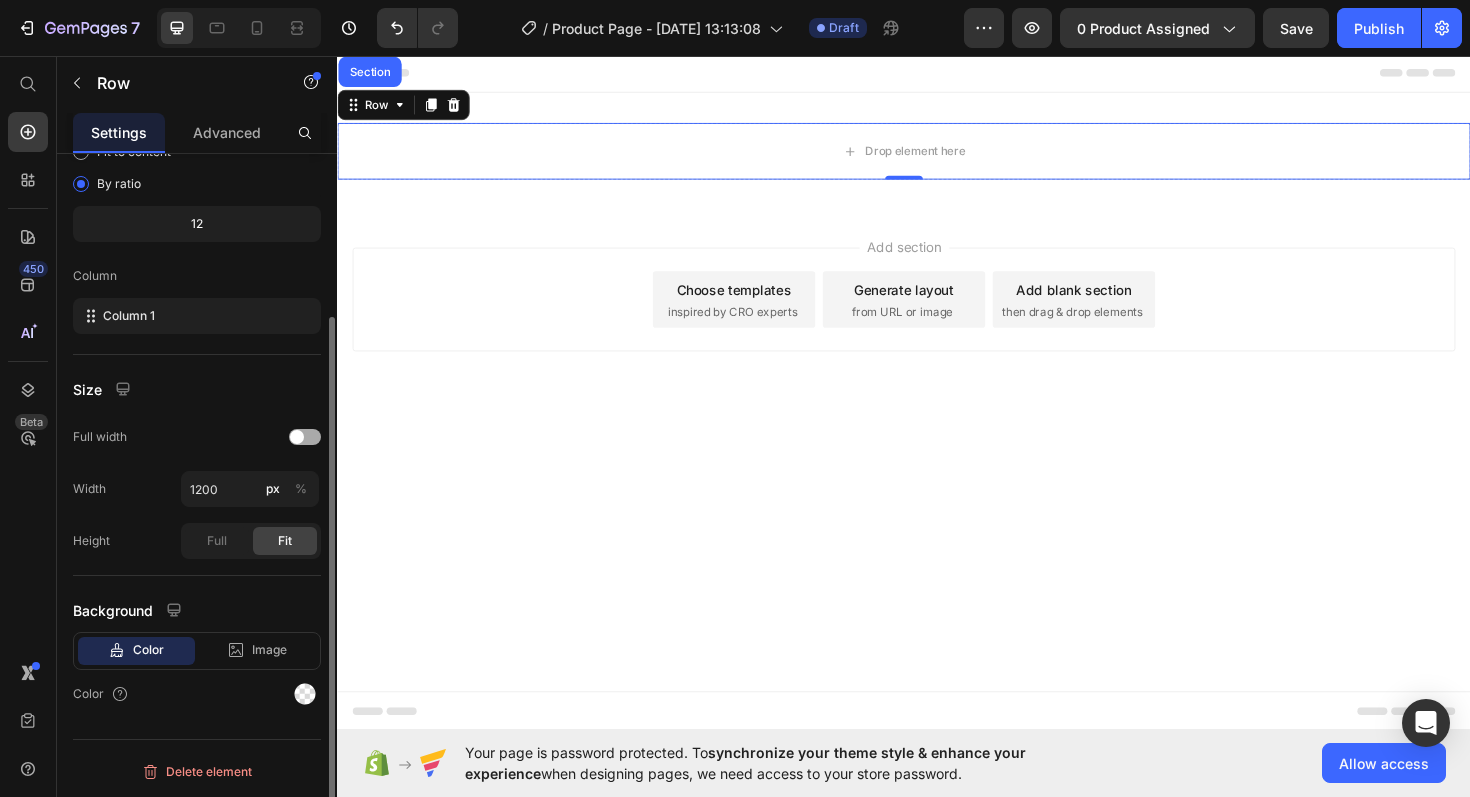 click at bounding box center (305, 437) 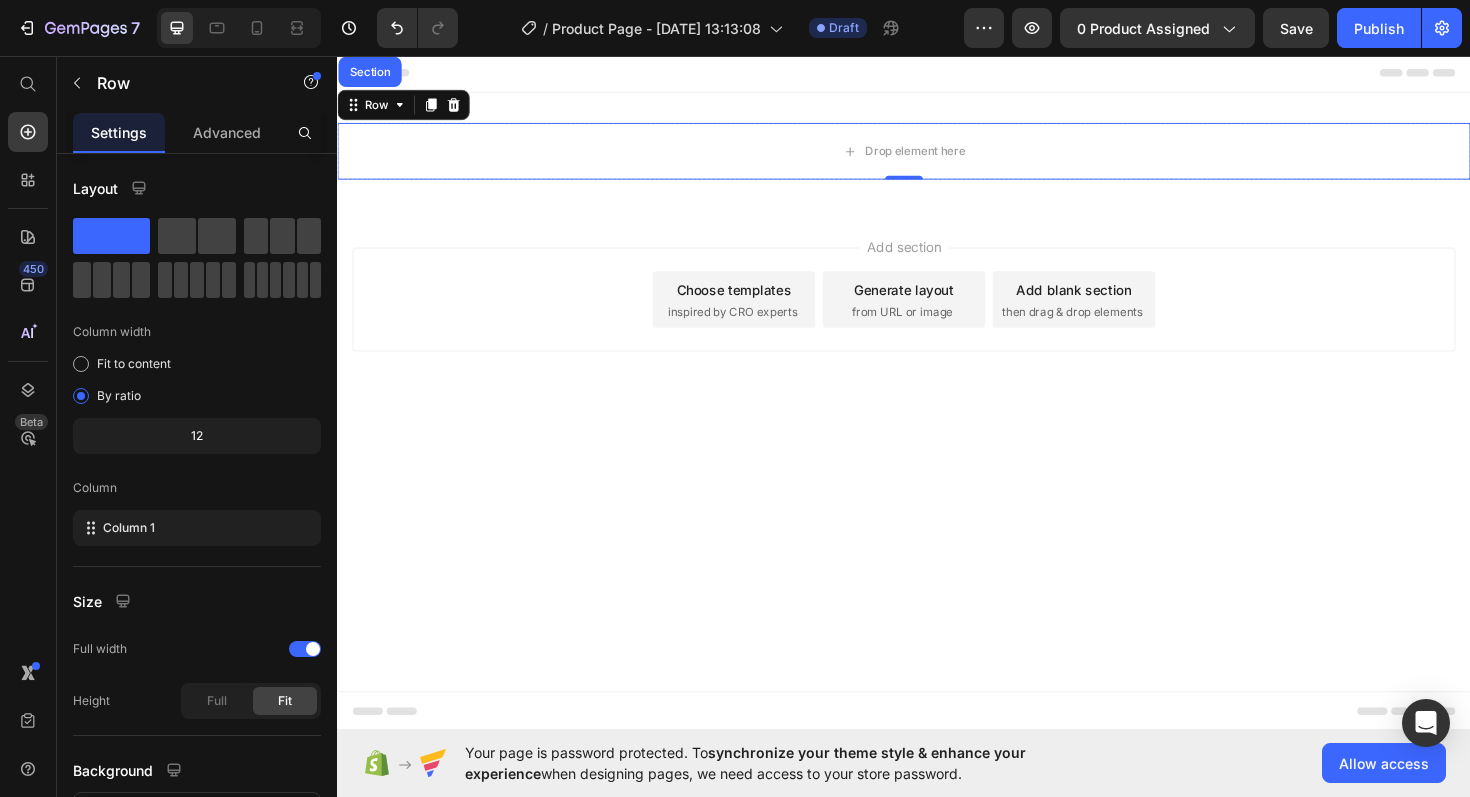 scroll, scrollTop: 160, scrollLeft: 0, axis: vertical 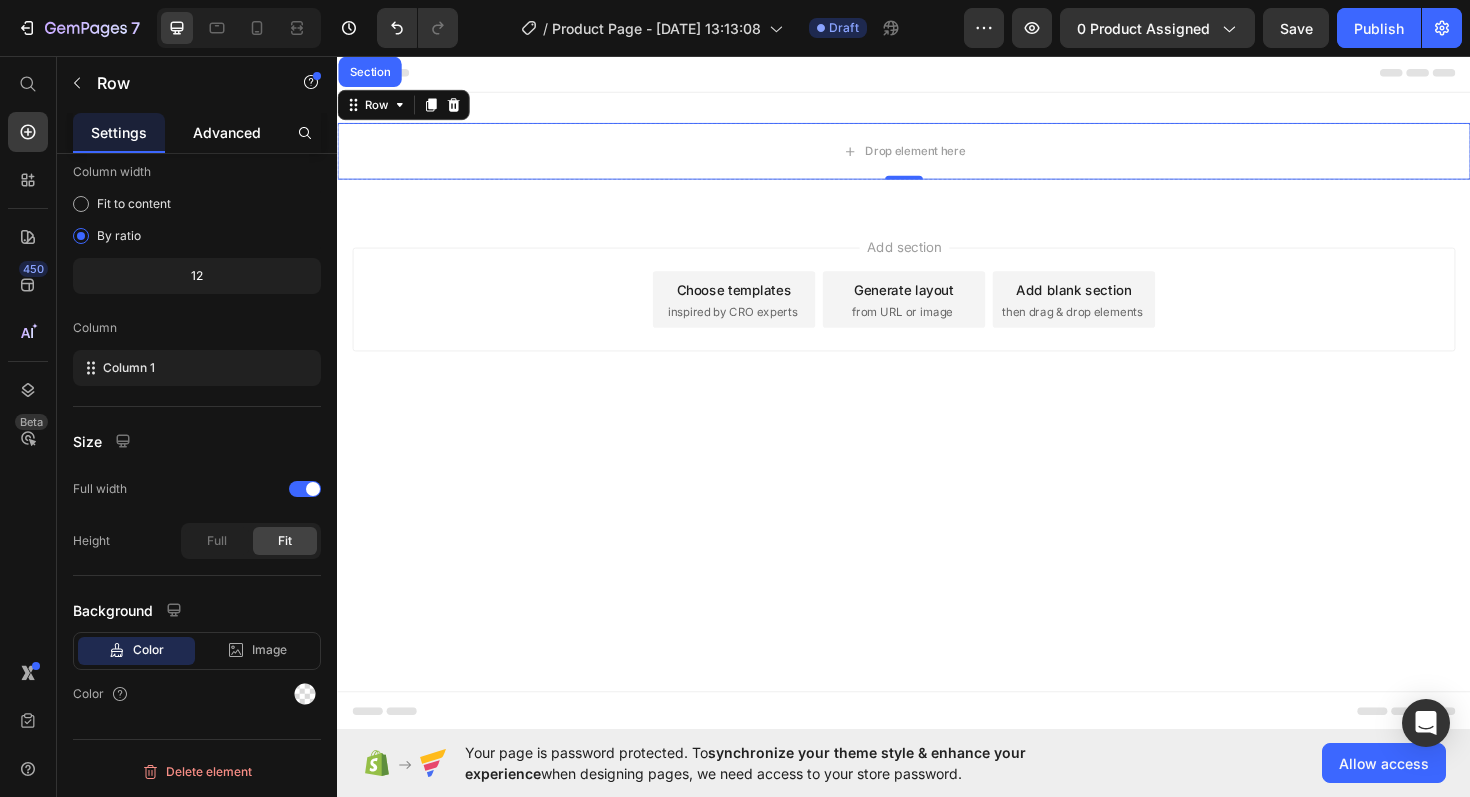 click on "Advanced" at bounding box center (227, 132) 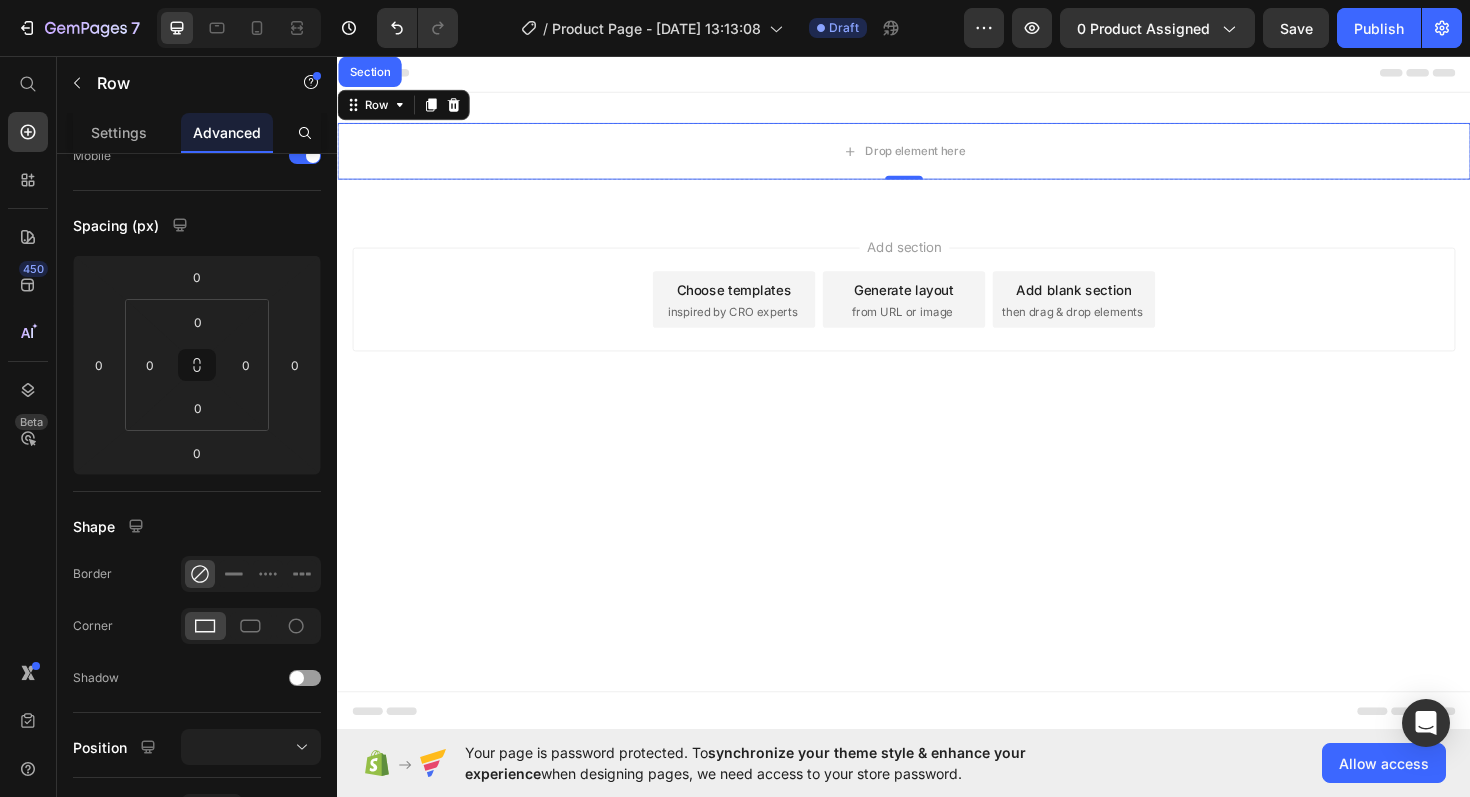 scroll, scrollTop: 0, scrollLeft: 0, axis: both 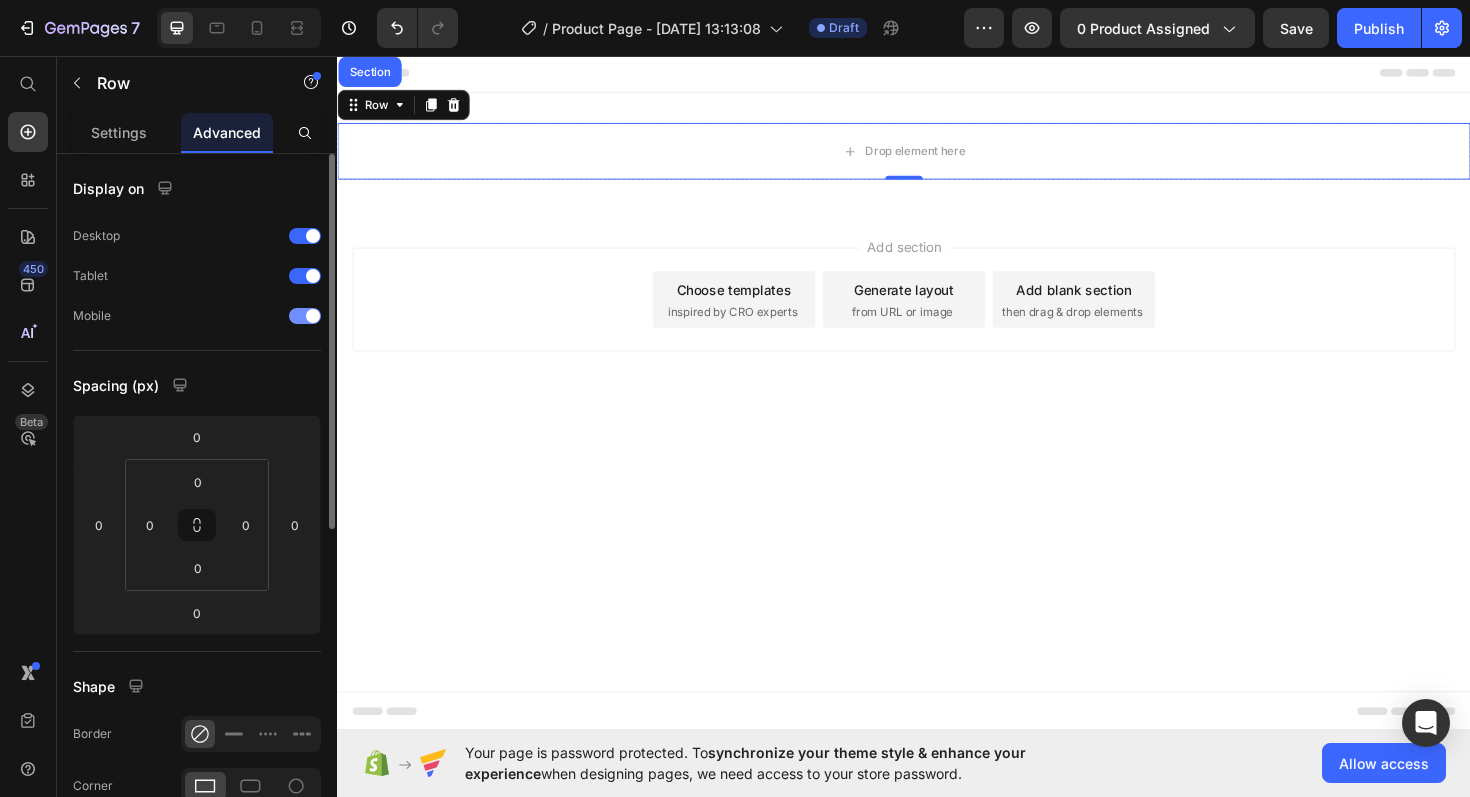 click at bounding box center [313, 316] 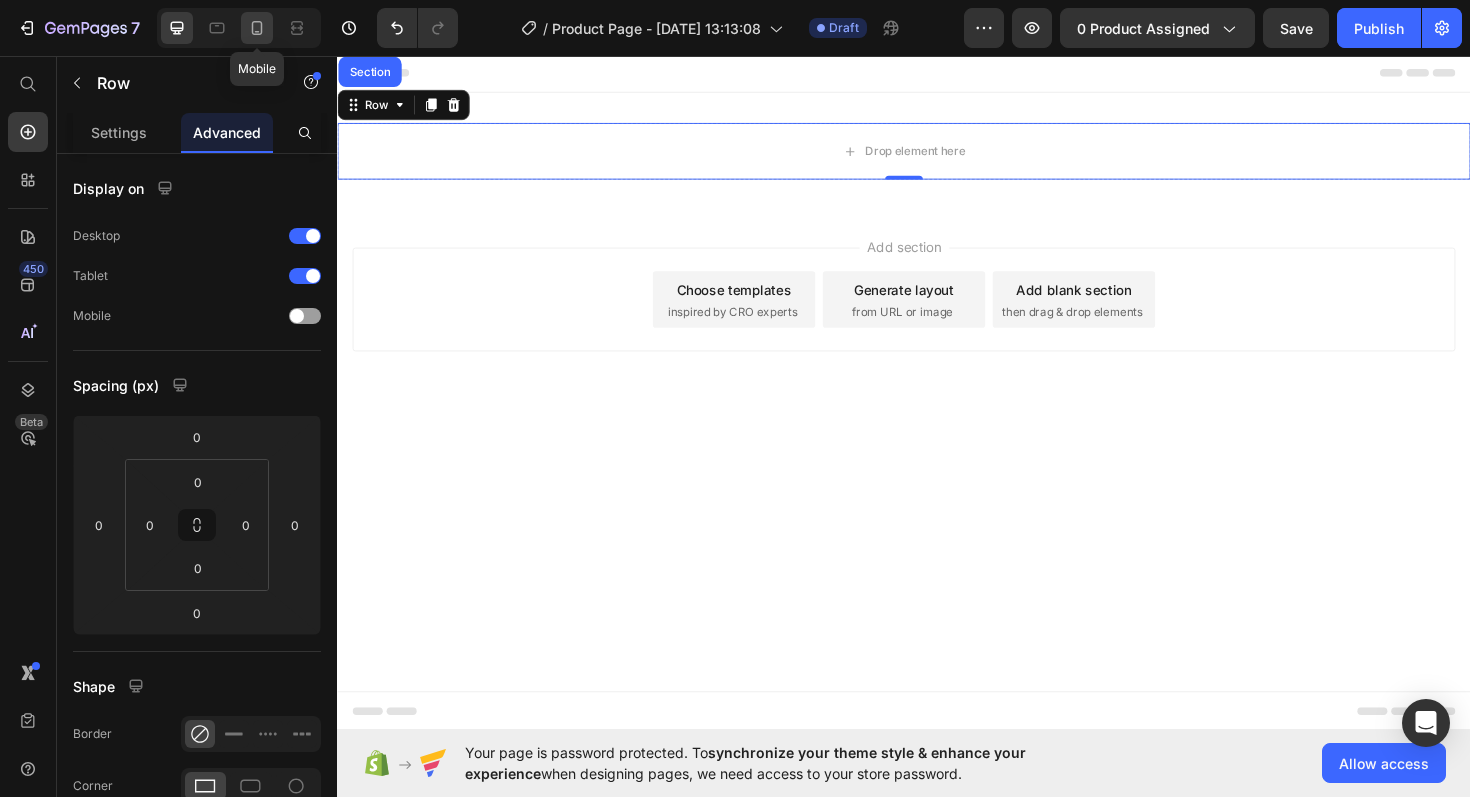 click 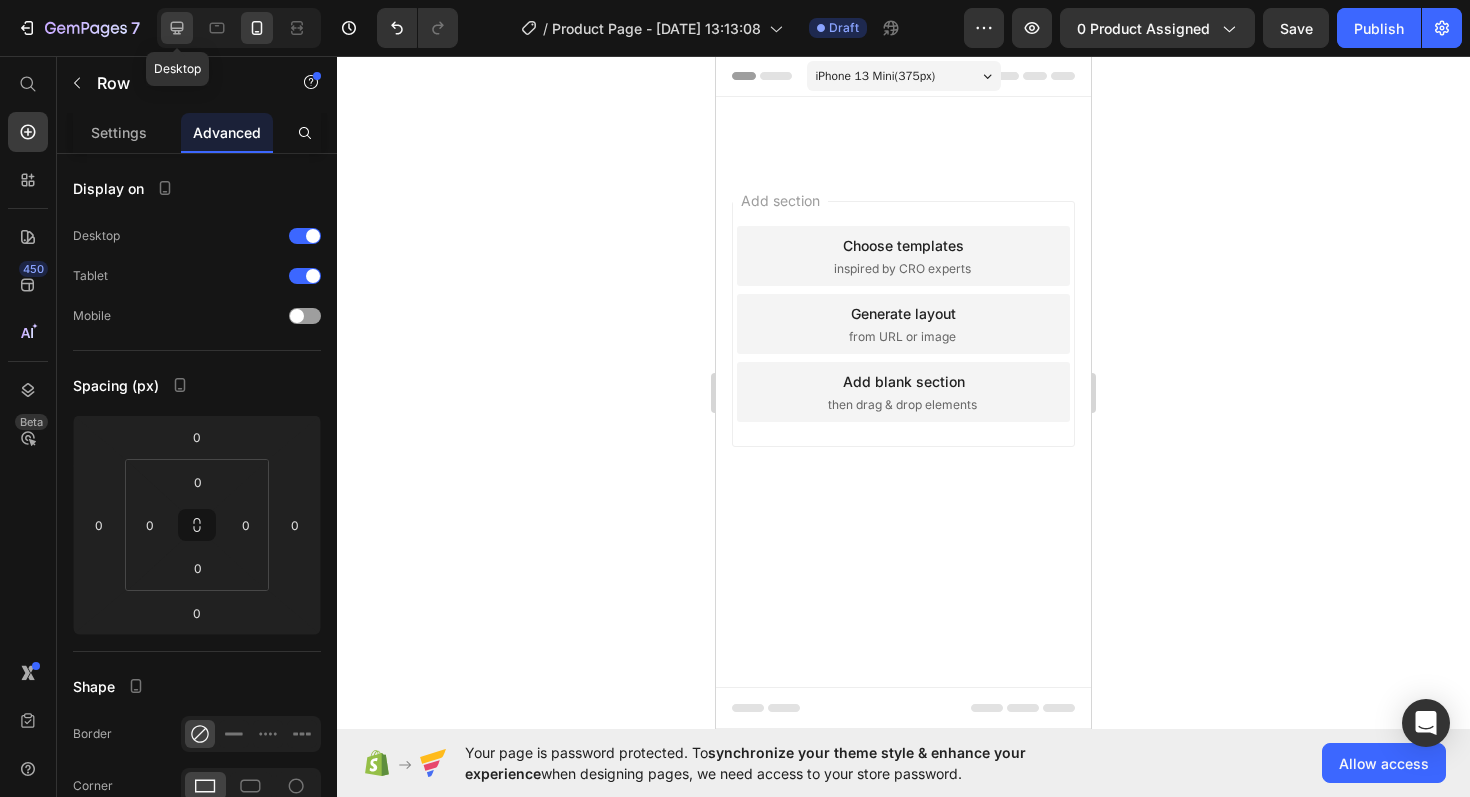 click 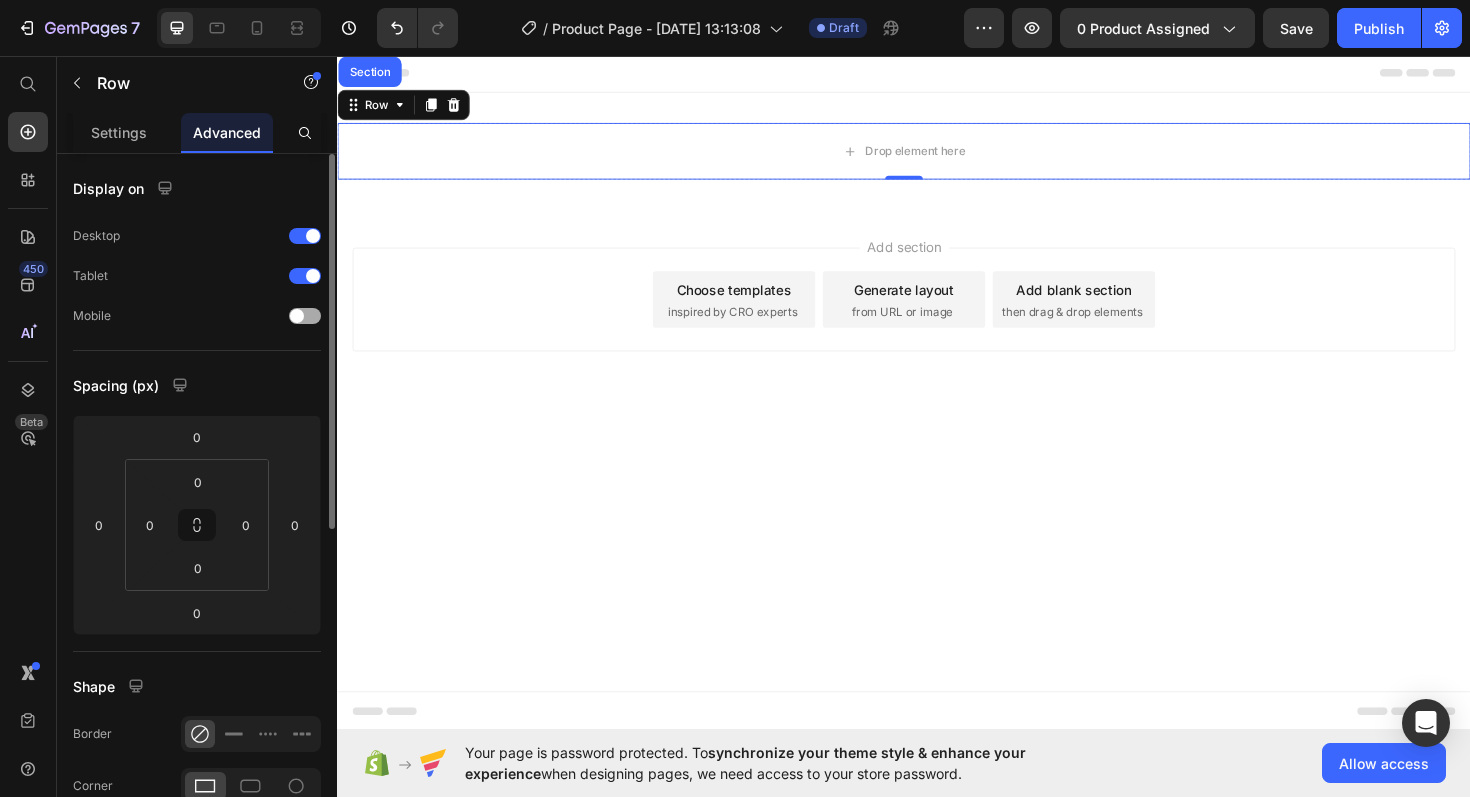 click at bounding box center (305, 316) 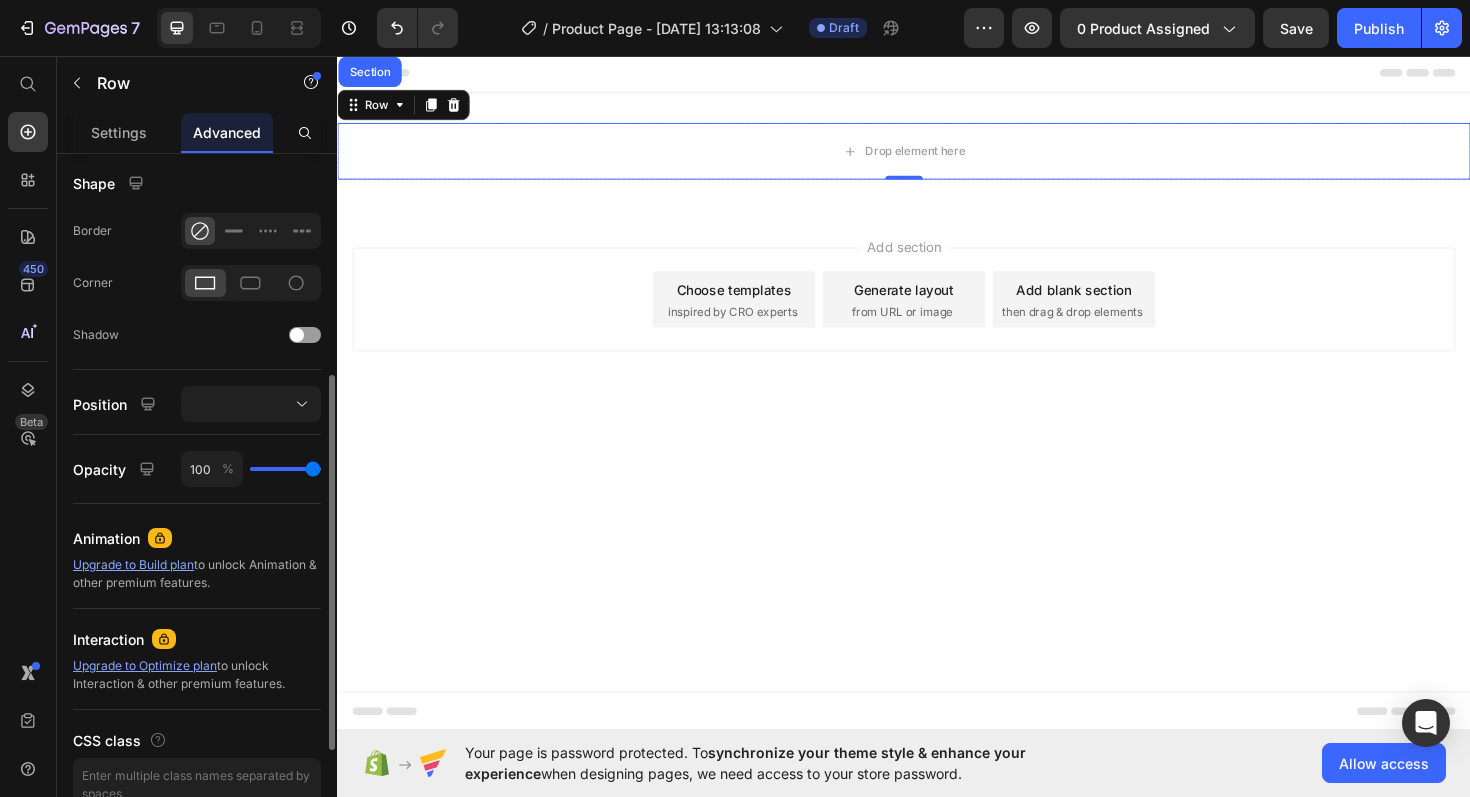 scroll, scrollTop: 600, scrollLeft: 0, axis: vertical 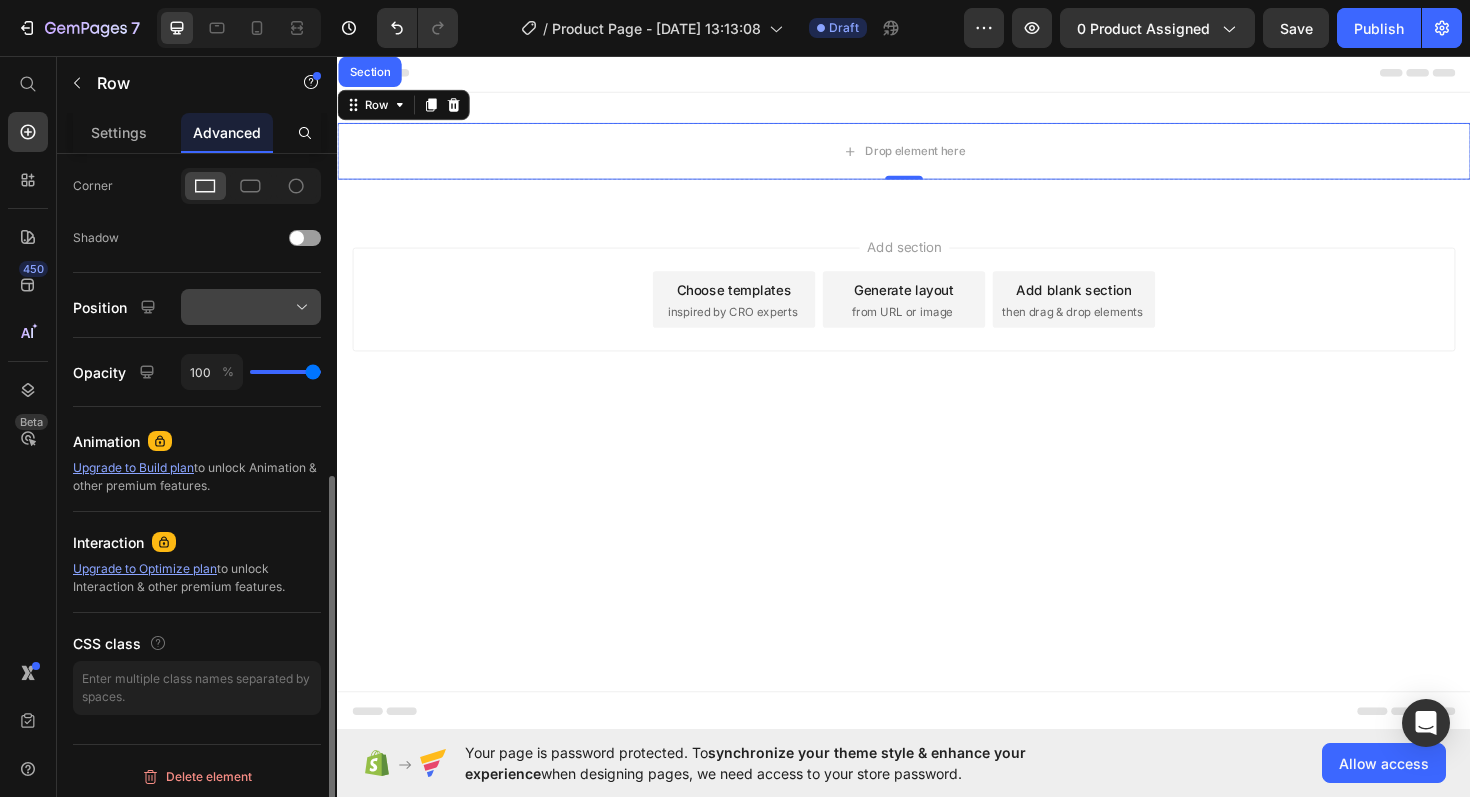 click at bounding box center (251, 307) 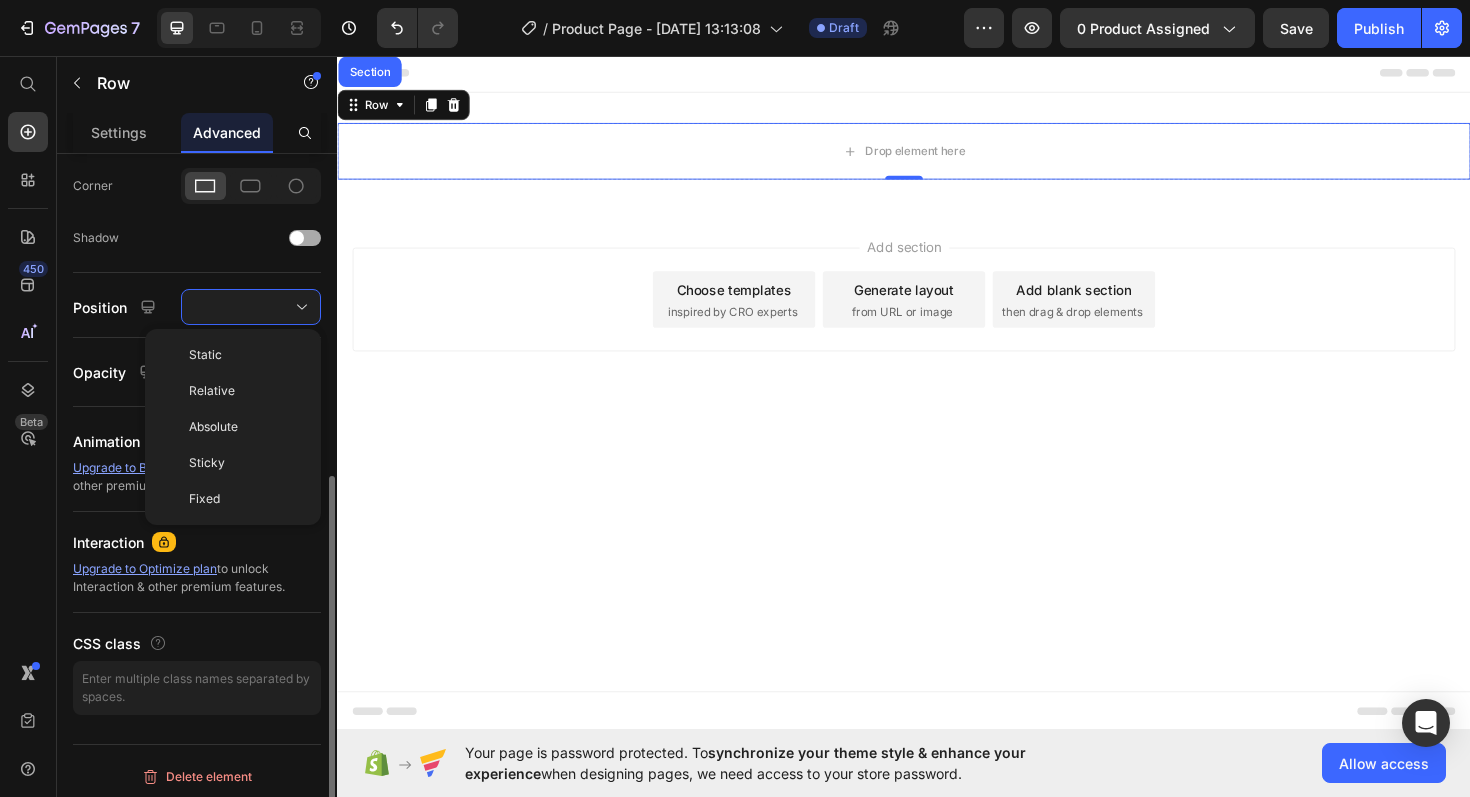 click on "Shadow" 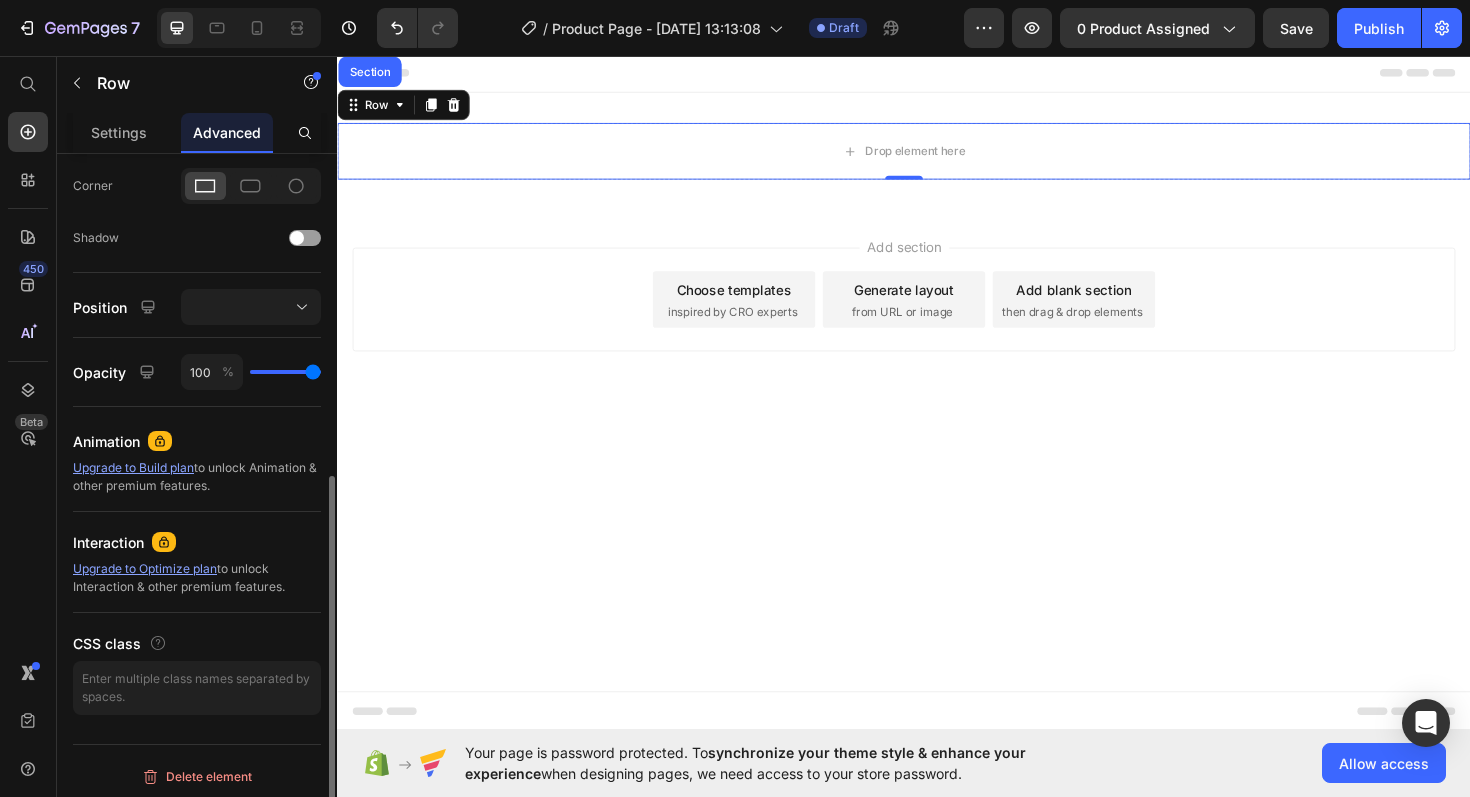 type on "95" 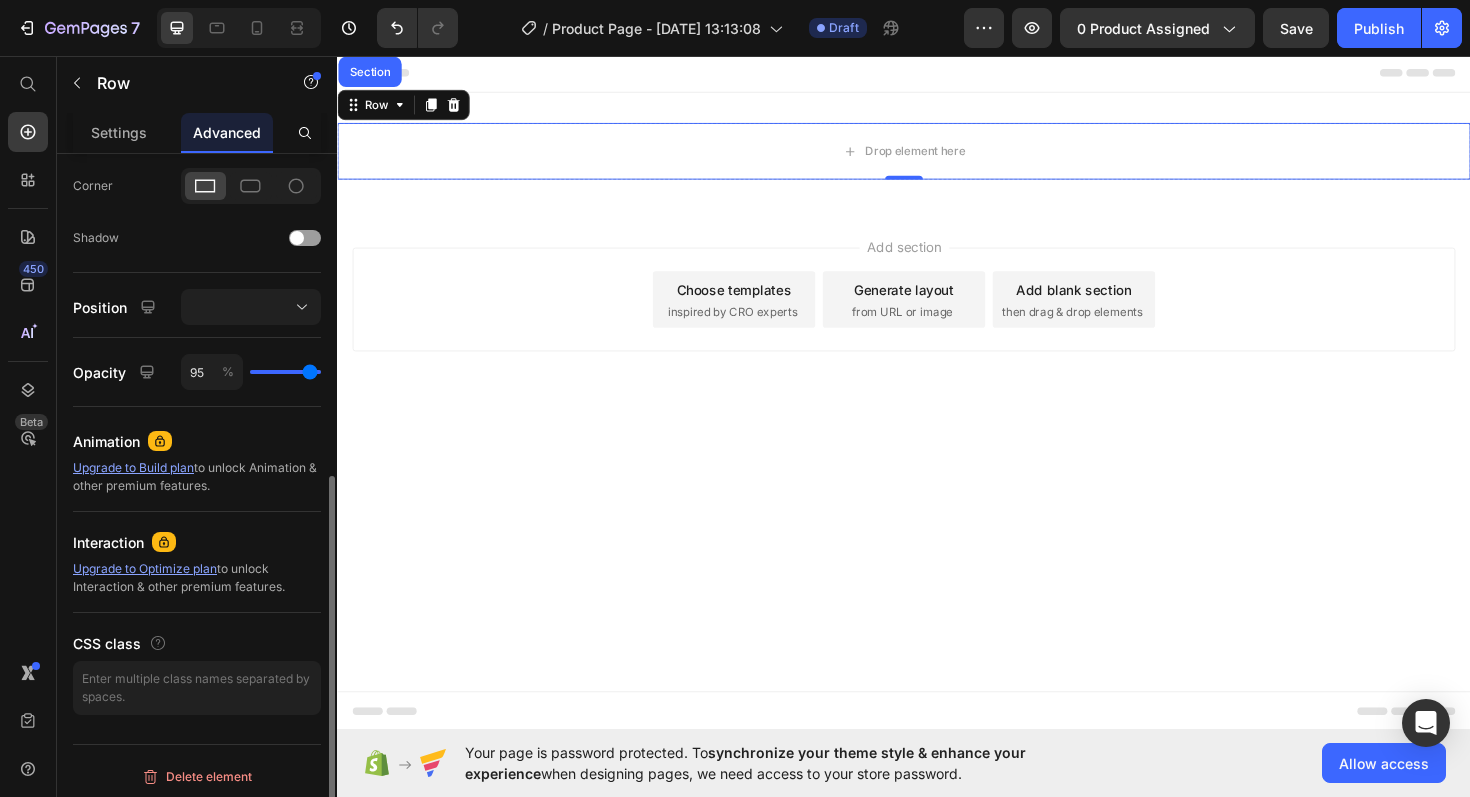 type on "94" 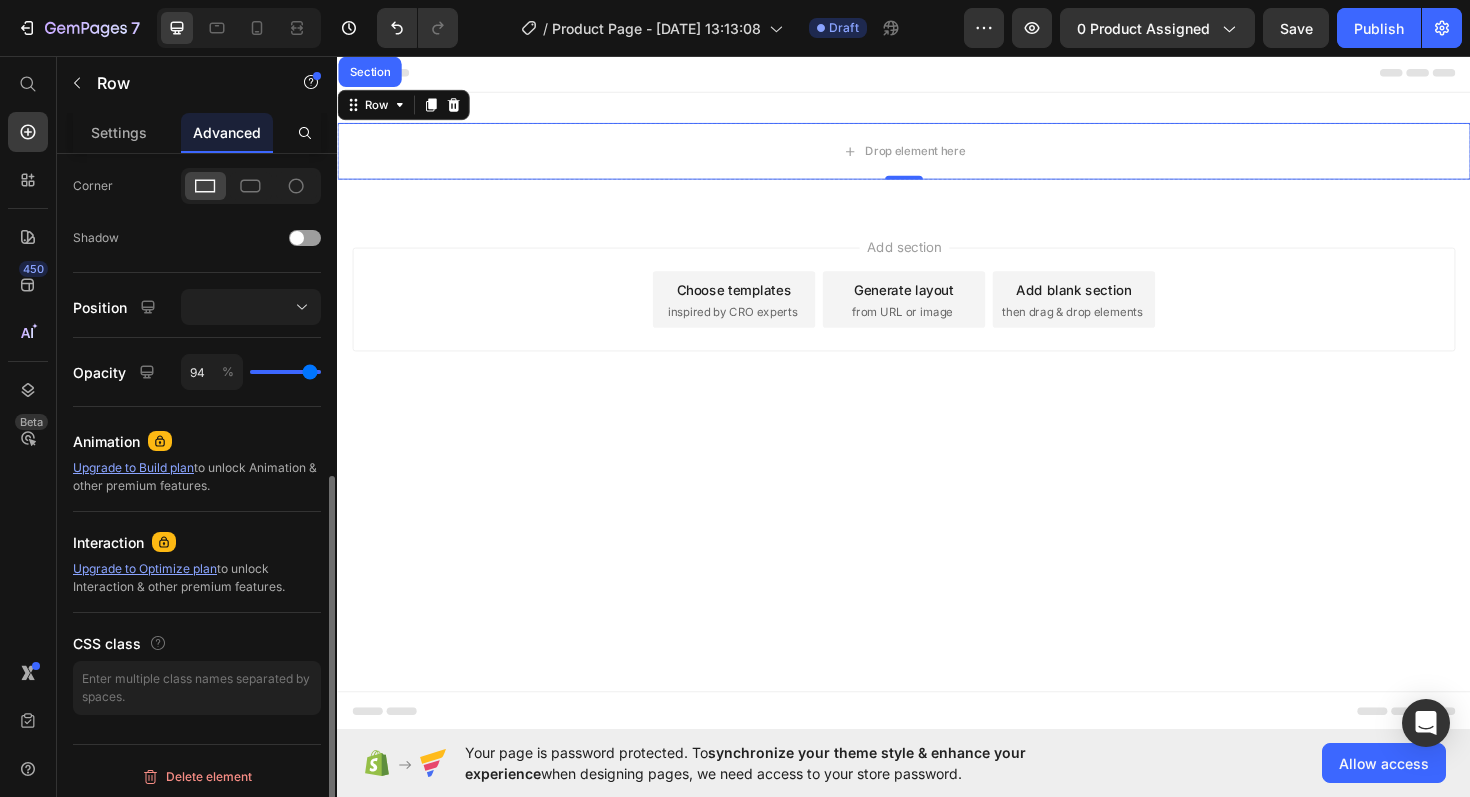 type on "87" 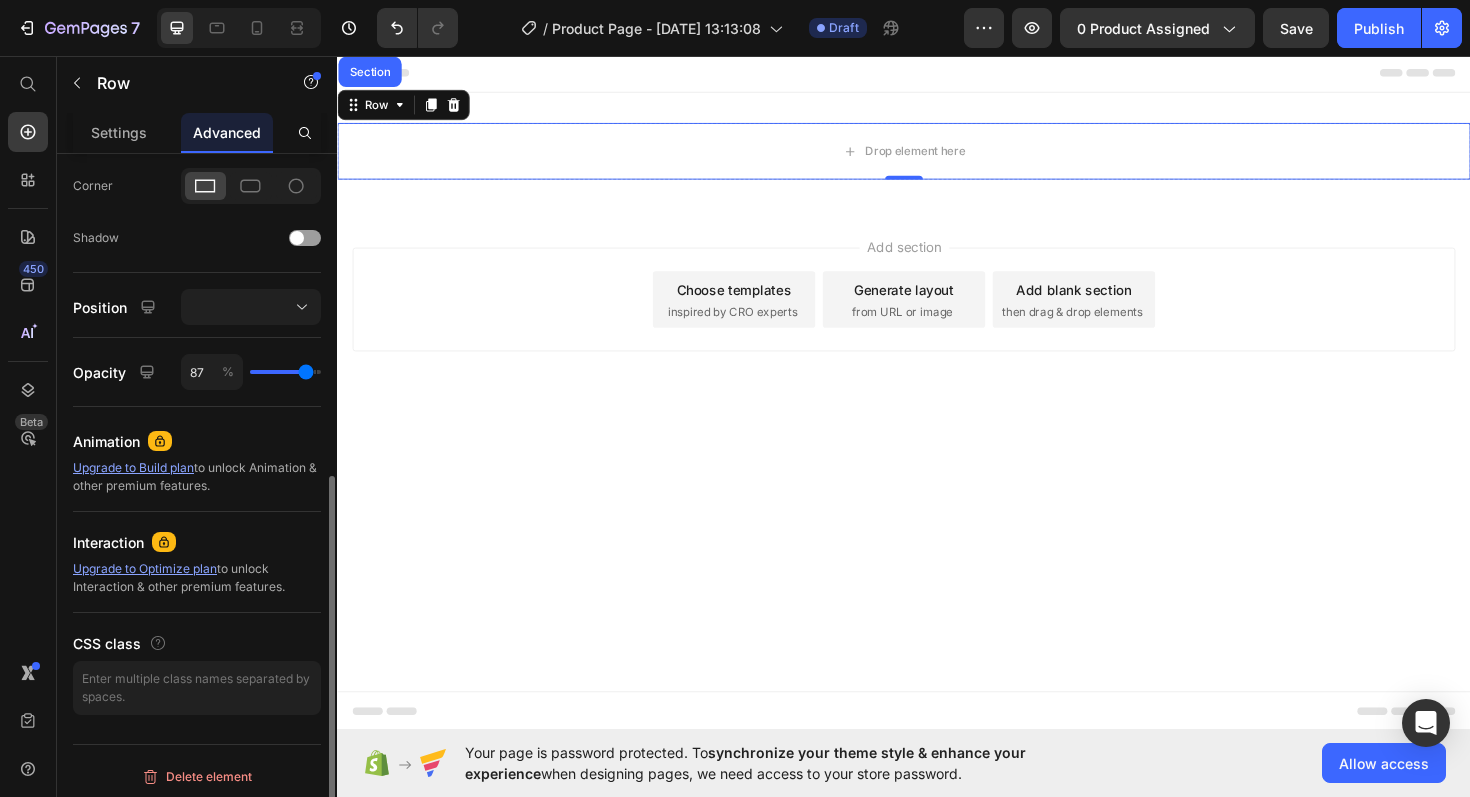 type on "46" 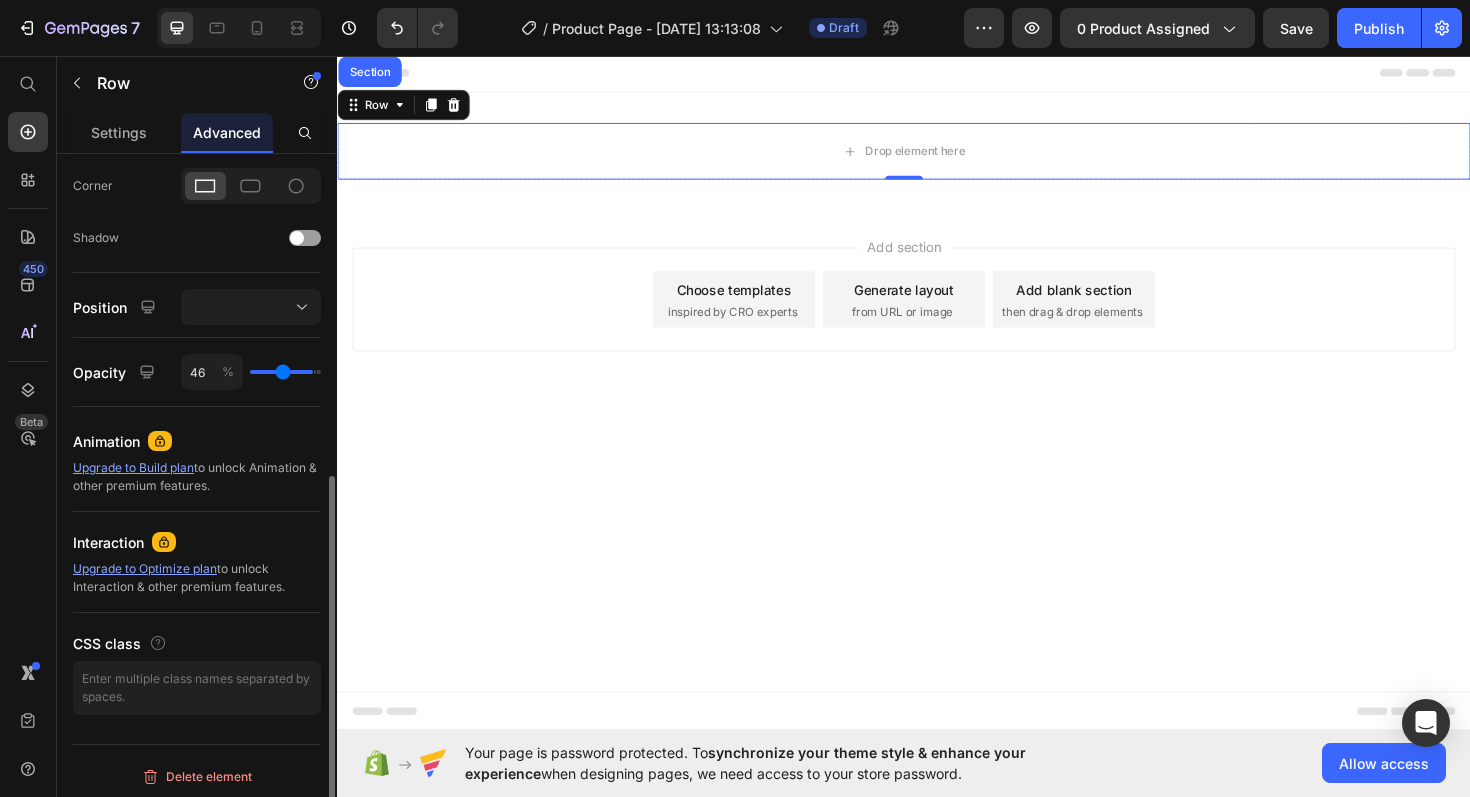 type on "5" 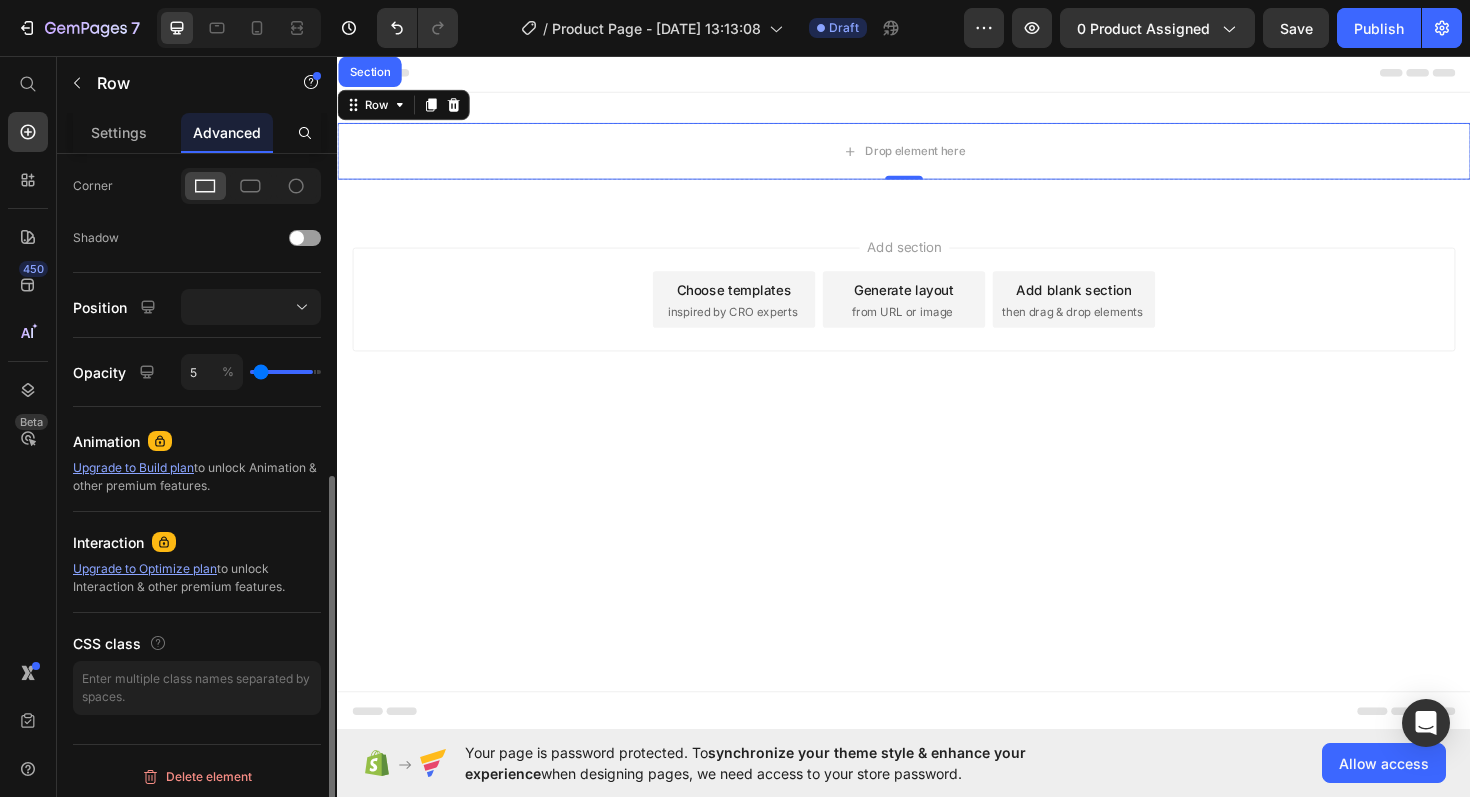 type on "0" 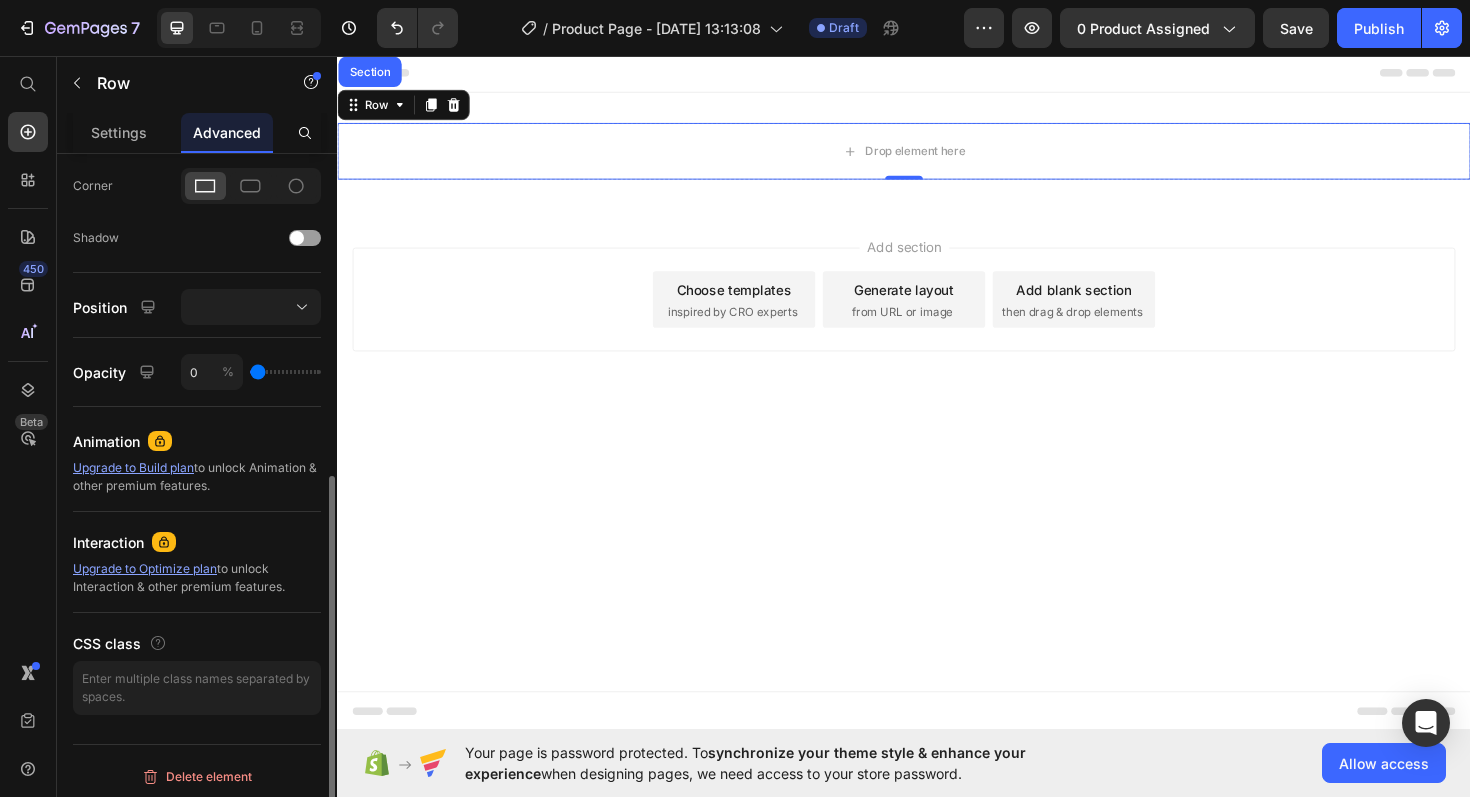 type on "1" 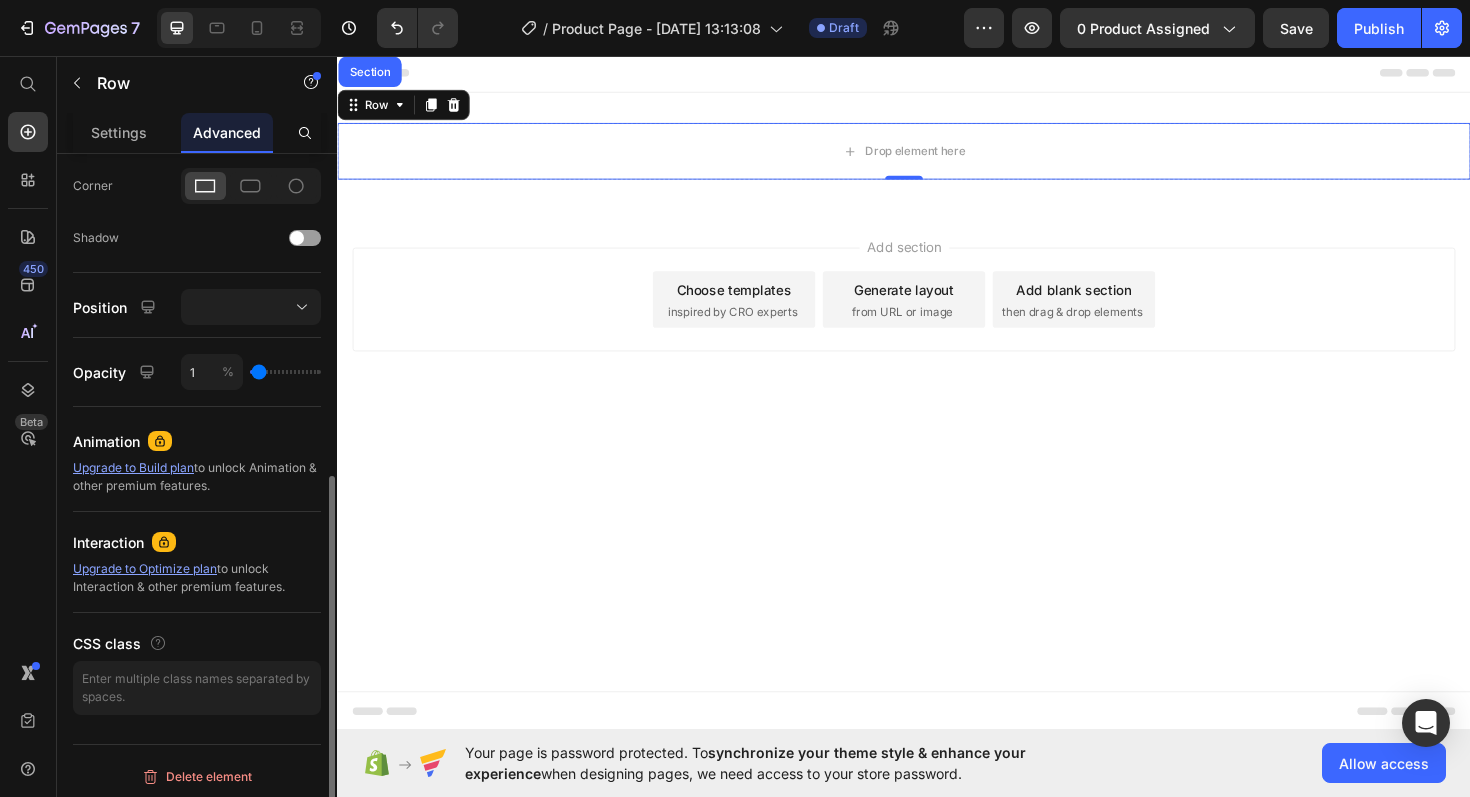 type on "31" 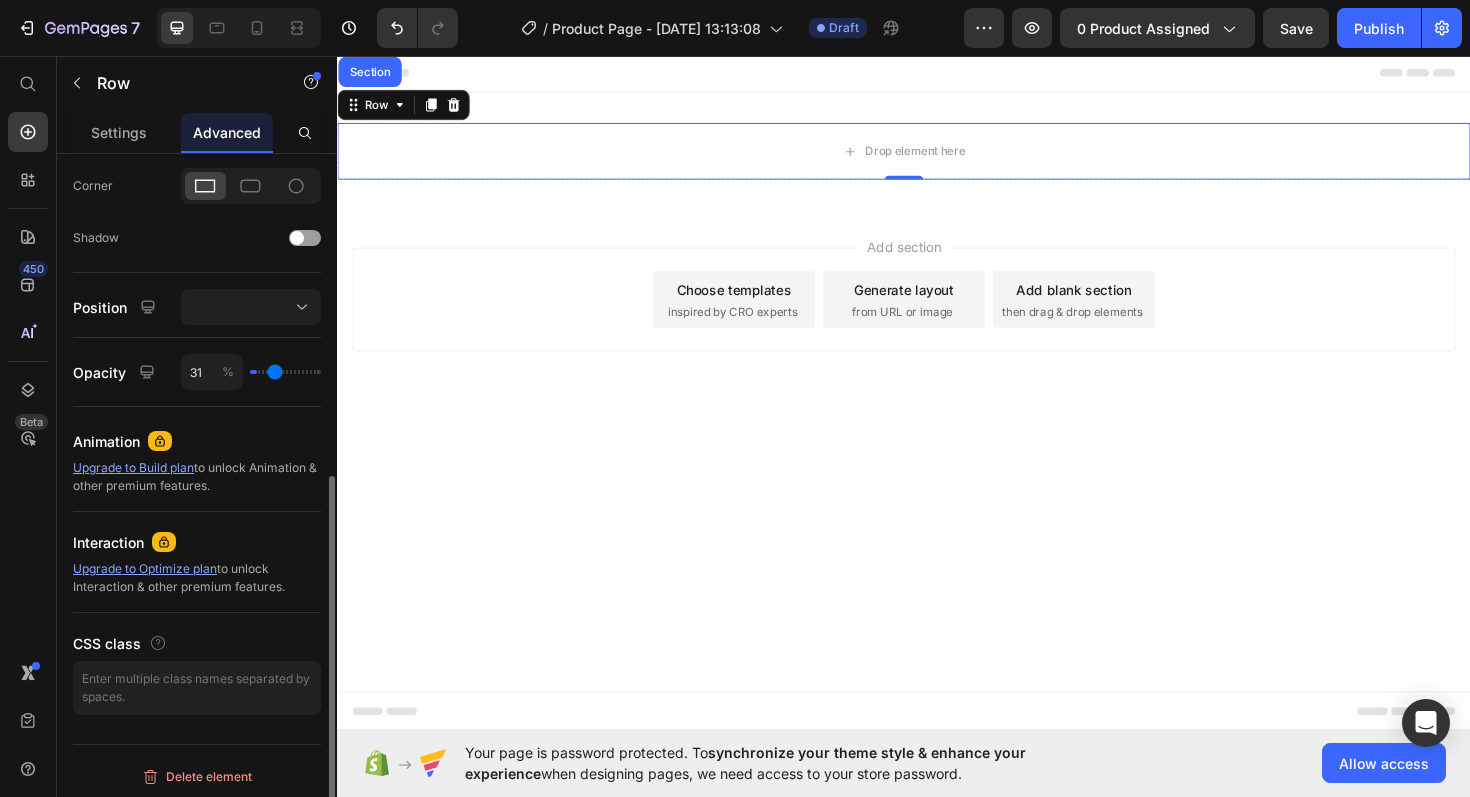 type on "59" 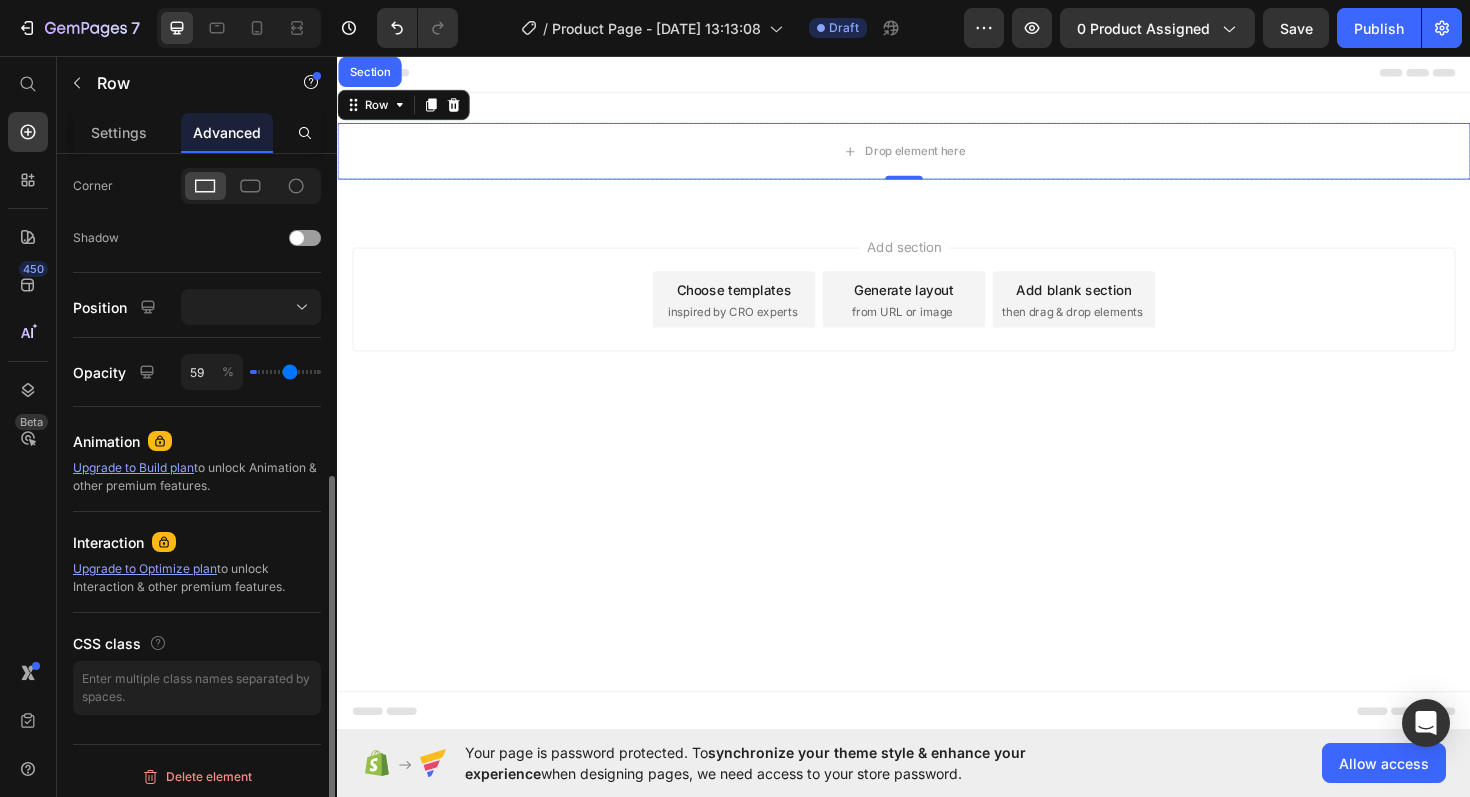 type on "86" 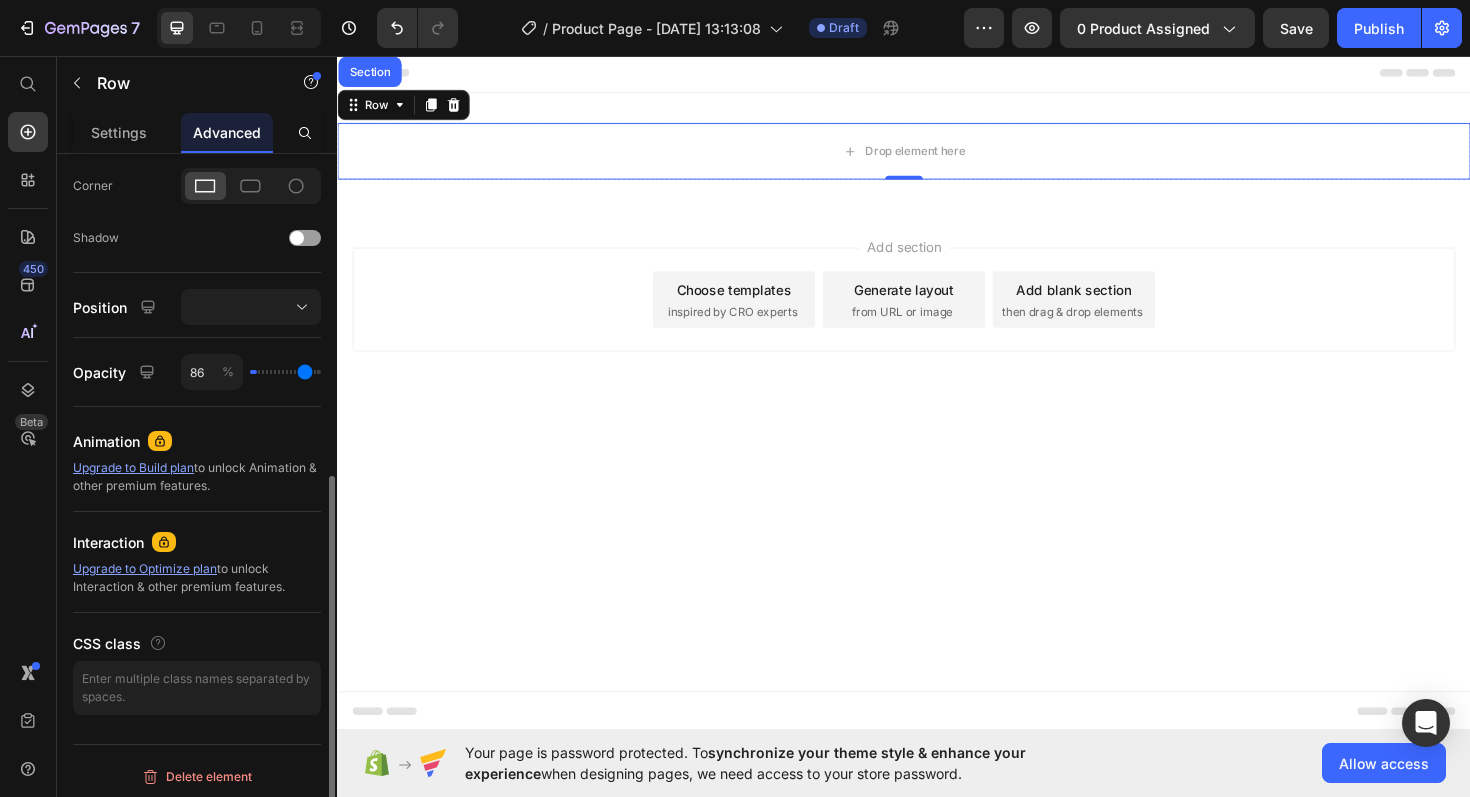 type on "100" 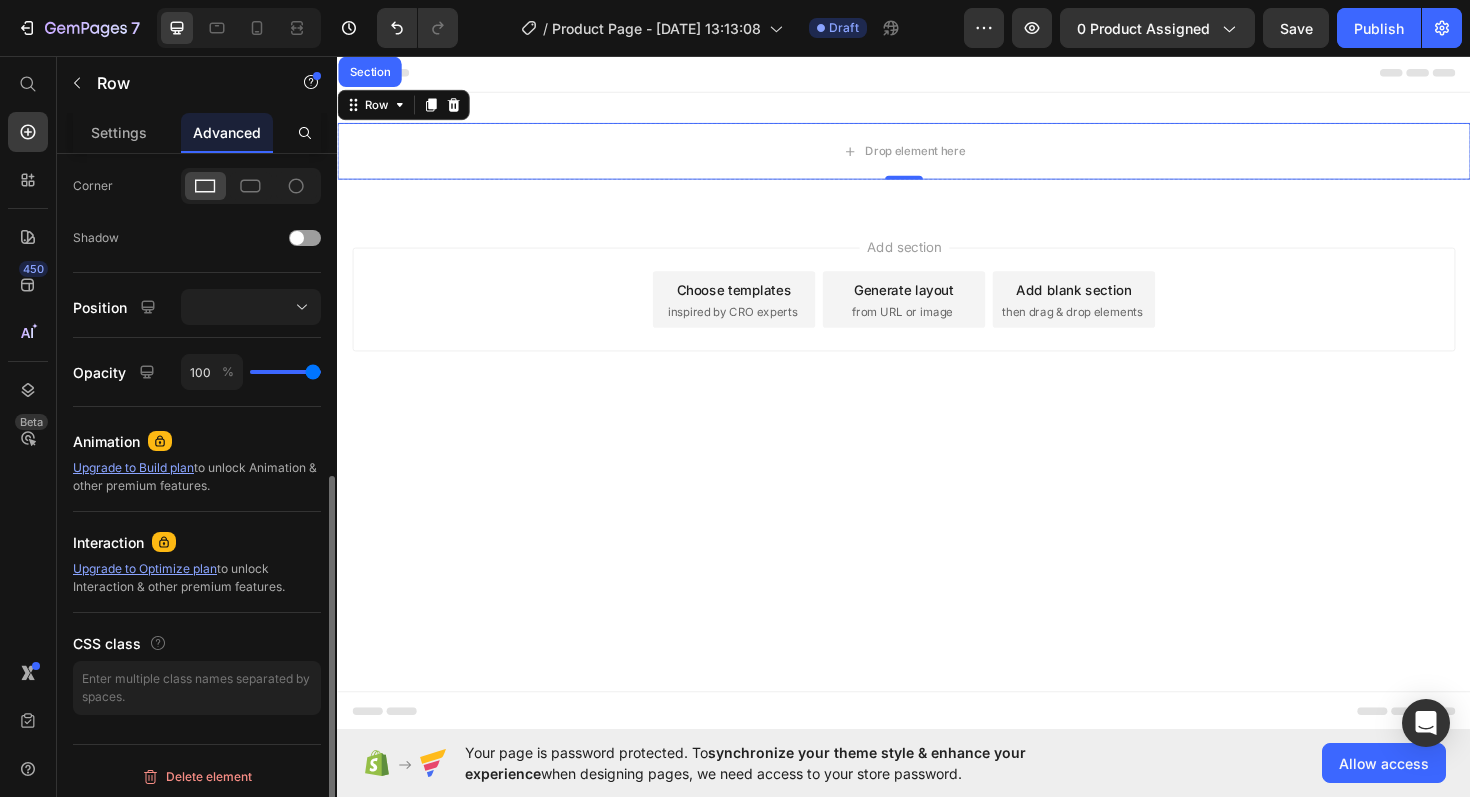 drag, startPoint x: 310, startPoint y: 374, endPoint x: 337, endPoint y: 371, distance: 27.166155 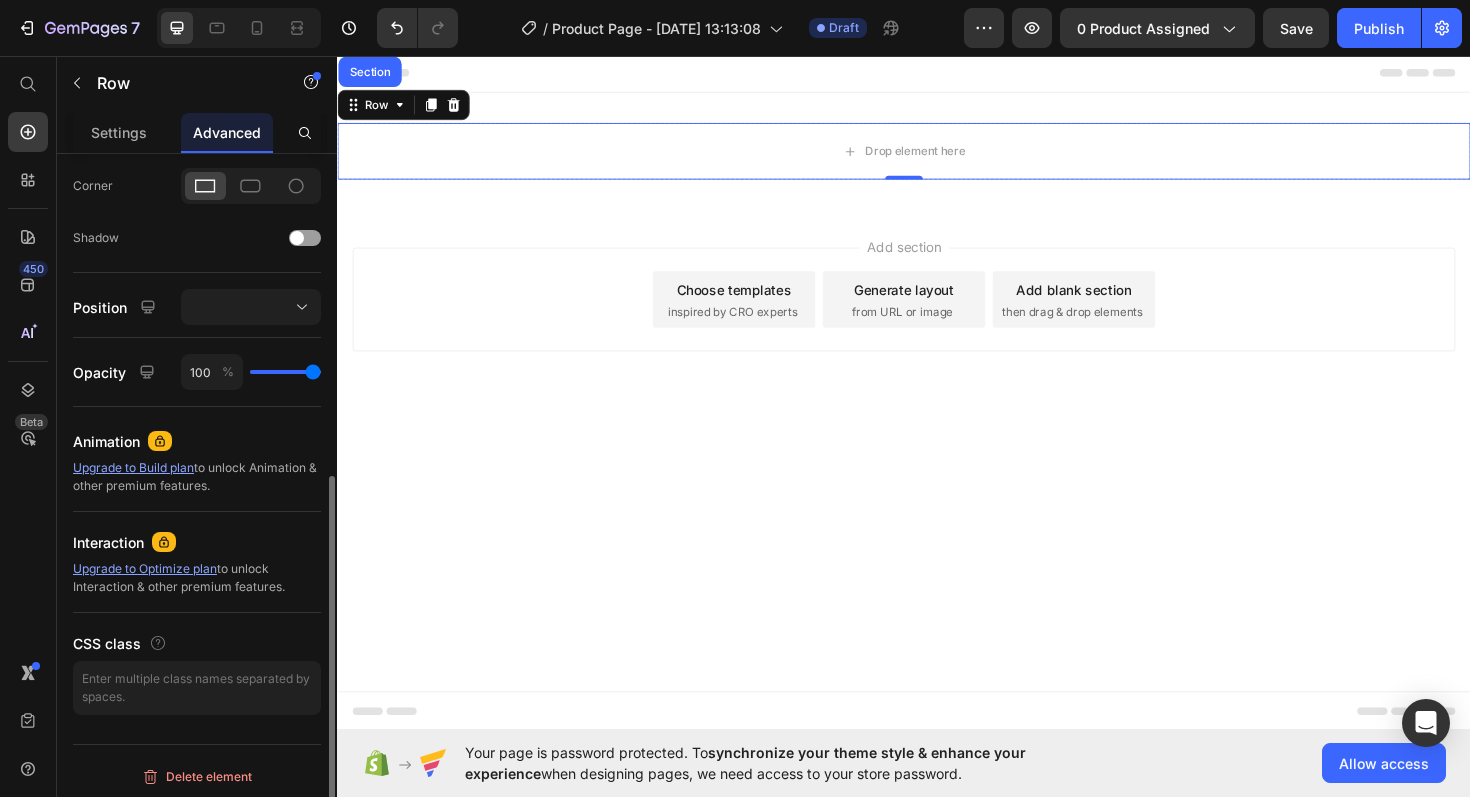 scroll, scrollTop: 0, scrollLeft: 0, axis: both 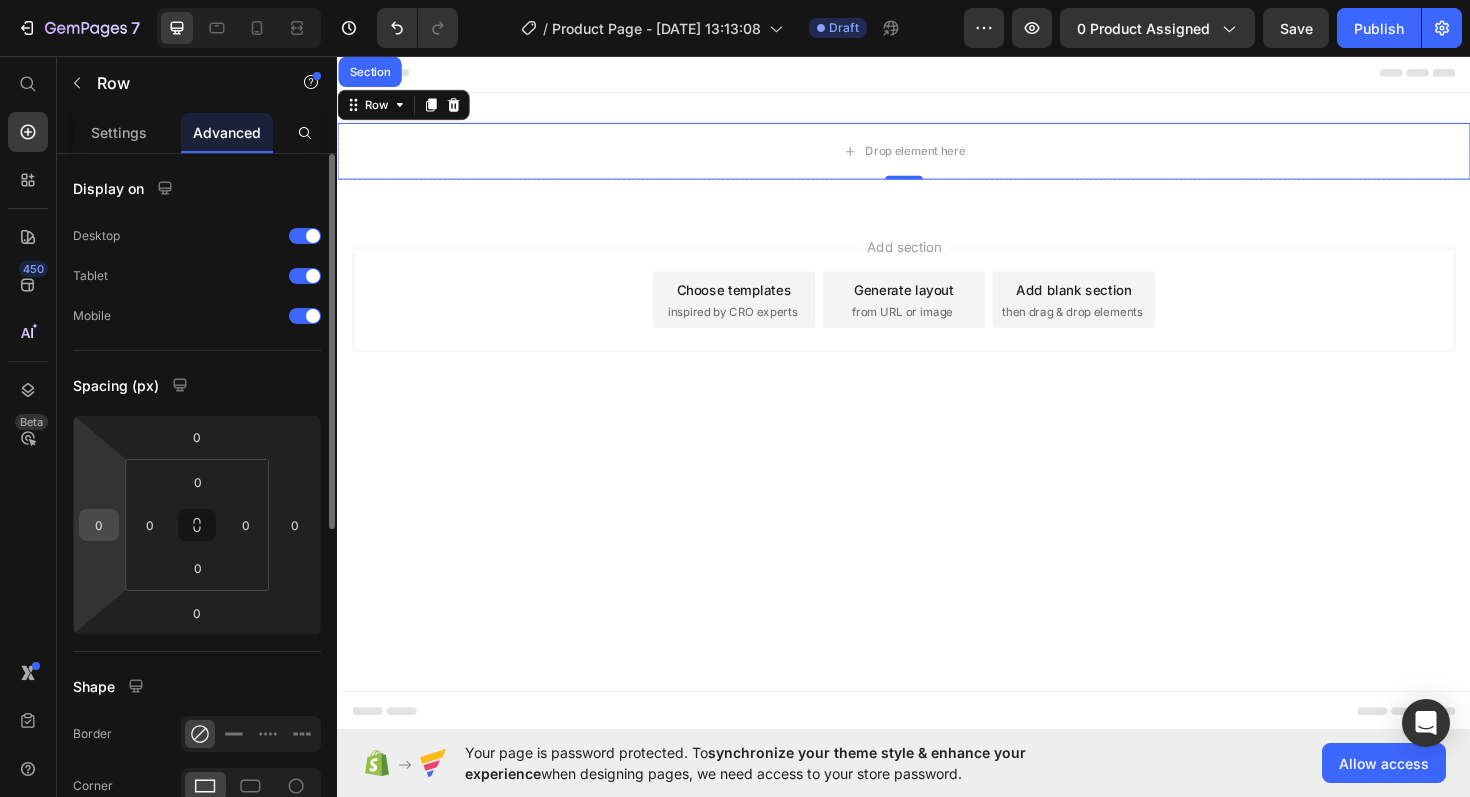 click on "0" at bounding box center (99, 525) 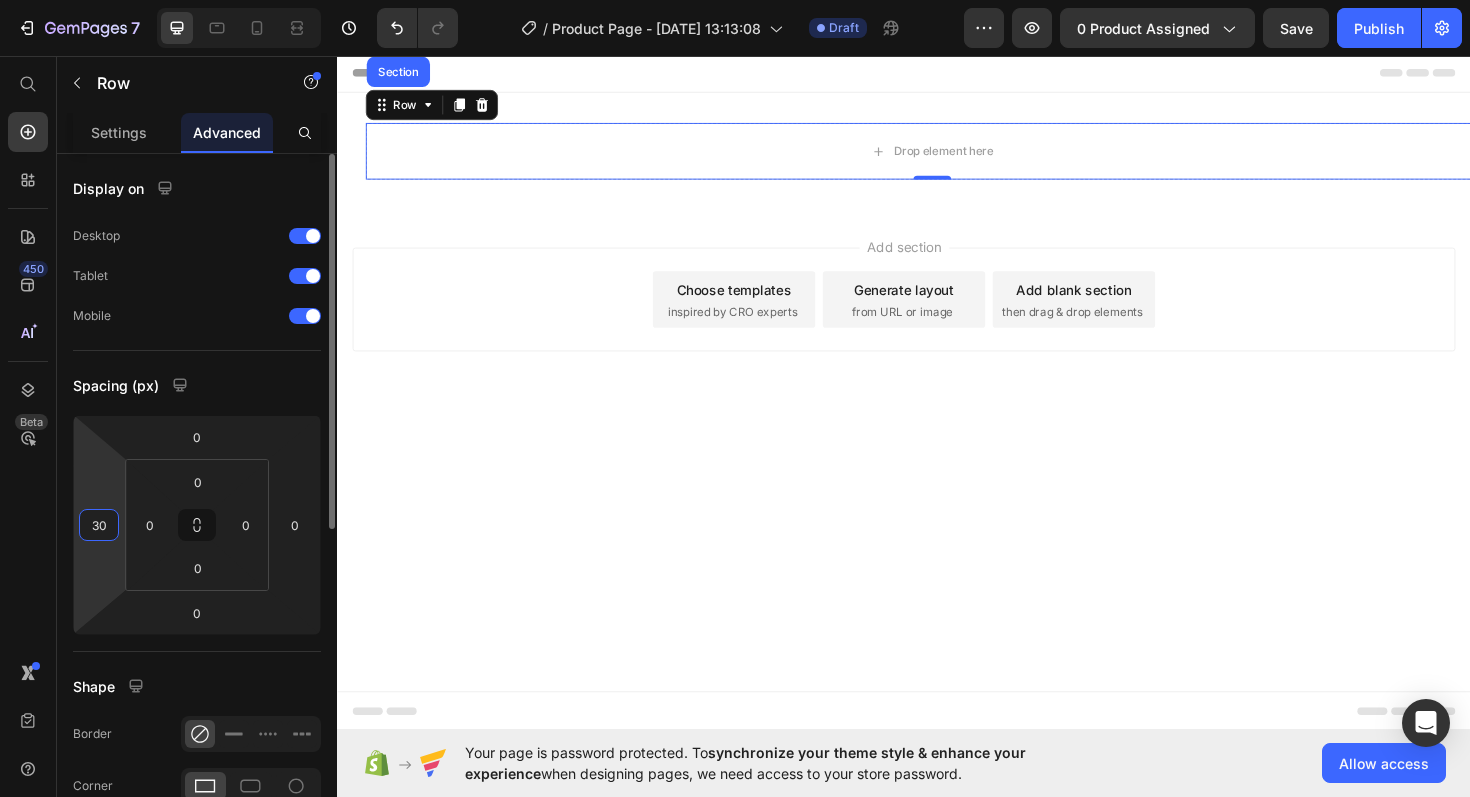 type on "3" 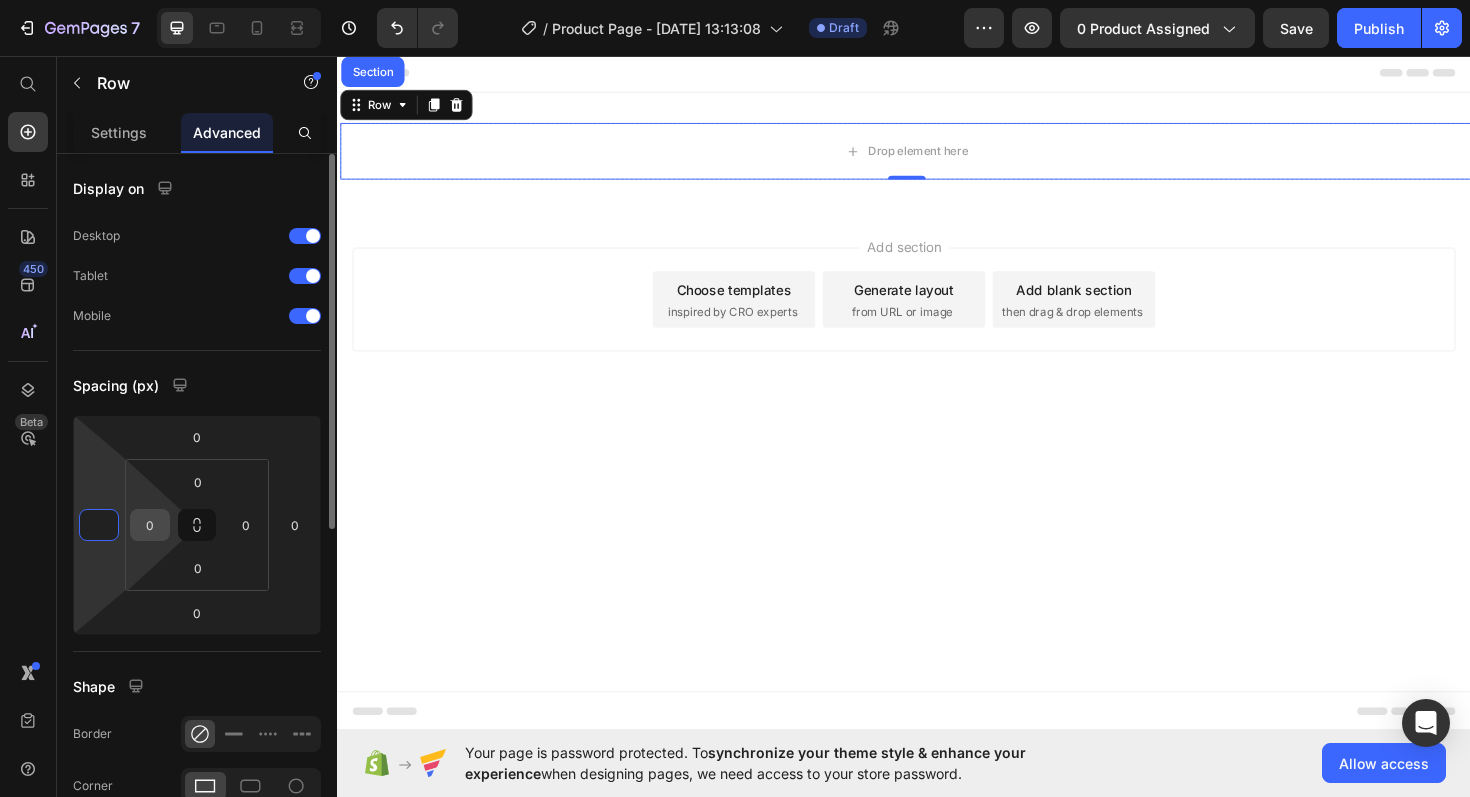 click on "0" at bounding box center [150, 525] 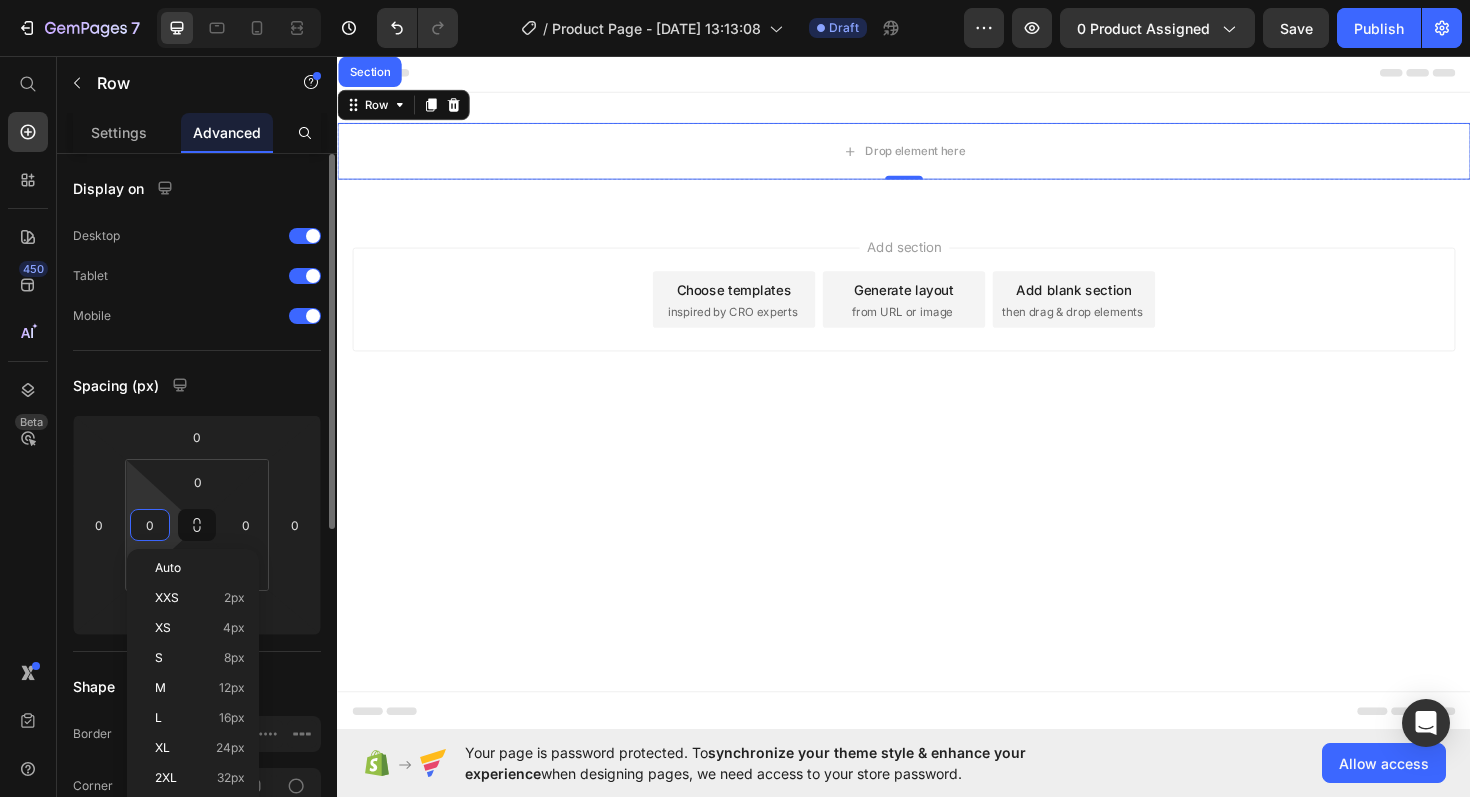 click on "0" at bounding box center (150, 525) 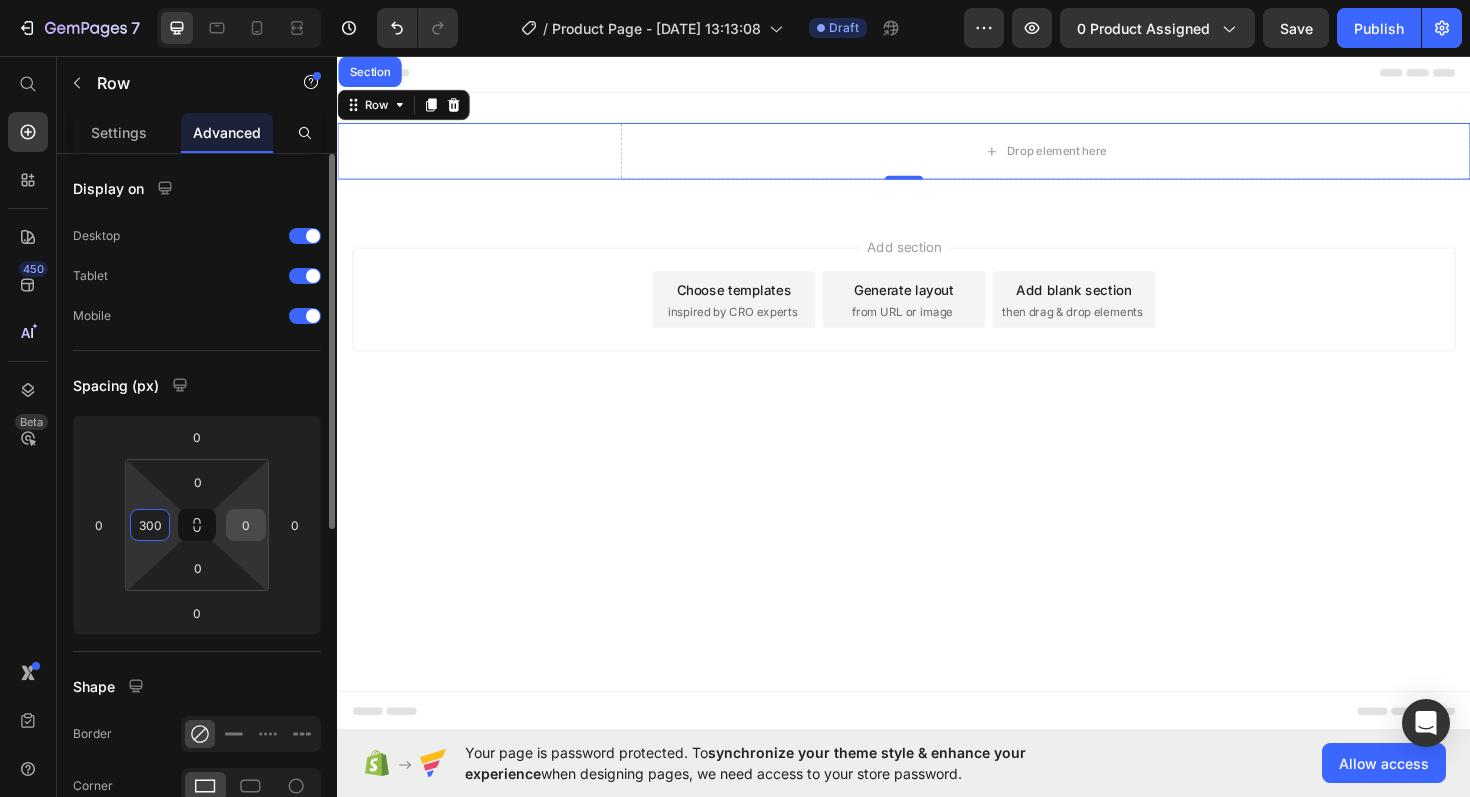 type on "300" 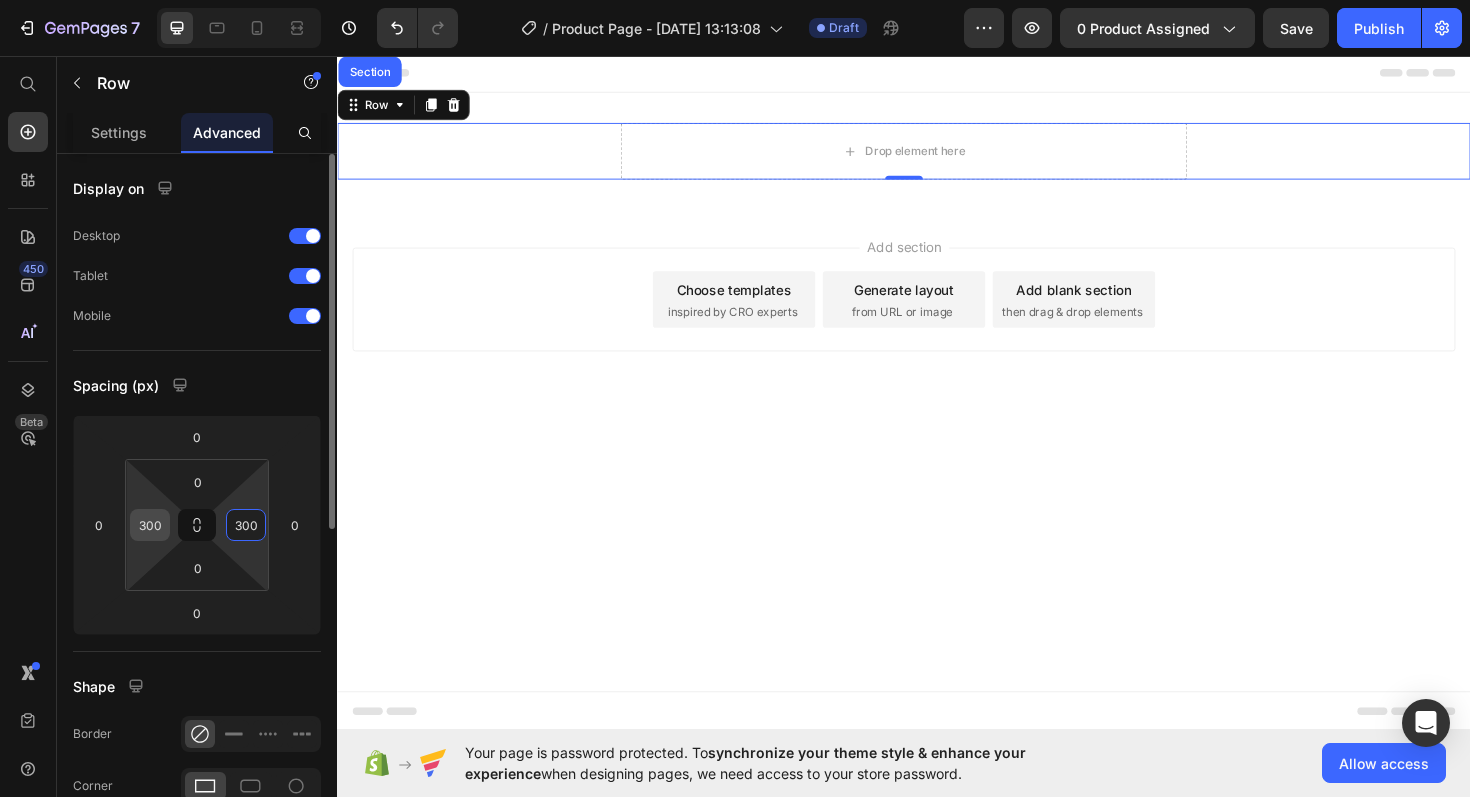 type on "300" 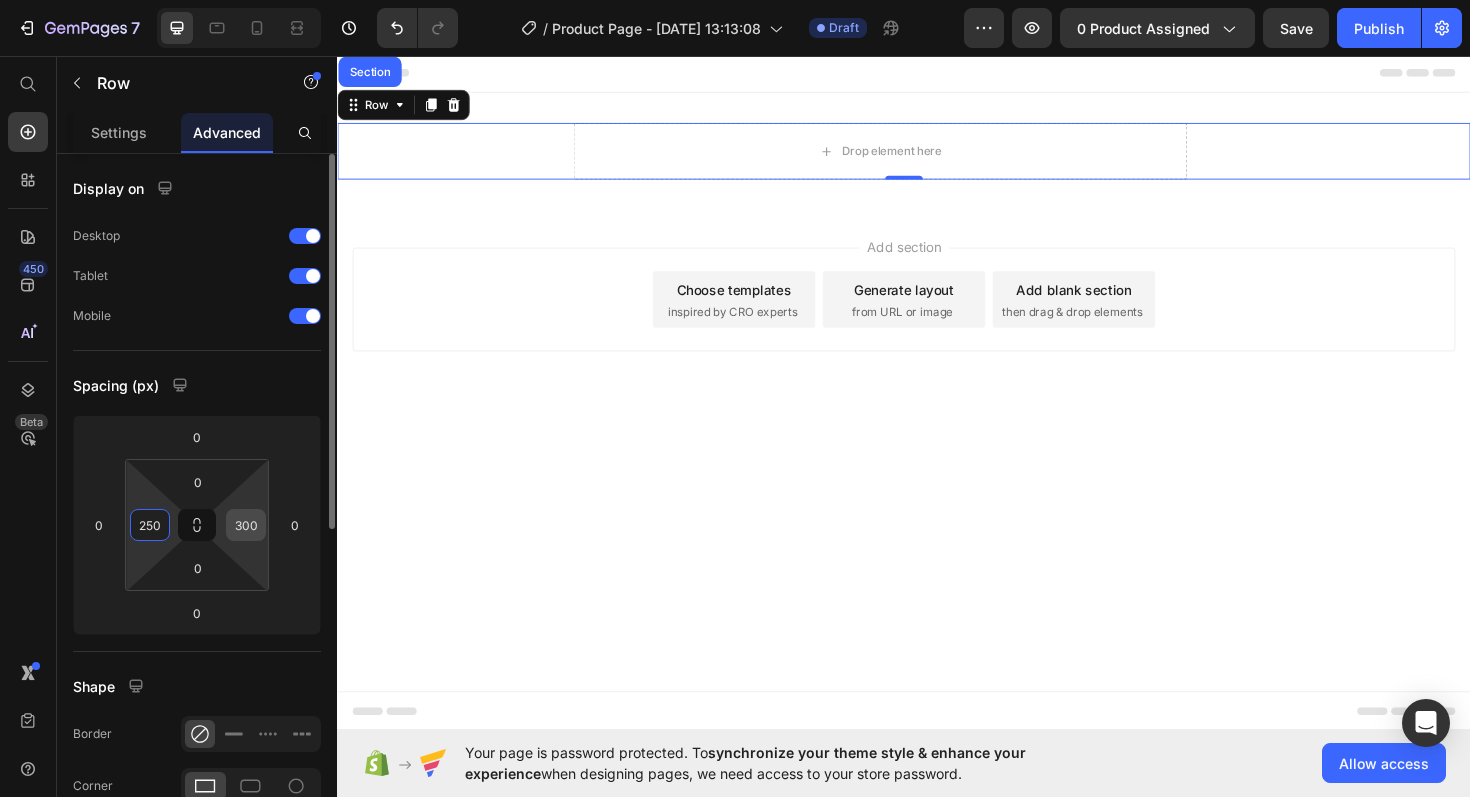 type on "250" 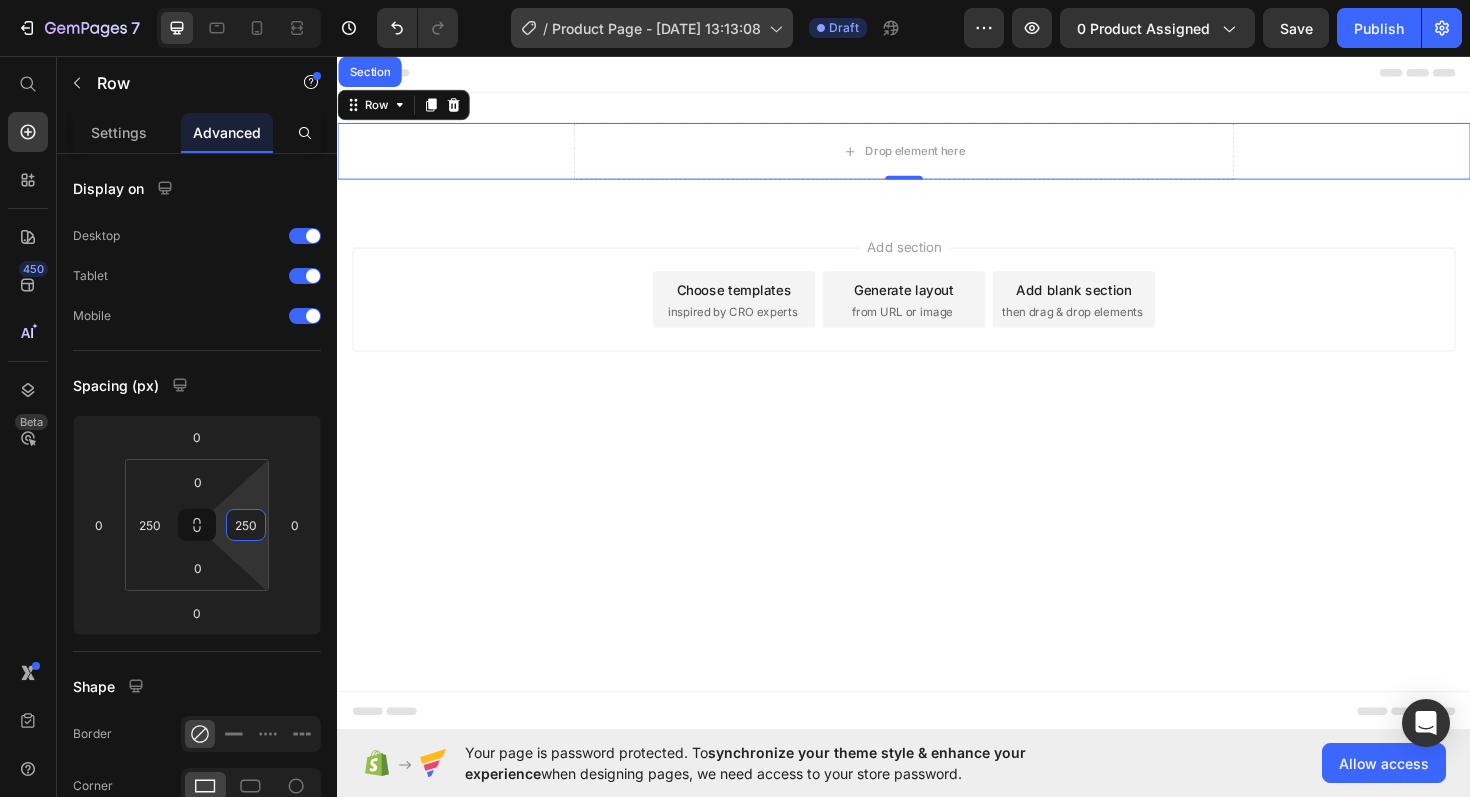 type on "250" 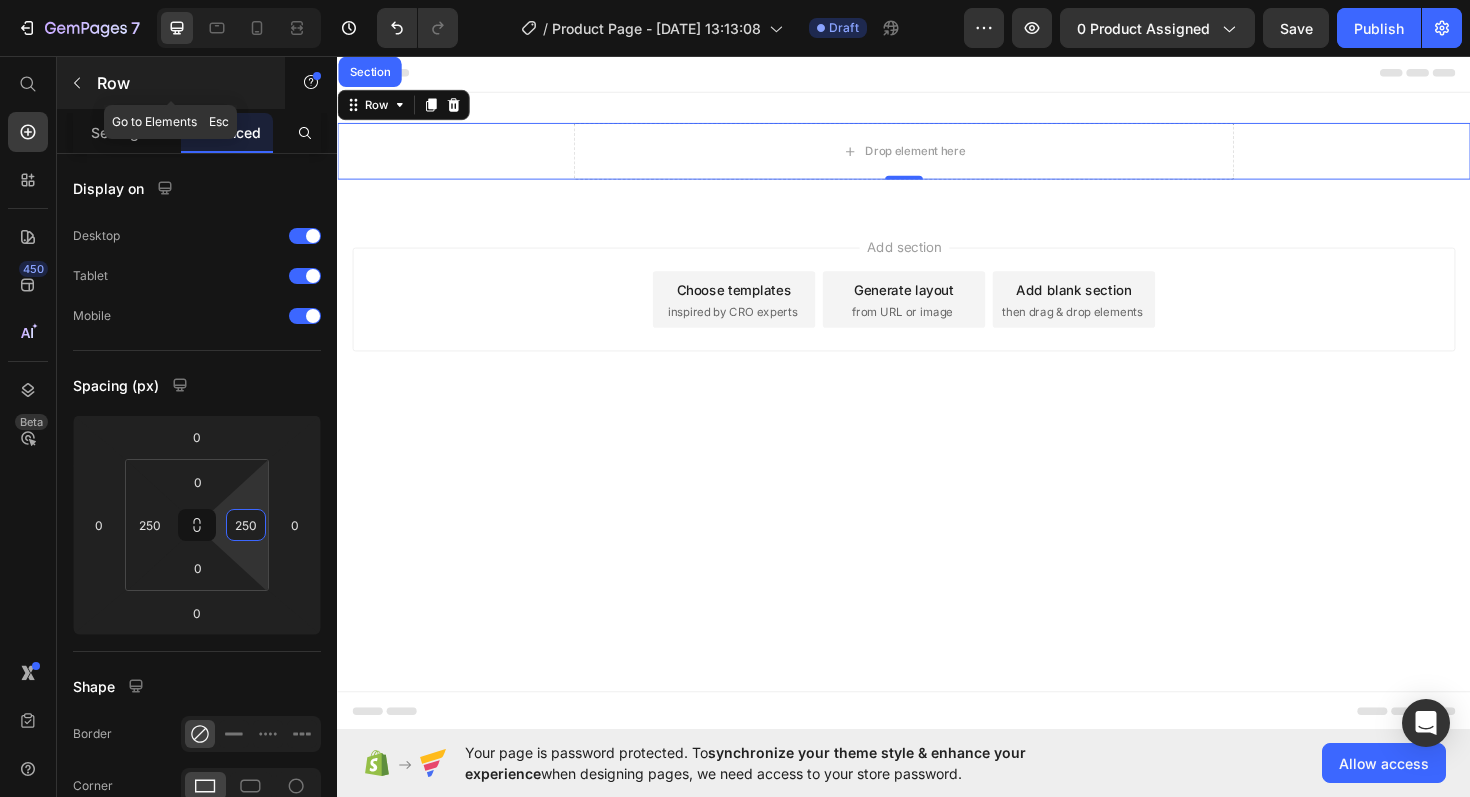 click 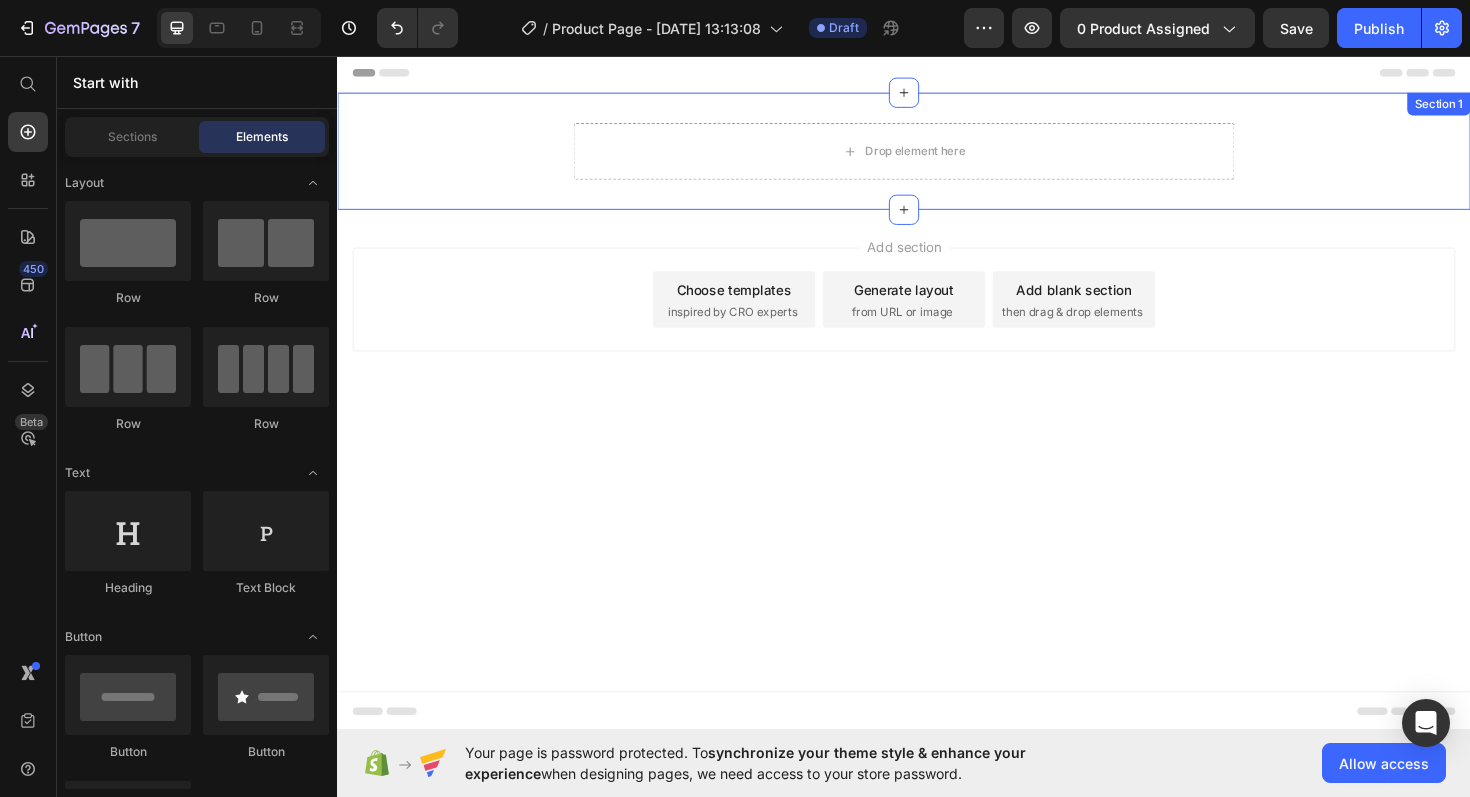 click on "Section 1" at bounding box center [1503, 107] 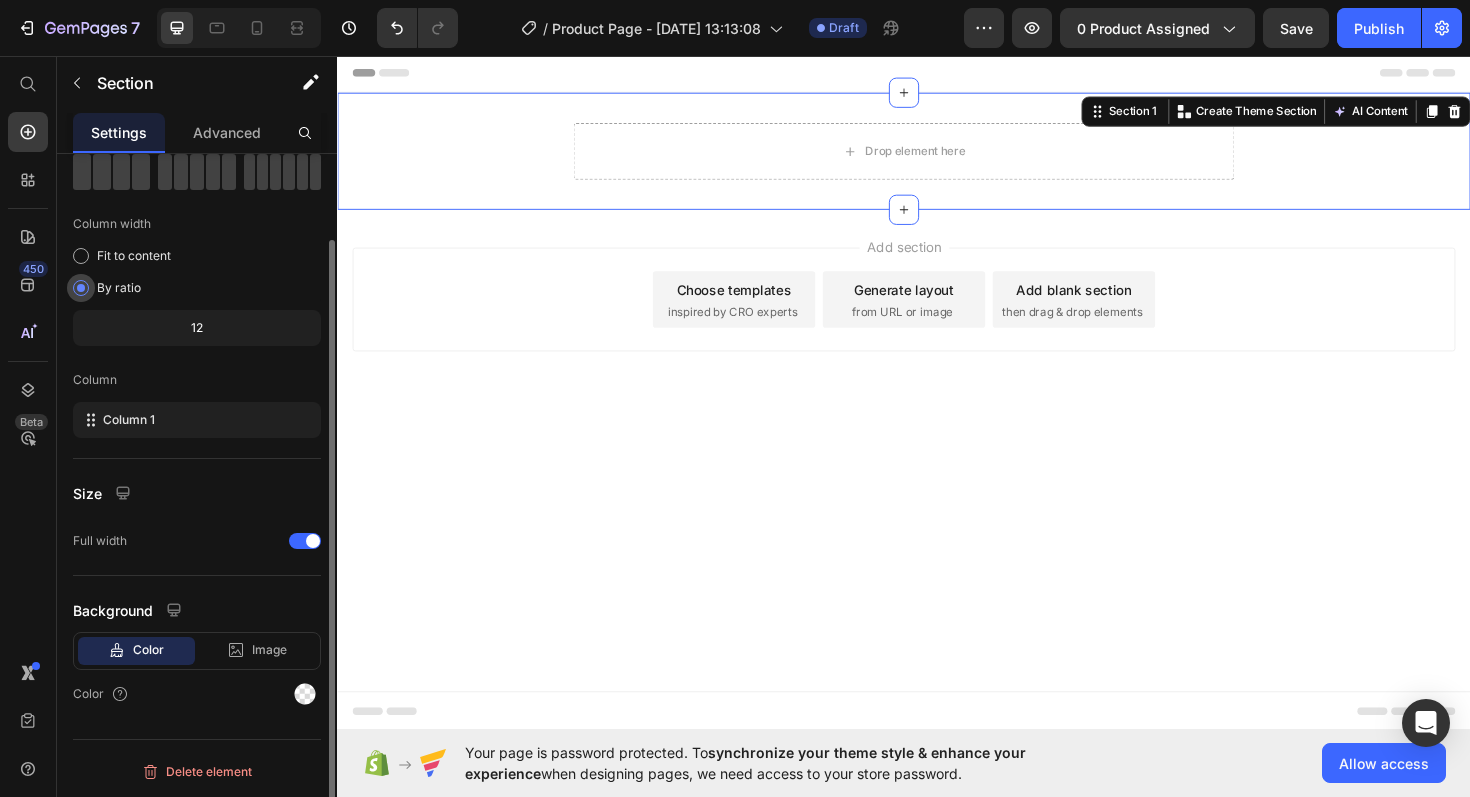 scroll, scrollTop: 0, scrollLeft: 0, axis: both 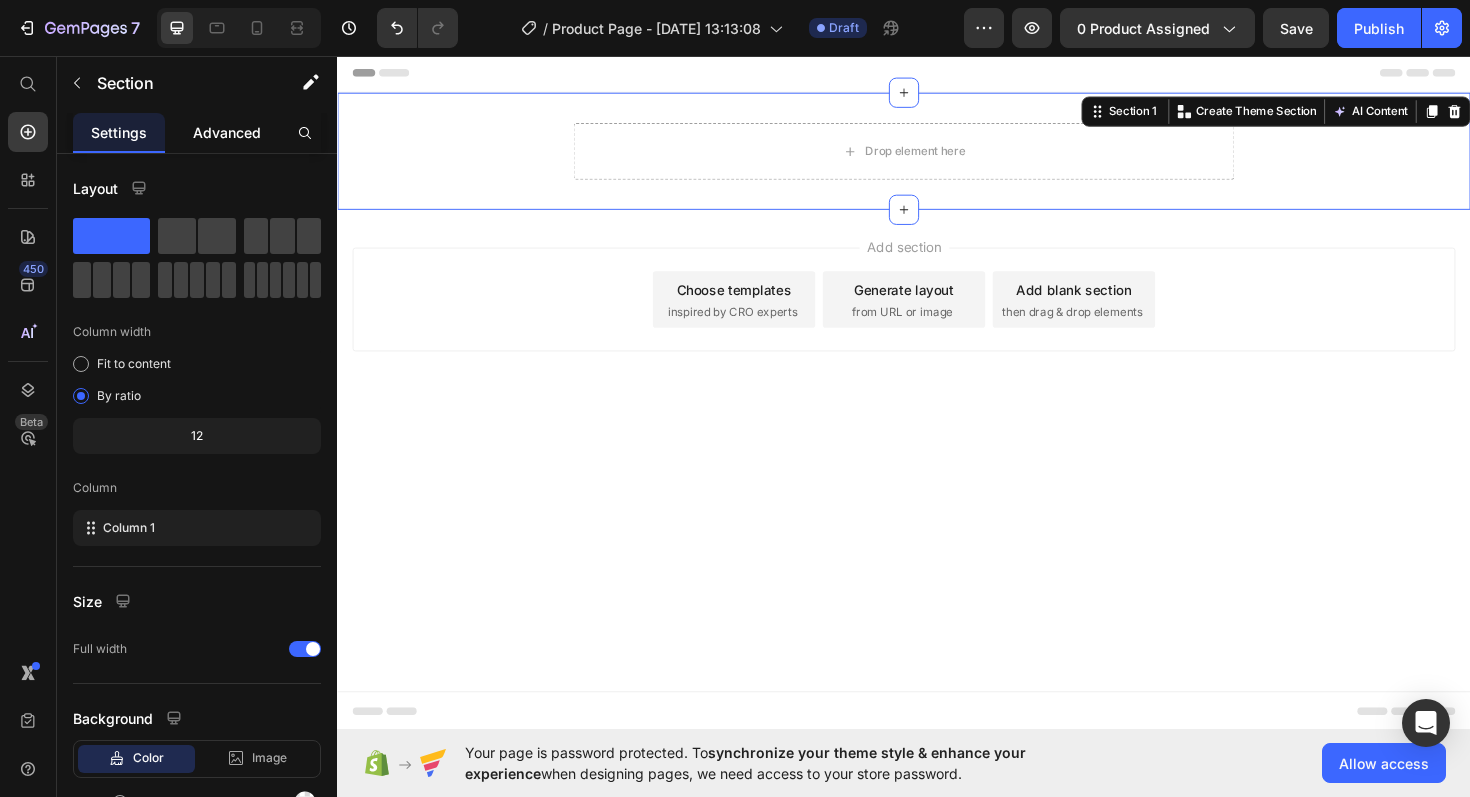 click on "Advanced" at bounding box center [227, 132] 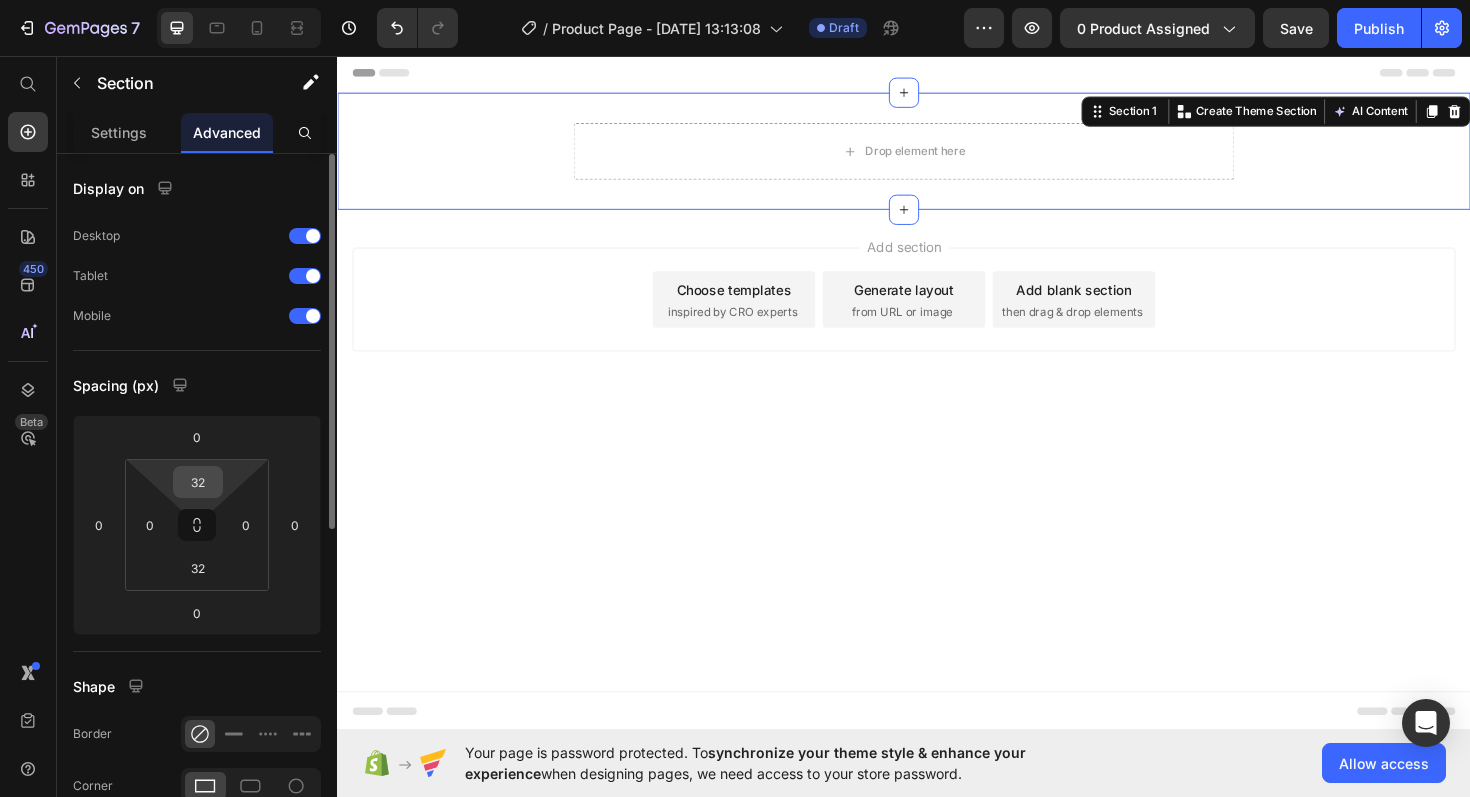 click on "32" at bounding box center [198, 482] 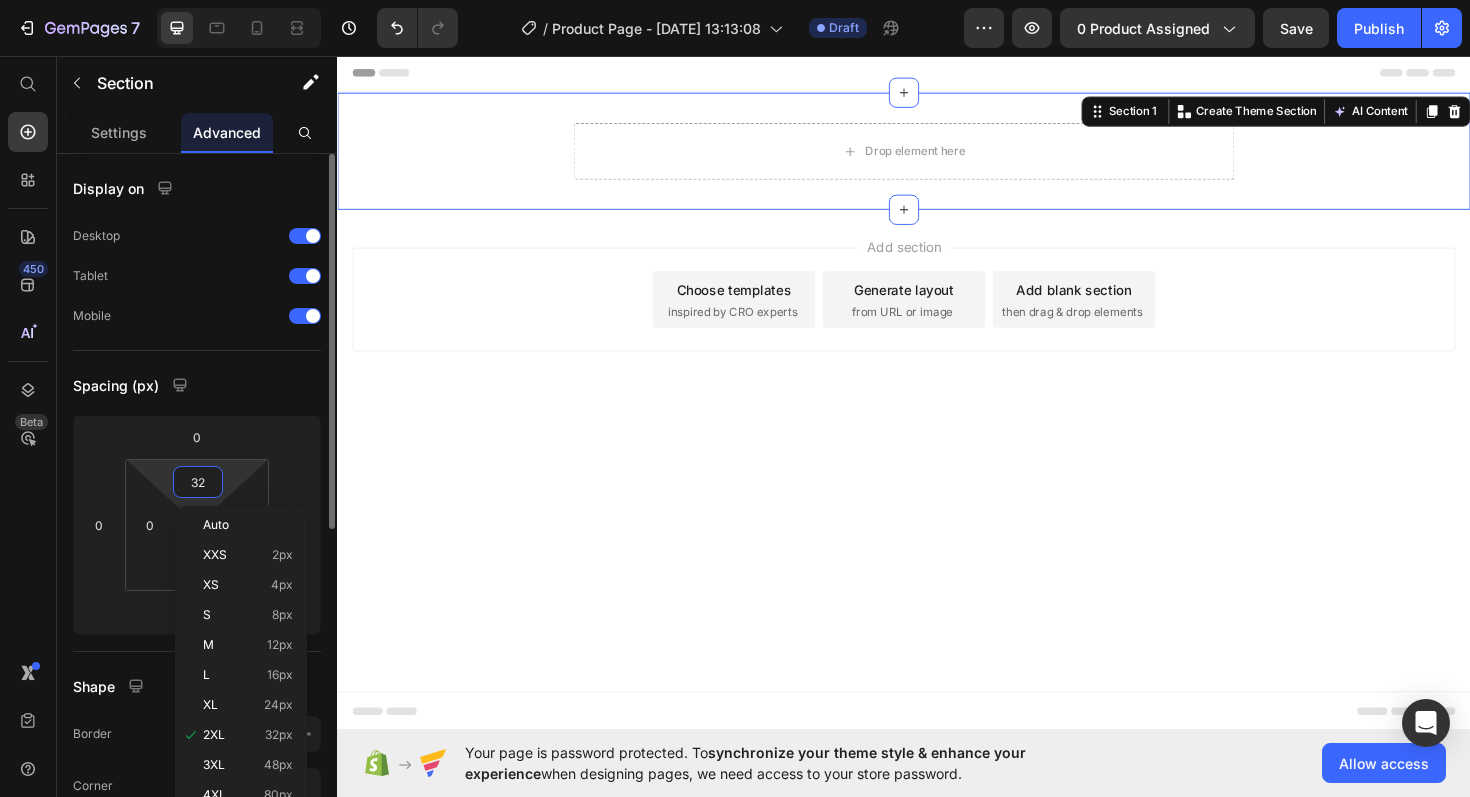 click on "32" at bounding box center [198, 482] 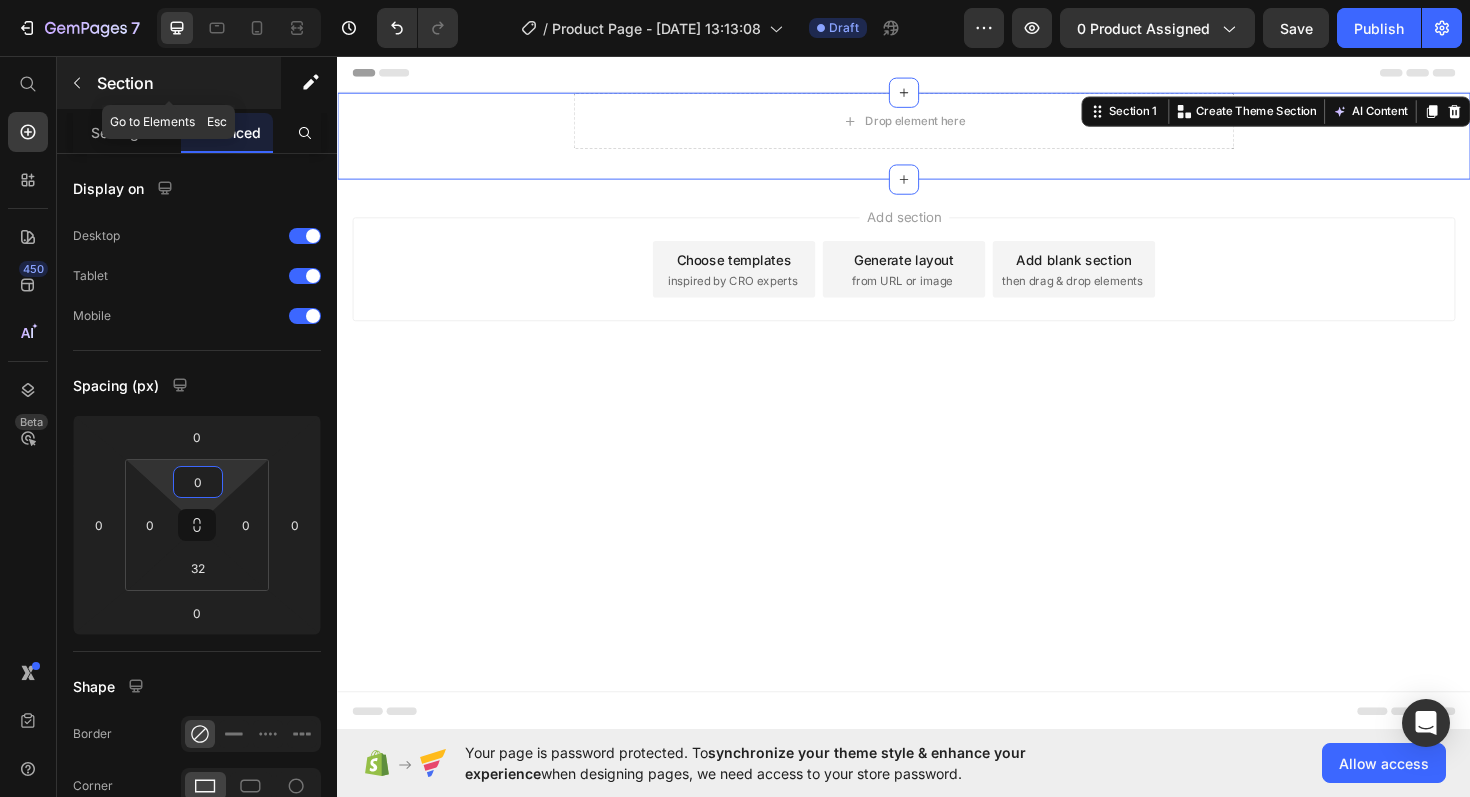 type on "0" 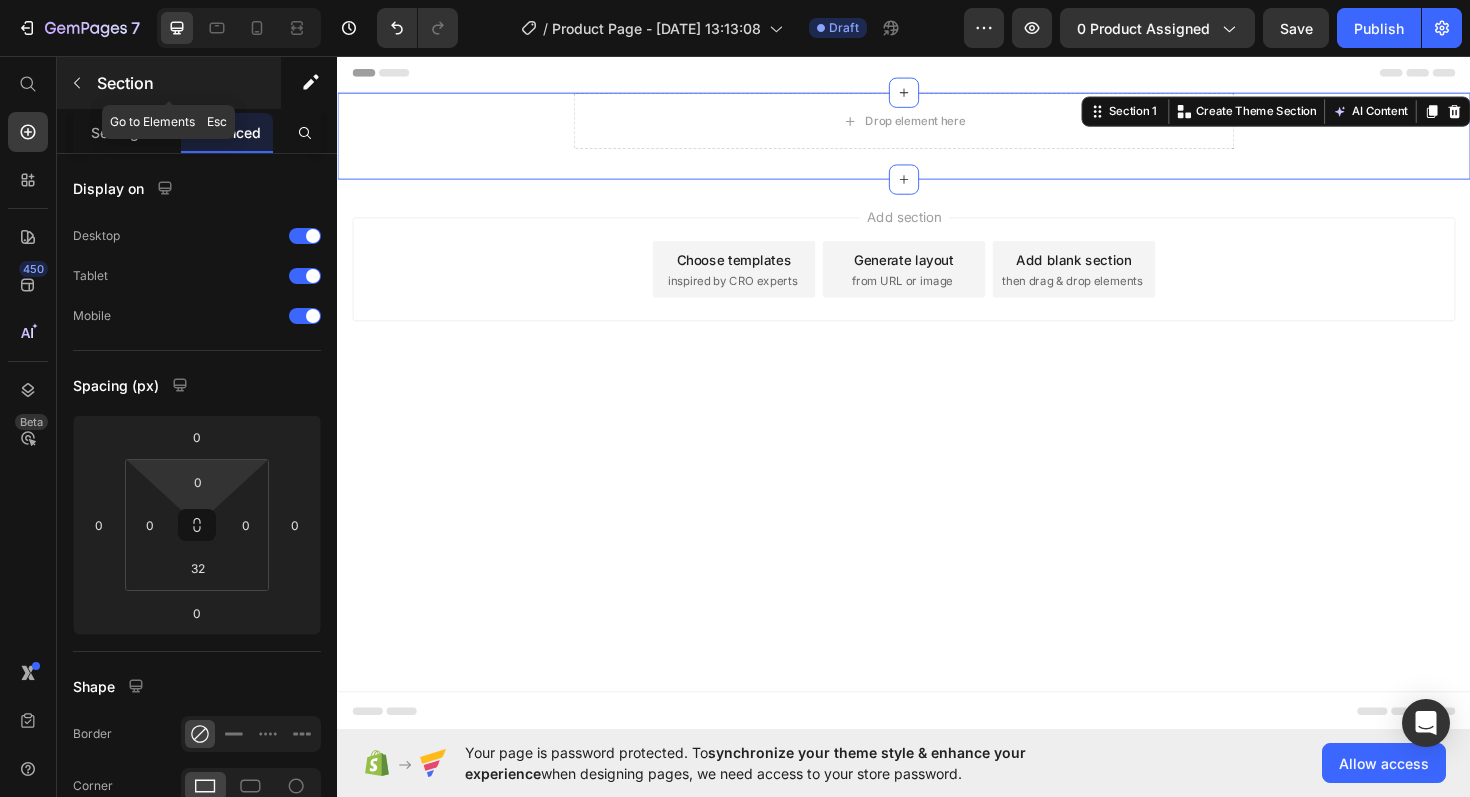 click at bounding box center (77, 83) 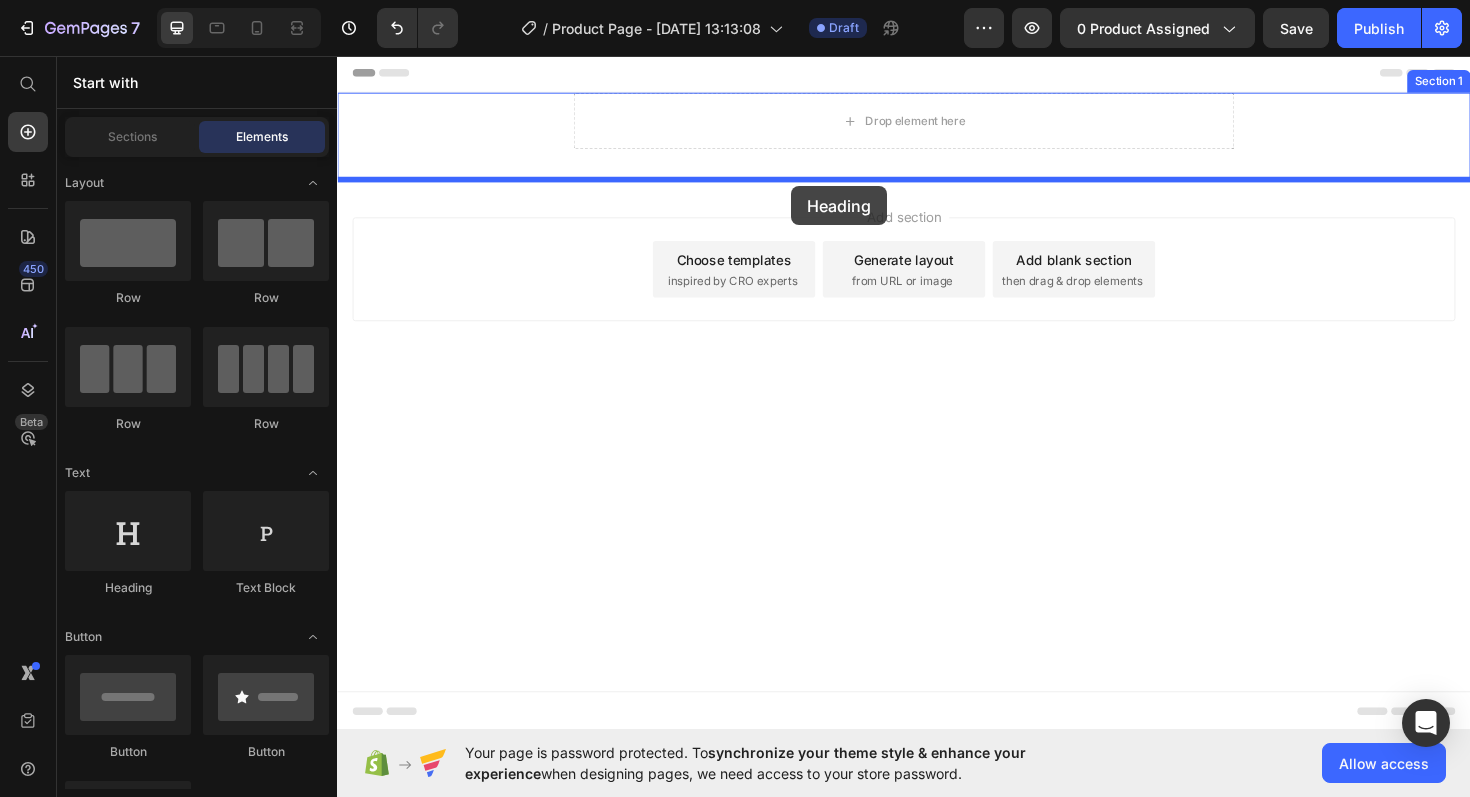 drag, startPoint x: 456, startPoint y: 599, endPoint x: 818, endPoint y: 194, distance: 543.2025 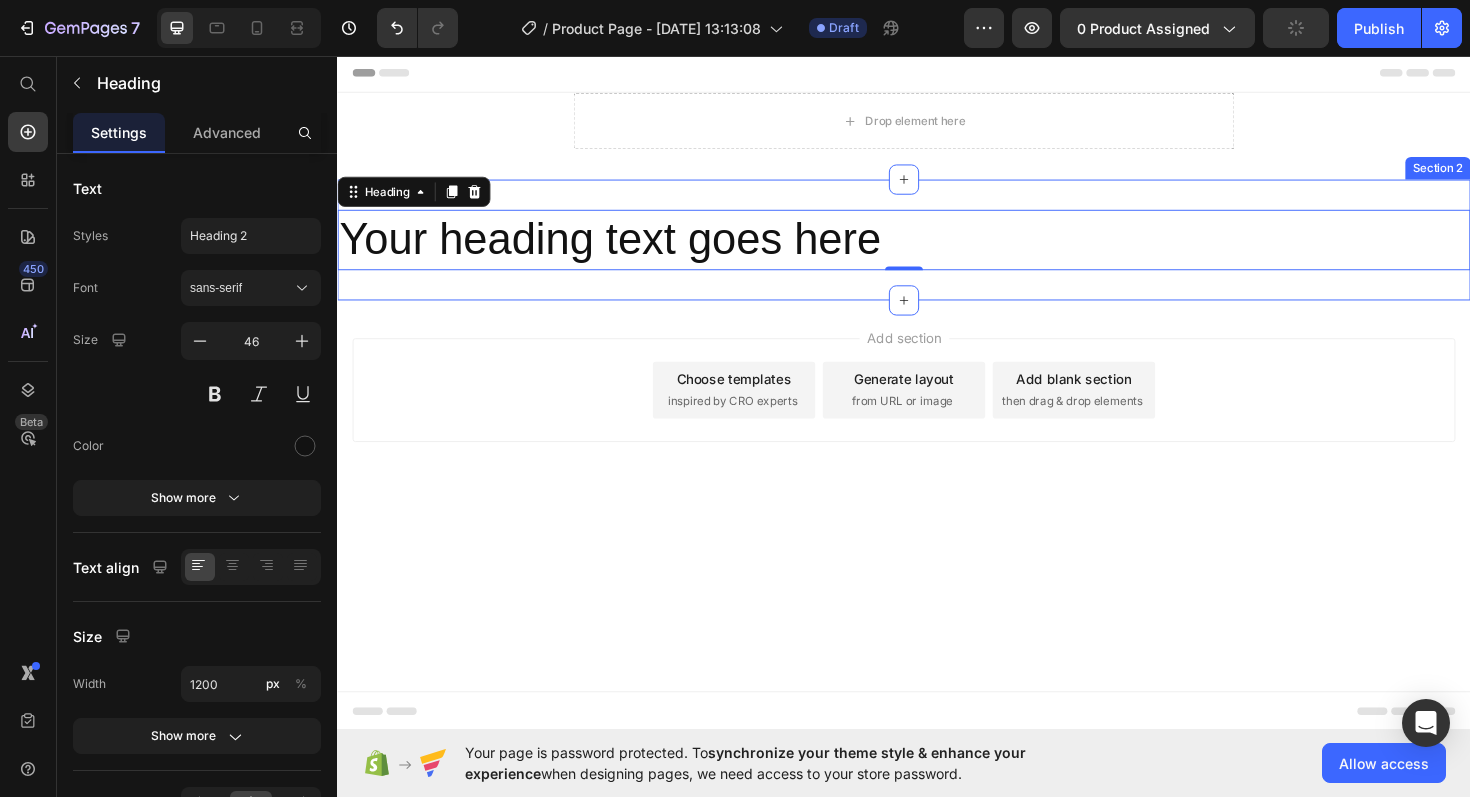 click on "Section 2" at bounding box center (1502, 175) 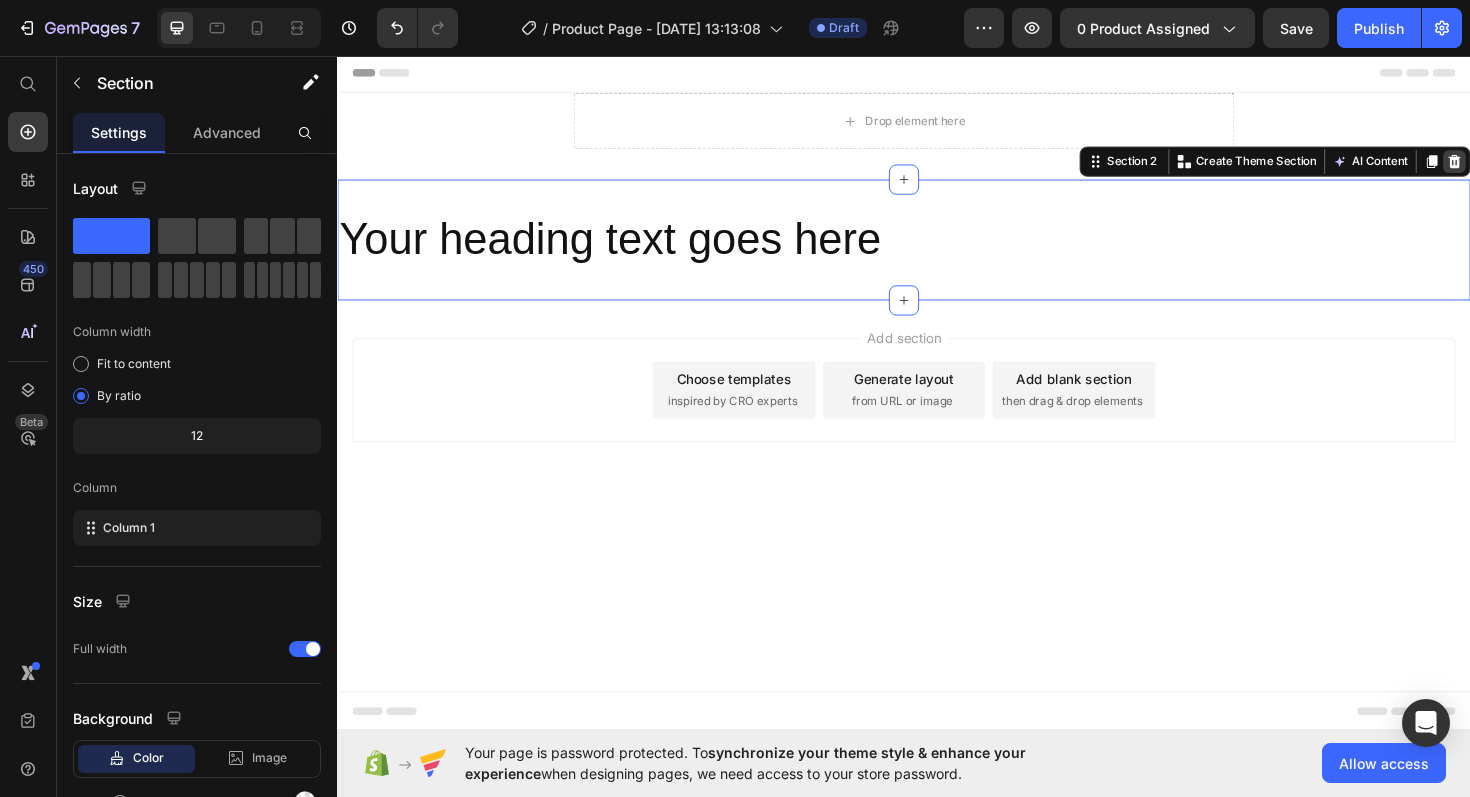 click 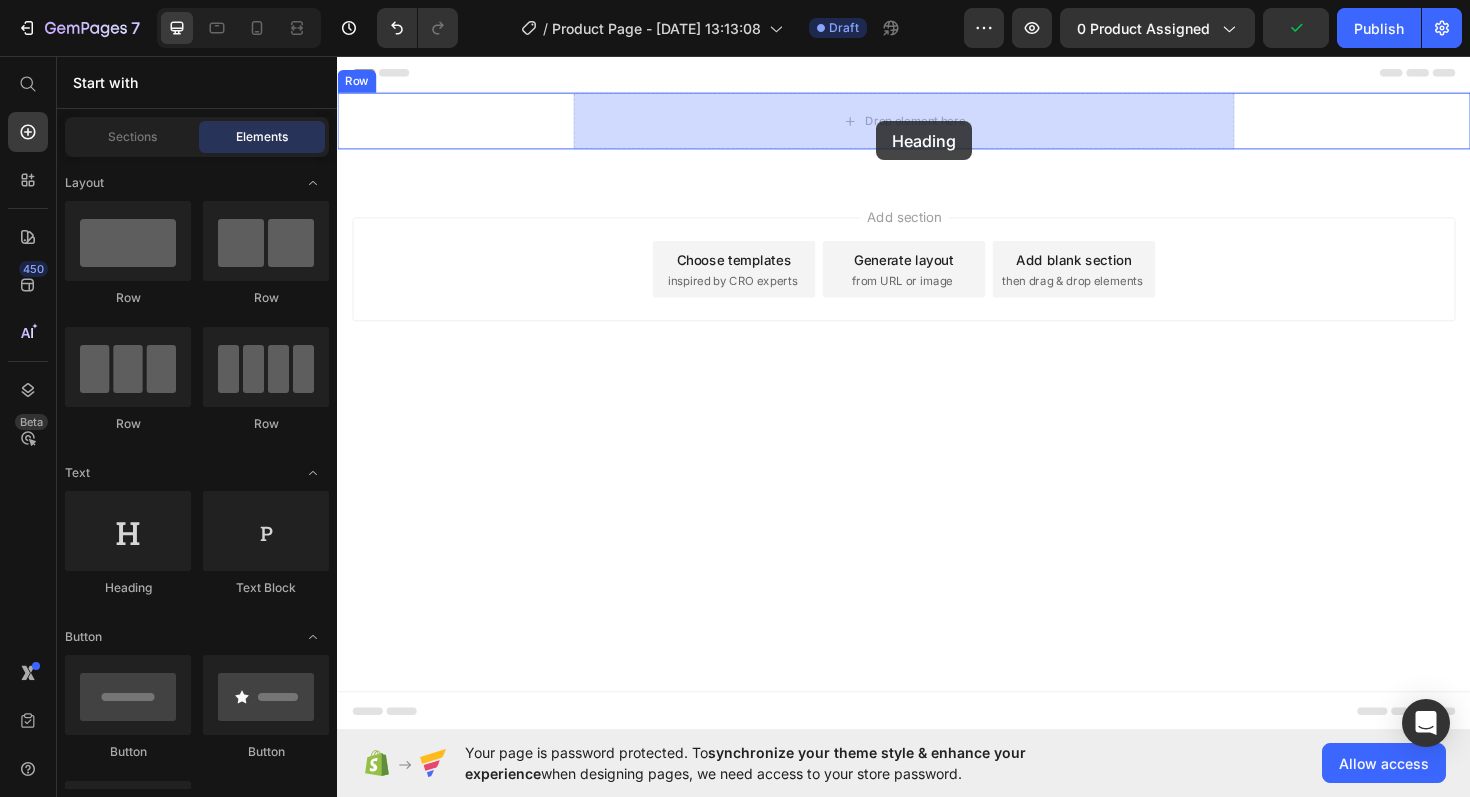 drag, startPoint x: 495, startPoint y: 569, endPoint x: 908, endPoint y: 125, distance: 606.38684 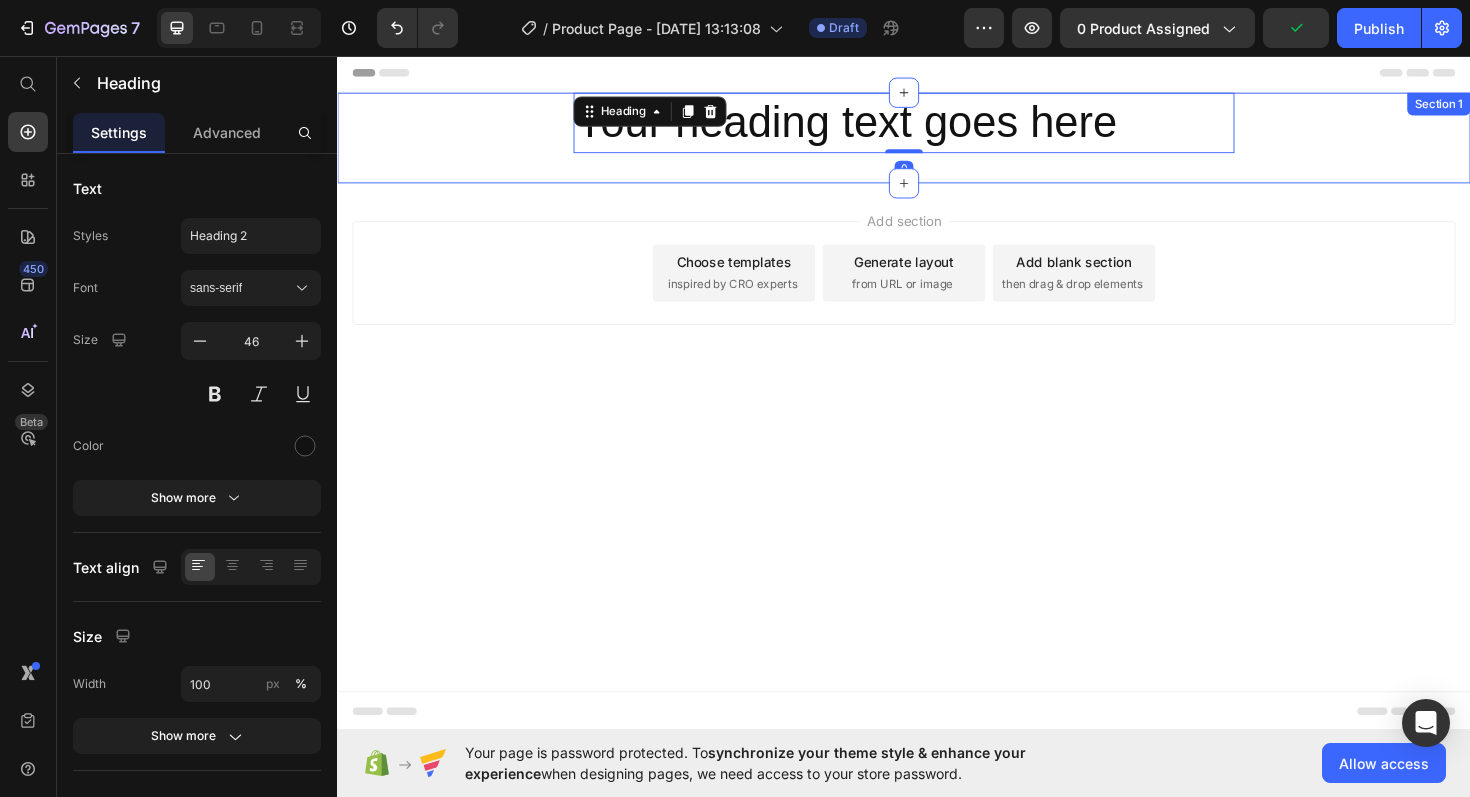click on "Your heading text goes here Heading   0 Row Section 1" at bounding box center (937, 143) 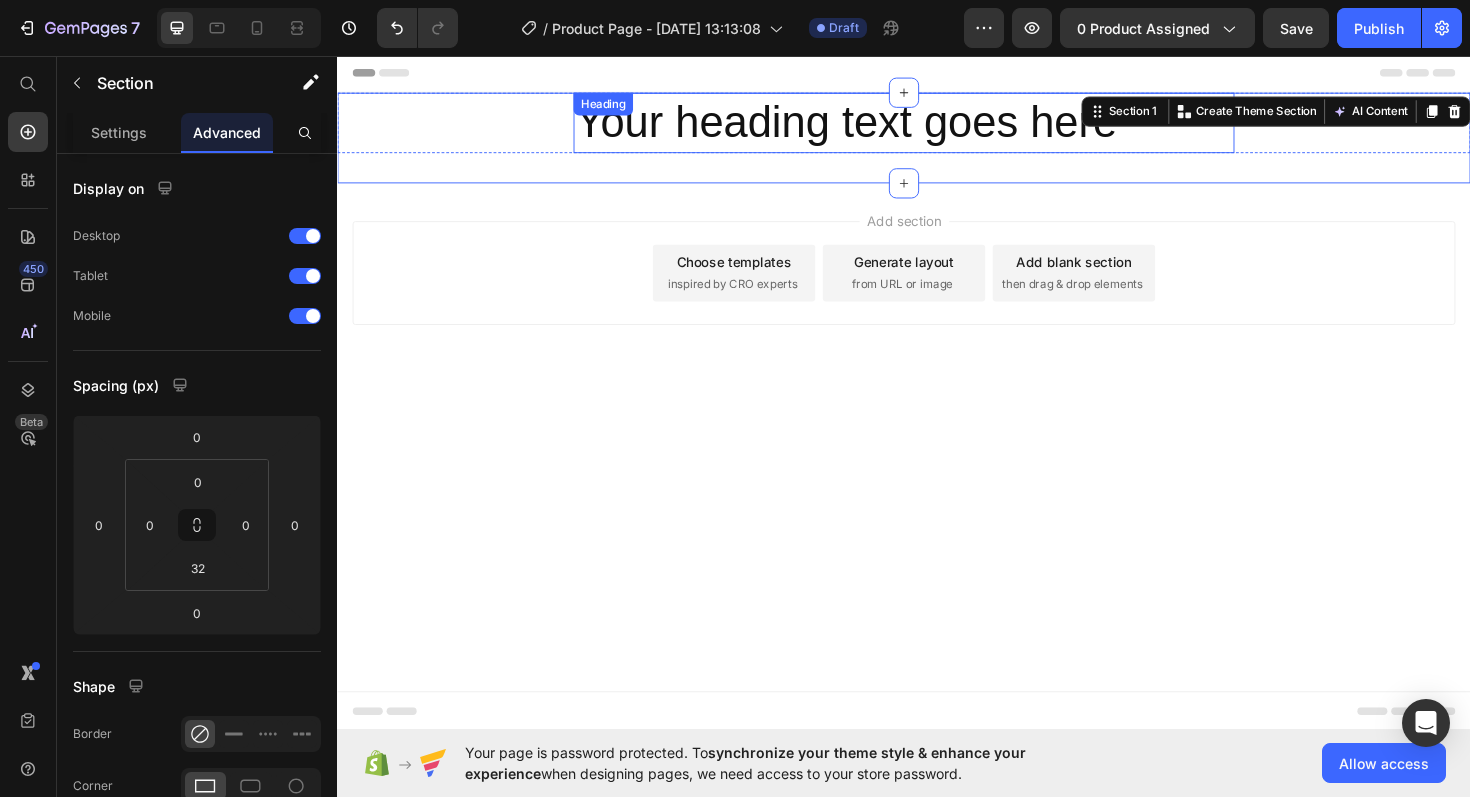 click on "Your heading text goes here" at bounding box center (937, 127) 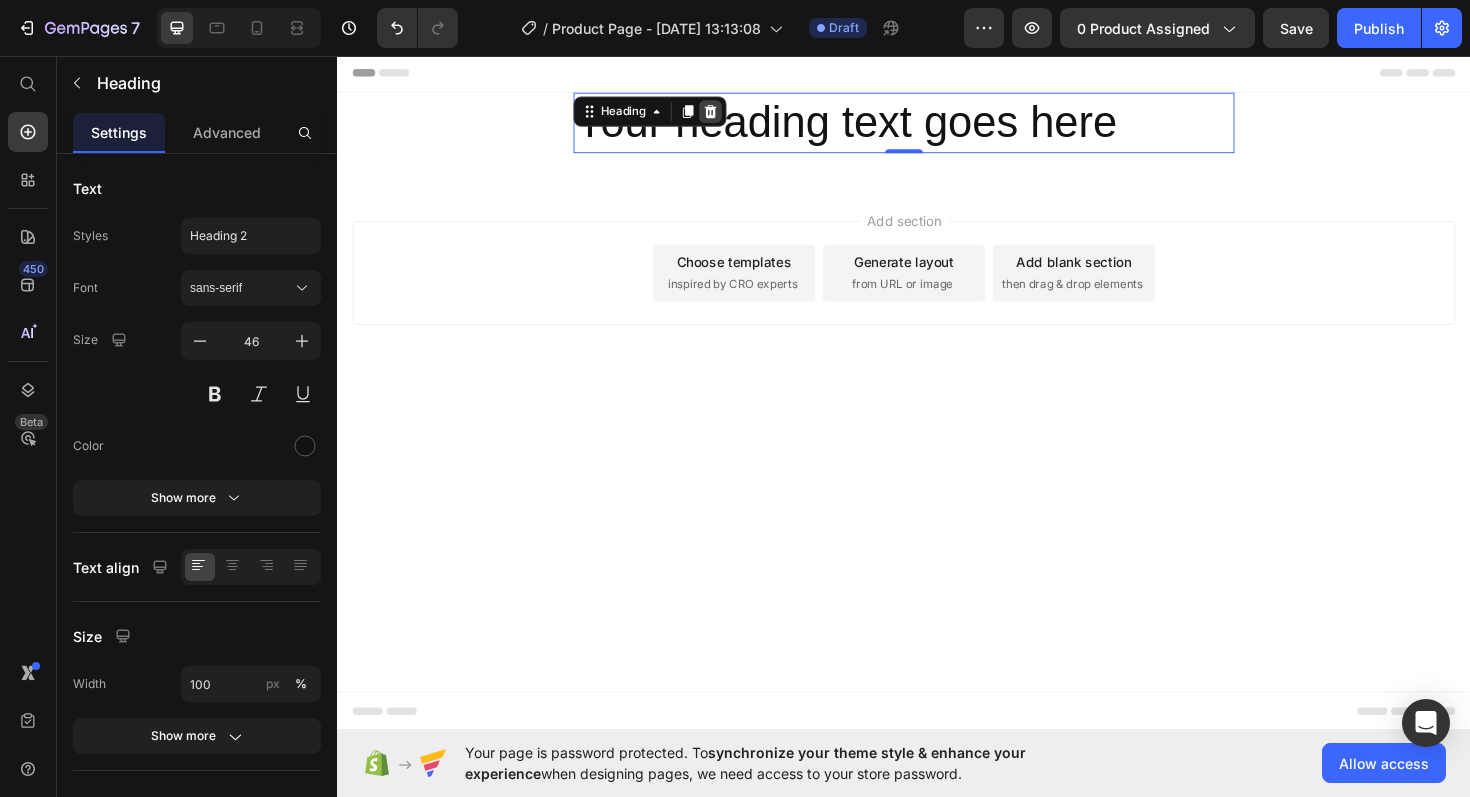 click 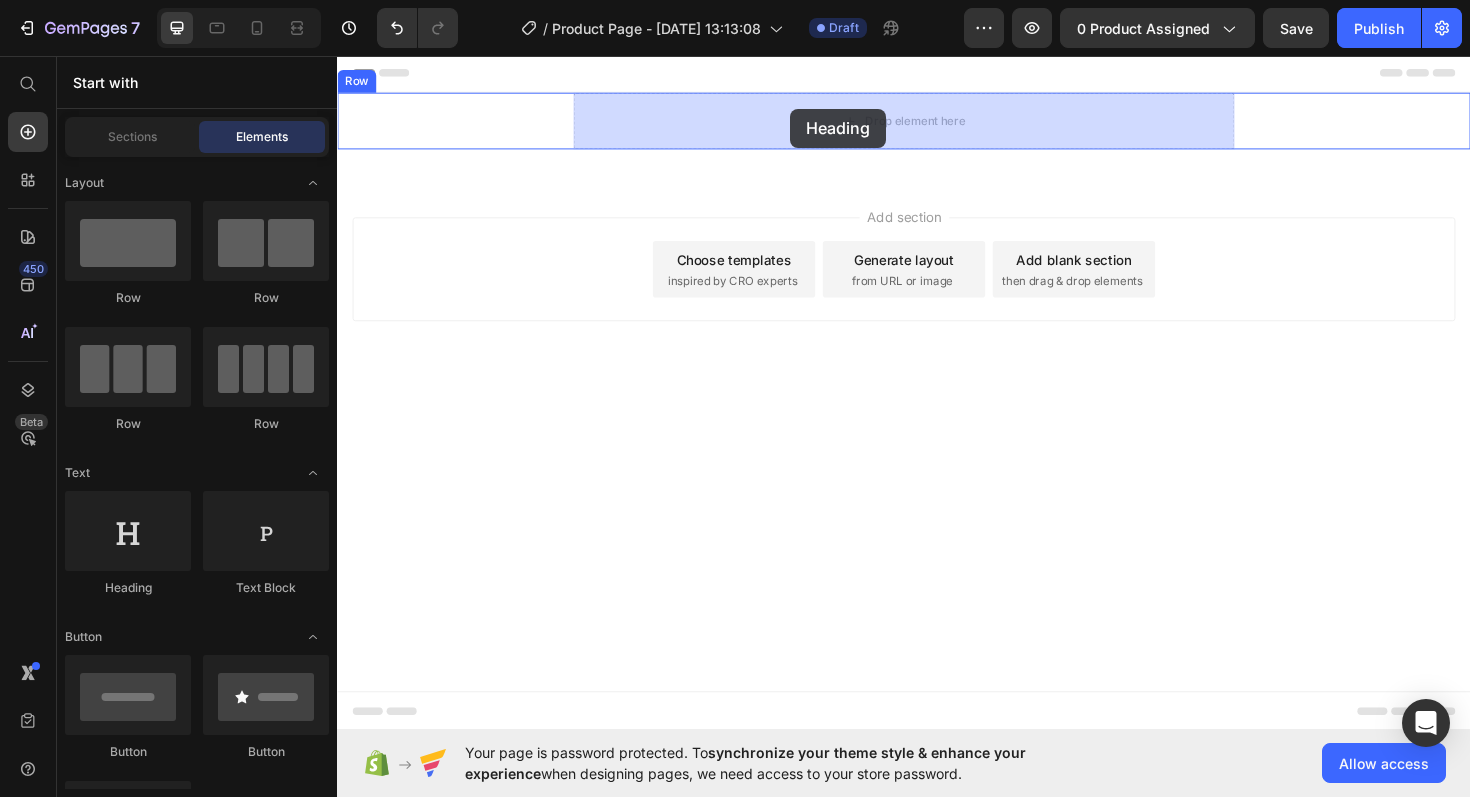 drag, startPoint x: 466, startPoint y: 593, endPoint x: 817, endPoint y: 111, distance: 596.25916 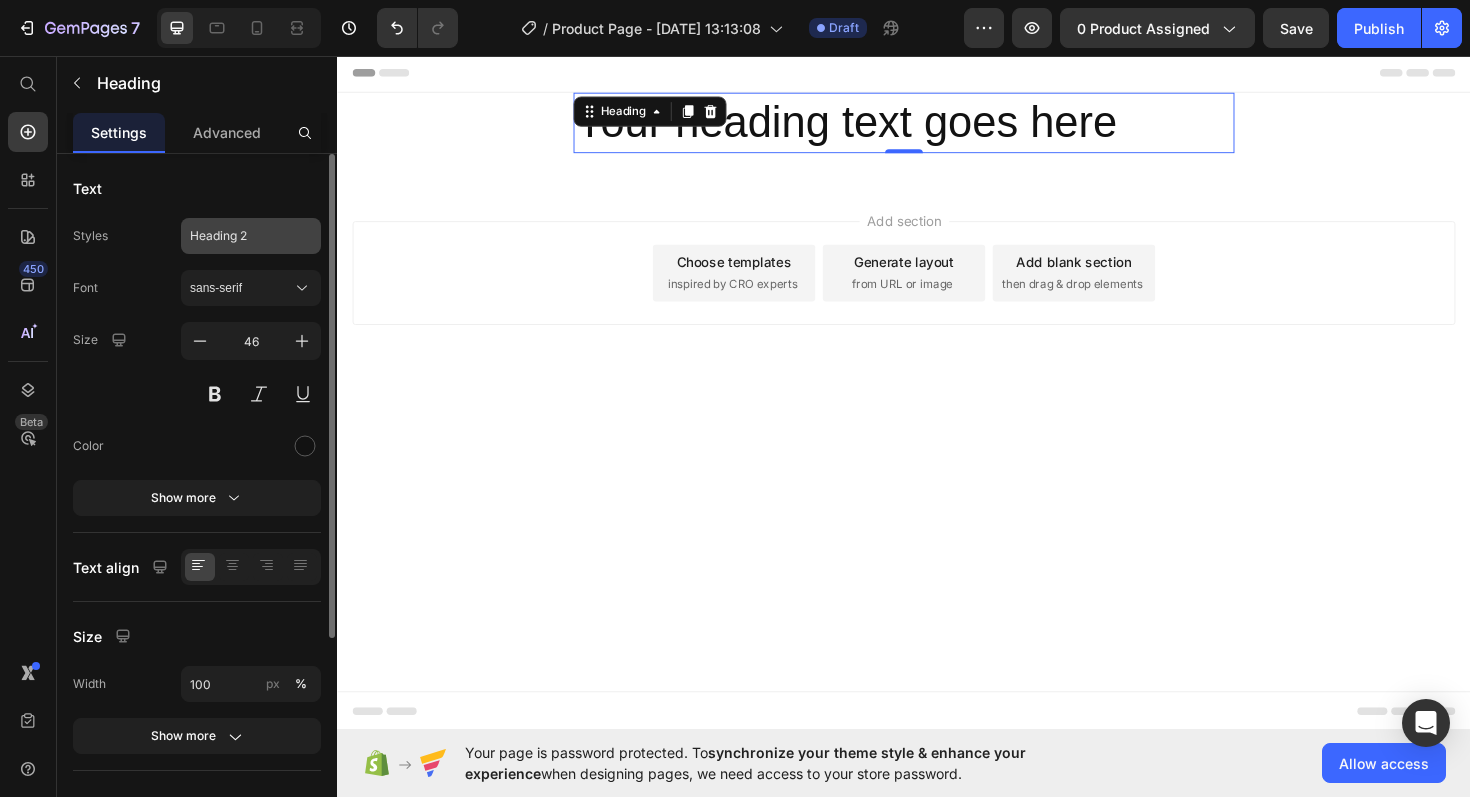 click on "Heading 2" 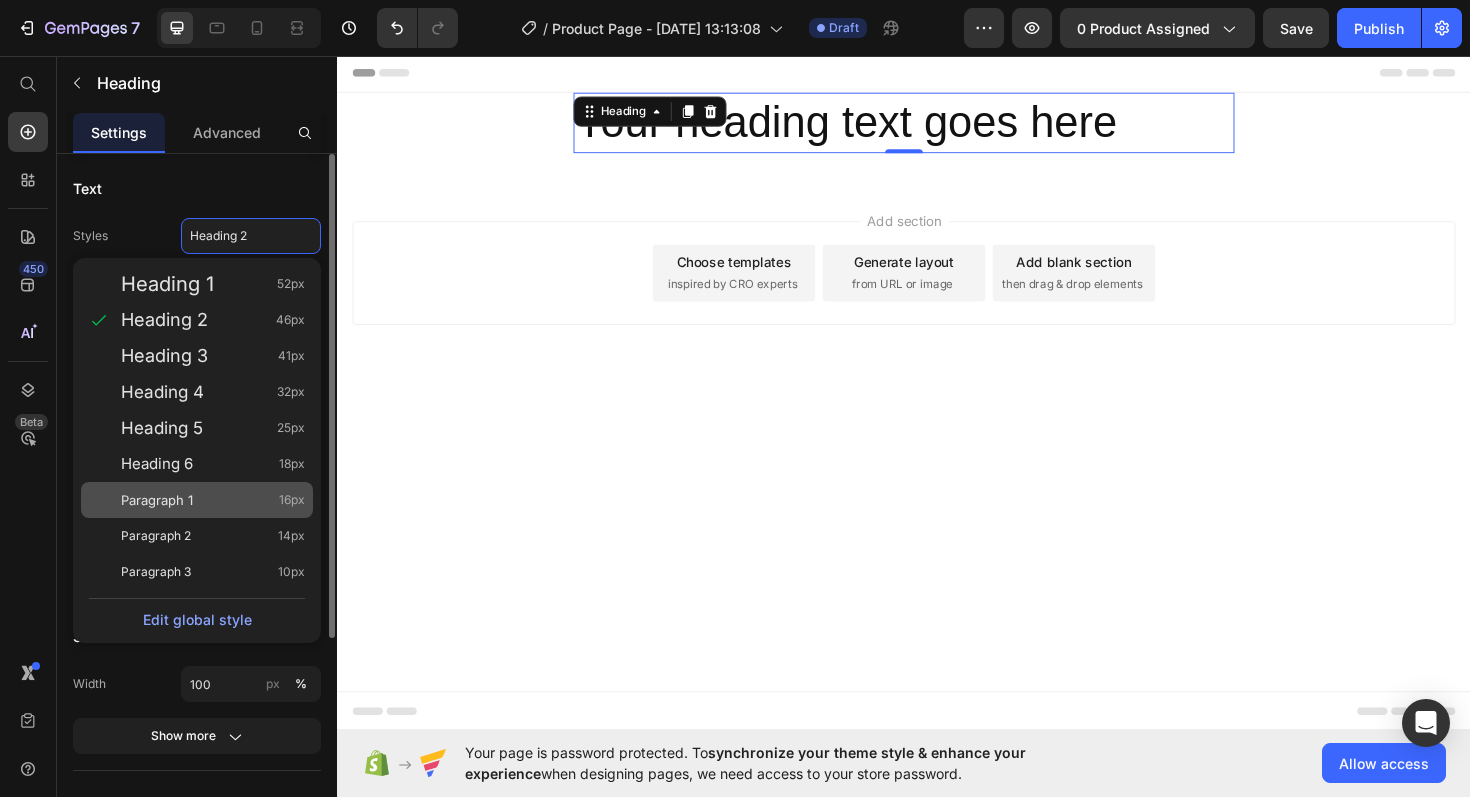 click on "Paragraph 1 16px" 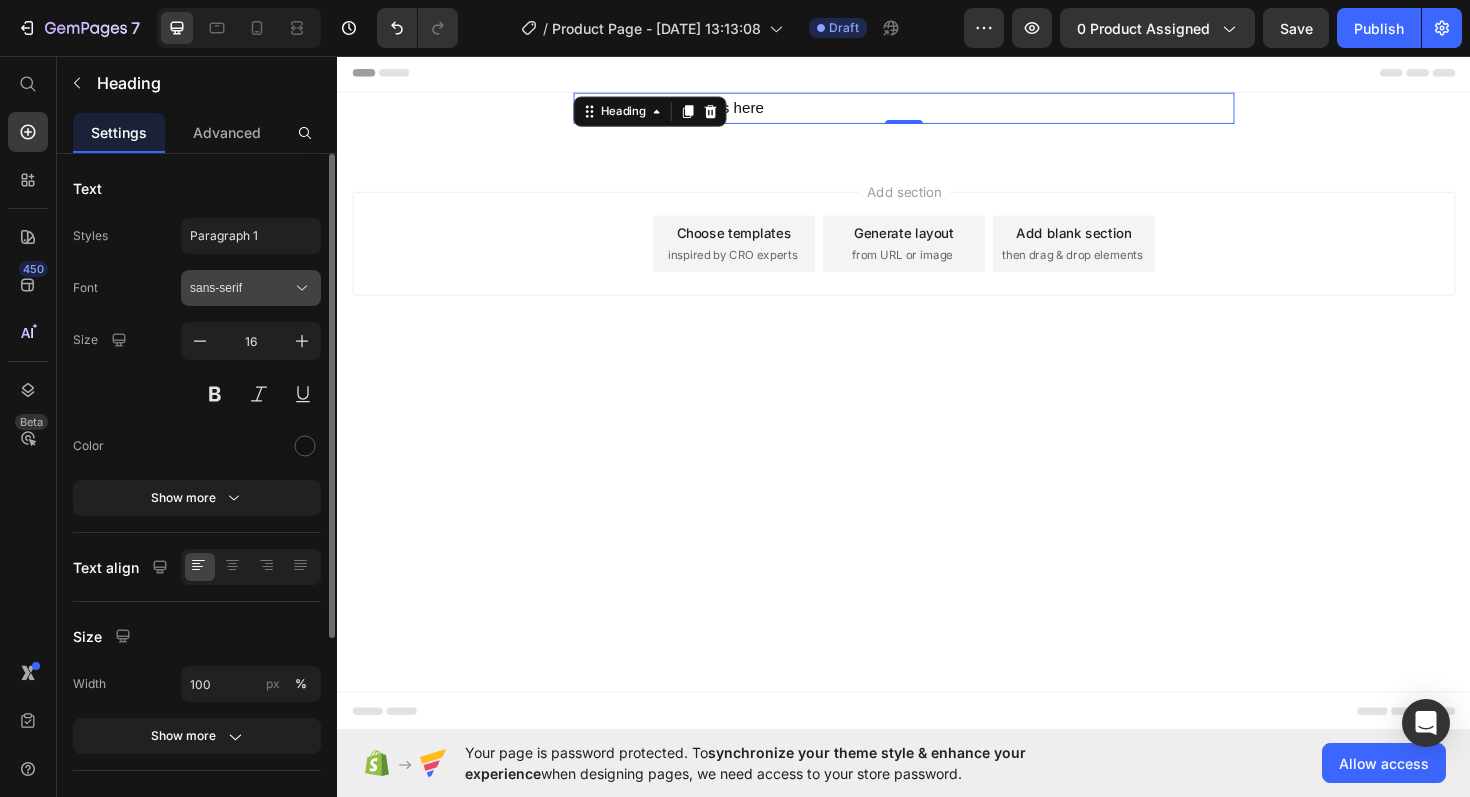 click on "sans-serif" at bounding box center [241, 288] 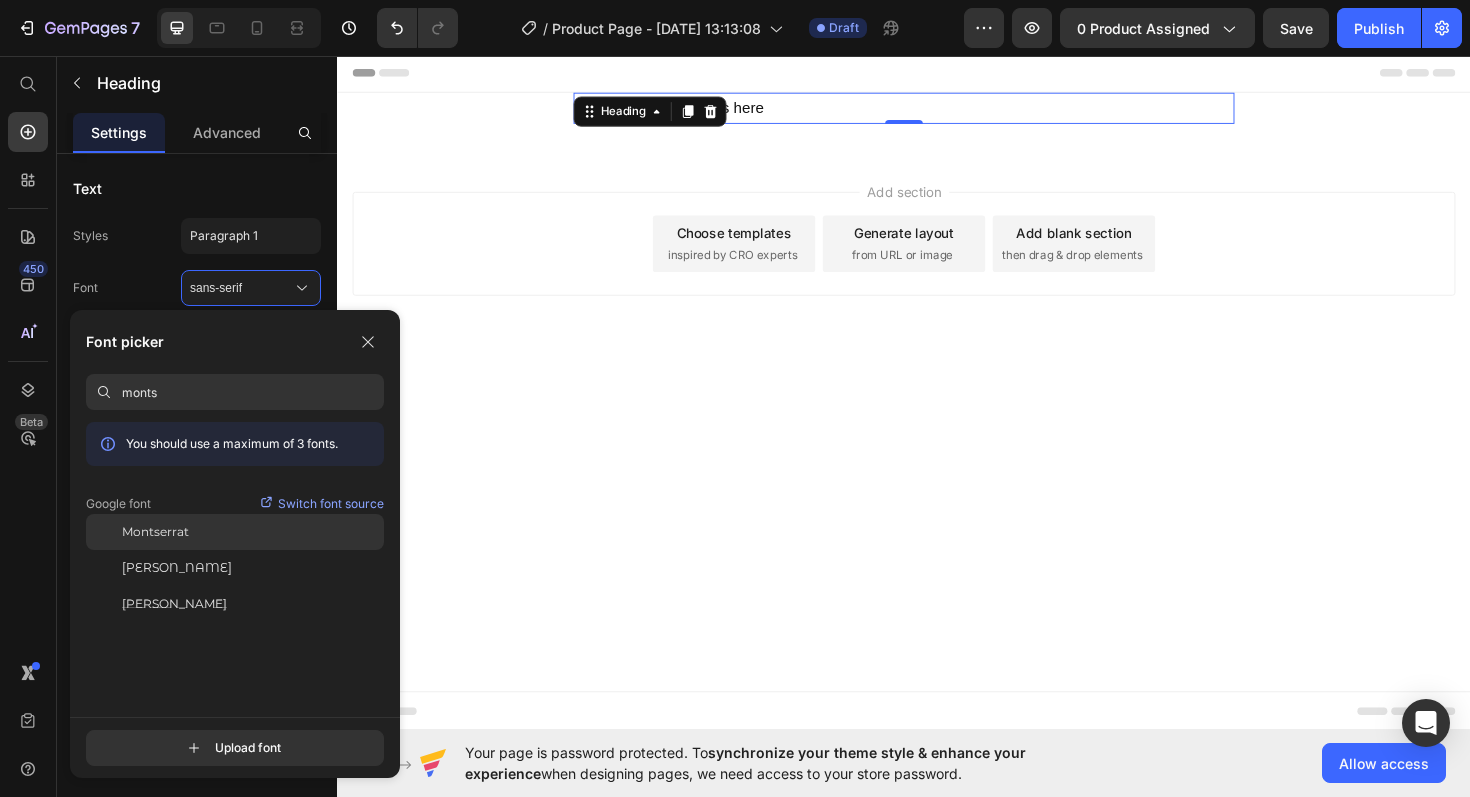 type on "monts" 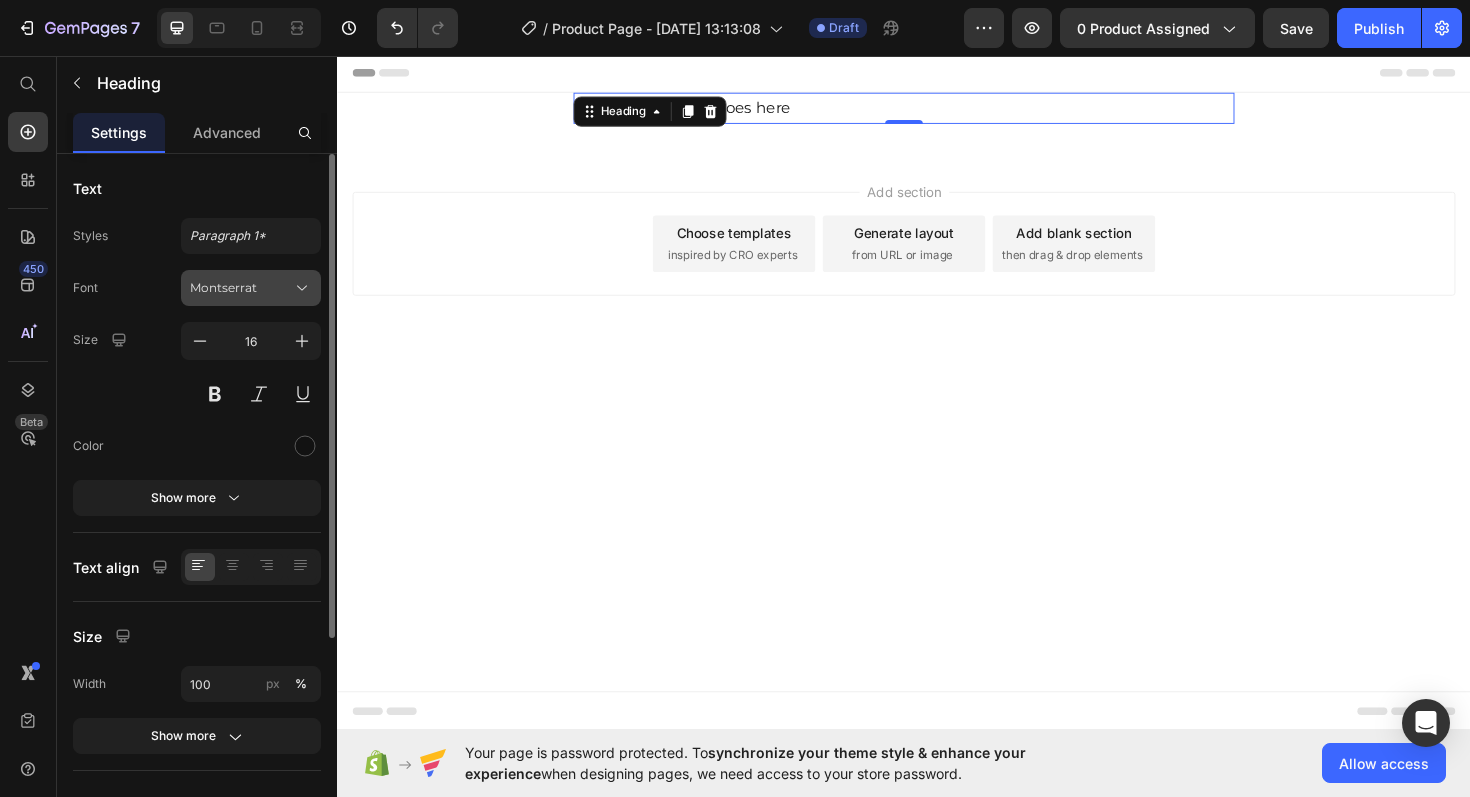 click on "Montserrat" at bounding box center [241, 288] 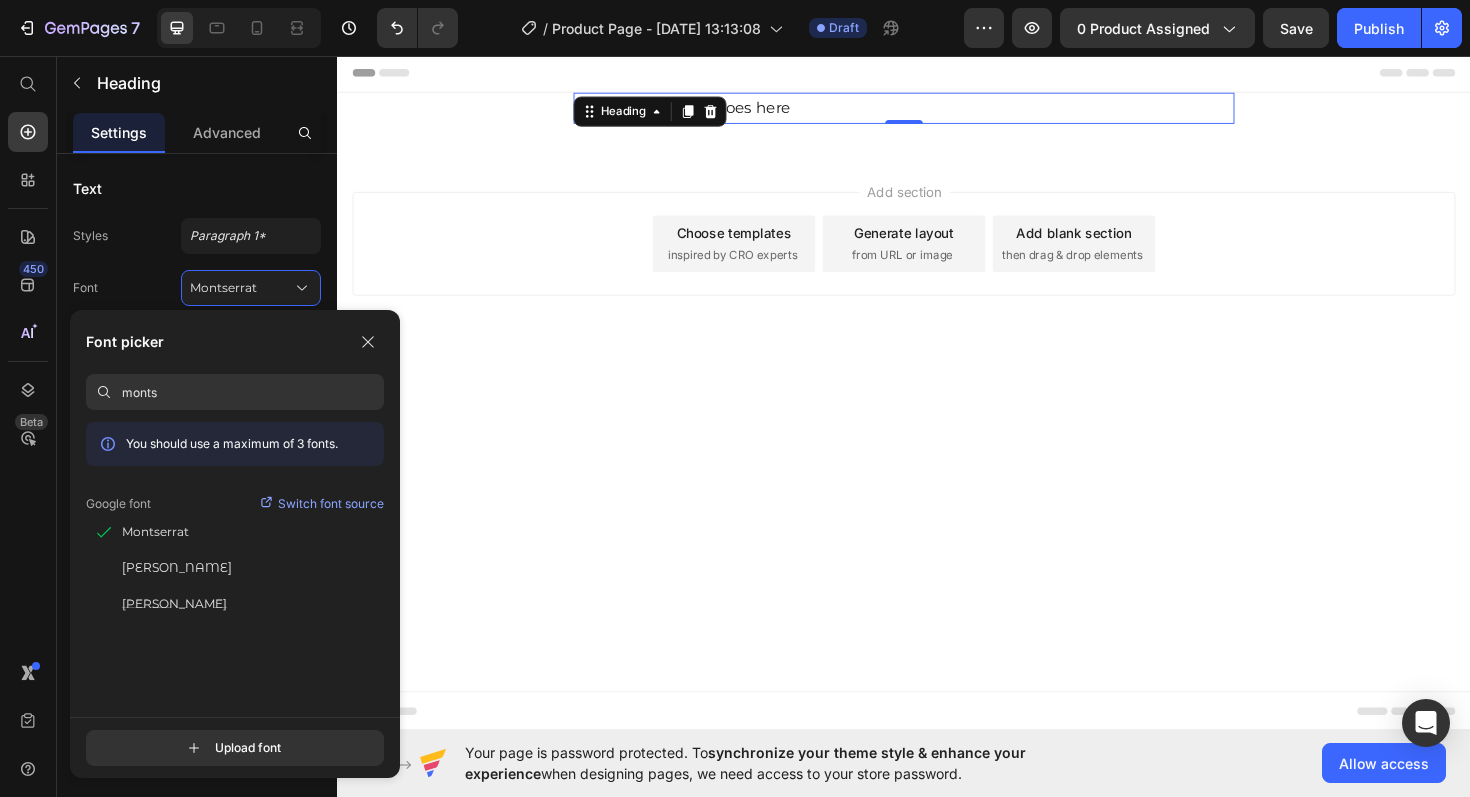 click on "monts" at bounding box center [253, 392] 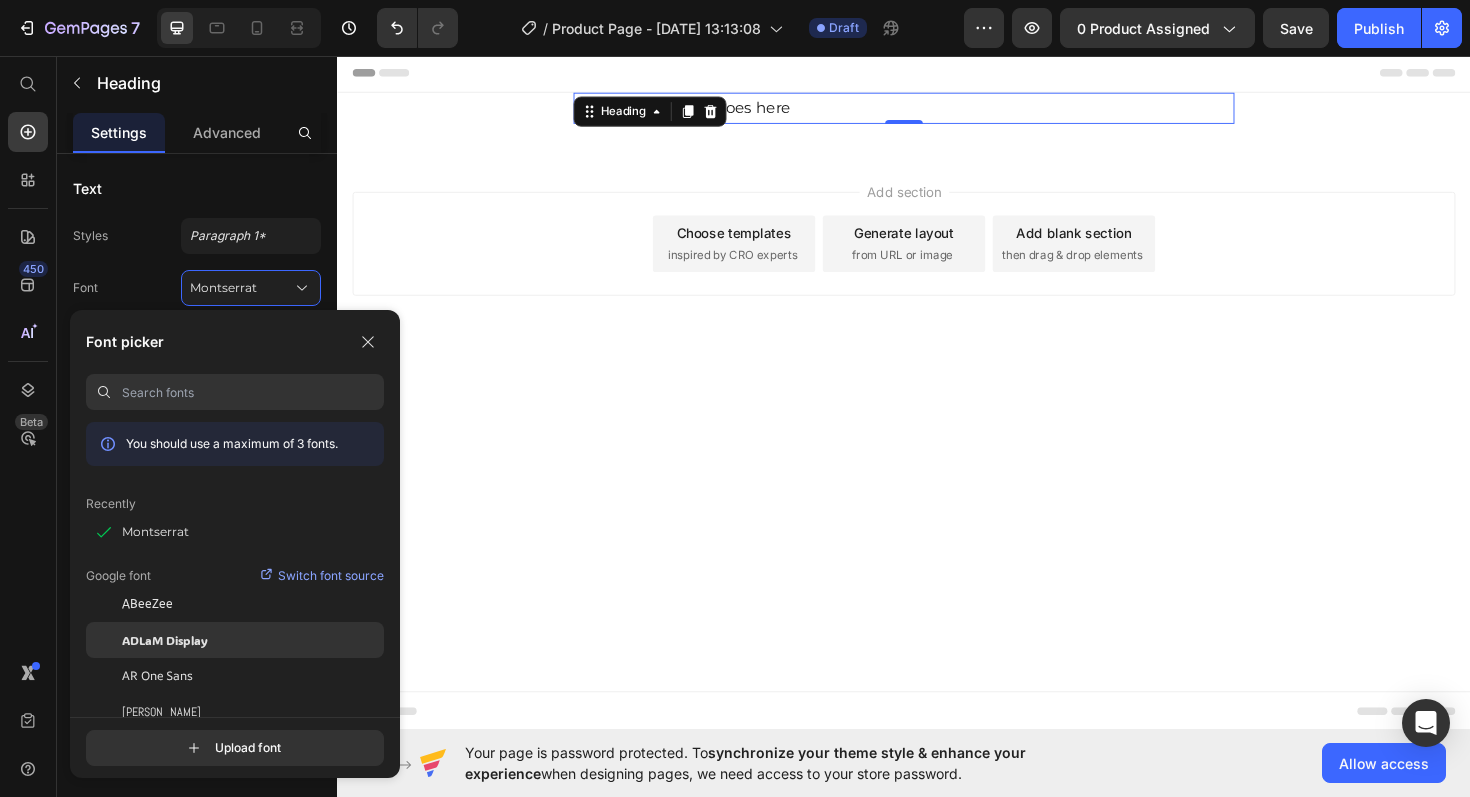 type 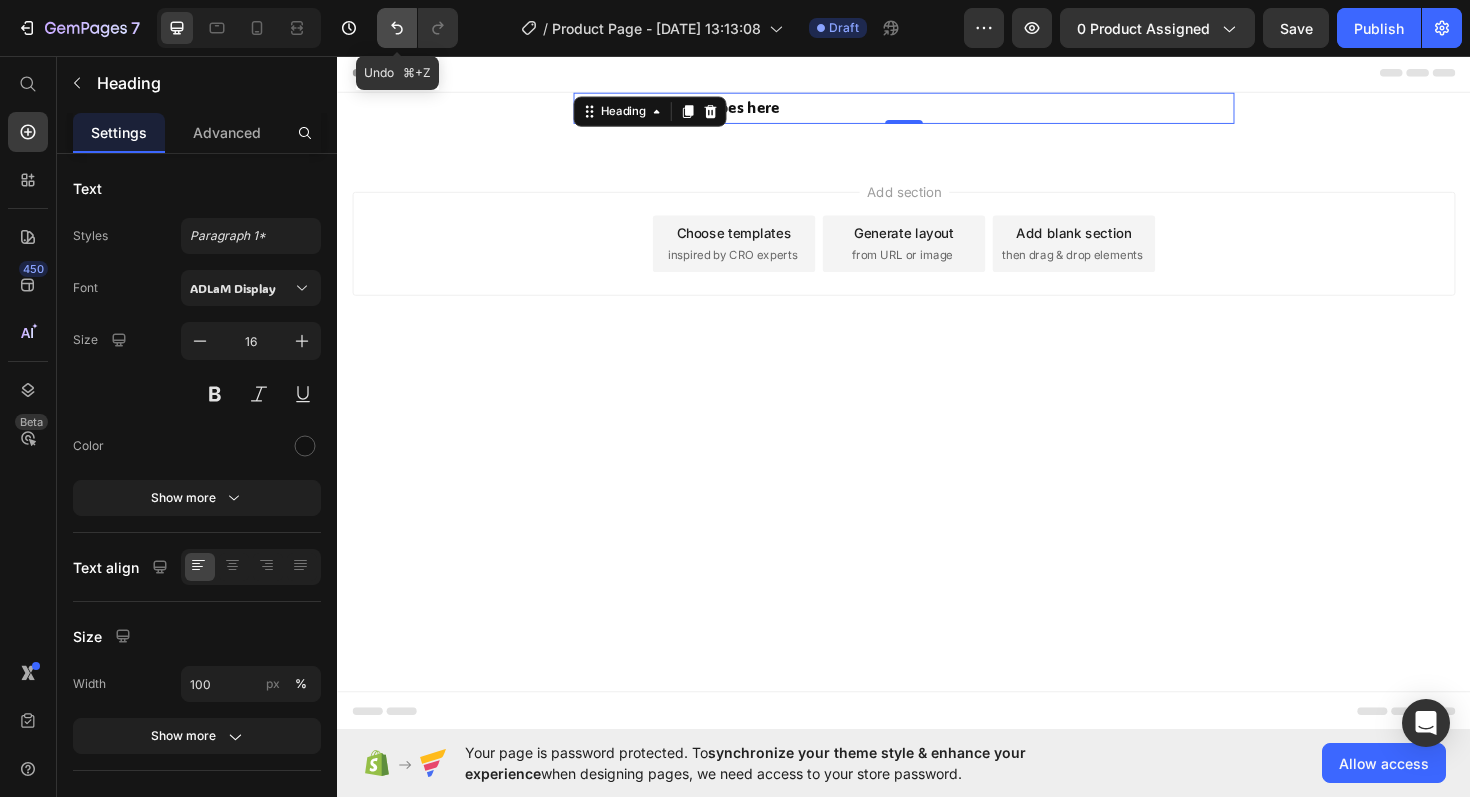 click 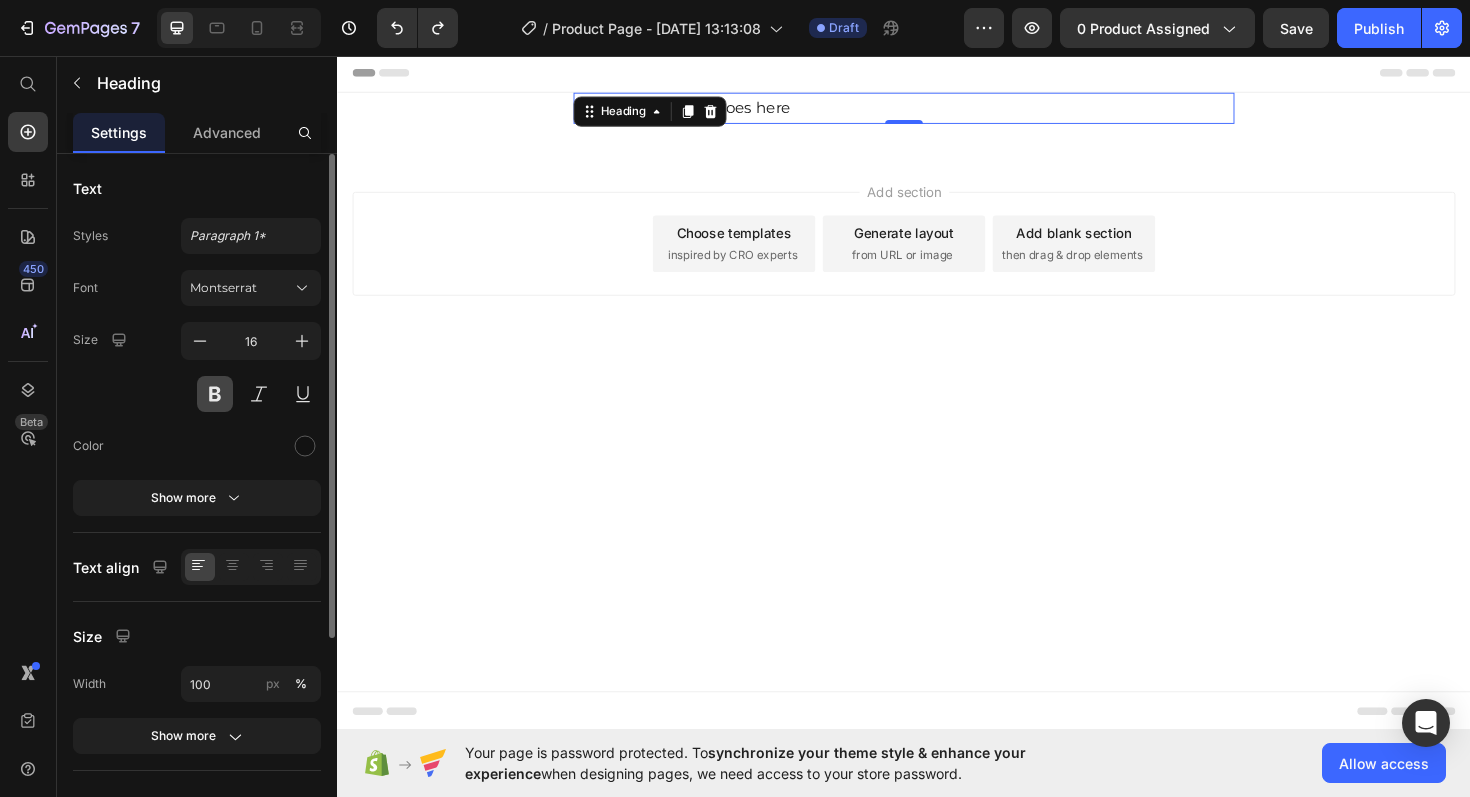 click at bounding box center [215, 394] 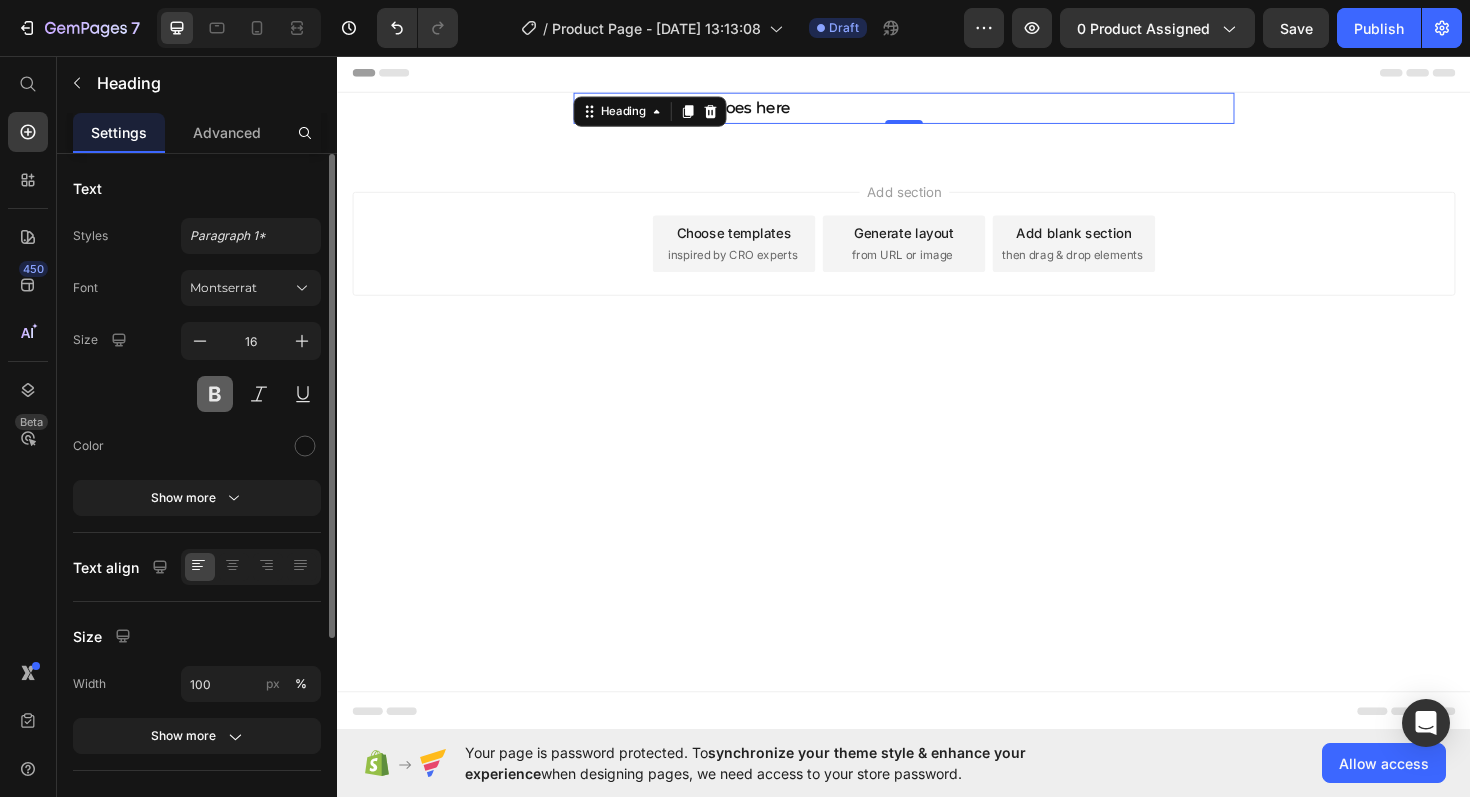 click at bounding box center [215, 394] 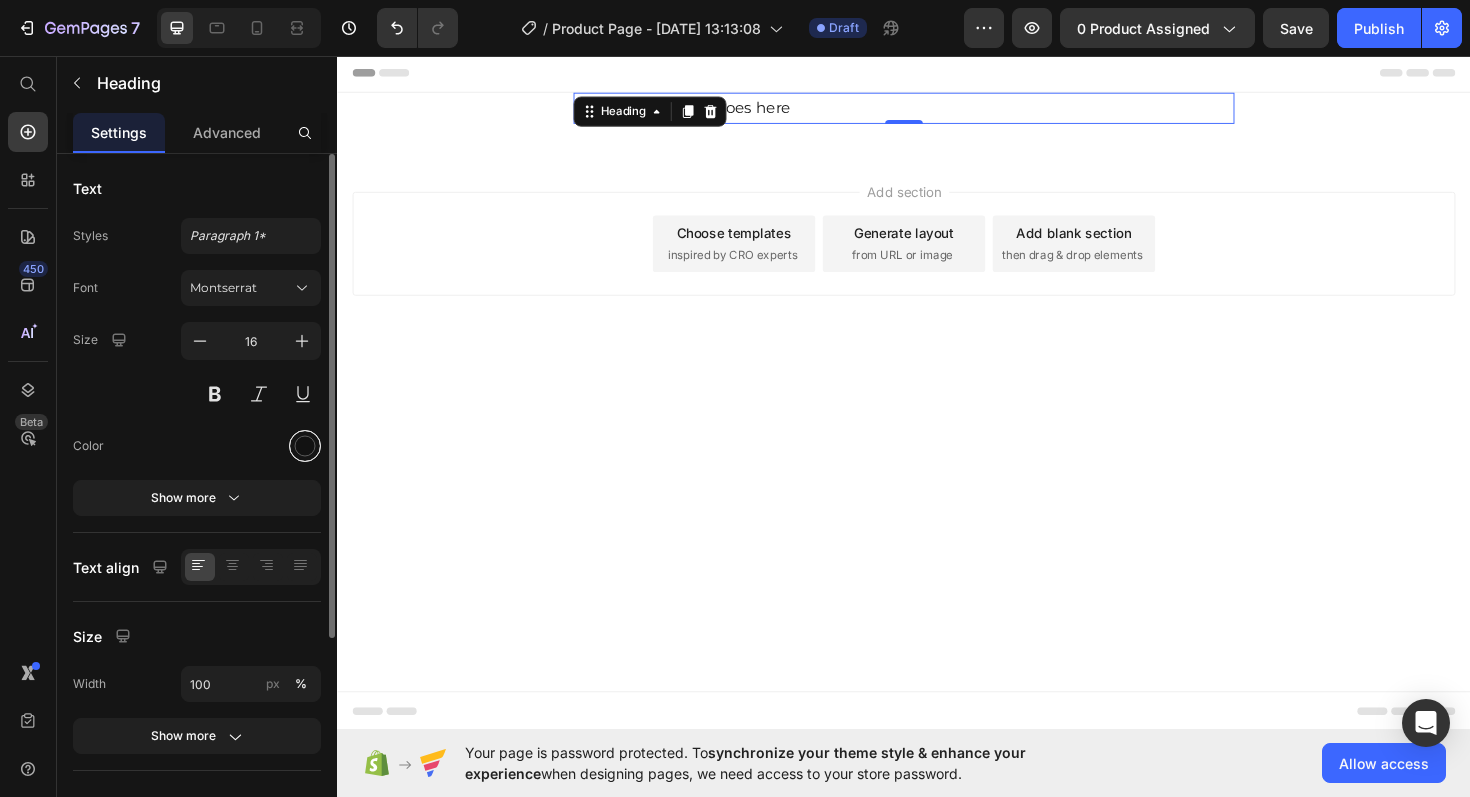 click at bounding box center (305, 446) 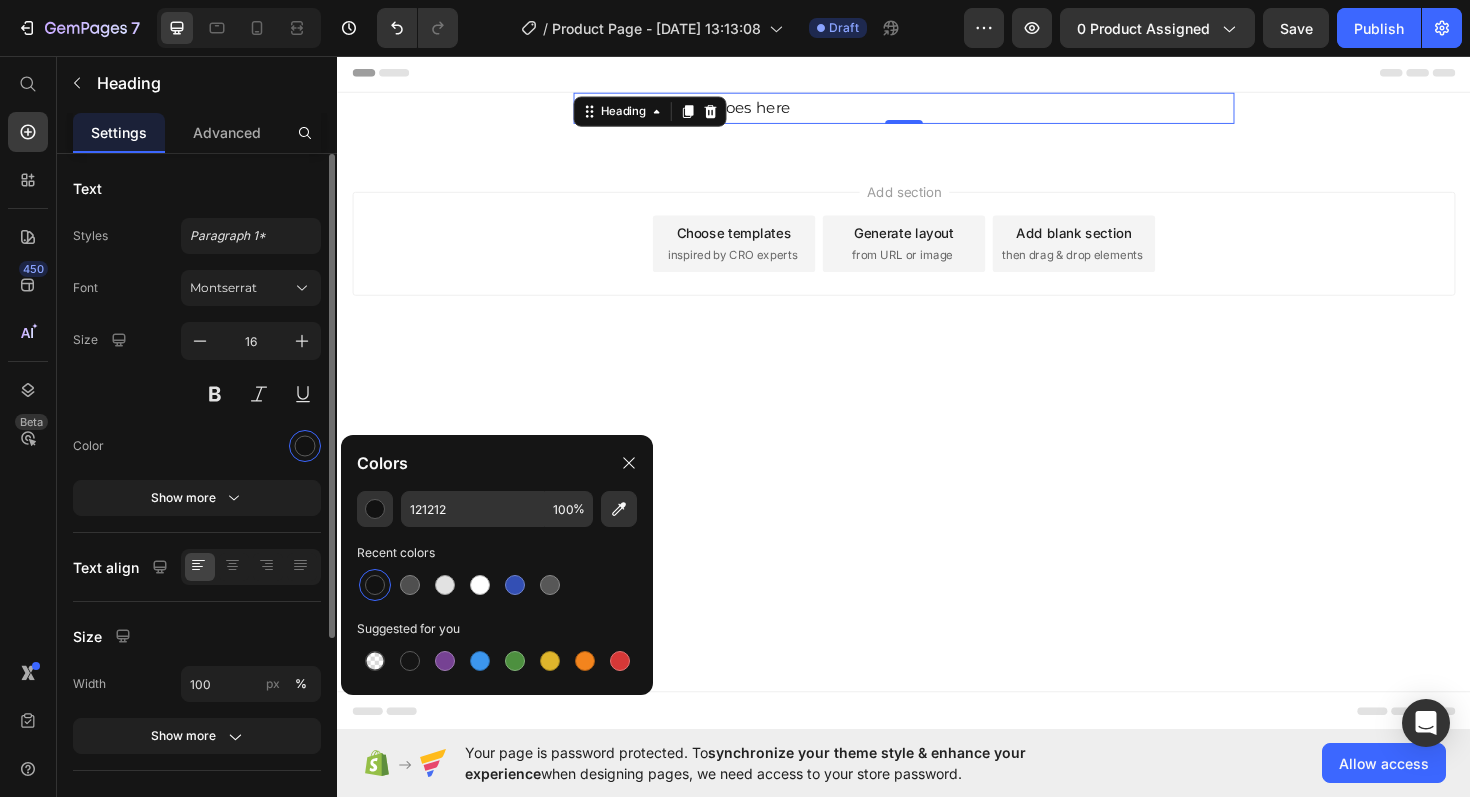 click at bounding box center (251, 446) 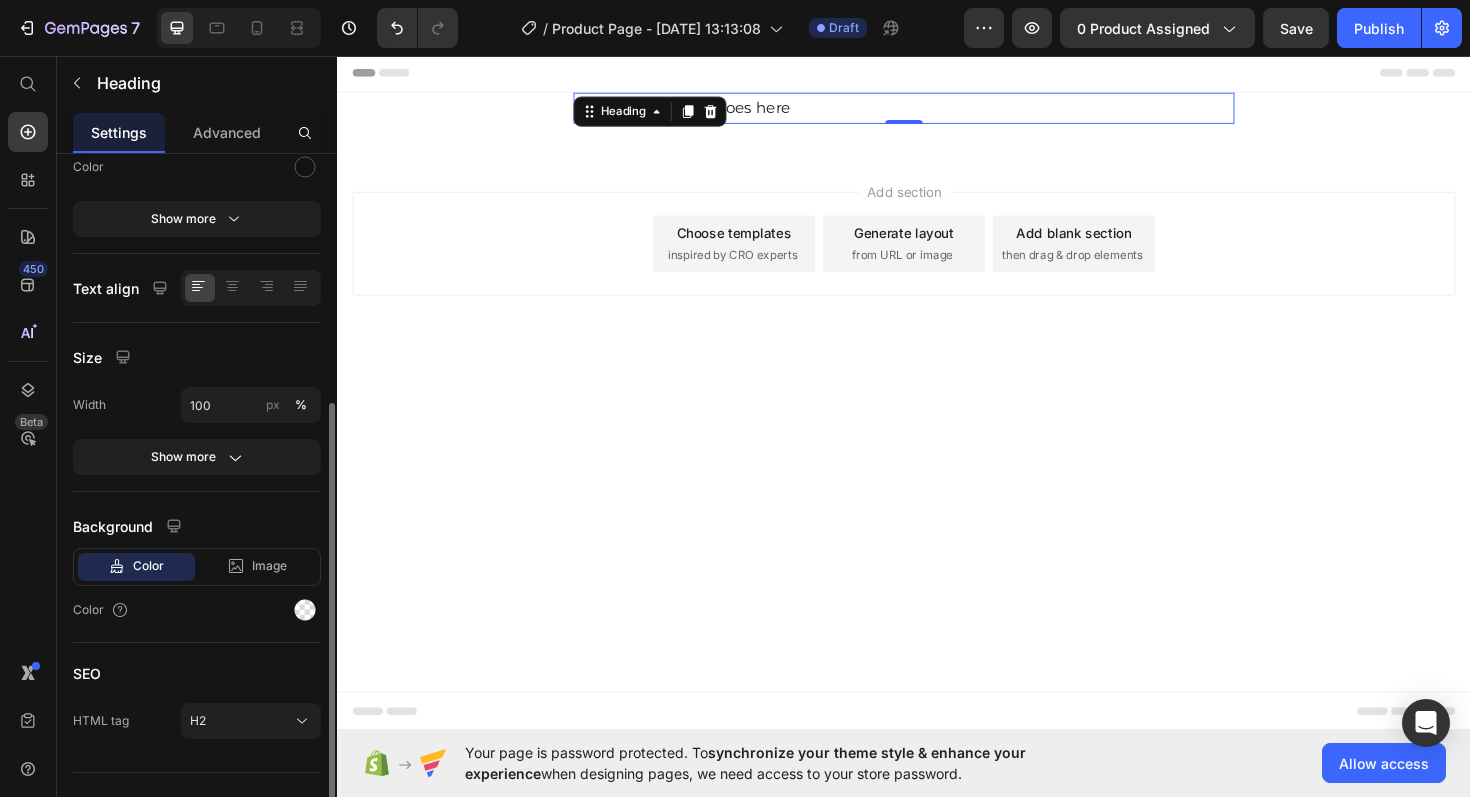 scroll, scrollTop: 312, scrollLeft: 0, axis: vertical 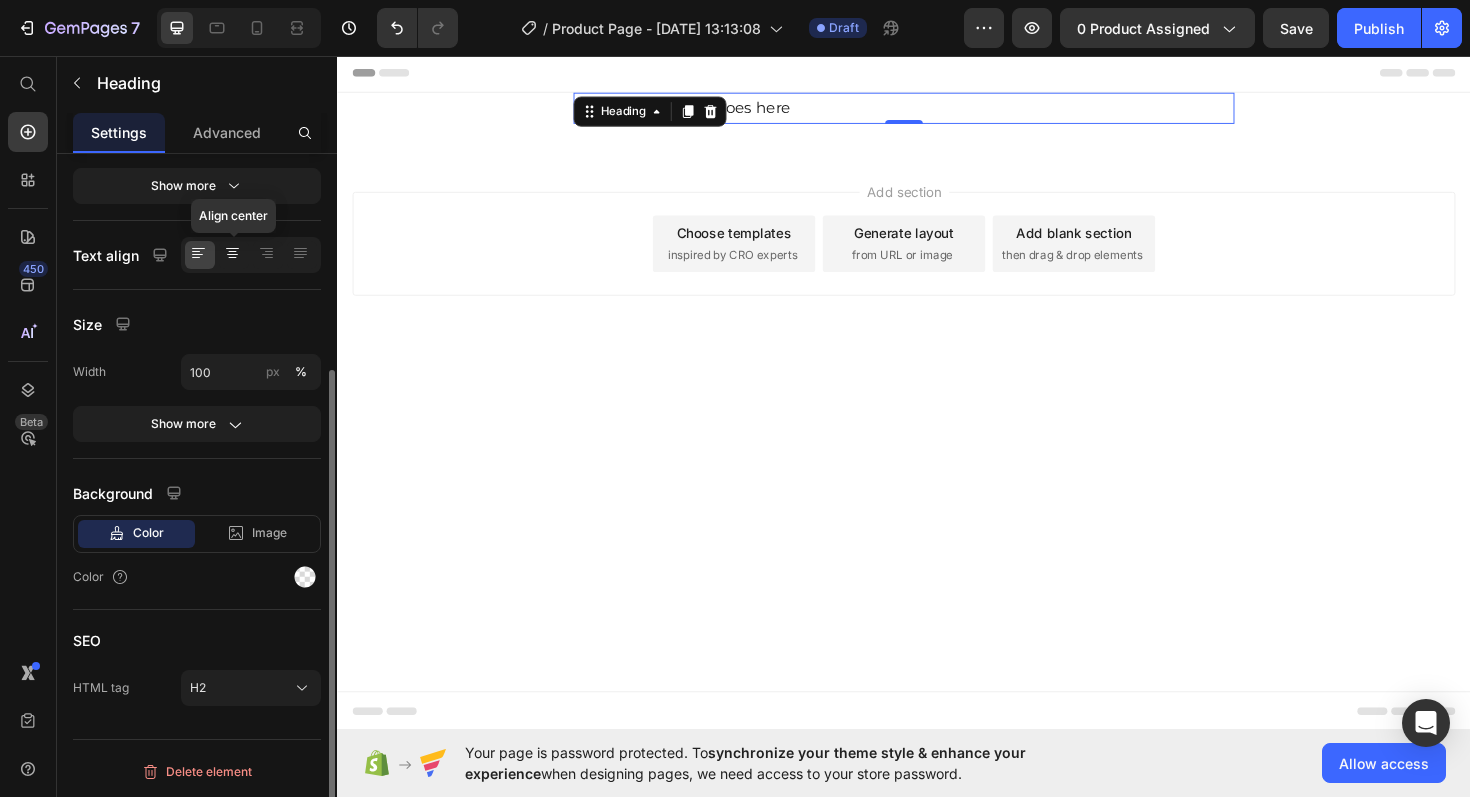 click 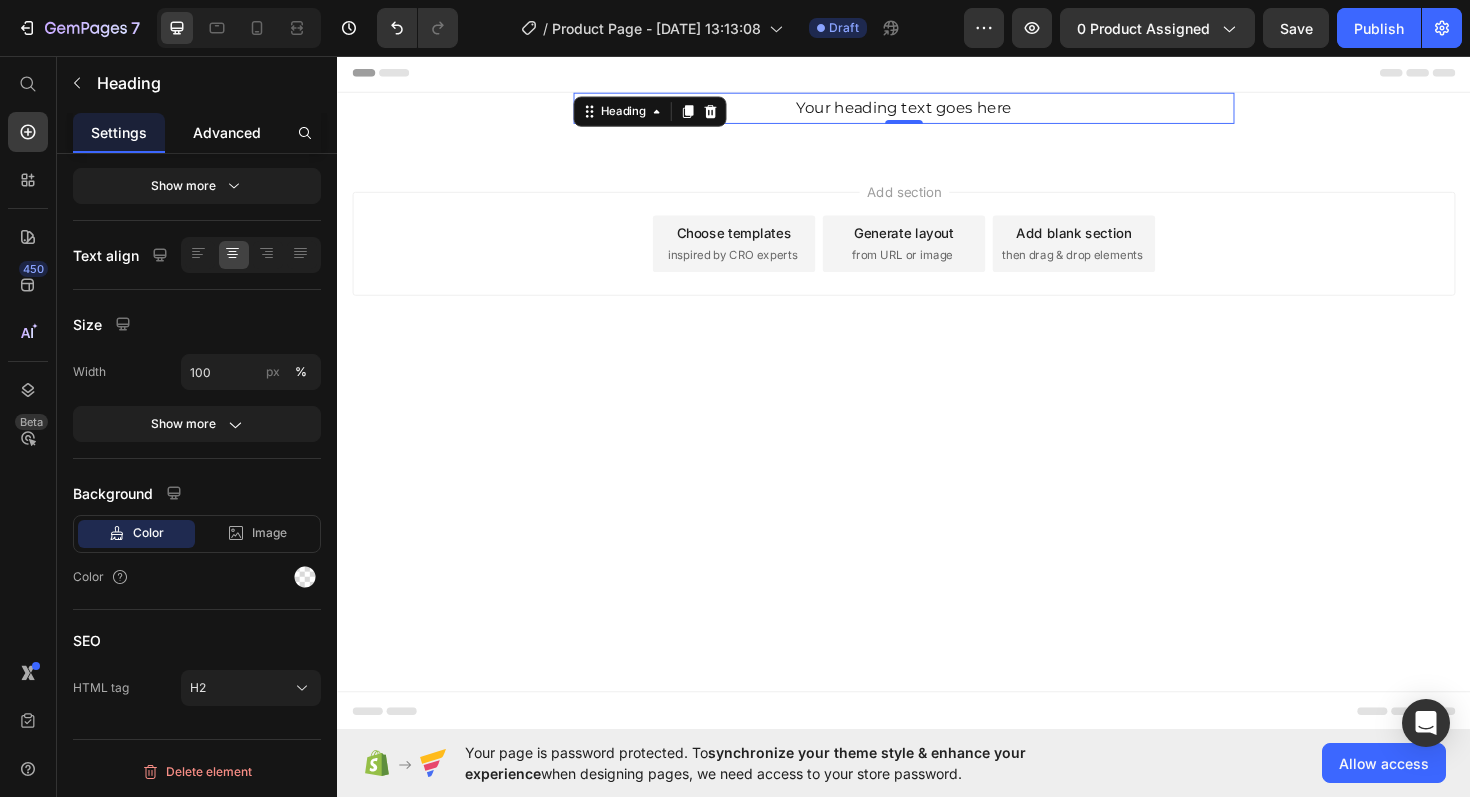 click on "Advanced" 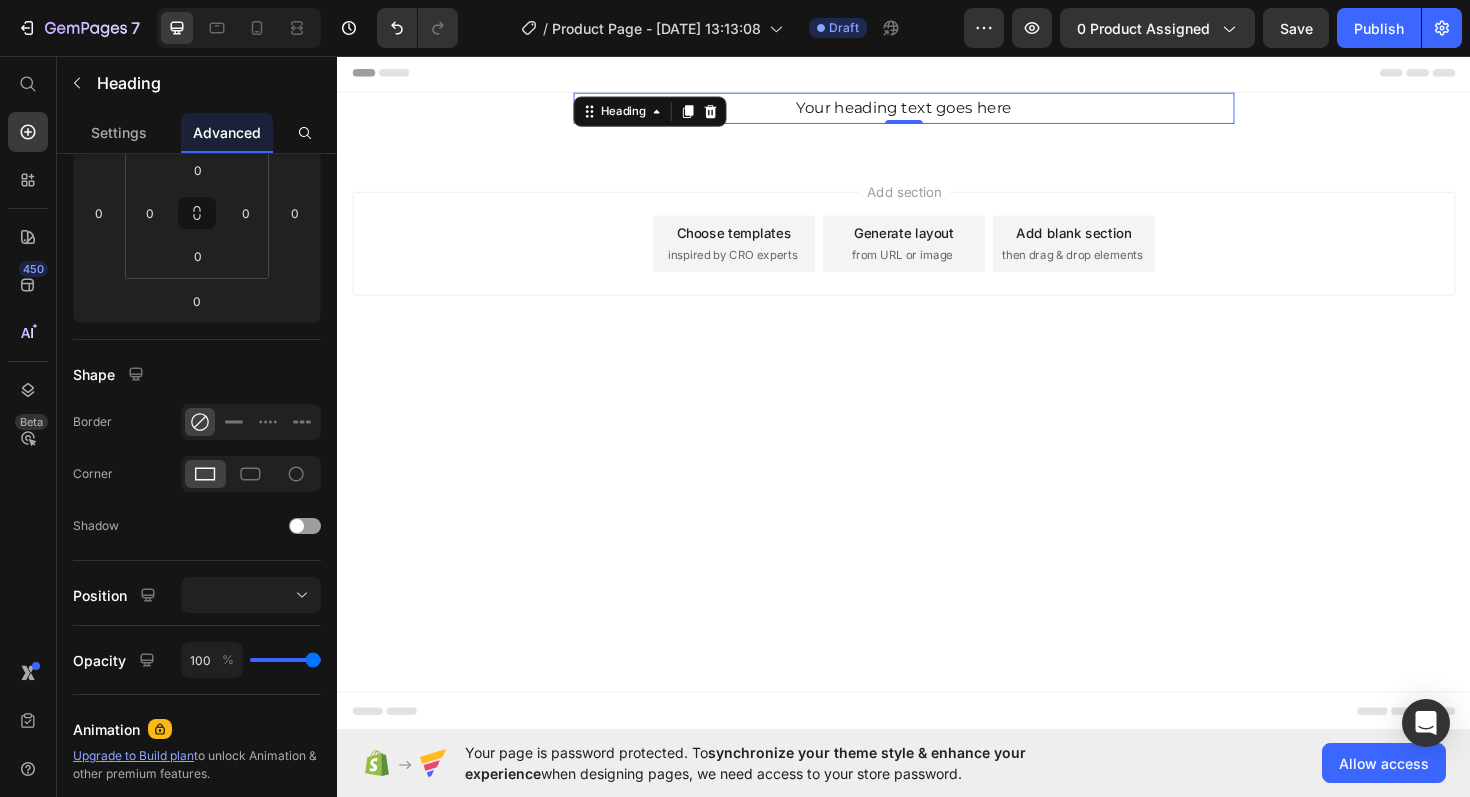 scroll, scrollTop: 0, scrollLeft: 0, axis: both 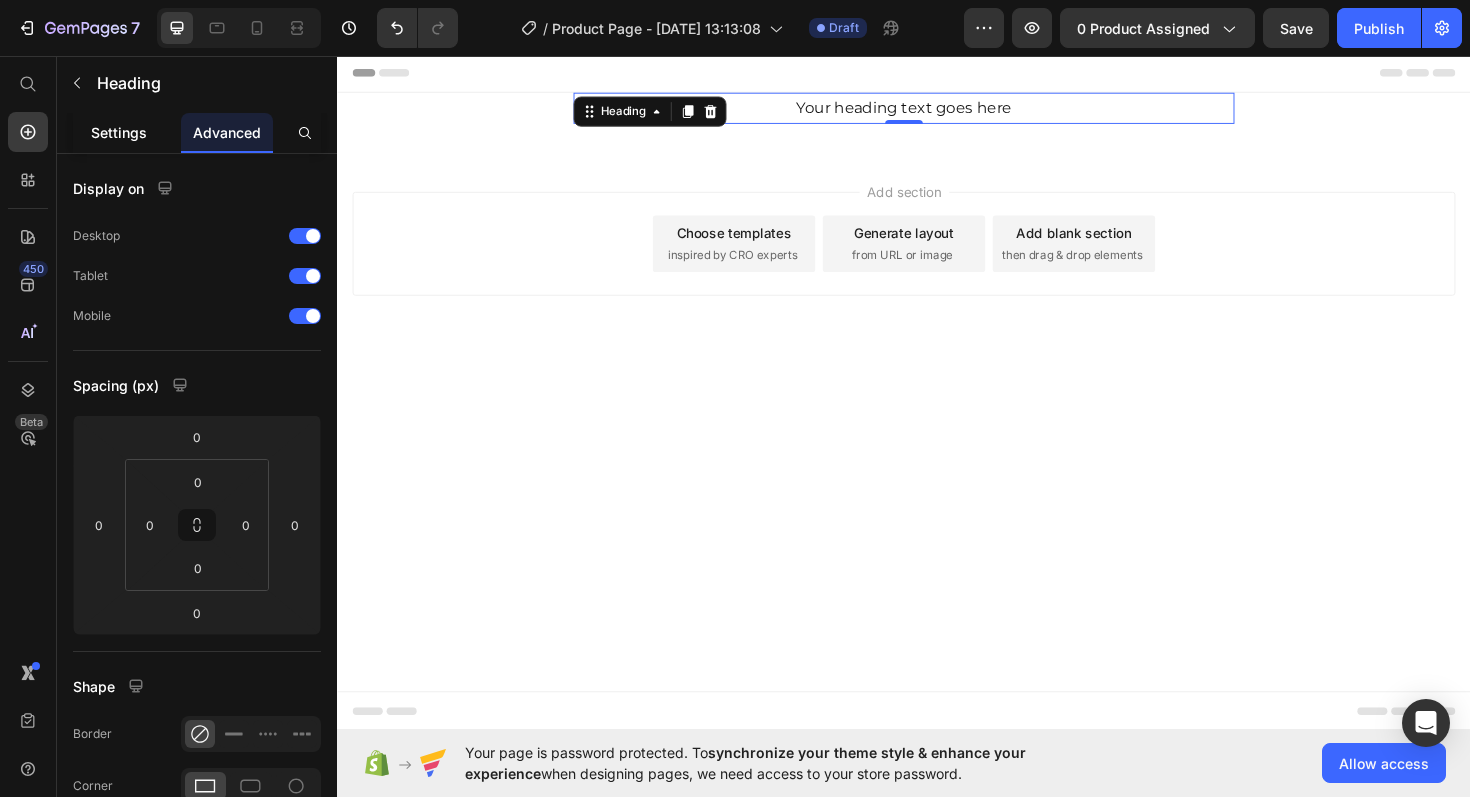 click on "Settings" at bounding box center [119, 132] 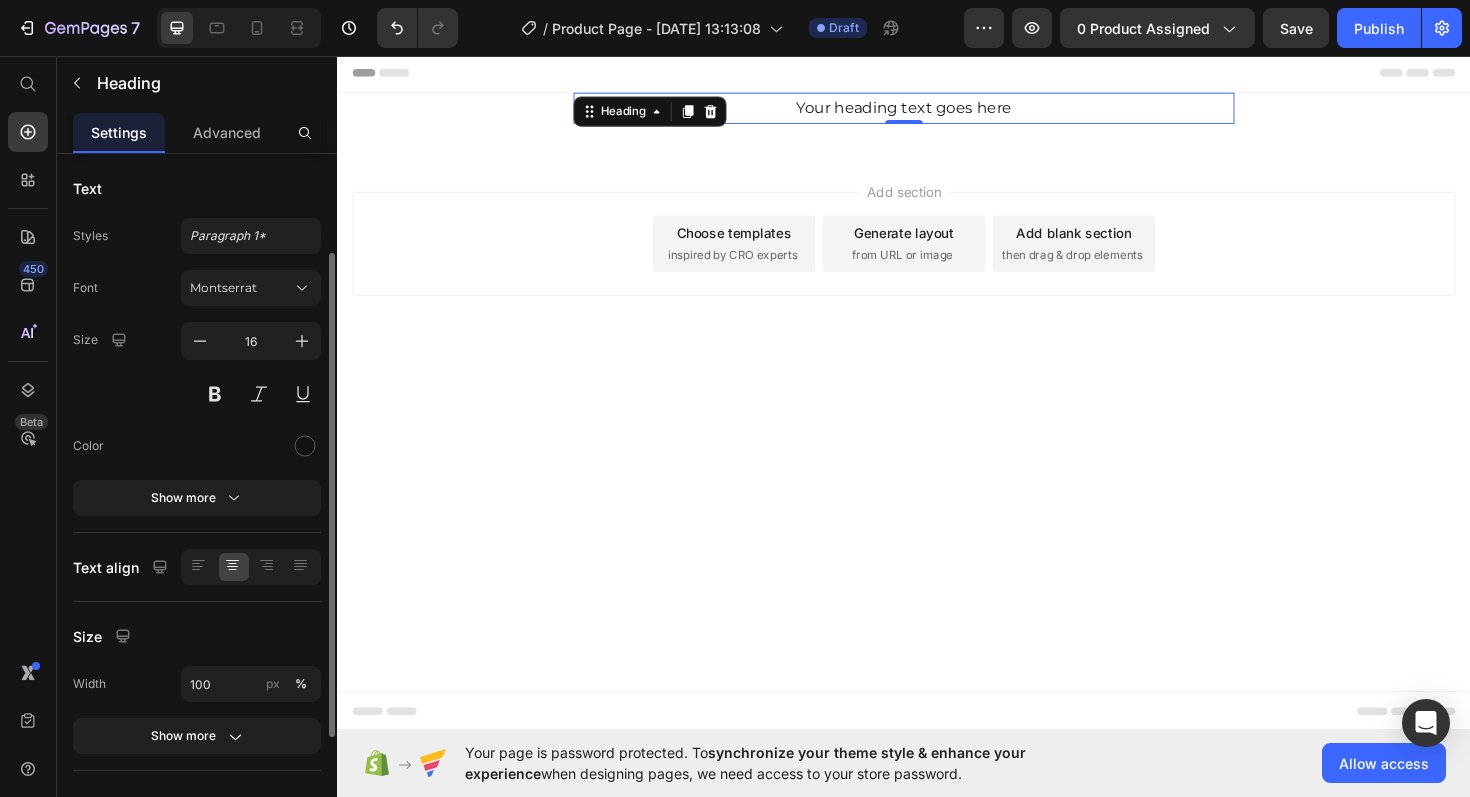 scroll, scrollTop: 312, scrollLeft: 0, axis: vertical 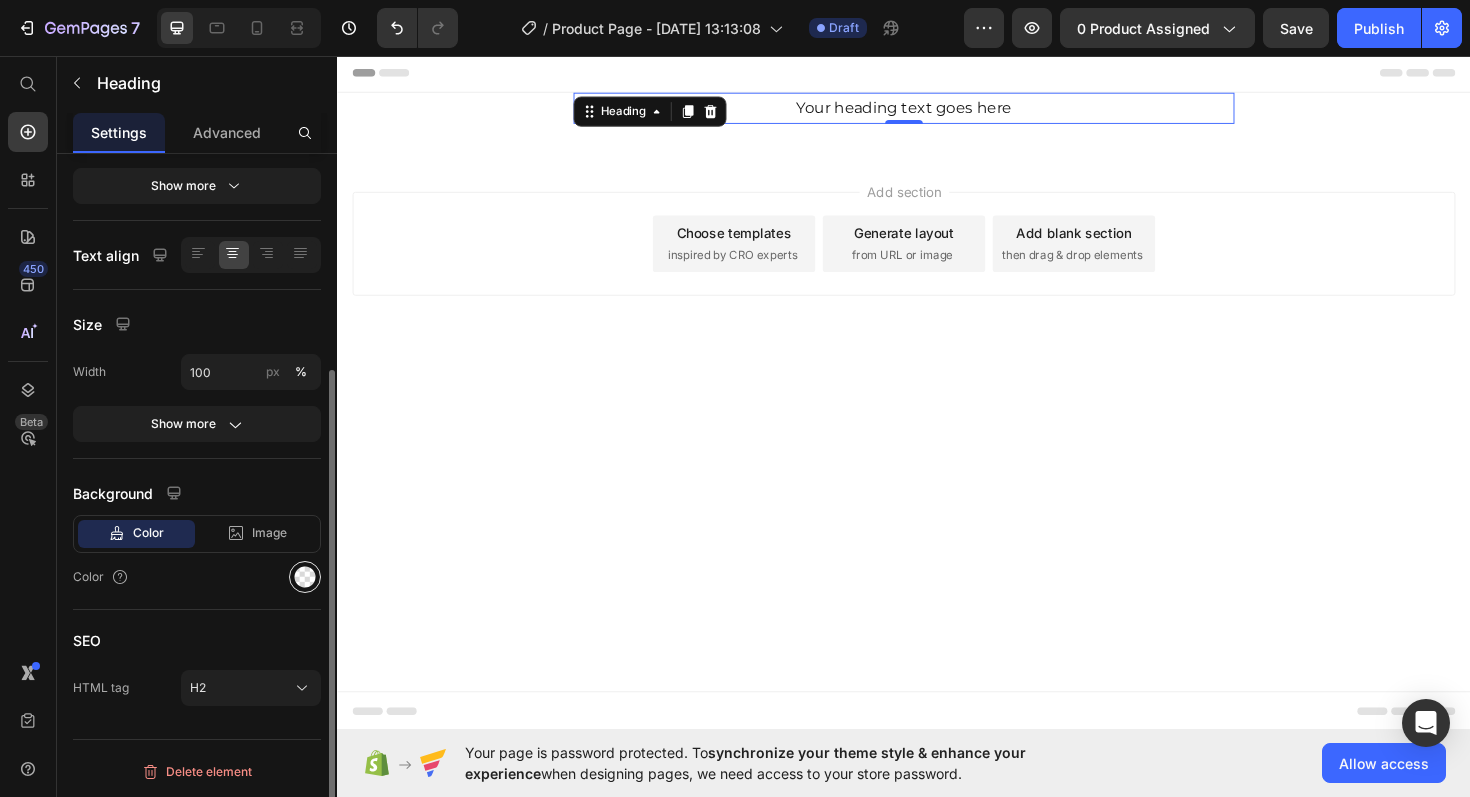 click at bounding box center [305, 577] 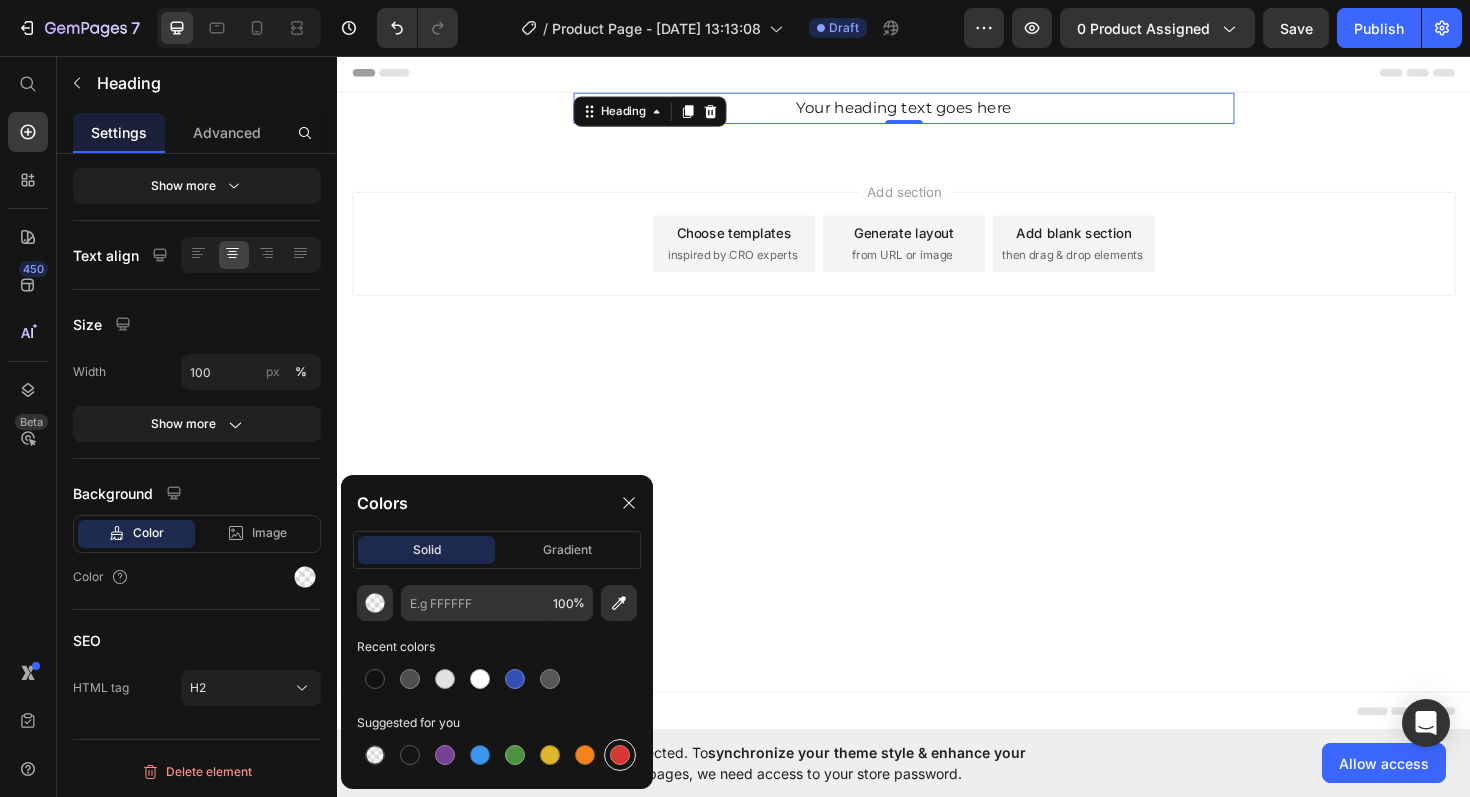 click at bounding box center (620, 755) 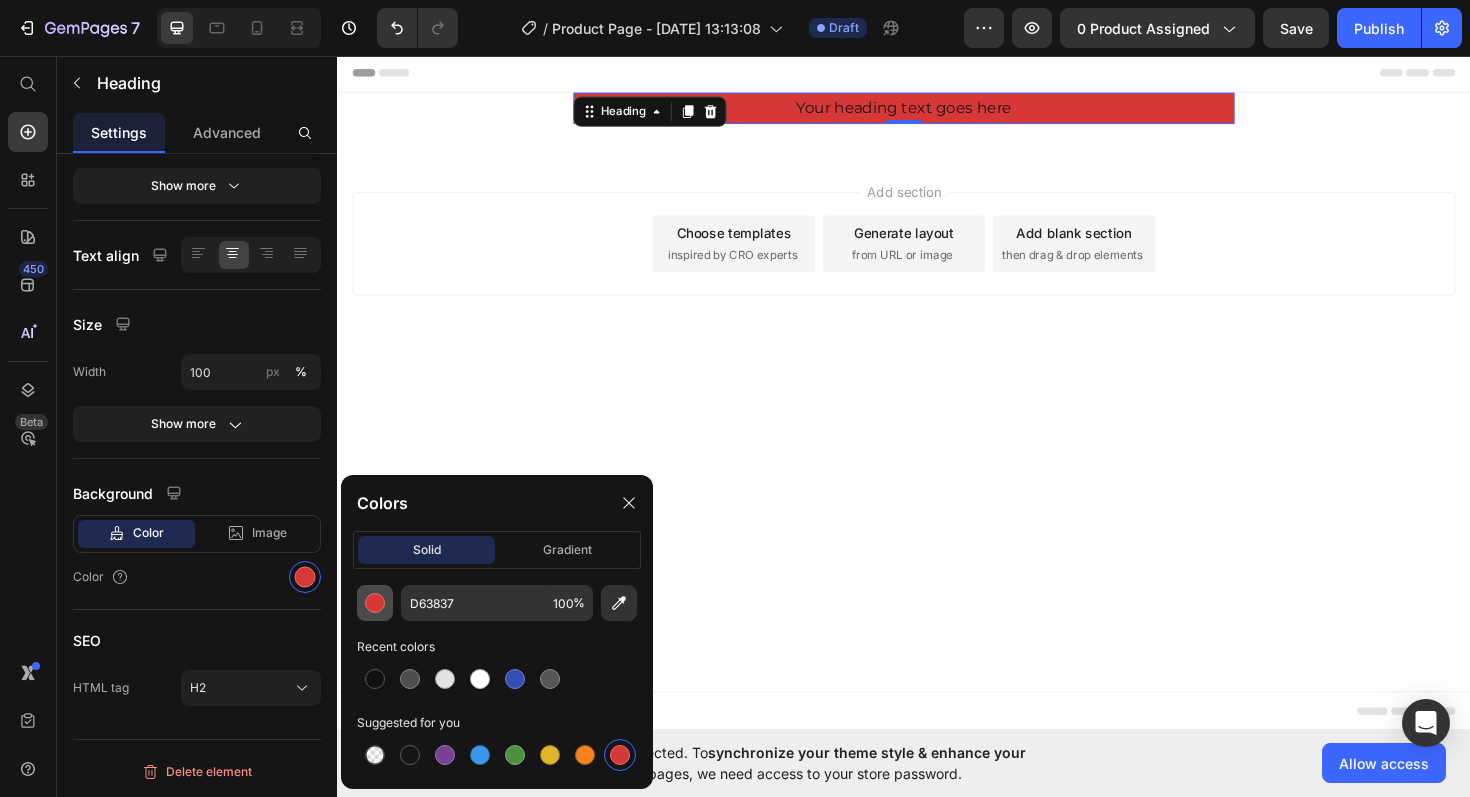 click at bounding box center (375, 603) 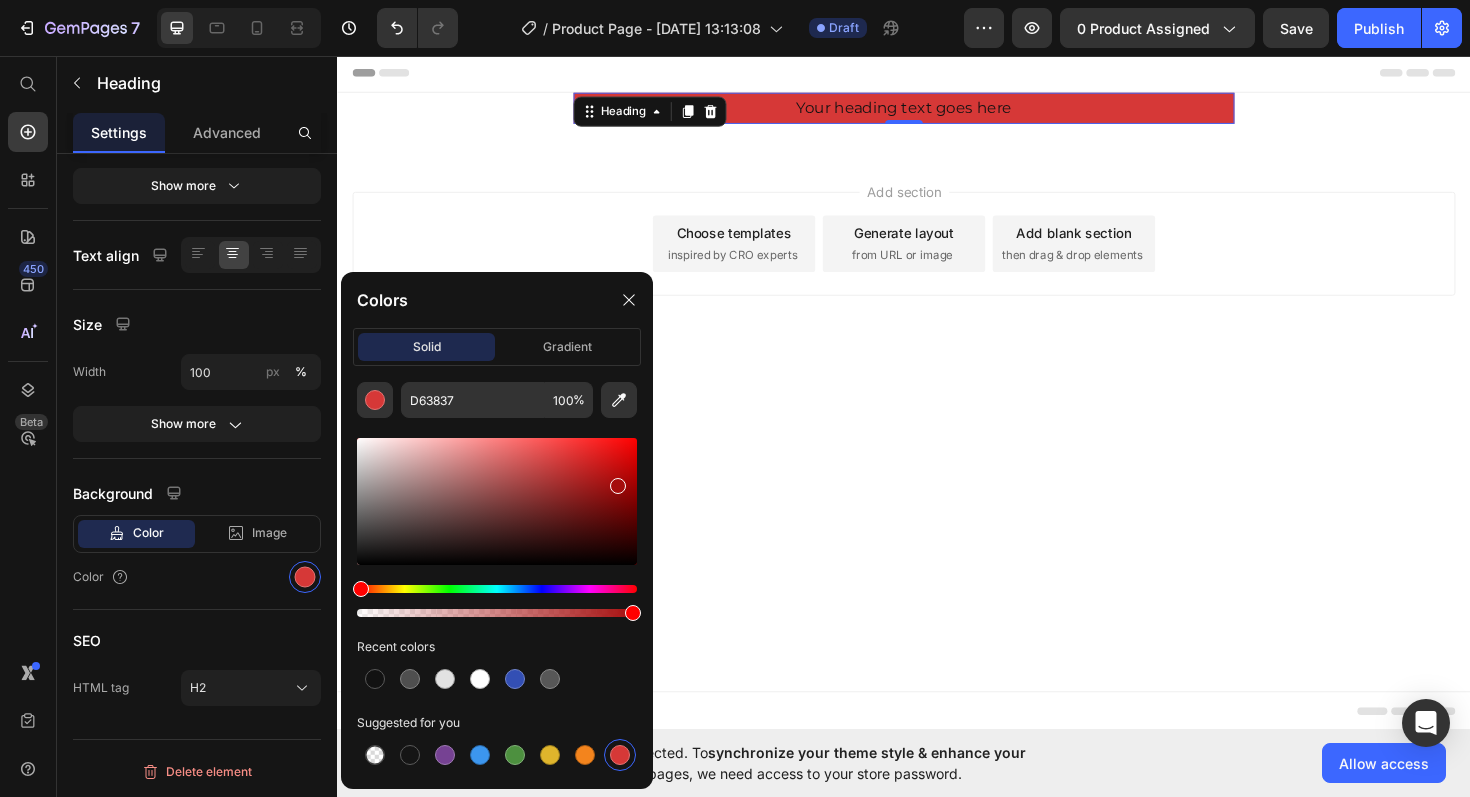 drag, startPoint x: 580, startPoint y: 476, endPoint x: 617, endPoint y: 482, distance: 37.48333 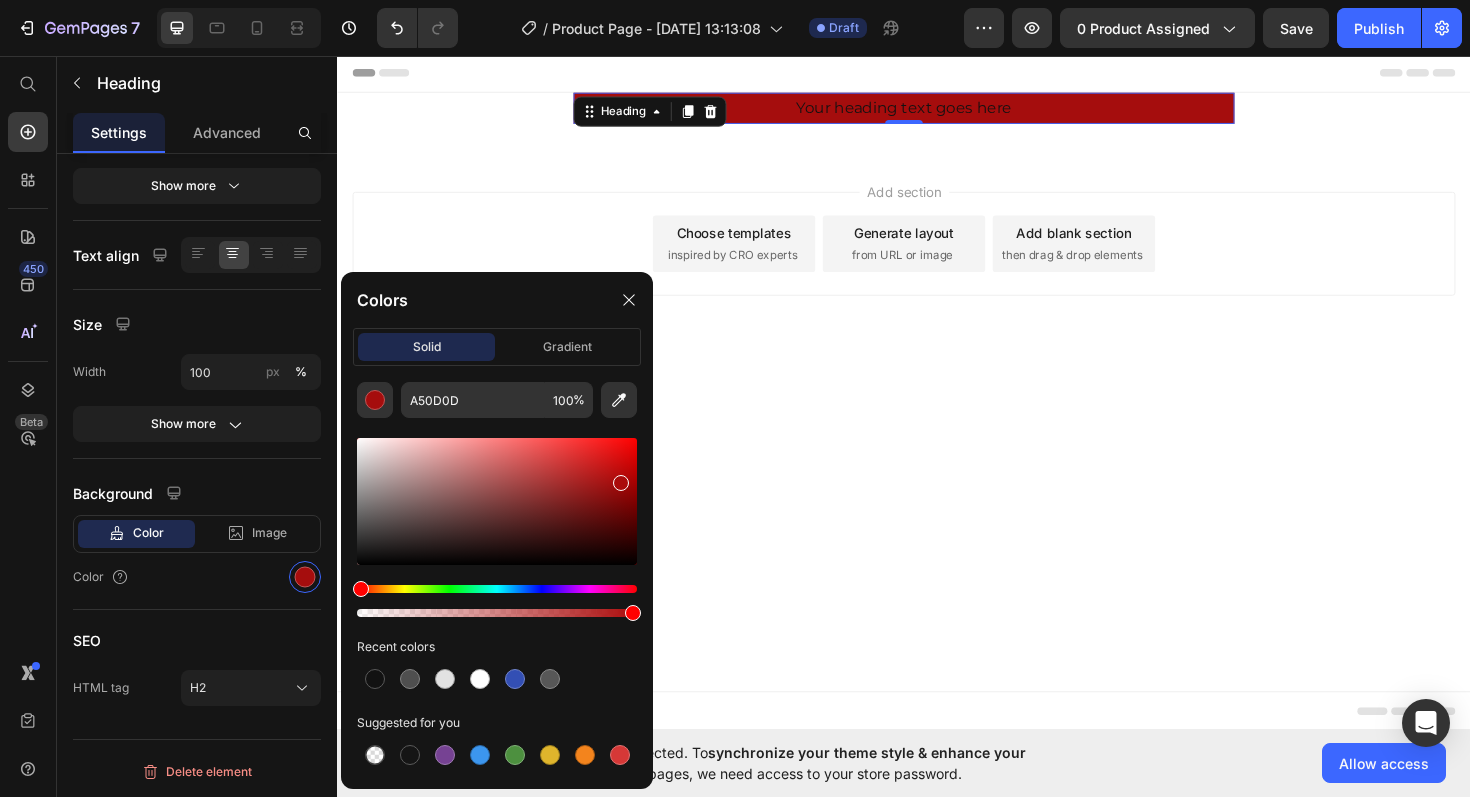 drag, startPoint x: 617, startPoint y: 488, endPoint x: 617, endPoint y: 475, distance: 13 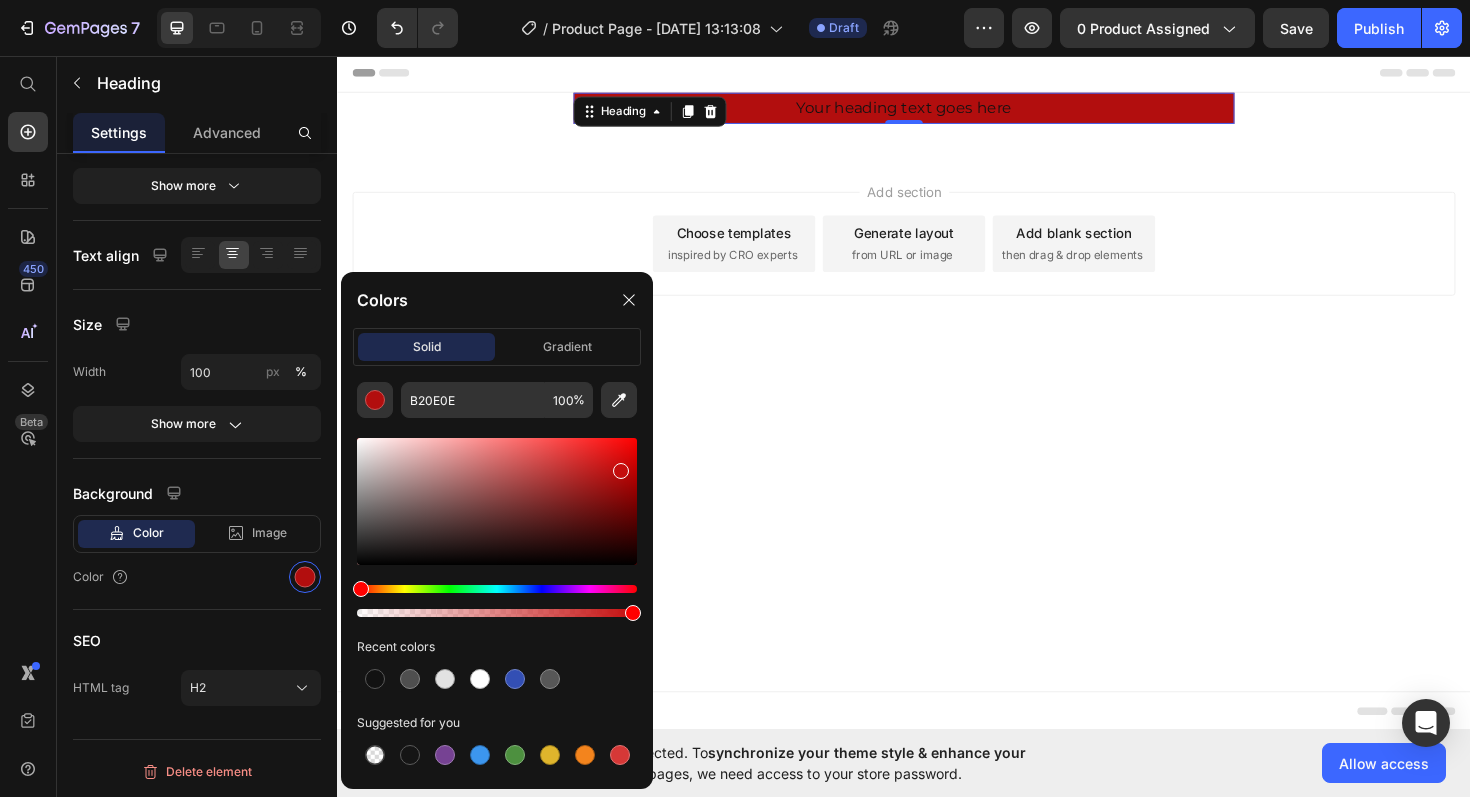 click at bounding box center (621, 471) 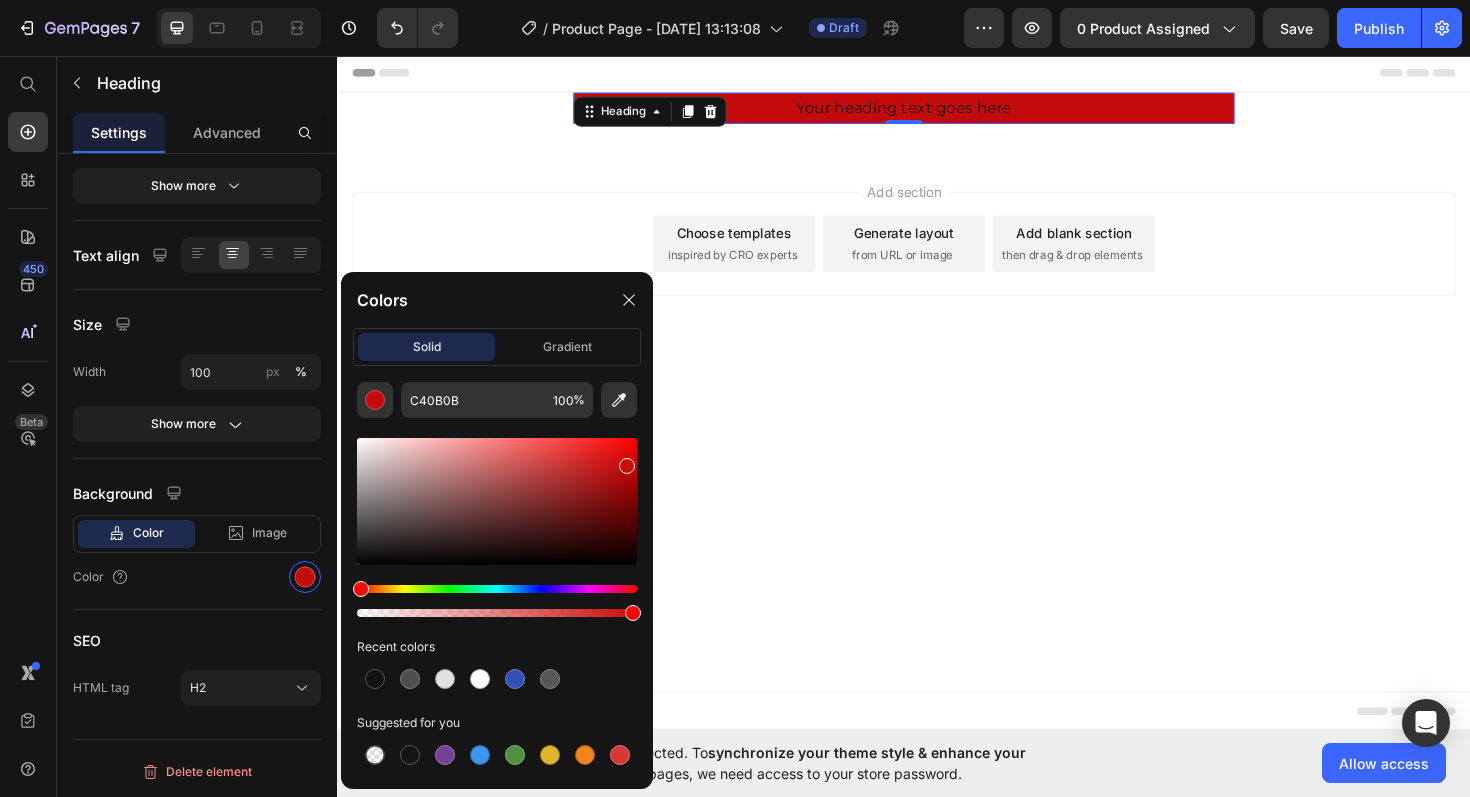 click at bounding box center [627, 466] 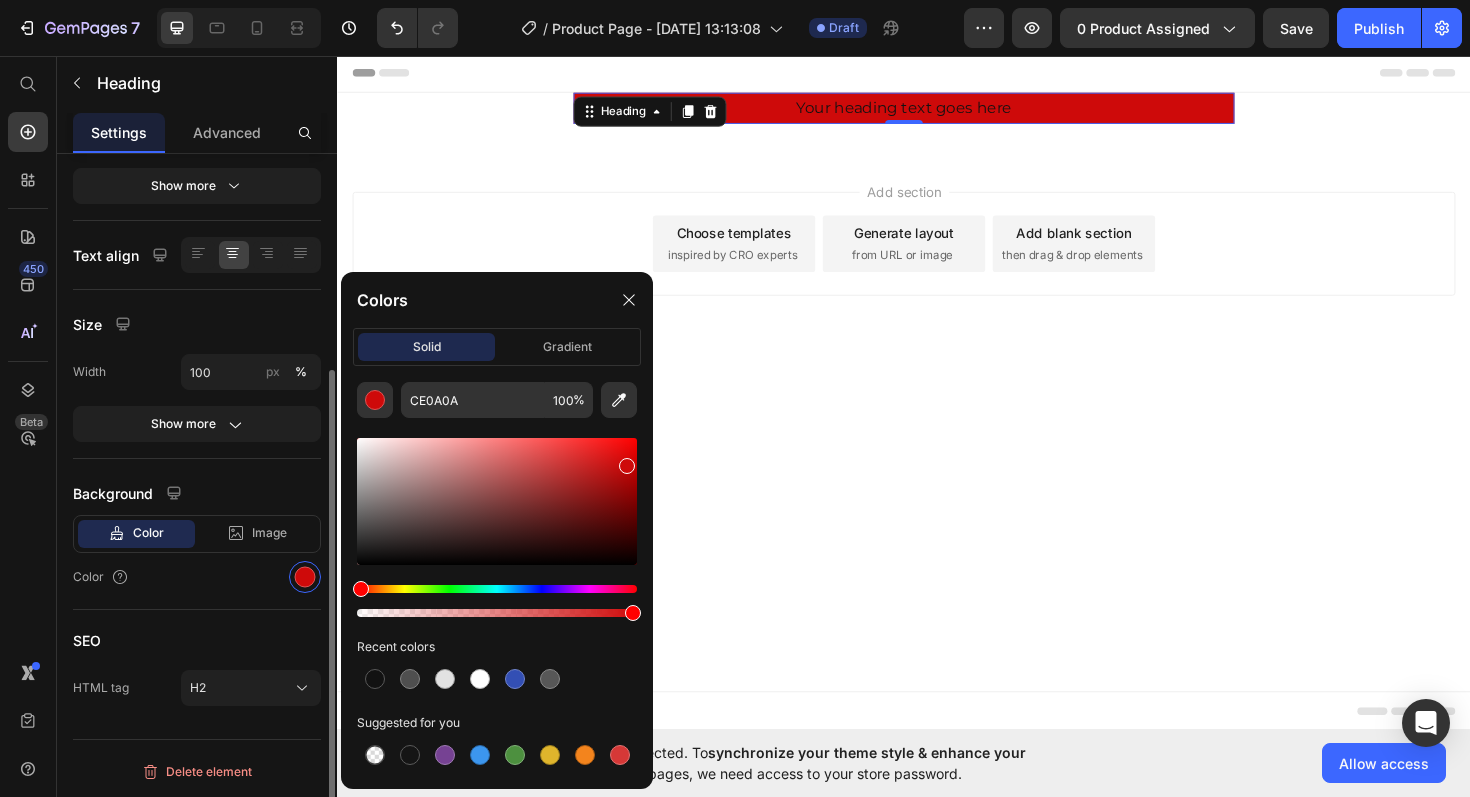 click on "Background" at bounding box center [197, 493] 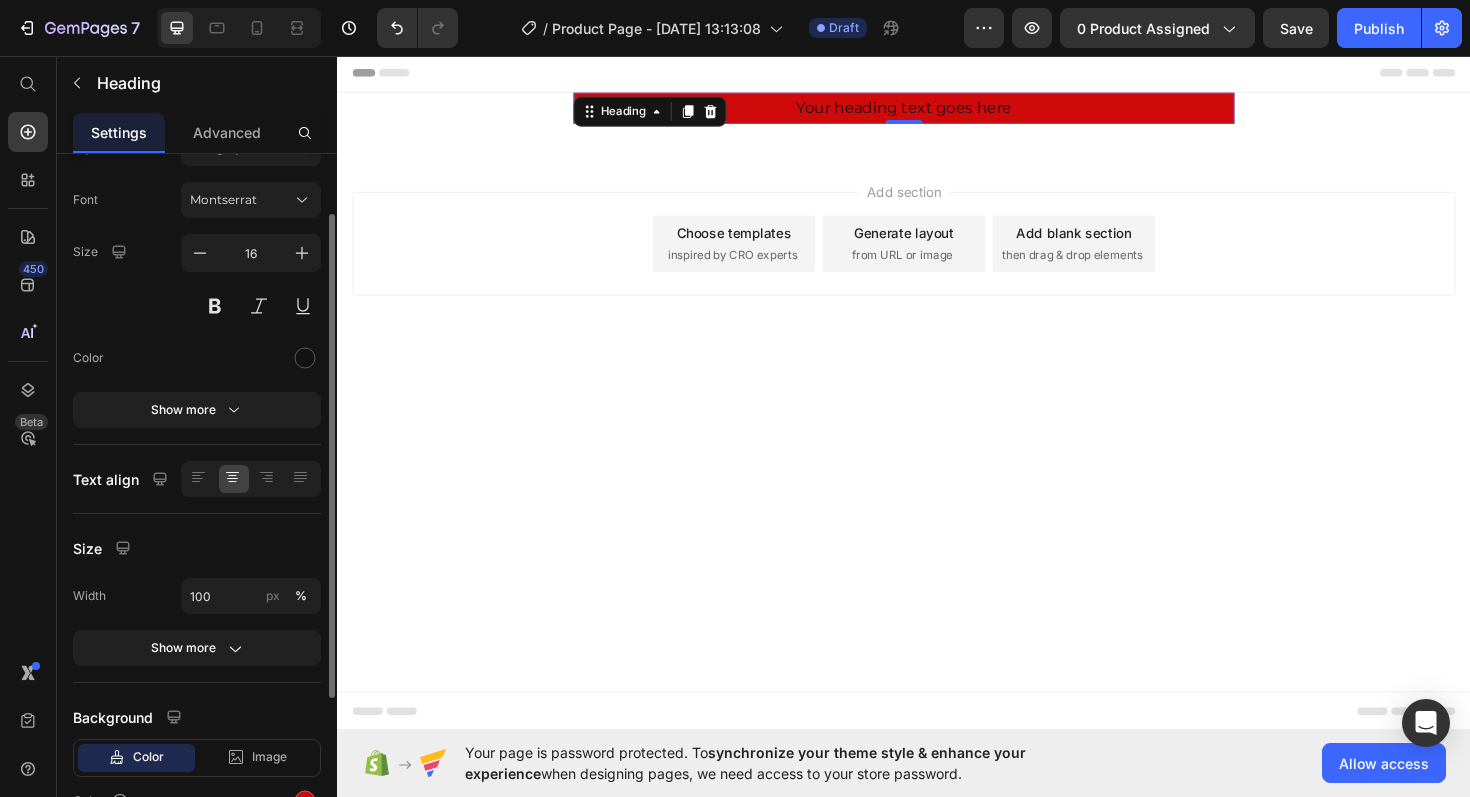 scroll, scrollTop: 0, scrollLeft: 0, axis: both 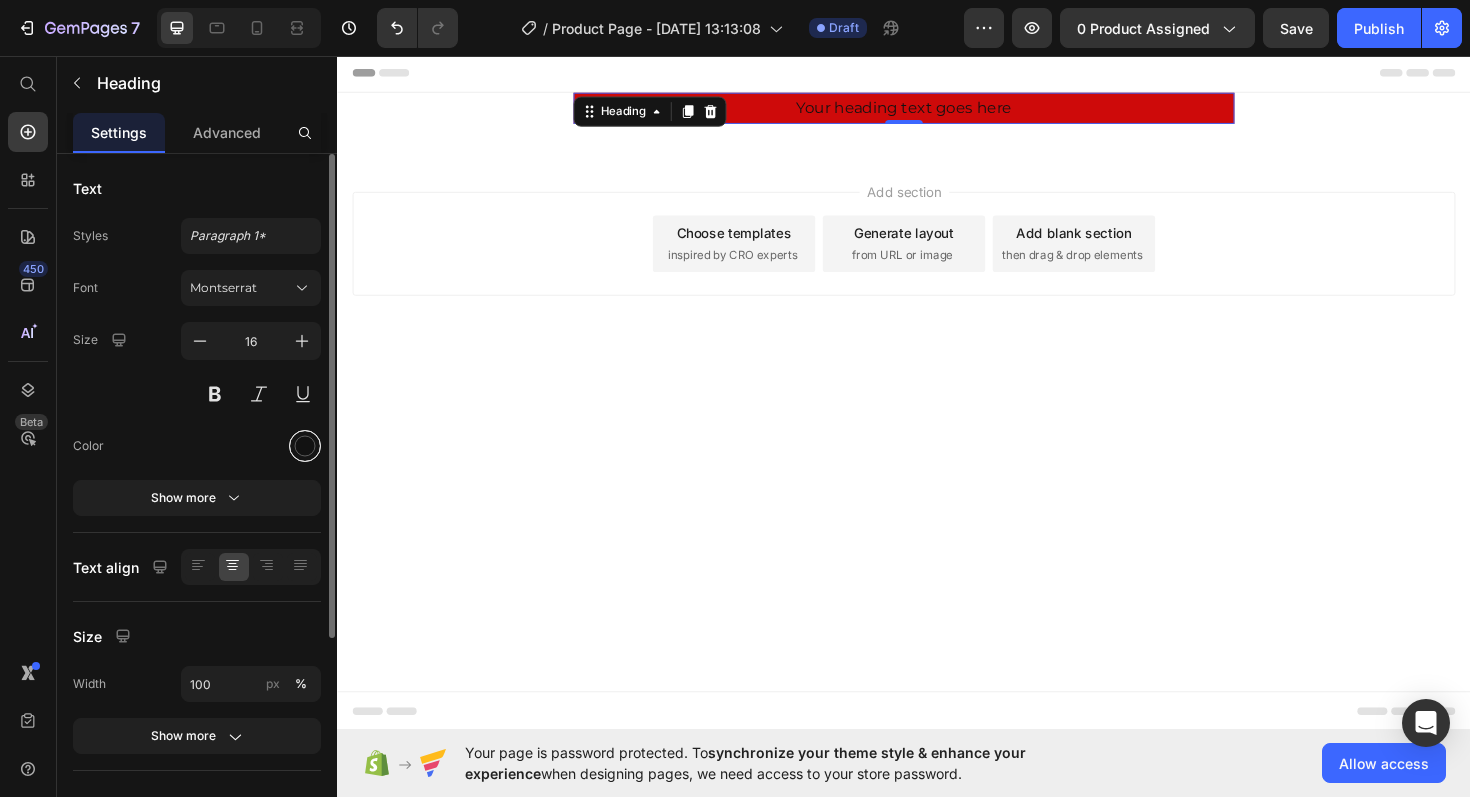 click at bounding box center (305, 446) 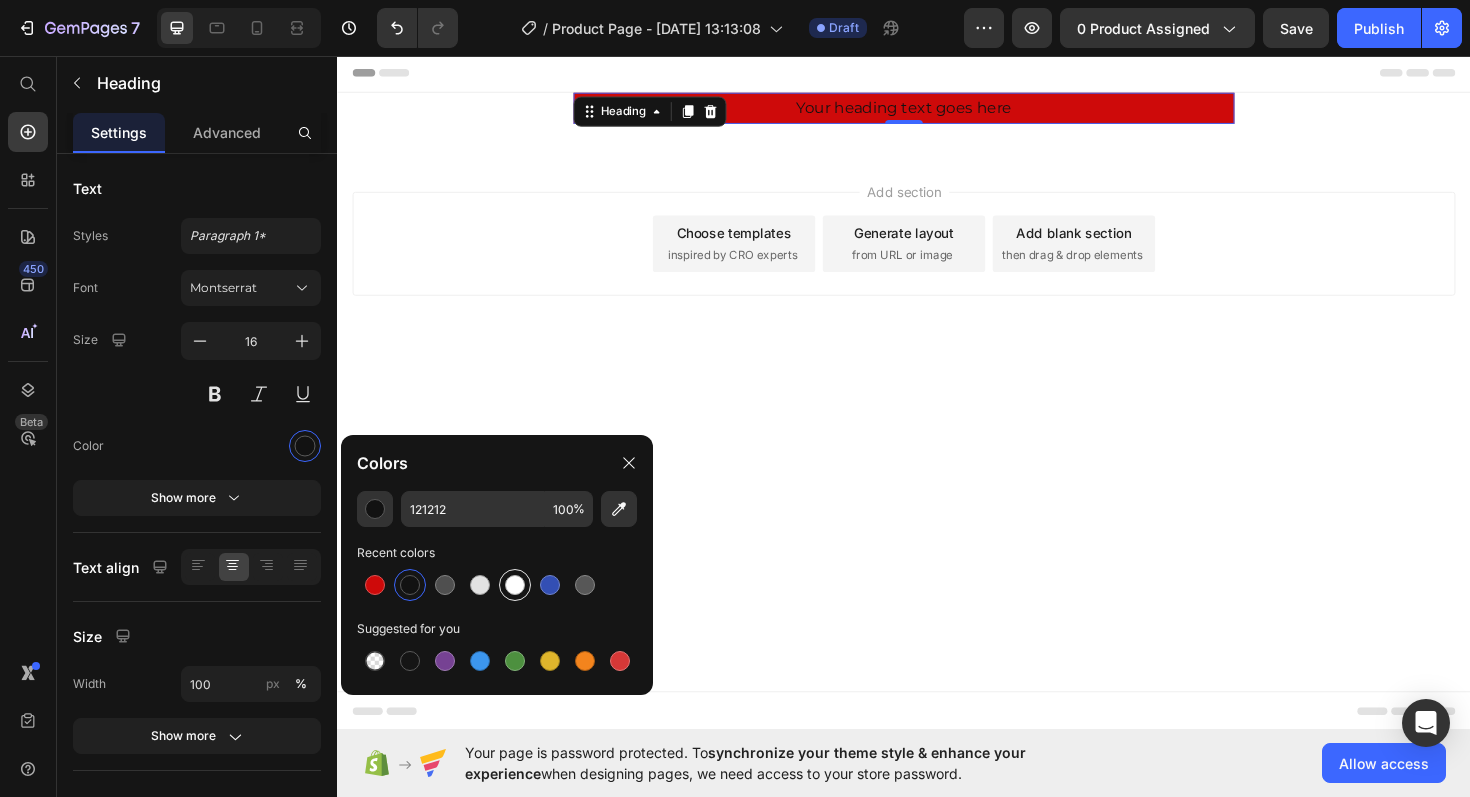 click at bounding box center (515, 585) 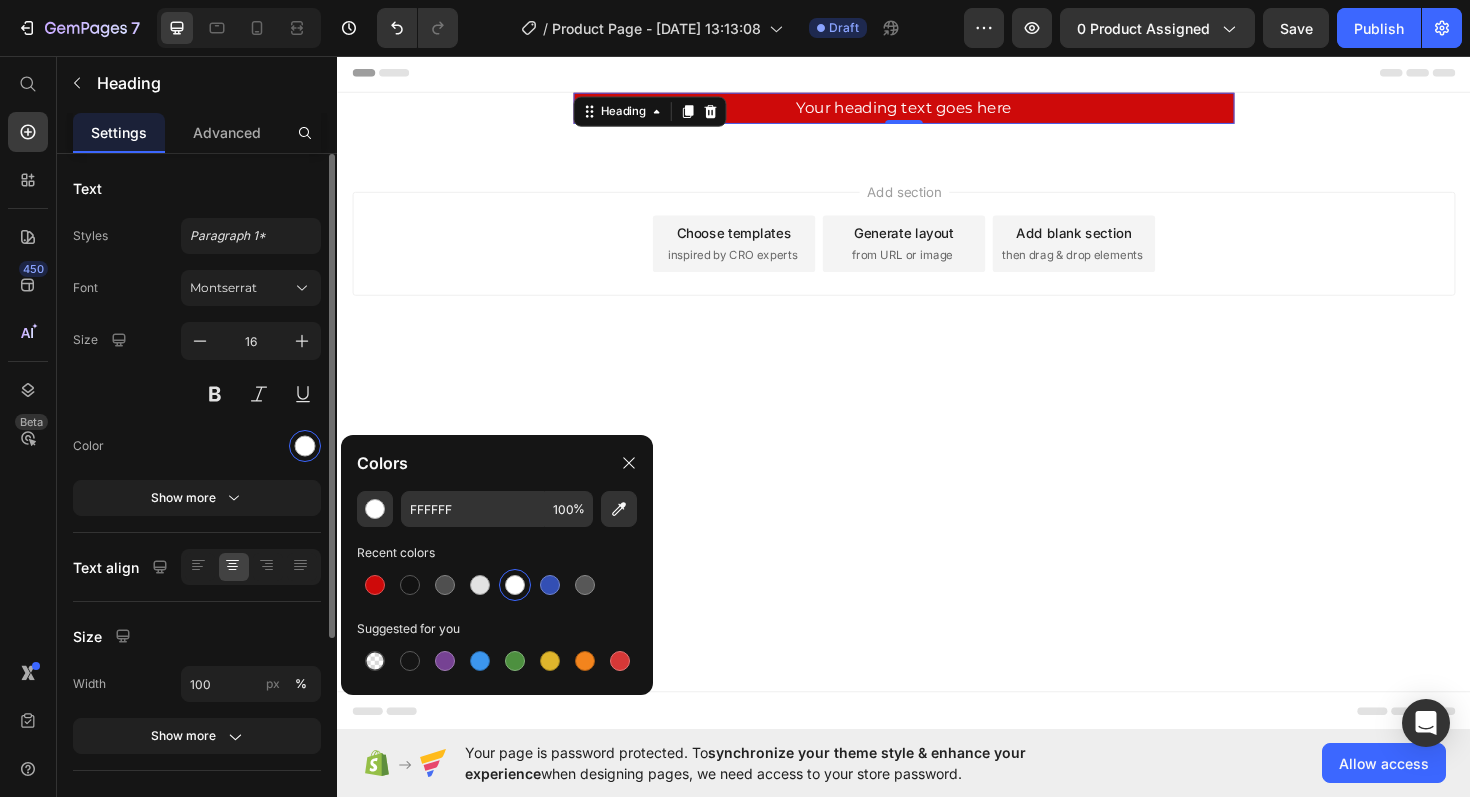 click at bounding box center (251, 446) 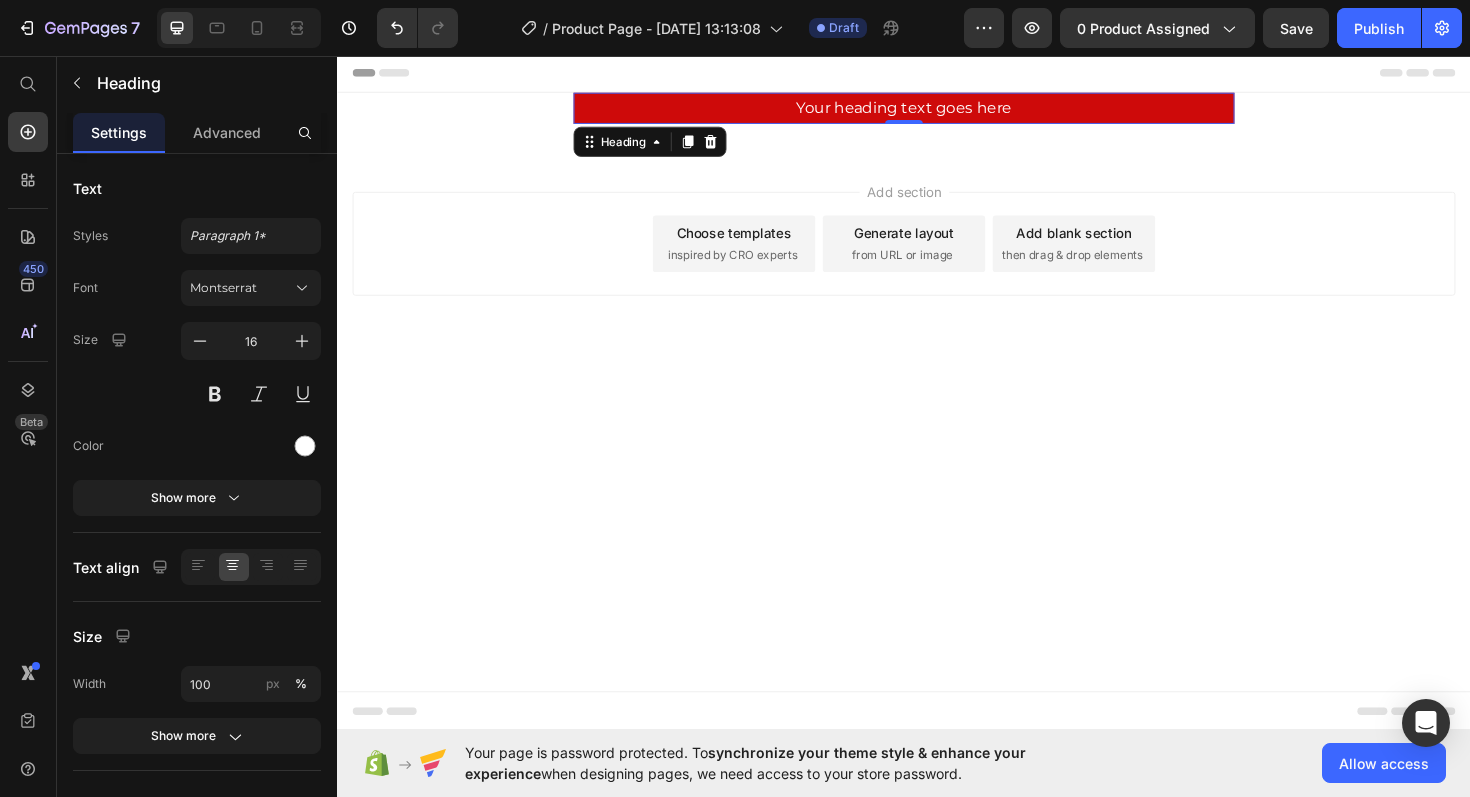 click on "Your heading text goes here" at bounding box center [937, 111] 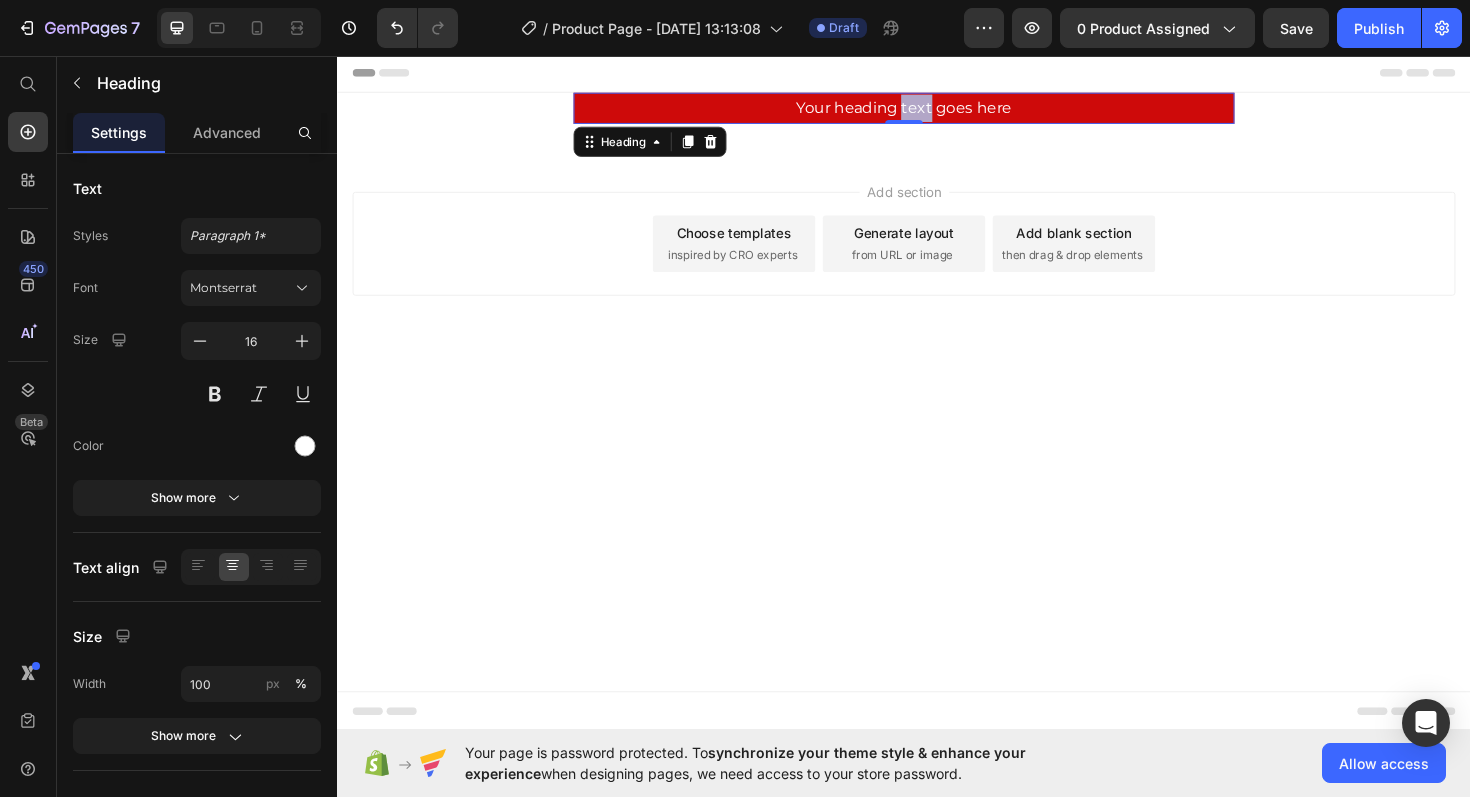click on "Your heading text goes here" at bounding box center [937, 111] 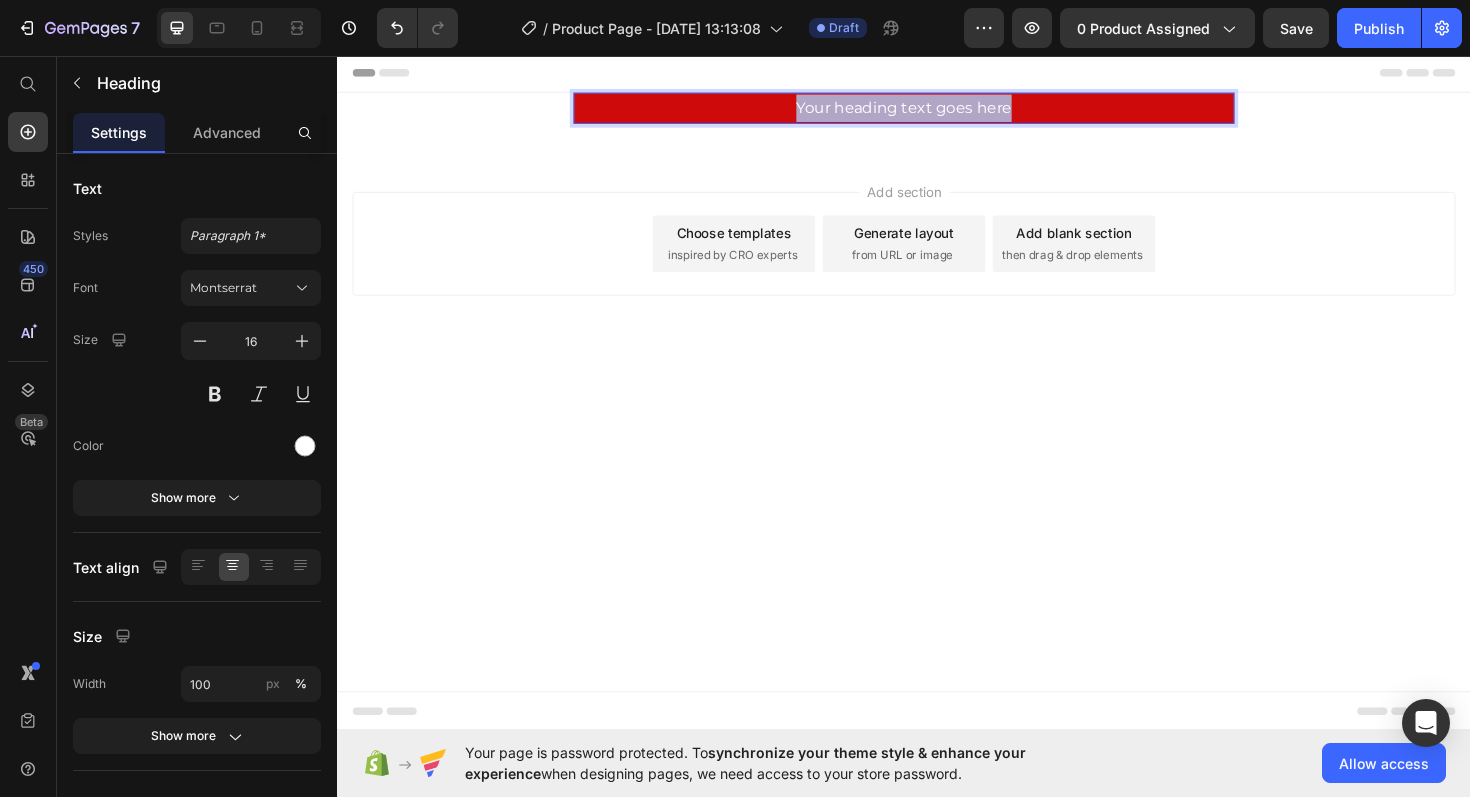 click on "Your heading text goes here" at bounding box center (937, 111) 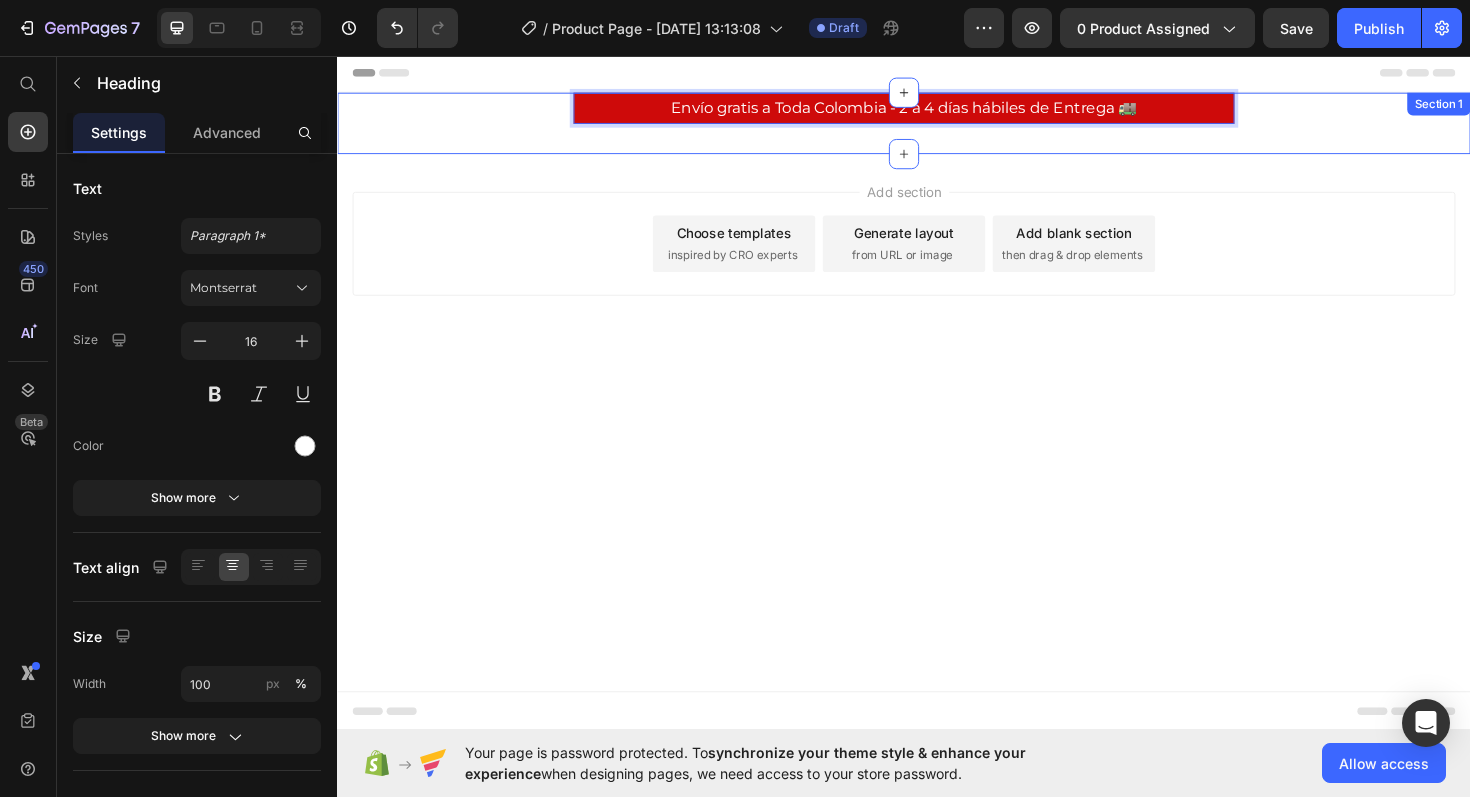 click on "Envío gratis a Toda Colombia - 2 a 4 días hábiles de Entrega 🚚 Heading   0 Row Section 1" at bounding box center [937, 127] 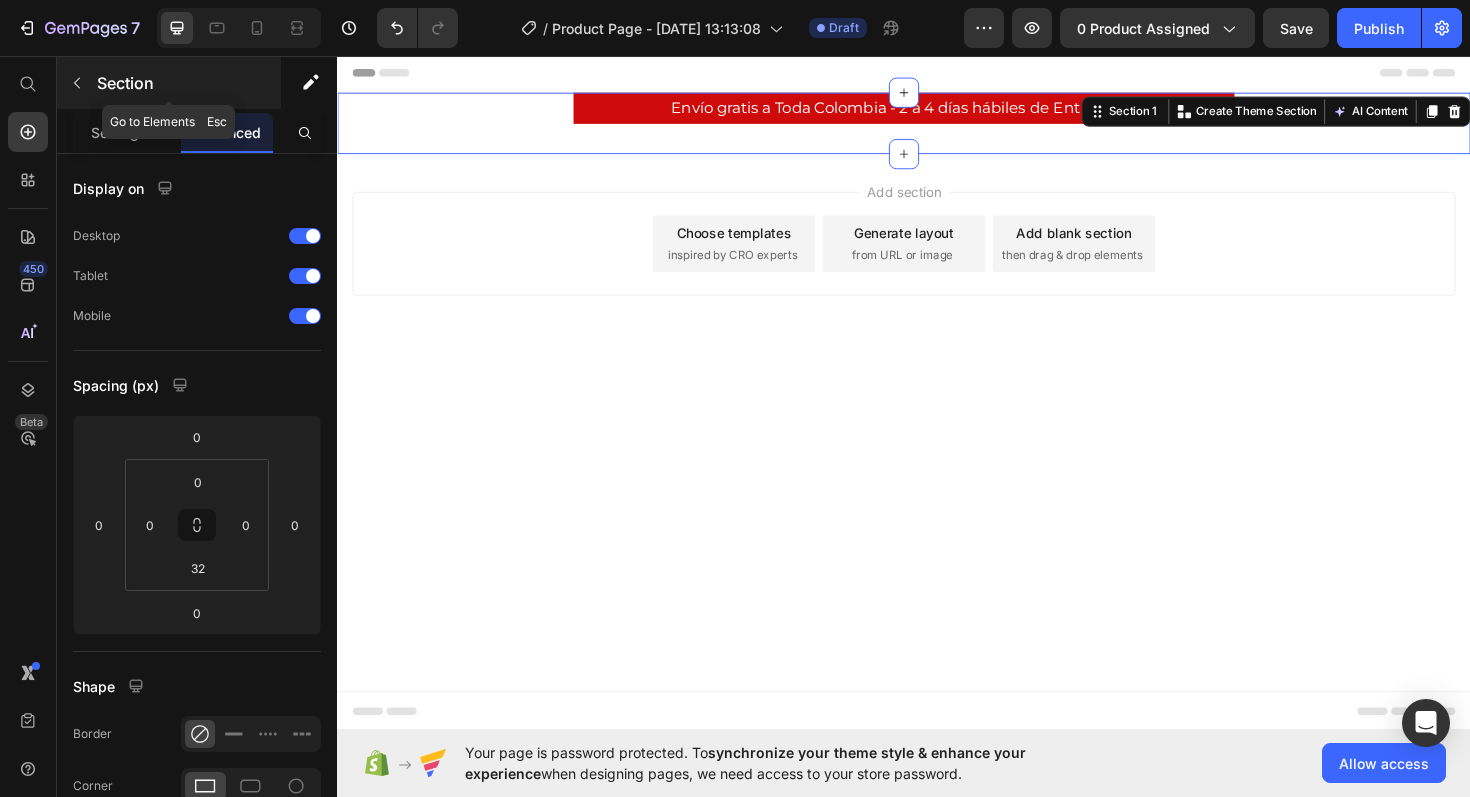 click 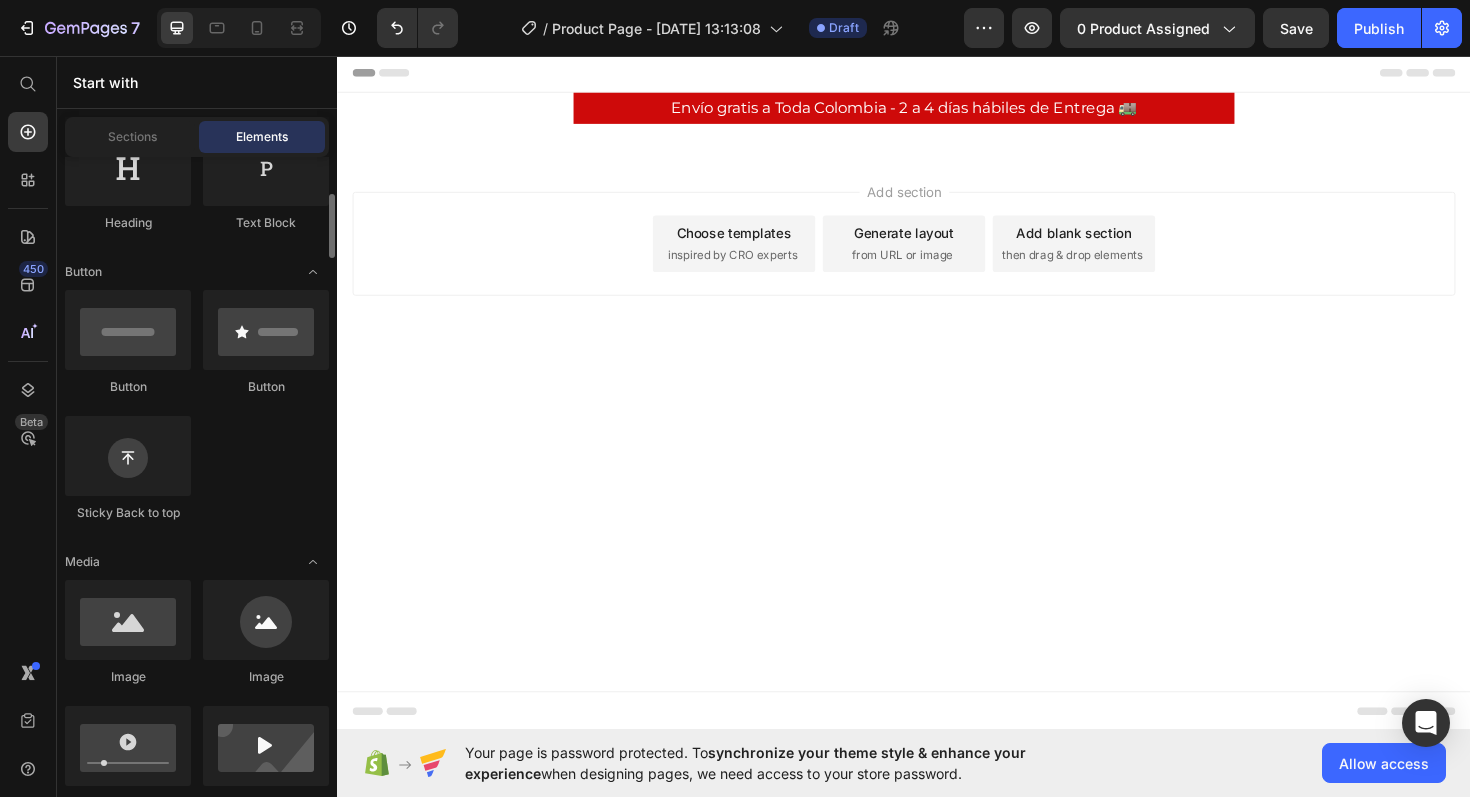 scroll, scrollTop: 575, scrollLeft: 0, axis: vertical 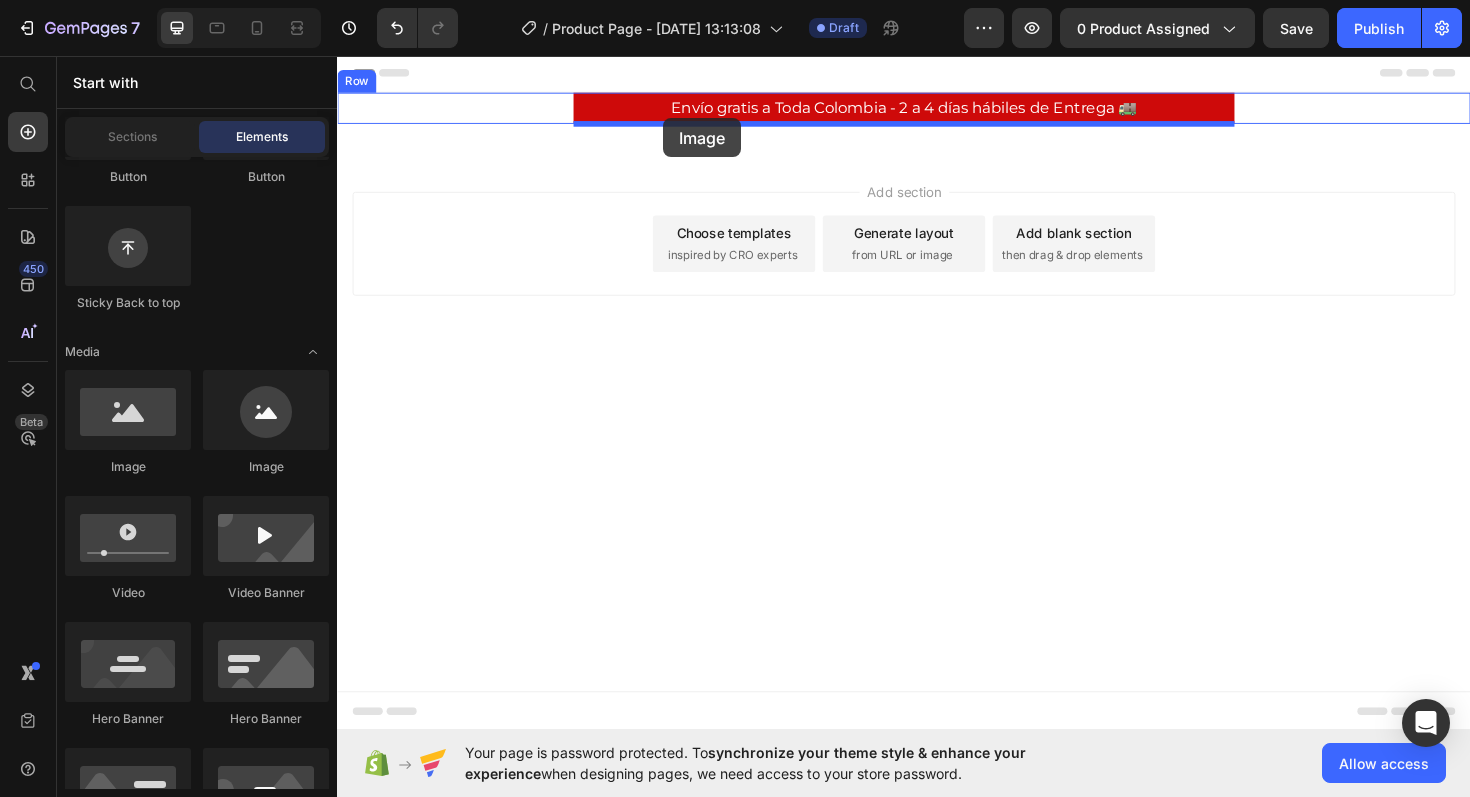 drag, startPoint x: 471, startPoint y: 483, endPoint x: 682, endPoint y: 122, distance: 418.1411 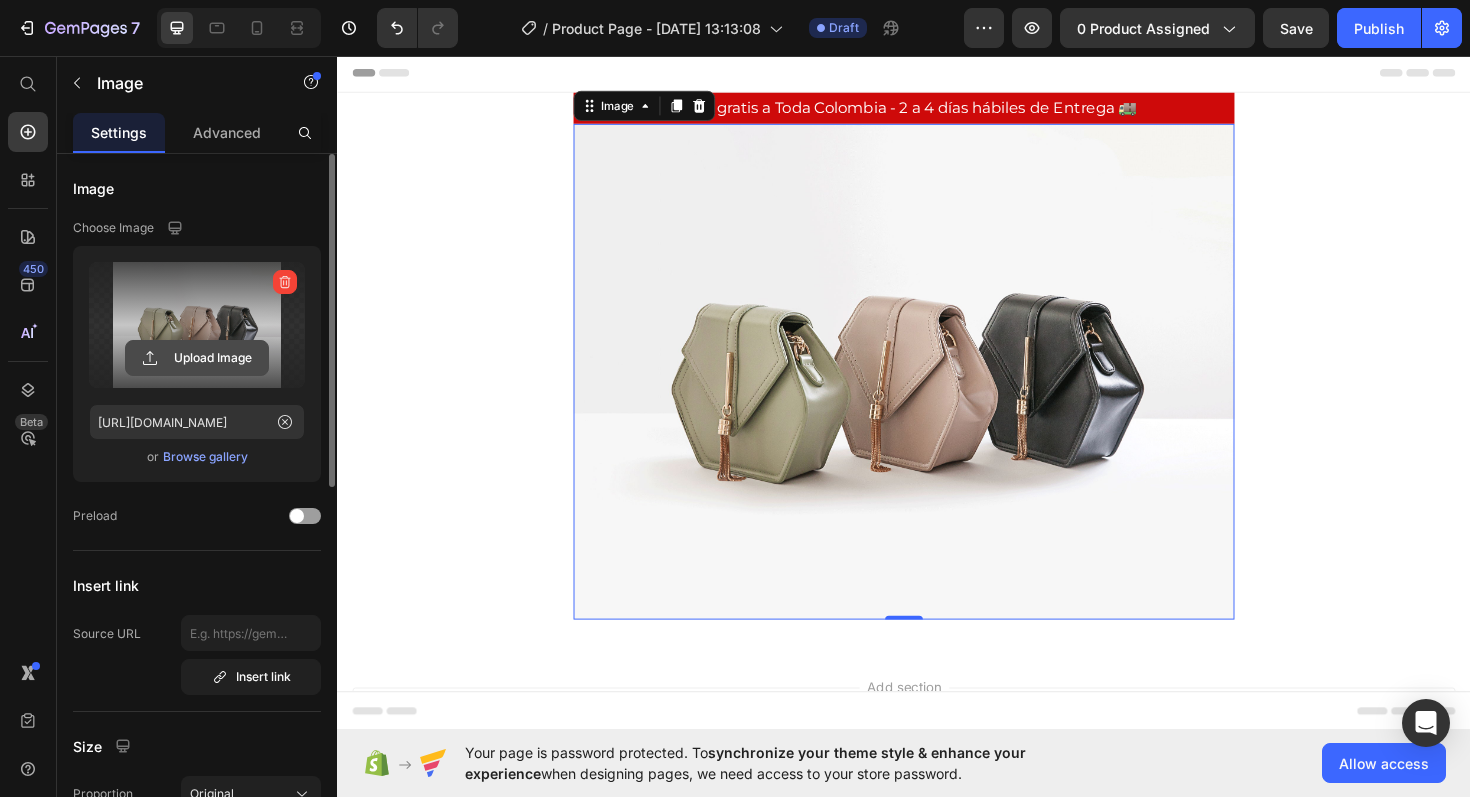 click 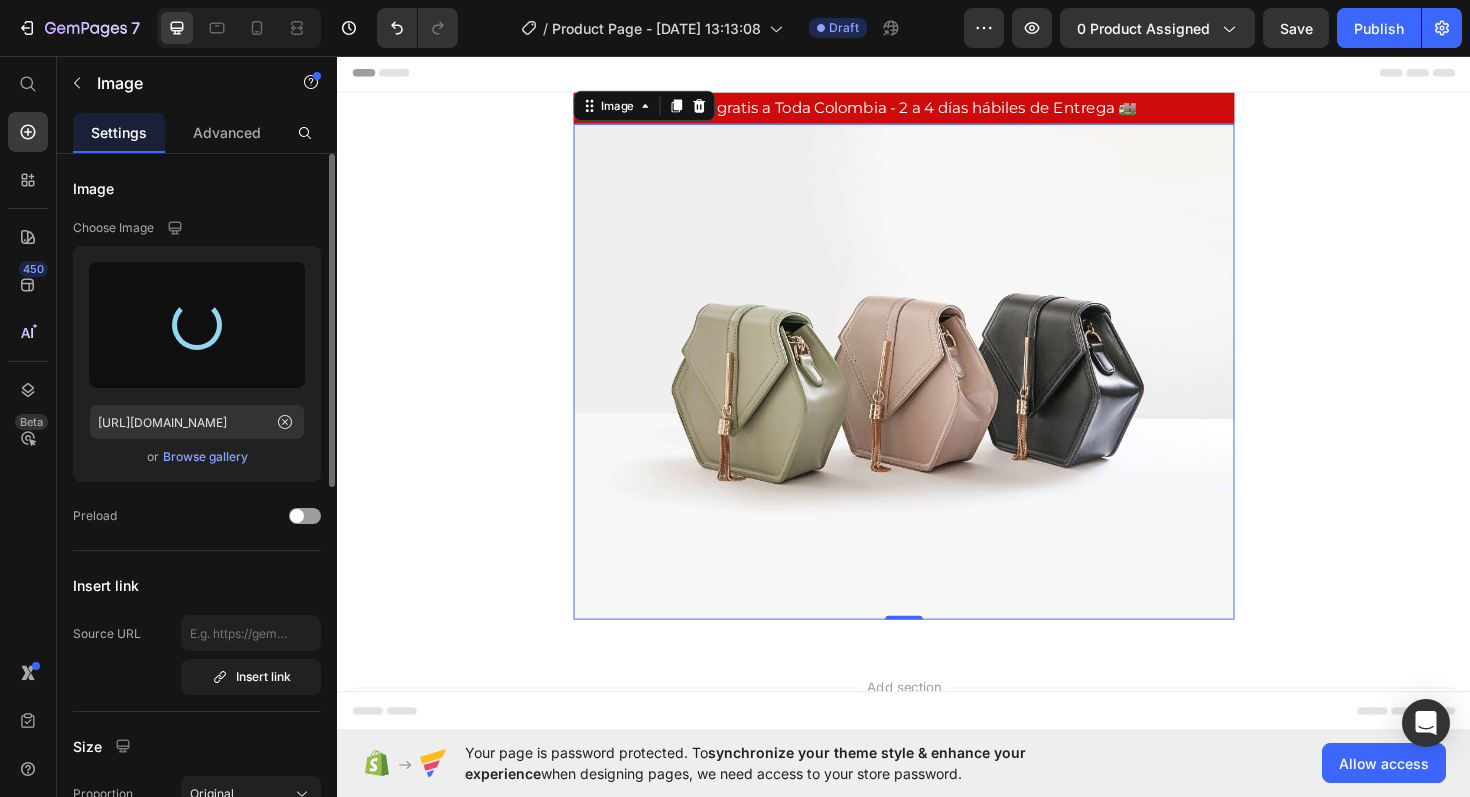 type on "[URL][DOMAIN_NAME]" 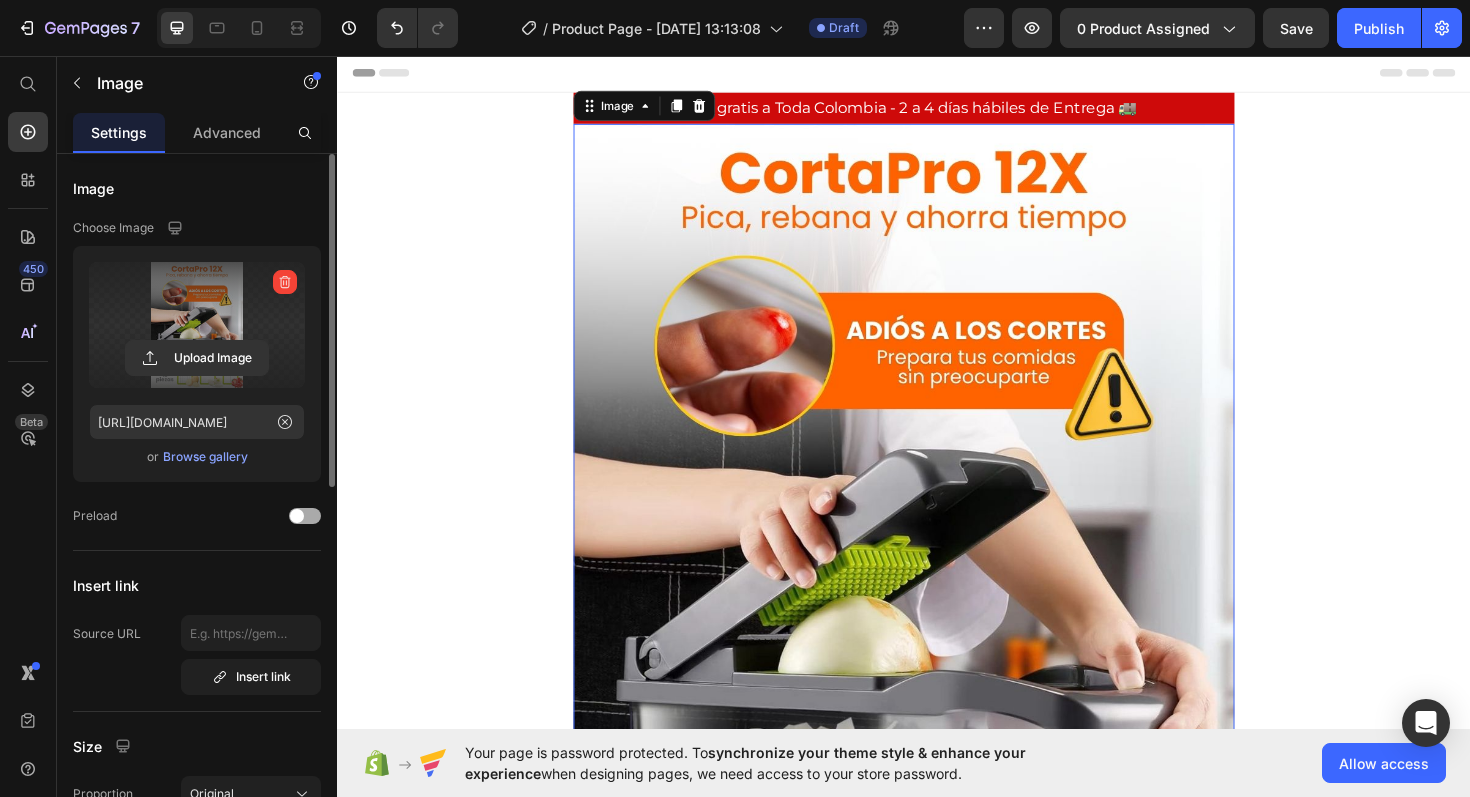 click at bounding box center (305, 516) 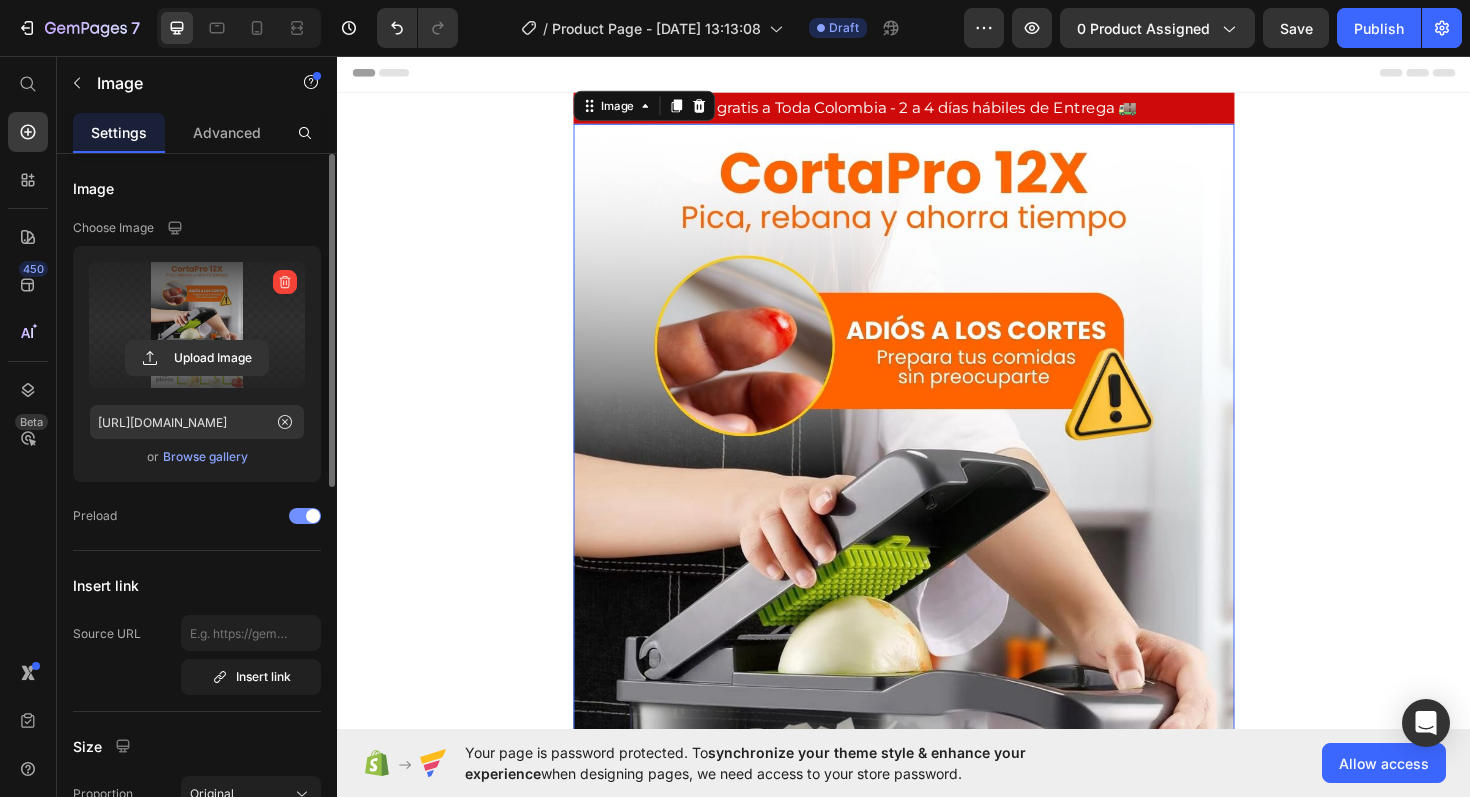 click on "Preload" at bounding box center [95, 516] 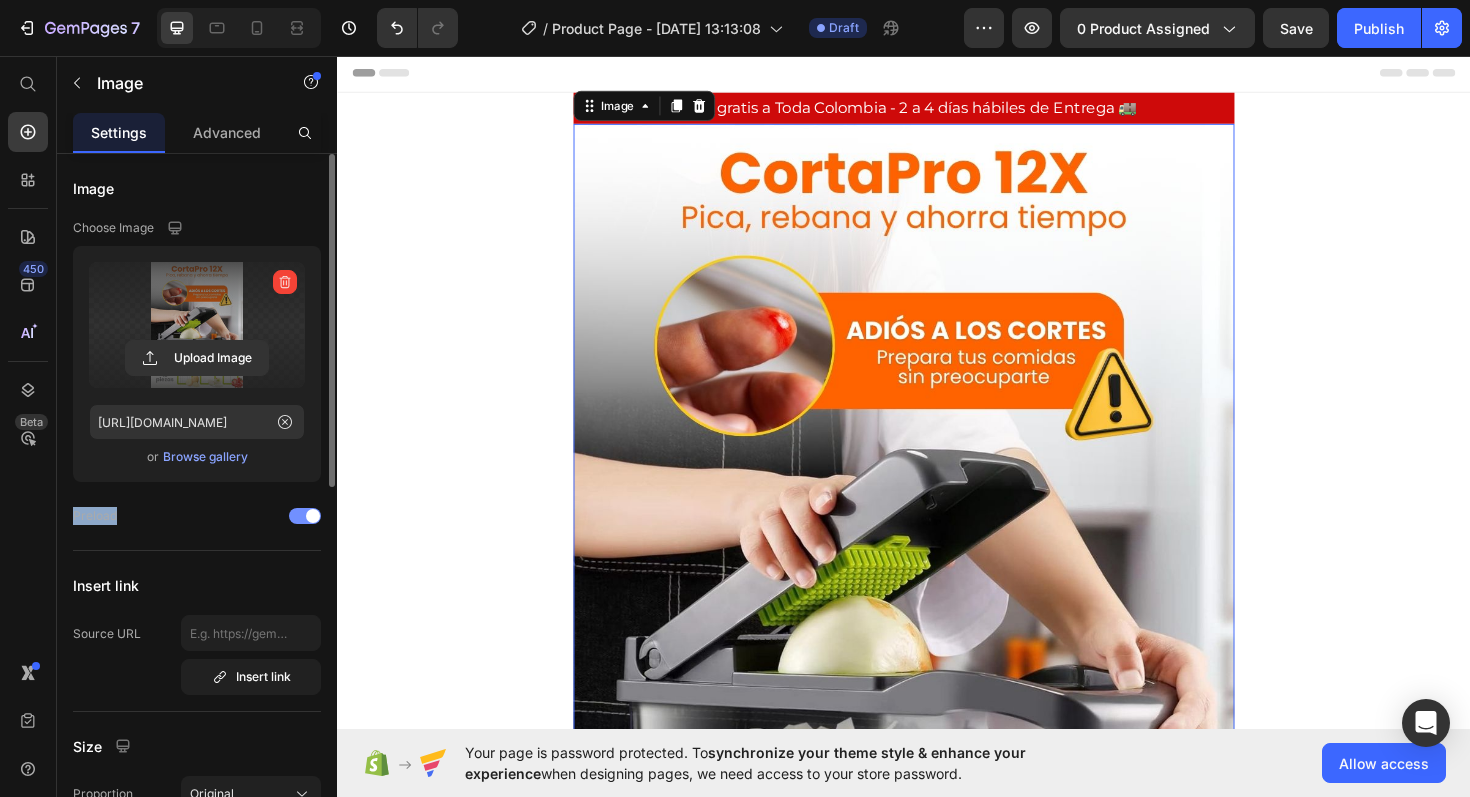 click on "Preload" at bounding box center [95, 516] 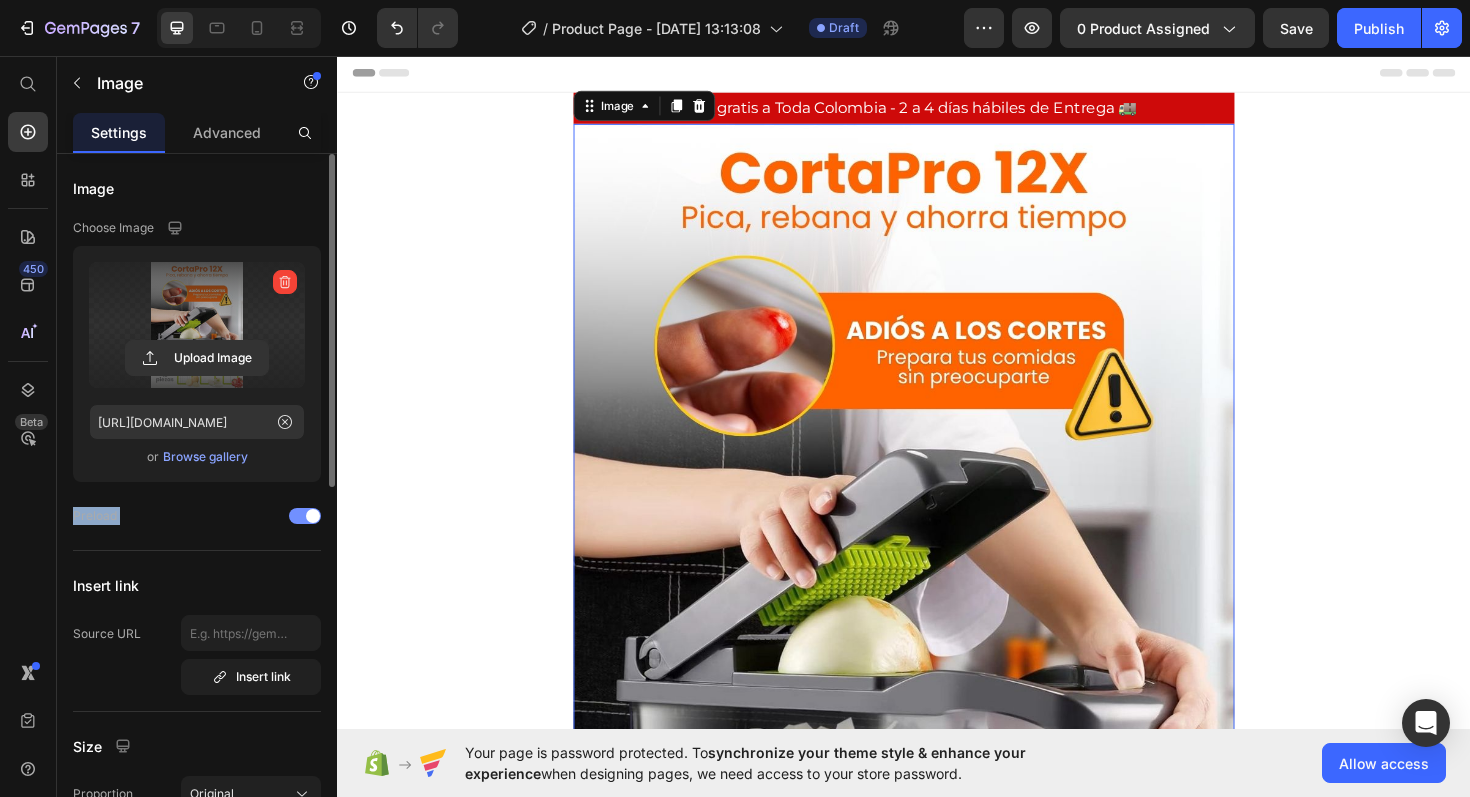 click on "Preload" at bounding box center (95, 516) 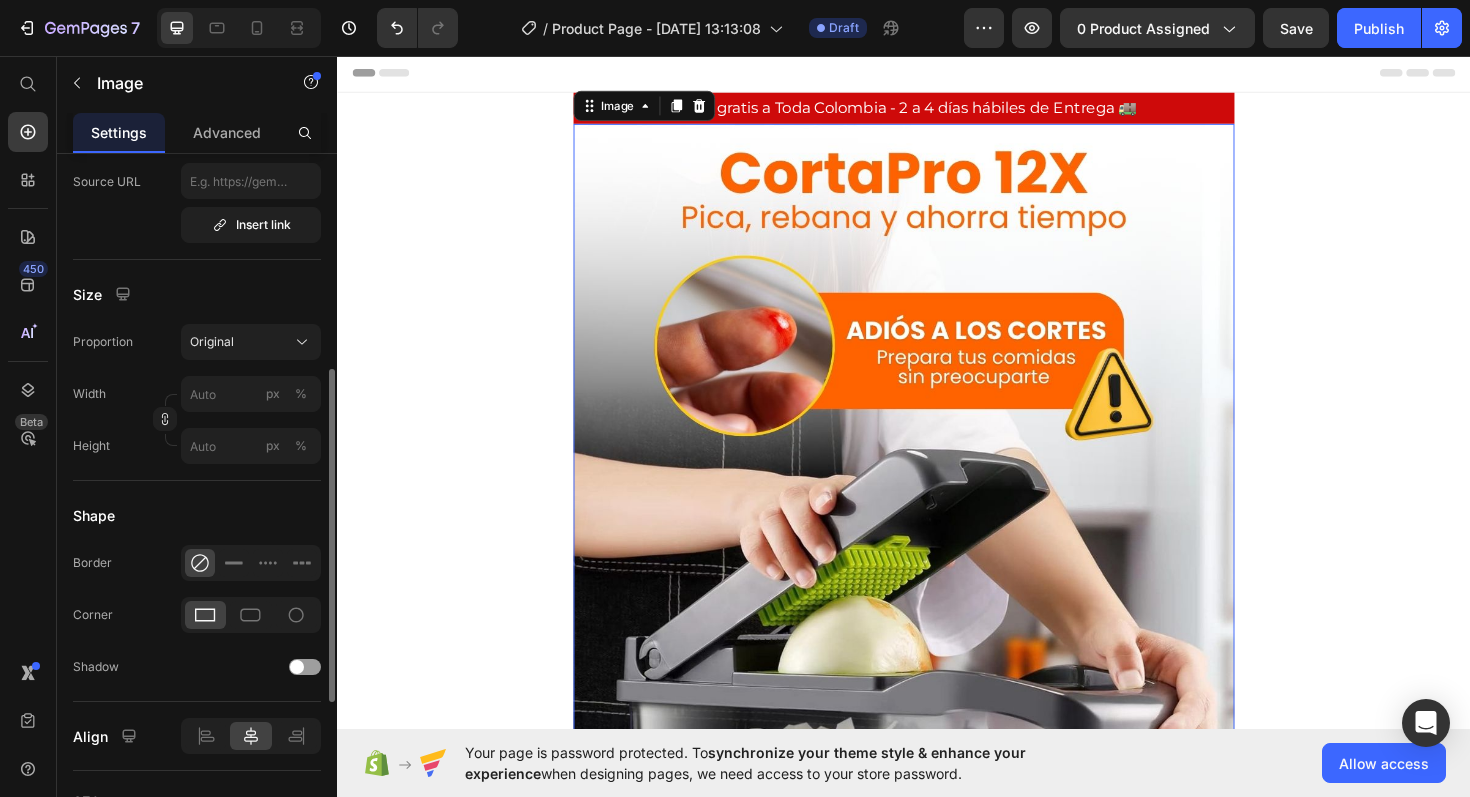 scroll, scrollTop: 704, scrollLeft: 0, axis: vertical 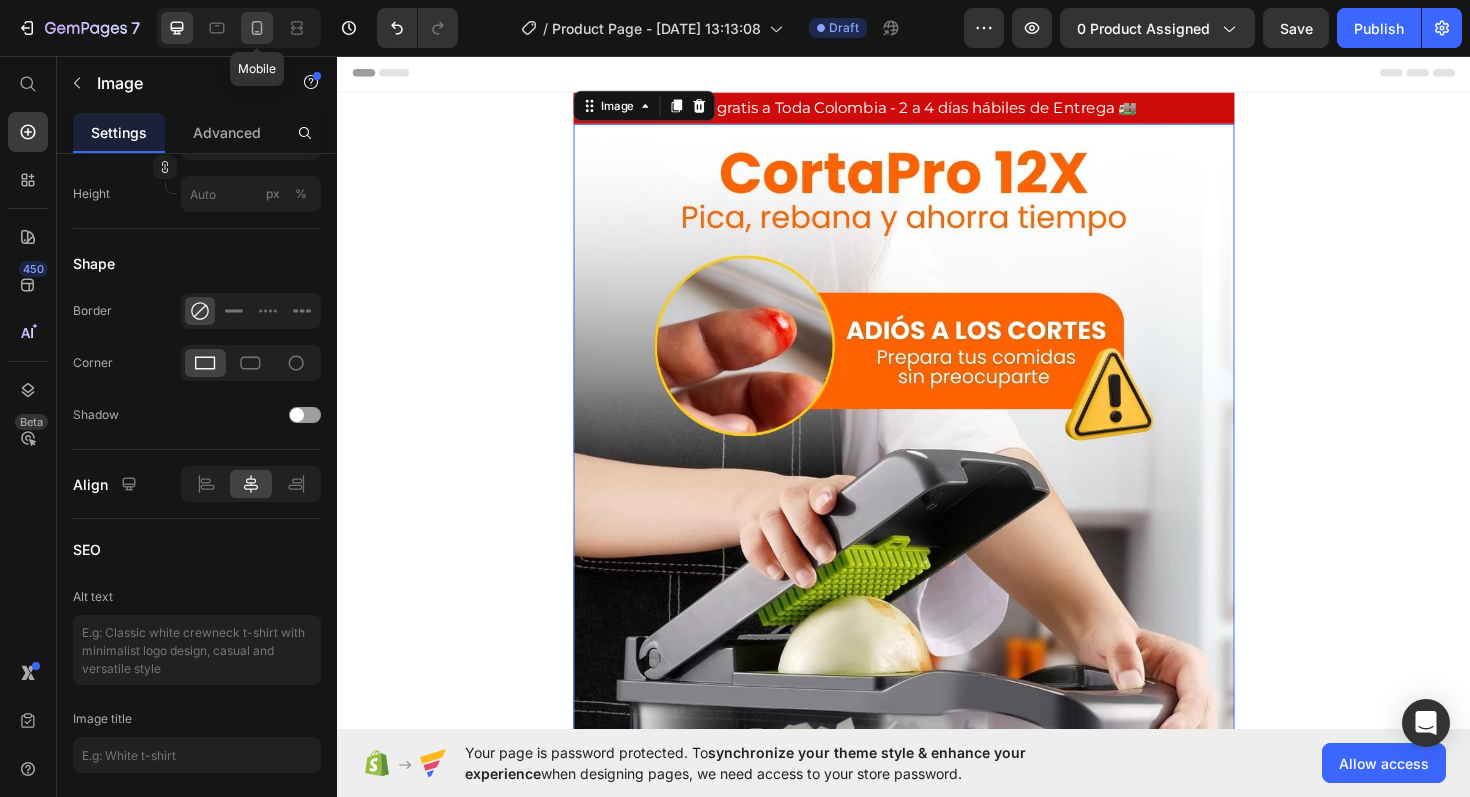 click 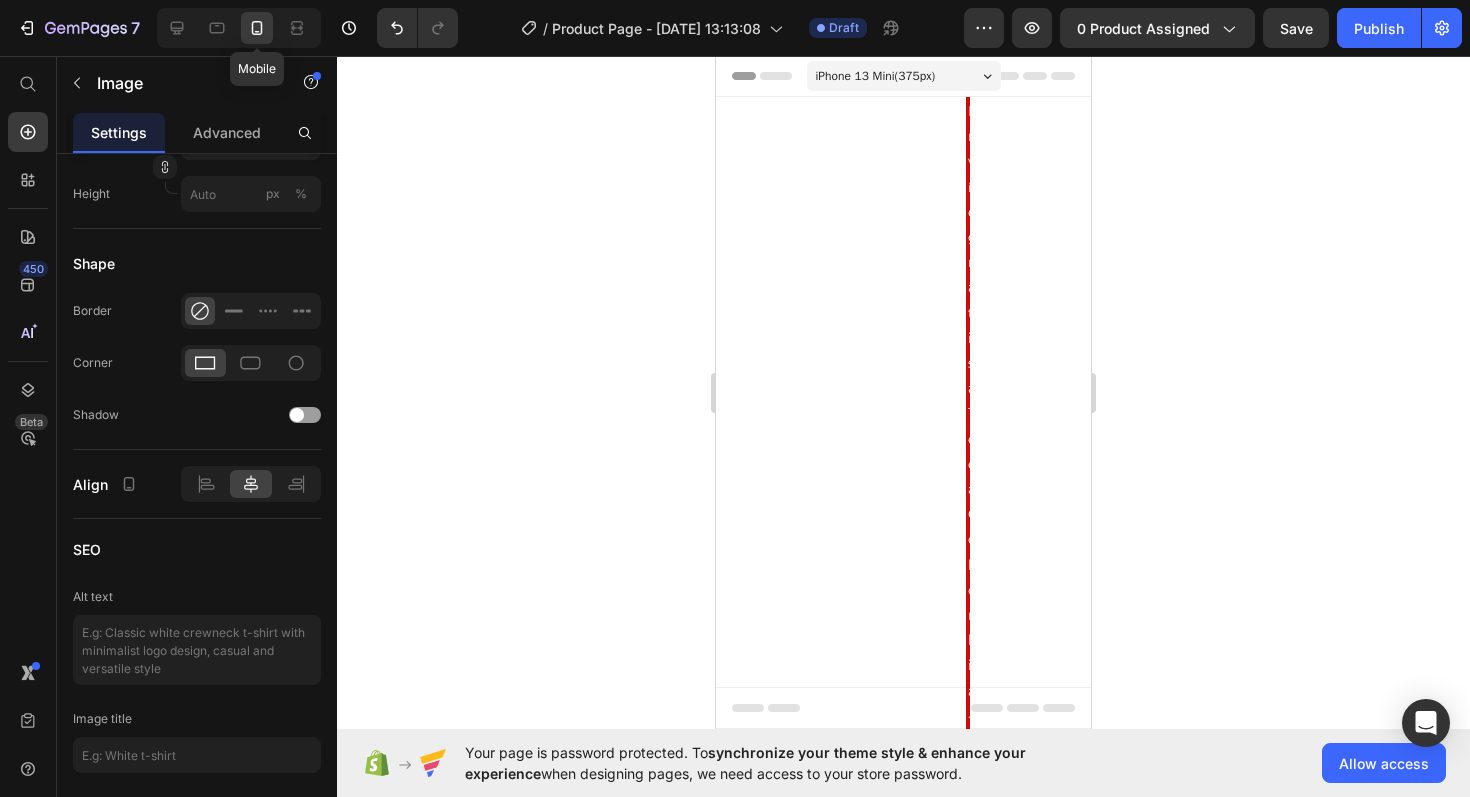 scroll, scrollTop: 704, scrollLeft: 0, axis: vertical 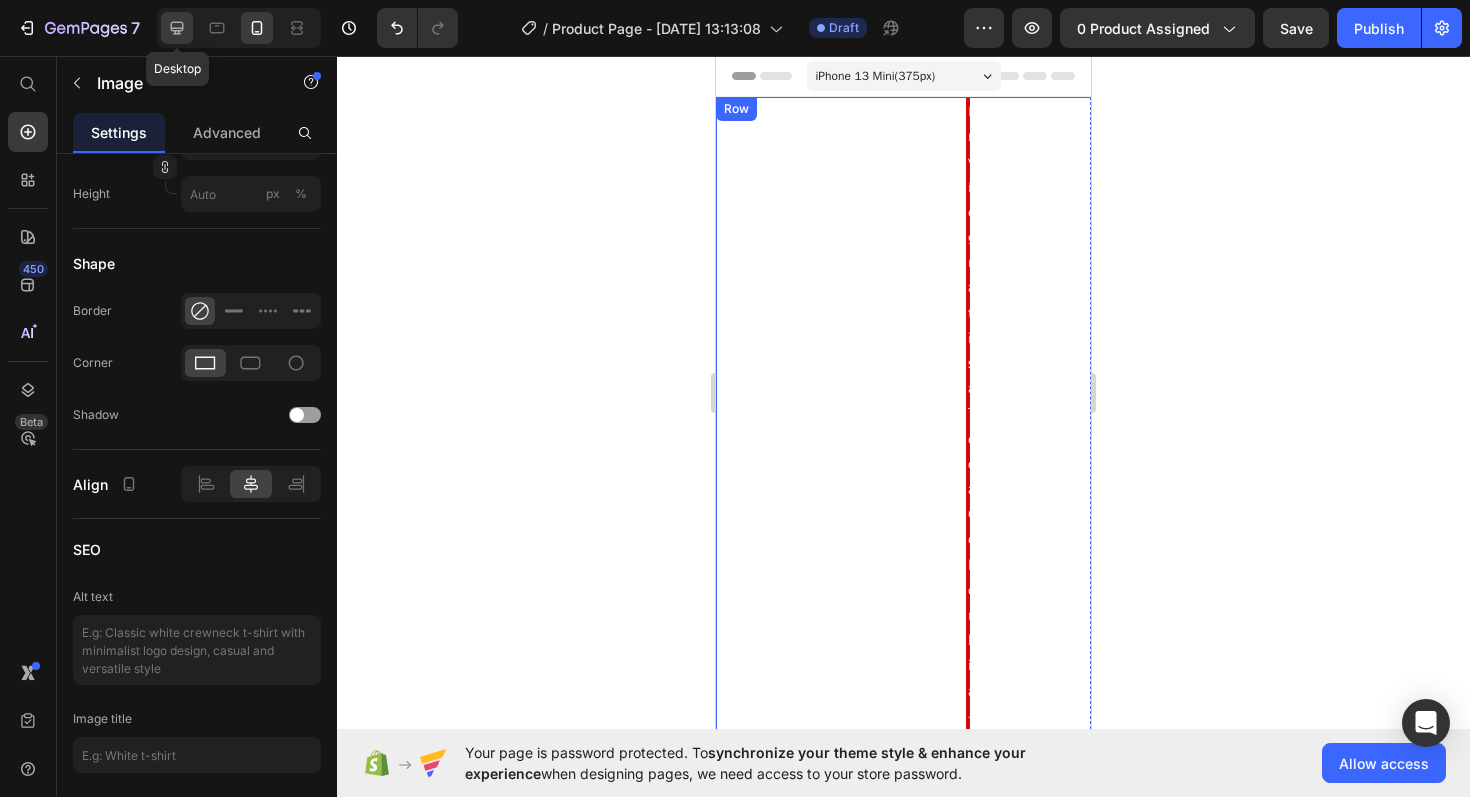 click 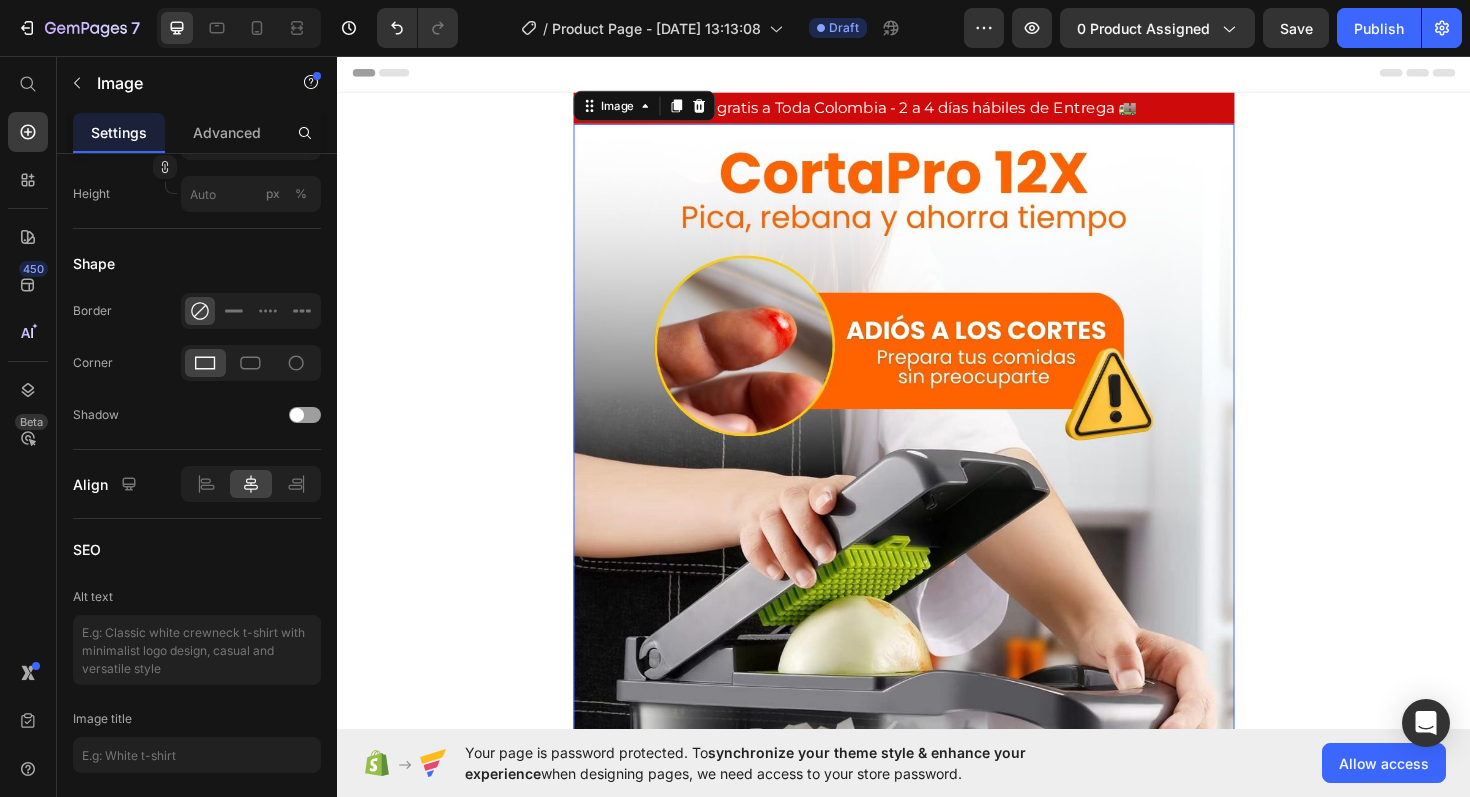 scroll, scrollTop: 4, scrollLeft: 0, axis: vertical 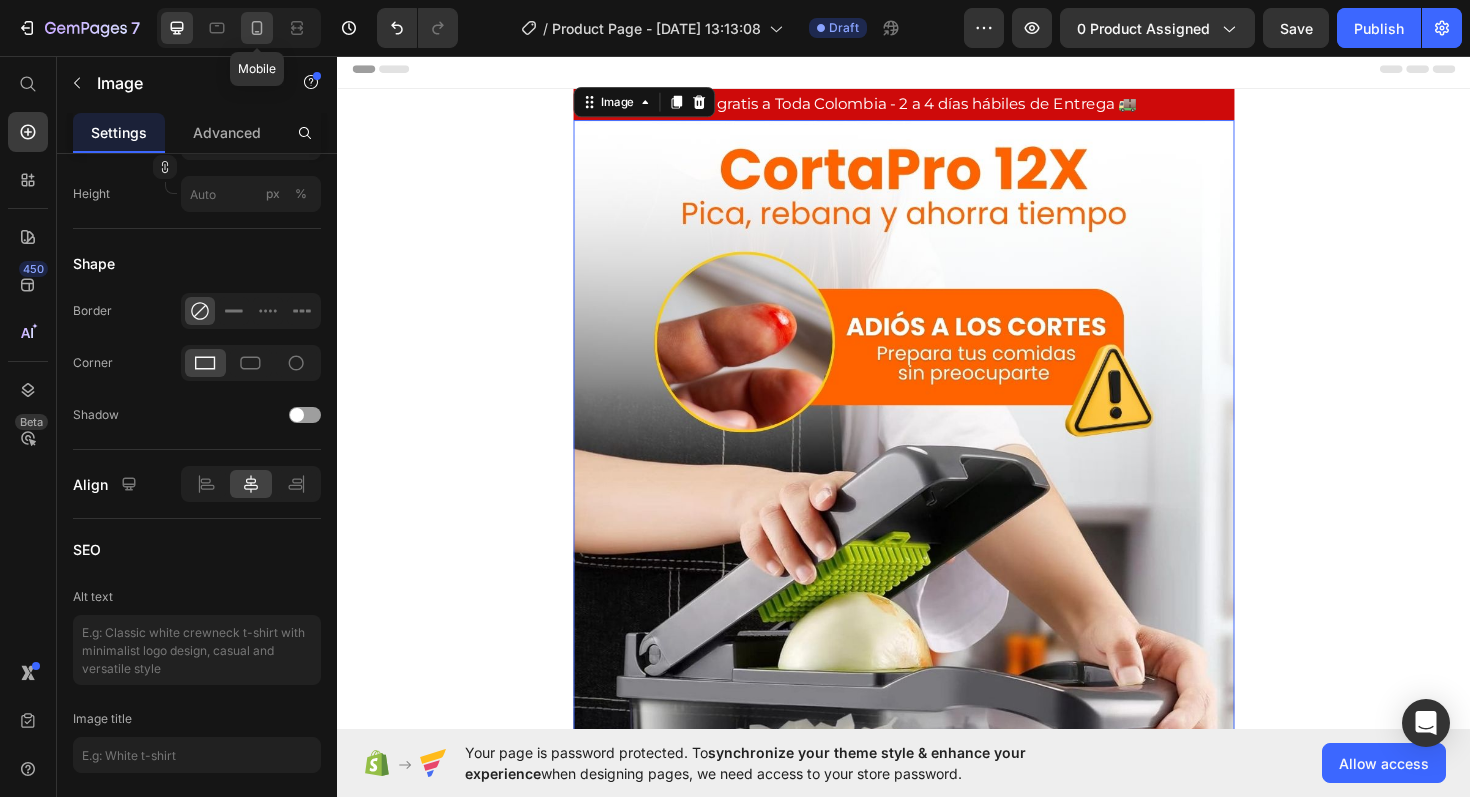 click 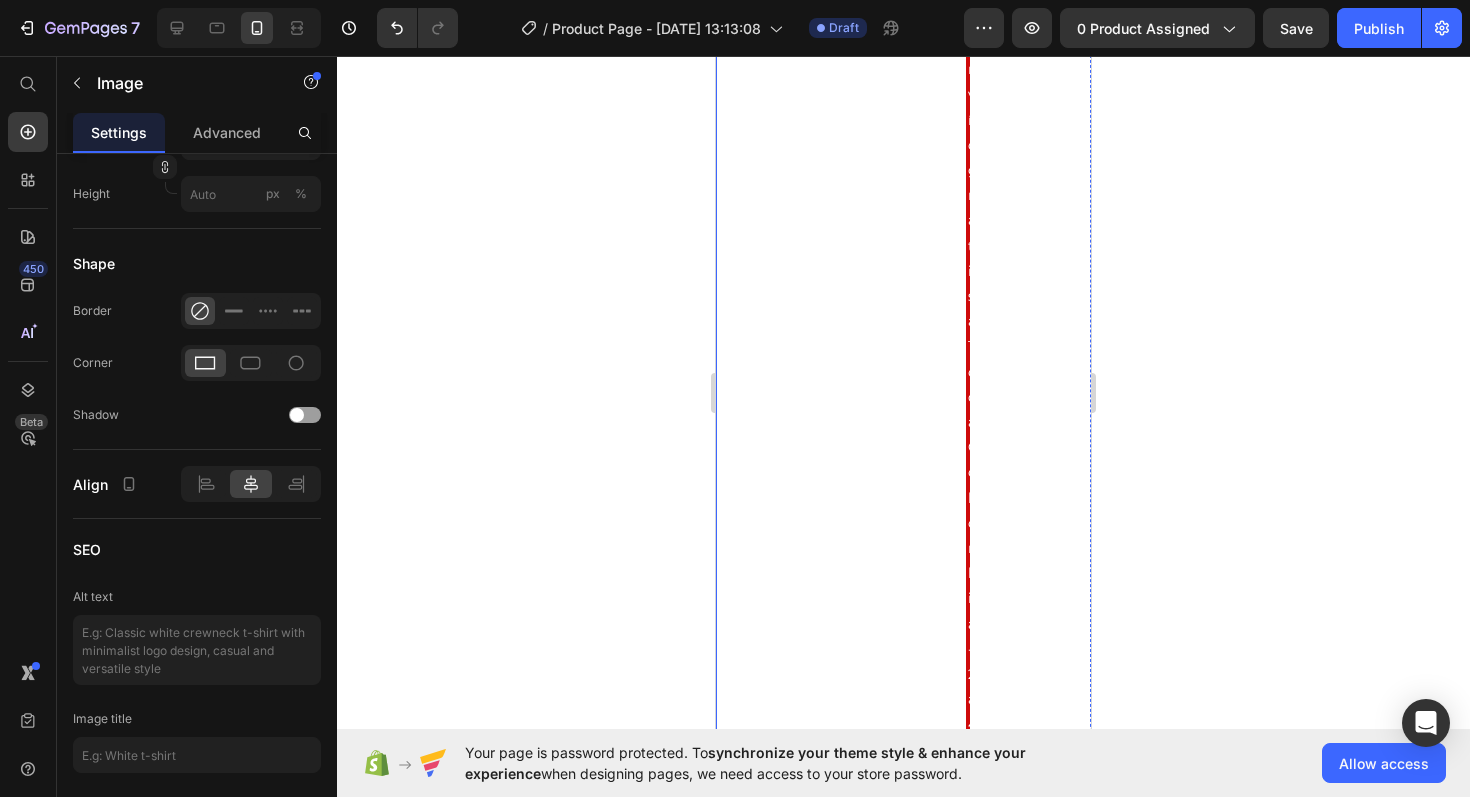 scroll, scrollTop: 0, scrollLeft: 0, axis: both 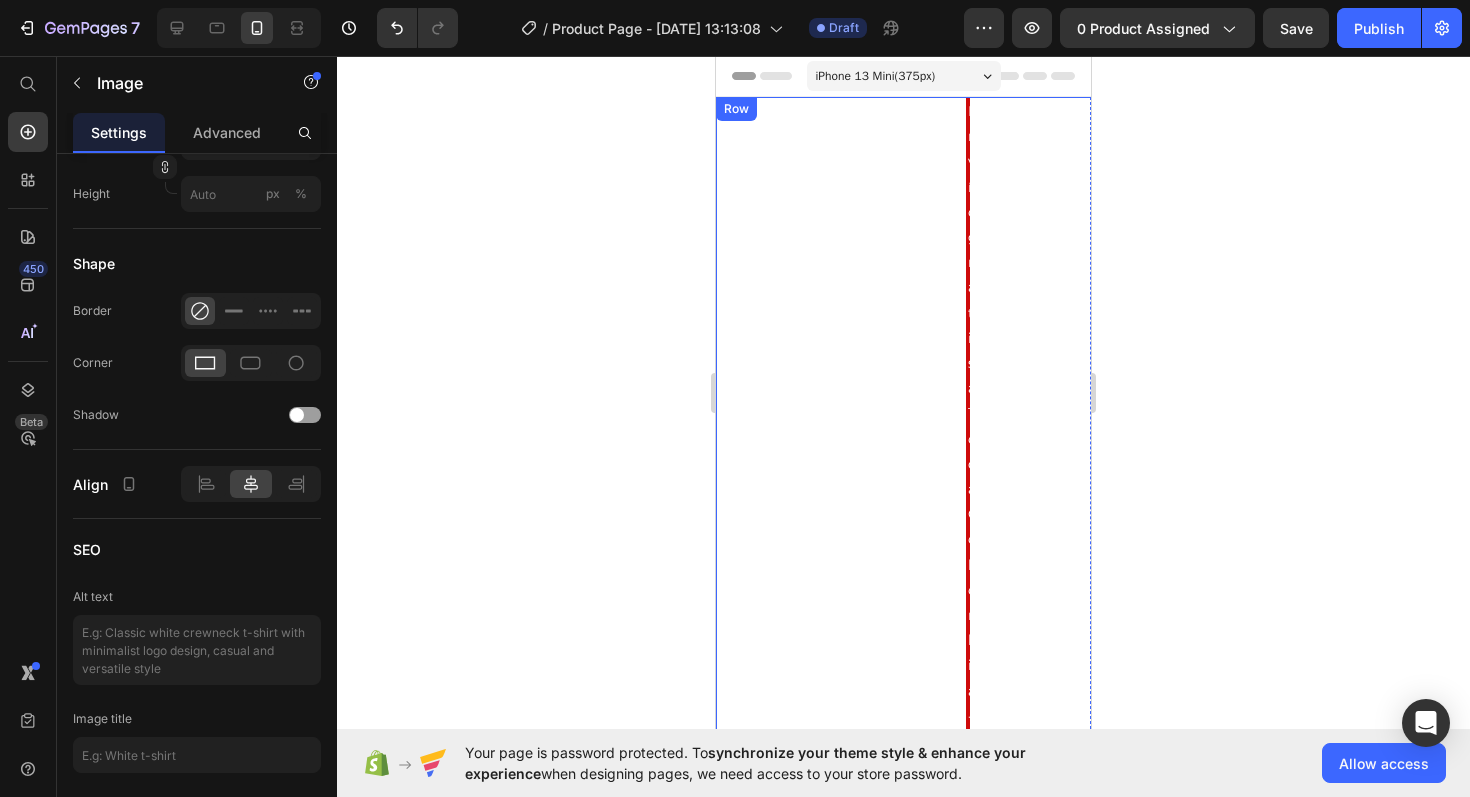 click on "Row" at bounding box center (736, 109) 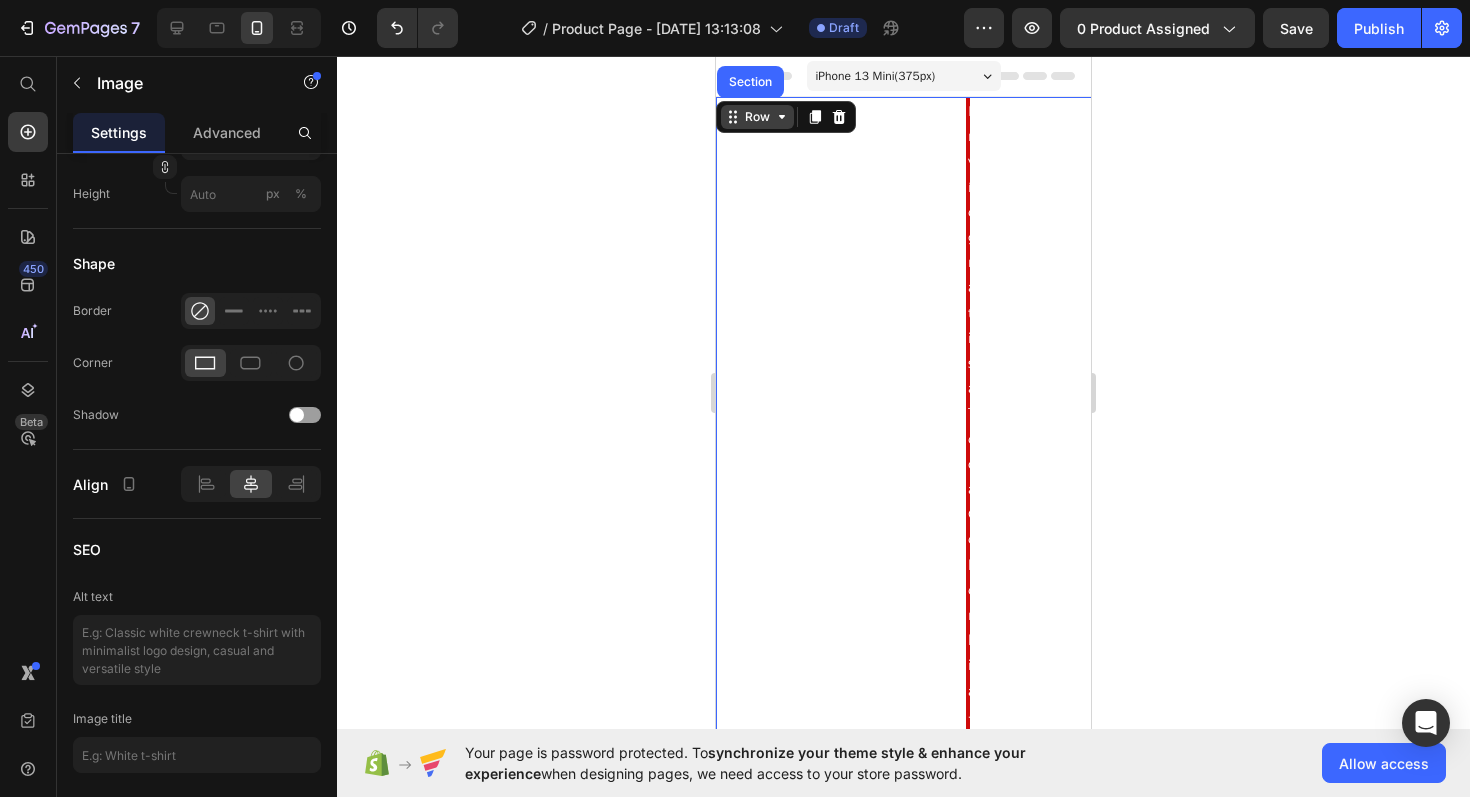 scroll, scrollTop: 0, scrollLeft: 0, axis: both 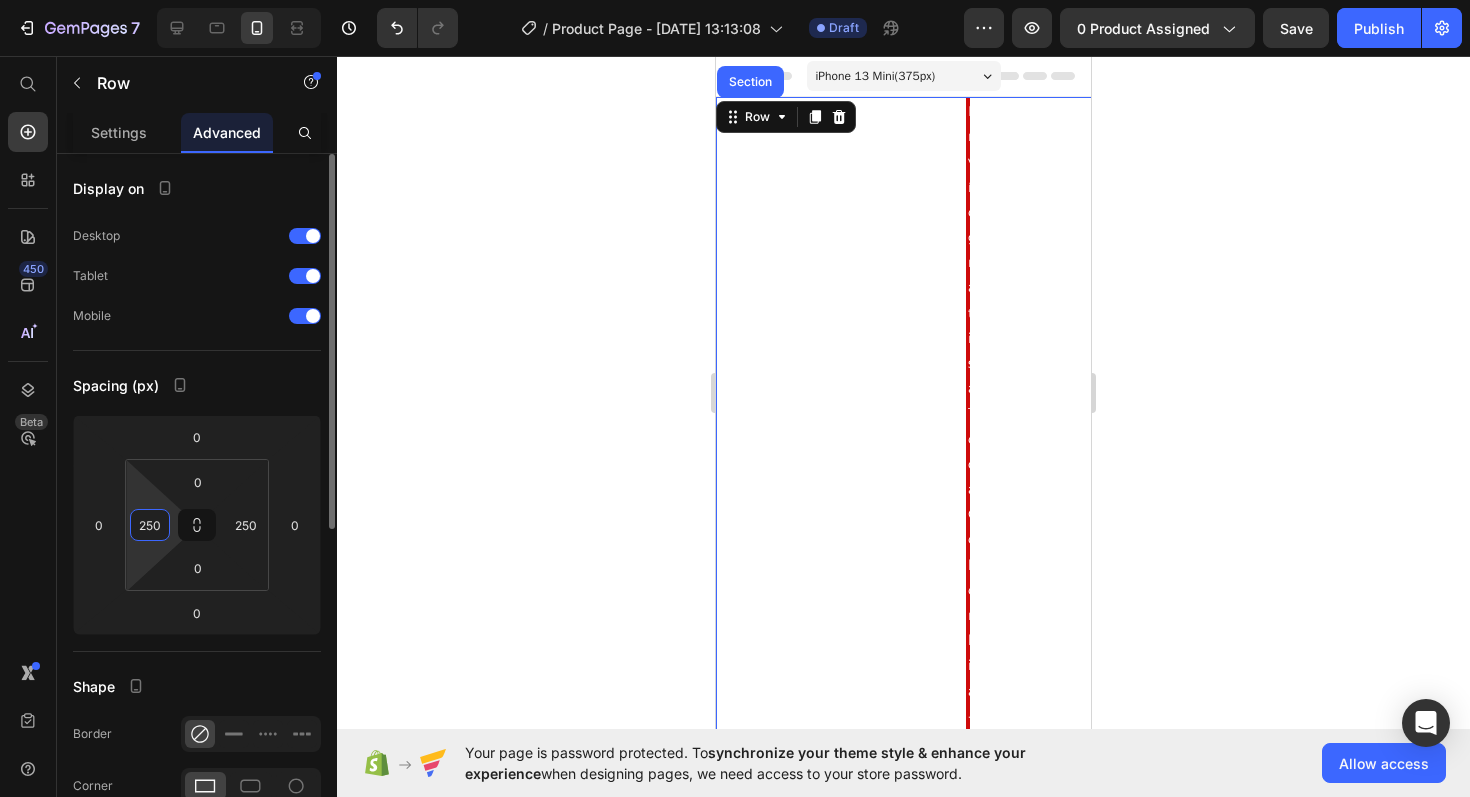 click on "250" at bounding box center [150, 525] 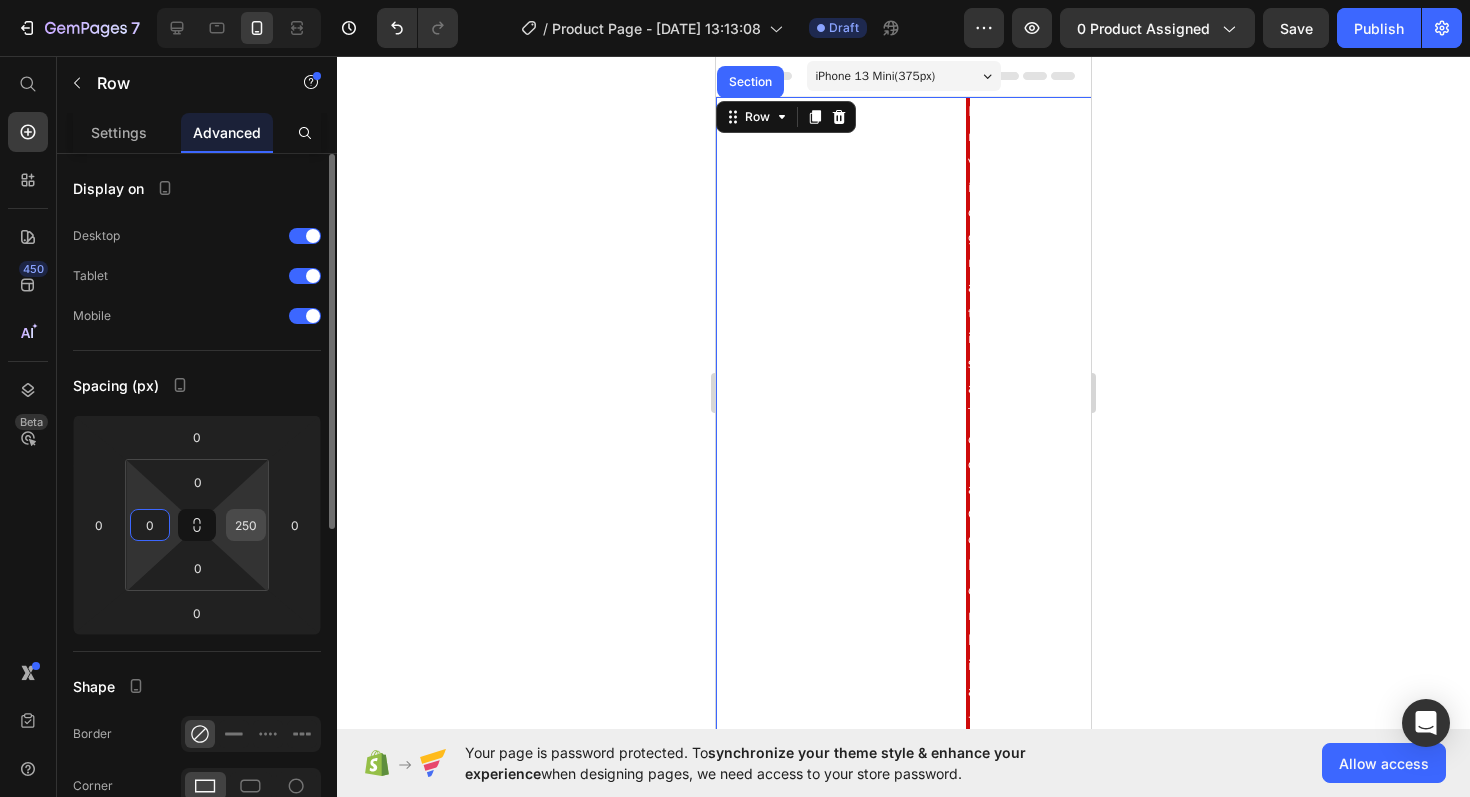 type on "0" 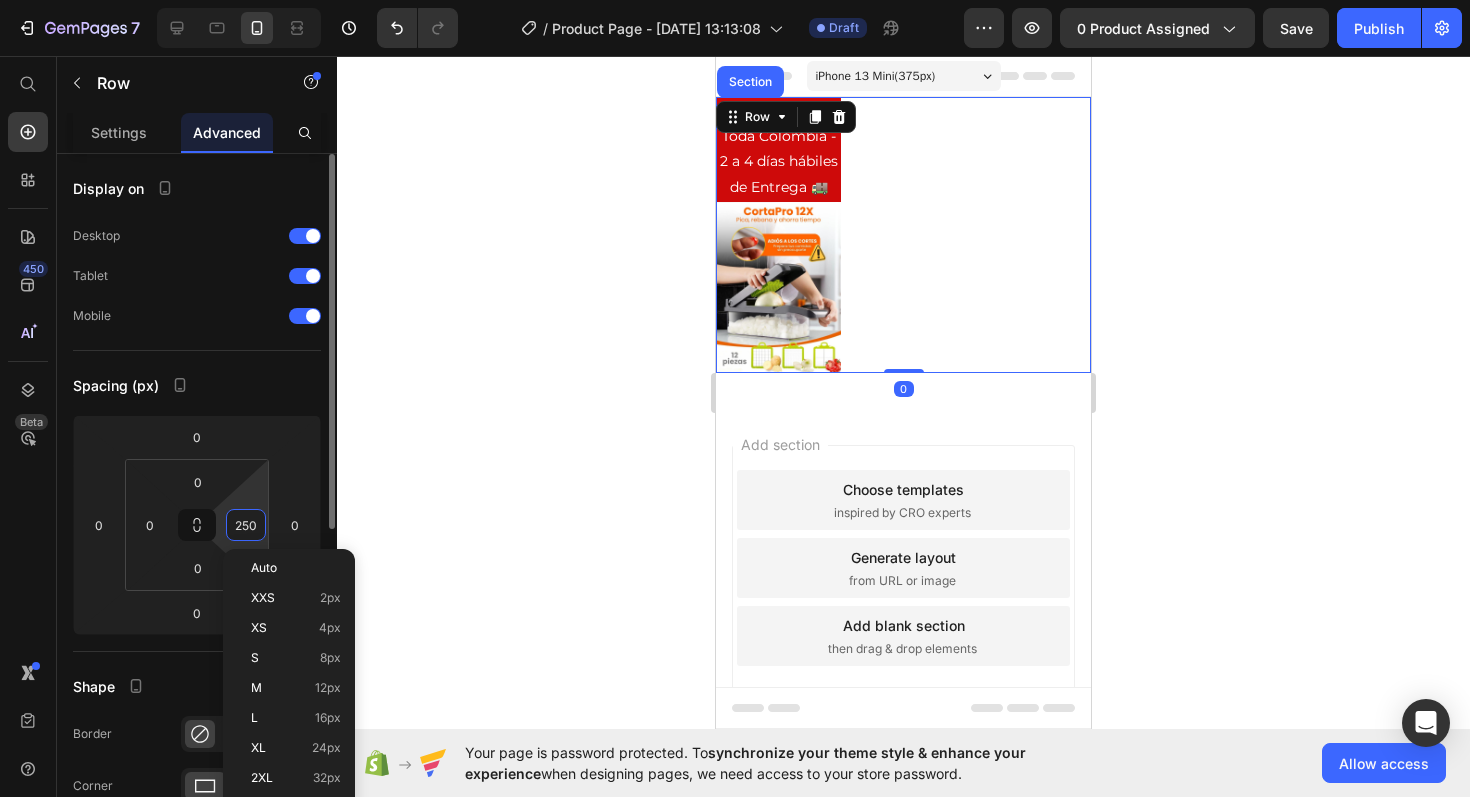 click on "250" at bounding box center (246, 525) 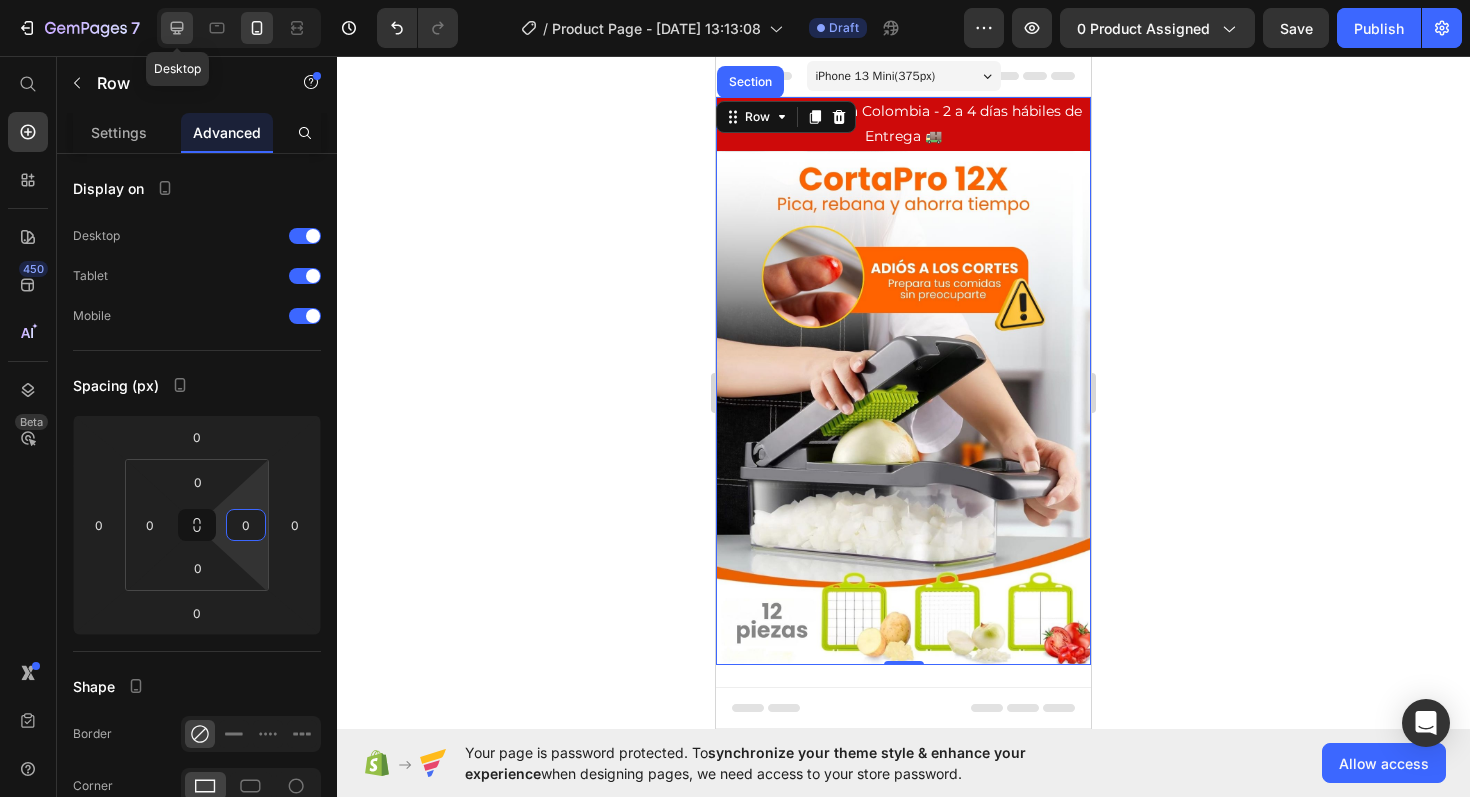 type on "0" 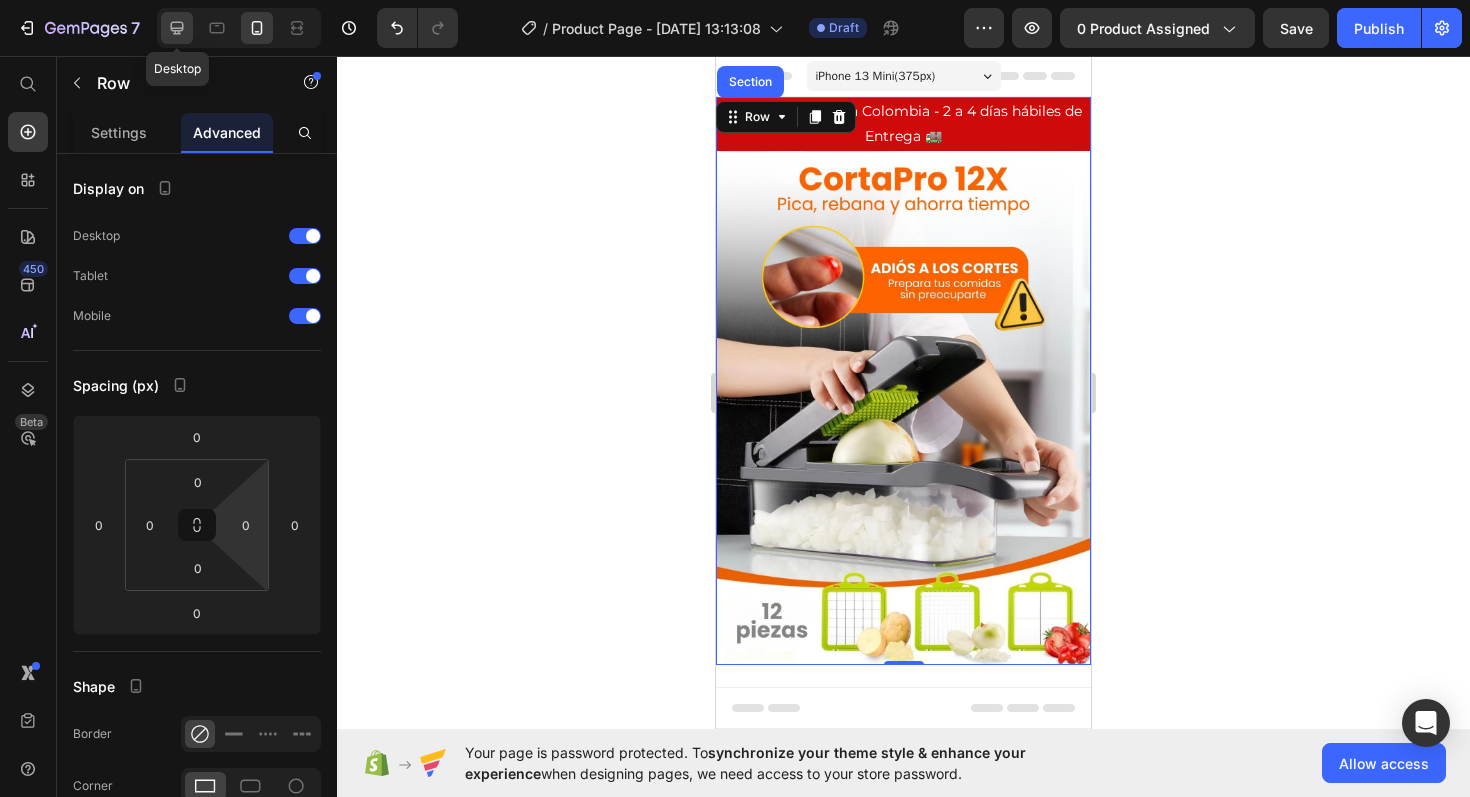 click 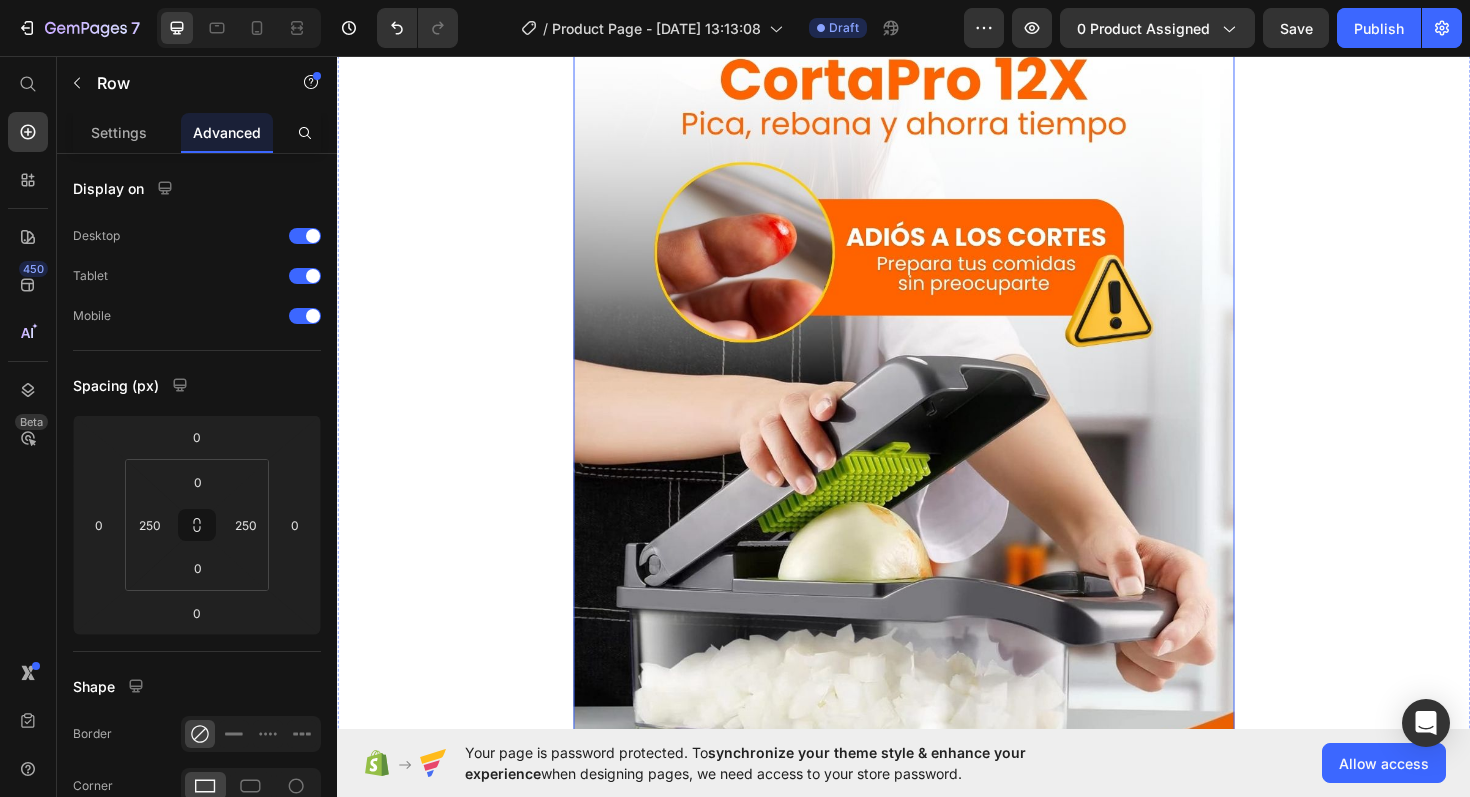 scroll, scrollTop: 0, scrollLeft: 0, axis: both 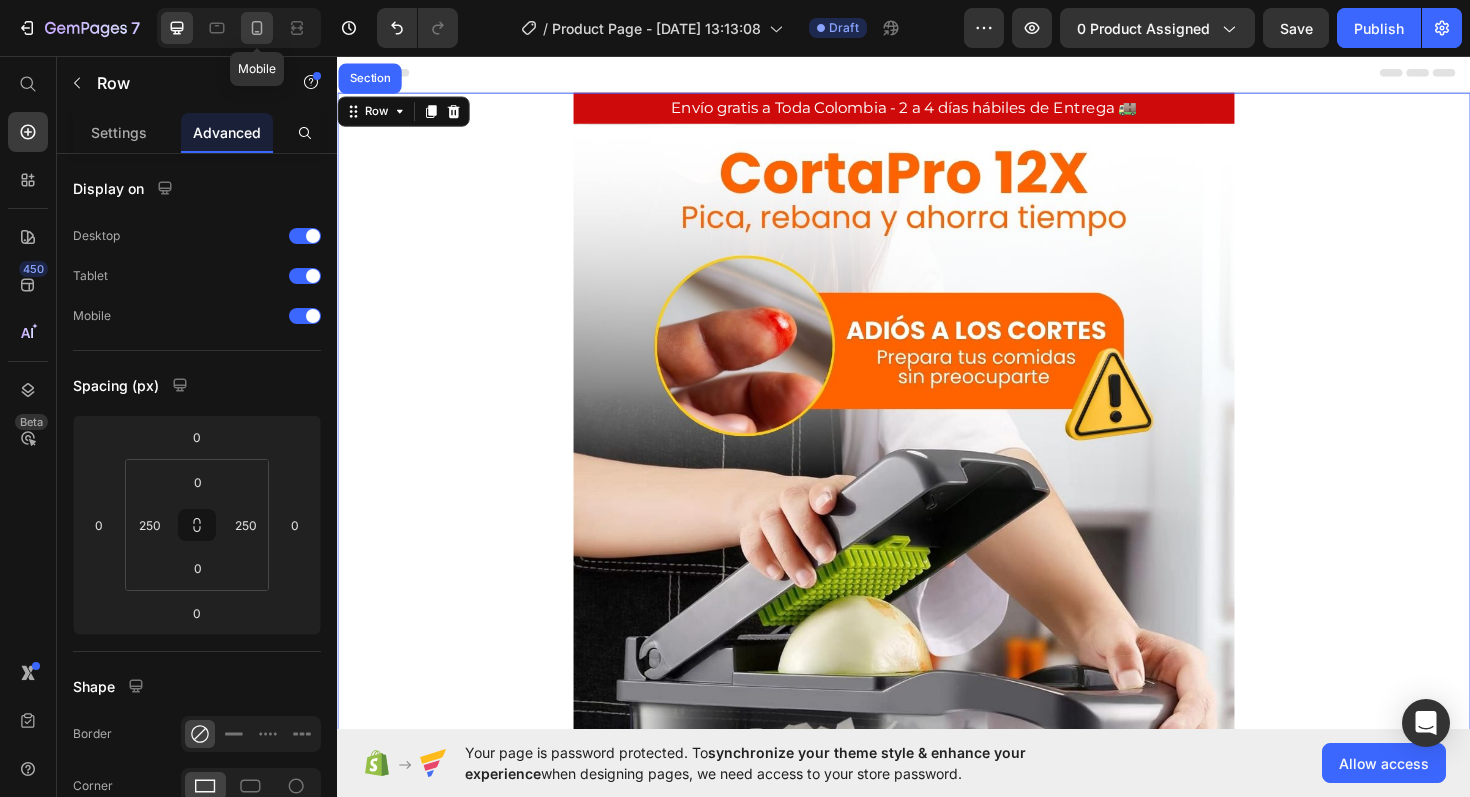 click 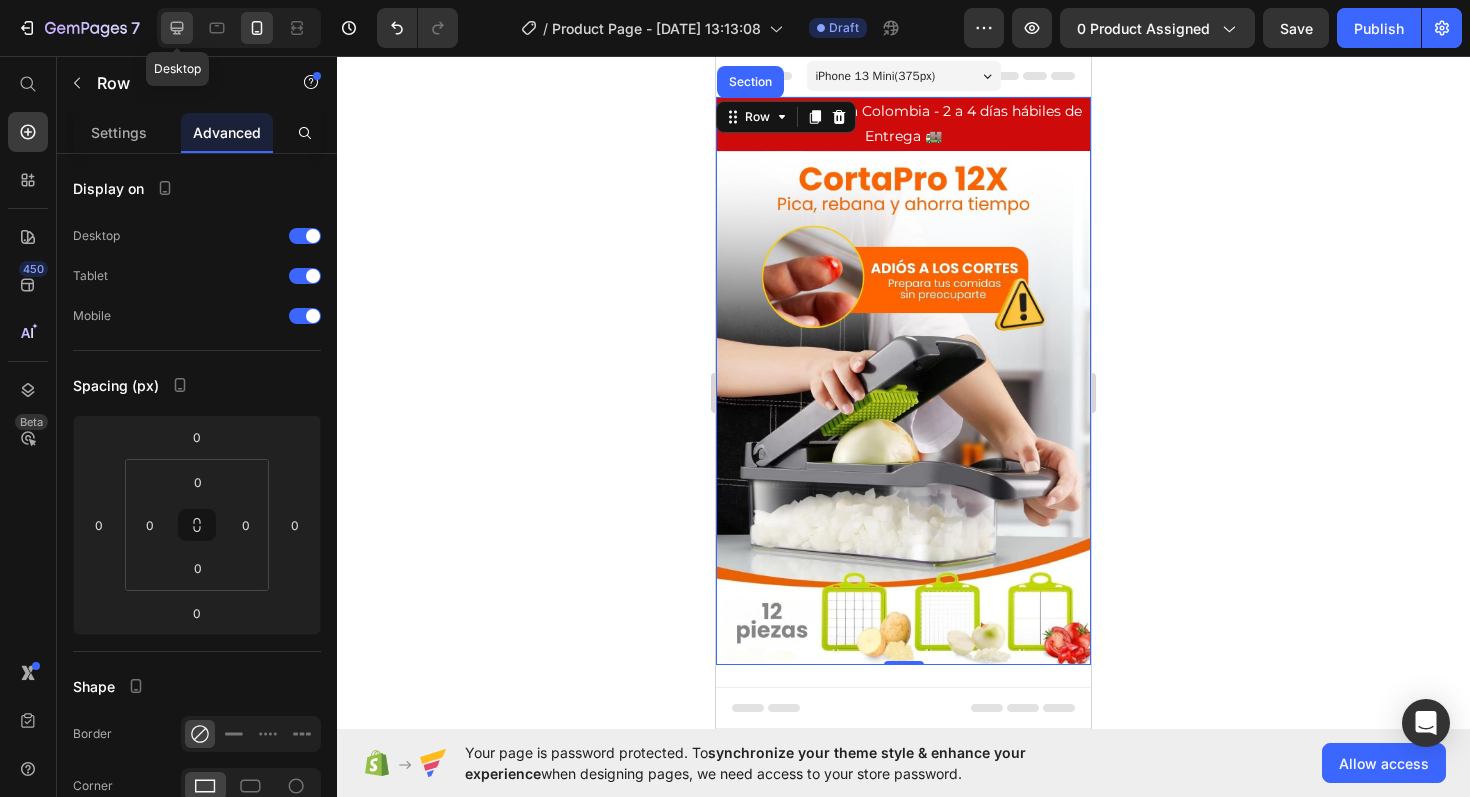 click 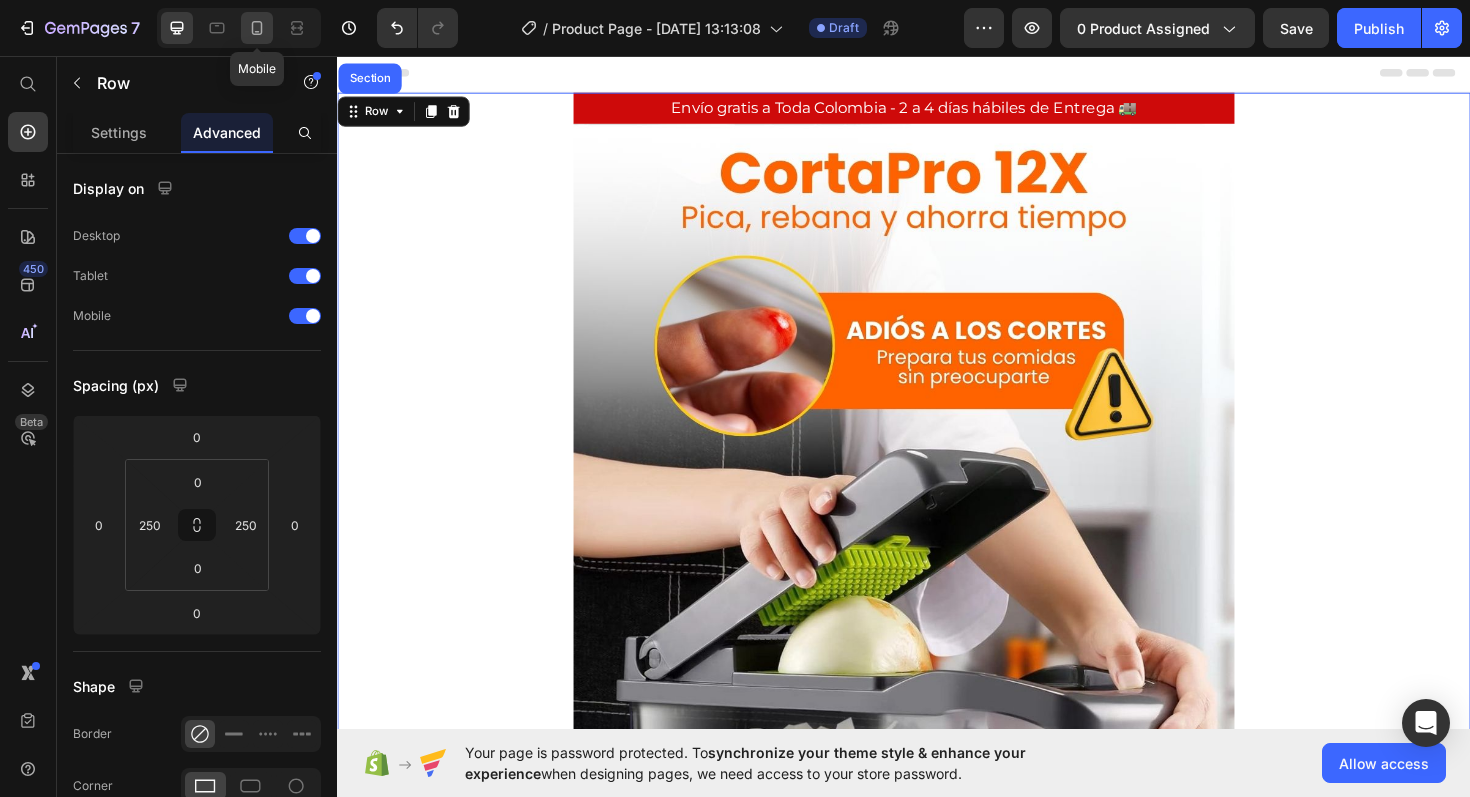 click 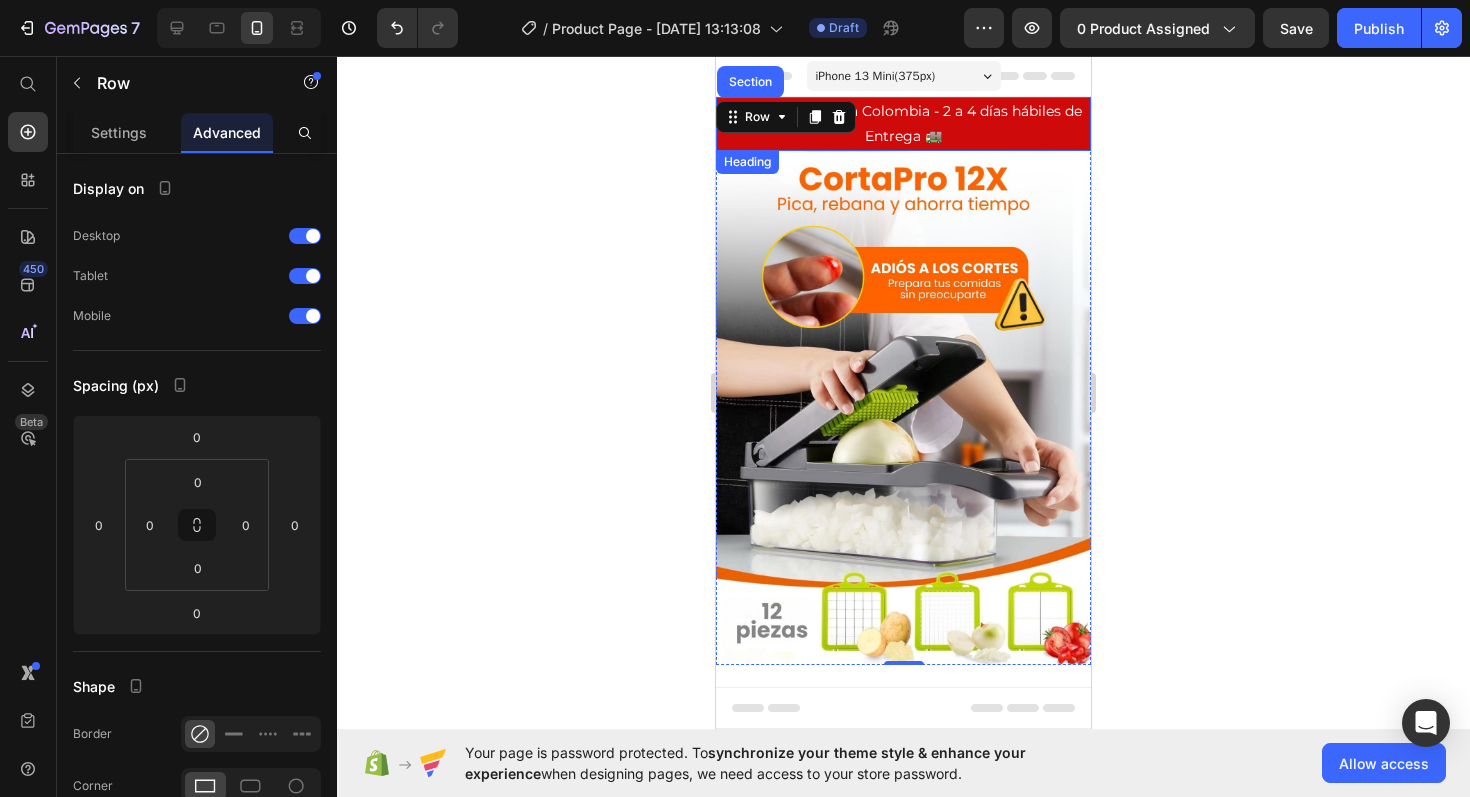 click on "Envío gratis a Toda Colombia - 2 a 4 días hábiles de Entrega 🚚" at bounding box center [903, 124] 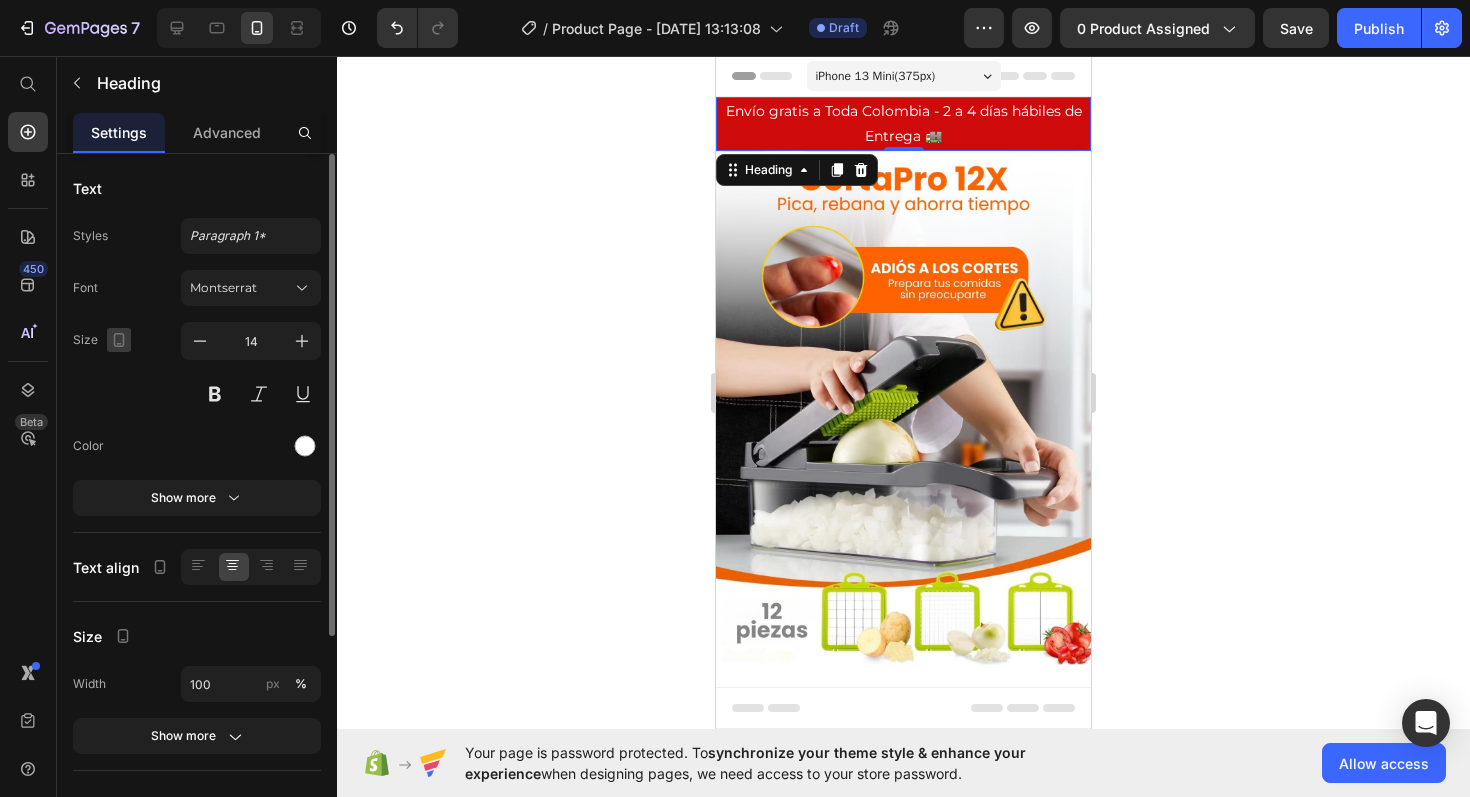 click 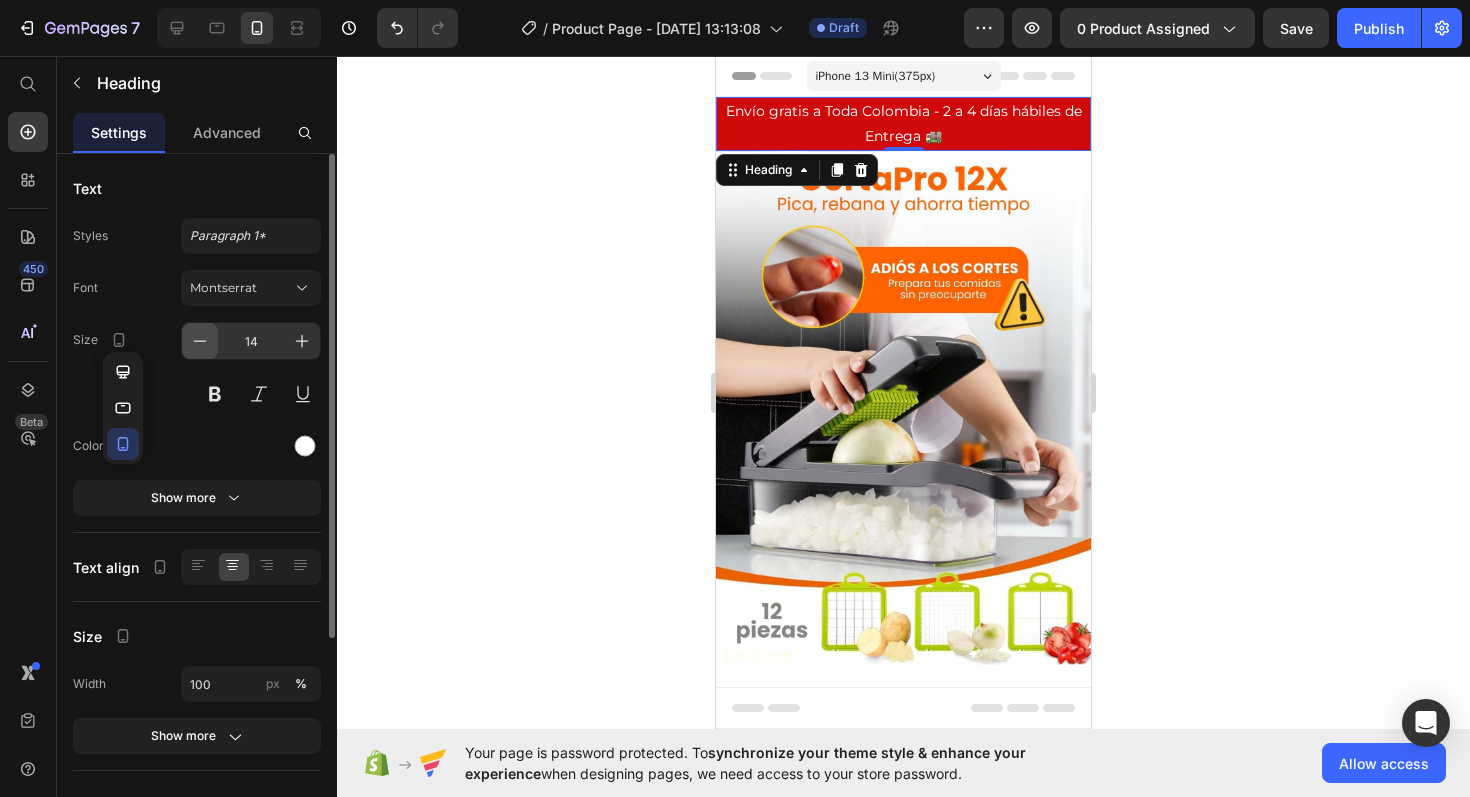 click 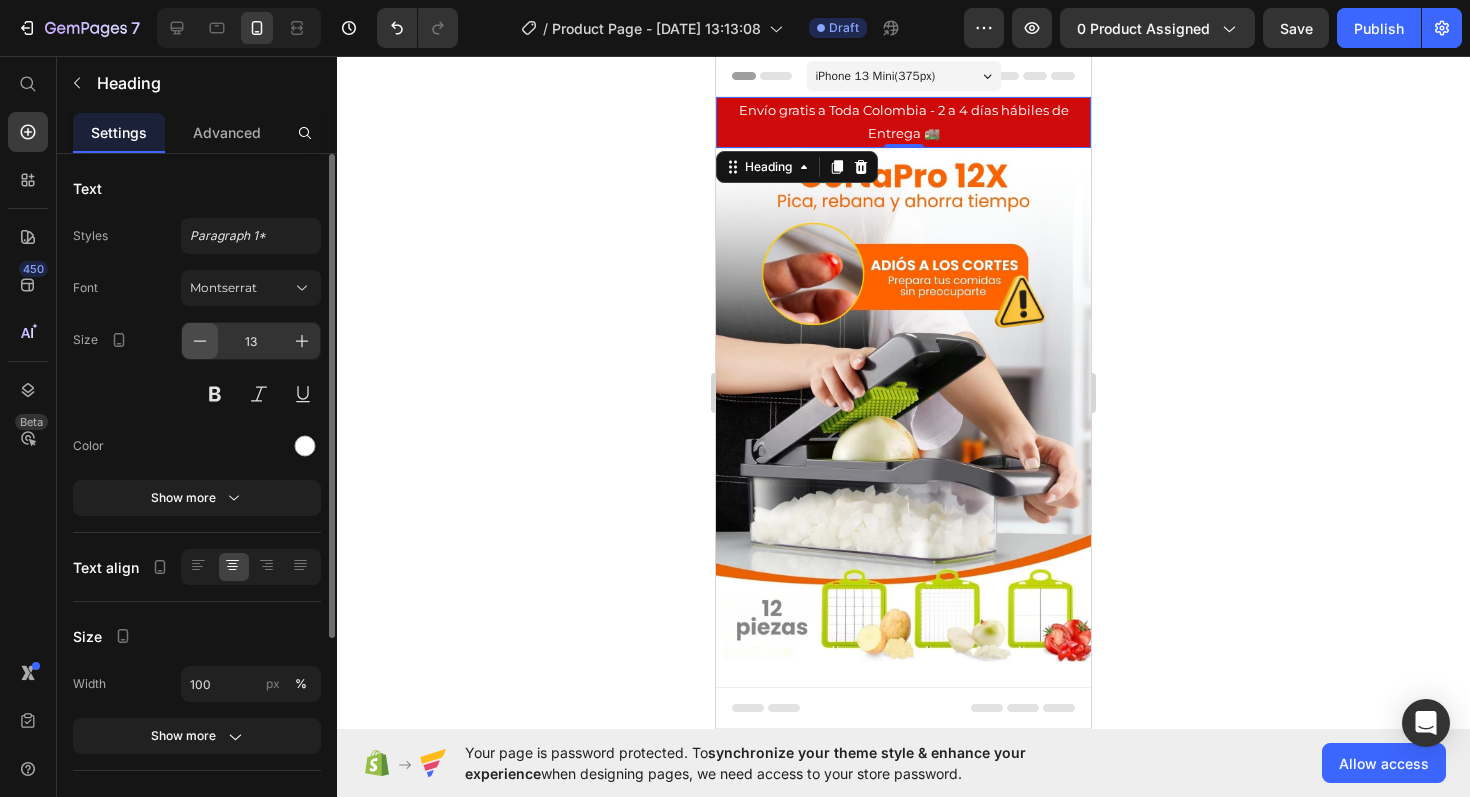 click 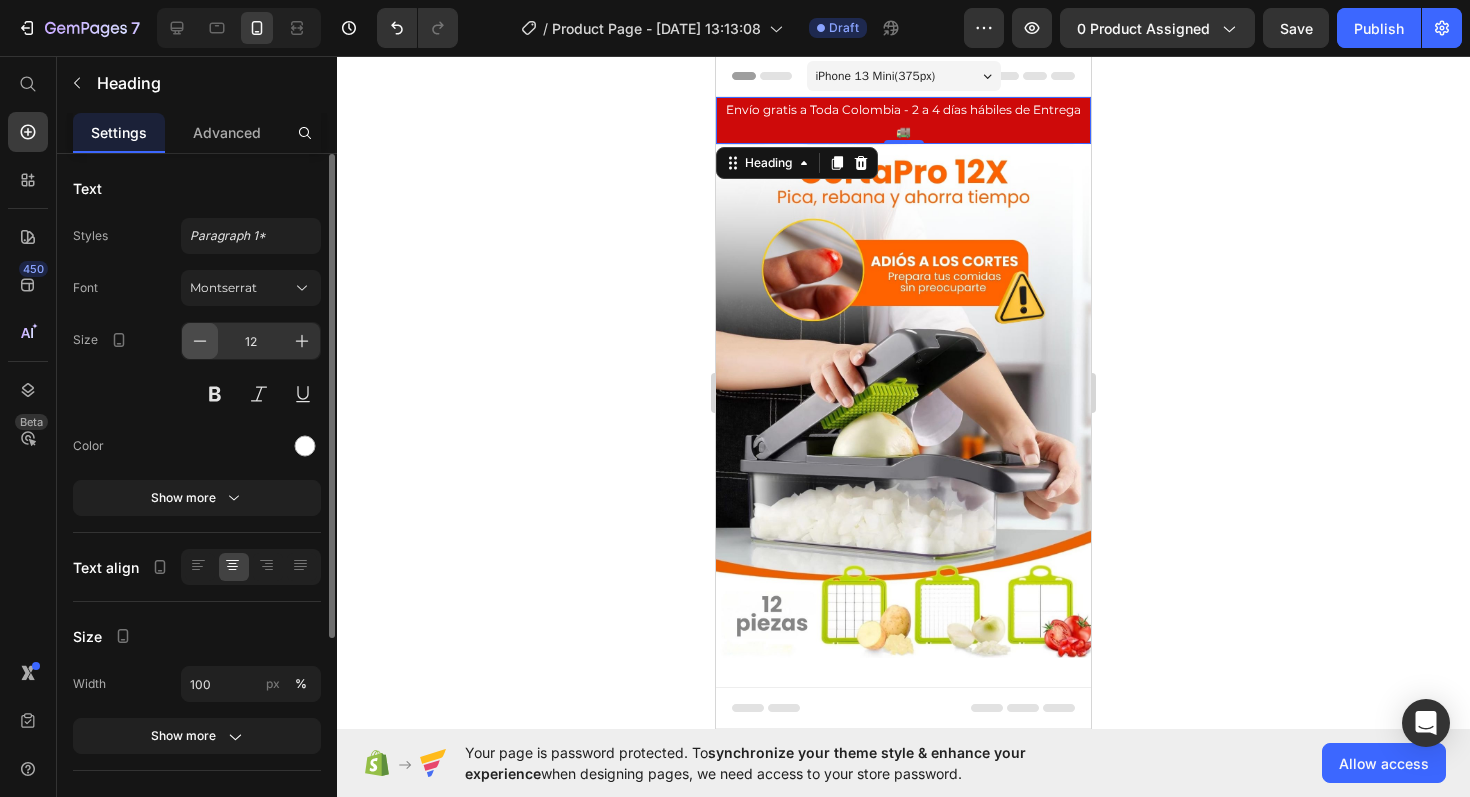 click 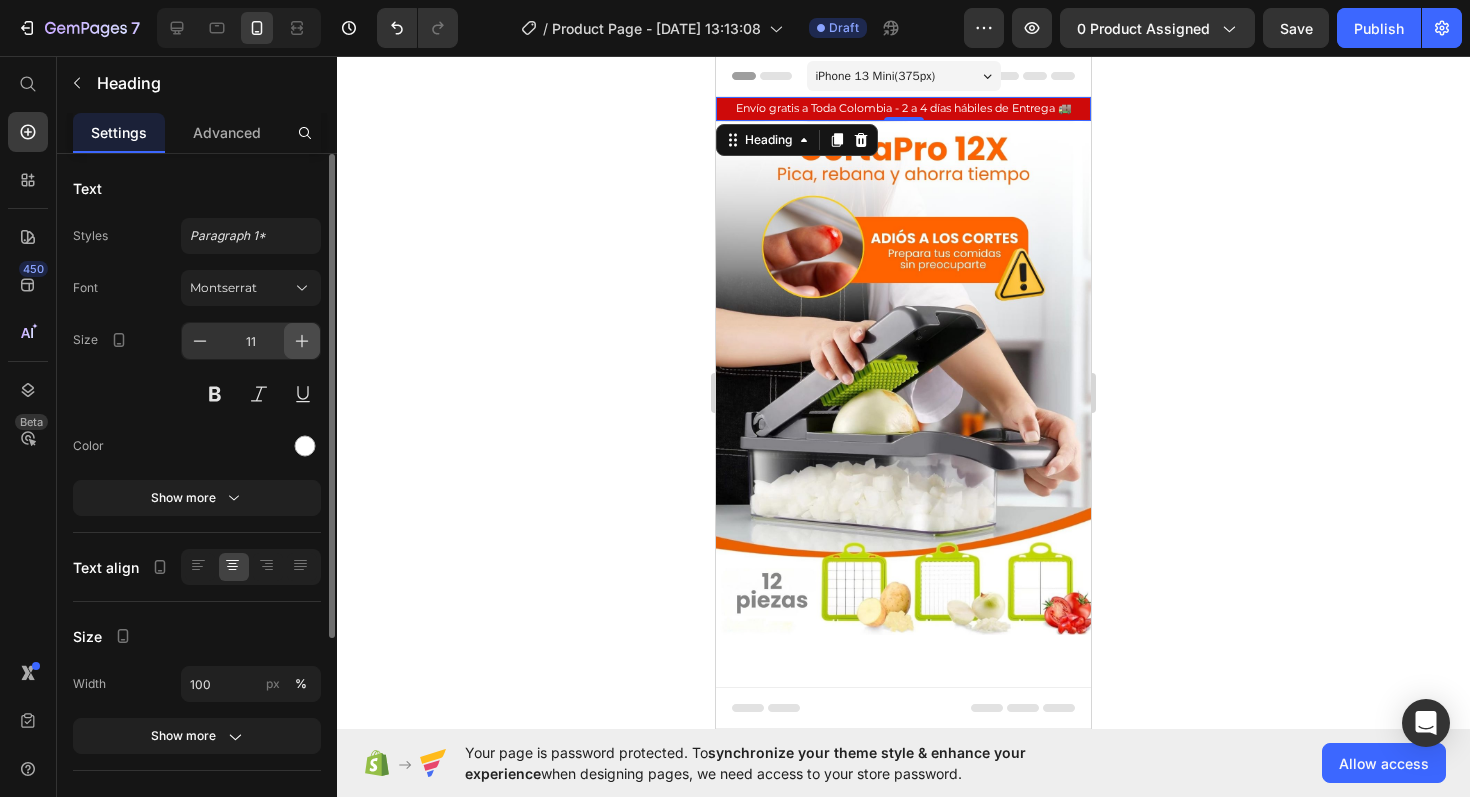 click 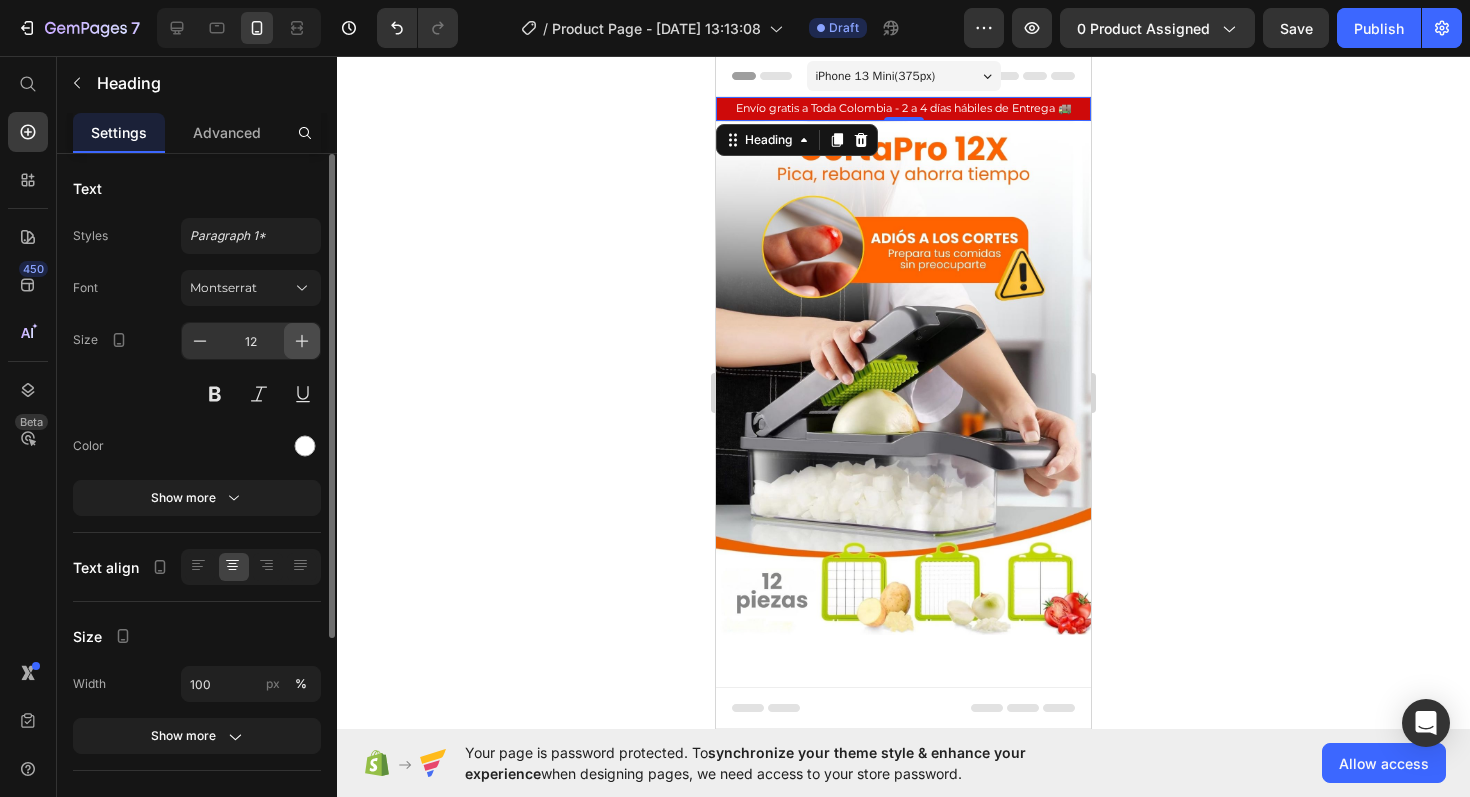 click 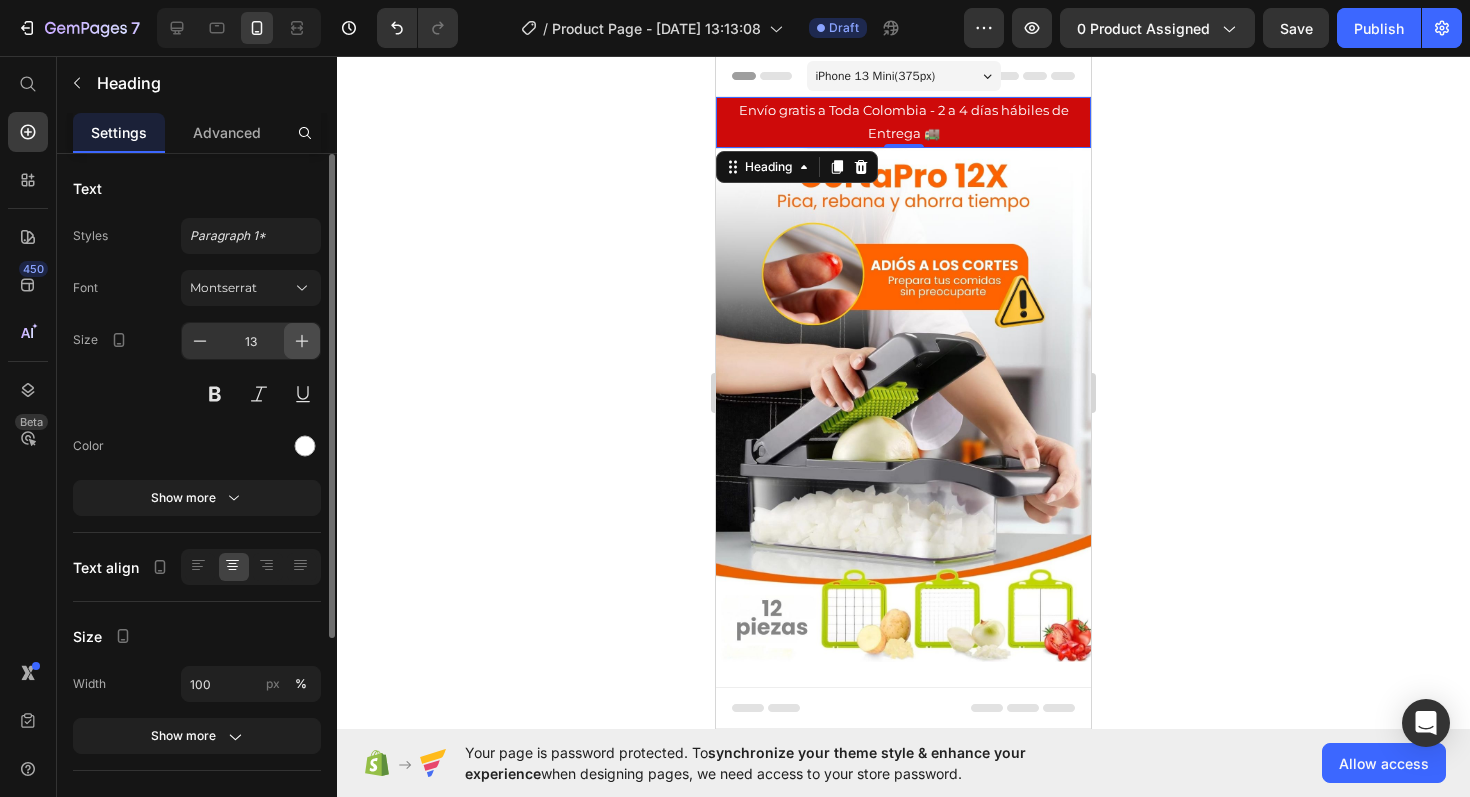 click 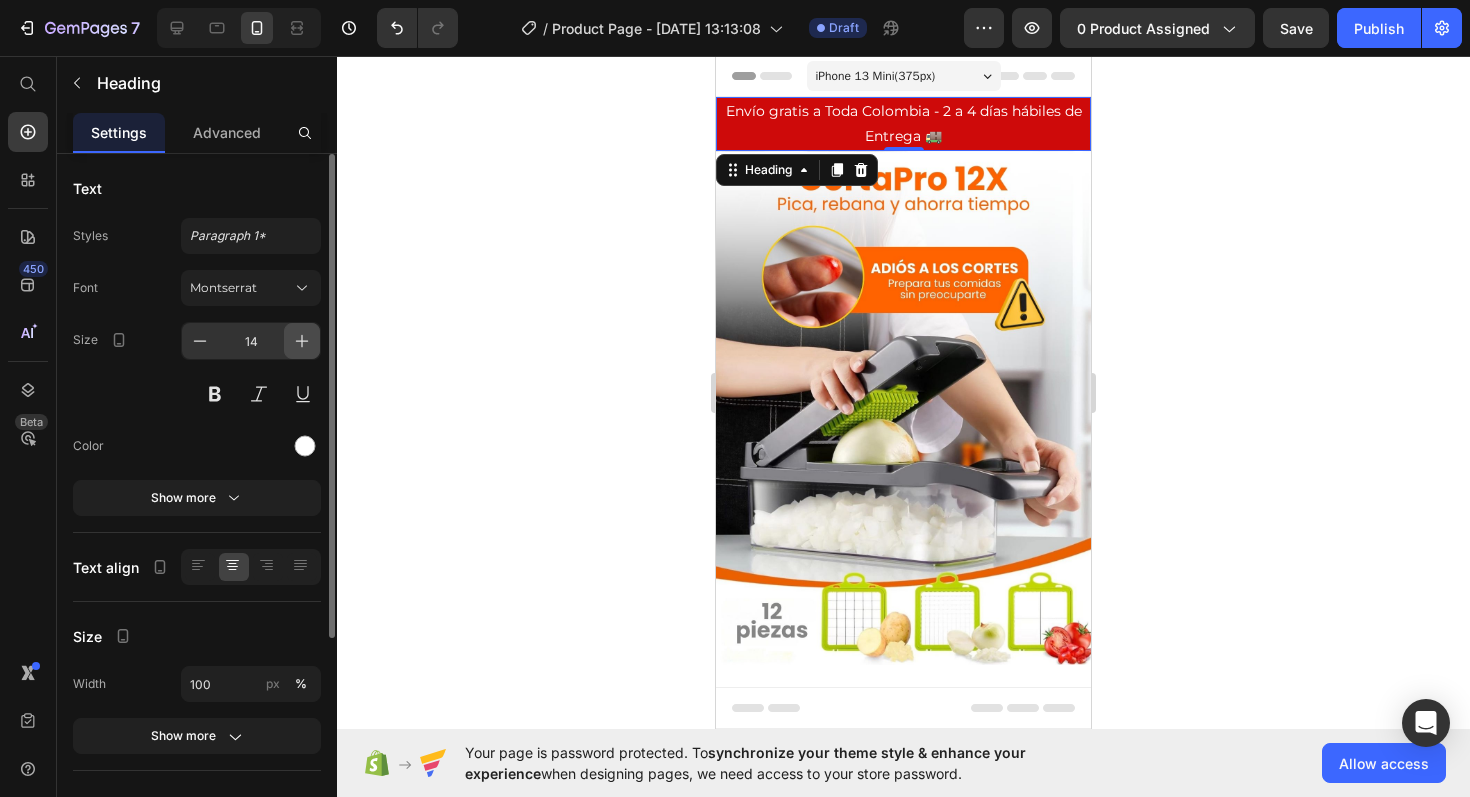 click 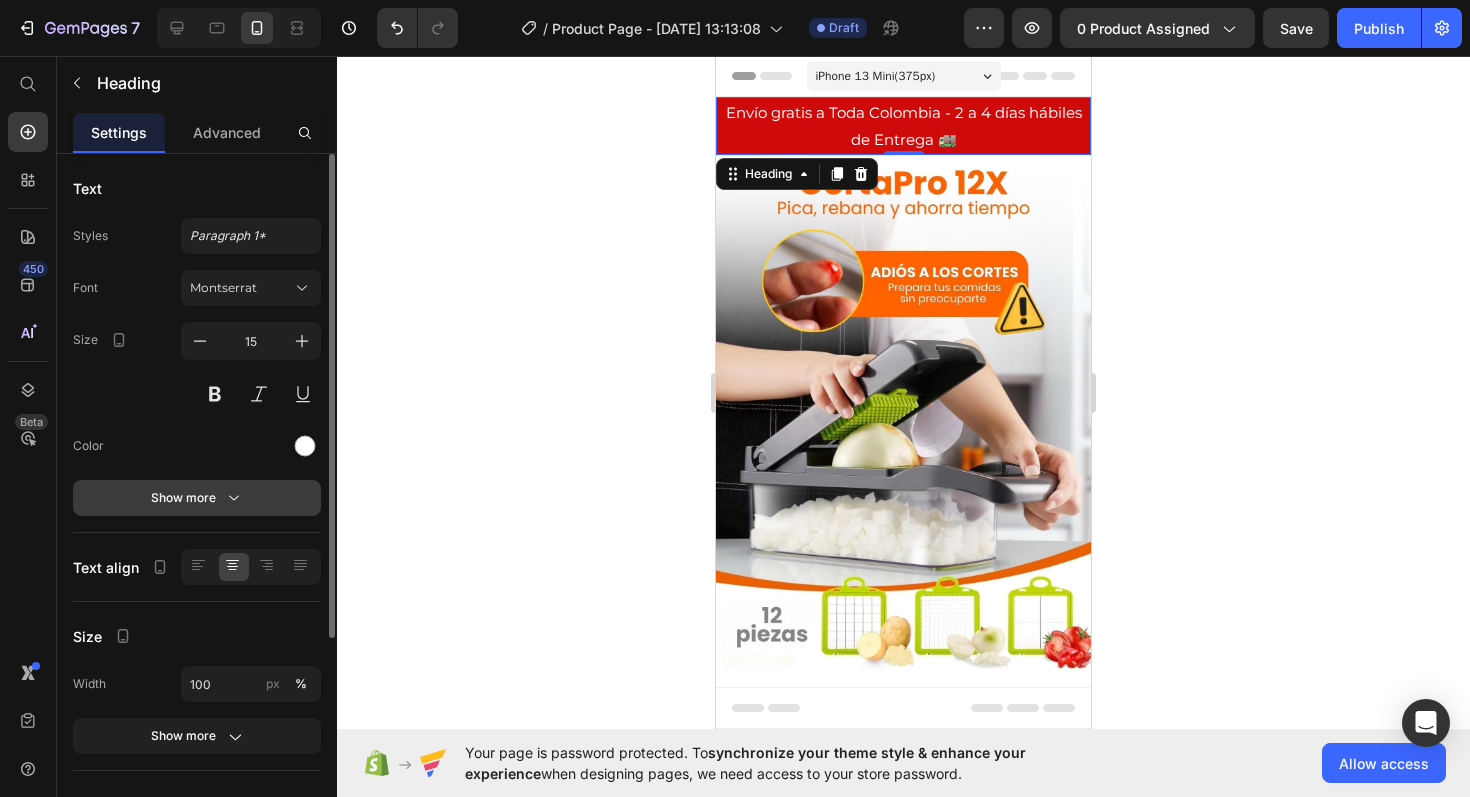 click 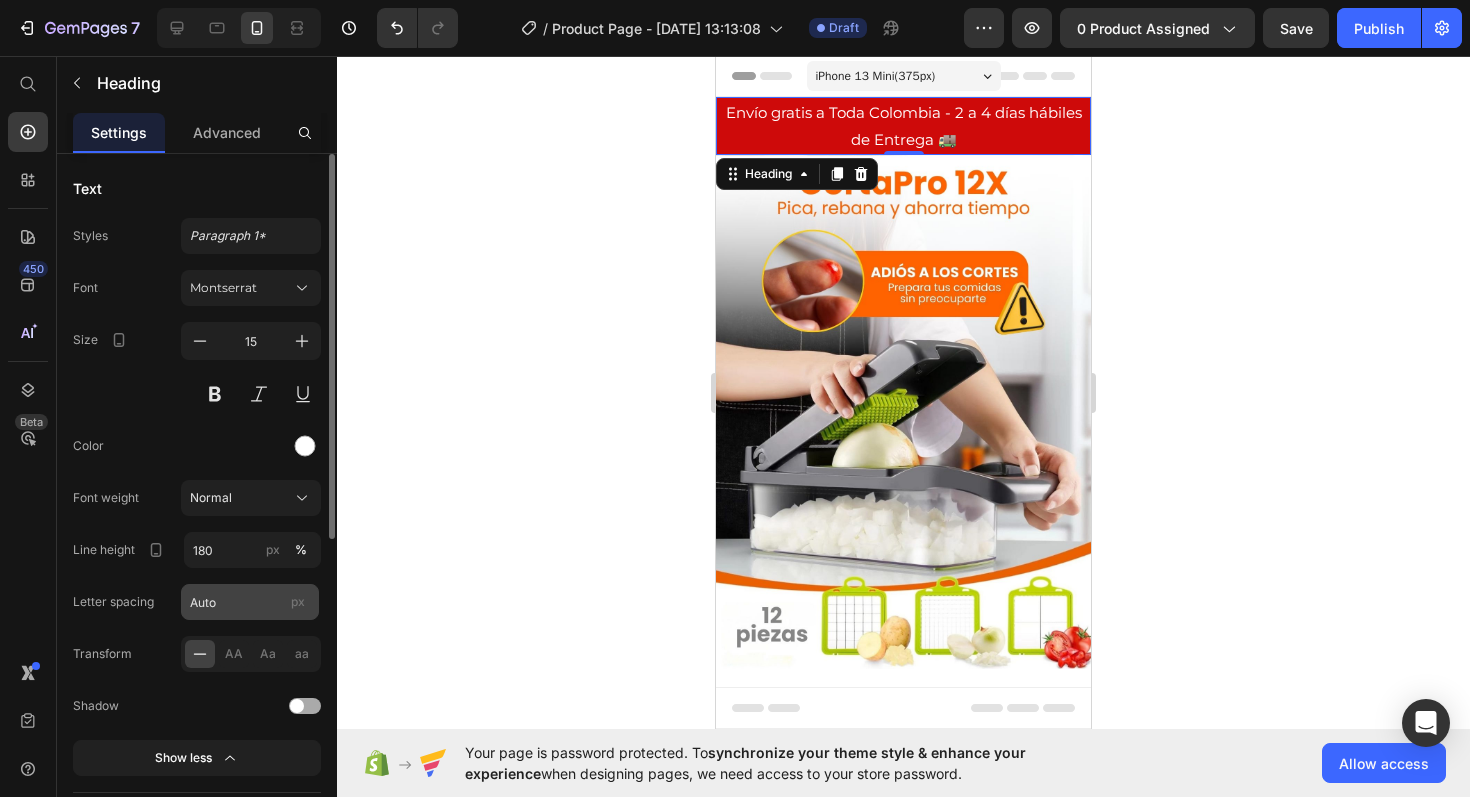 scroll, scrollTop: 41, scrollLeft: 0, axis: vertical 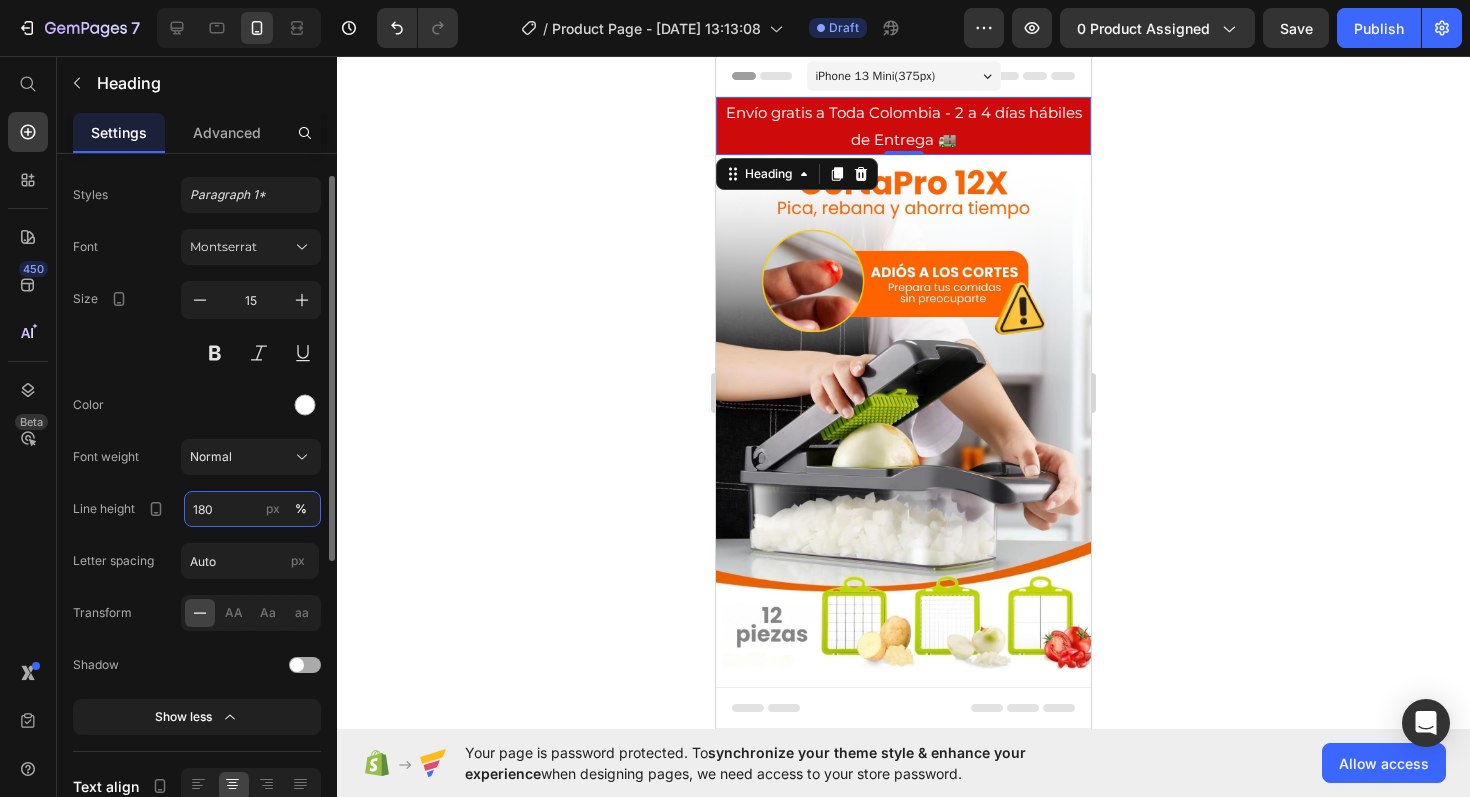 drag, startPoint x: 231, startPoint y: 507, endPoint x: 169, endPoint y: 508, distance: 62.008064 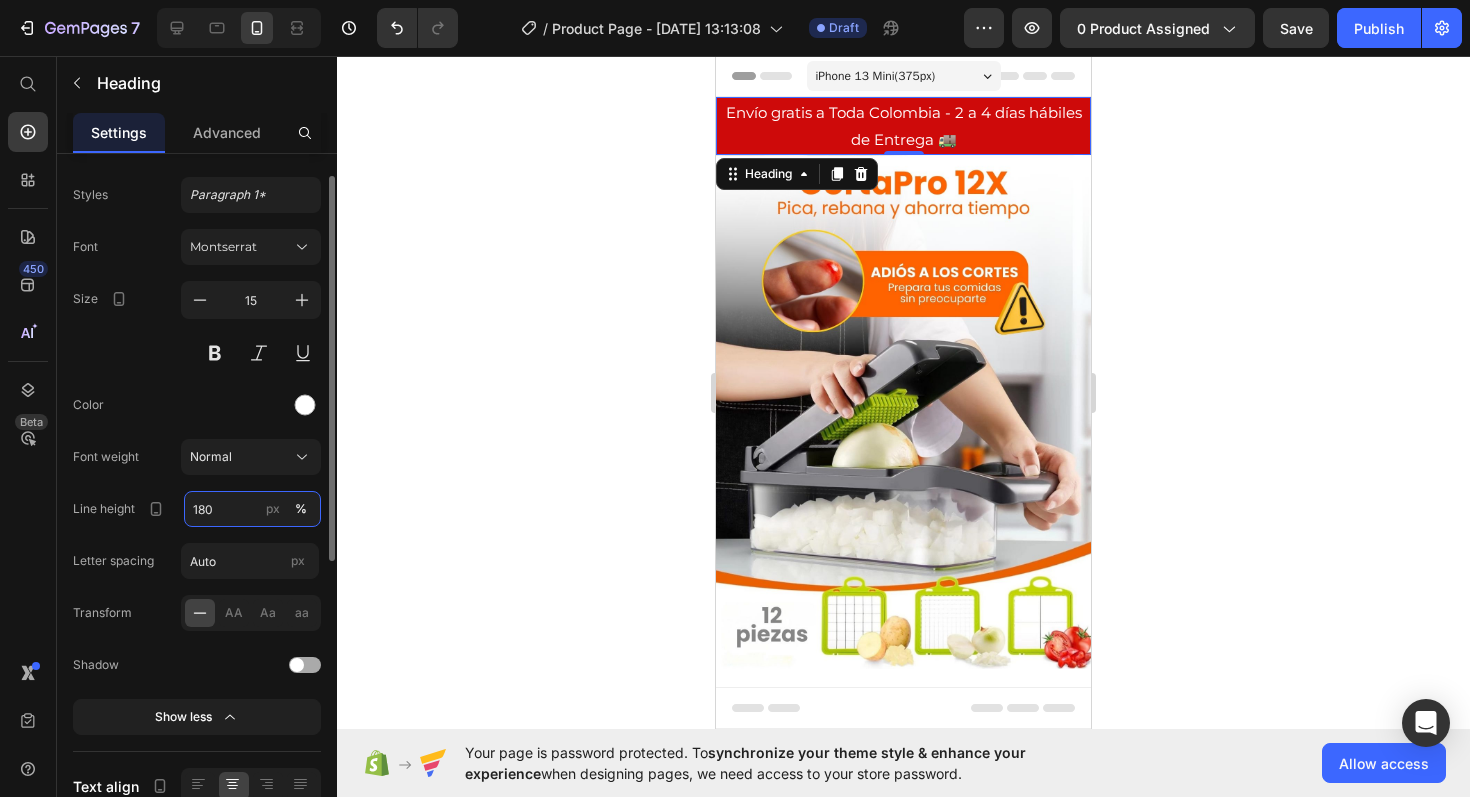 click on "180" at bounding box center (252, 509) 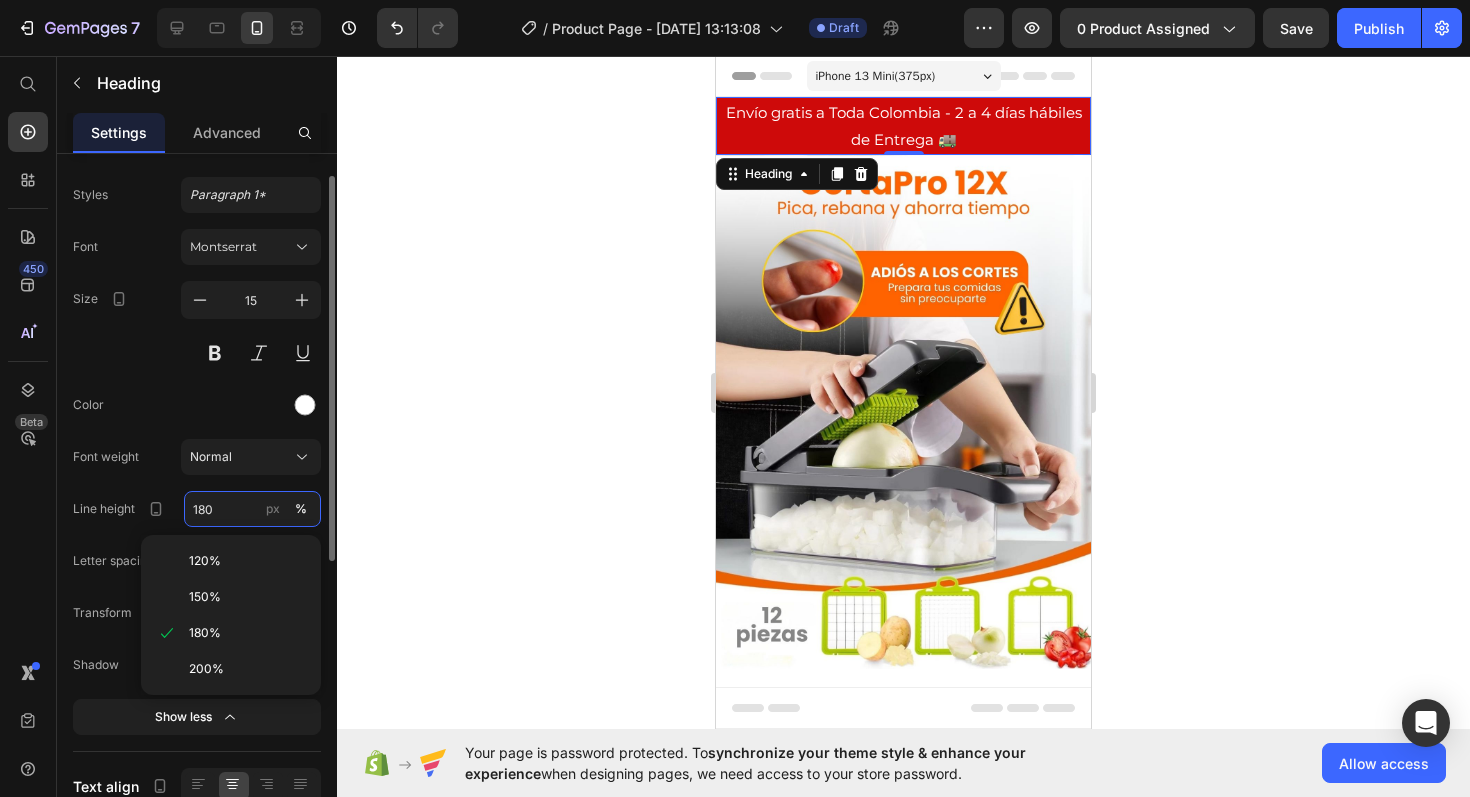 click on "180" at bounding box center (252, 509) 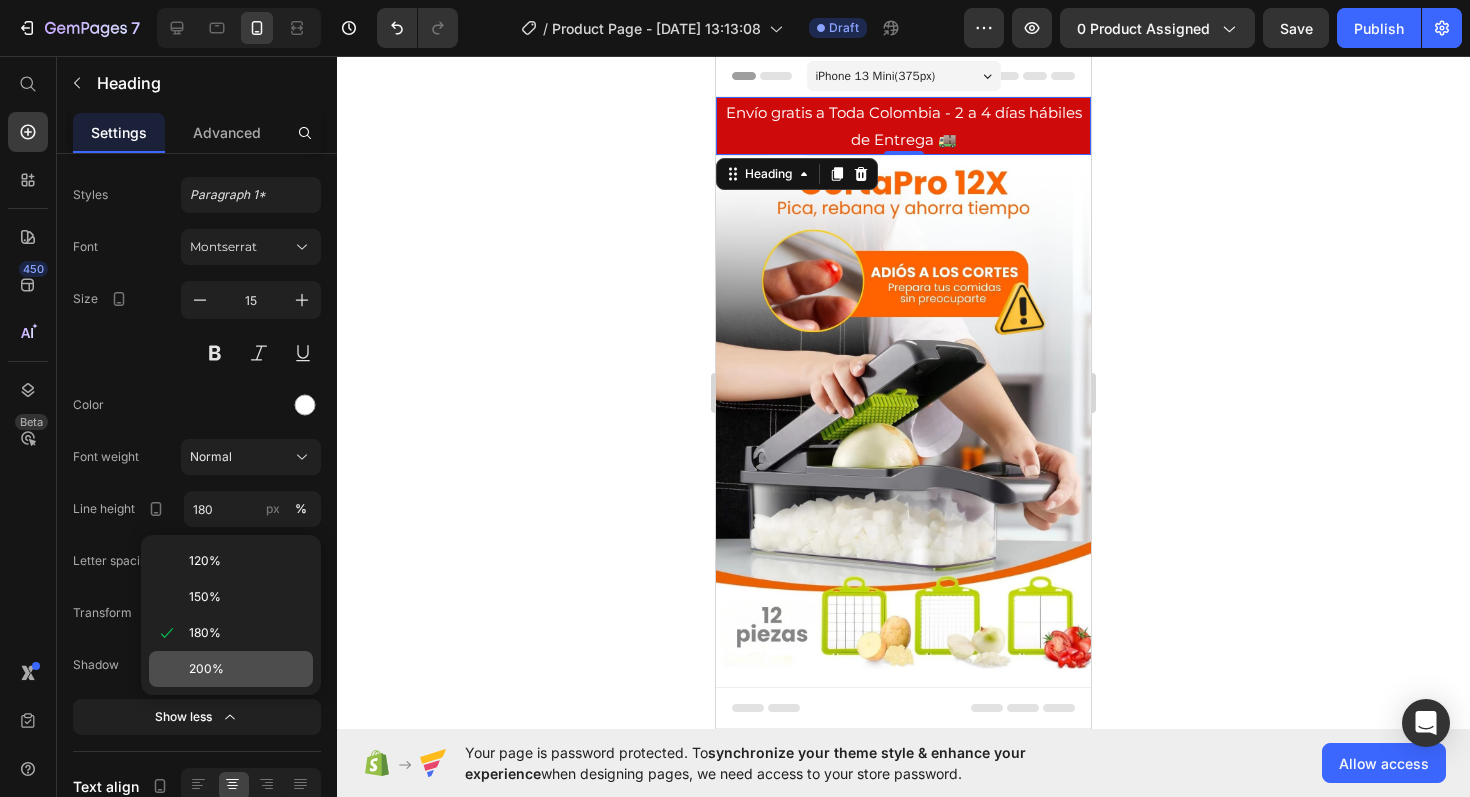 click on "200%" at bounding box center [206, 669] 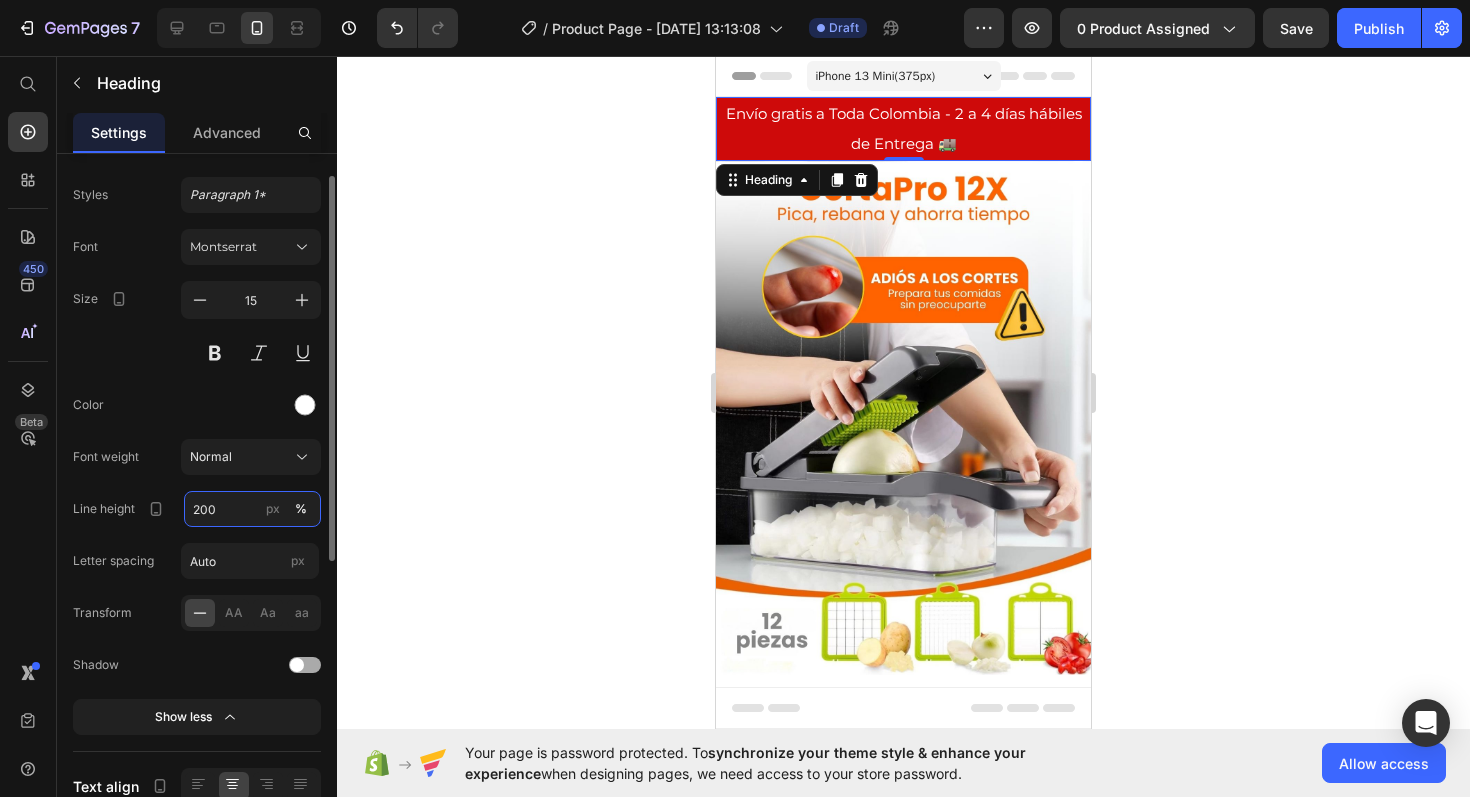 click on "200" at bounding box center [252, 509] 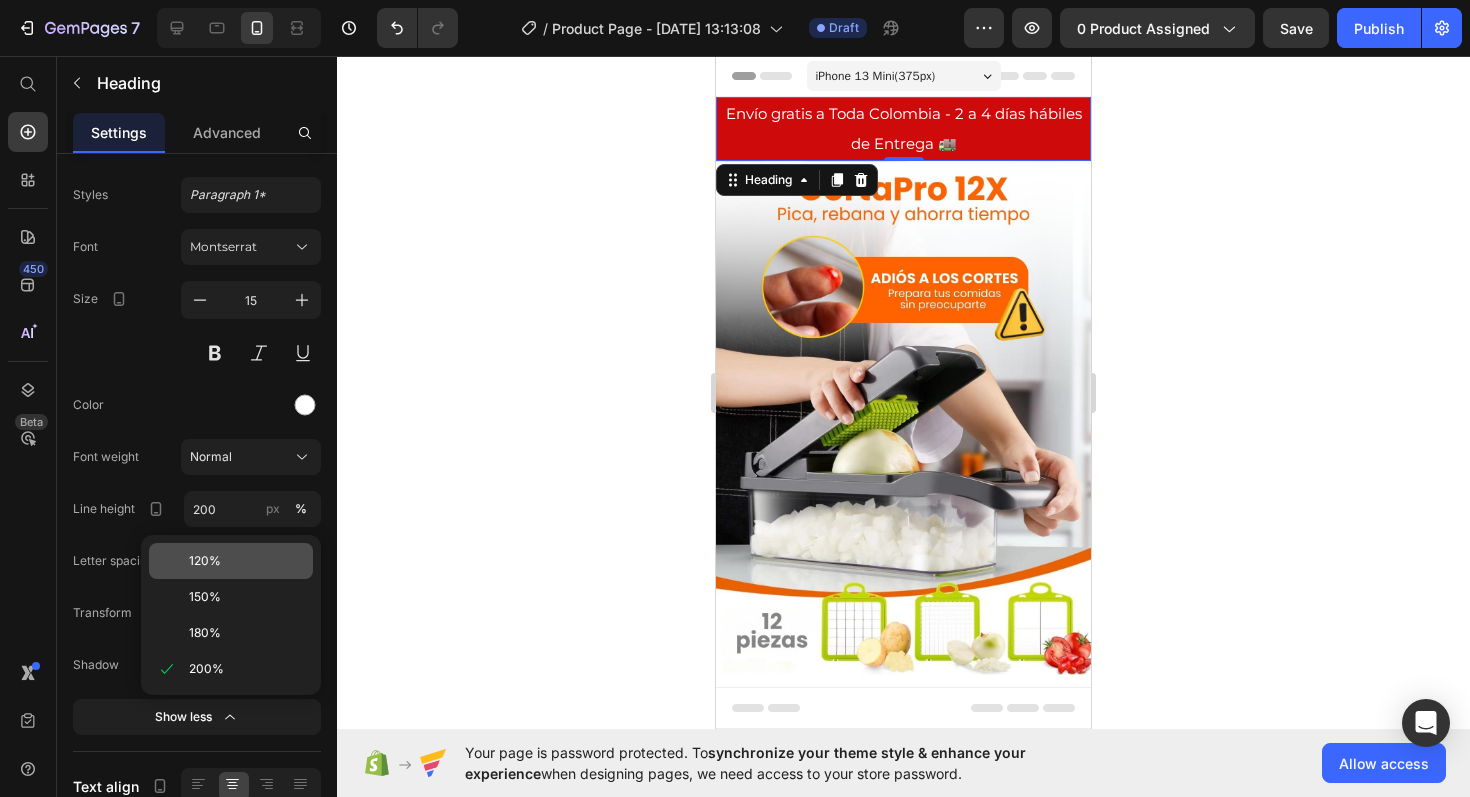 click on "120%" at bounding box center [205, 561] 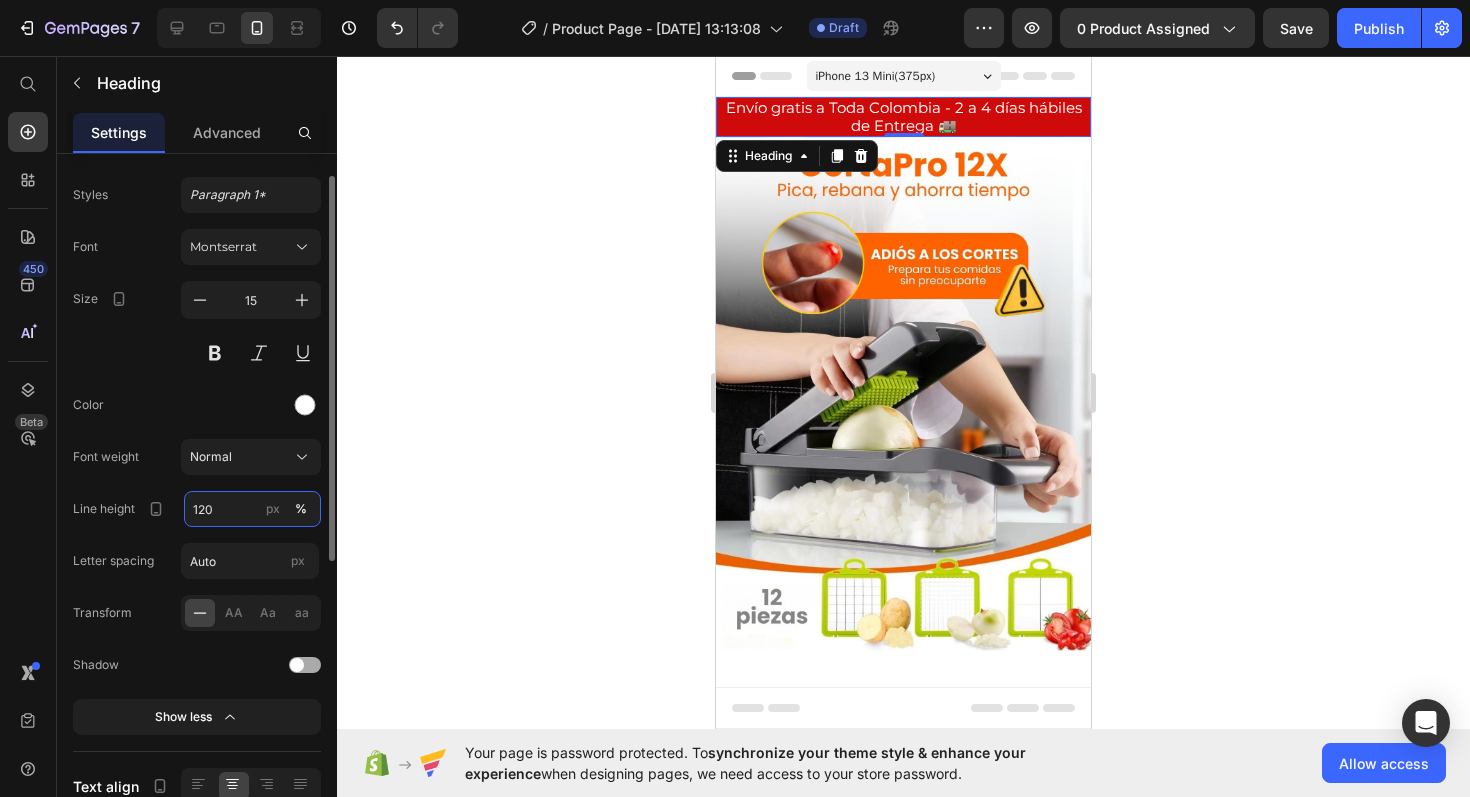 click on "120" at bounding box center [252, 509] 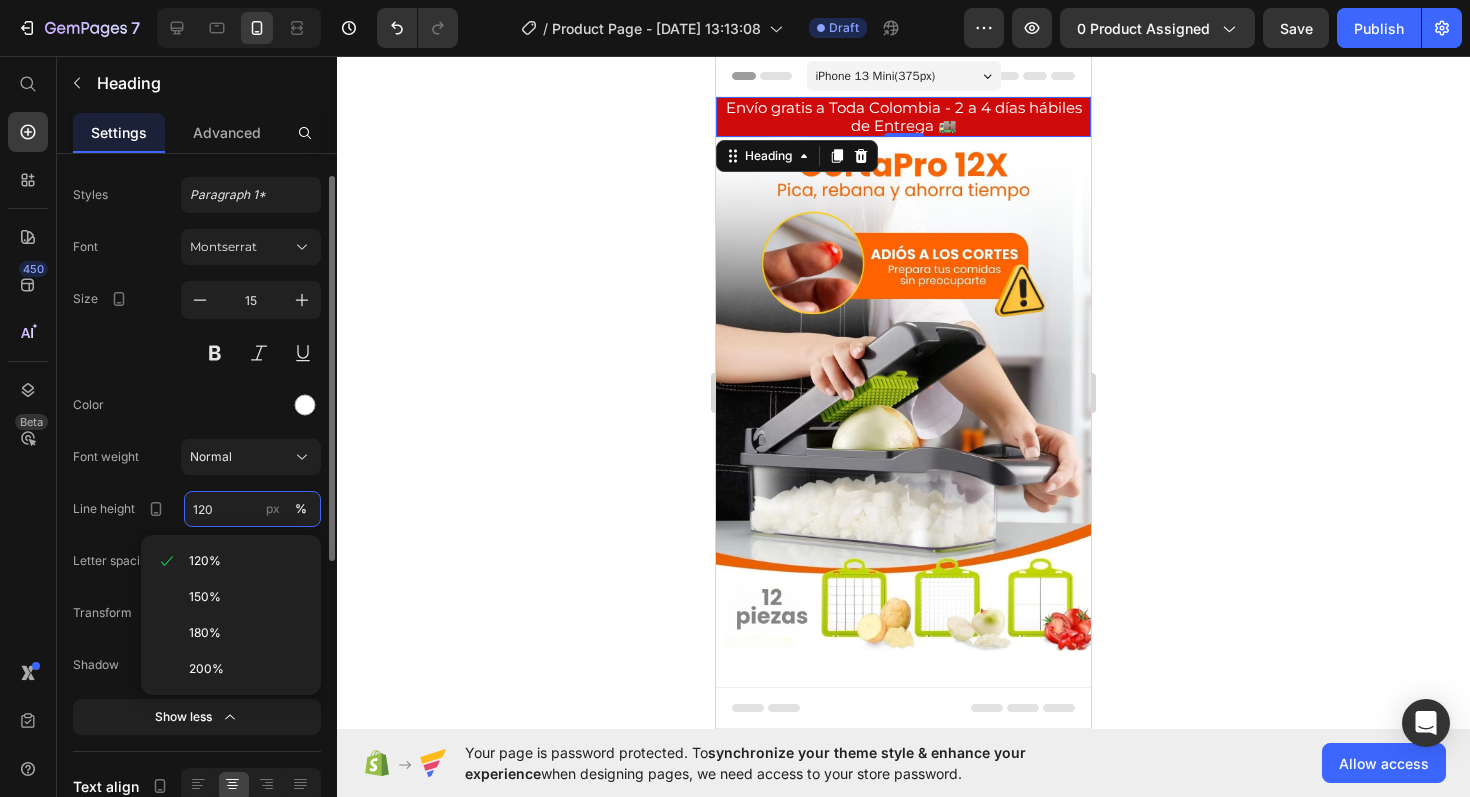 click on "120" at bounding box center [252, 509] 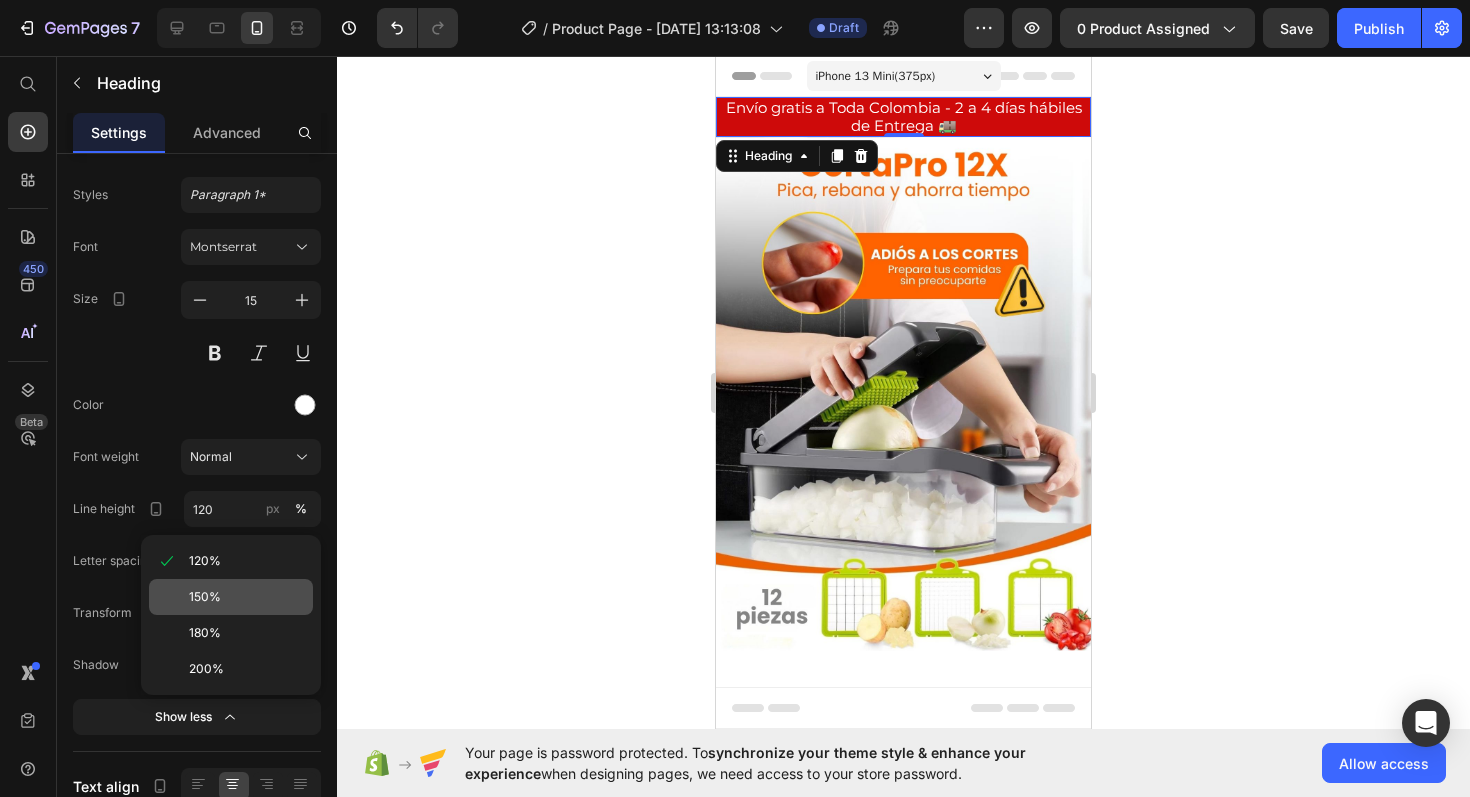 click on "150%" at bounding box center [247, 597] 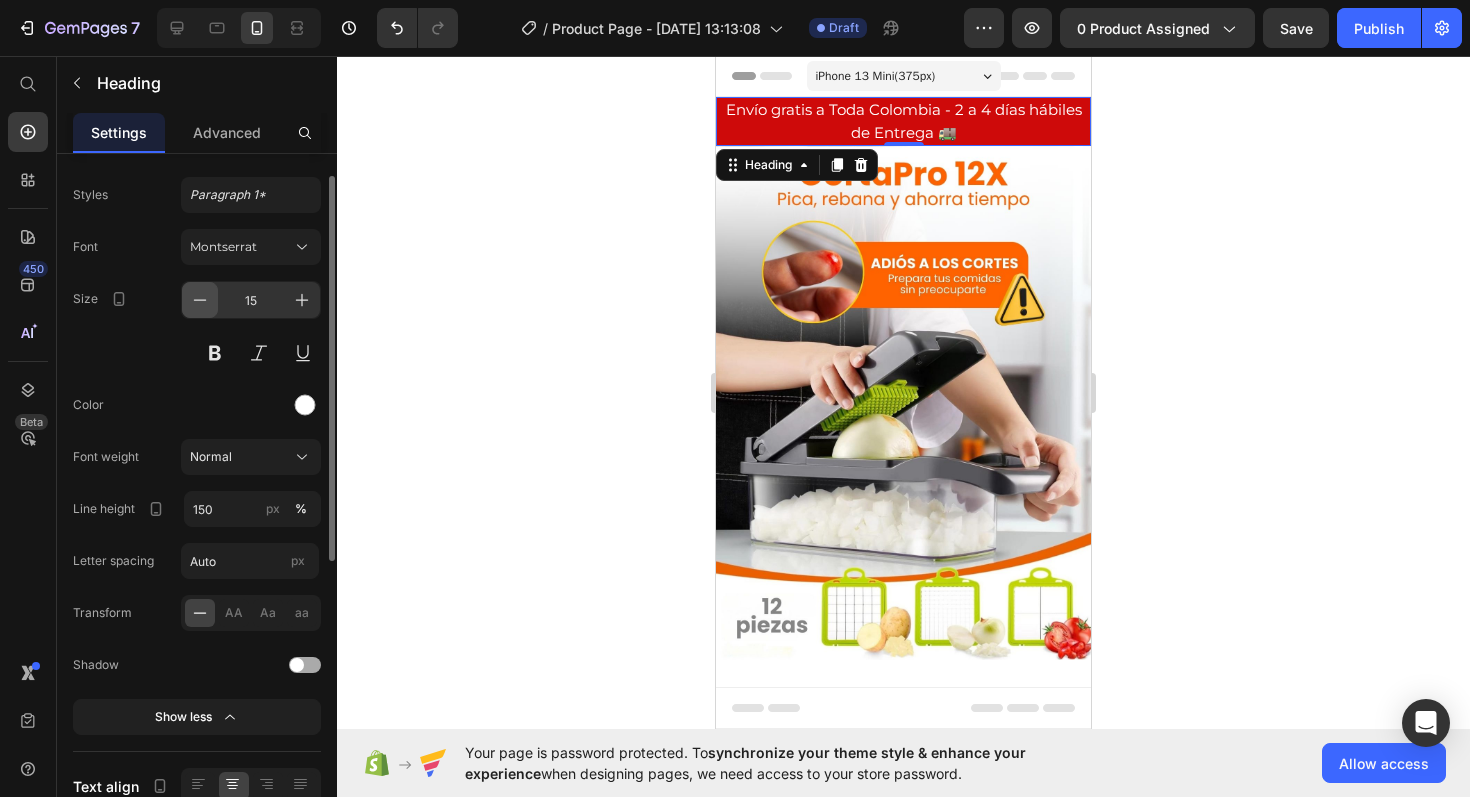 click 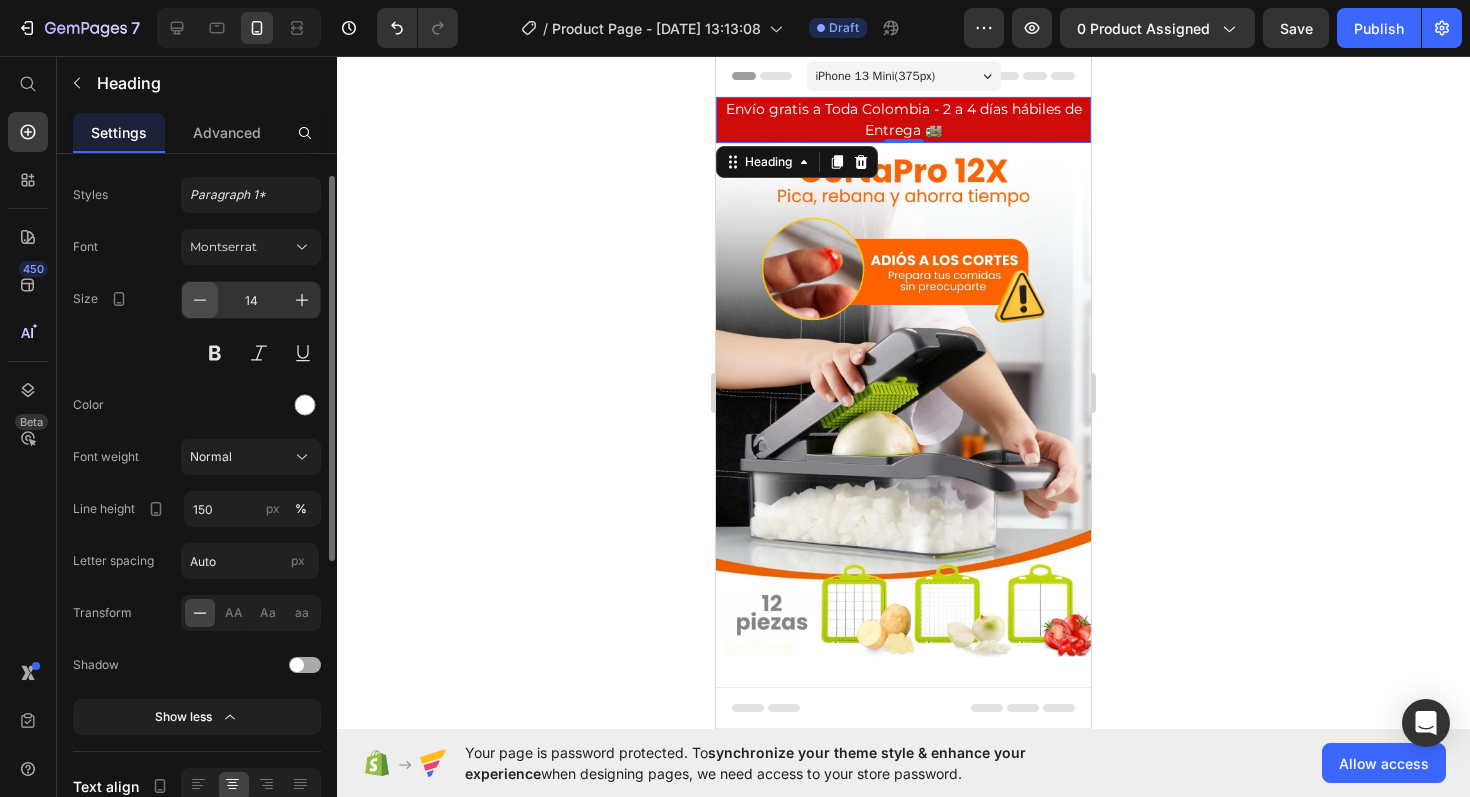 click 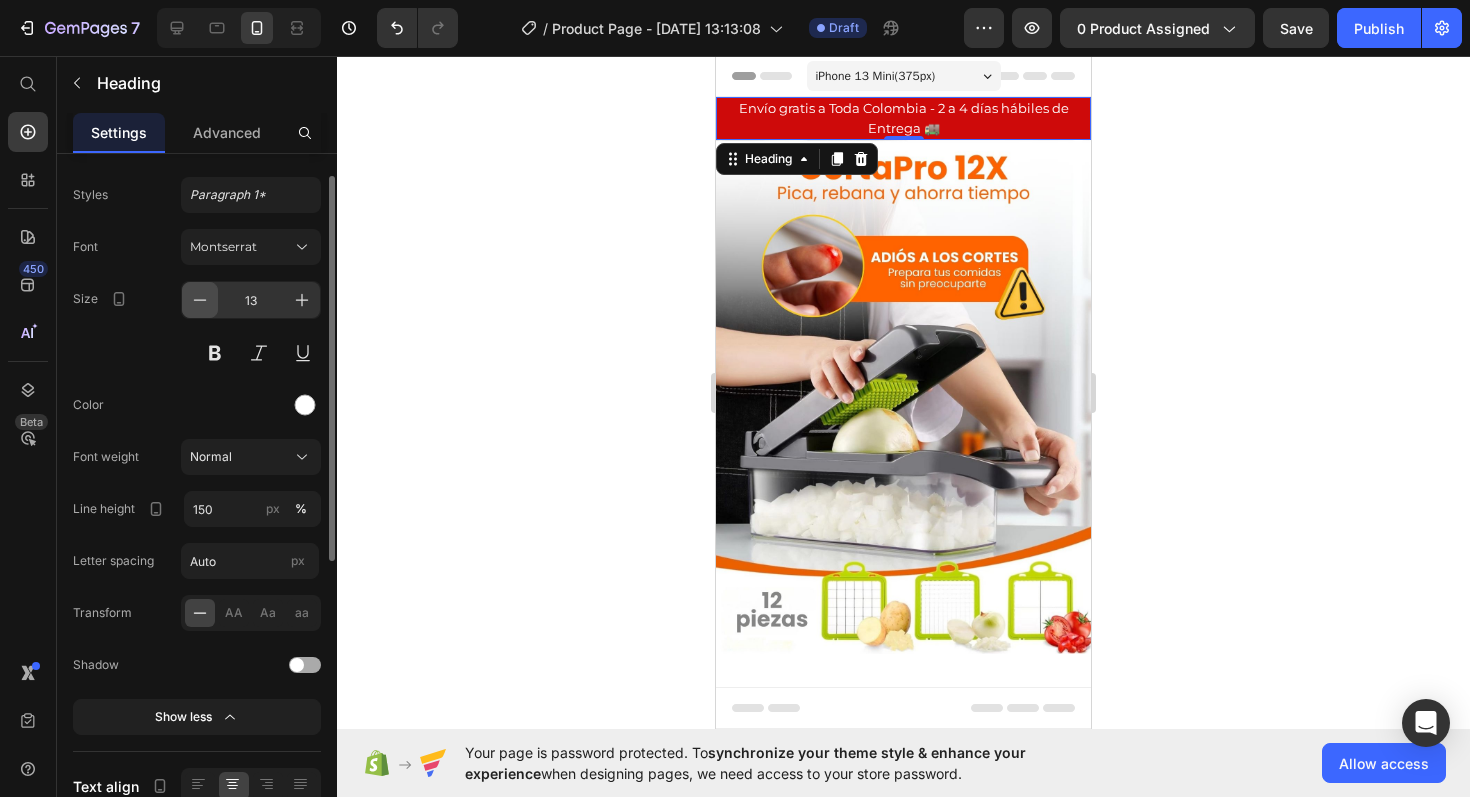 click 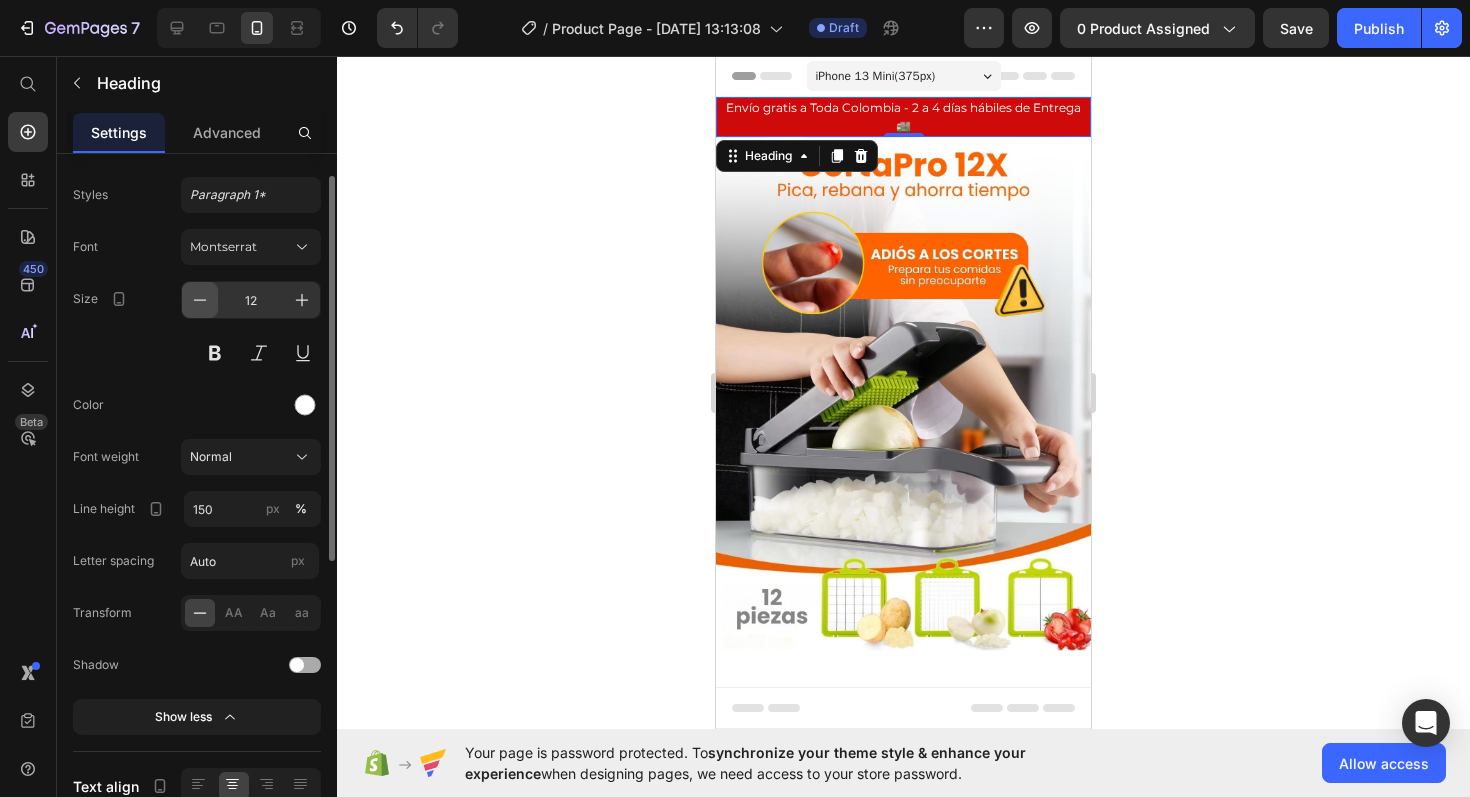 click 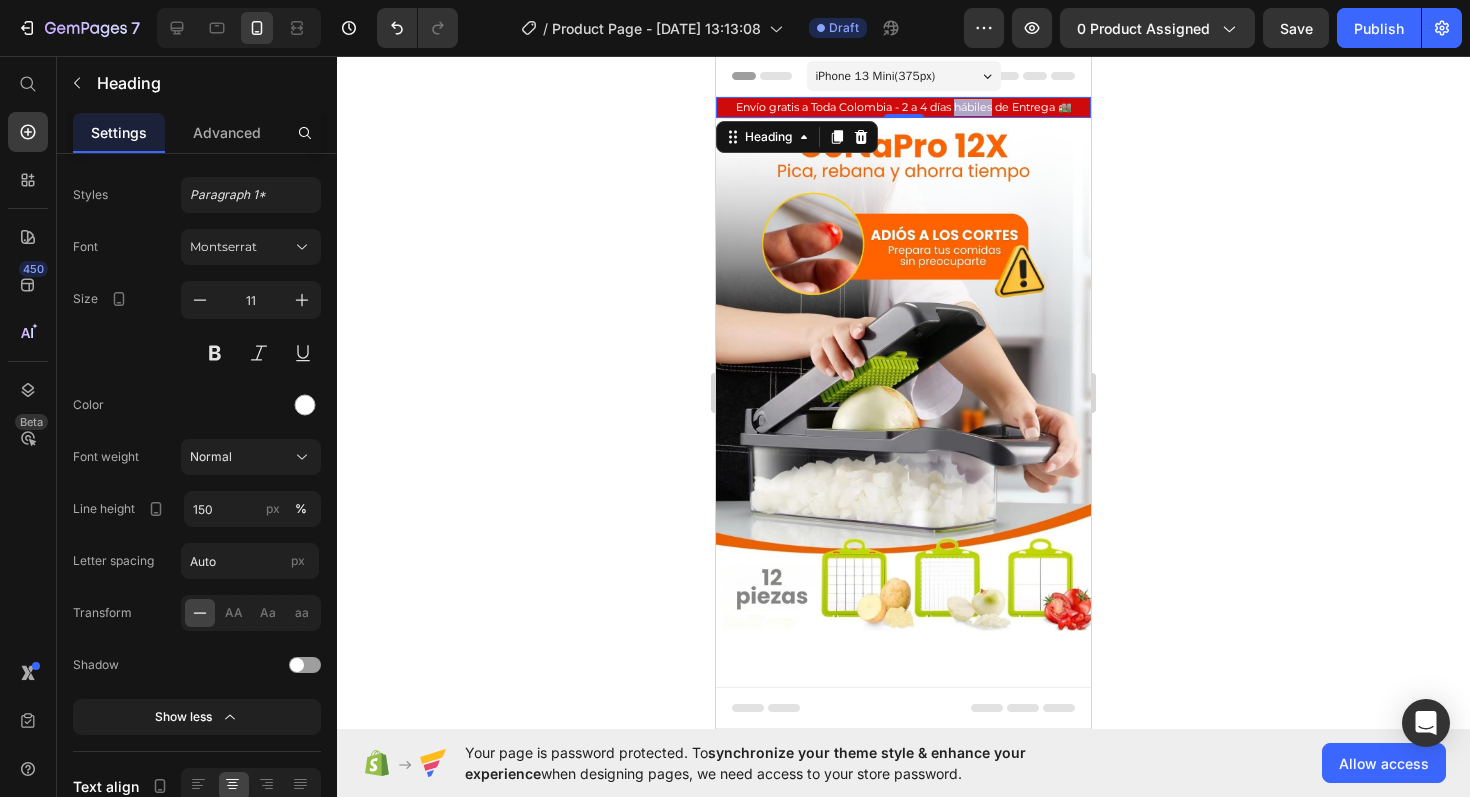click on "Envío gratis a Toda Colombia - 2 a 4 días hábiles de Entrega 🚚" at bounding box center [903, 107] 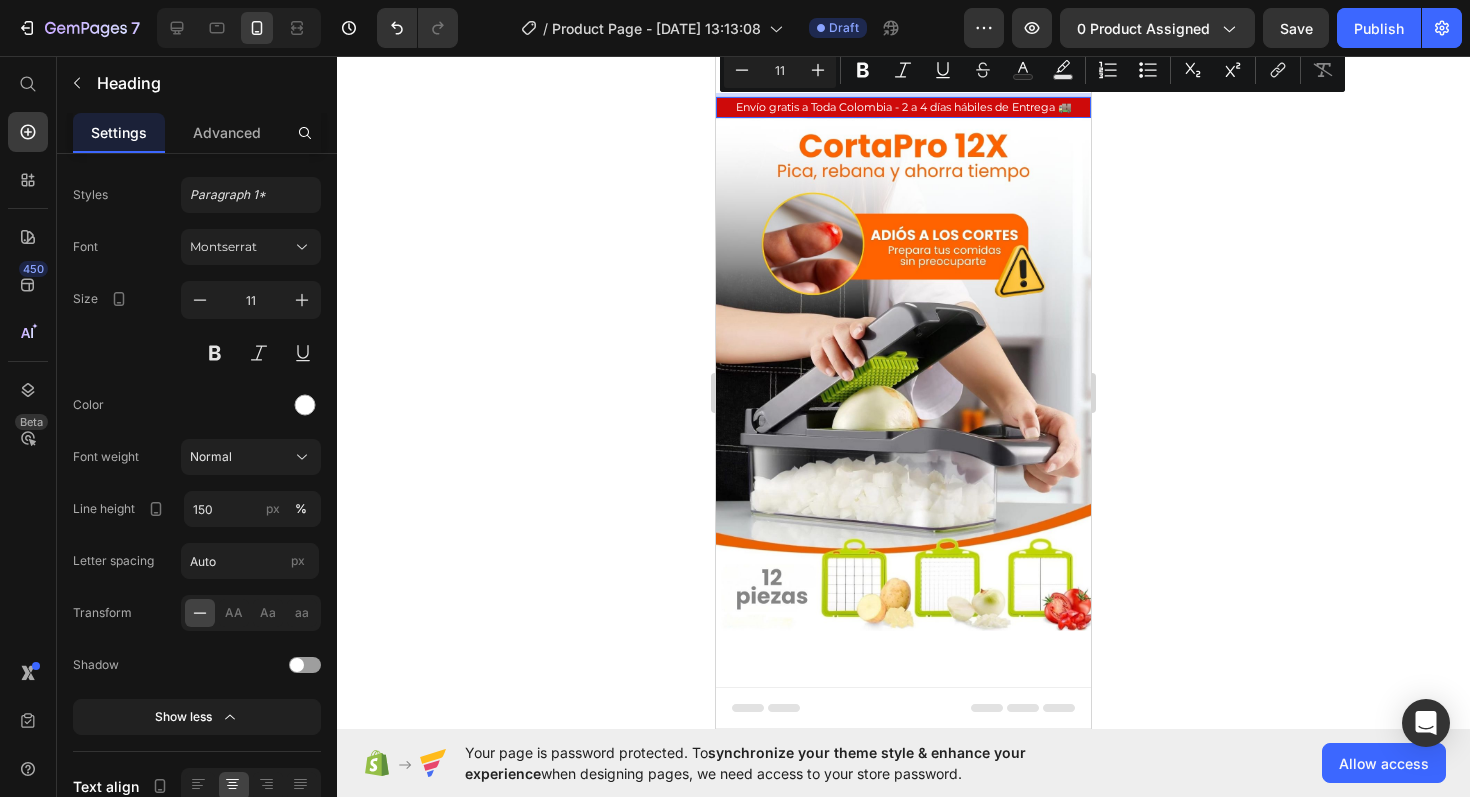 click on "Envío gratis a Toda Colombia - 2 a 4 días hábiles de Entrega 🚚" at bounding box center (903, 107) 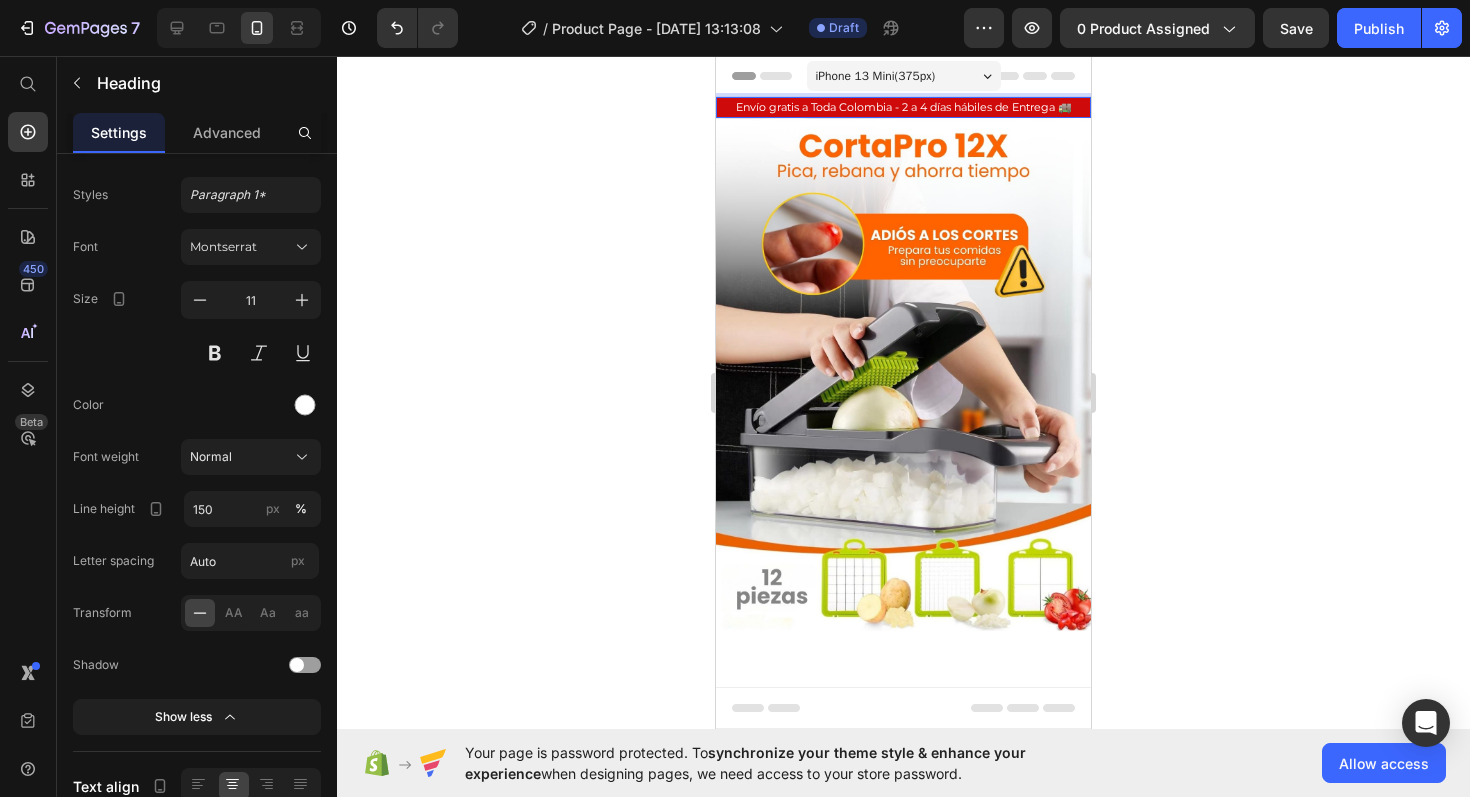 click on "Envío gratis a Toda Colombia - 2 a 4 días hábiles de Entrega 🚚" at bounding box center [903, 107] 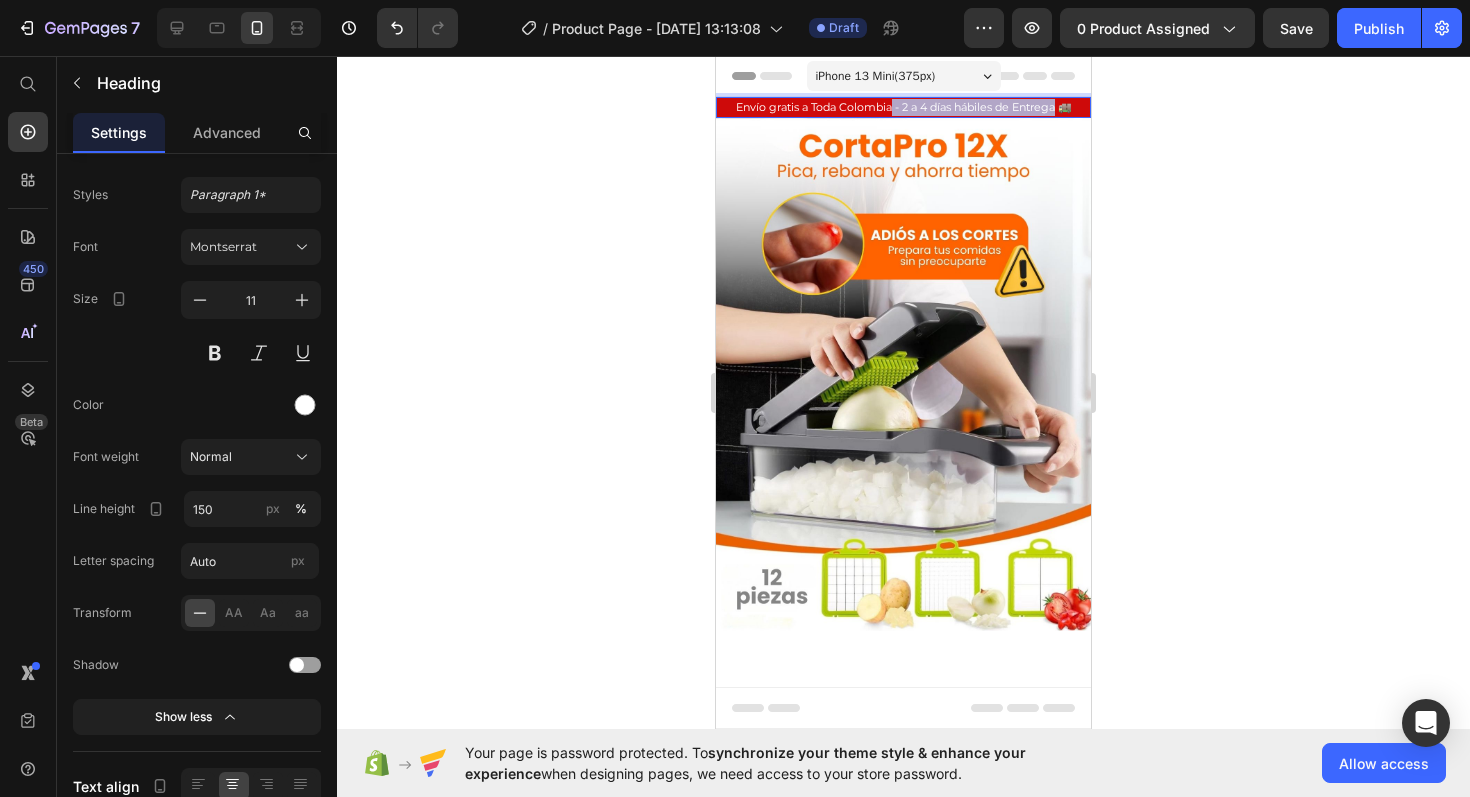 drag, startPoint x: 1048, startPoint y: 109, endPoint x: 885, endPoint y: 110, distance: 163.00307 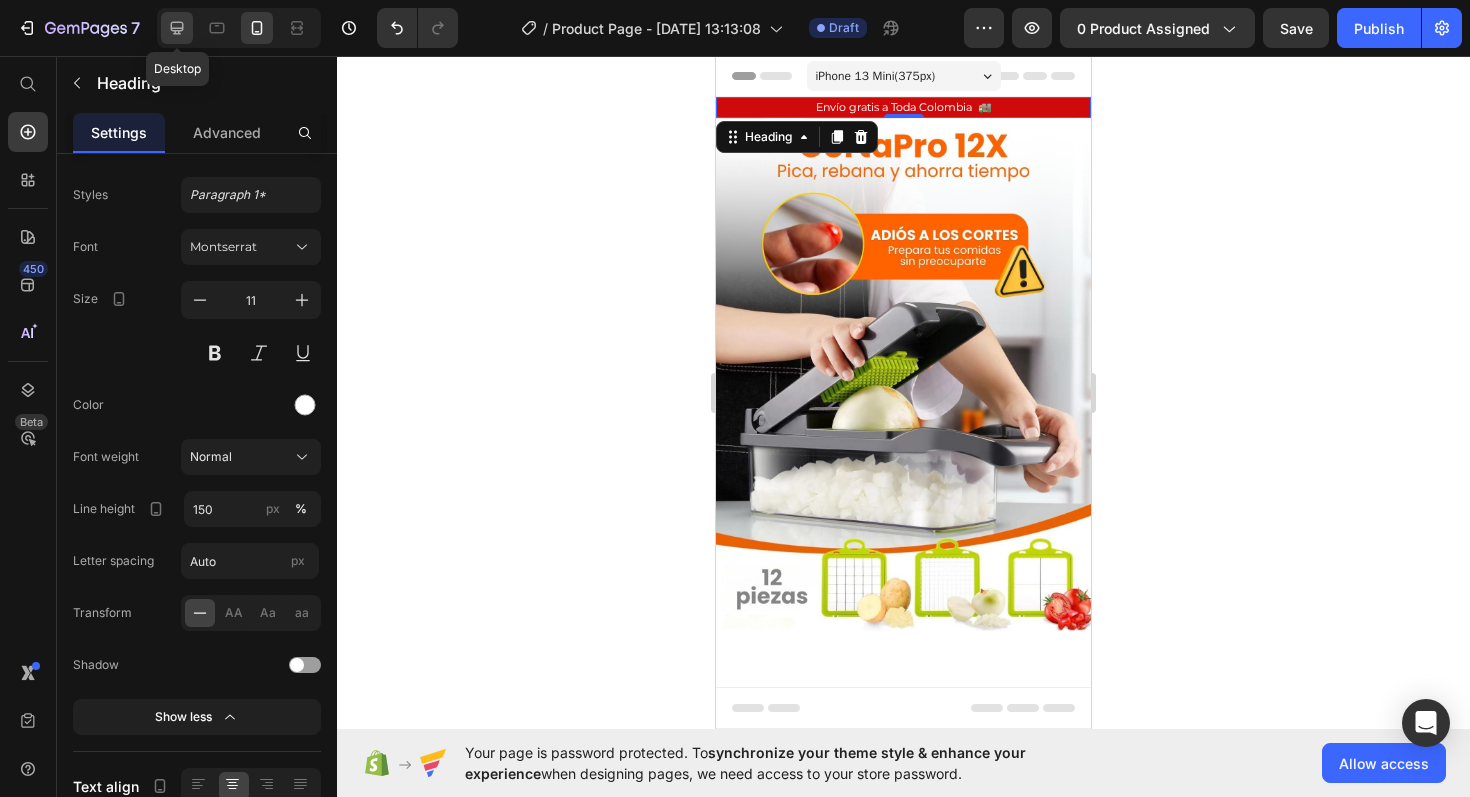click 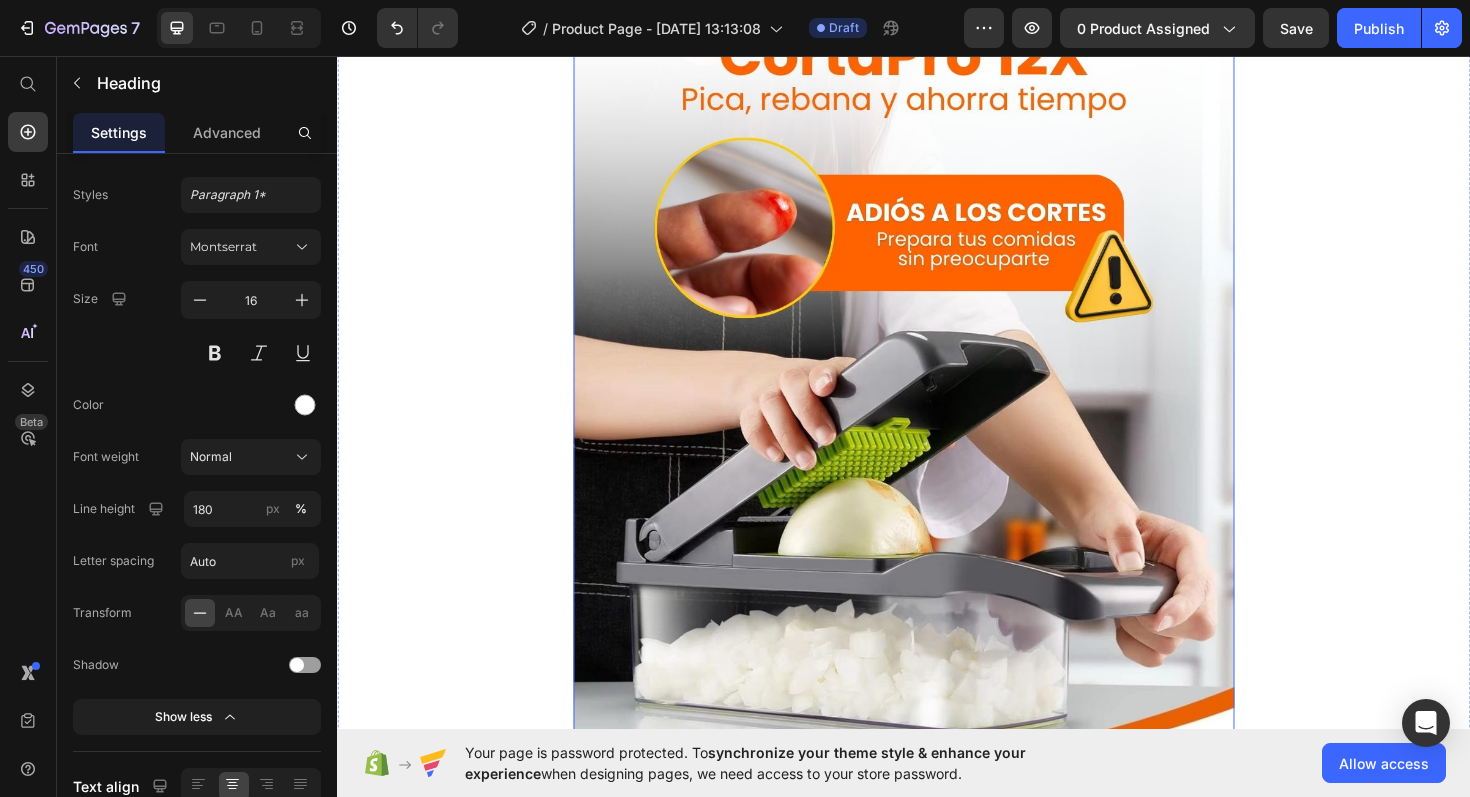 scroll, scrollTop: 0, scrollLeft: 0, axis: both 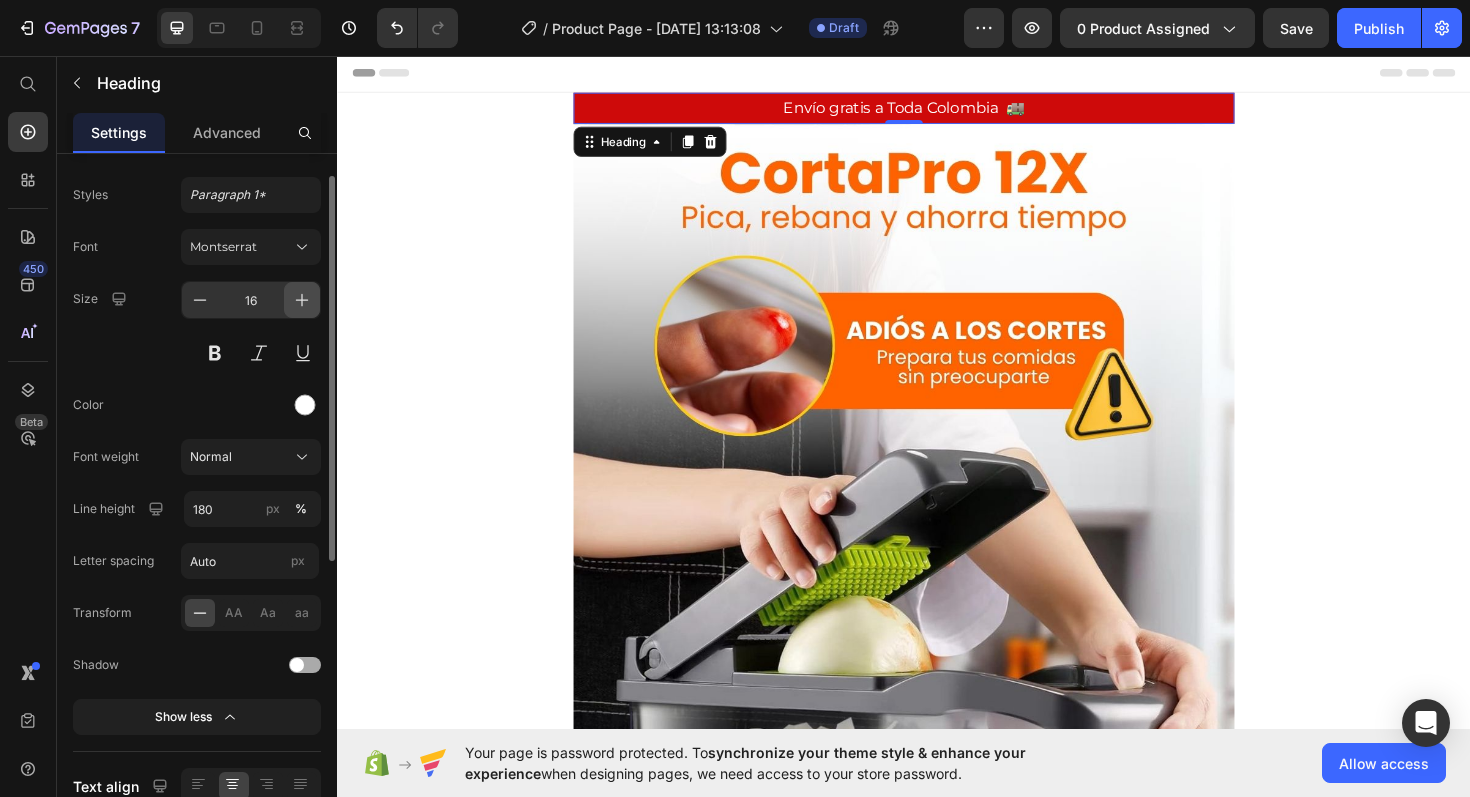 click 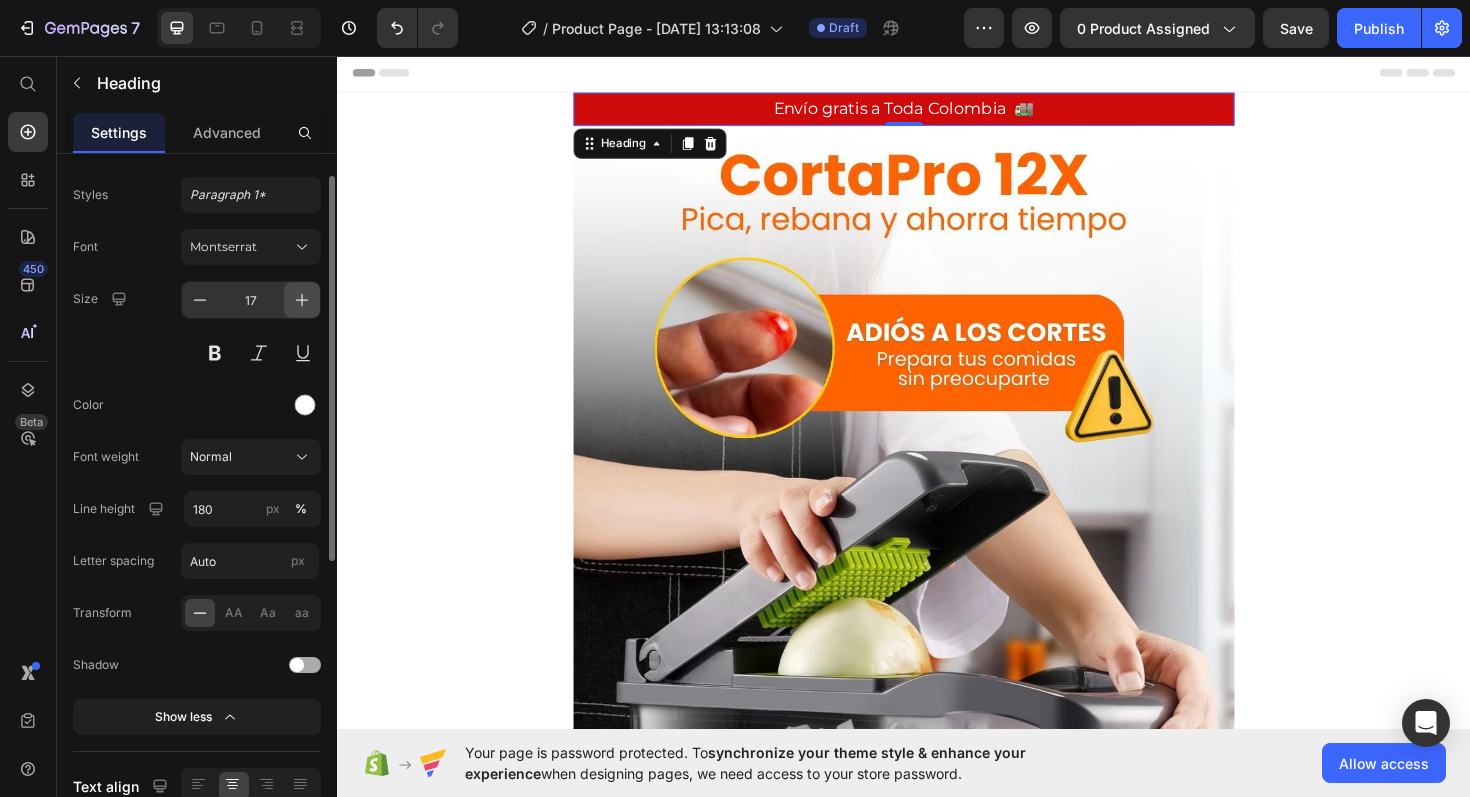 click 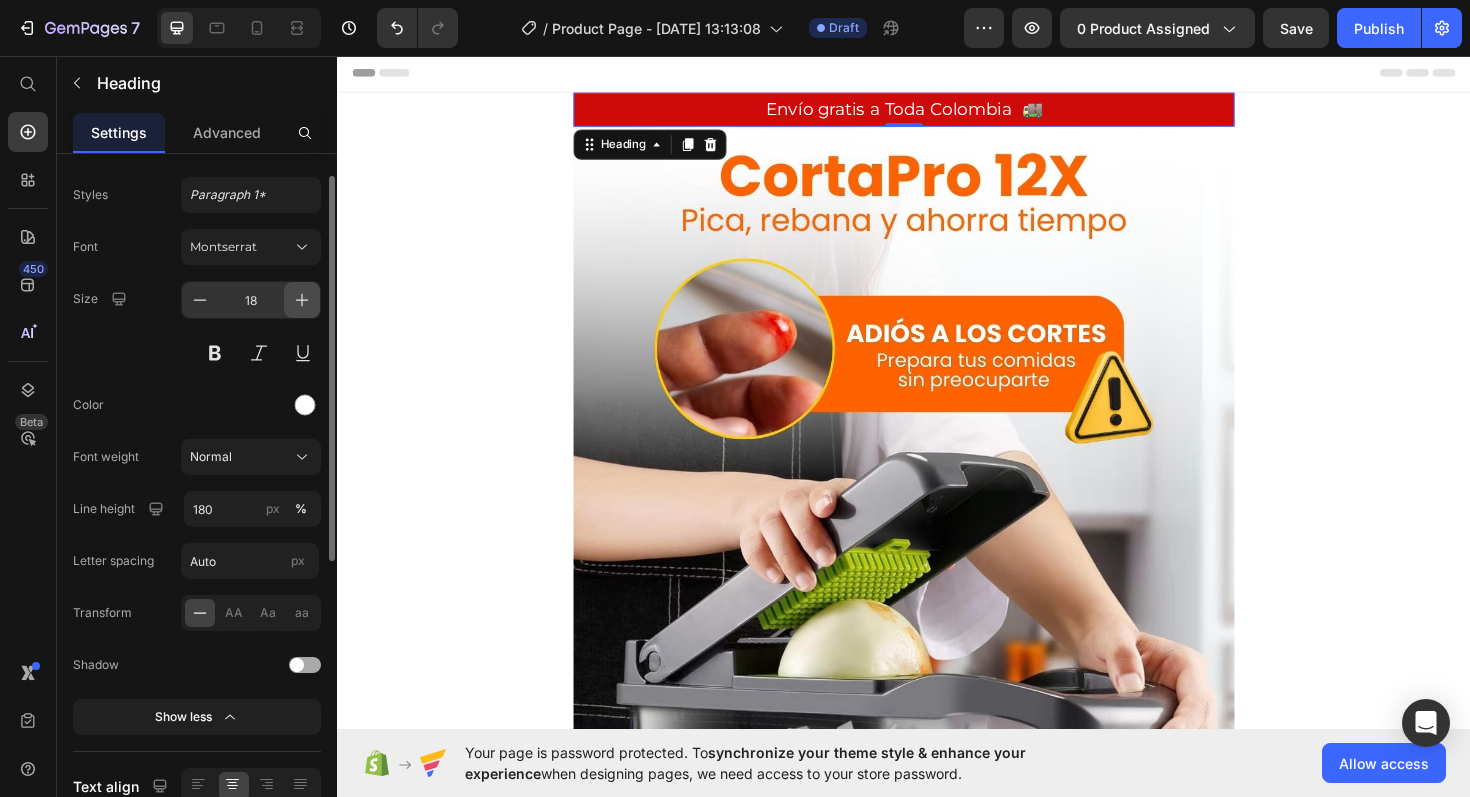 click 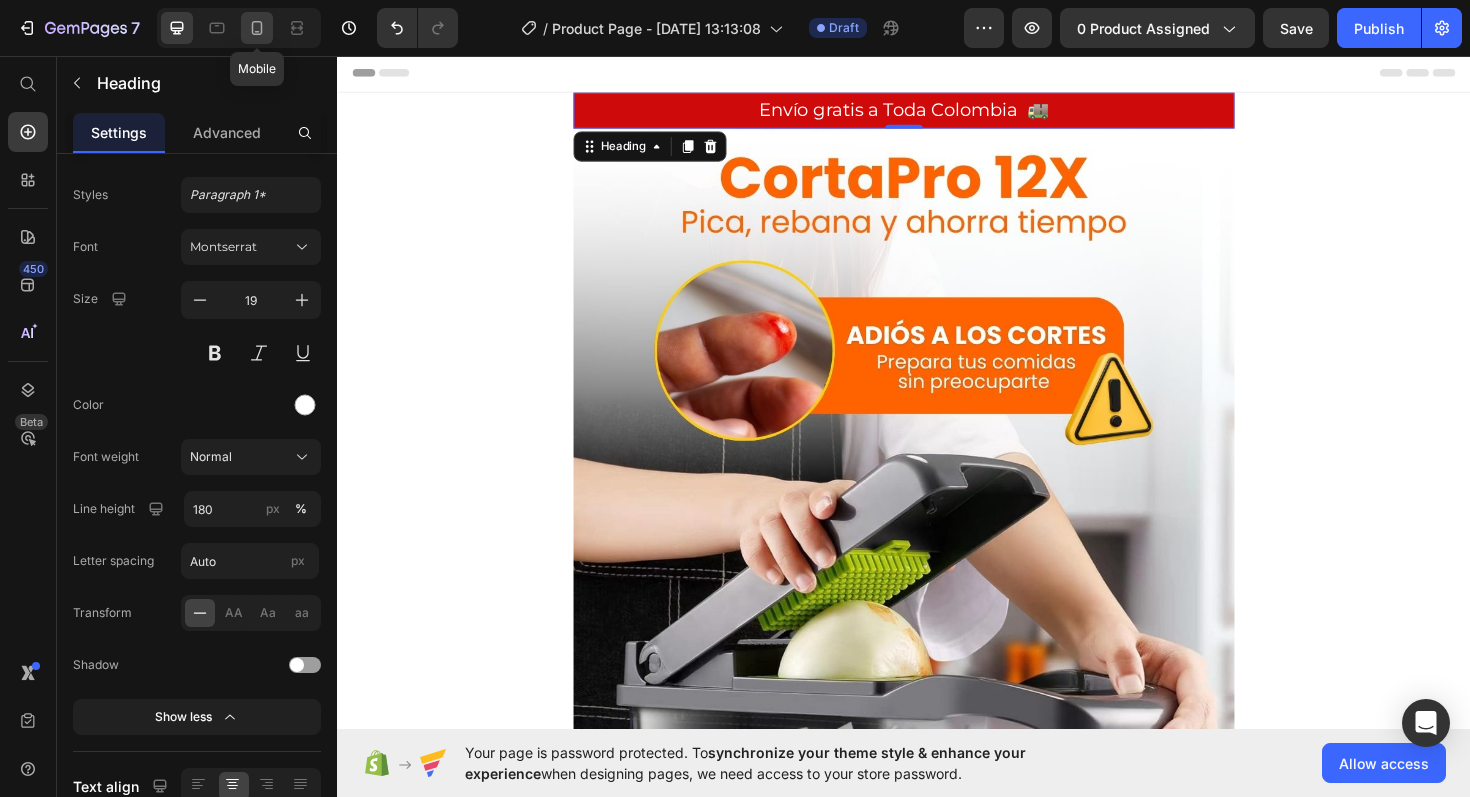 click 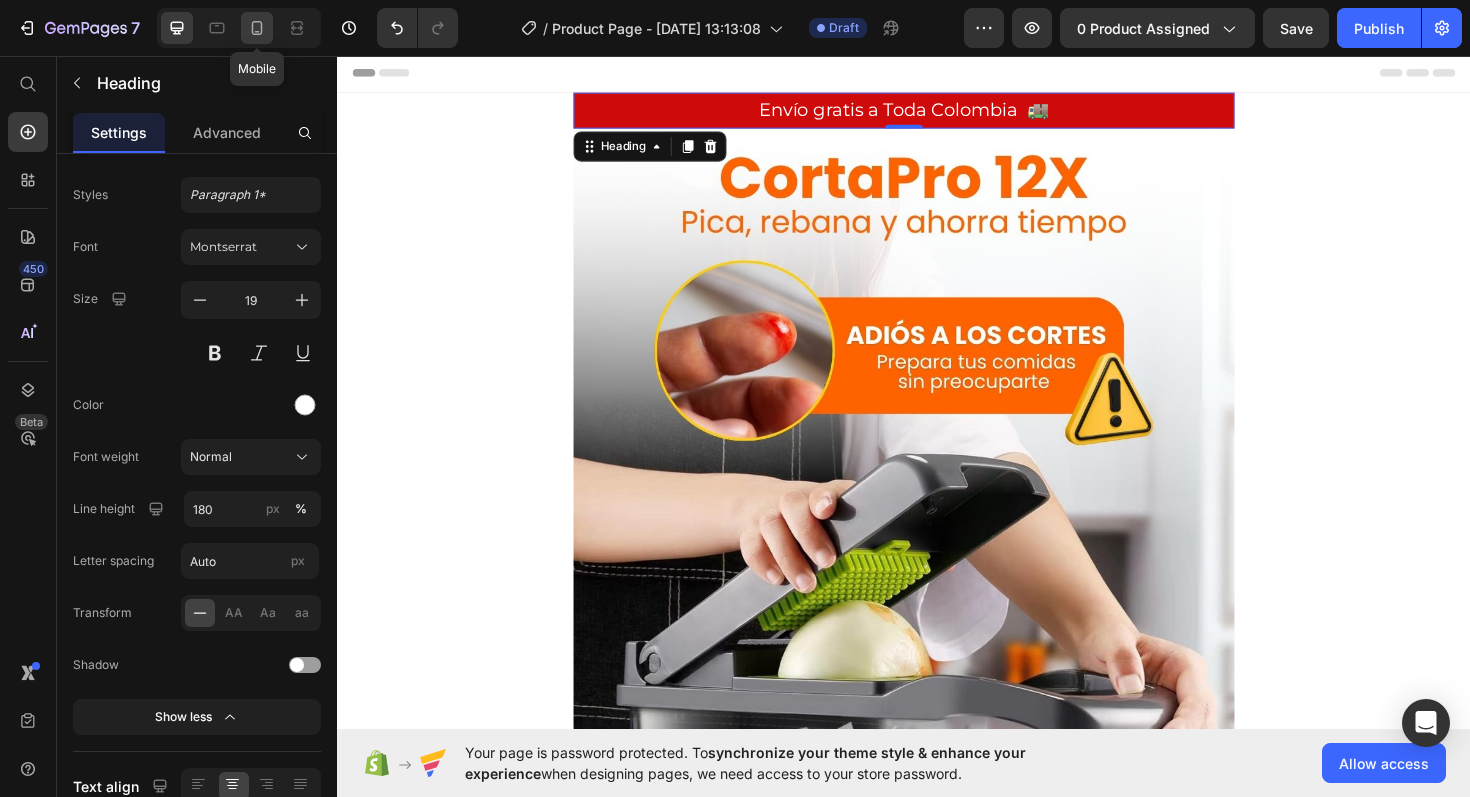 type on "11" 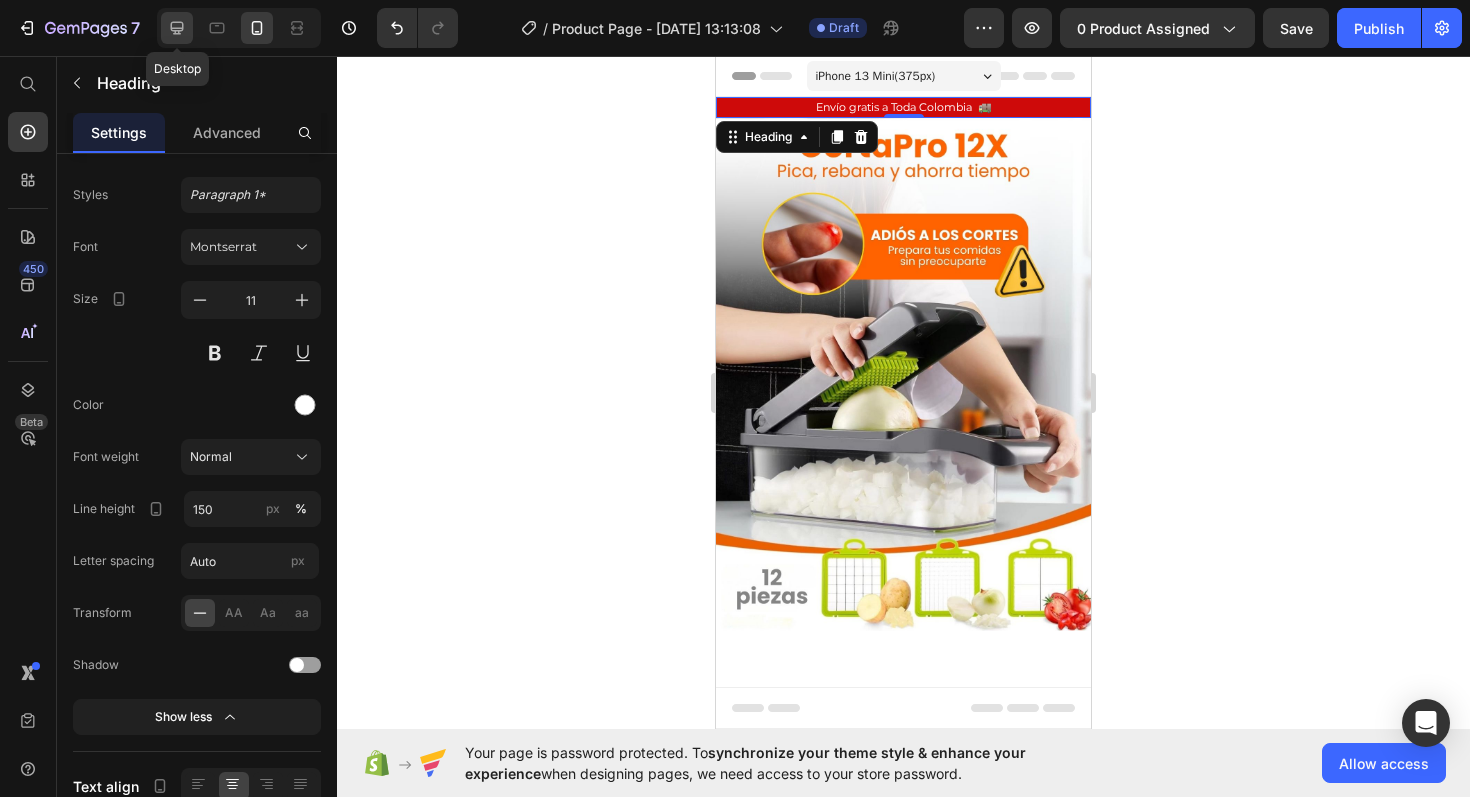 click 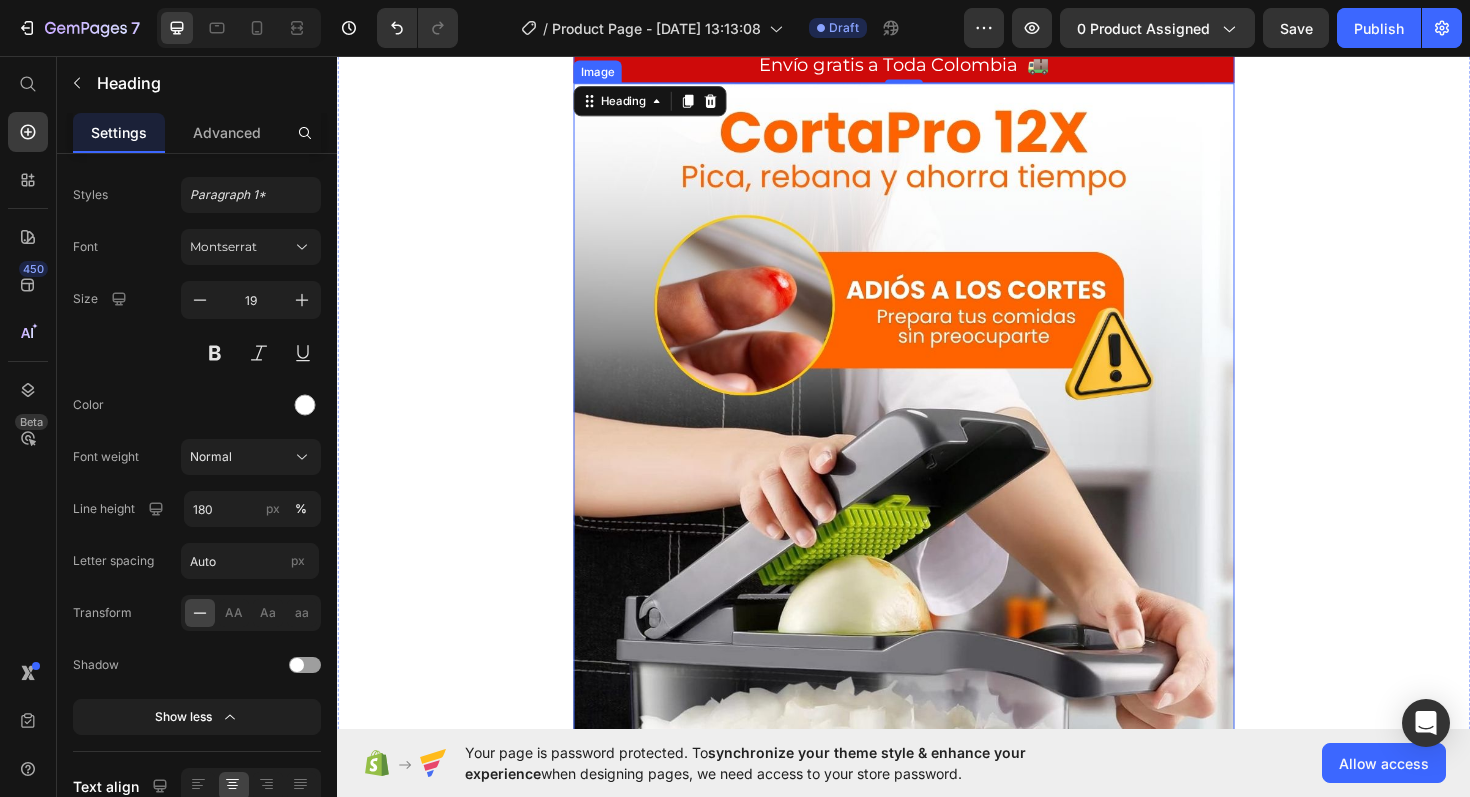 scroll, scrollTop: 0, scrollLeft: 0, axis: both 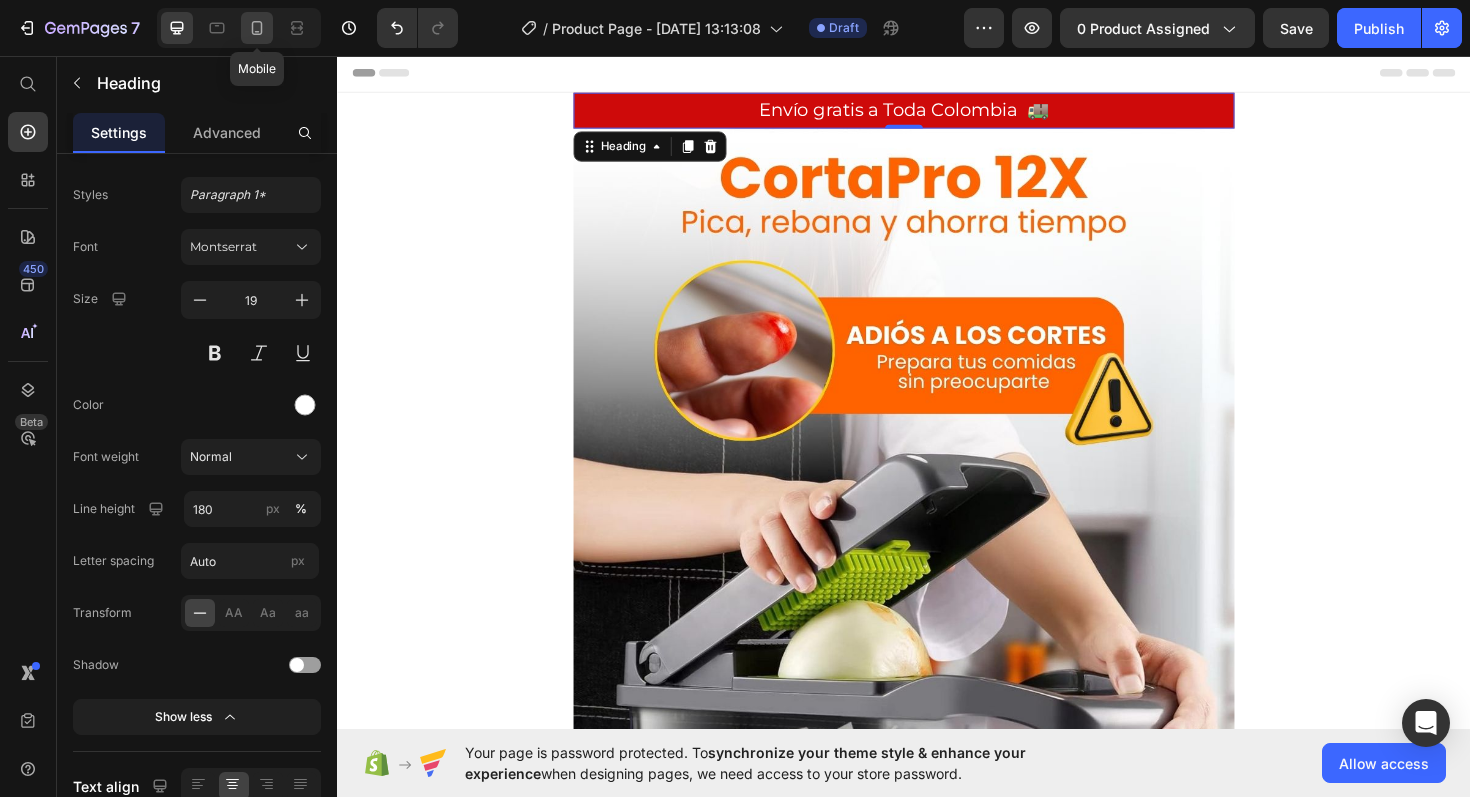 click 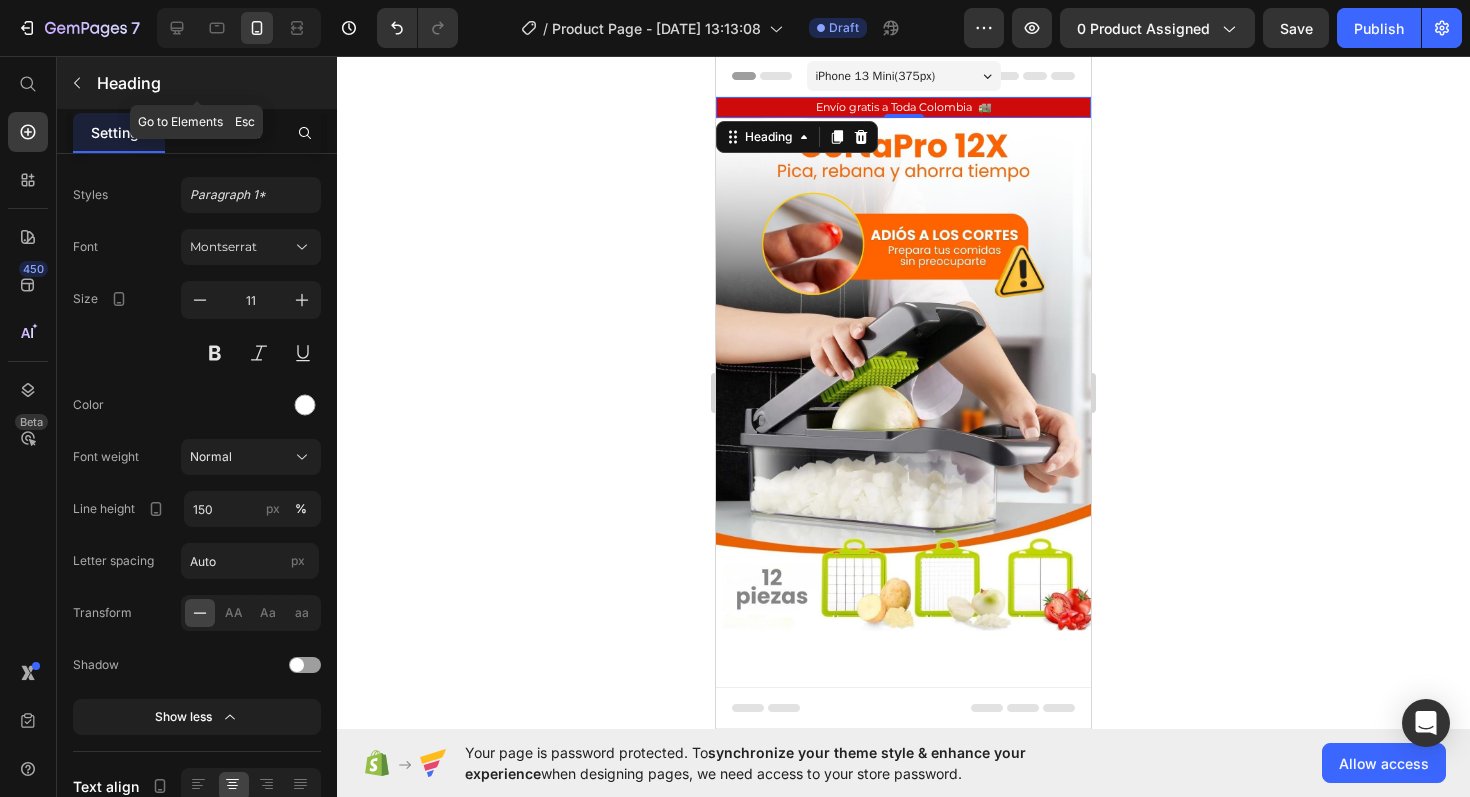 click at bounding box center (77, 83) 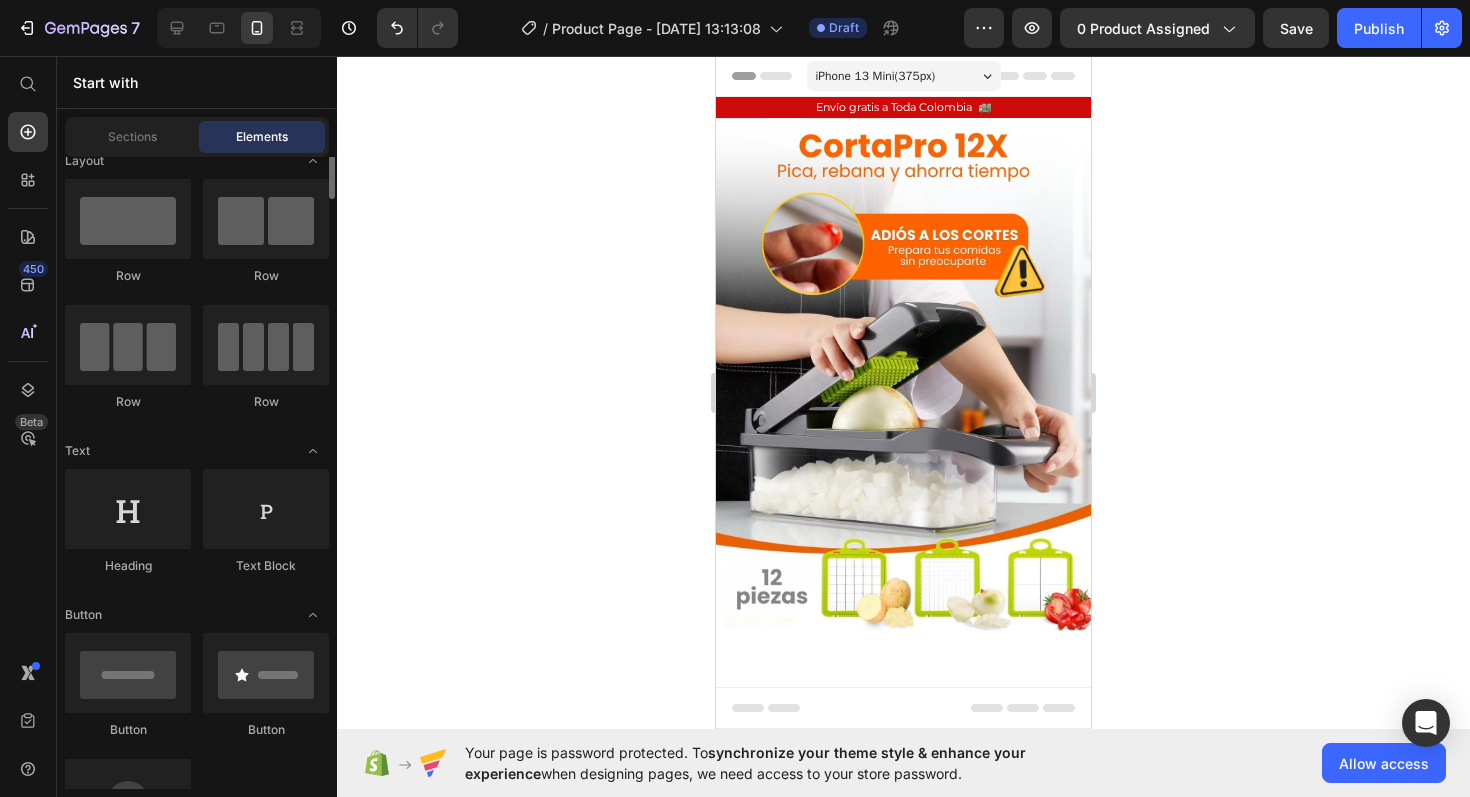 scroll, scrollTop: 0, scrollLeft: 0, axis: both 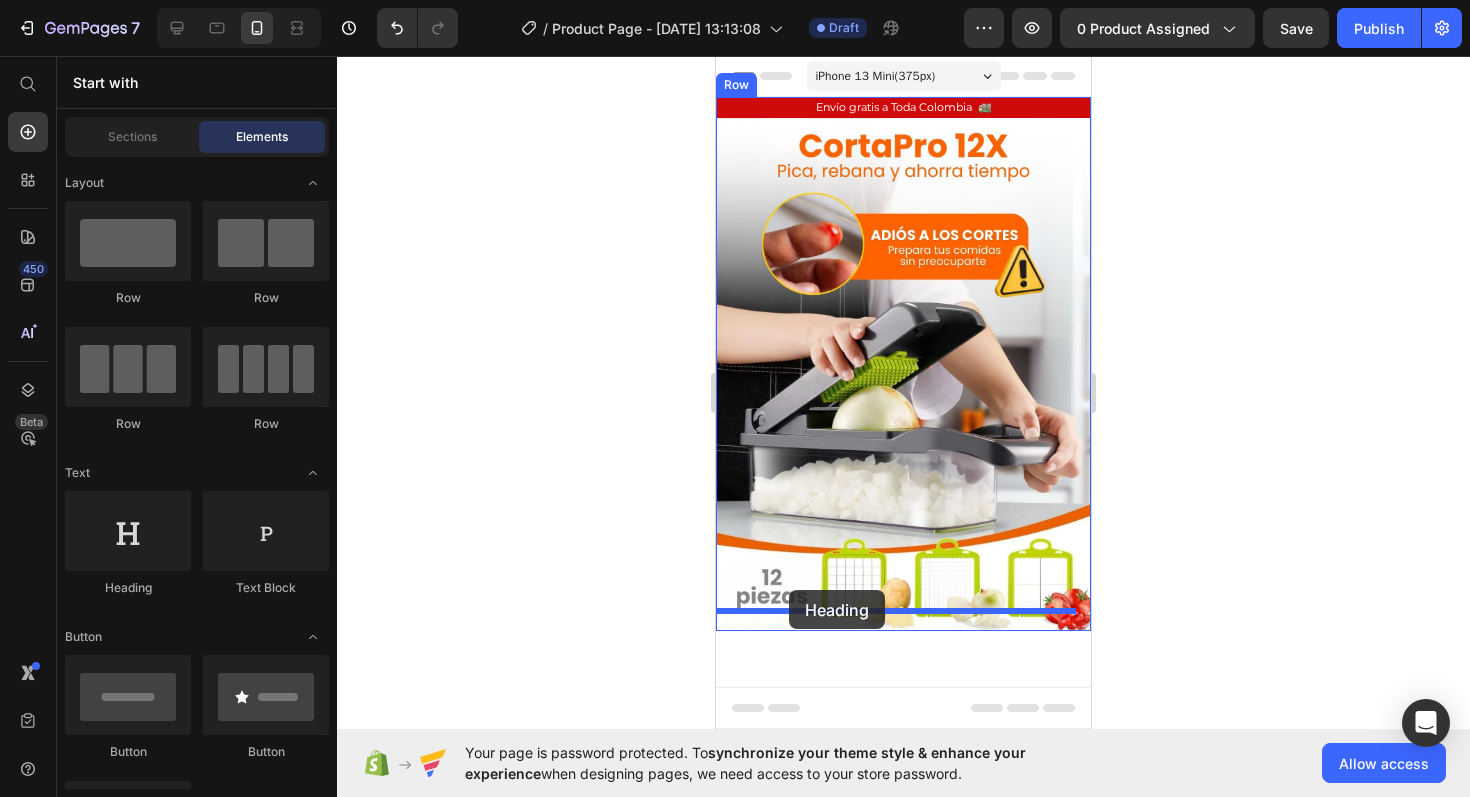 drag, startPoint x: 869, startPoint y: 584, endPoint x: 1045, endPoint y: 345, distance: 296.8114 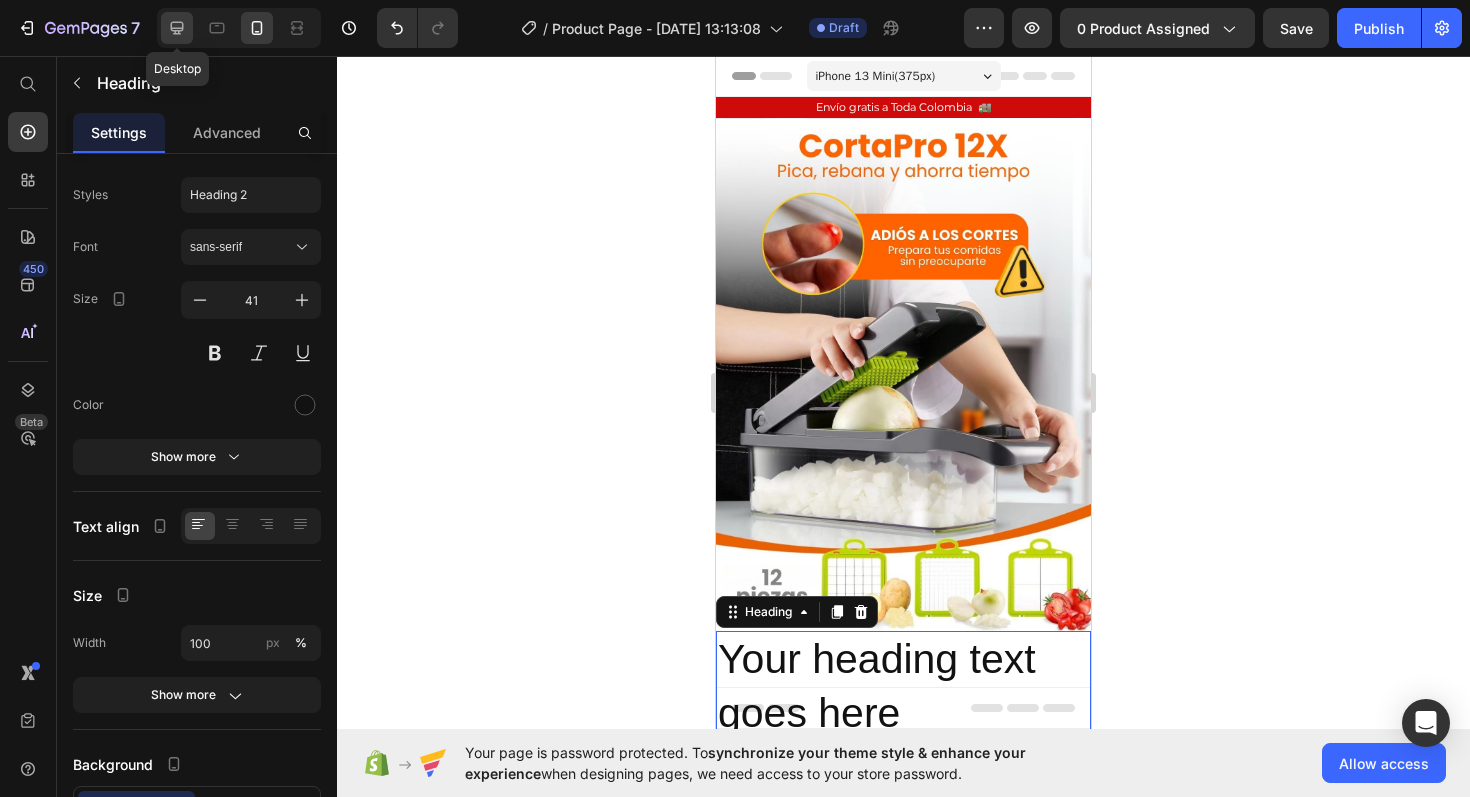 click 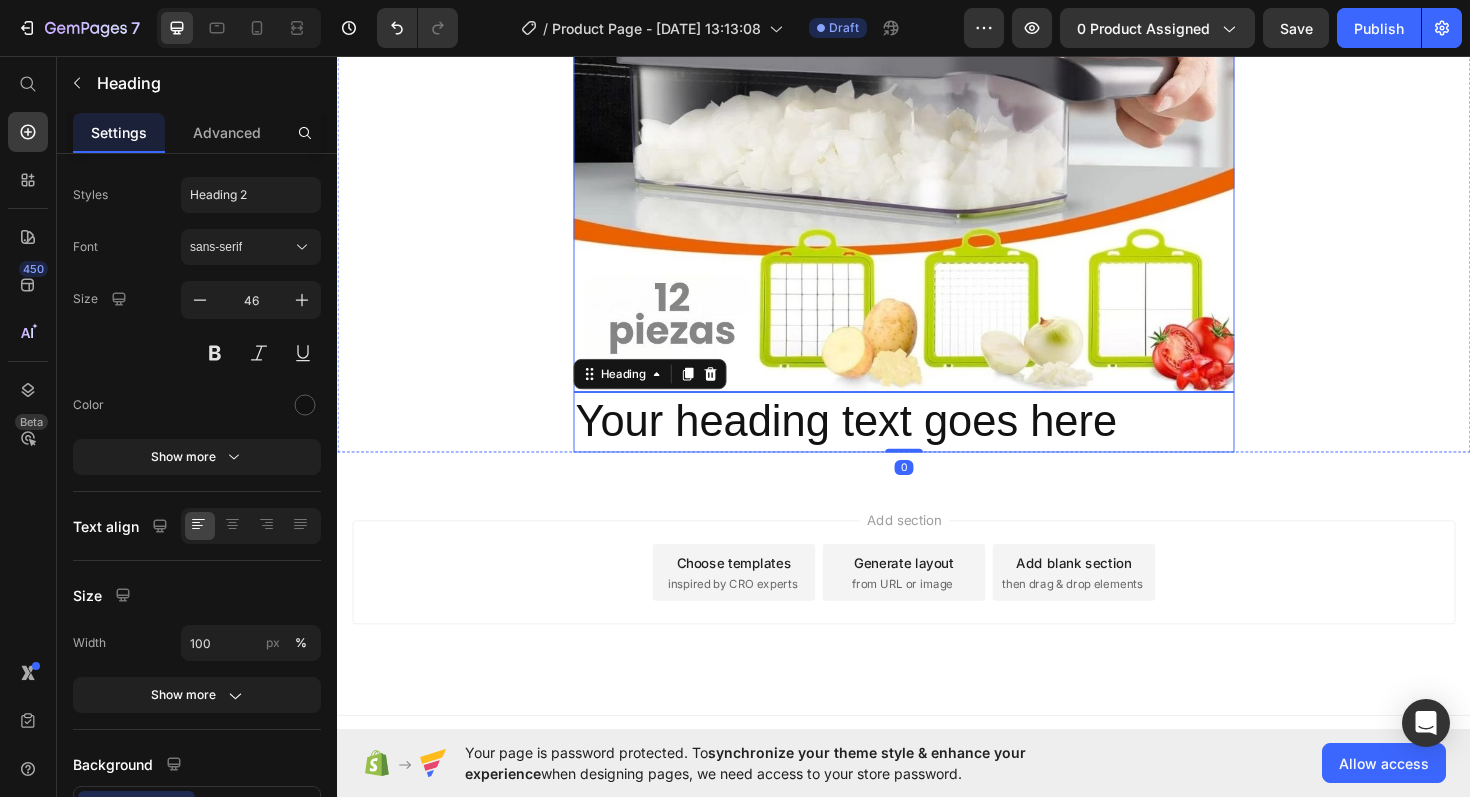 scroll, scrollTop: 684, scrollLeft: 0, axis: vertical 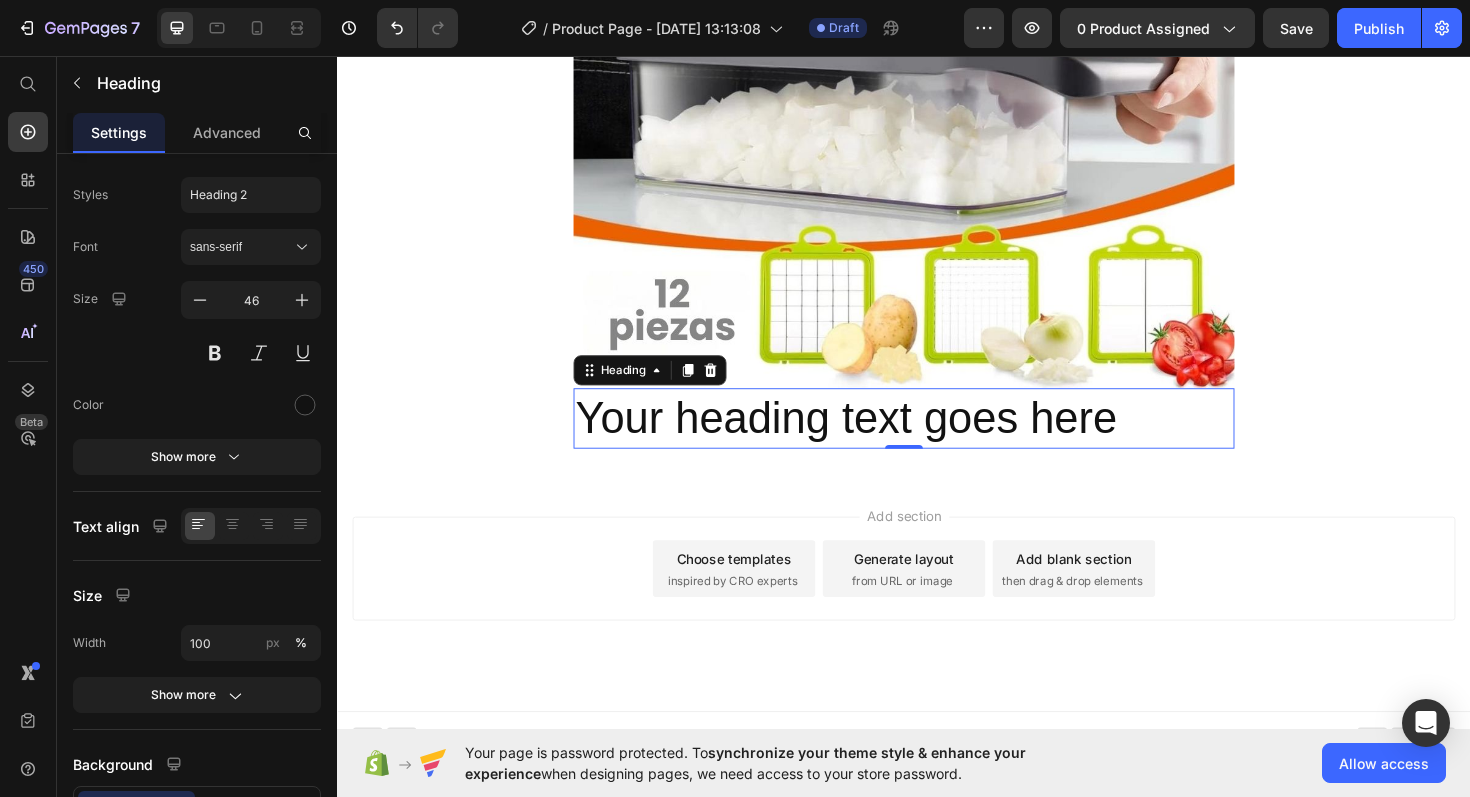 click on "Your heading text goes here" at bounding box center [937, 440] 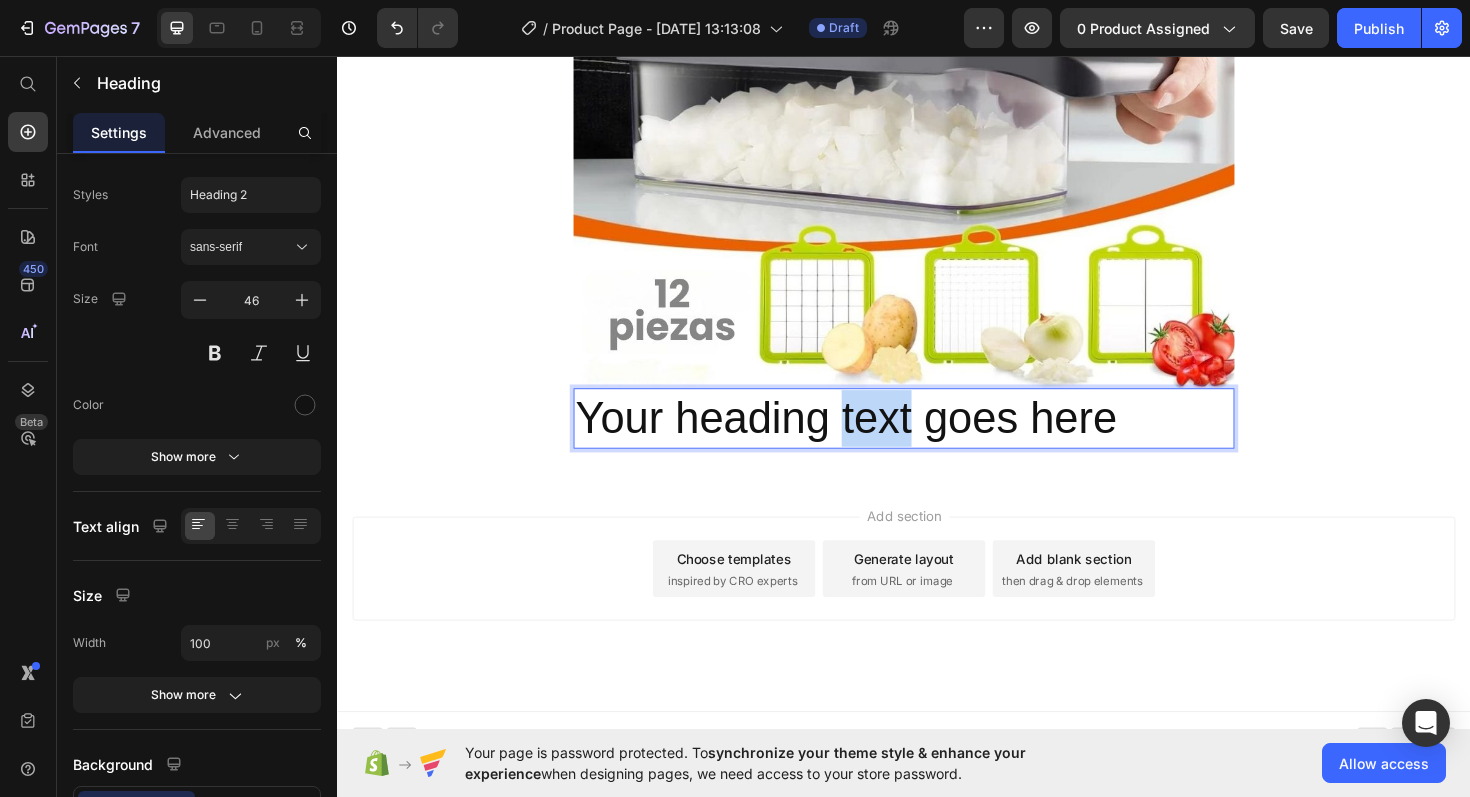 click on "Your heading text goes here" at bounding box center [937, 440] 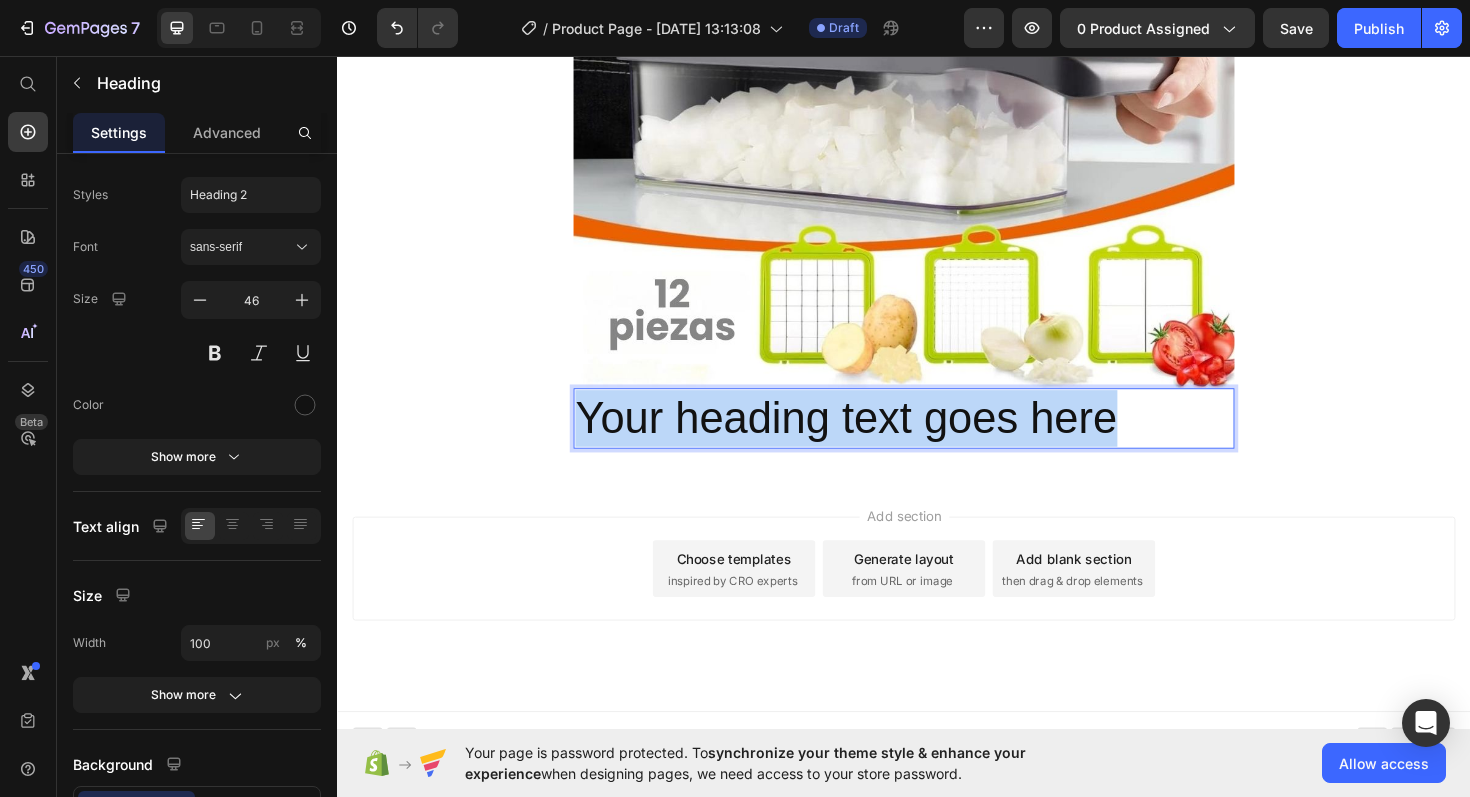 click on "Your heading text goes here" at bounding box center (937, 440) 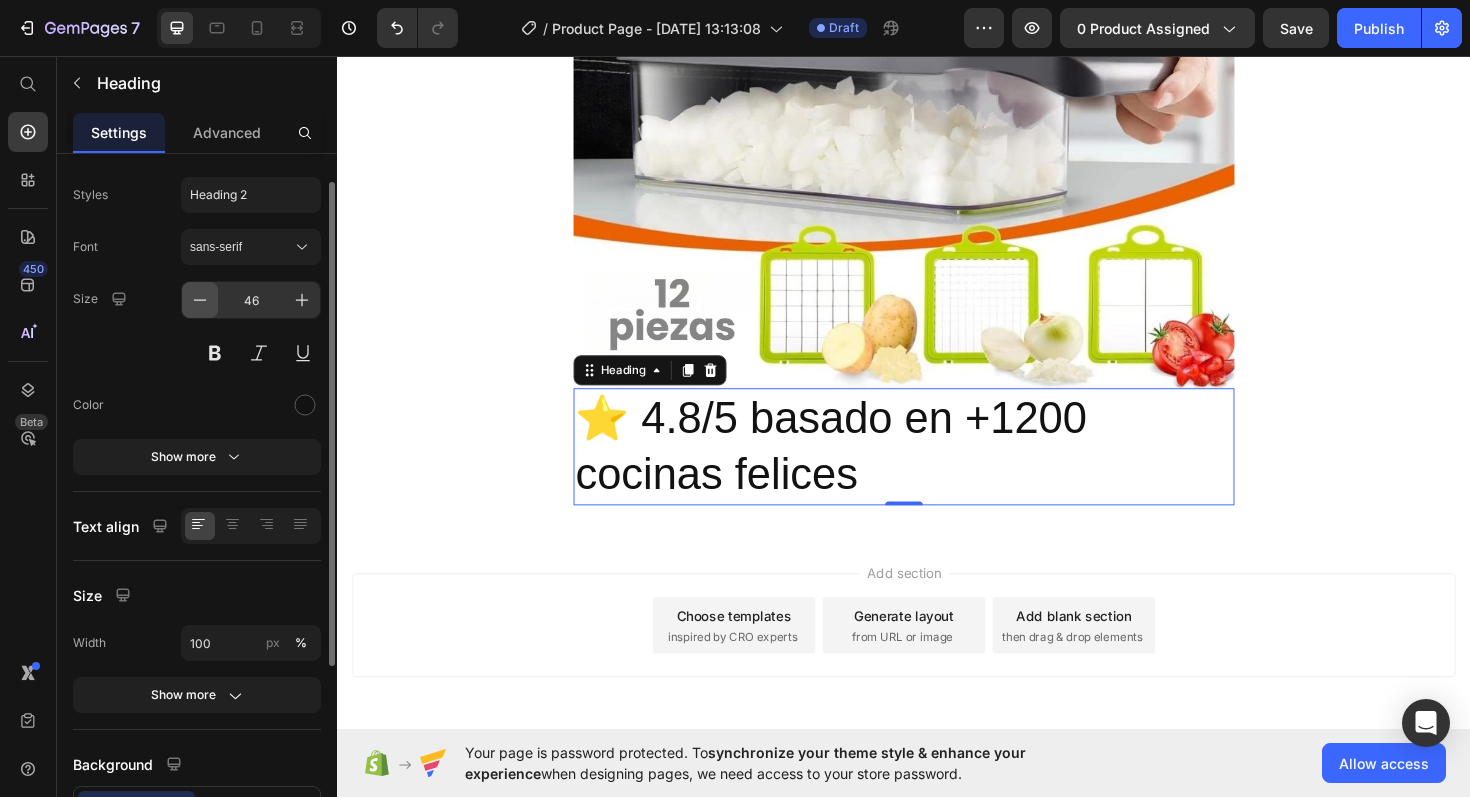 click 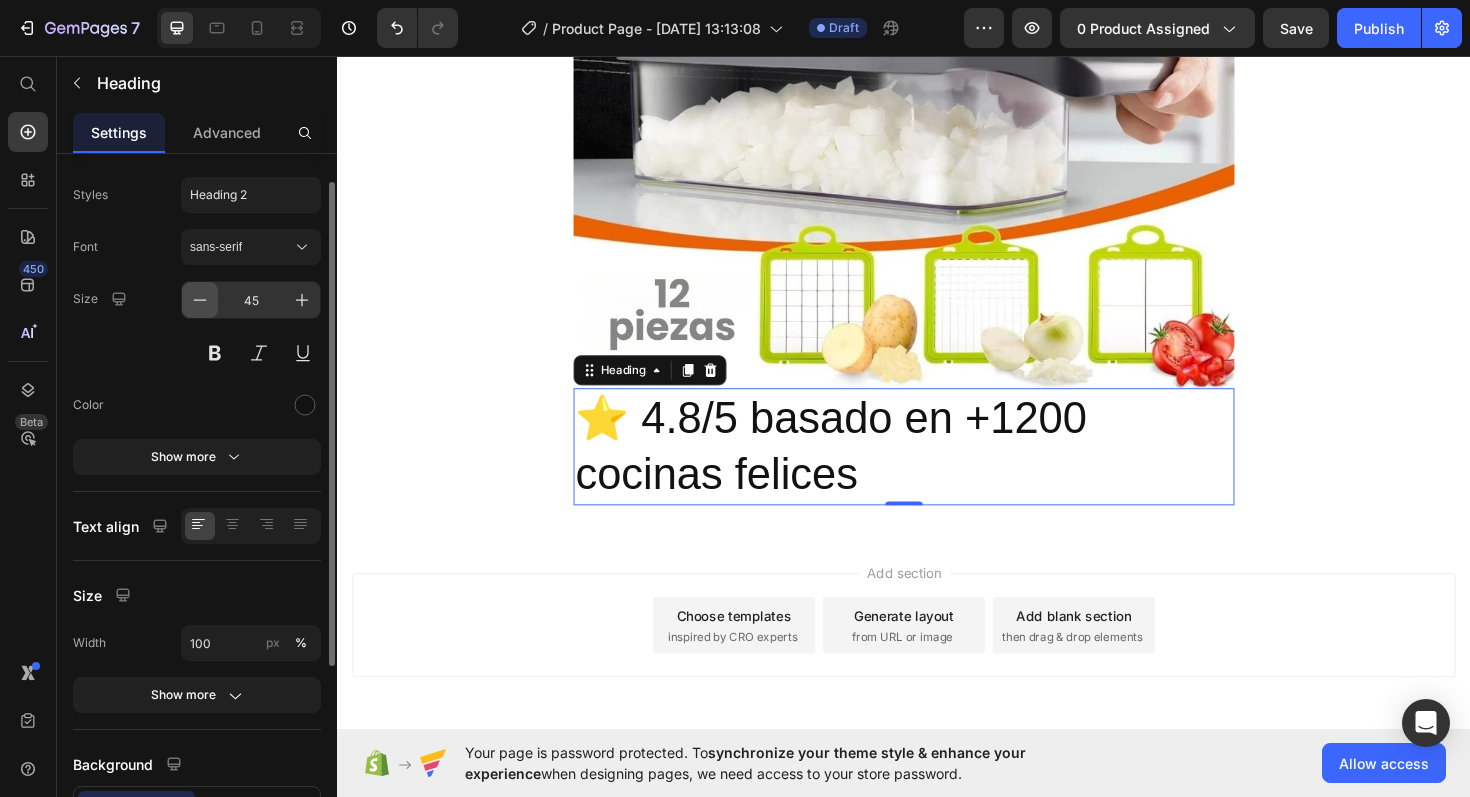 click 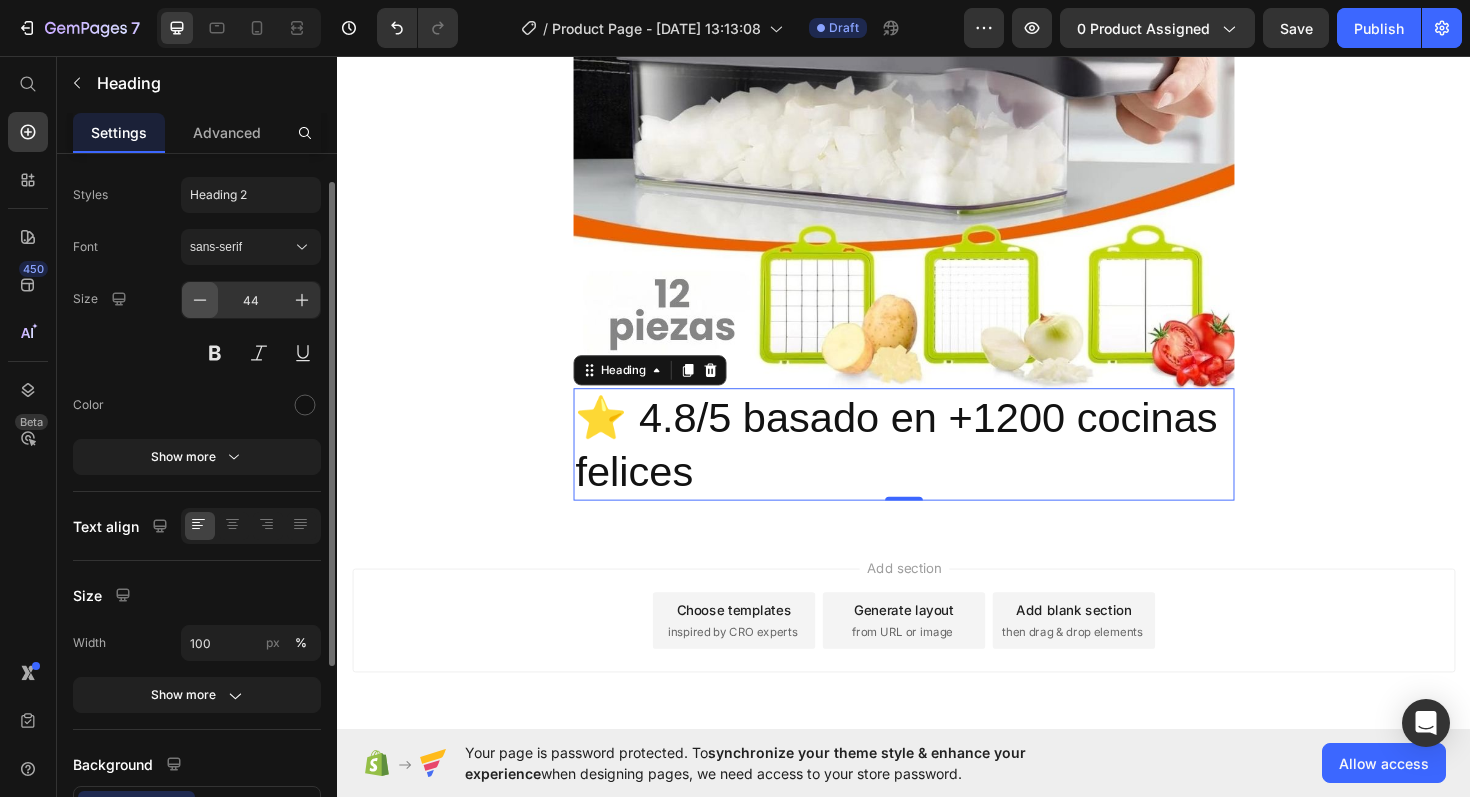 click 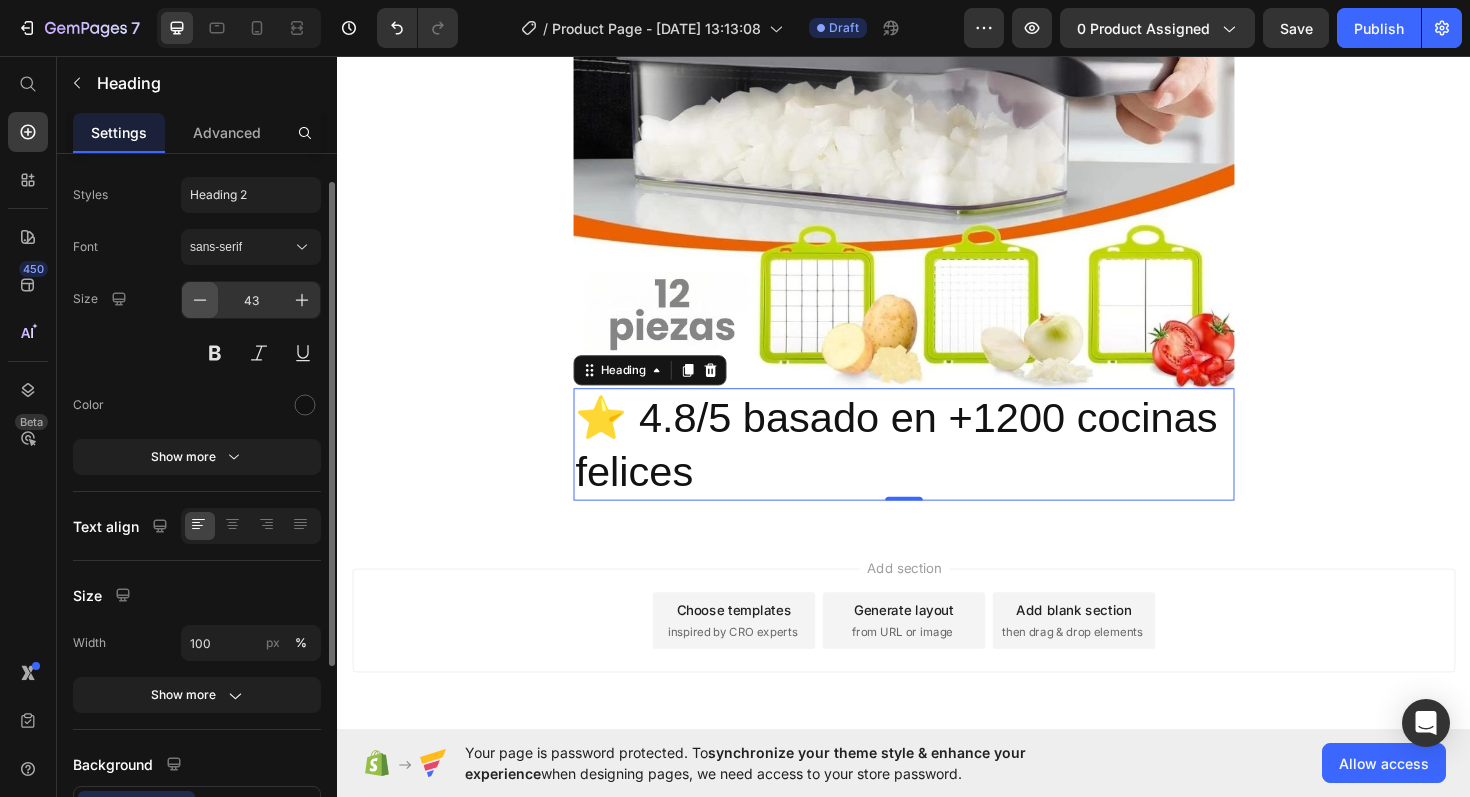 click 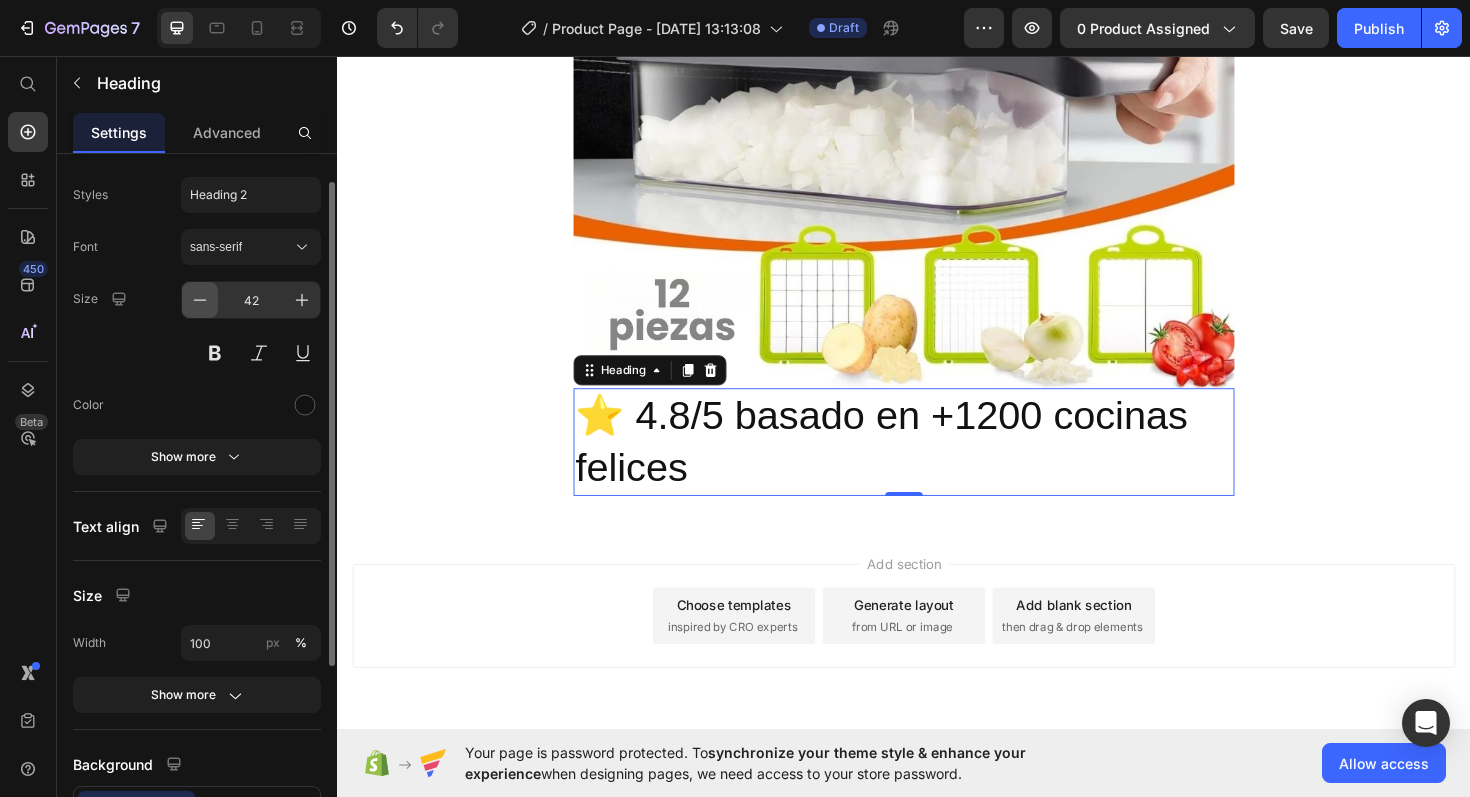 click 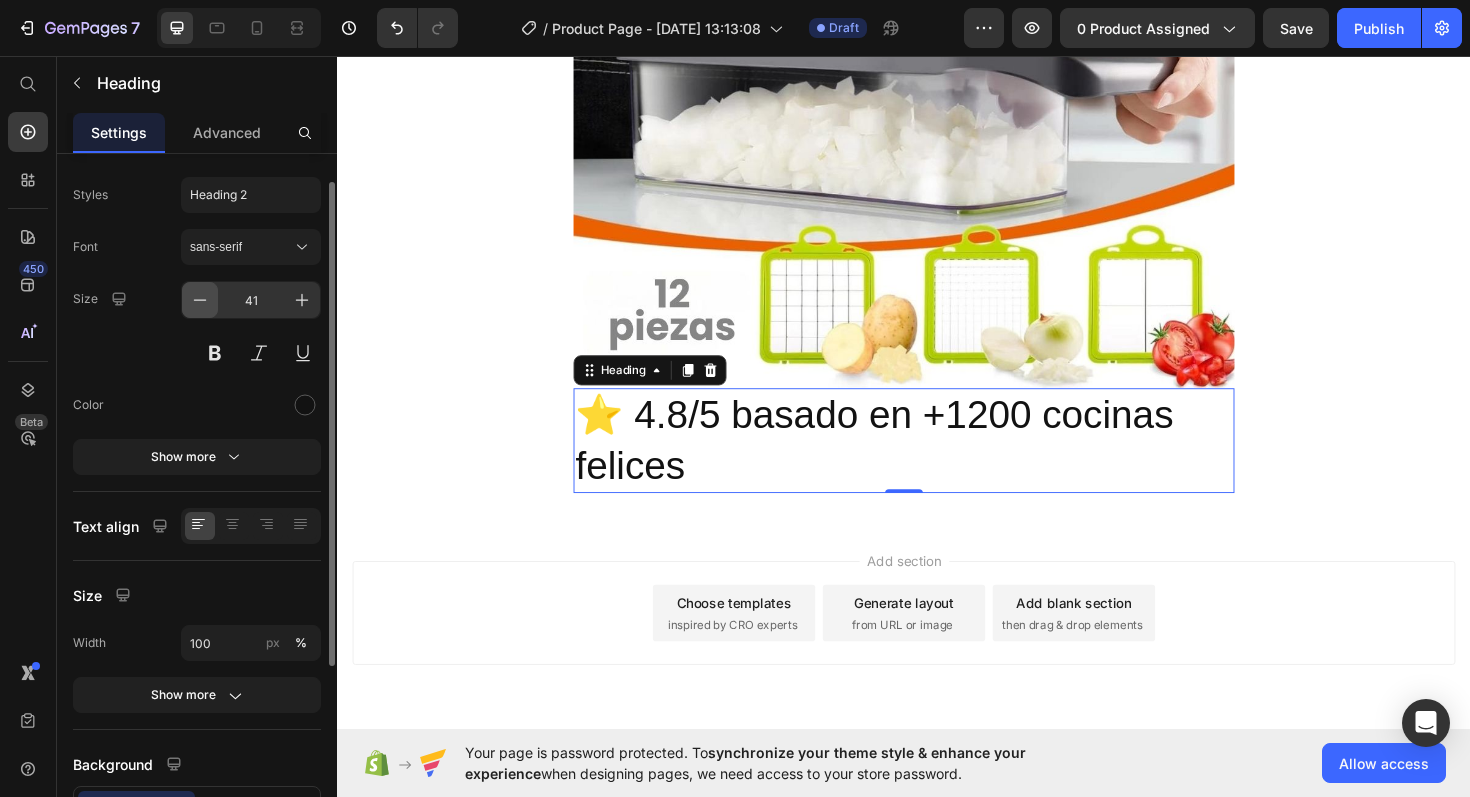 click 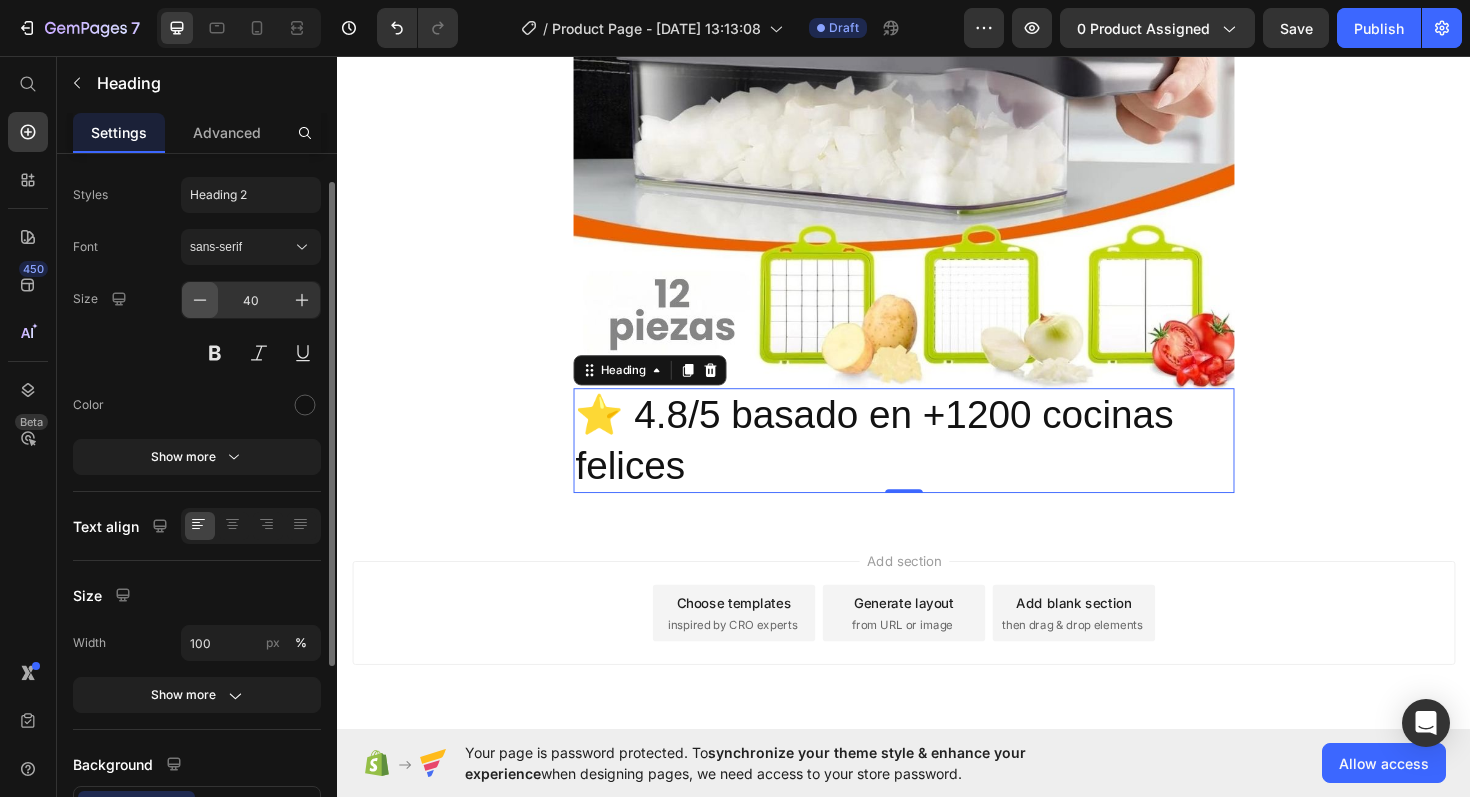 click 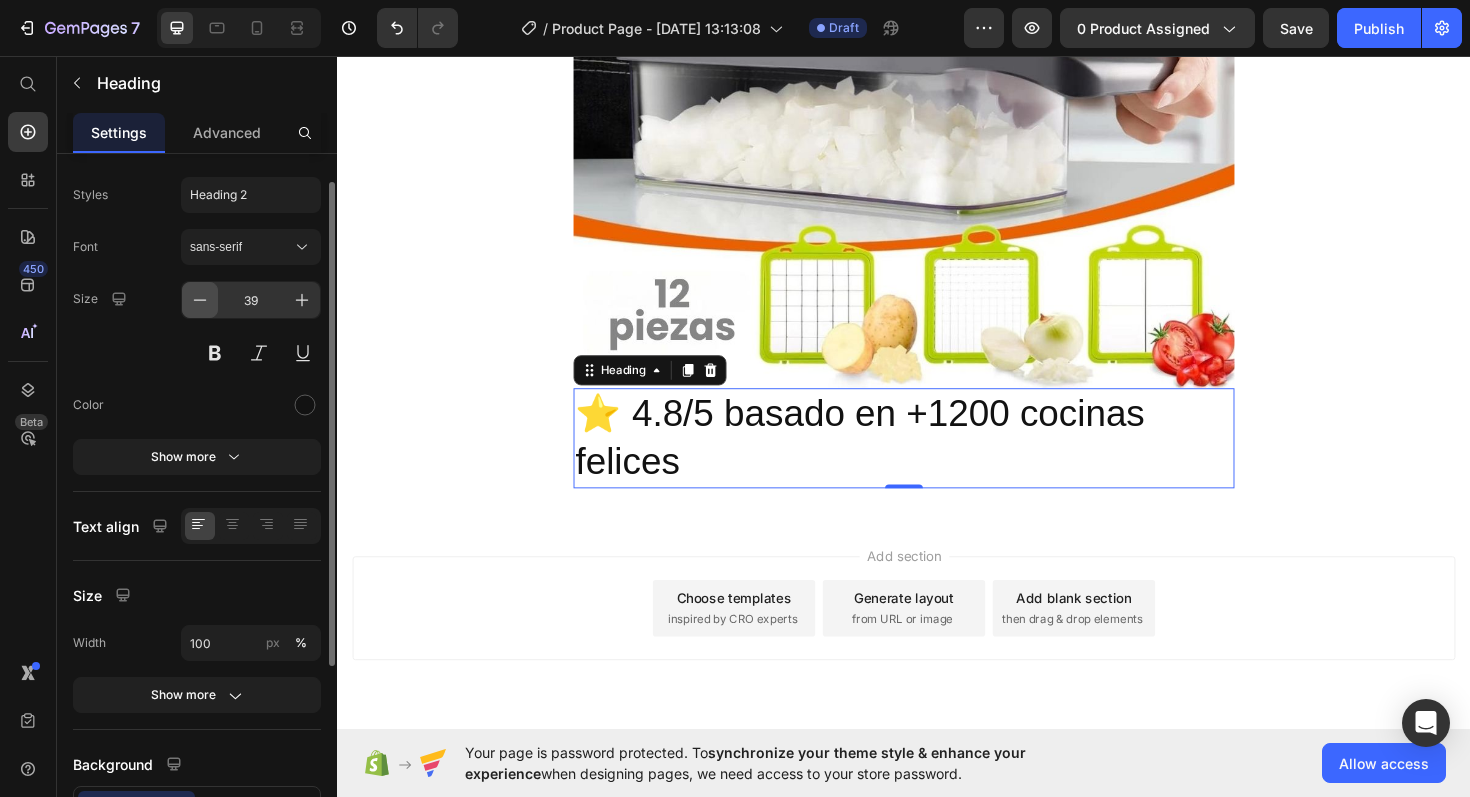 click 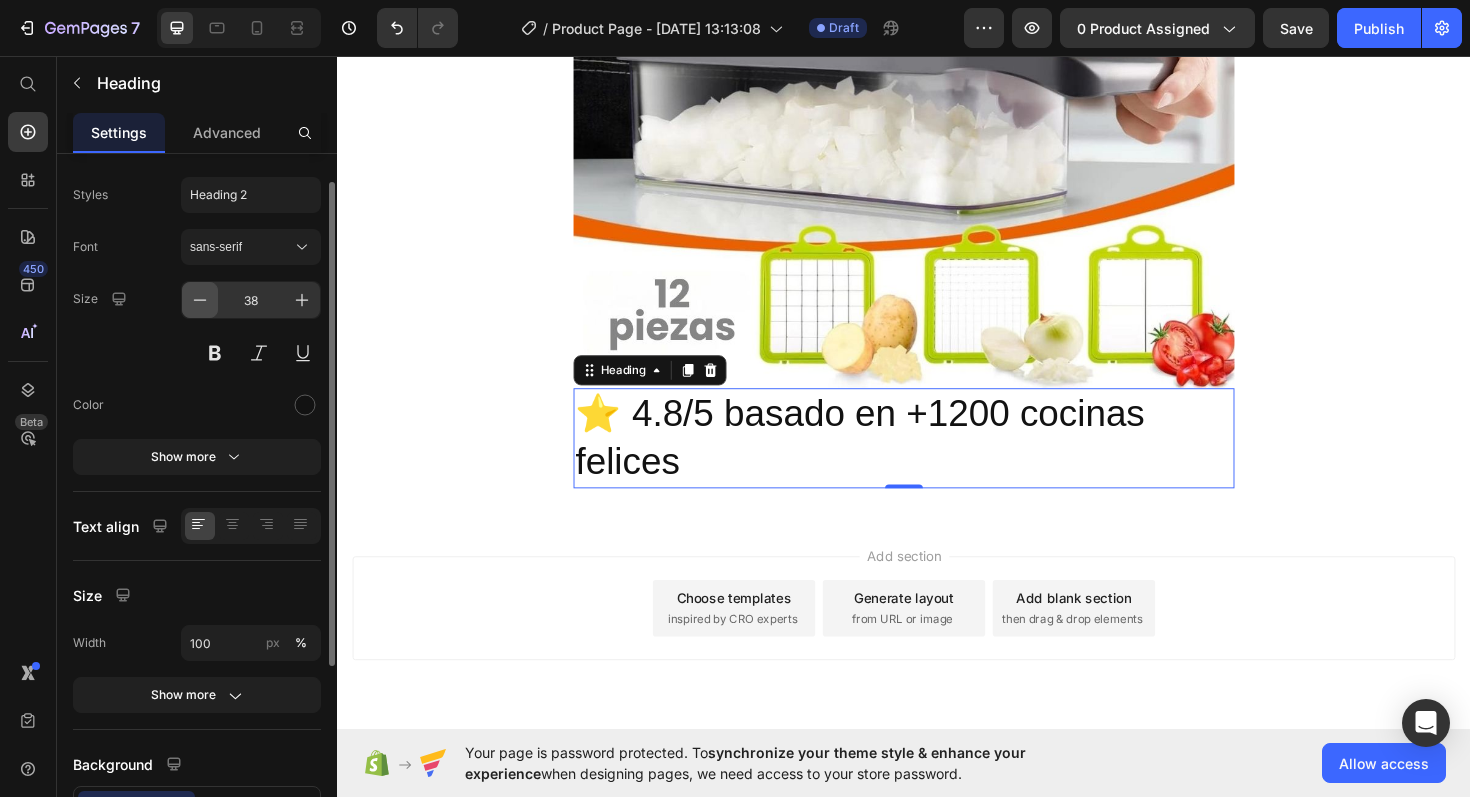 click 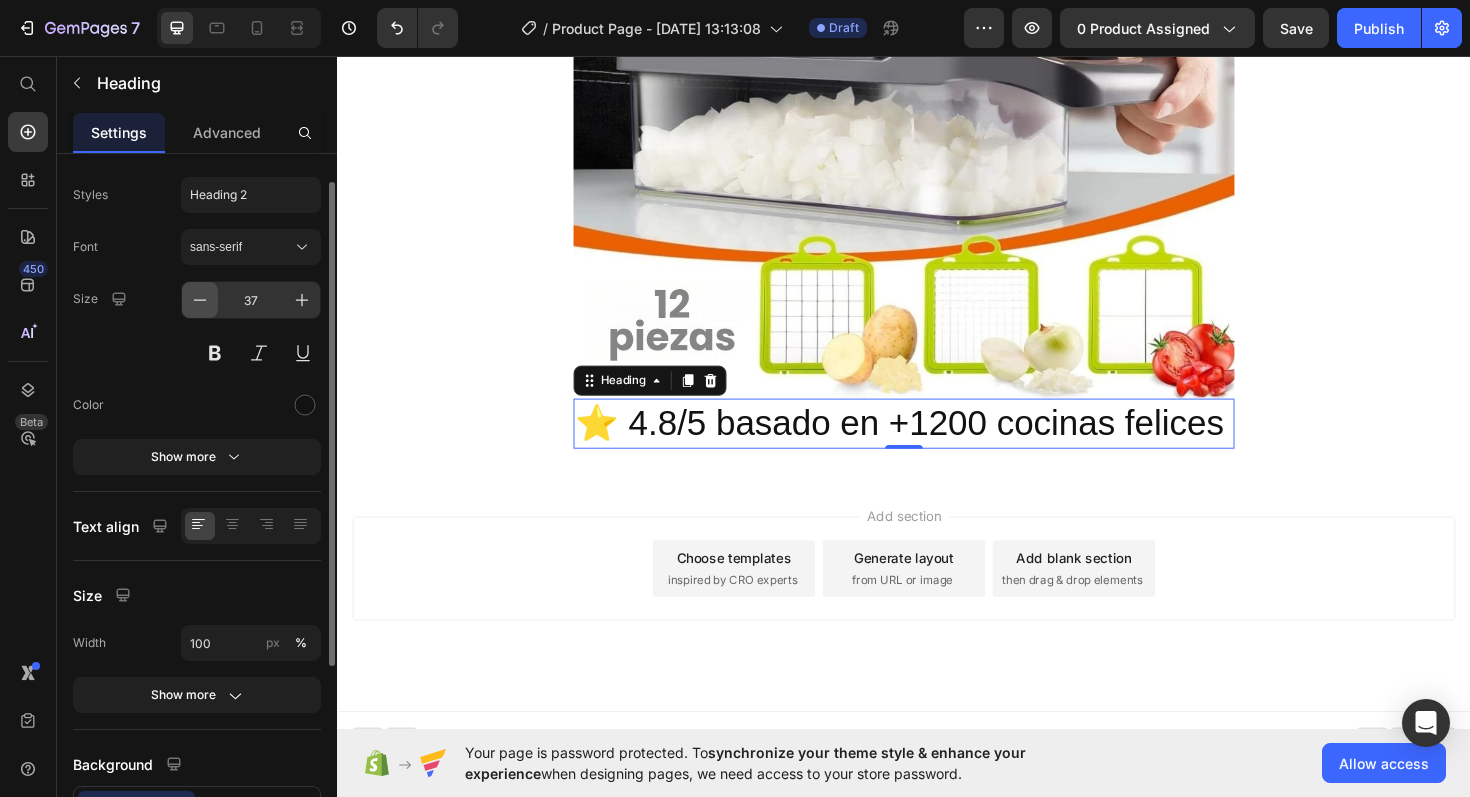 click 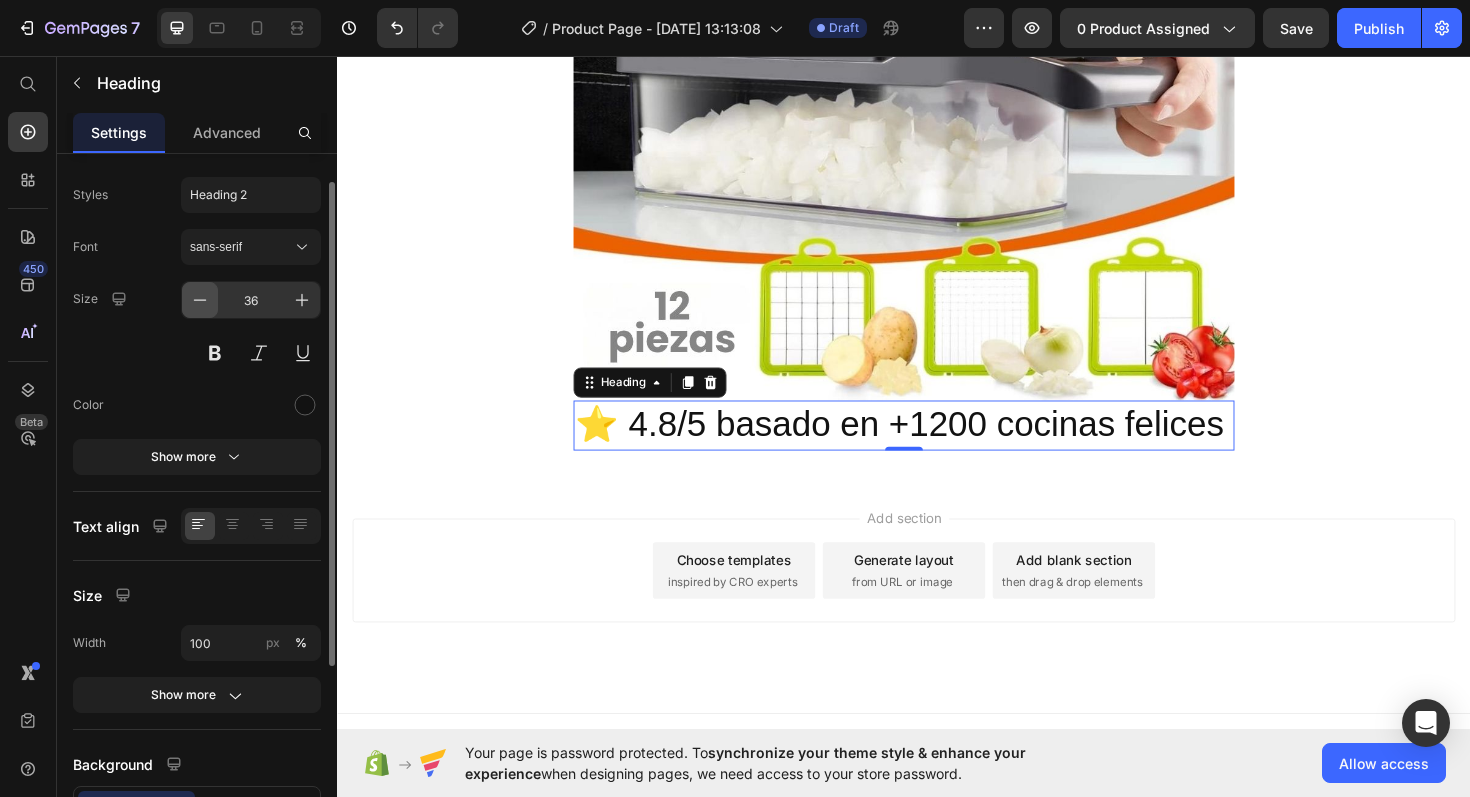 click 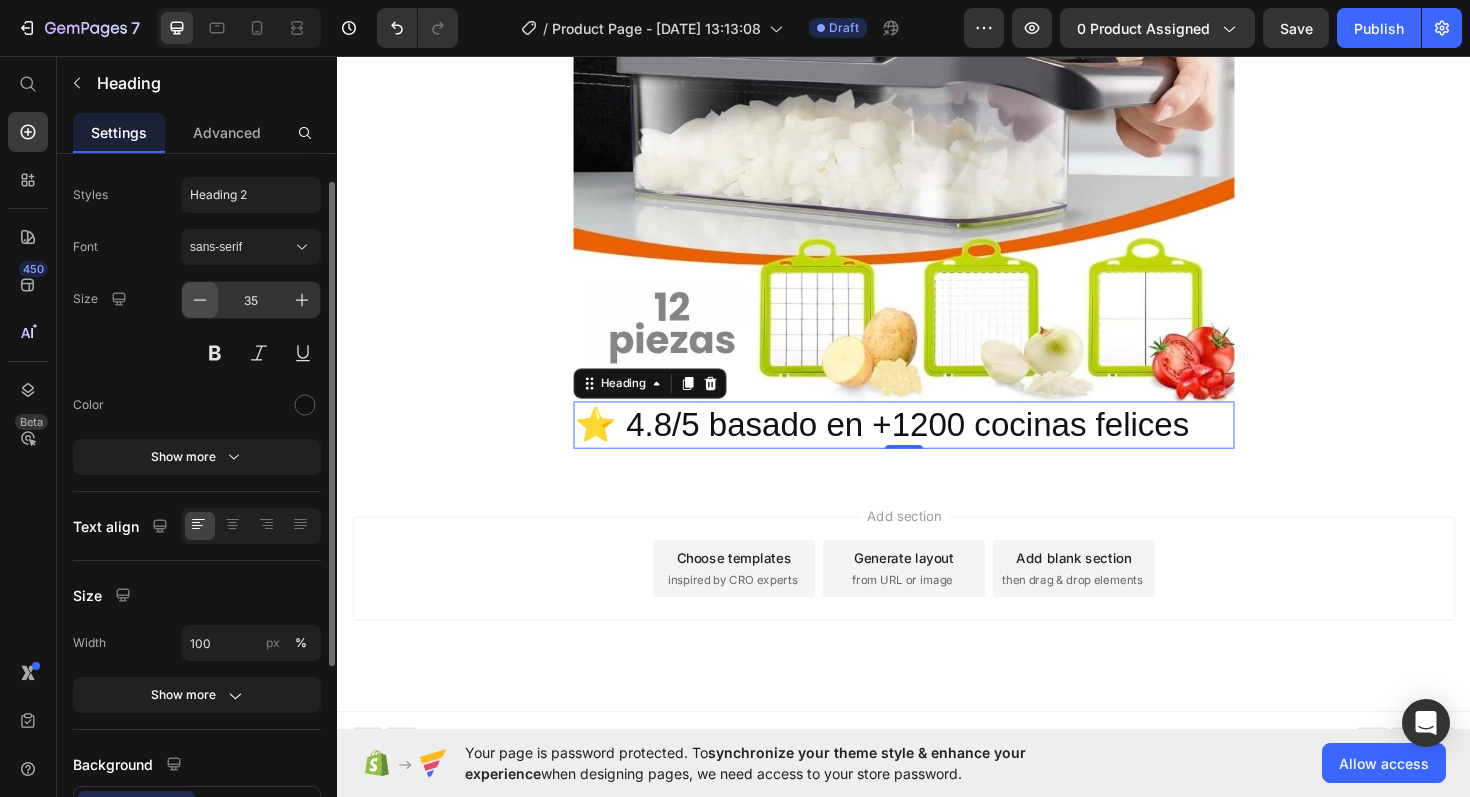click 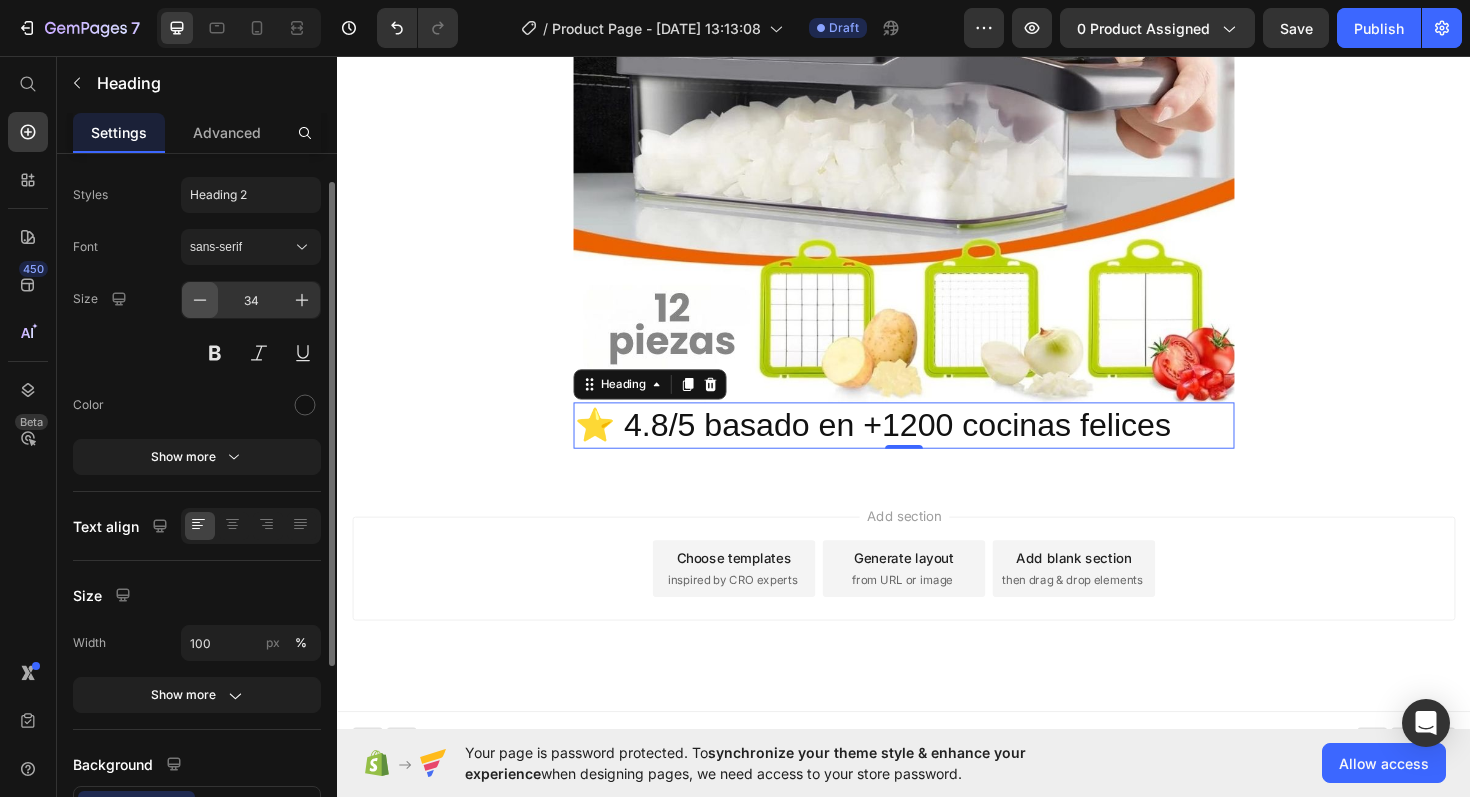 click 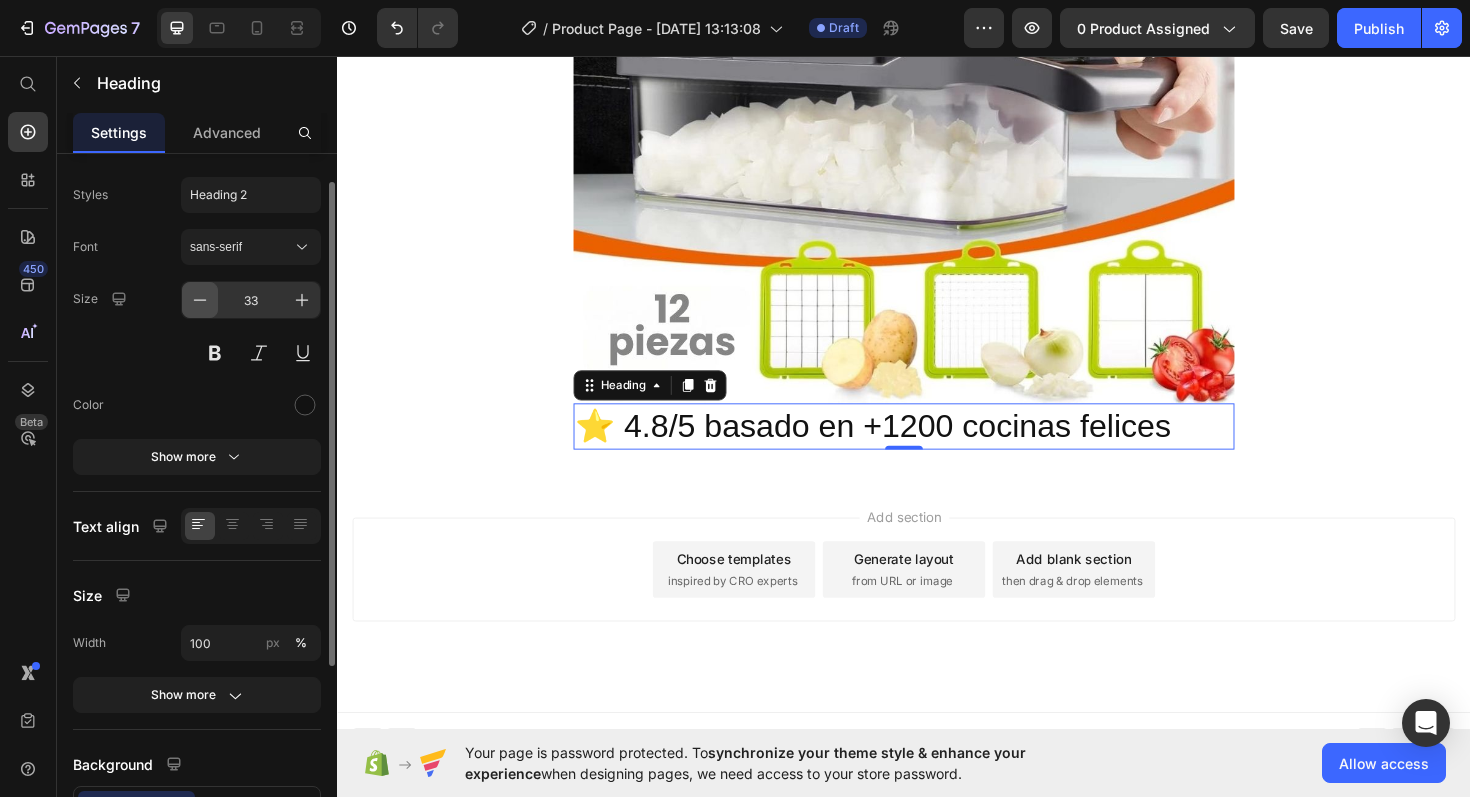 click 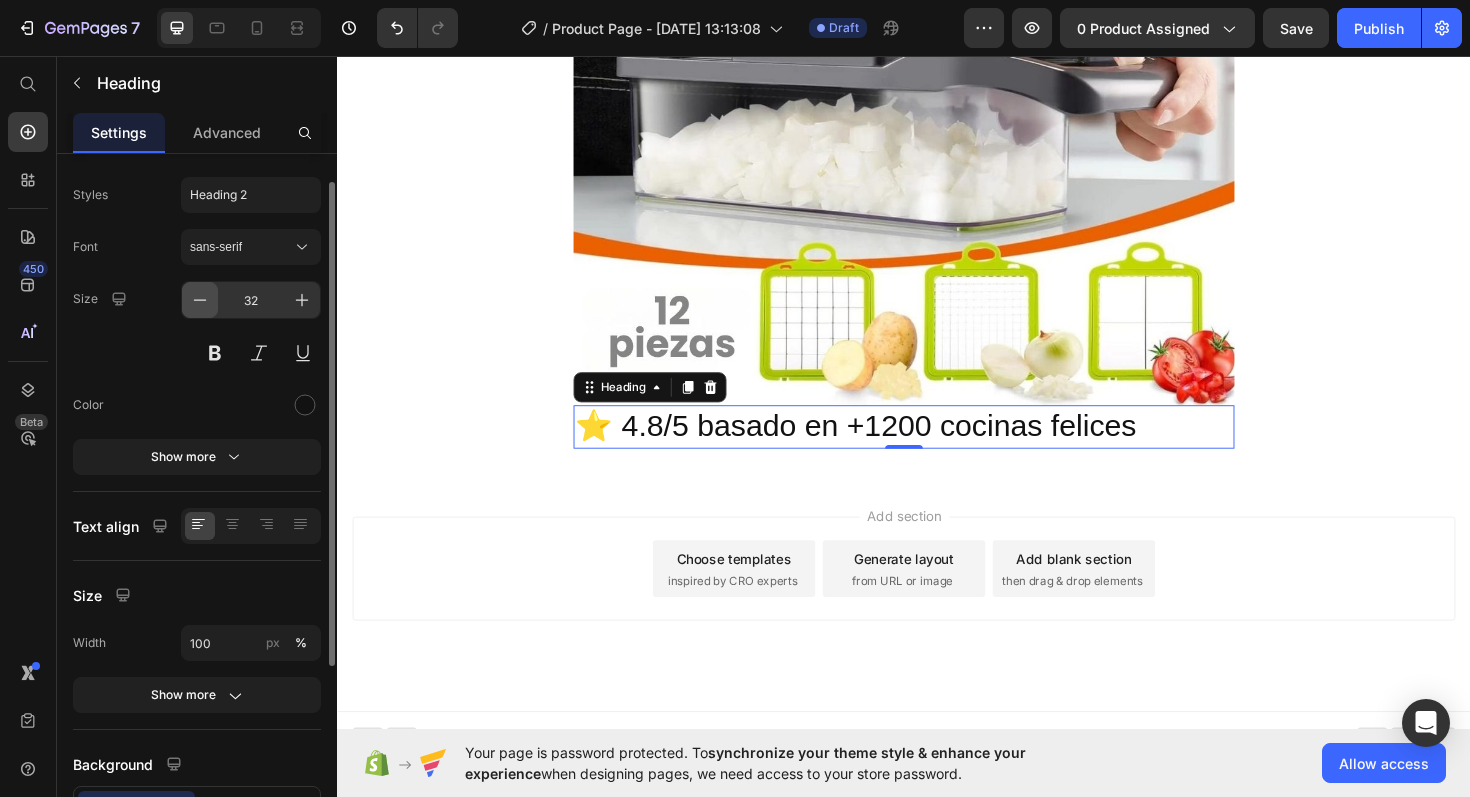 click 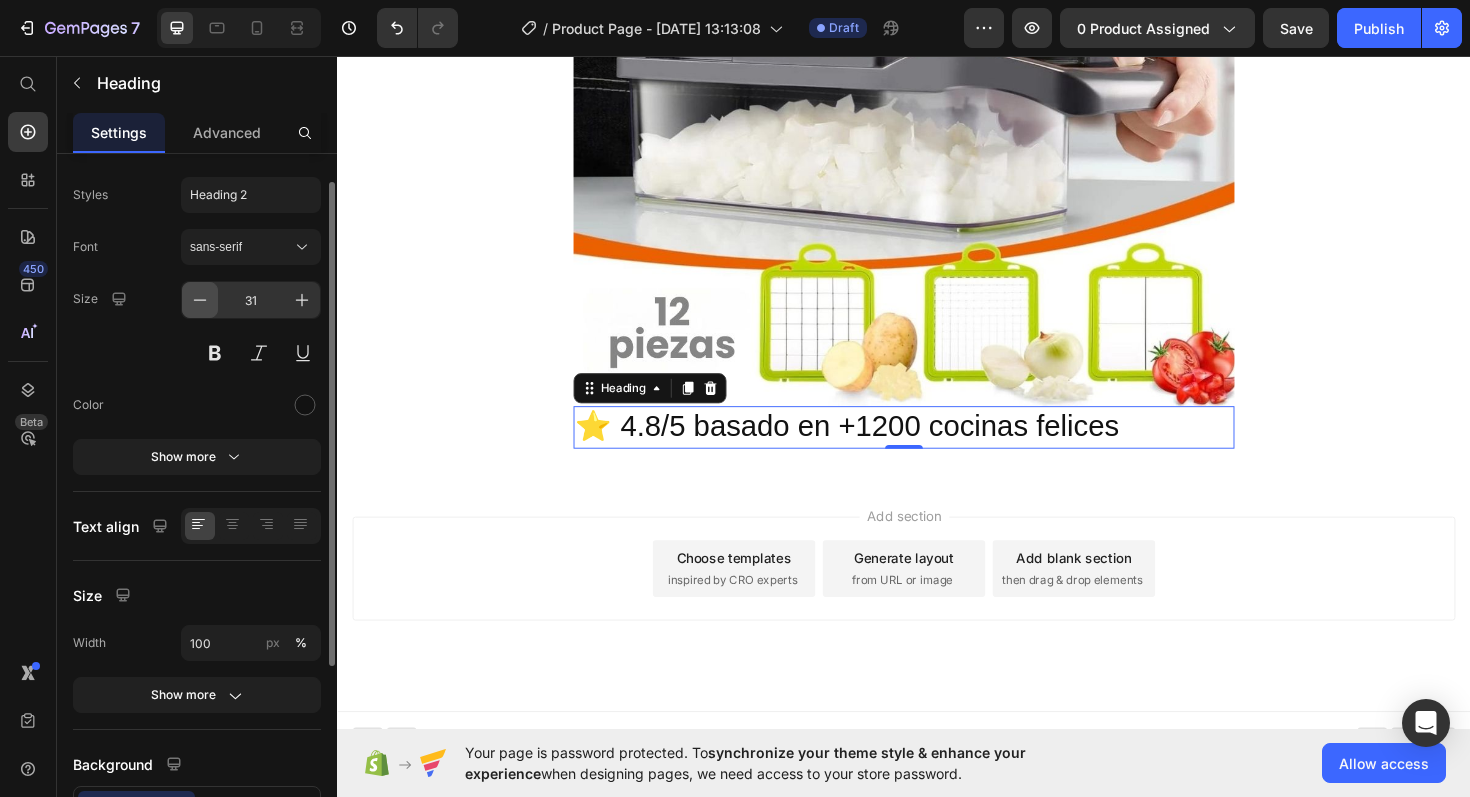 click 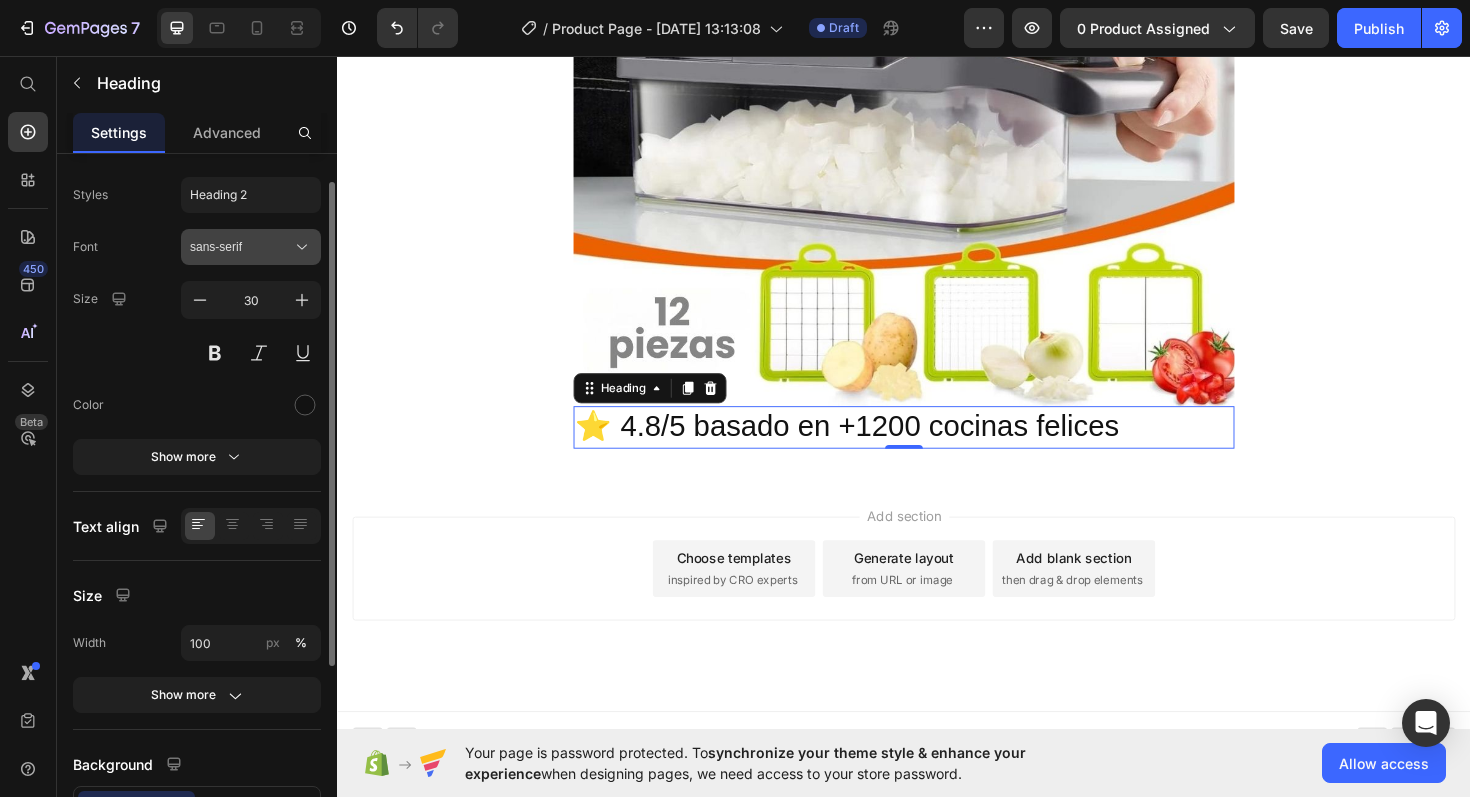 scroll, scrollTop: 664, scrollLeft: 0, axis: vertical 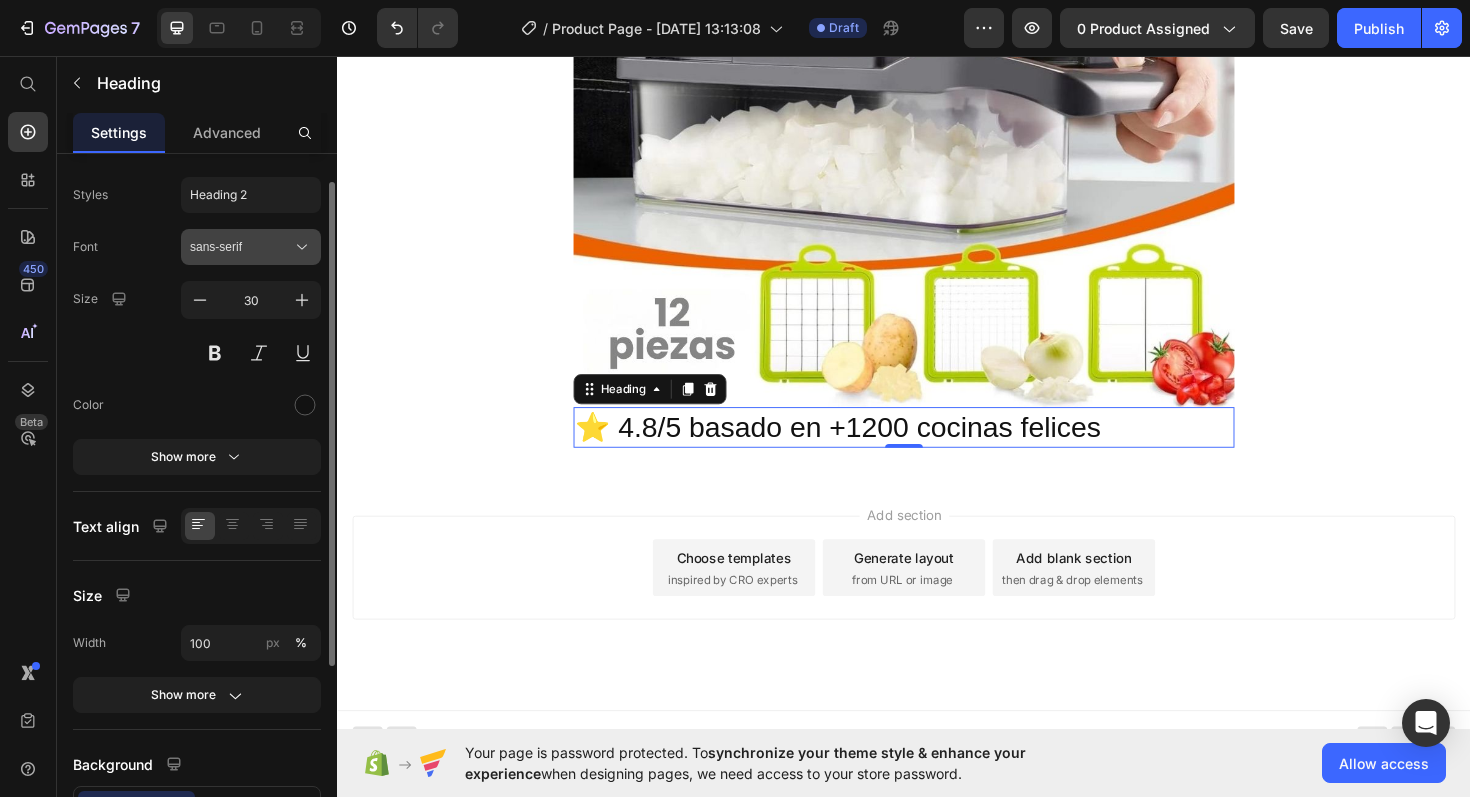 click on "sans-serif" at bounding box center (241, 247) 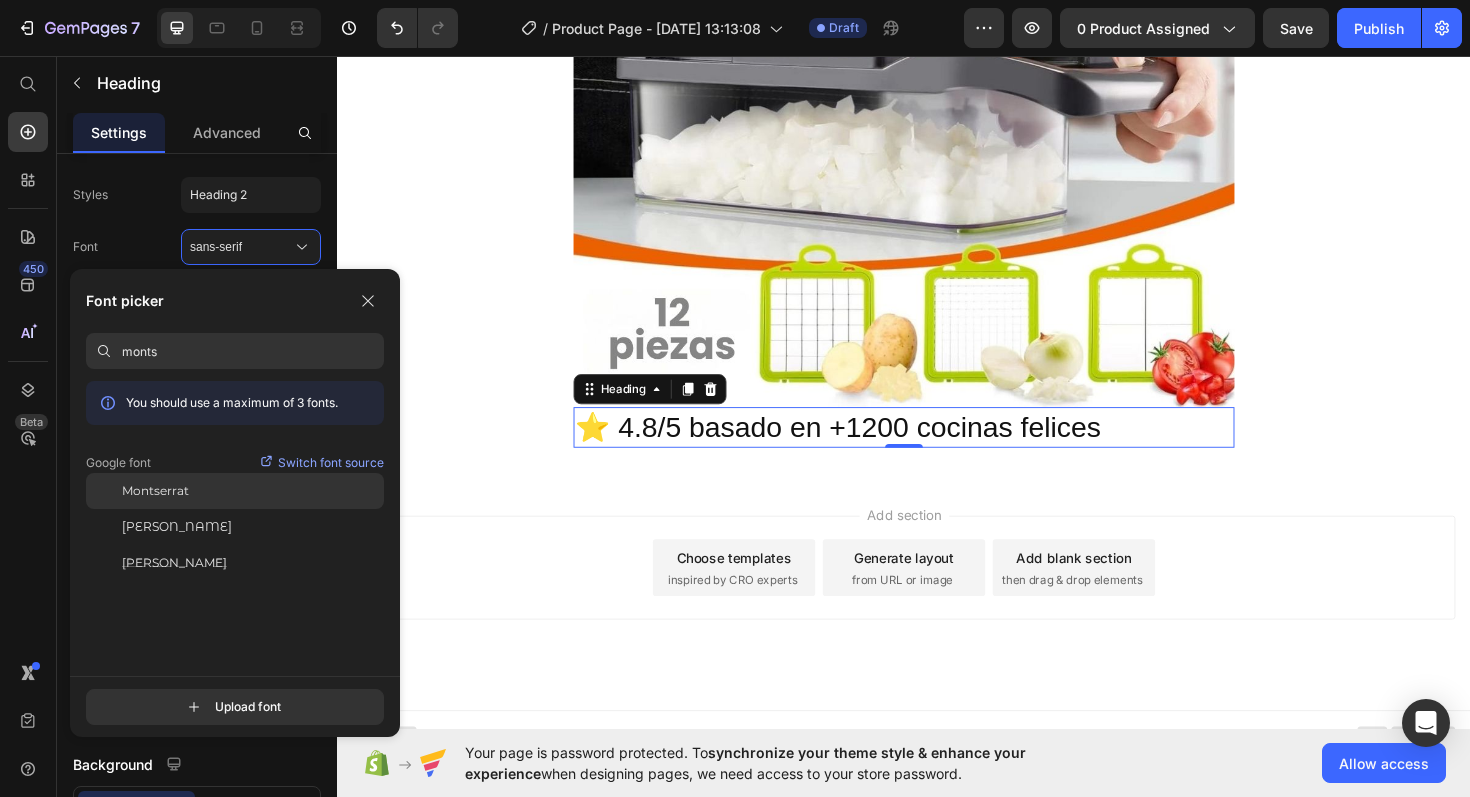 type on "monts" 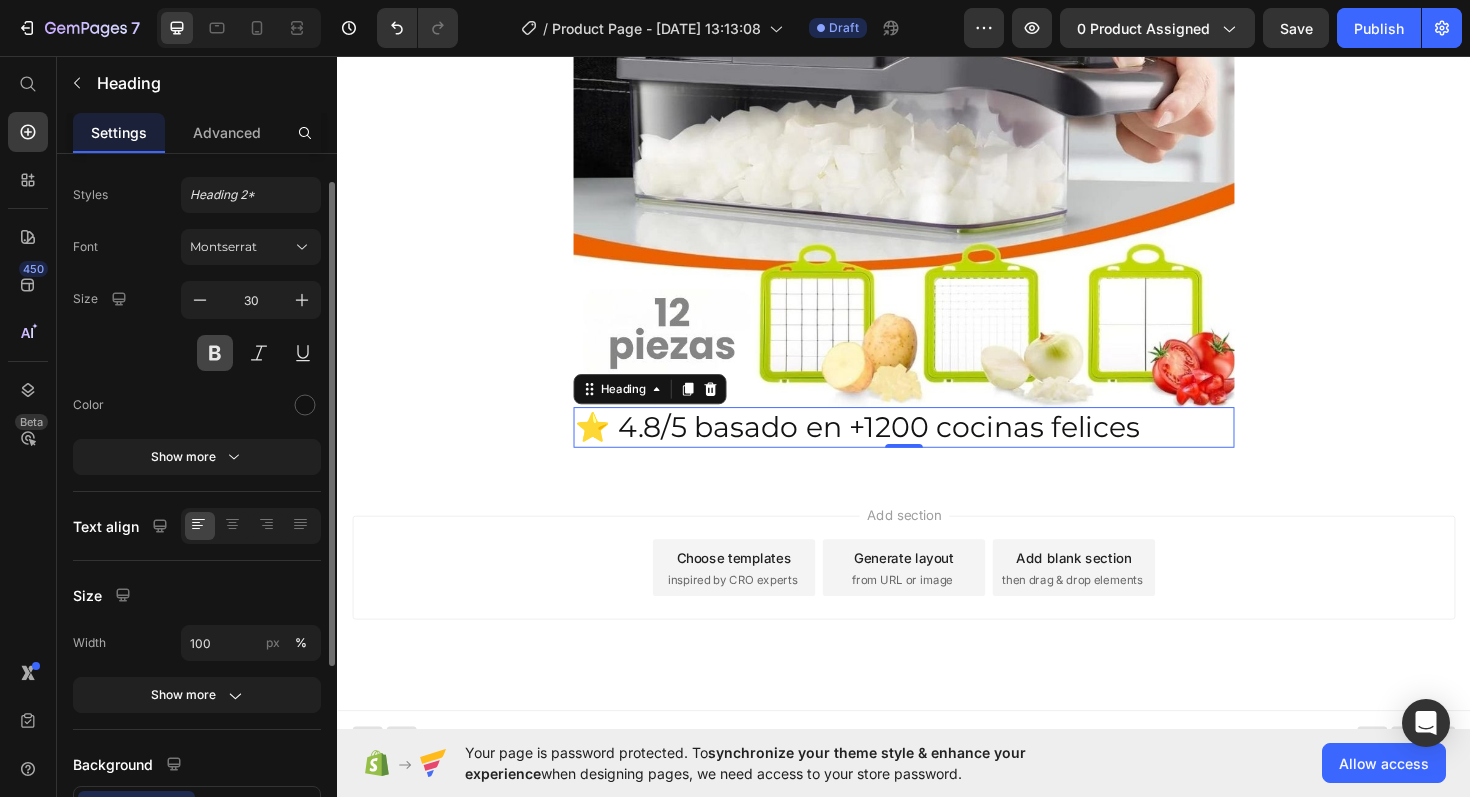 click at bounding box center [215, 353] 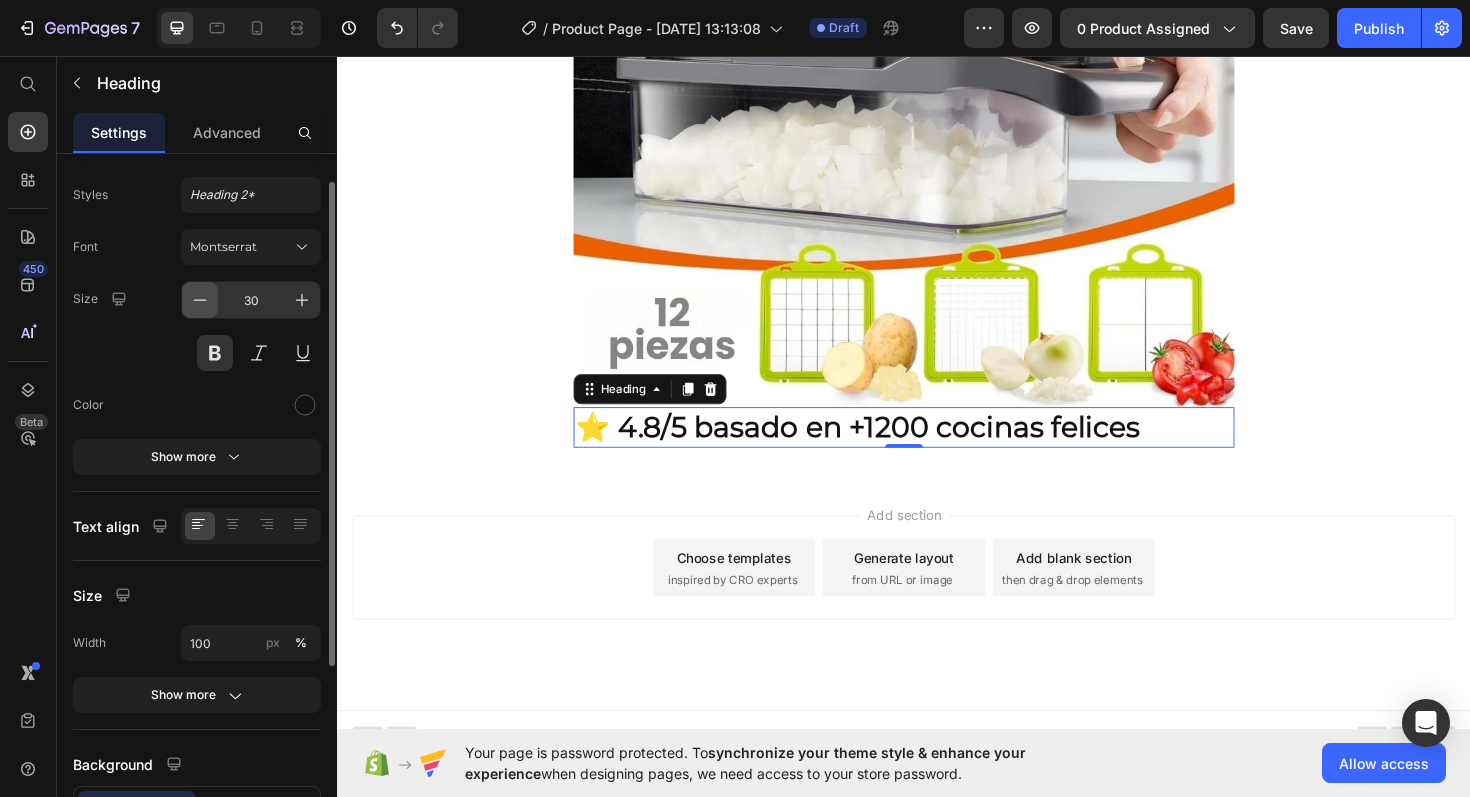 click 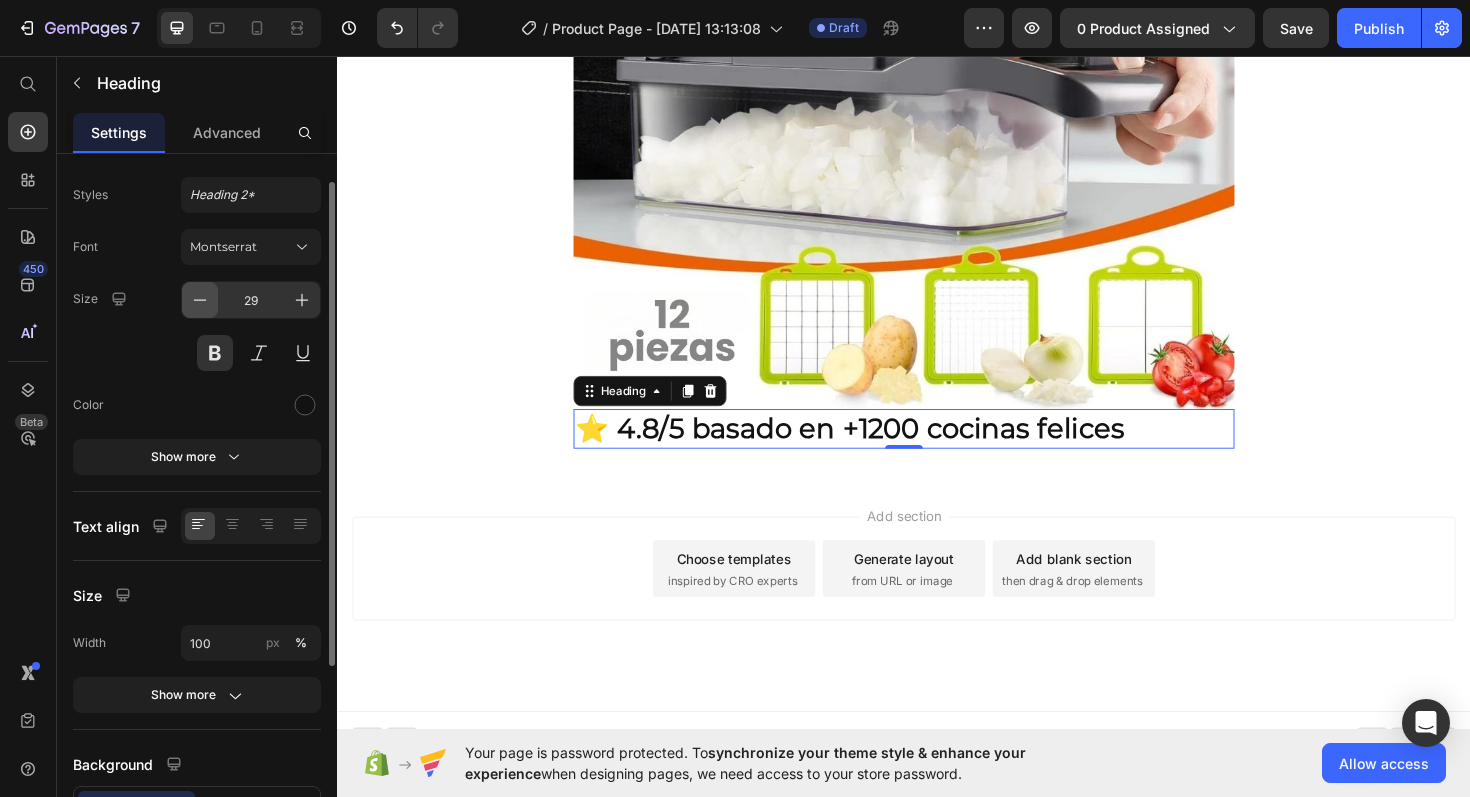 click 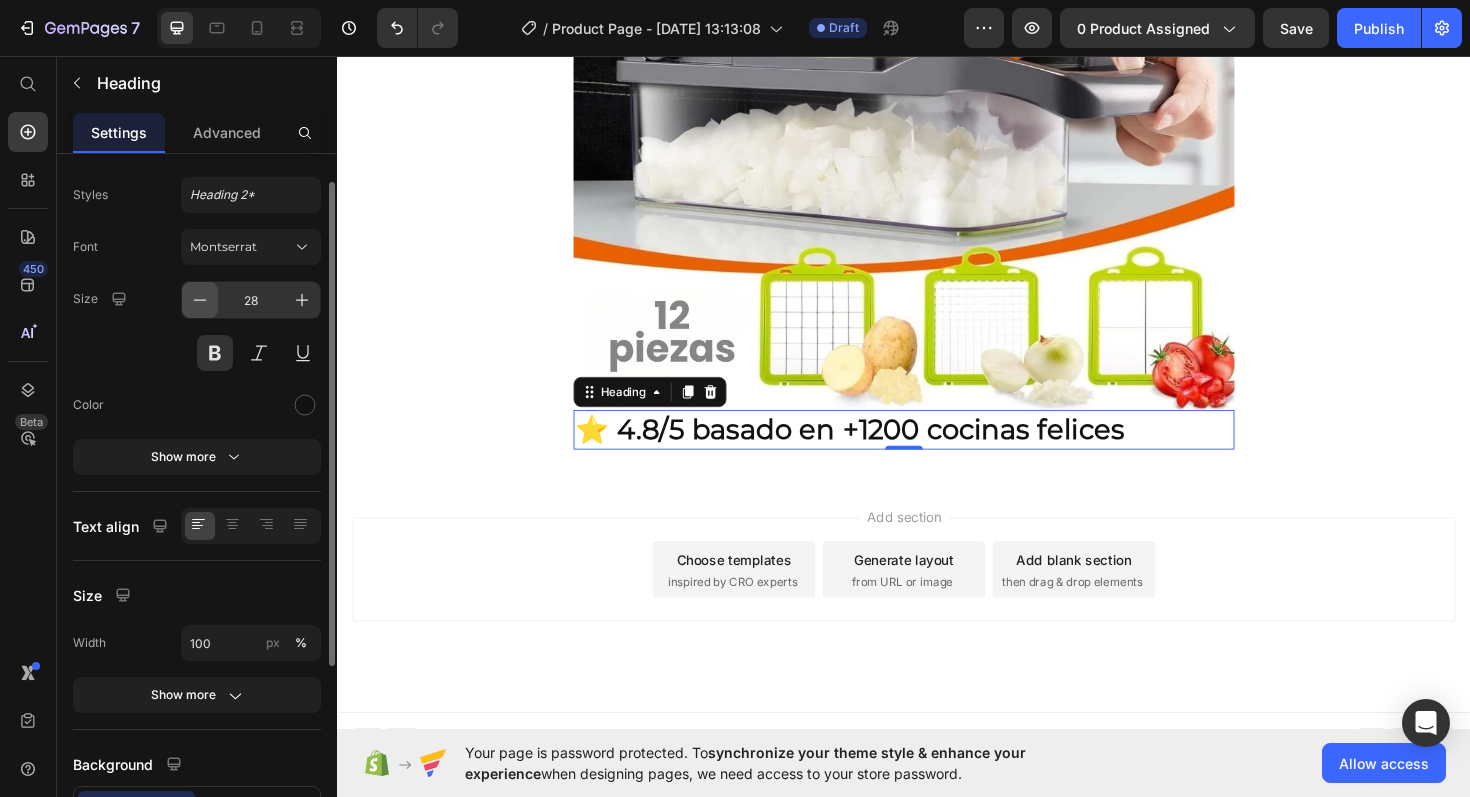 click 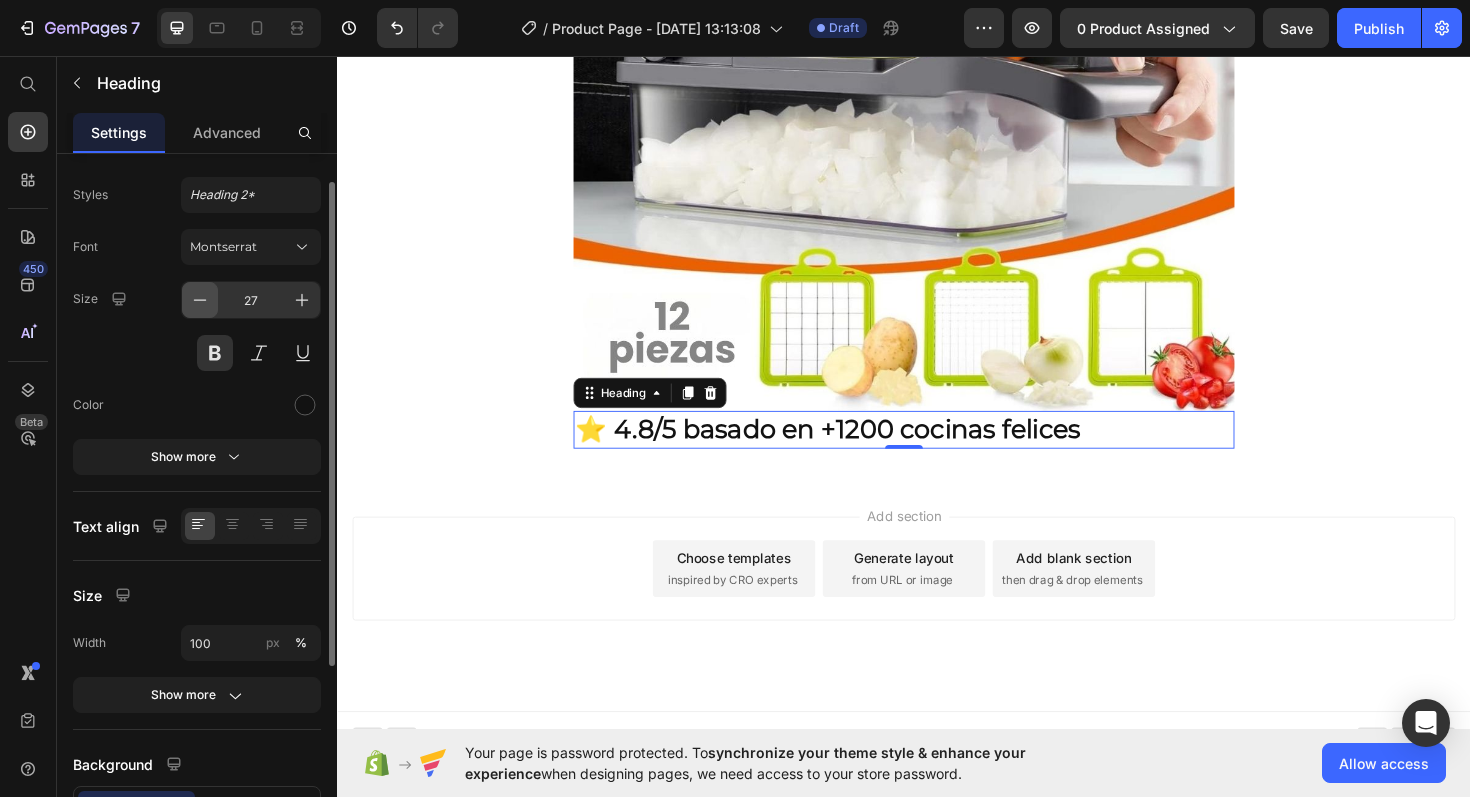click 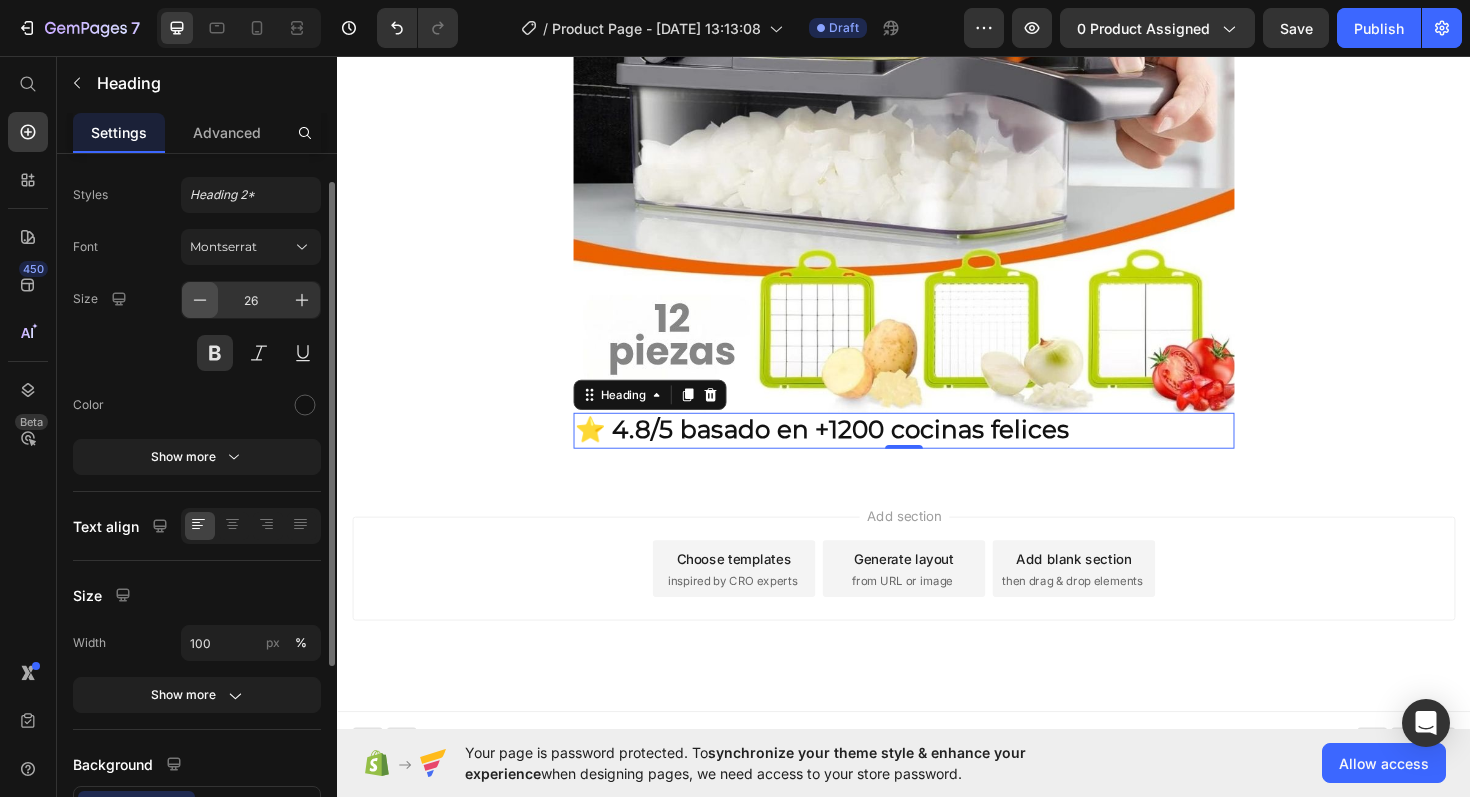 click 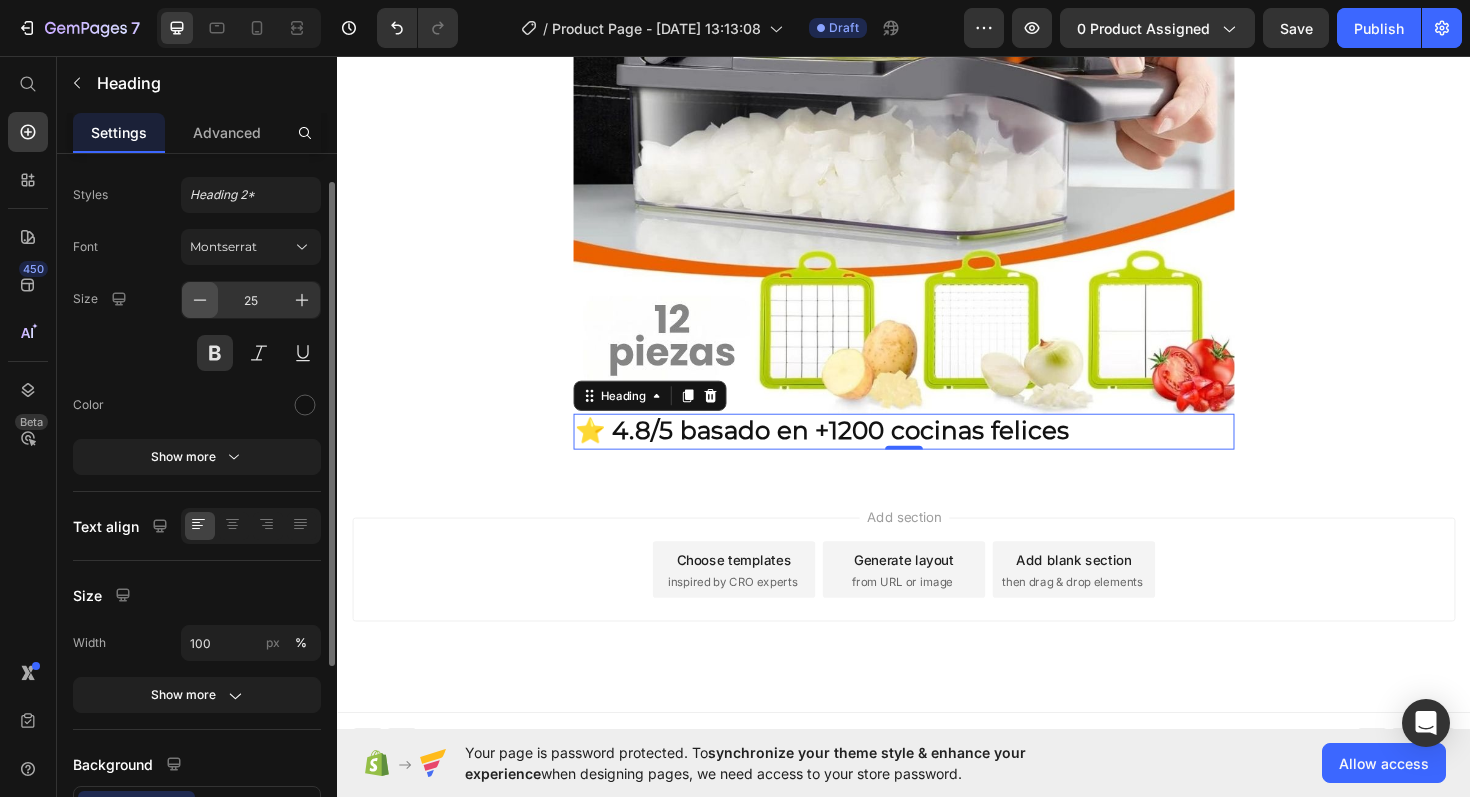 click 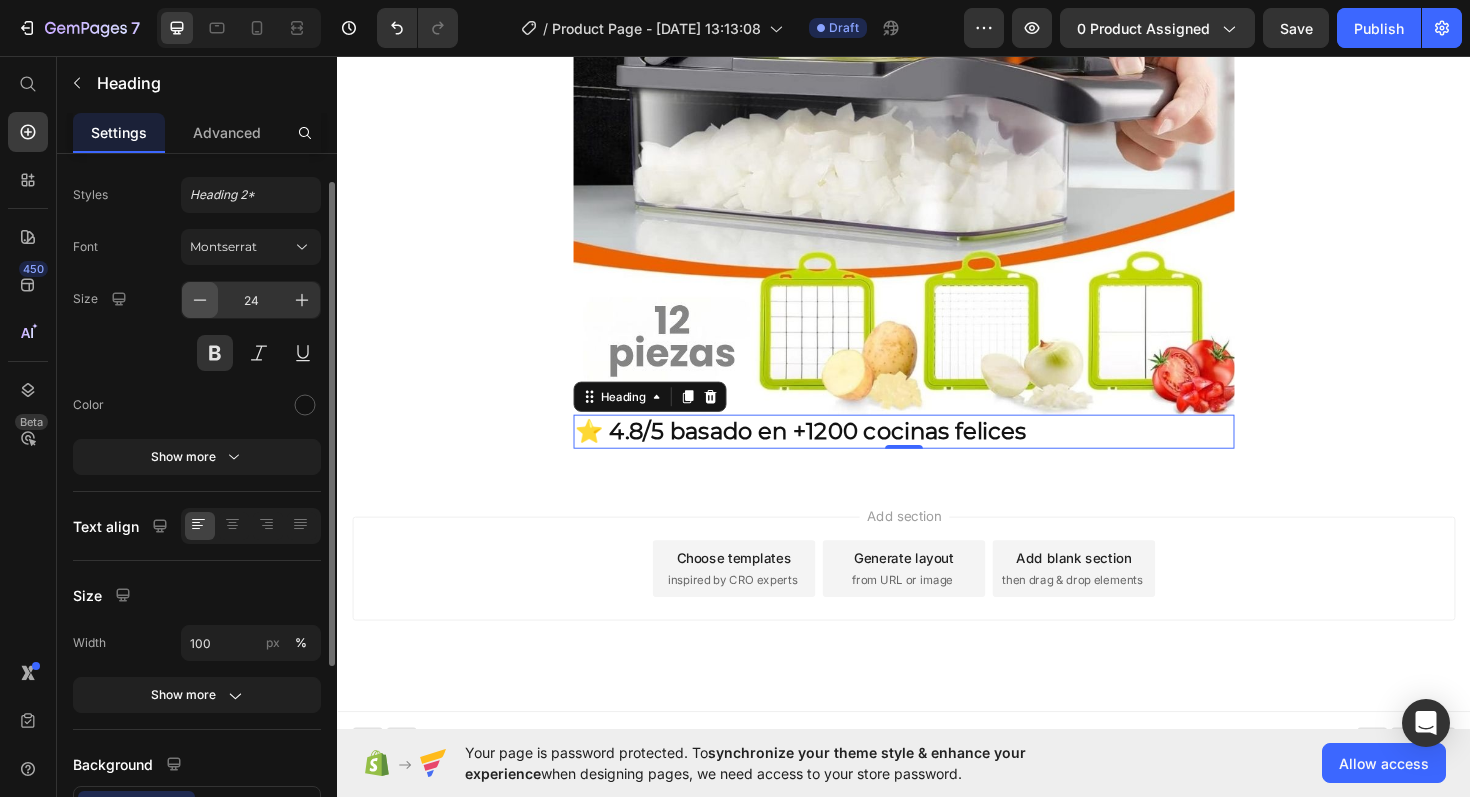 click 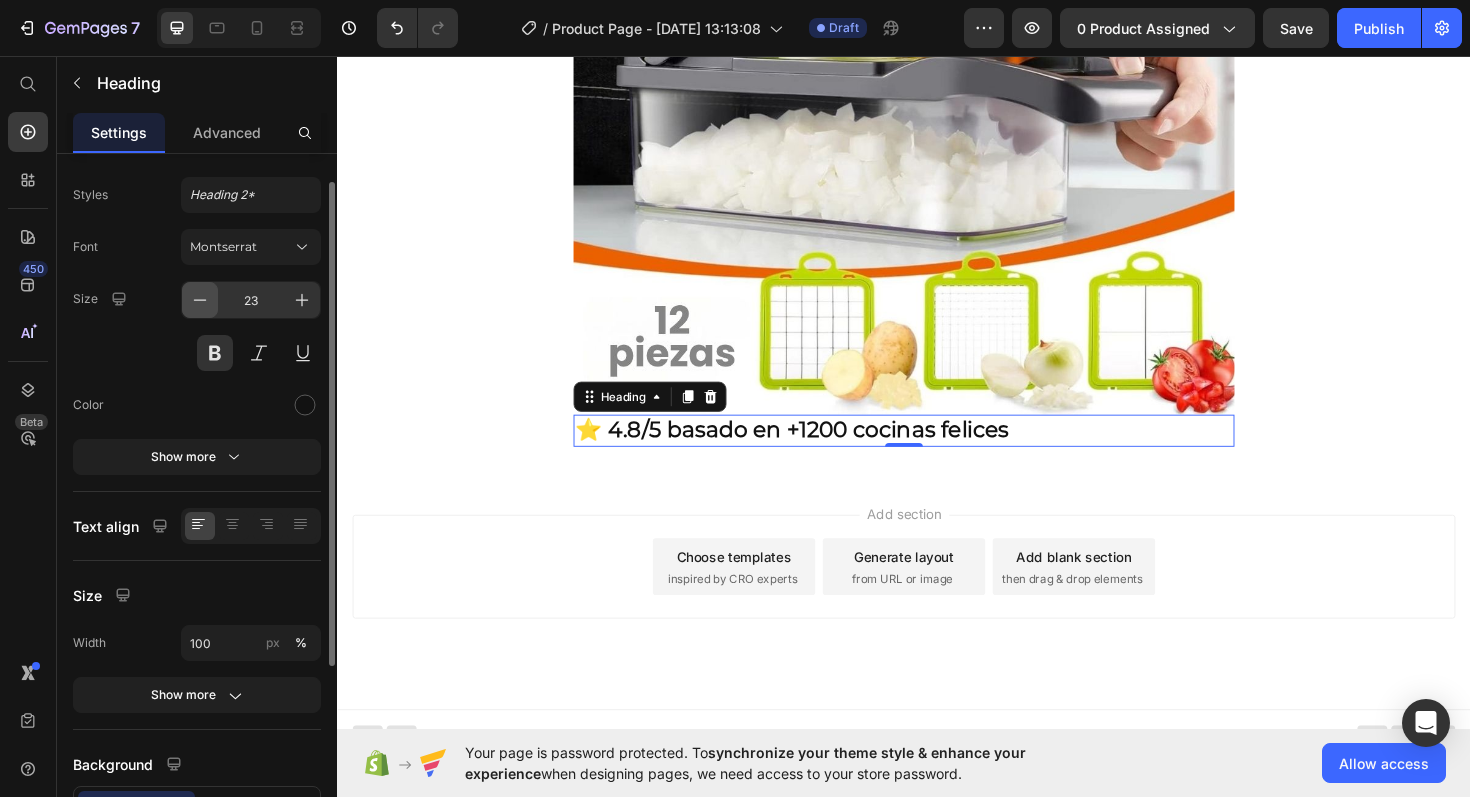 scroll, scrollTop: 655, scrollLeft: 0, axis: vertical 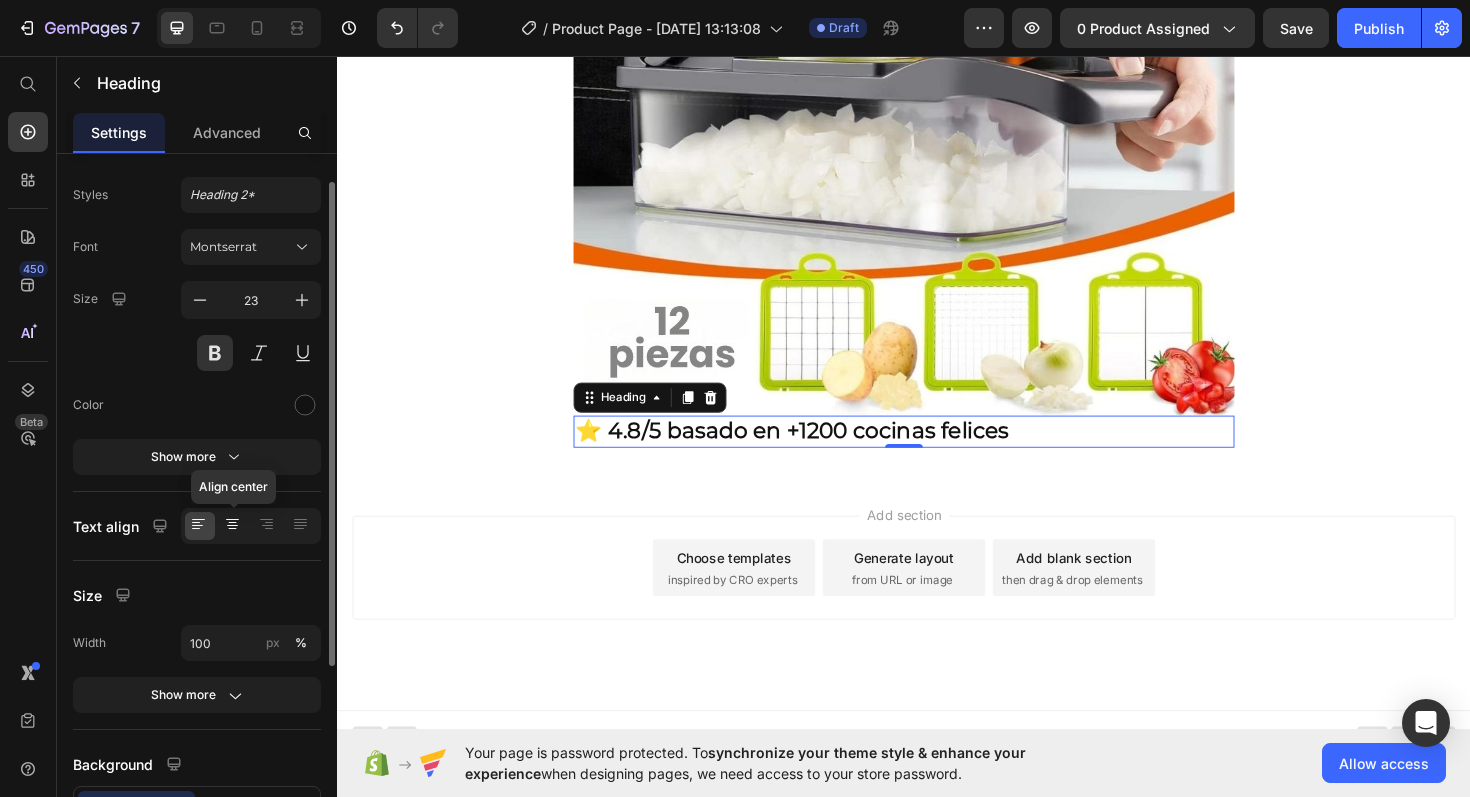 click 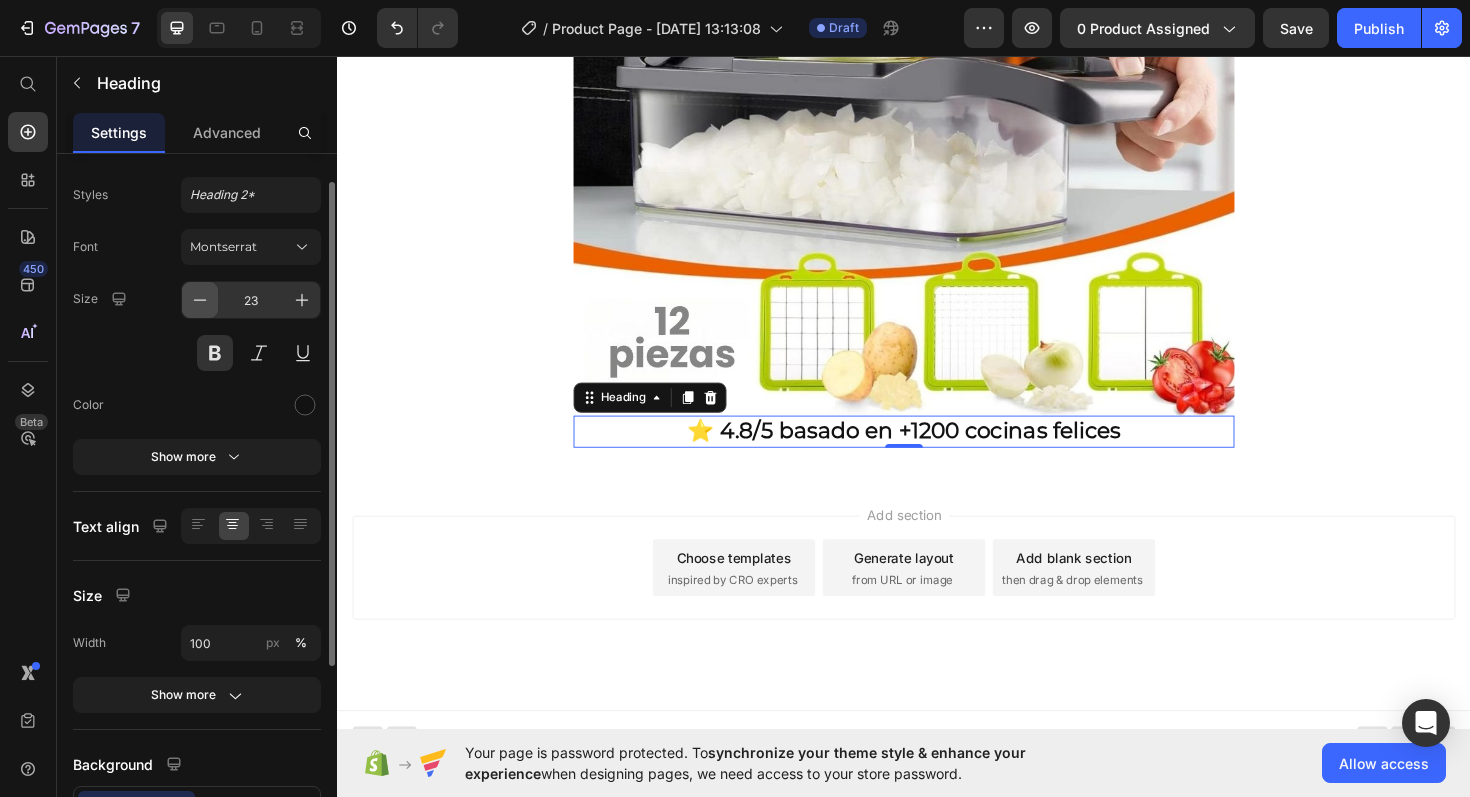 click 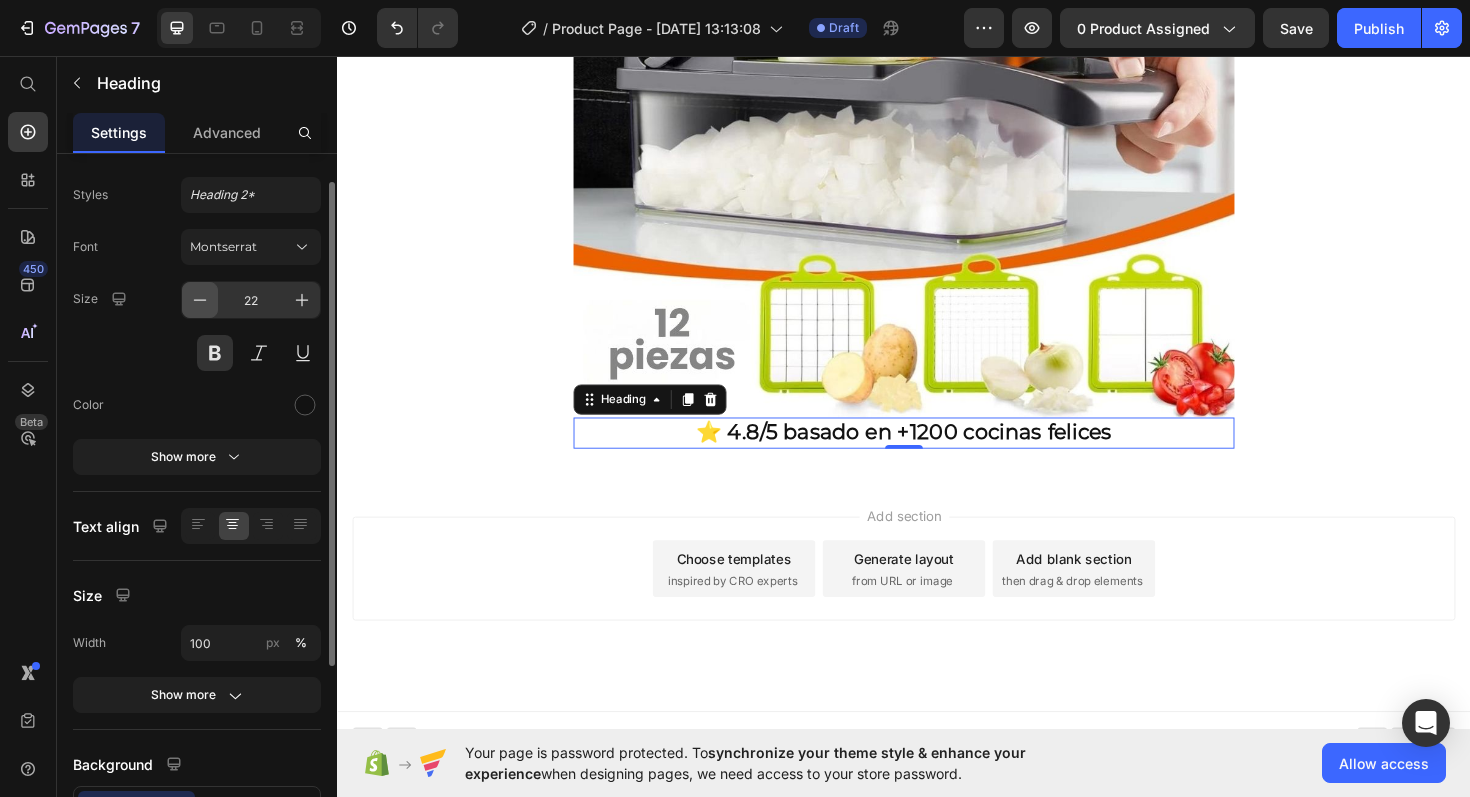 click 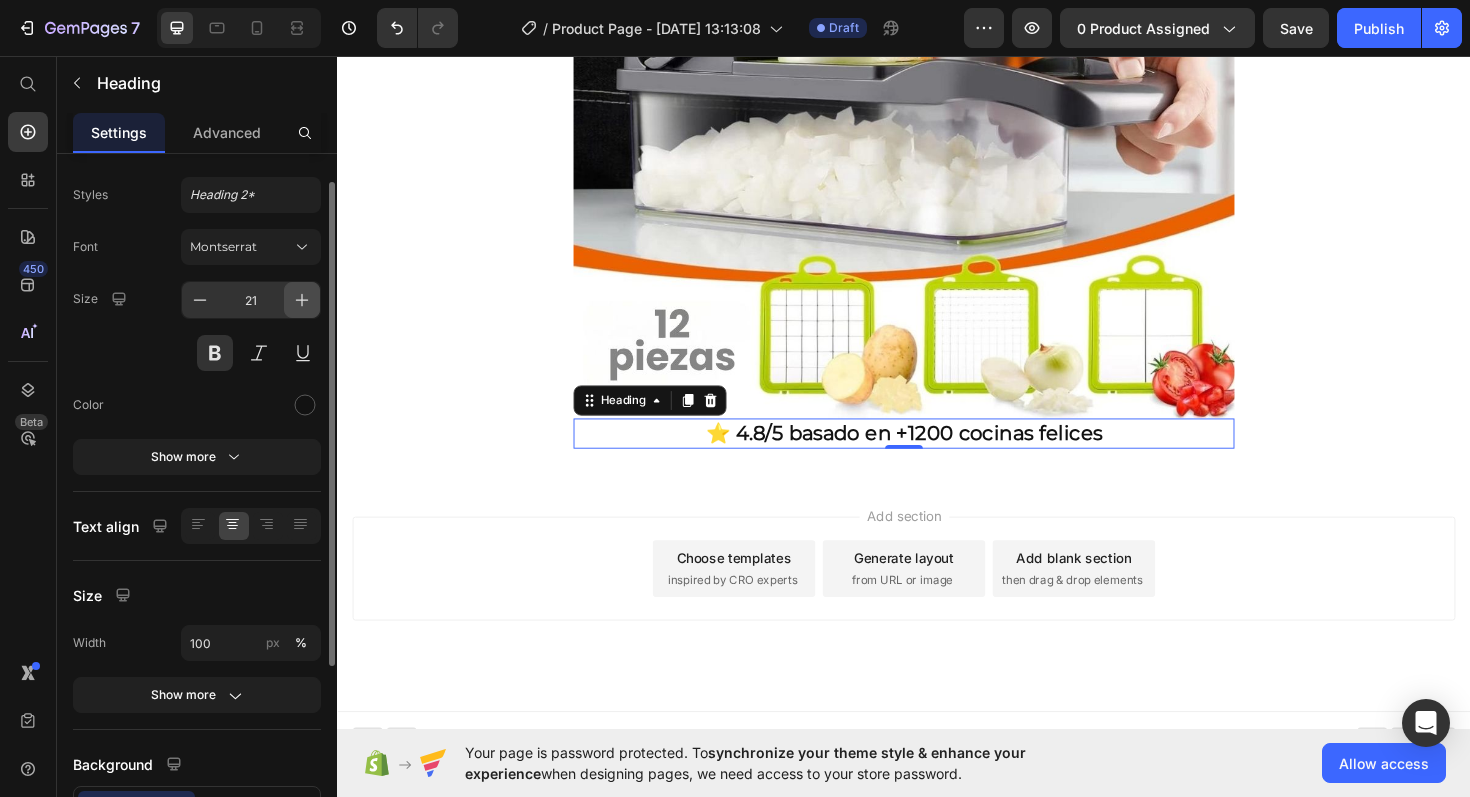 click 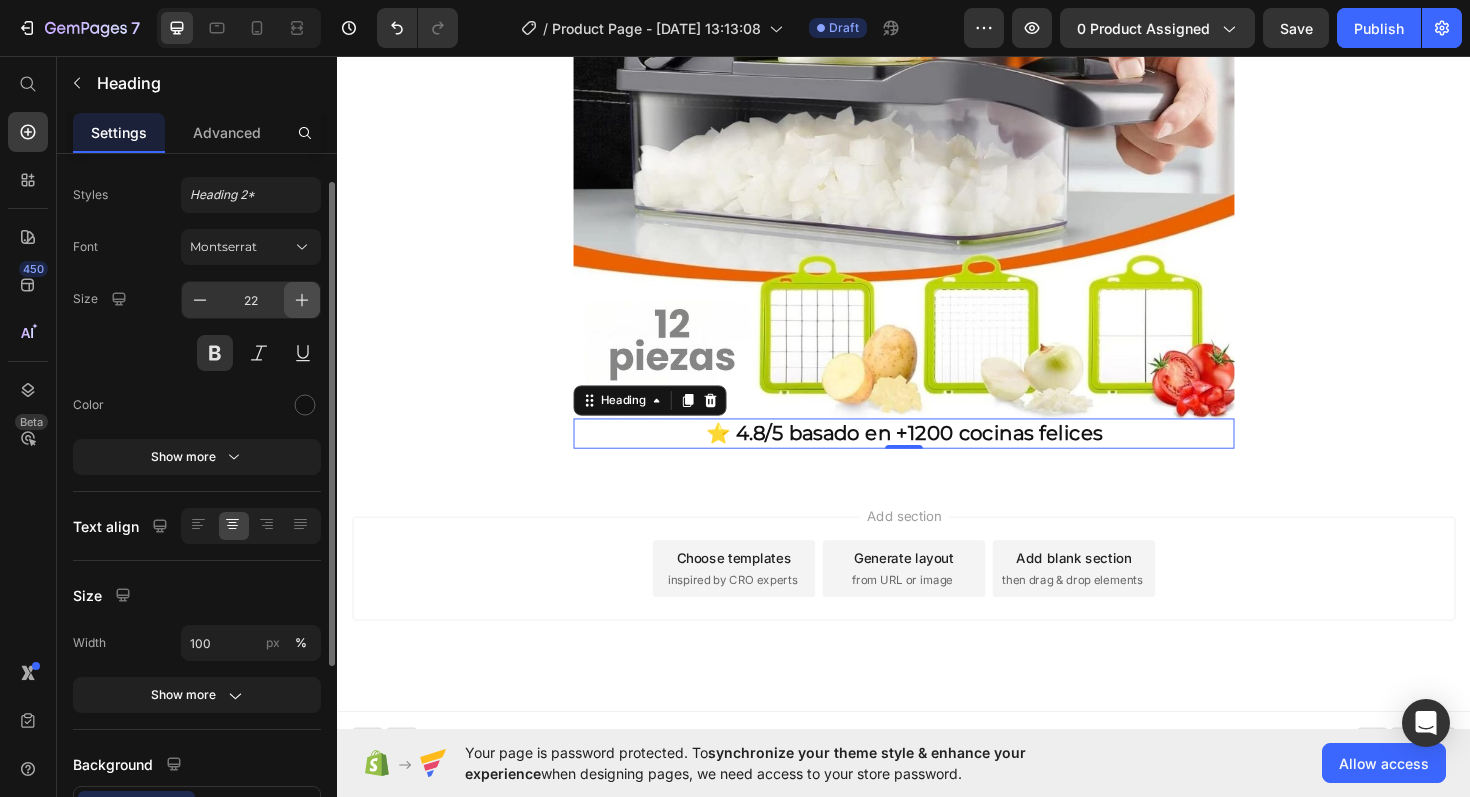 scroll, scrollTop: 653, scrollLeft: 0, axis: vertical 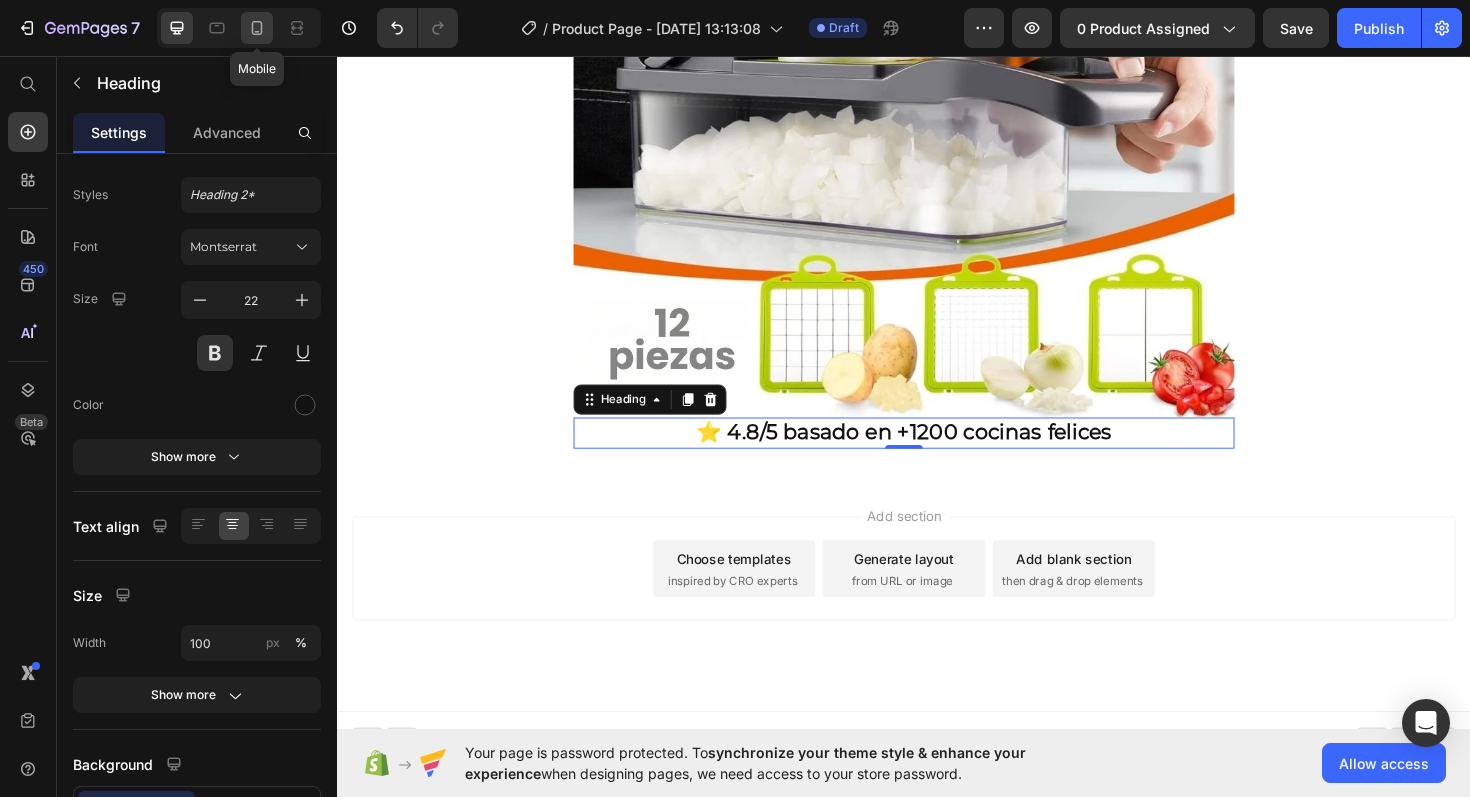 click 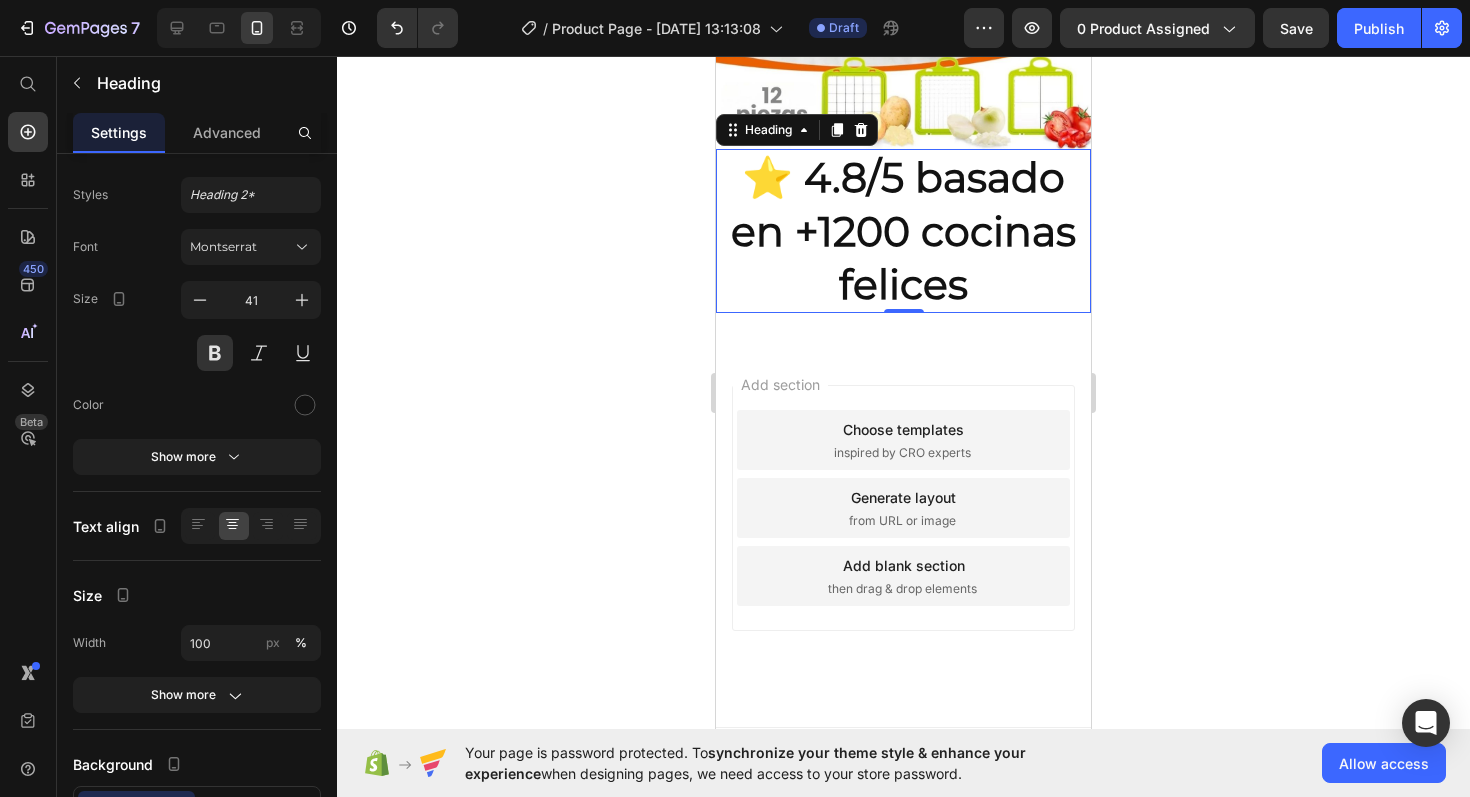 scroll, scrollTop: 485, scrollLeft: 0, axis: vertical 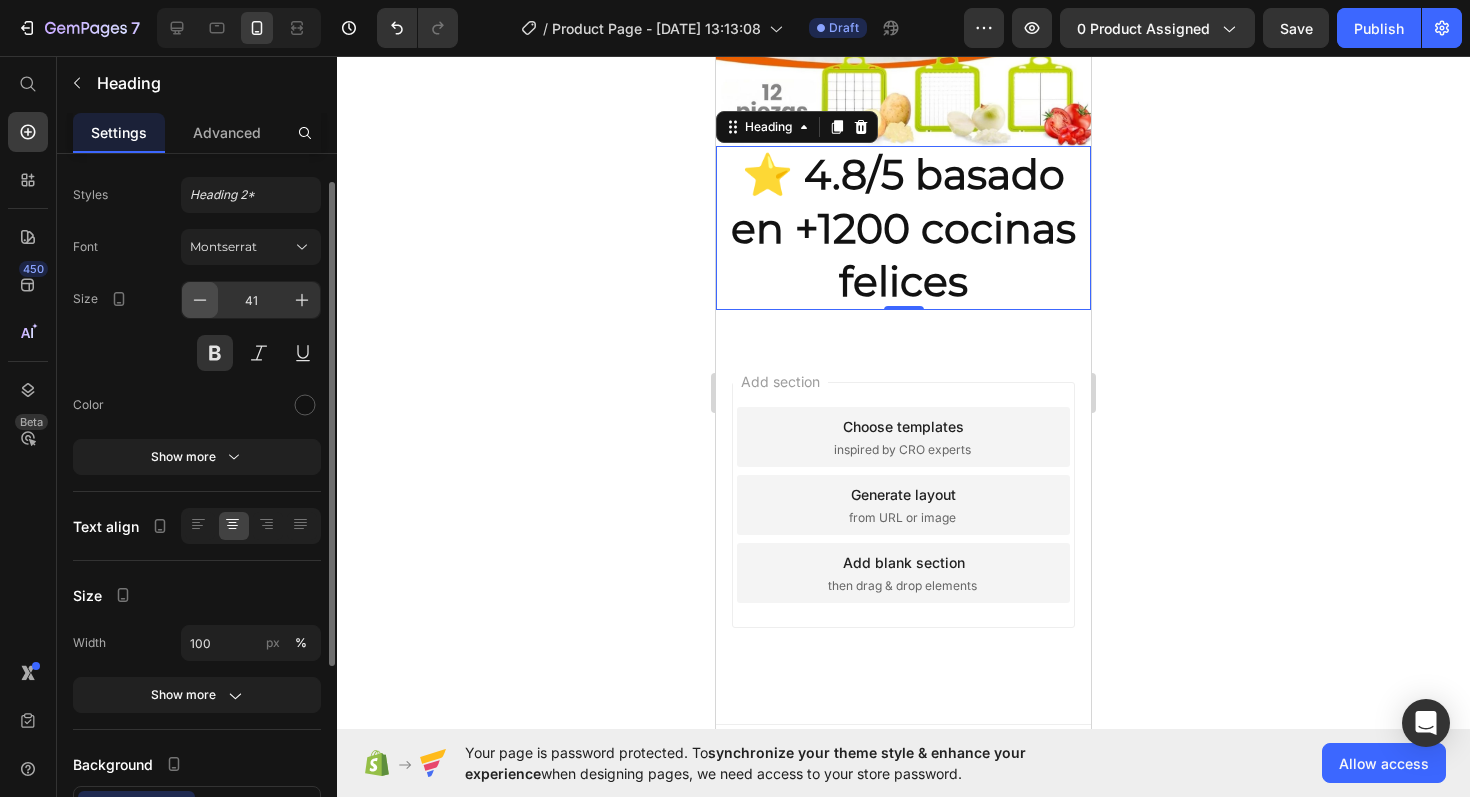 click 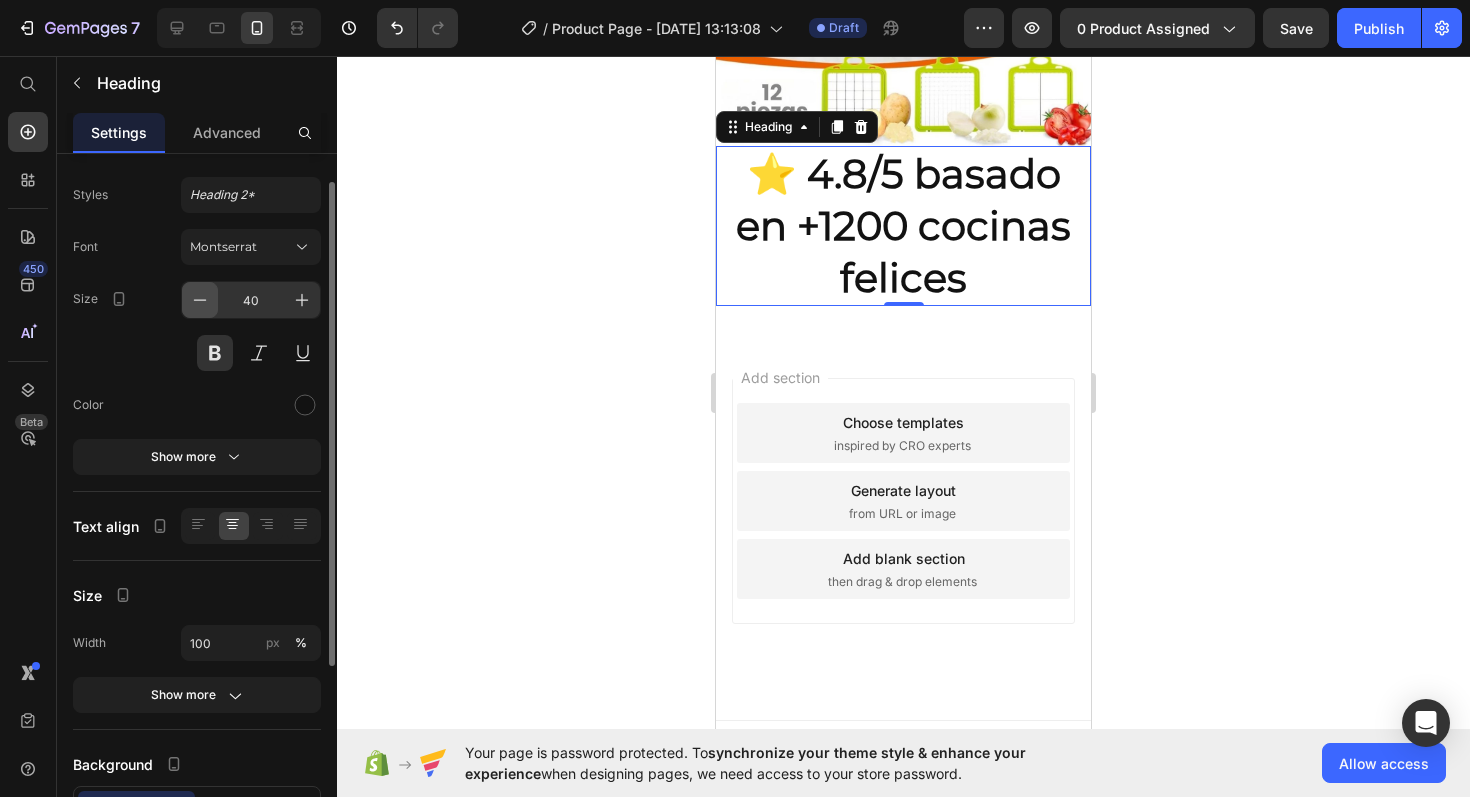 click 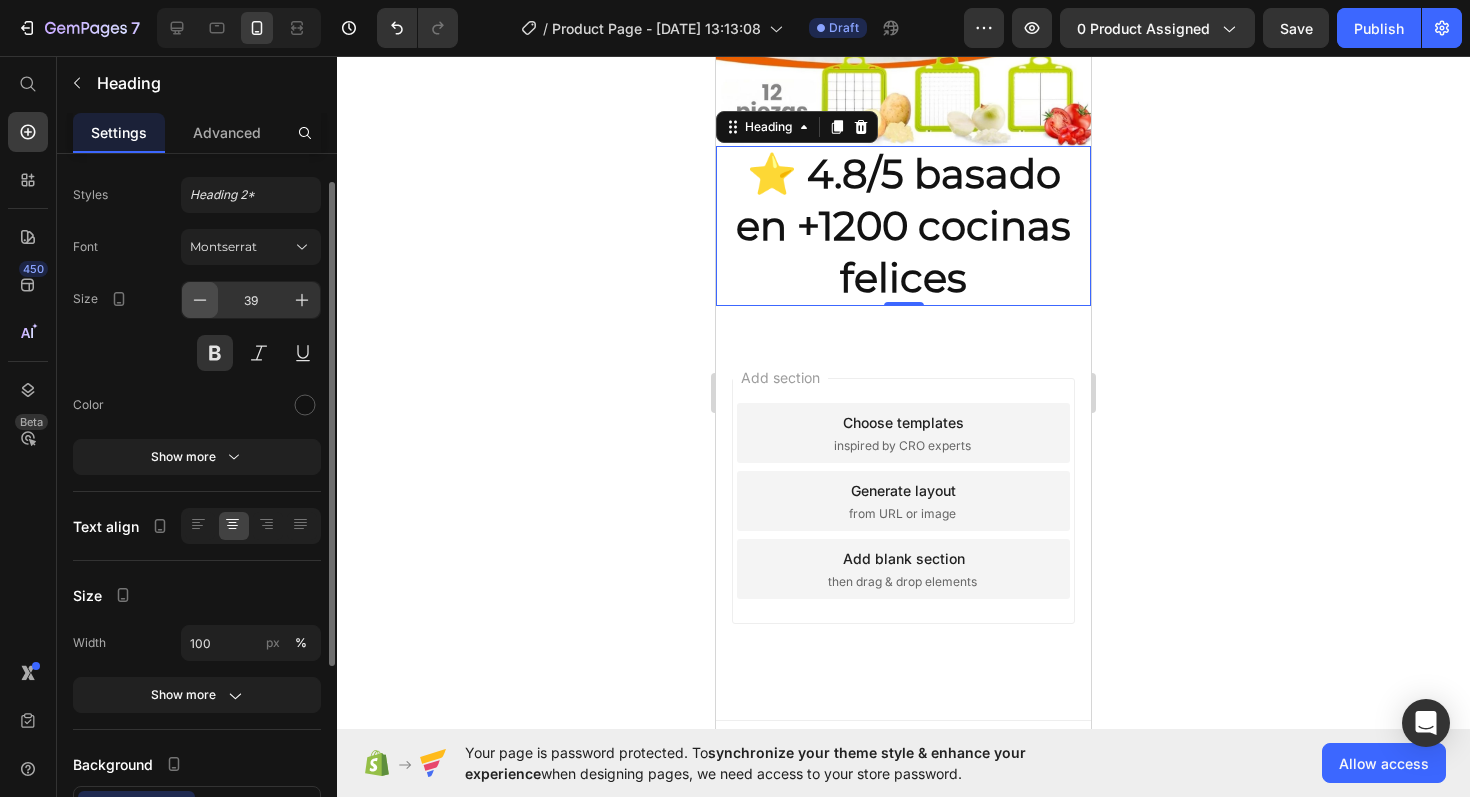 click 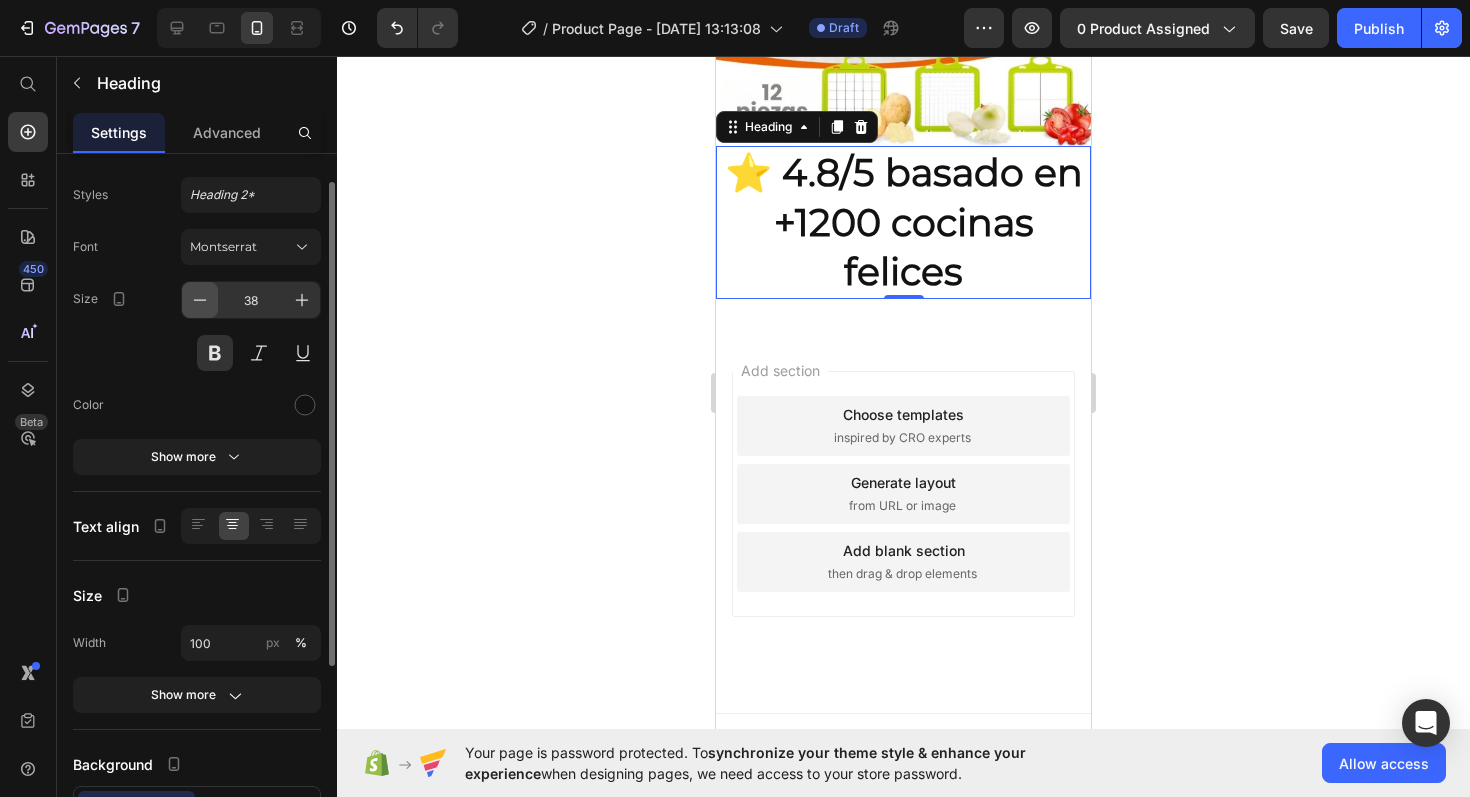 click 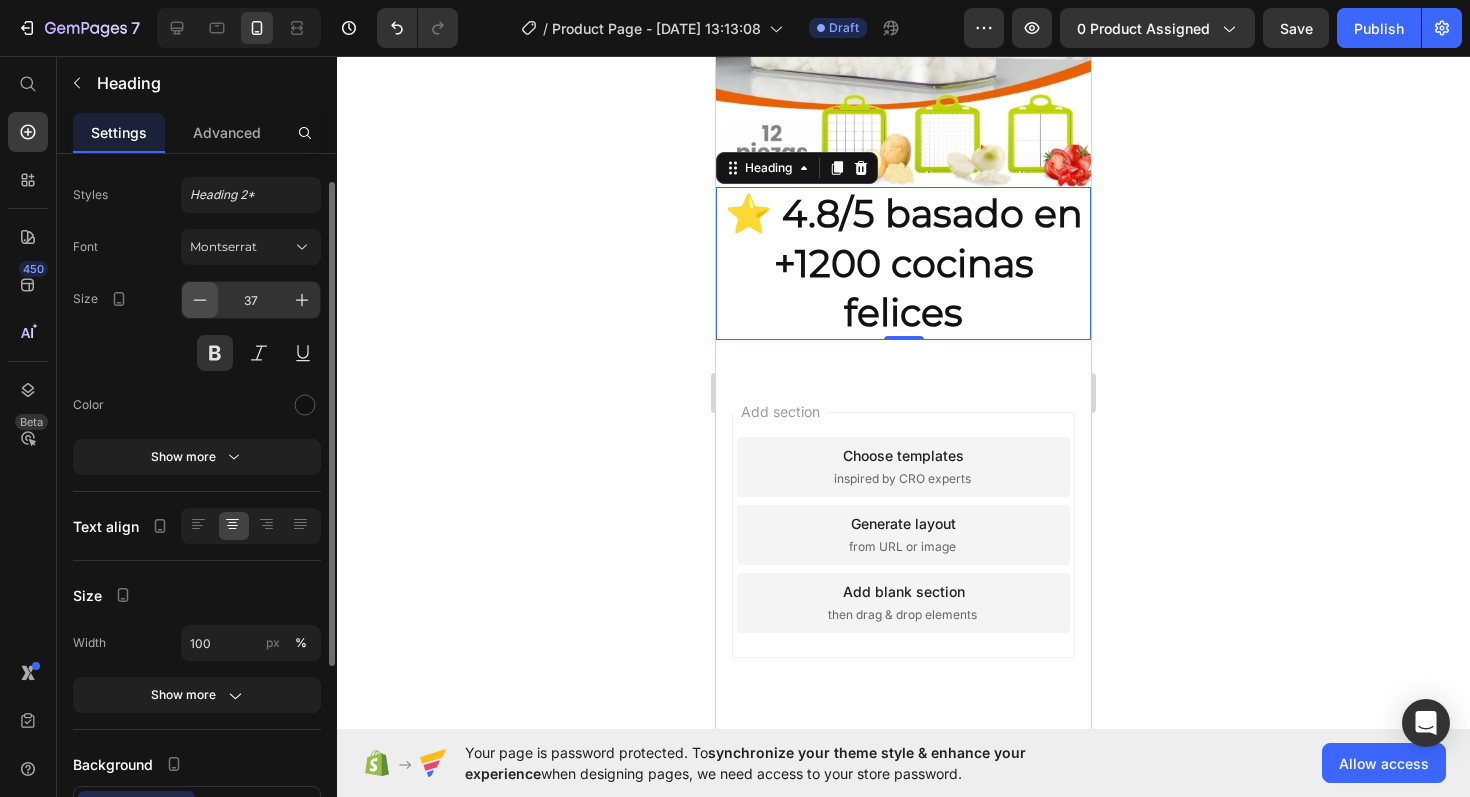 click 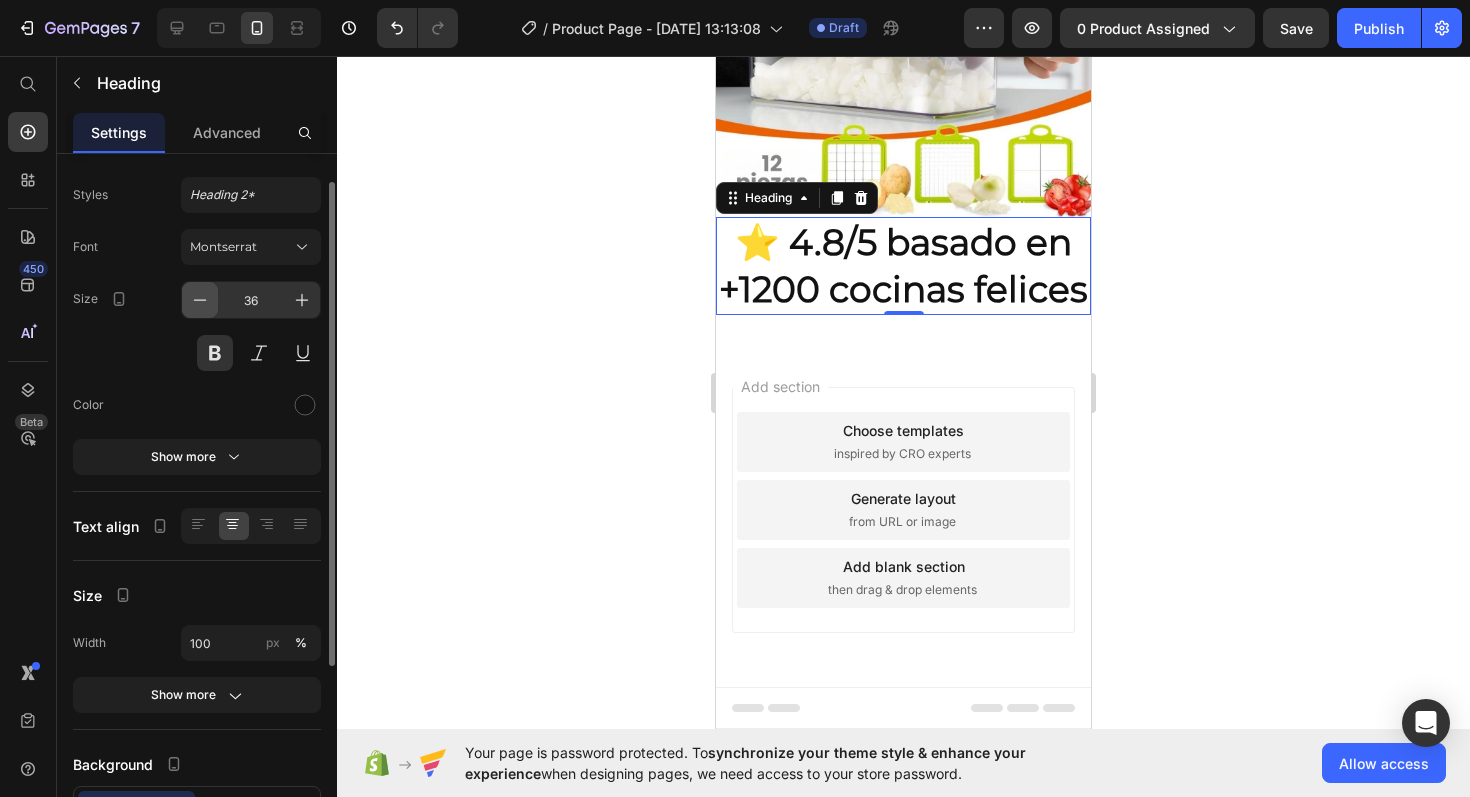 click 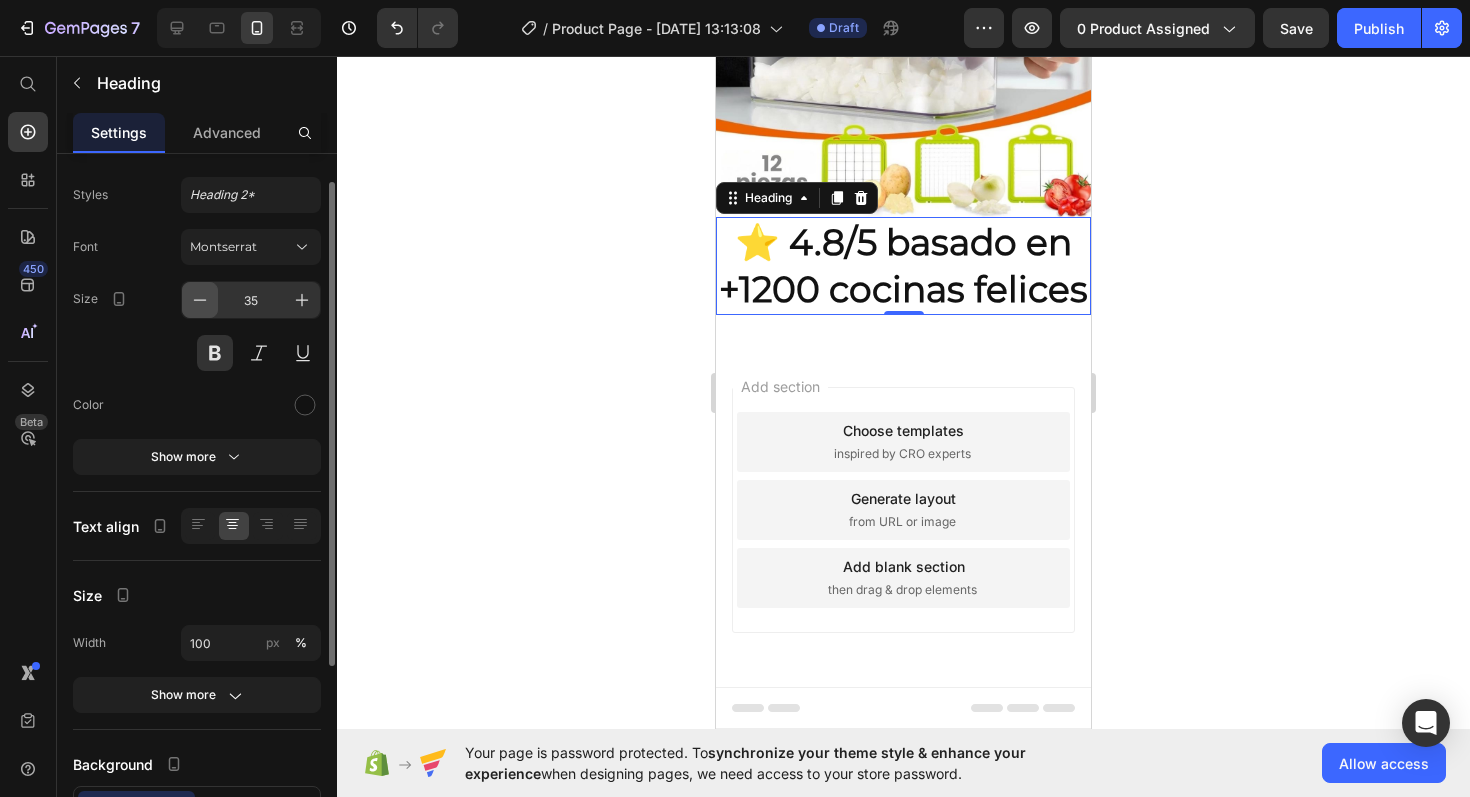 click 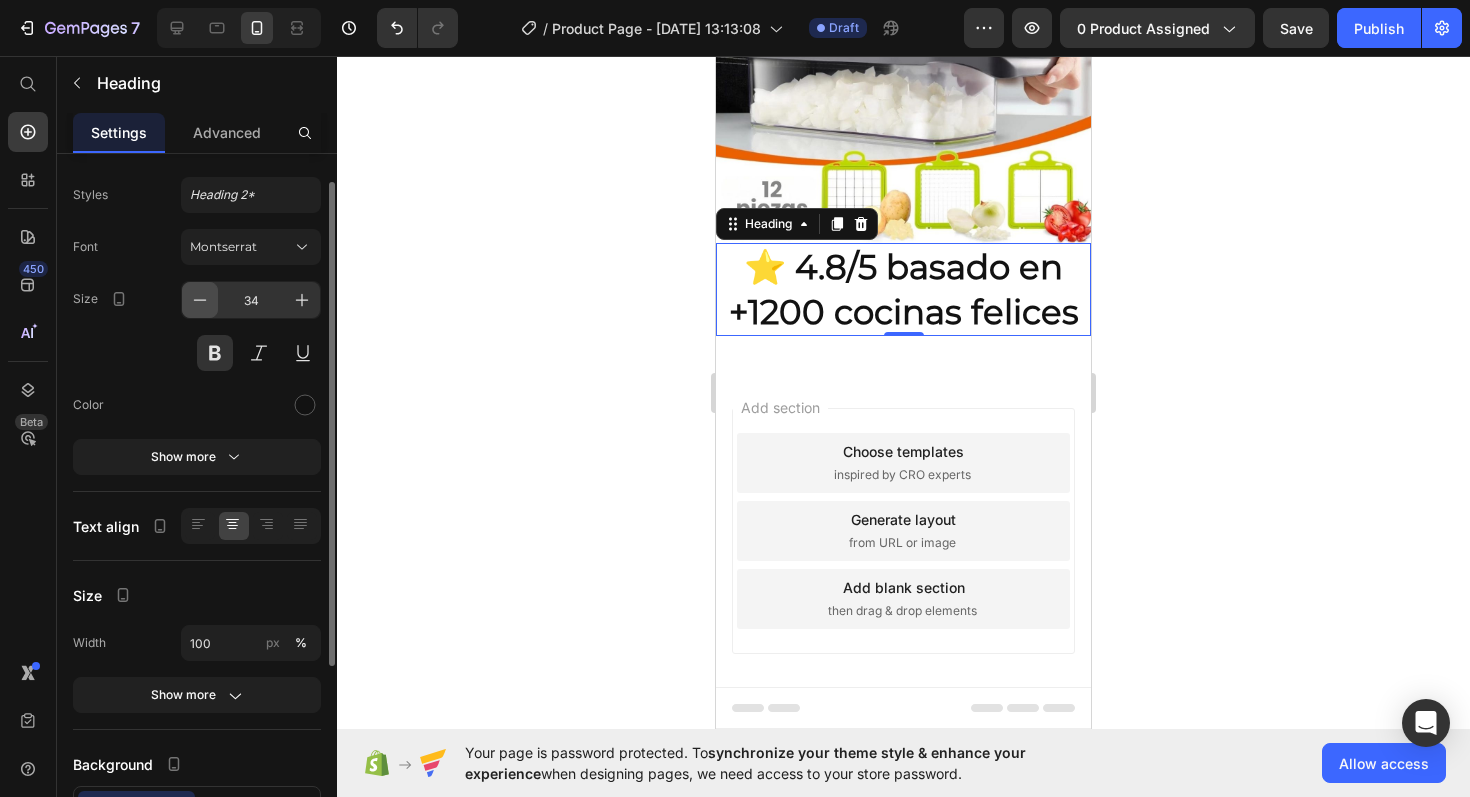 click 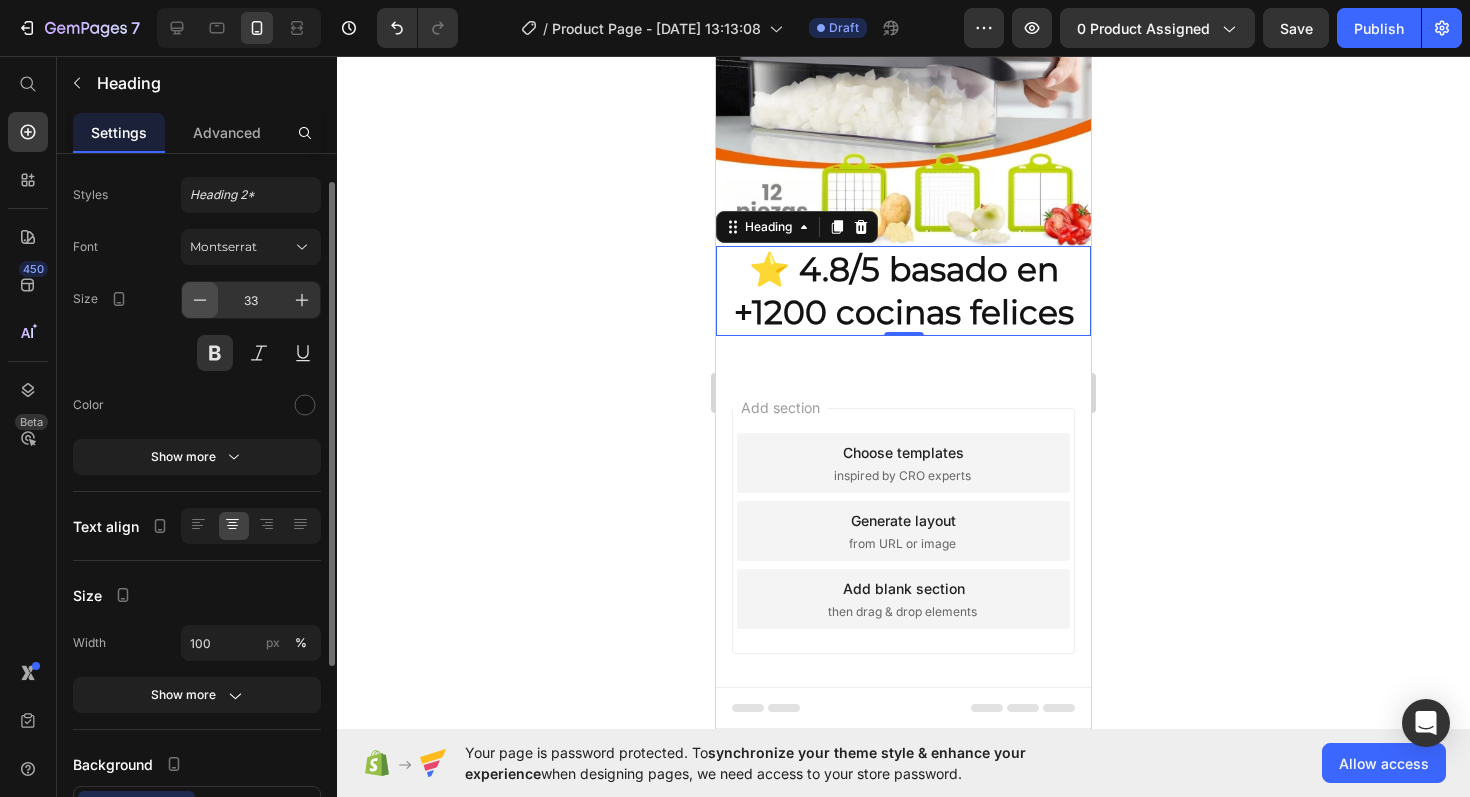 click 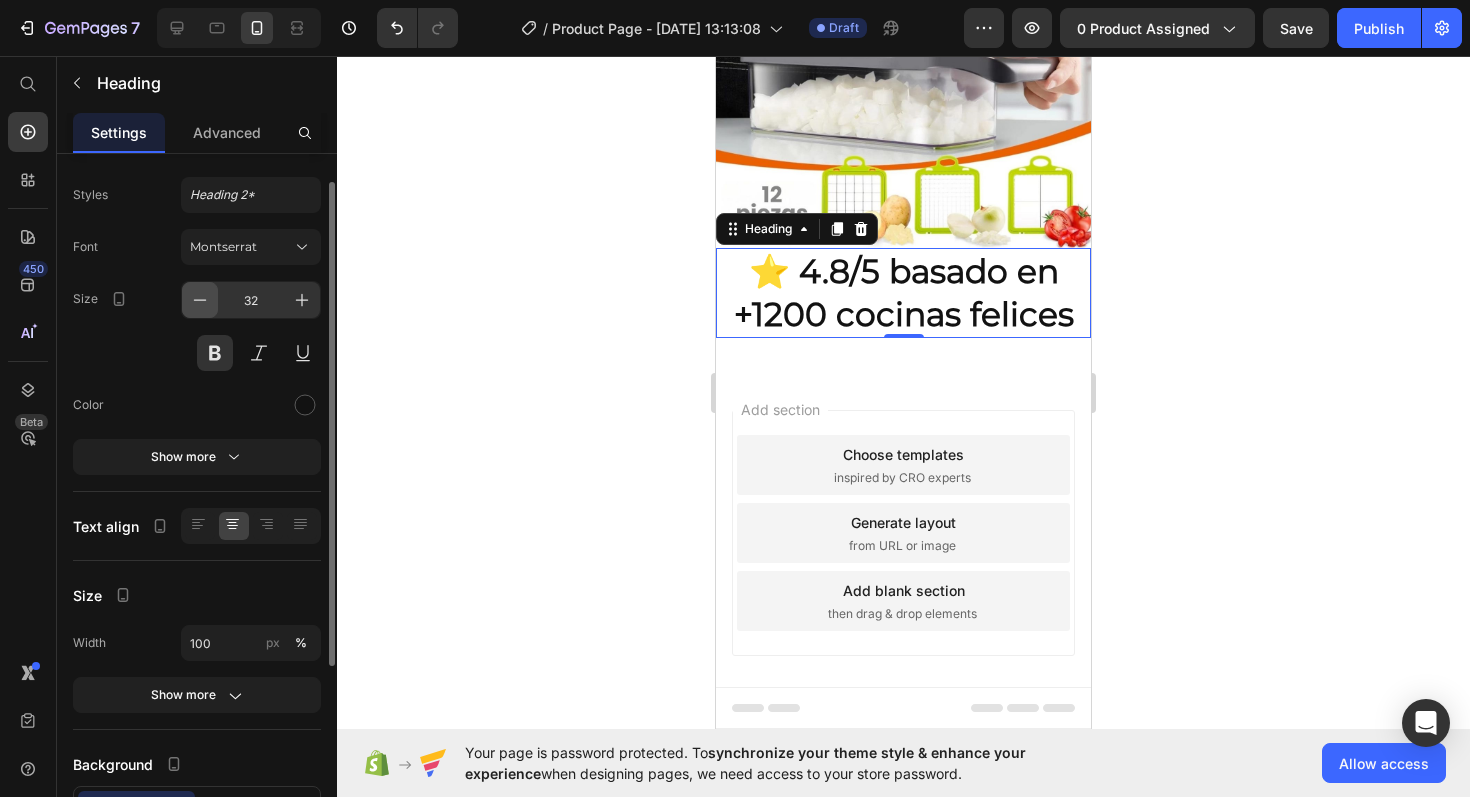click 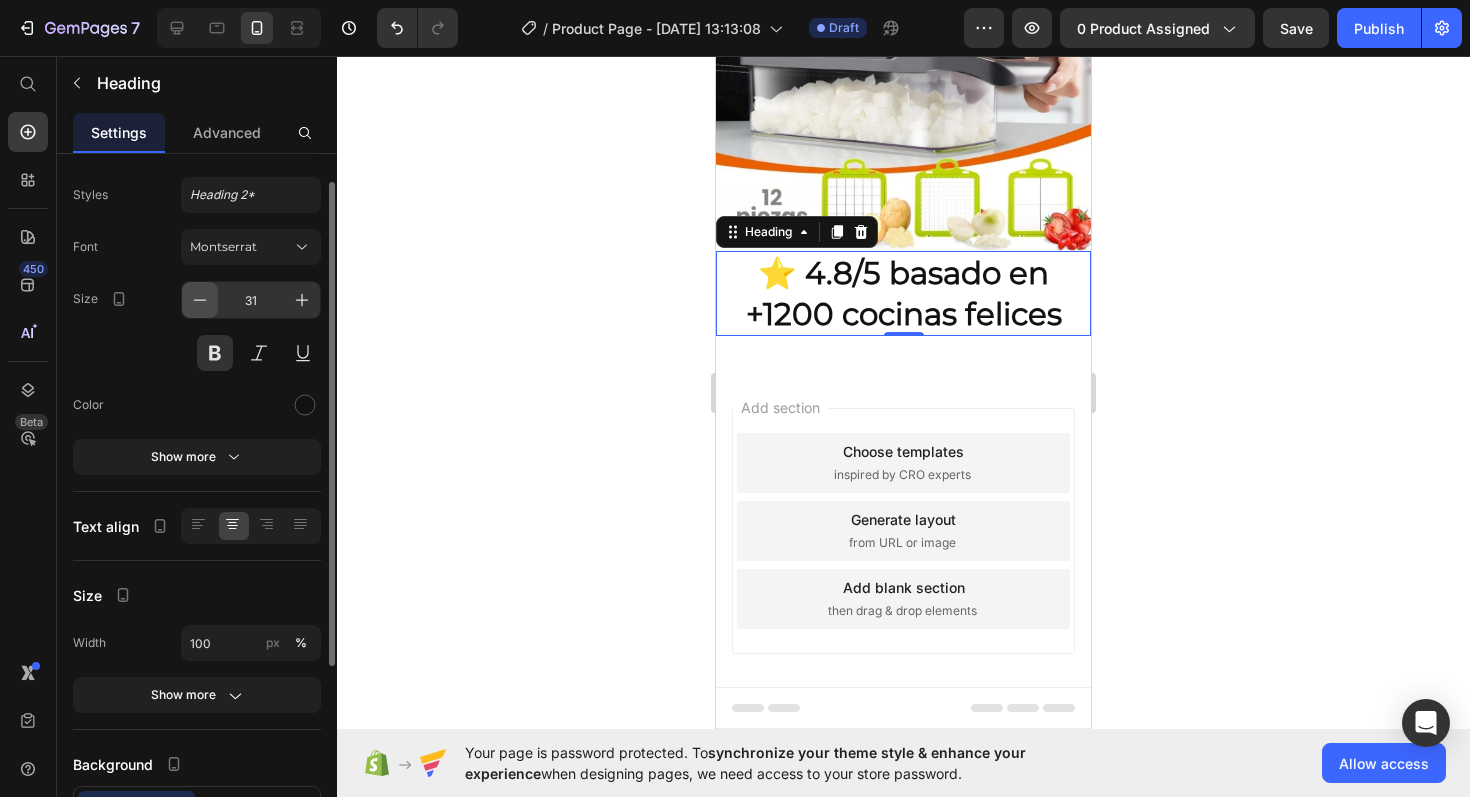 click 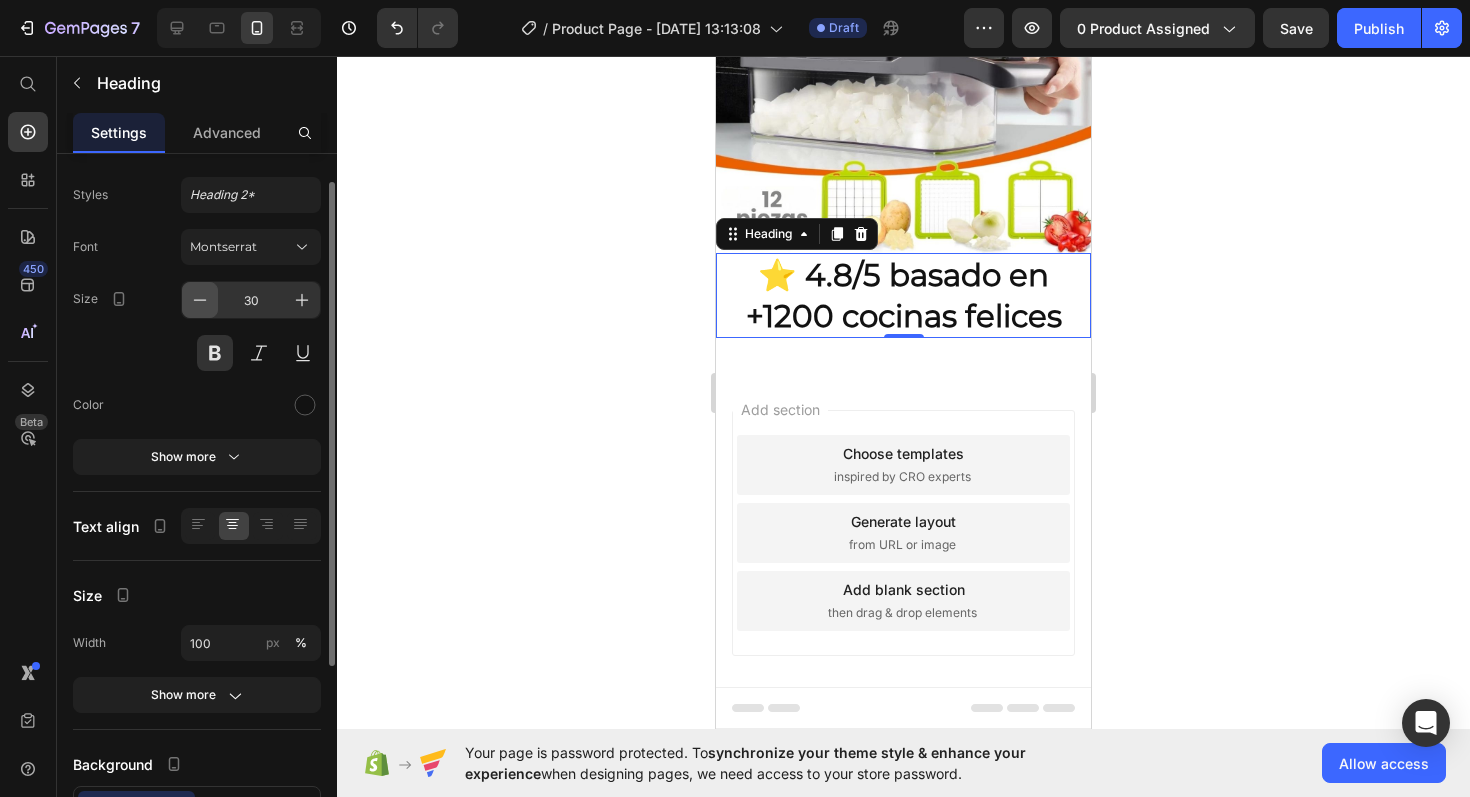click 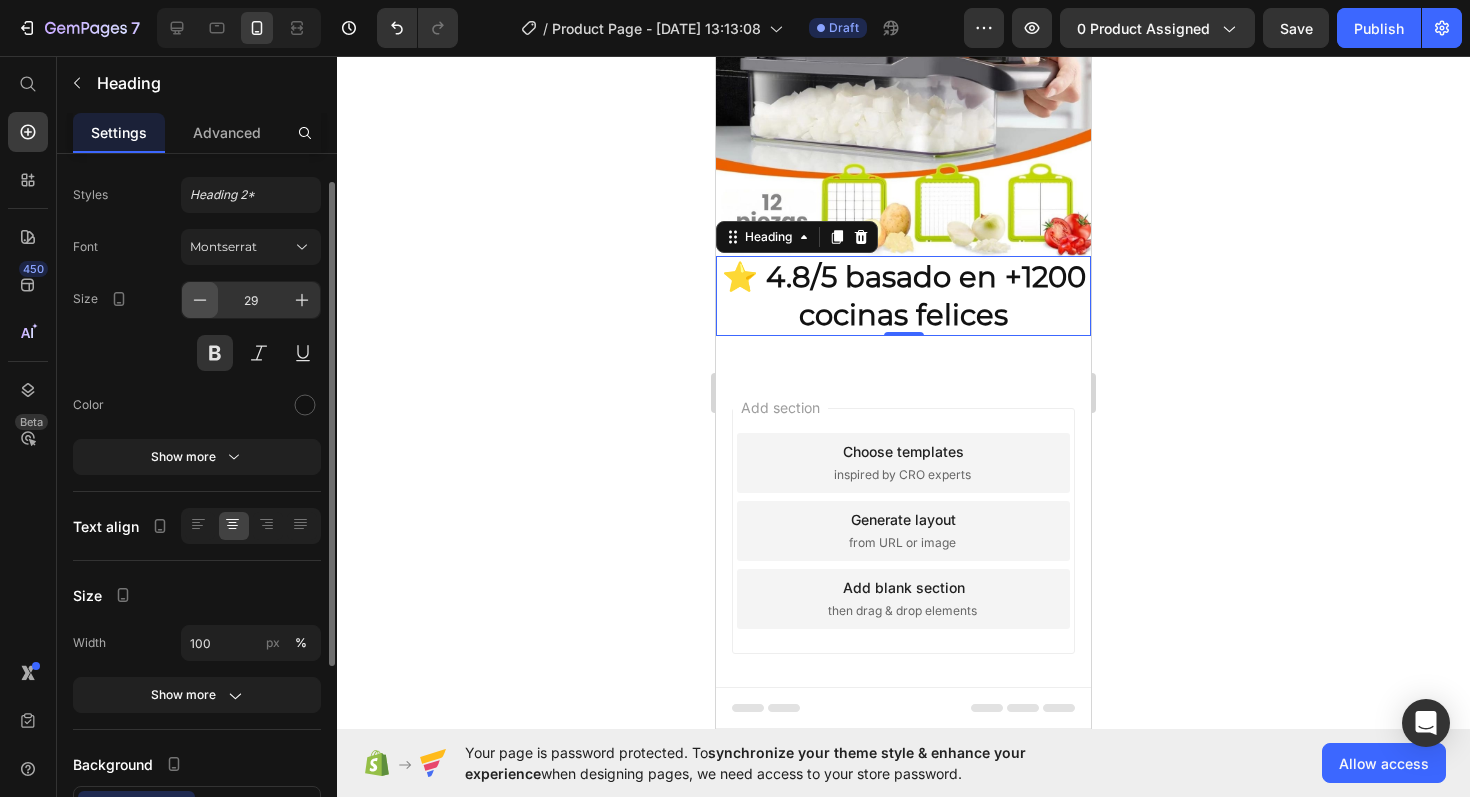 click 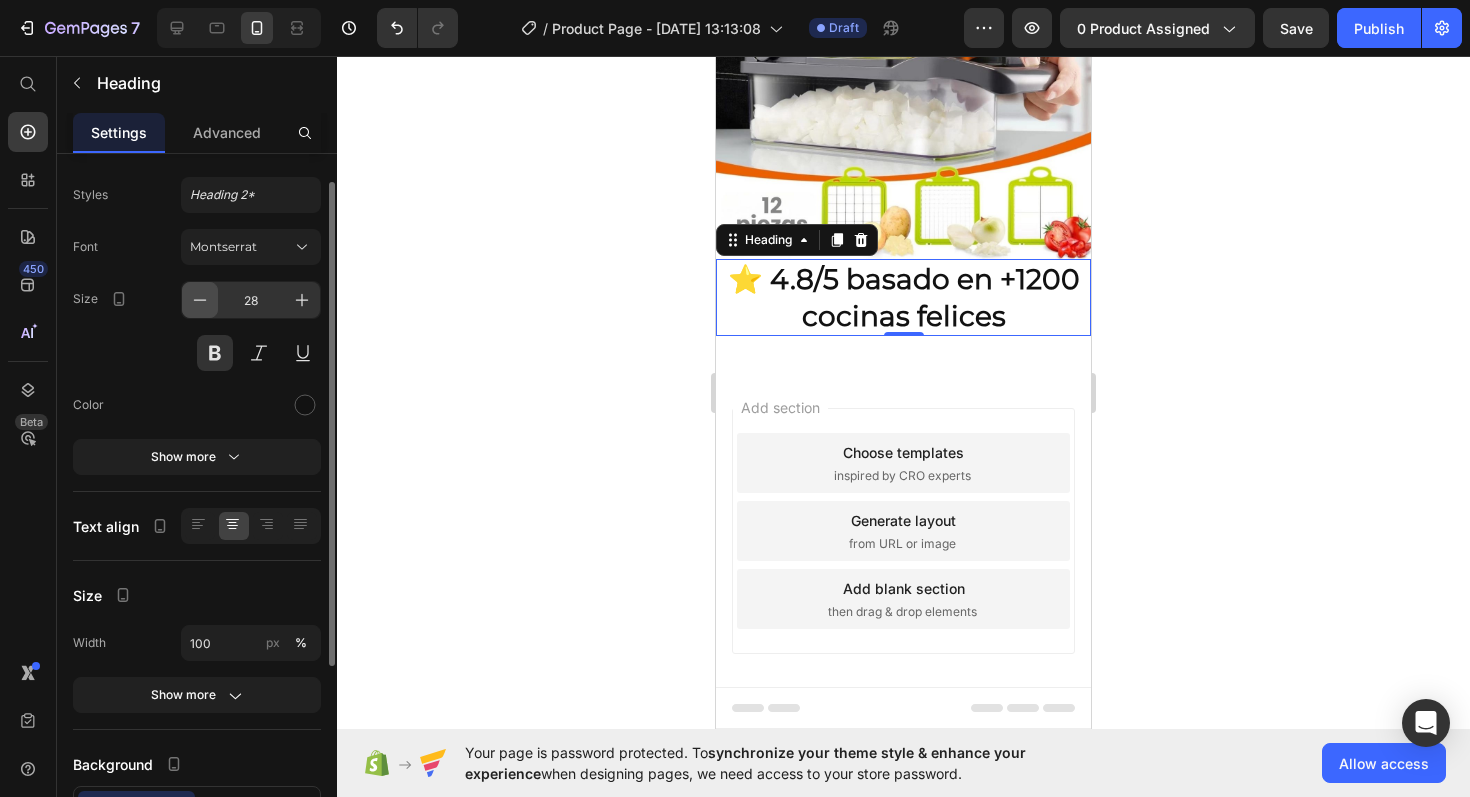 click 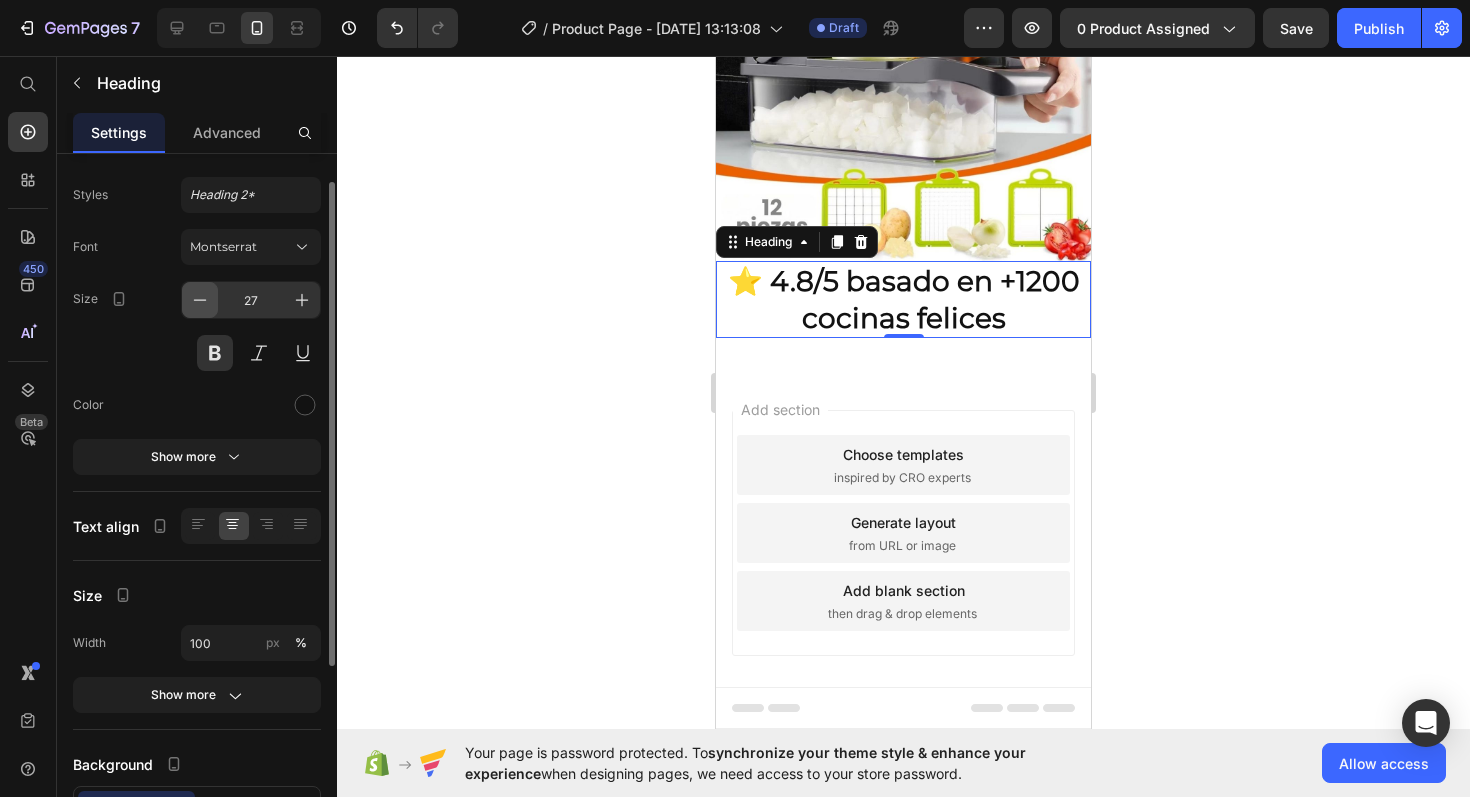 click 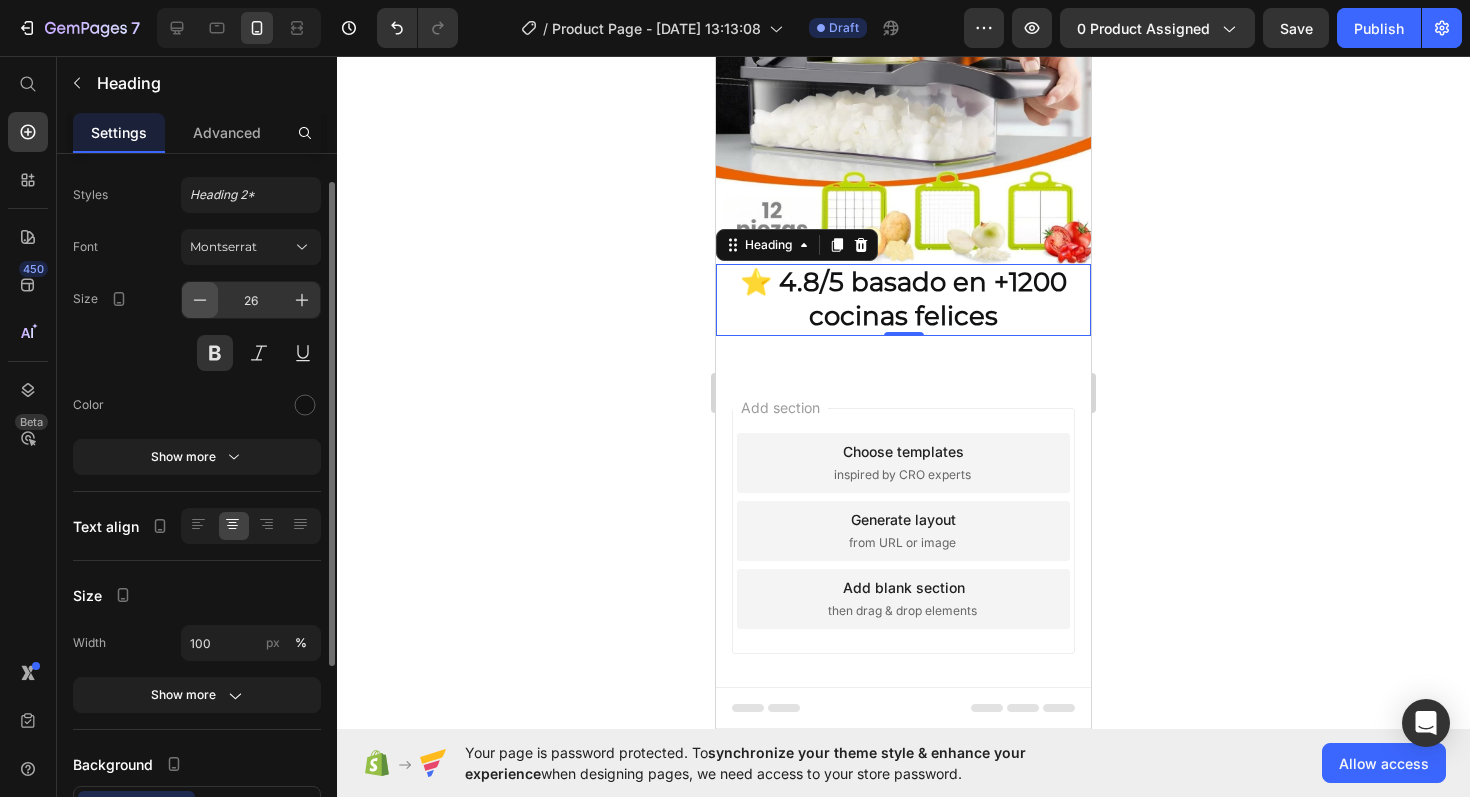 click 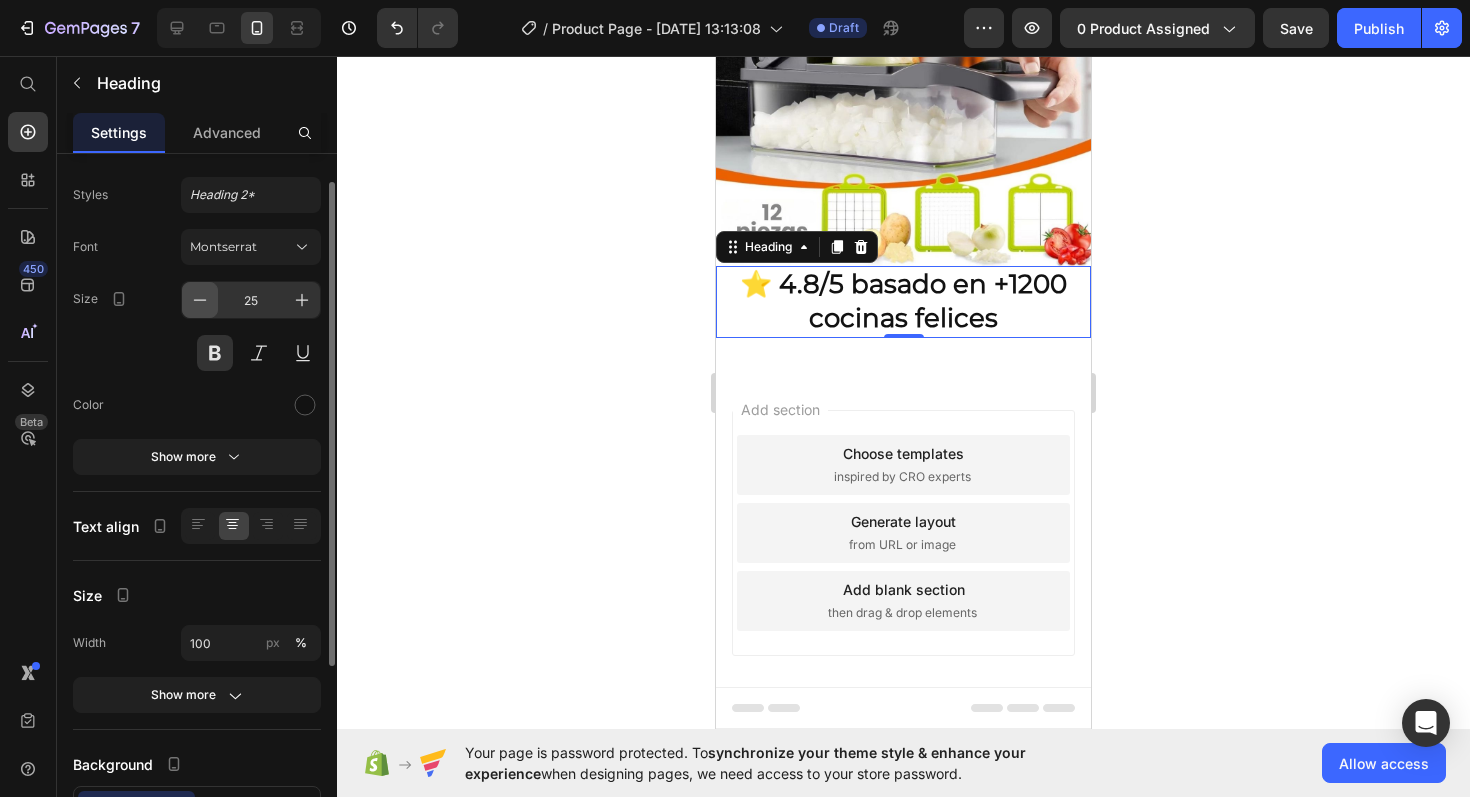 click 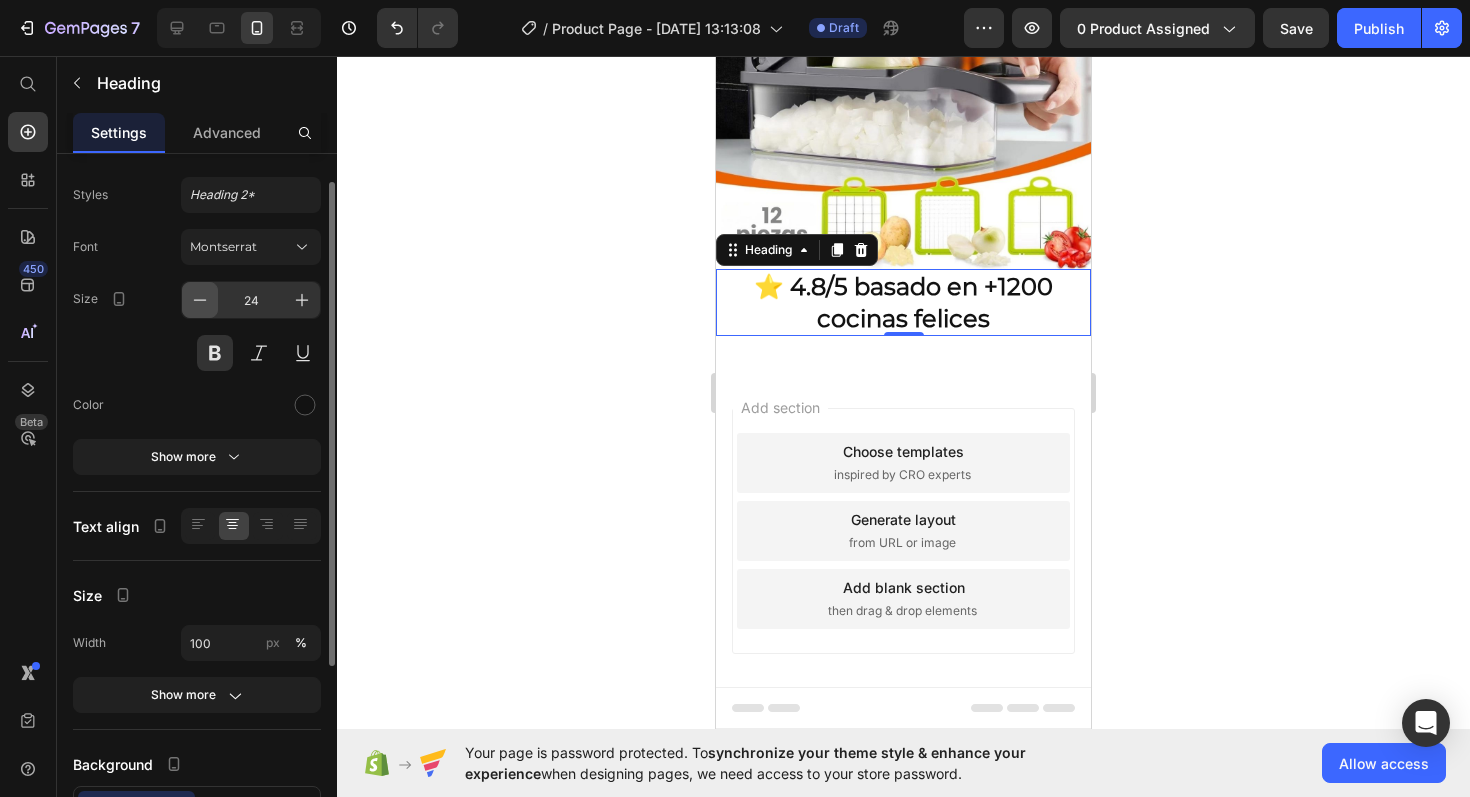 click 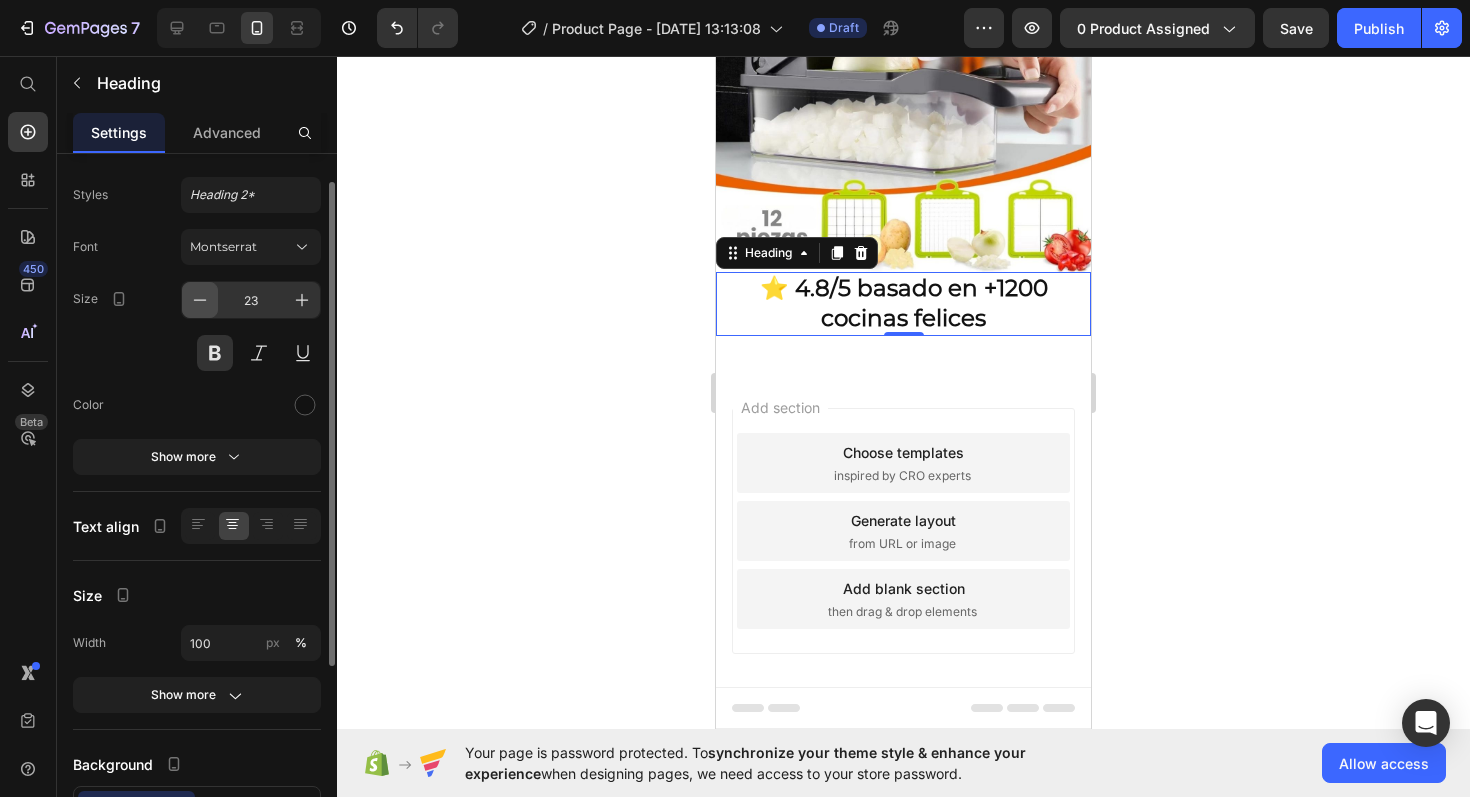 click 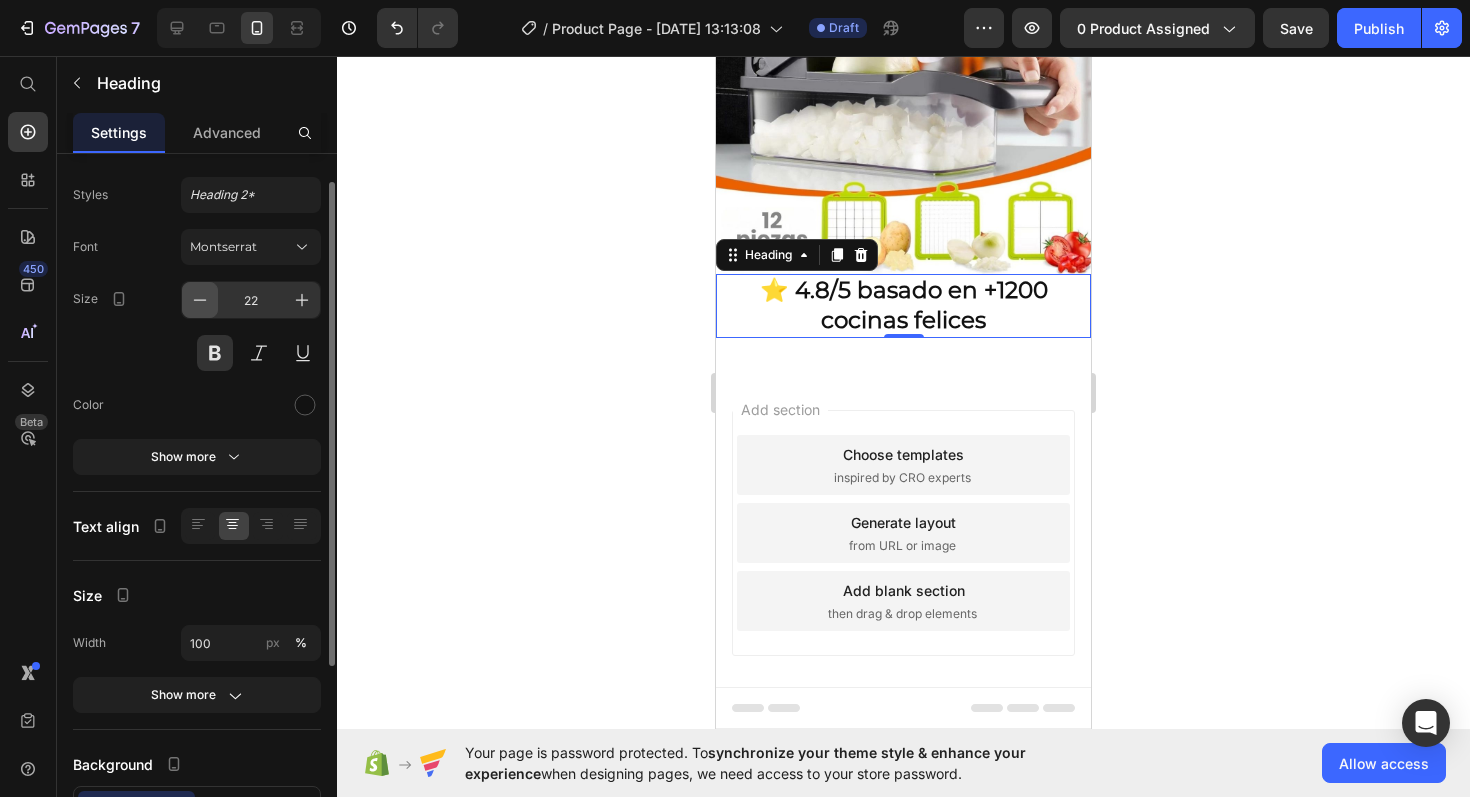 click 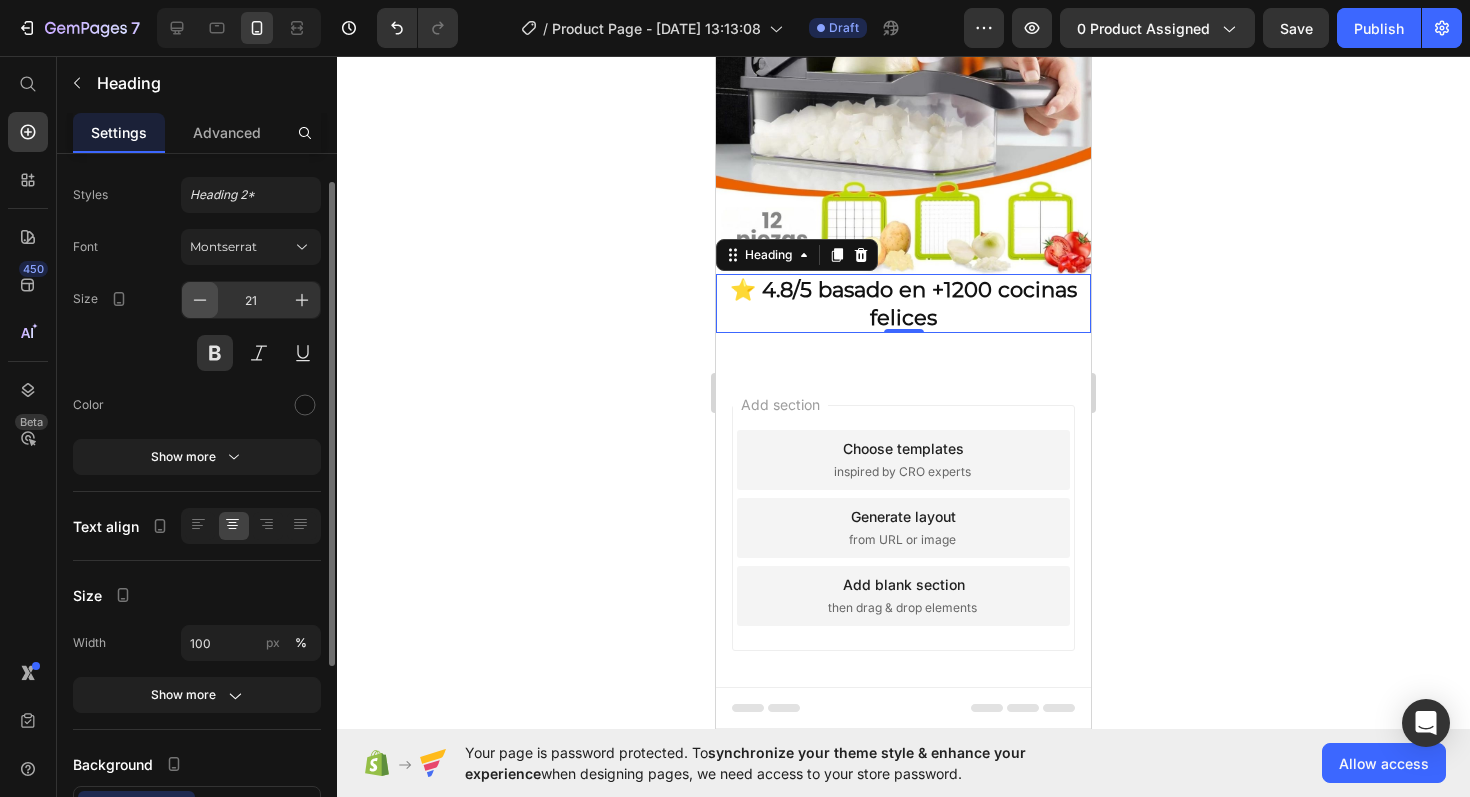 click 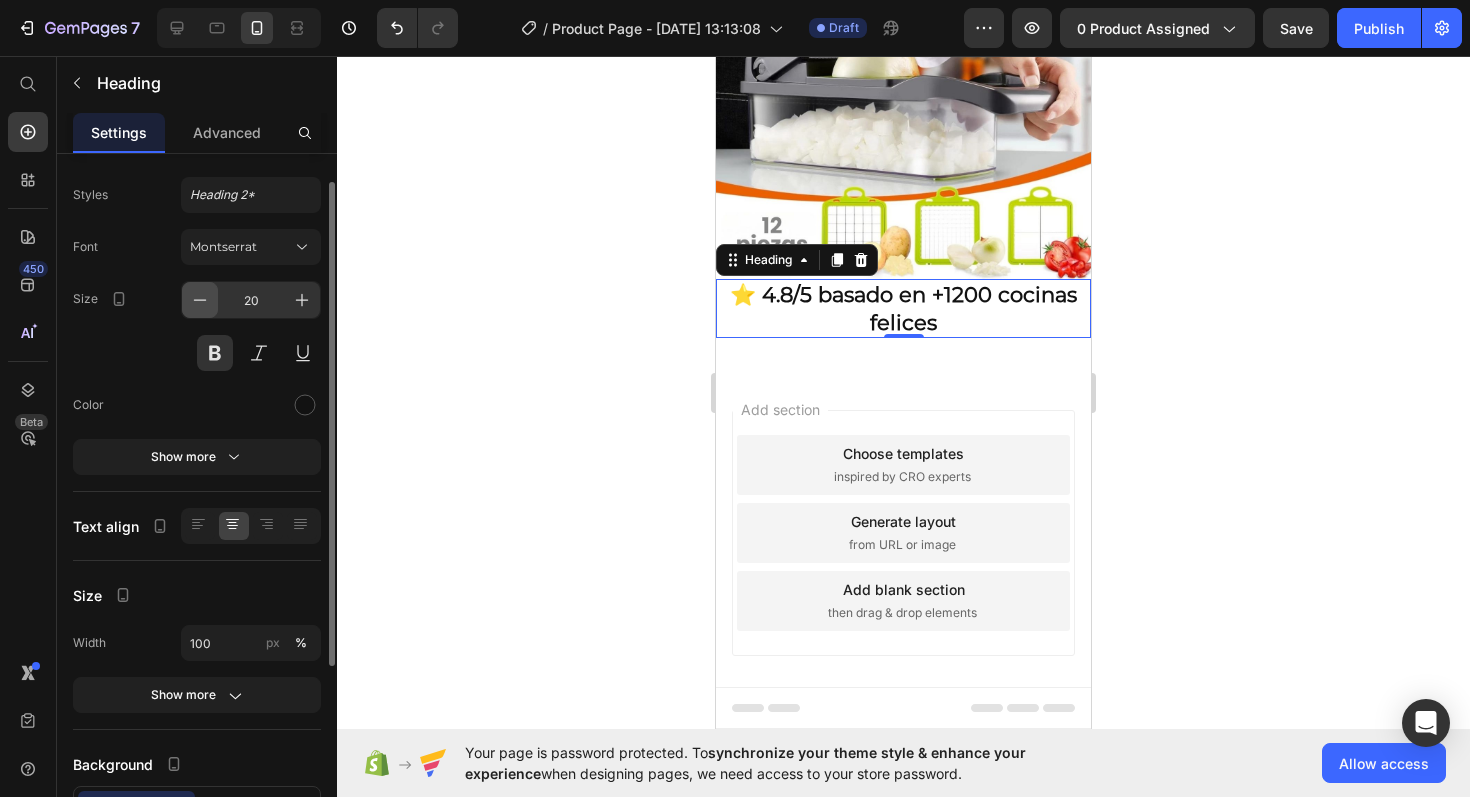 click 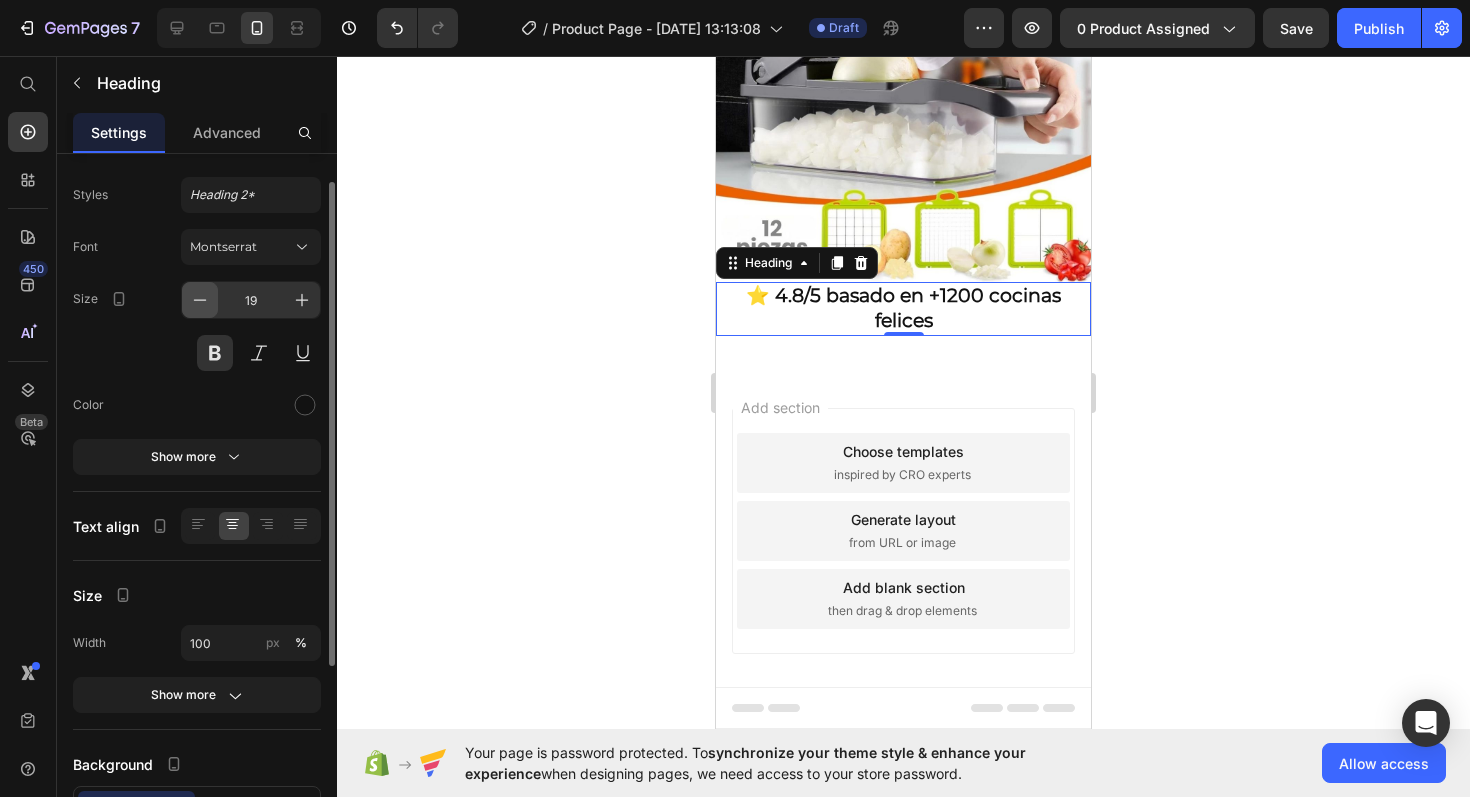 click 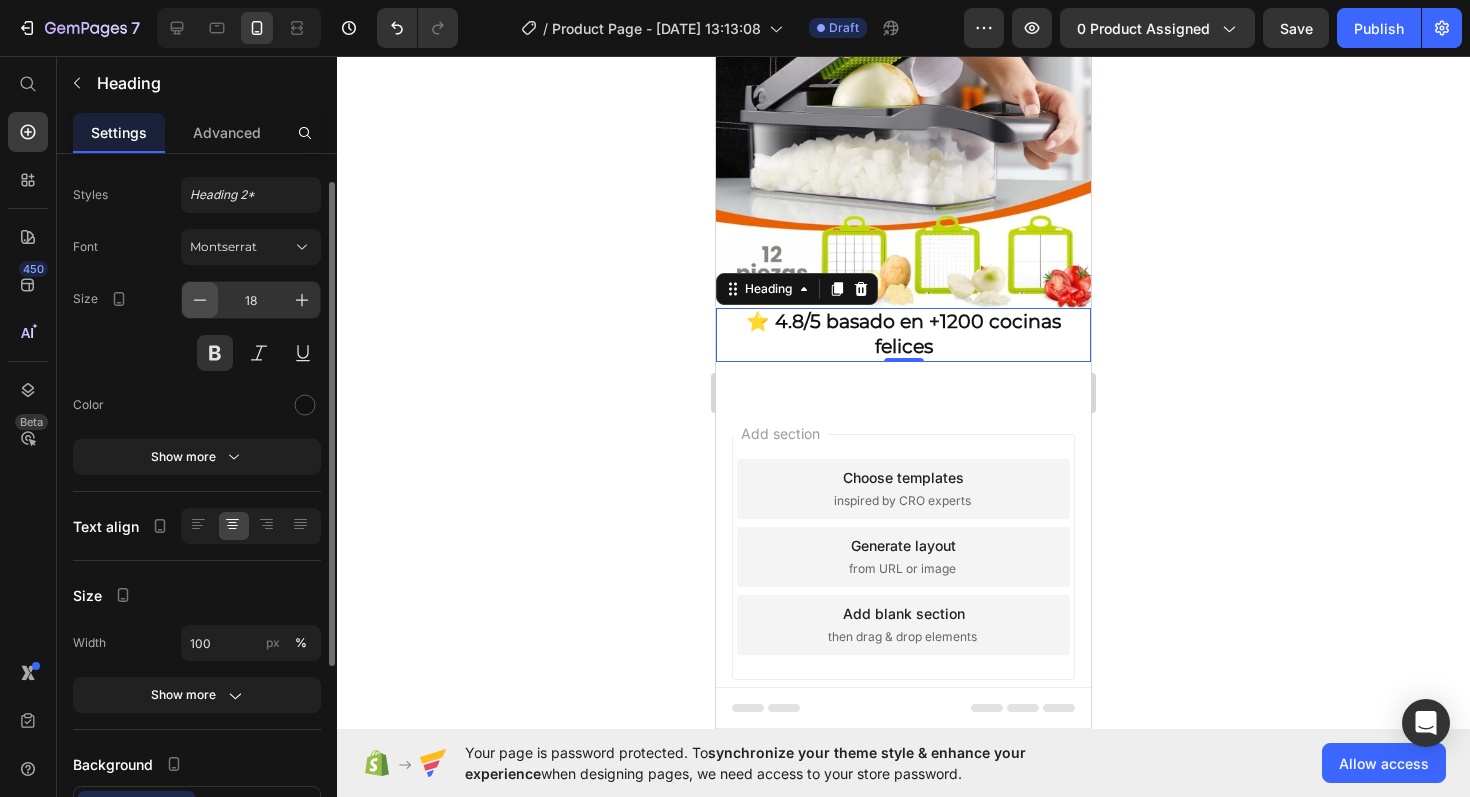 click 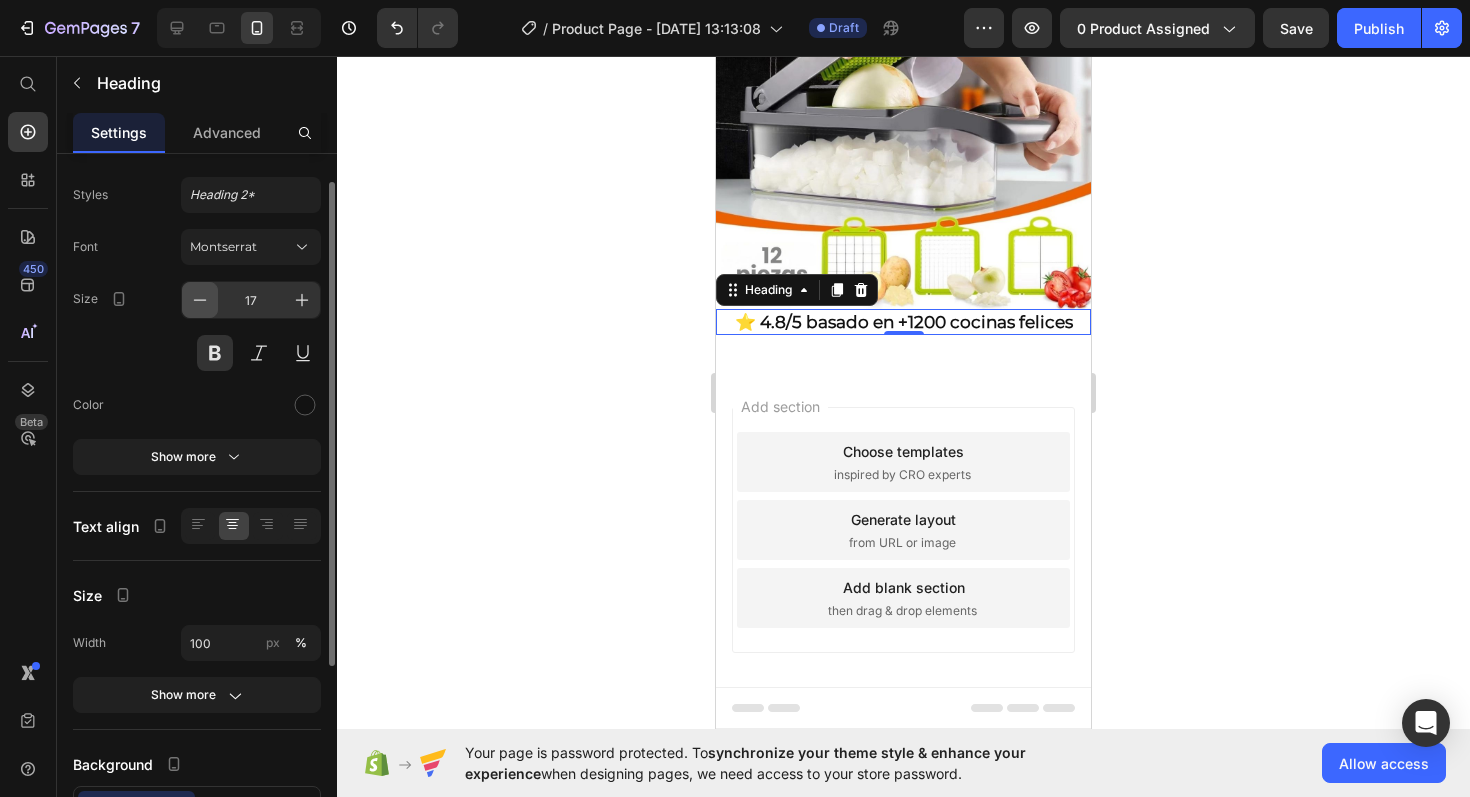 click 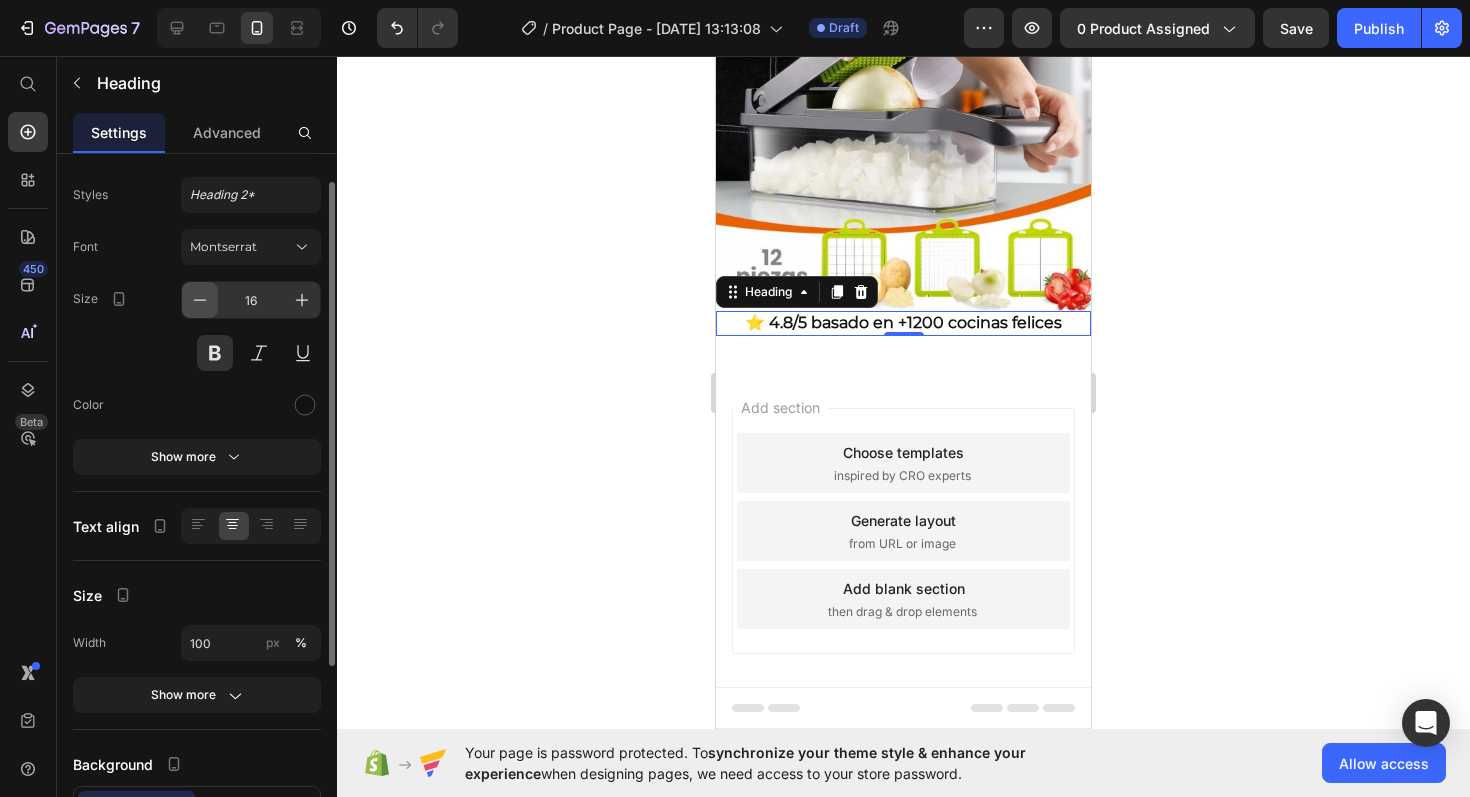 click 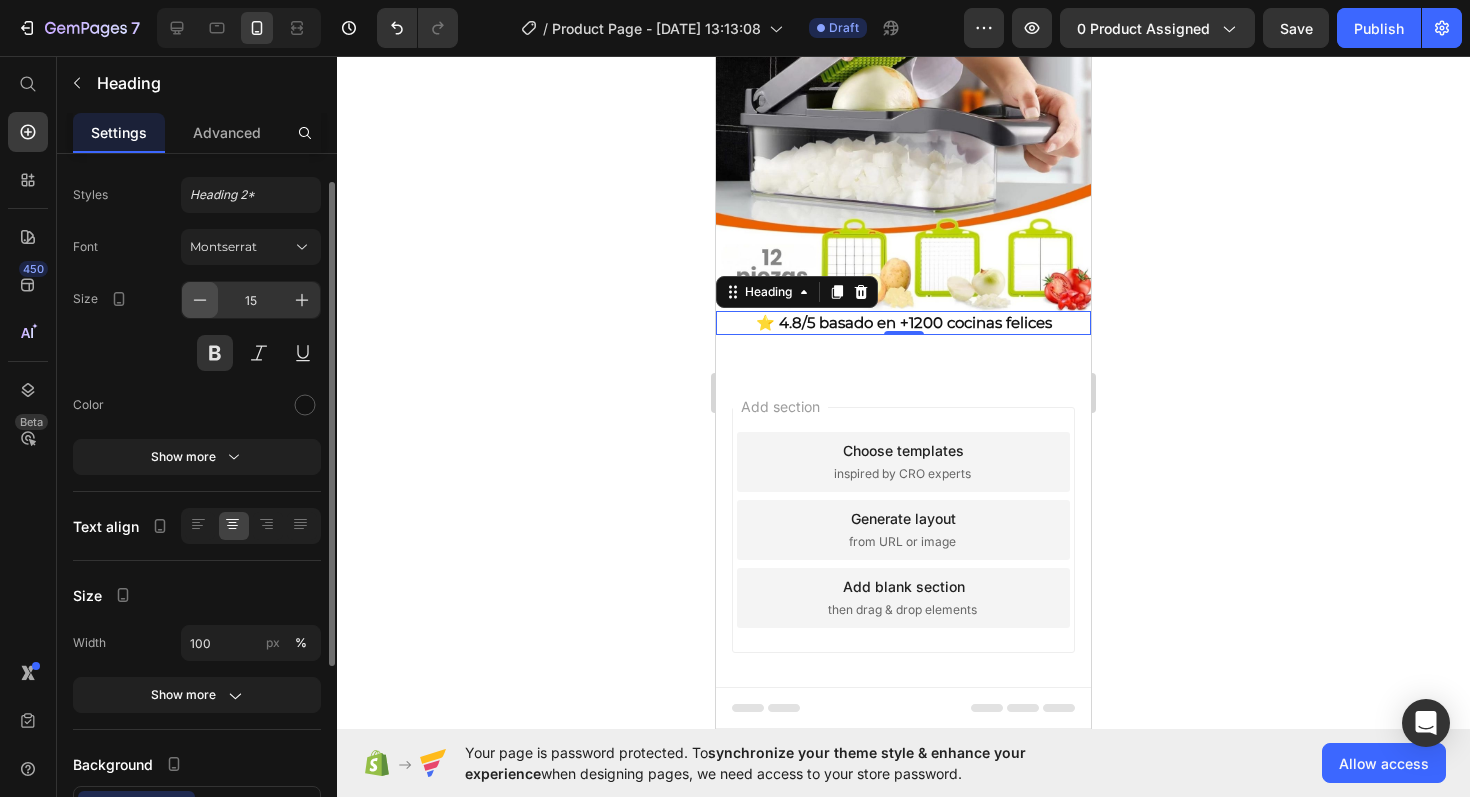 scroll, scrollTop: 319, scrollLeft: 0, axis: vertical 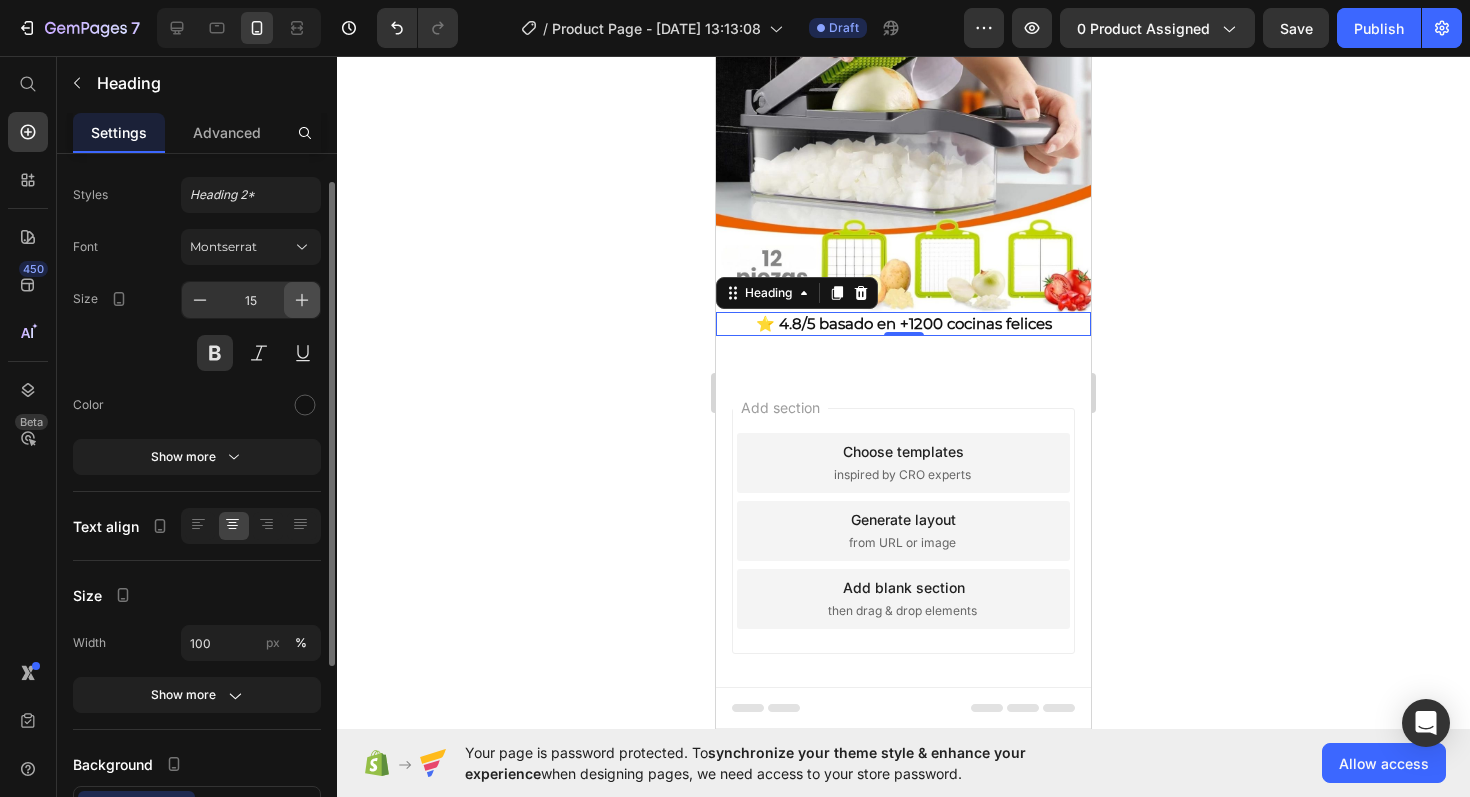 click 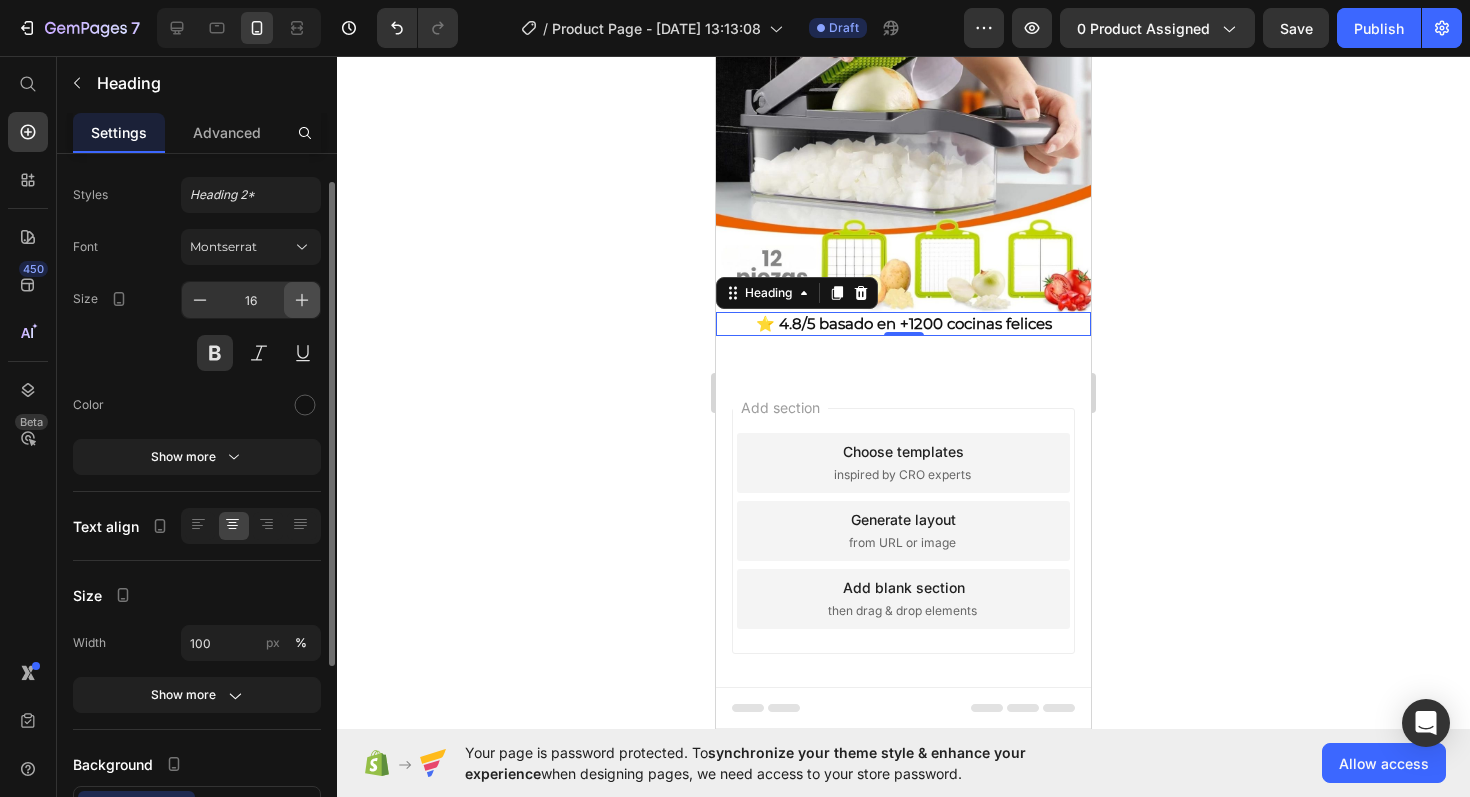 scroll, scrollTop: 320, scrollLeft: 0, axis: vertical 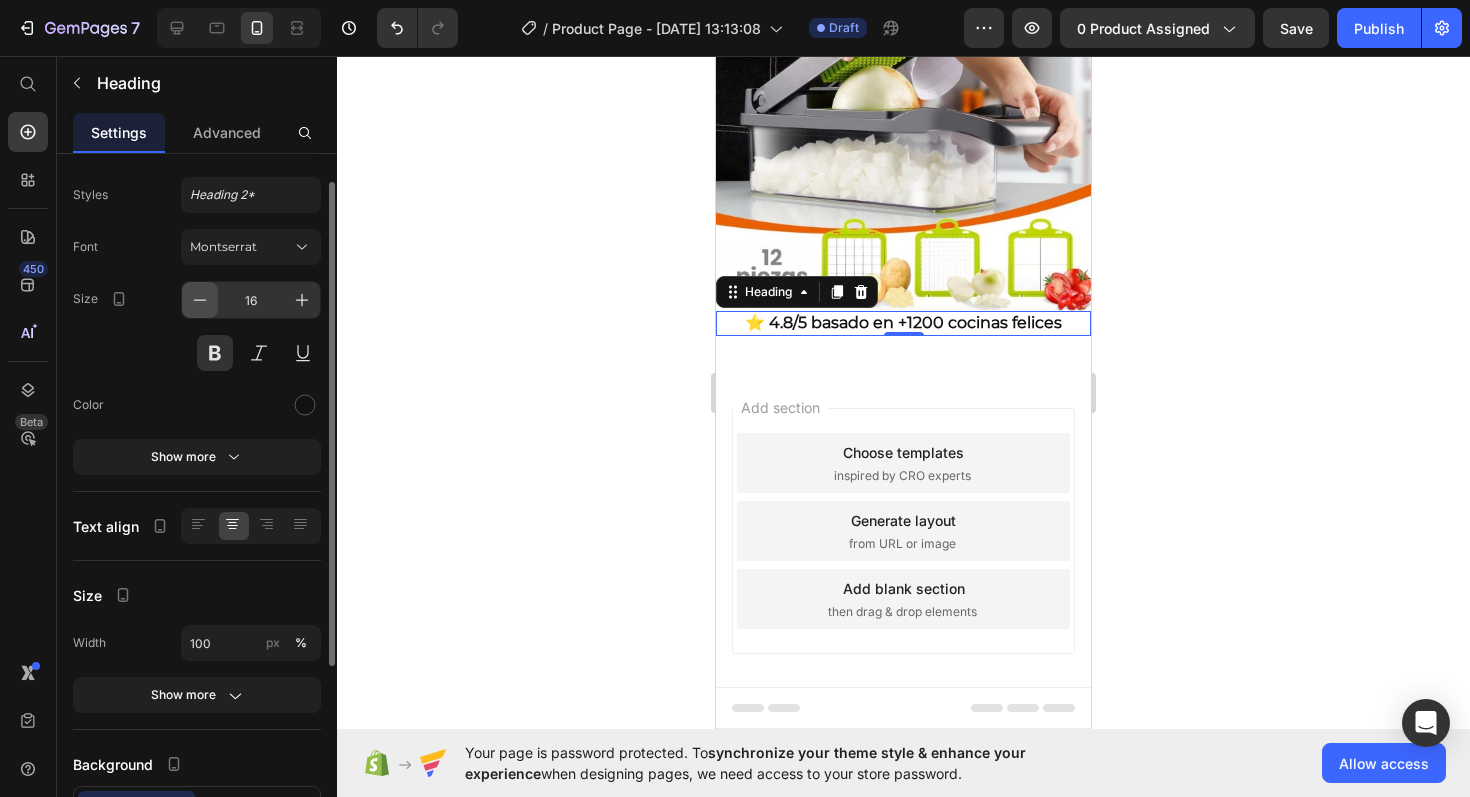 click at bounding box center (200, 300) 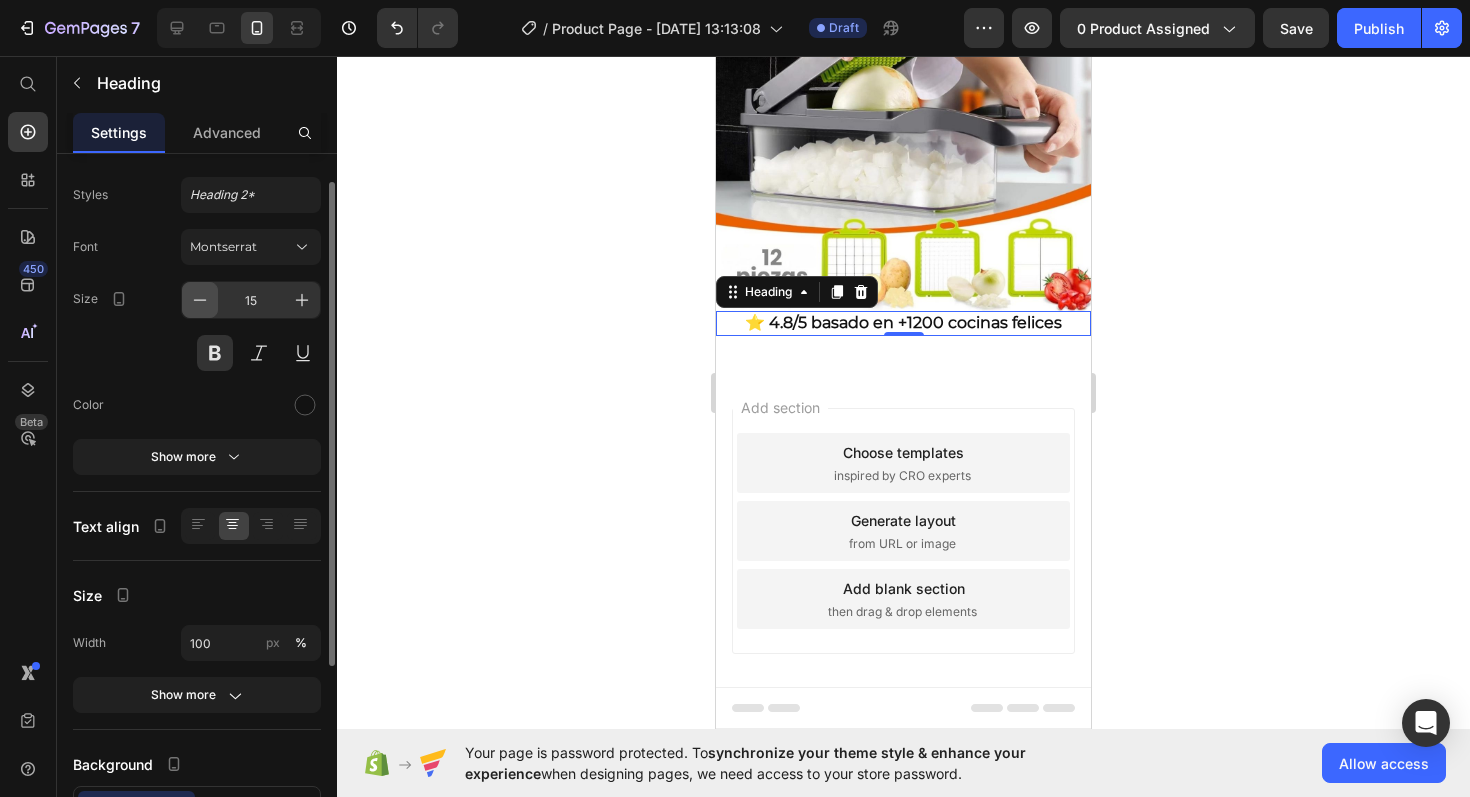 scroll, scrollTop: 319, scrollLeft: 0, axis: vertical 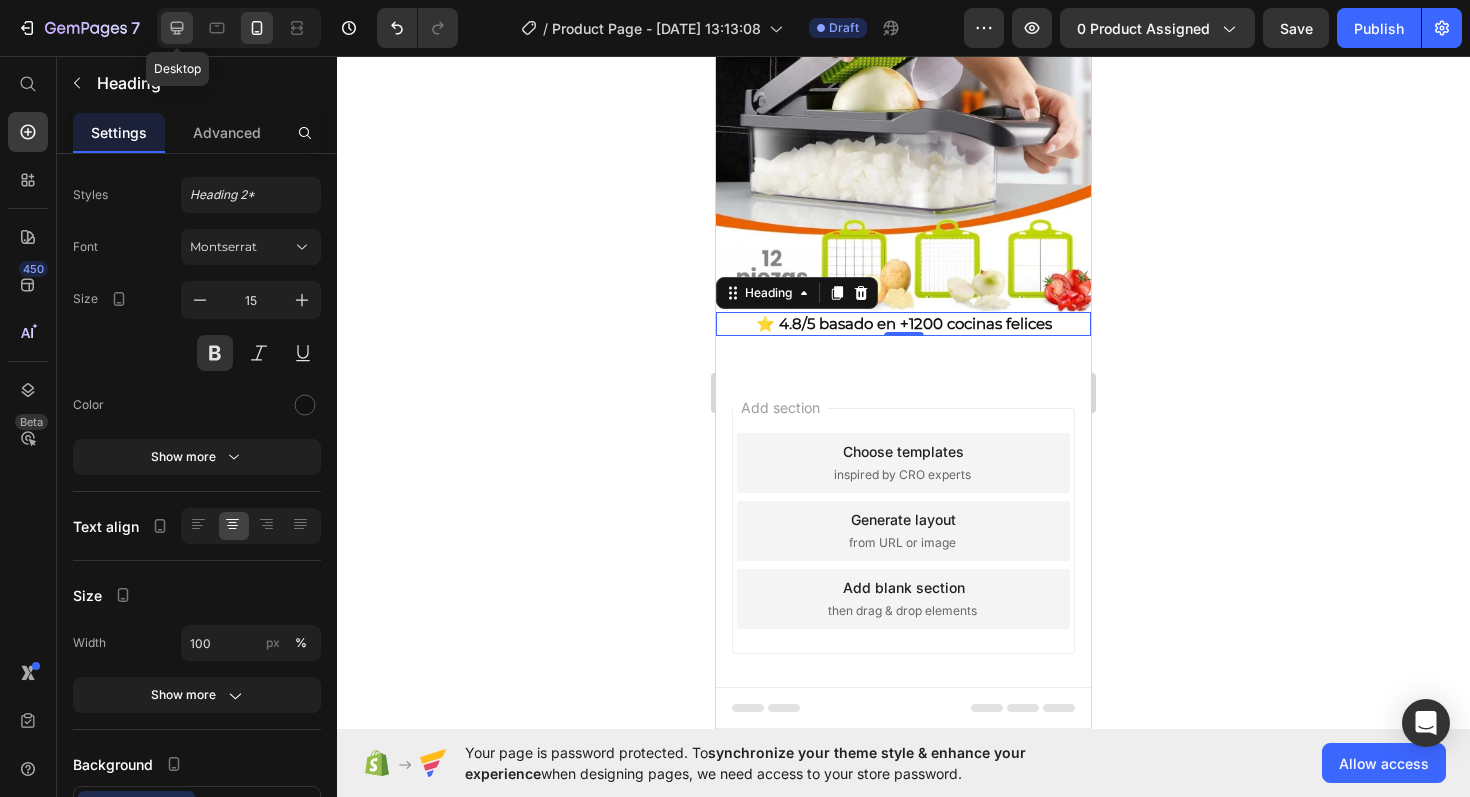 click 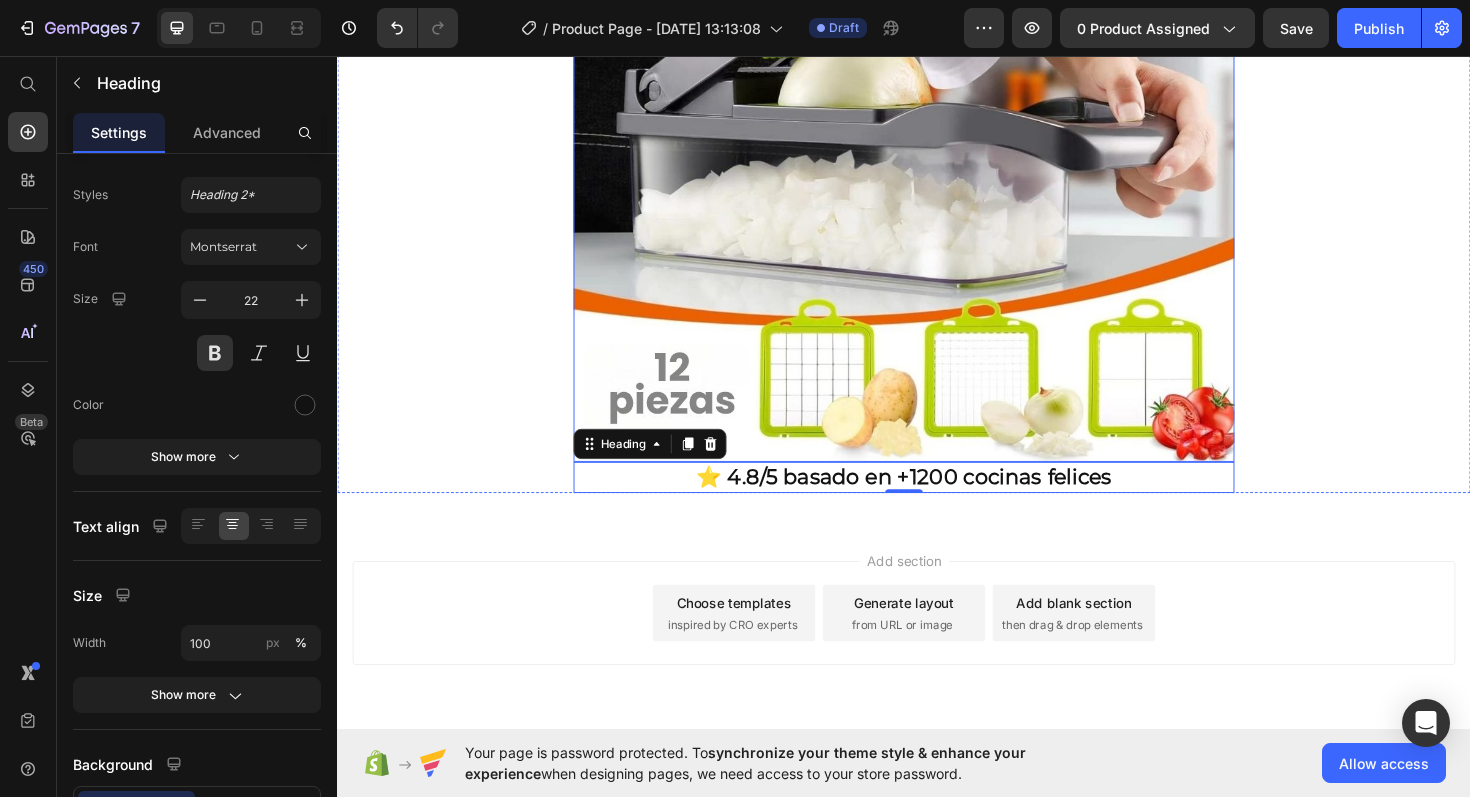 scroll, scrollTop: 606, scrollLeft: 0, axis: vertical 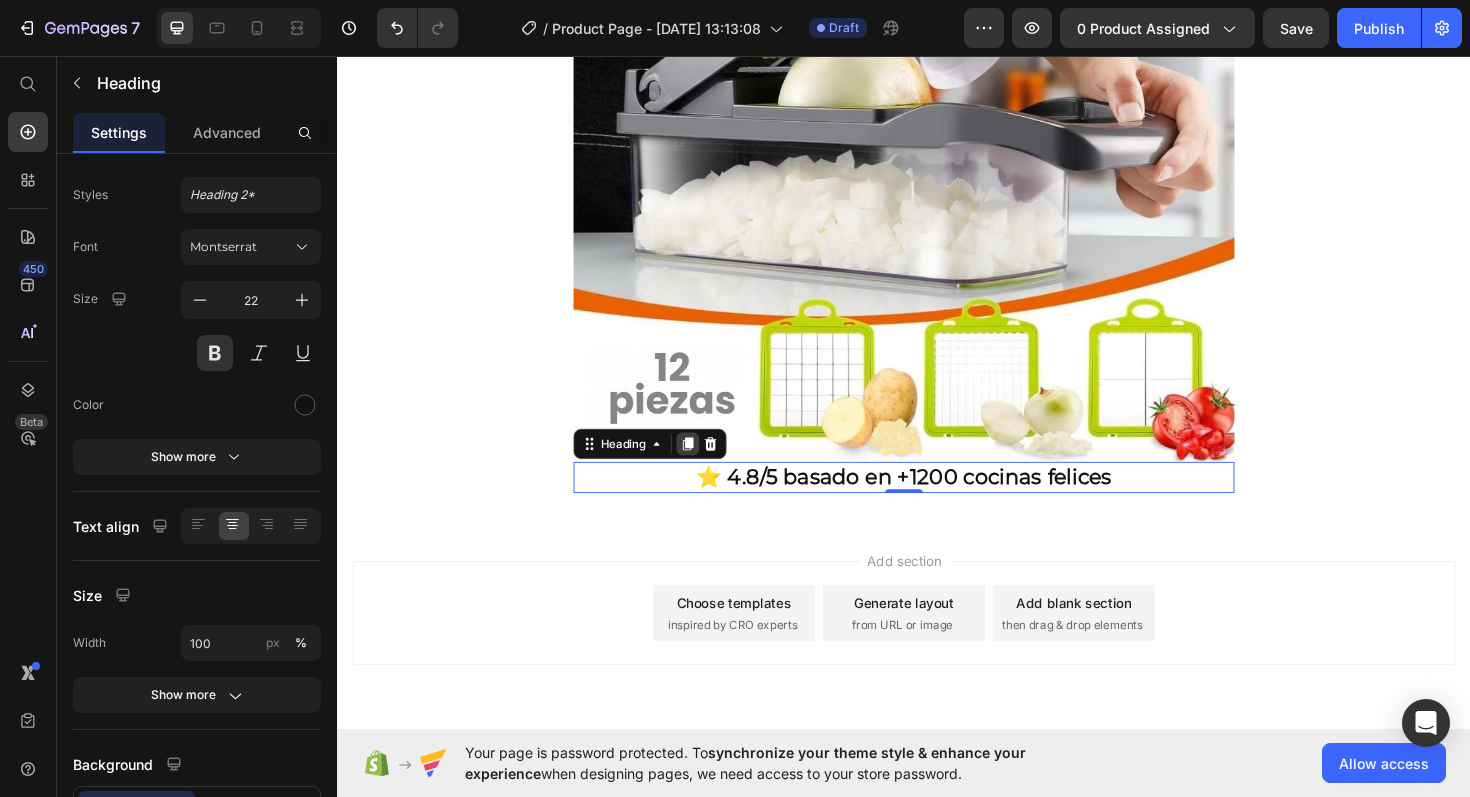 click 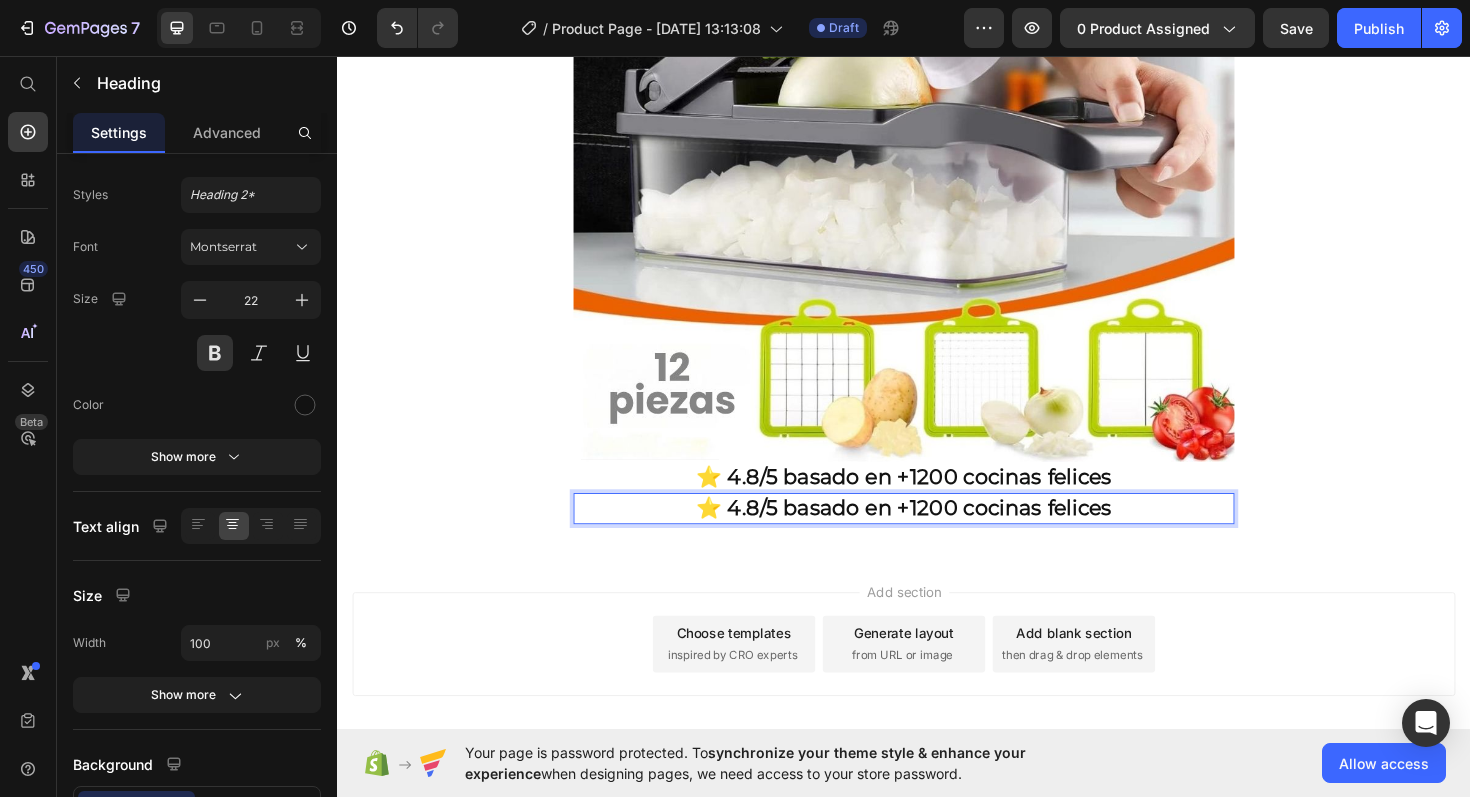 click on "⭐ 4.8/5 basado en +1200 cocinas felices" at bounding box center [937, 535] 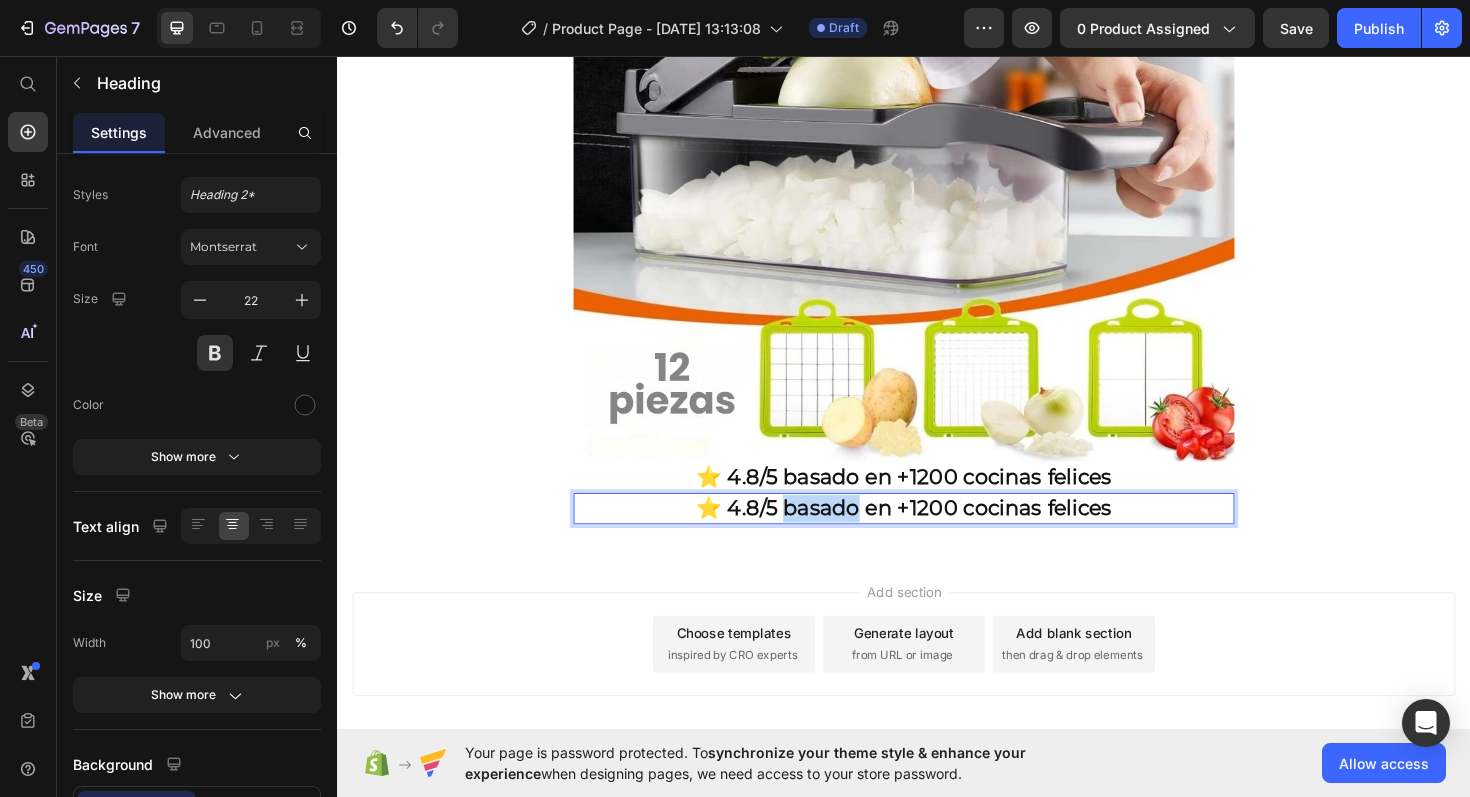 click on "⭐ 4.8/5 basado en +1200 cocinas felices" at bounding box center (937, 535) 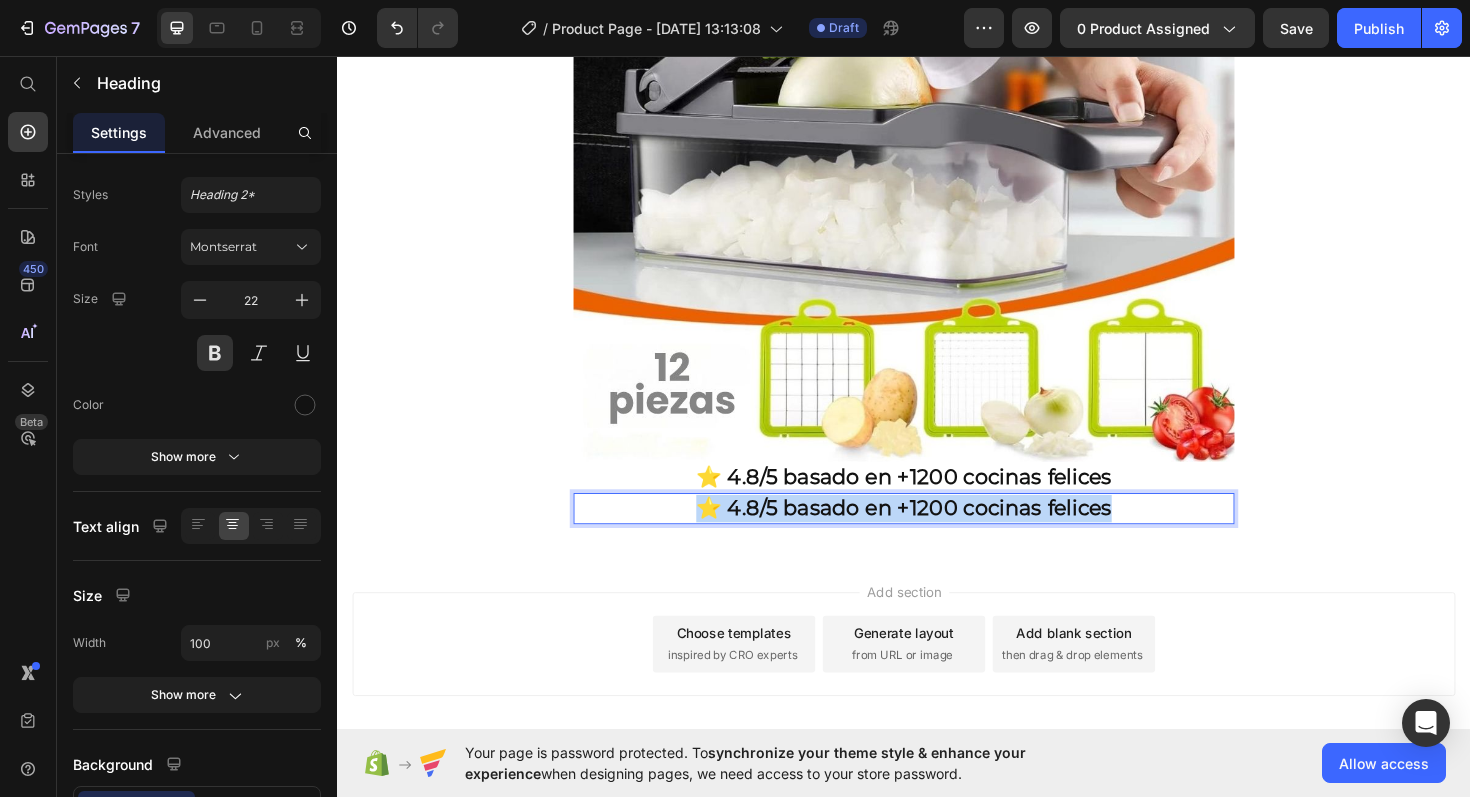 click on "⭐ 4.8/5 basado en +1200 cocinas felices" at bounding box center (937, 535) 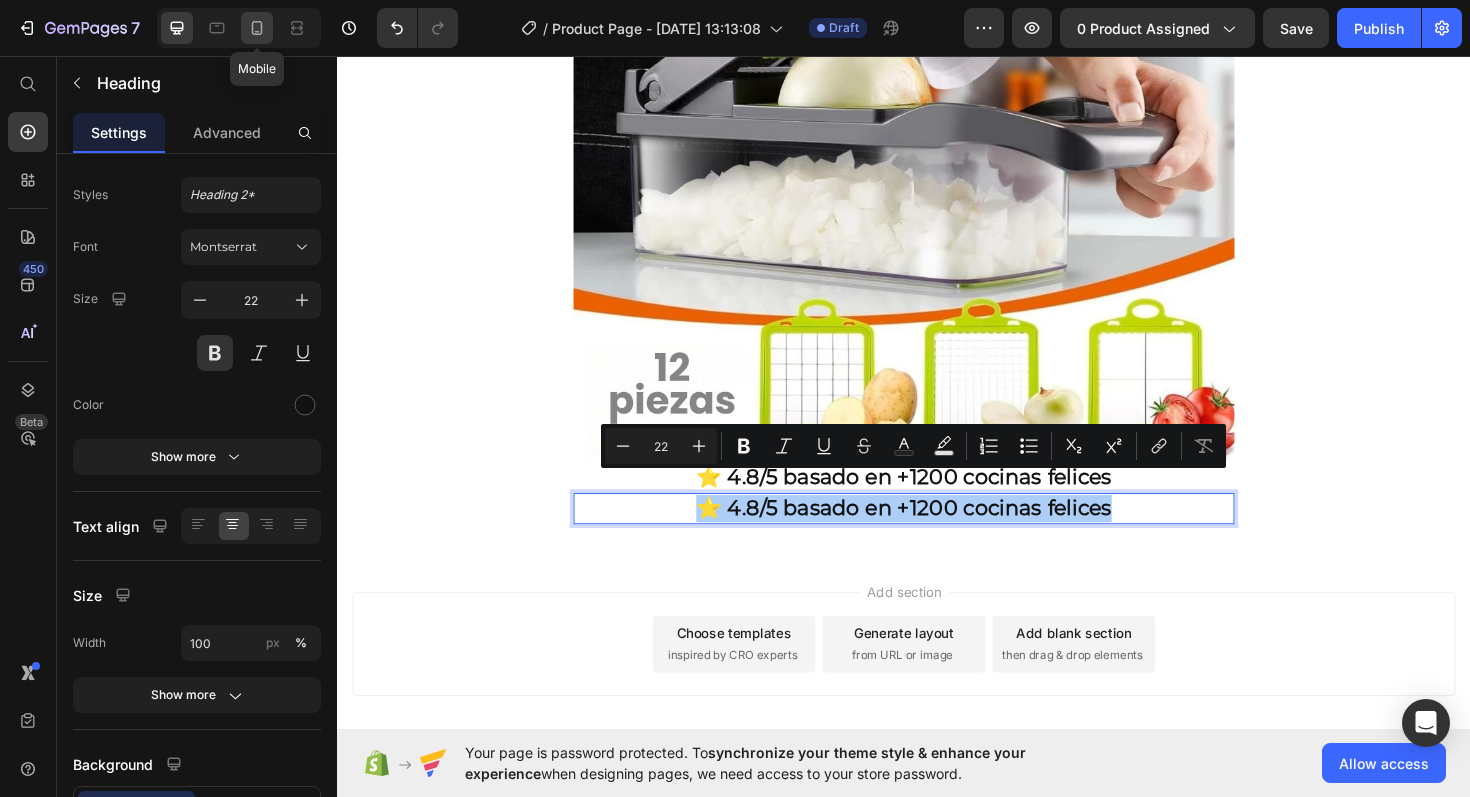 click 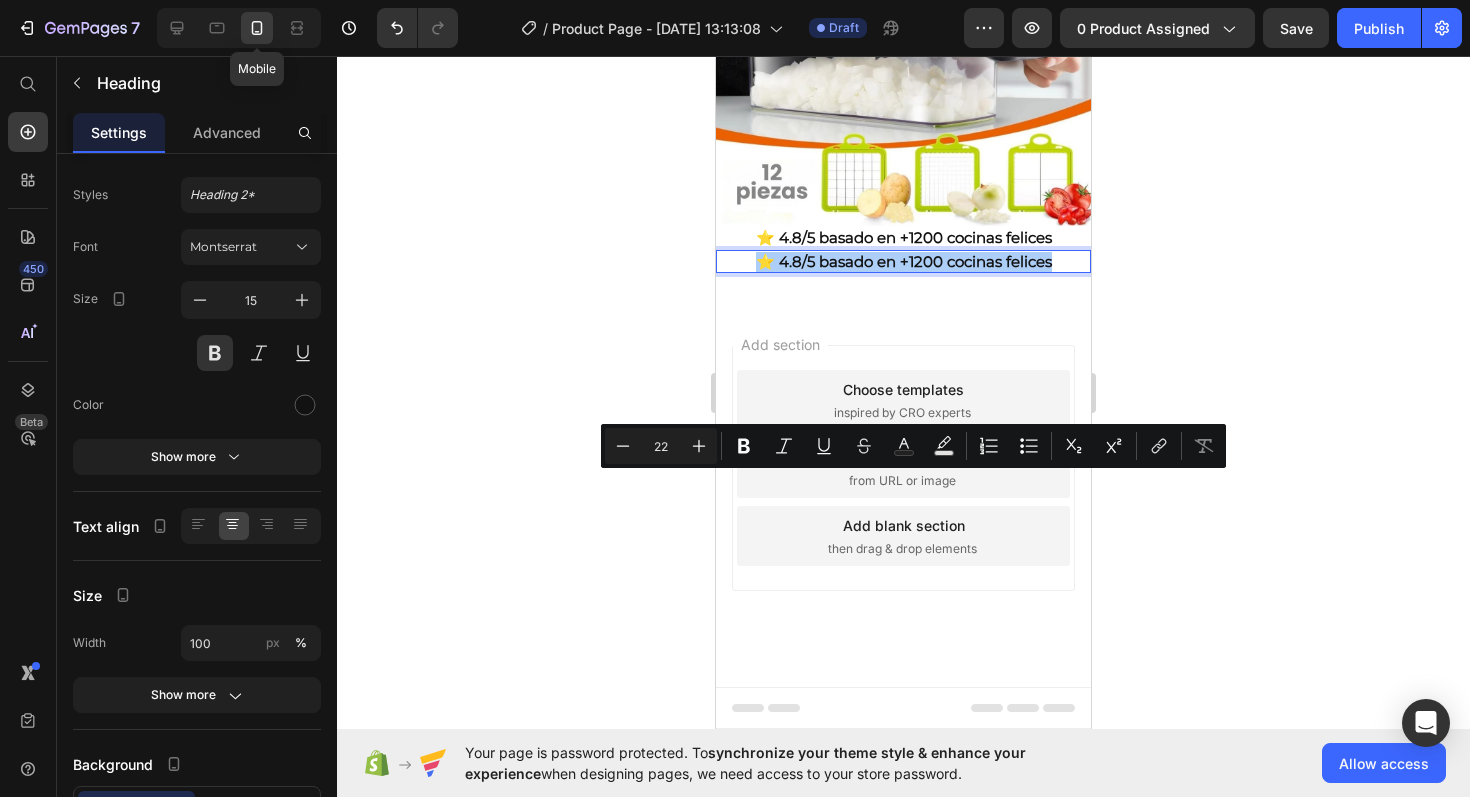 scroll, scrollTop: 343, scrollLeft: 0, axis: vertical 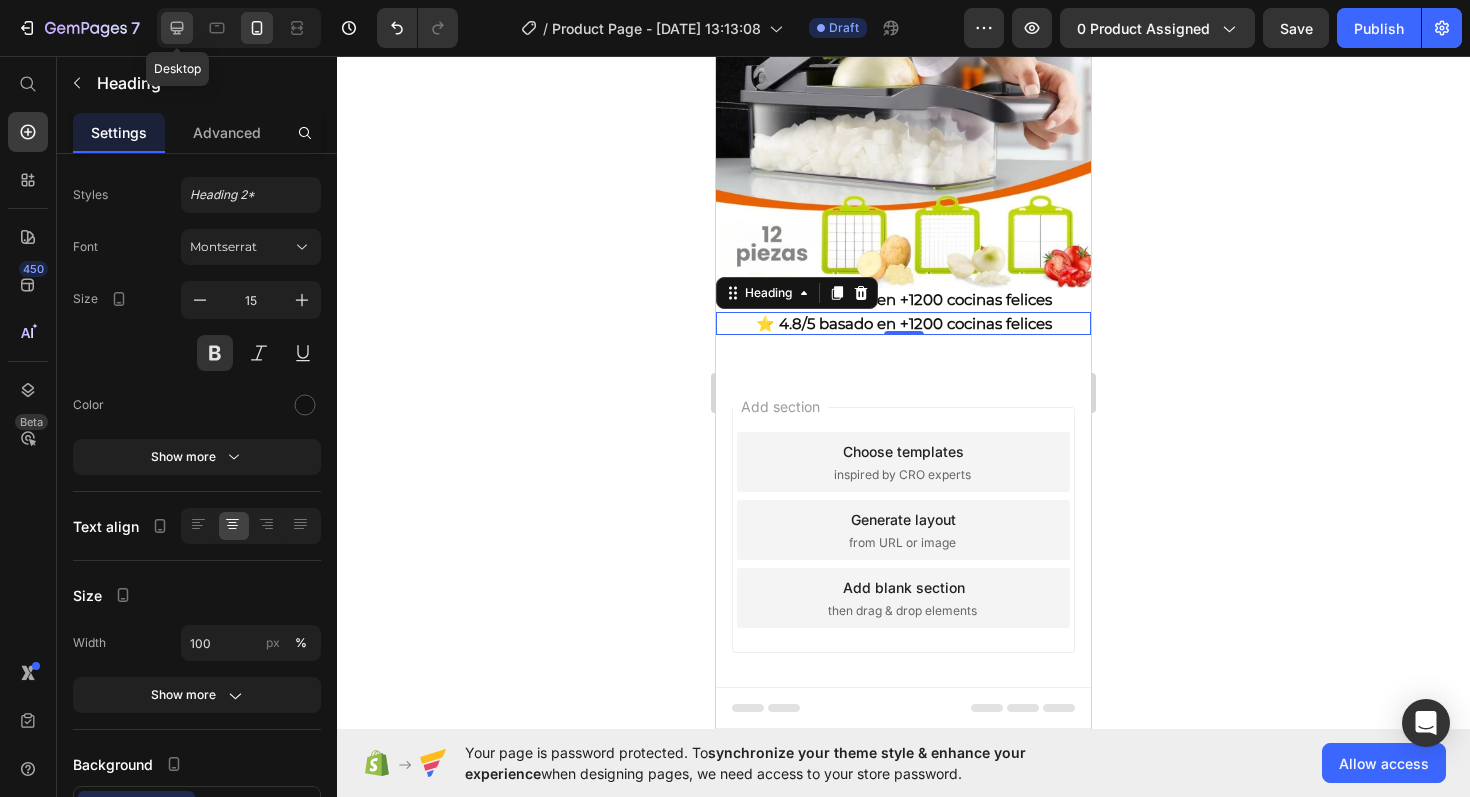 click 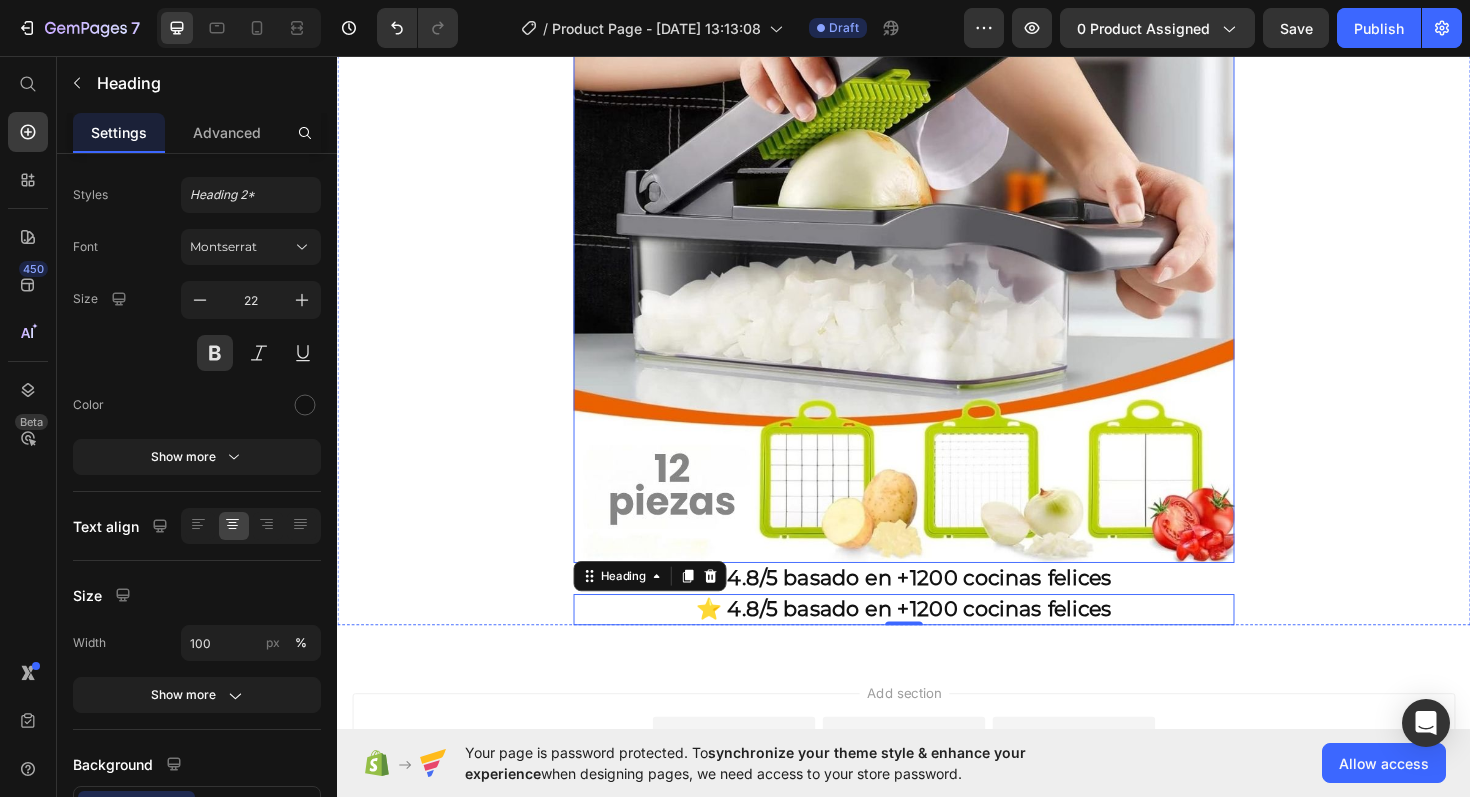 scroll, scrollTop: 686, scrollLeft: 0, axis: vertical 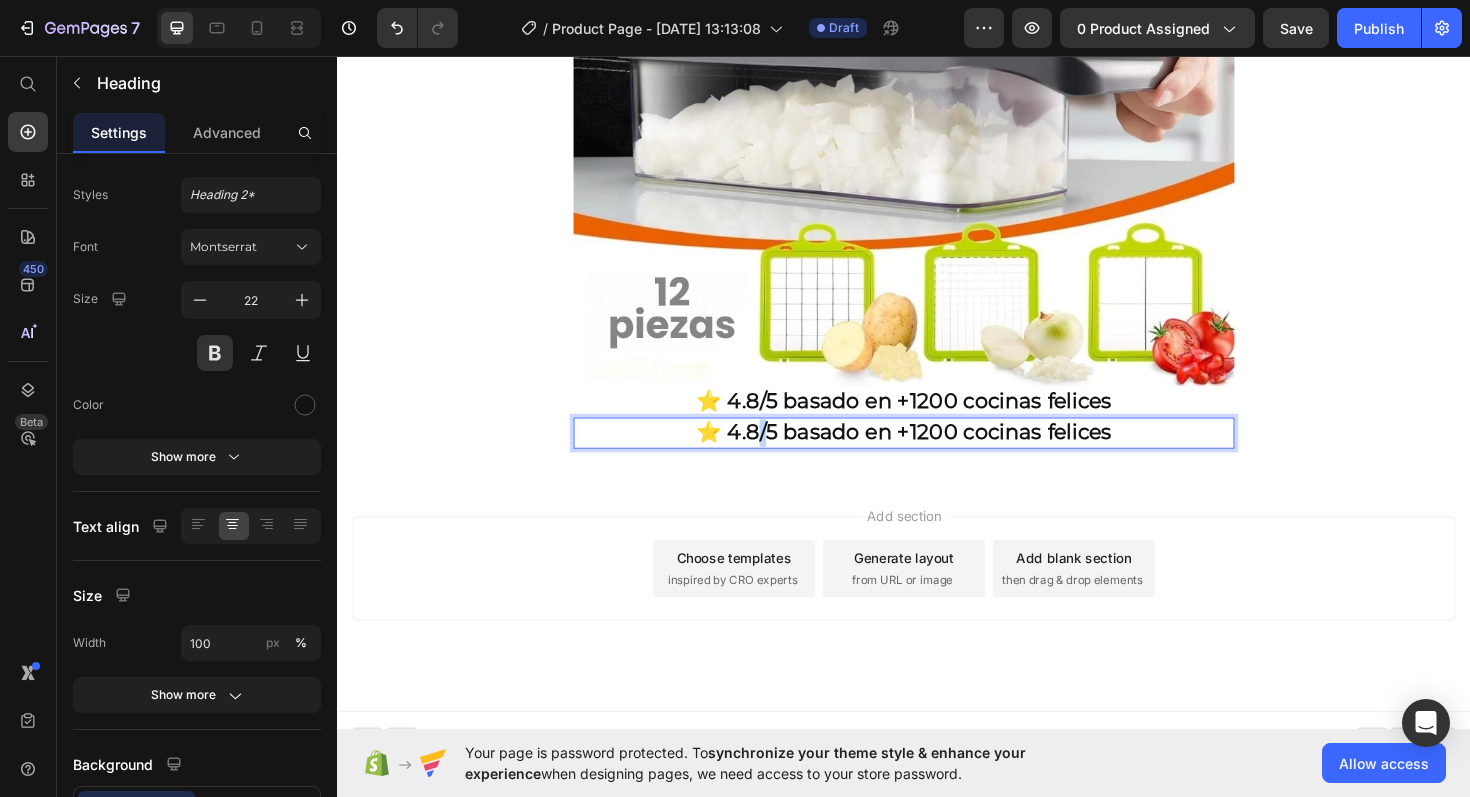click on "⭐ 4.8/5 basado en +1200 cocinas felices" at bounding box center (937, 455) 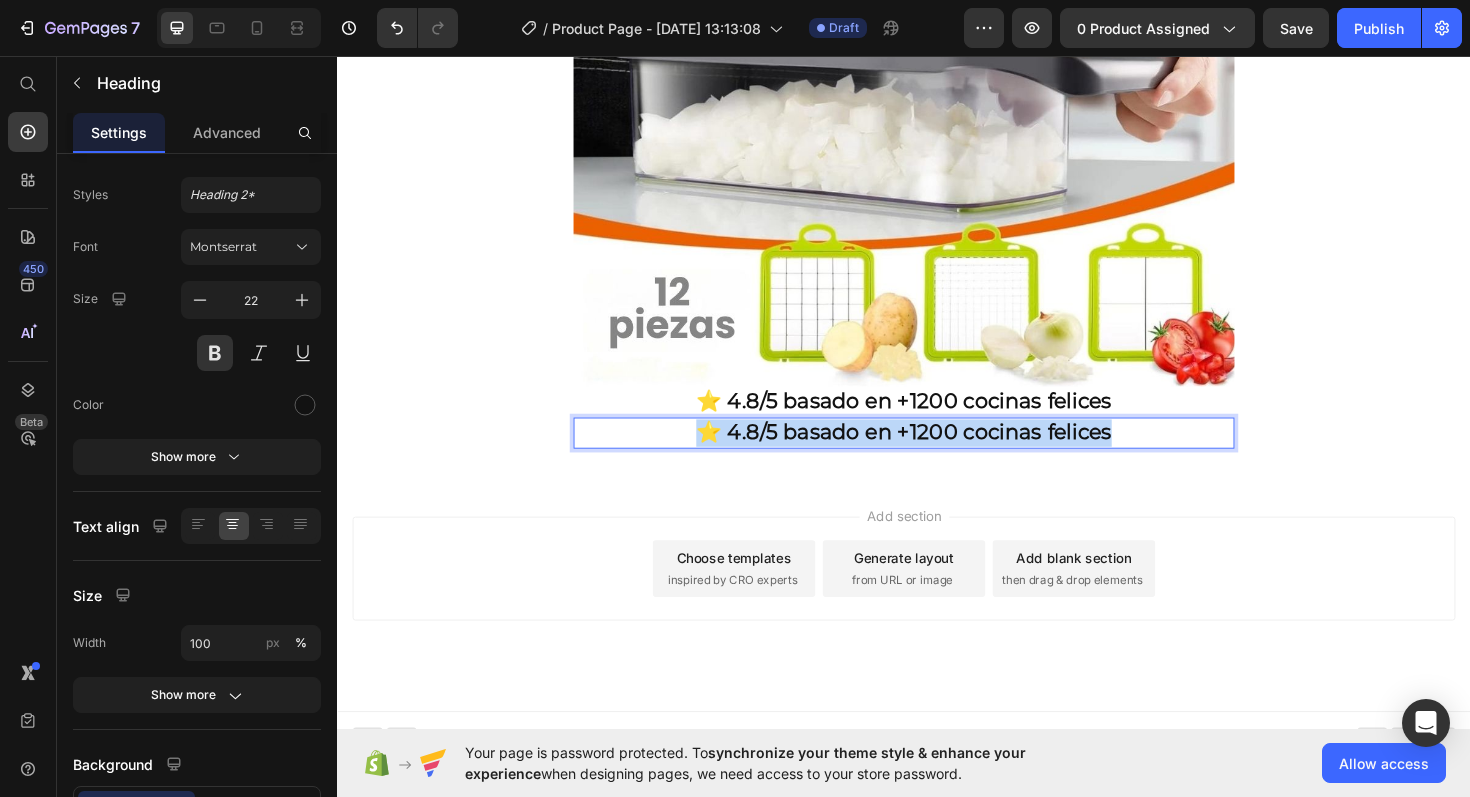 click on "⭐ 4.8/5 basado en +1200 cocinas felices" at bounding box center (937, 455) 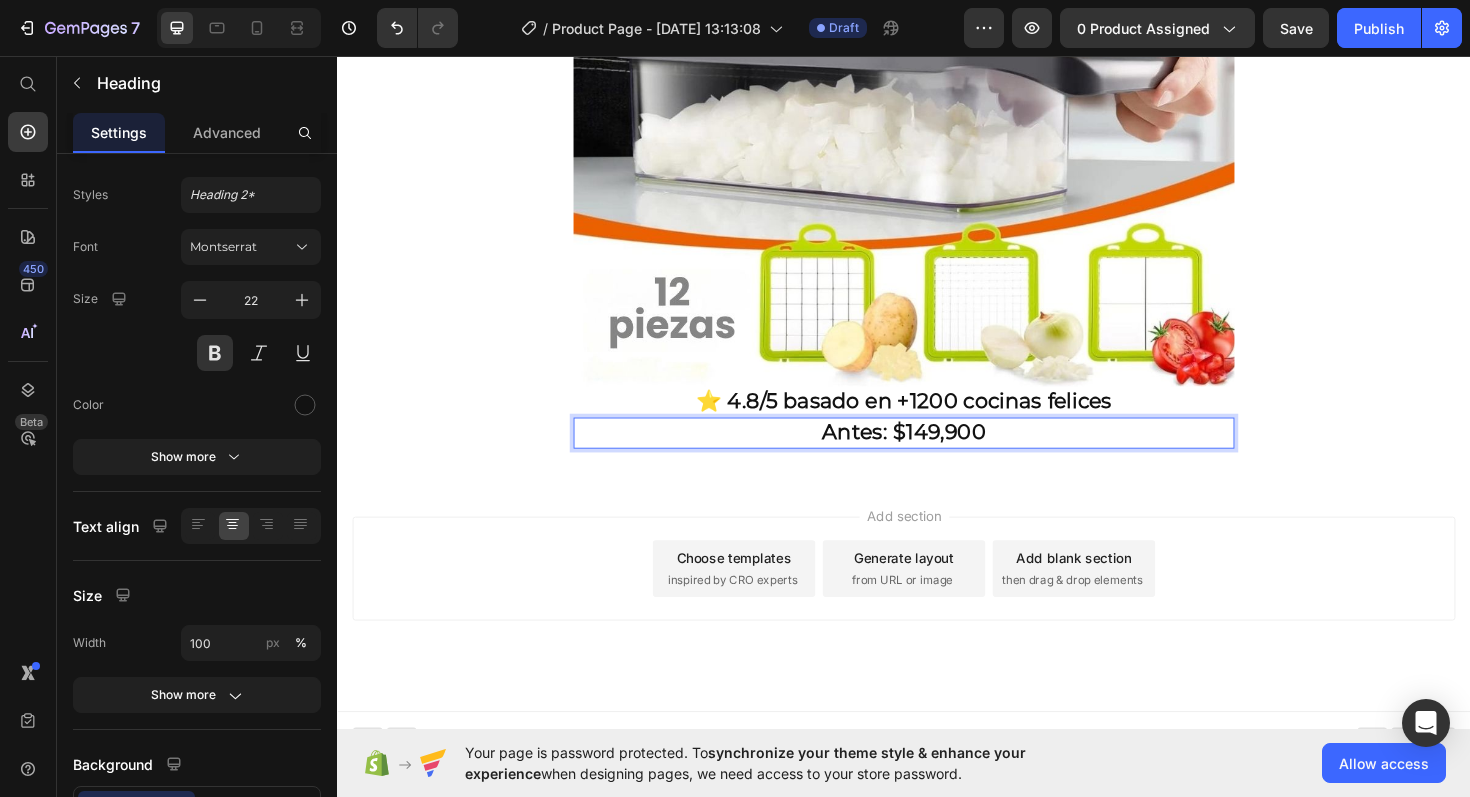 click on "Envío gratis a Toda Colombia  🚚 Heading Image ⭐ 4.8/5 basado en +1200 cocinas felices Heading Antes: $149,900 Heading   0 Row Section 1" at bounding box center (937, -44) 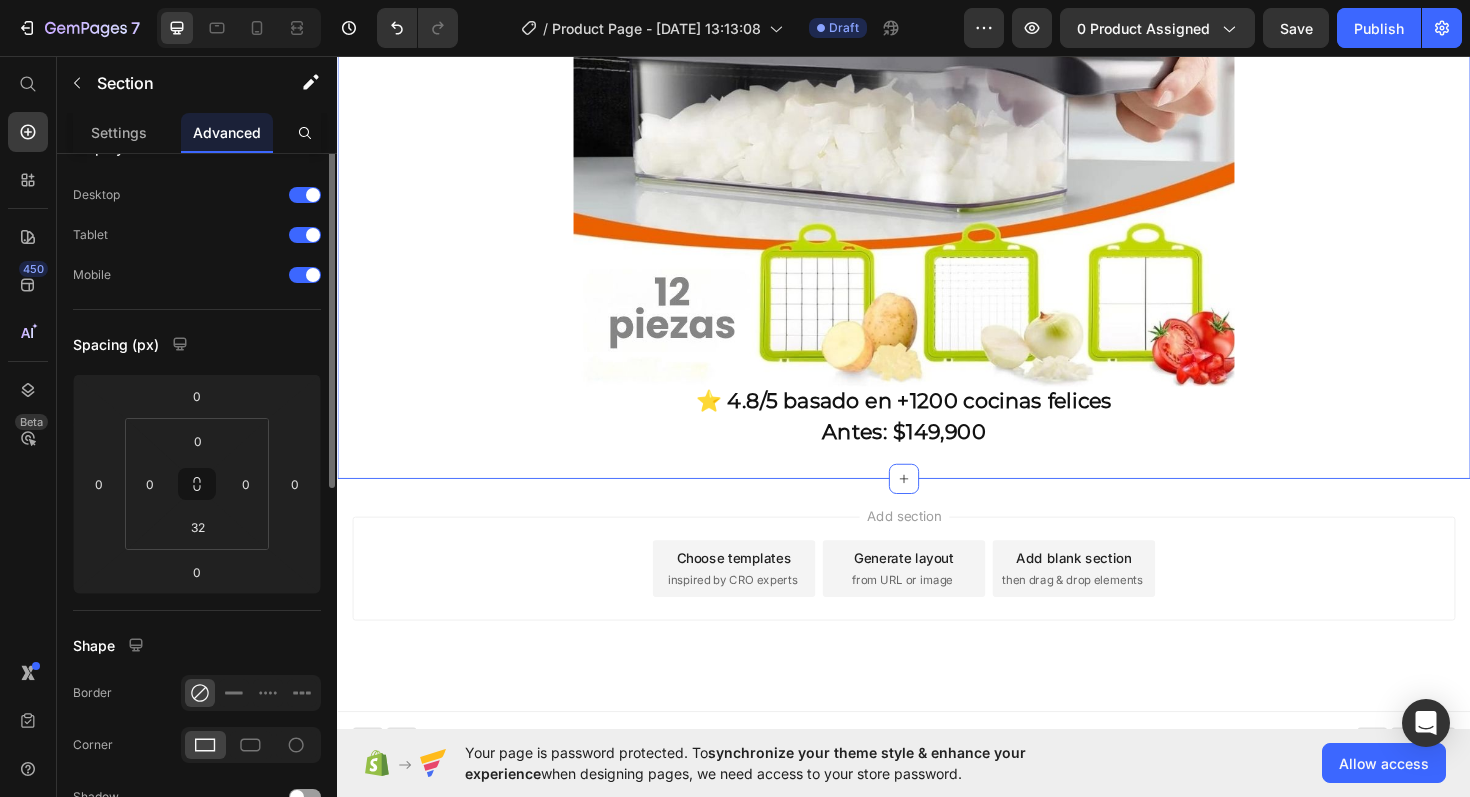 scroll, scrollTop: 0, scrollLeft: 0, axis: both 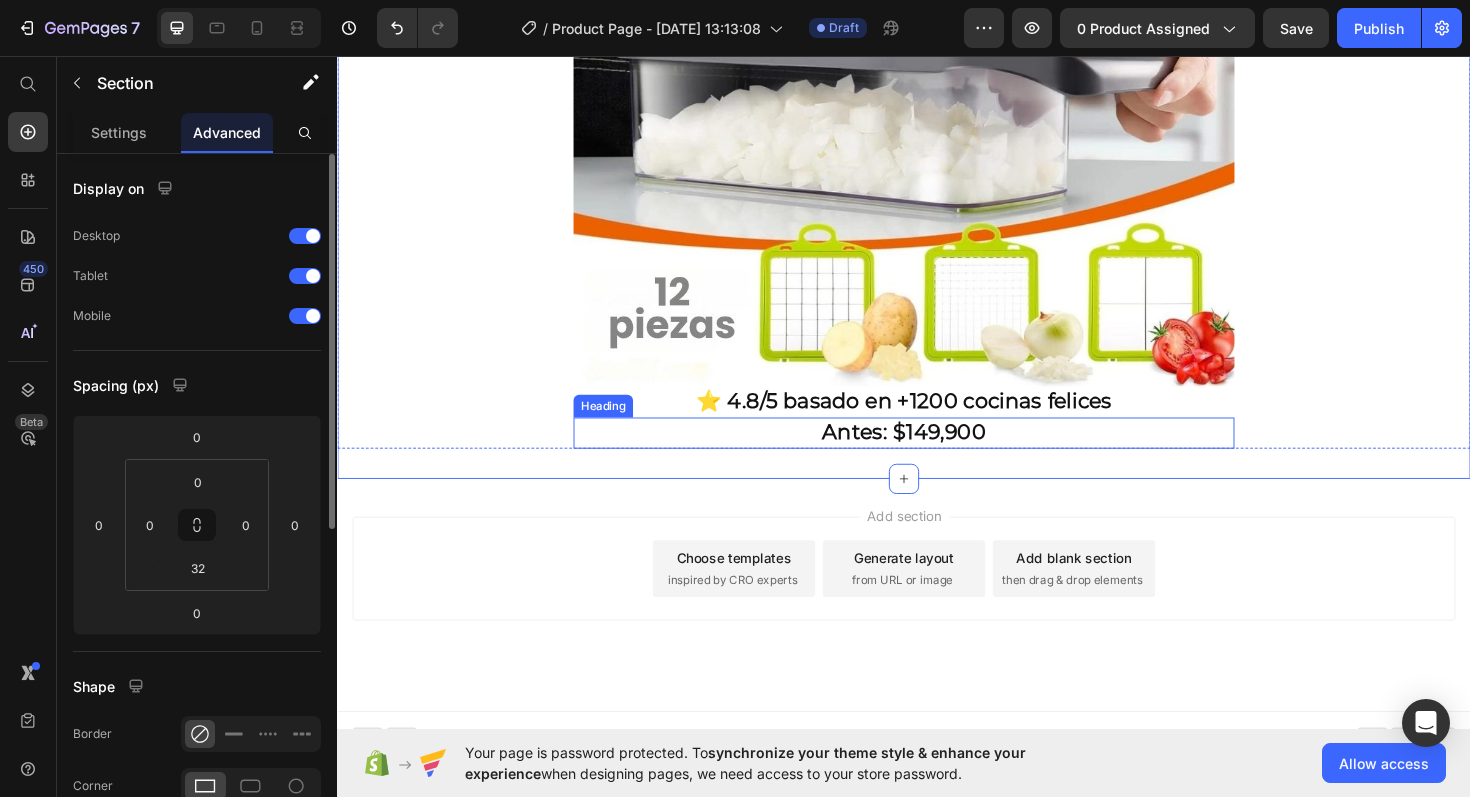 click on "Antes: $149,900" at bounding box center (937, 455) 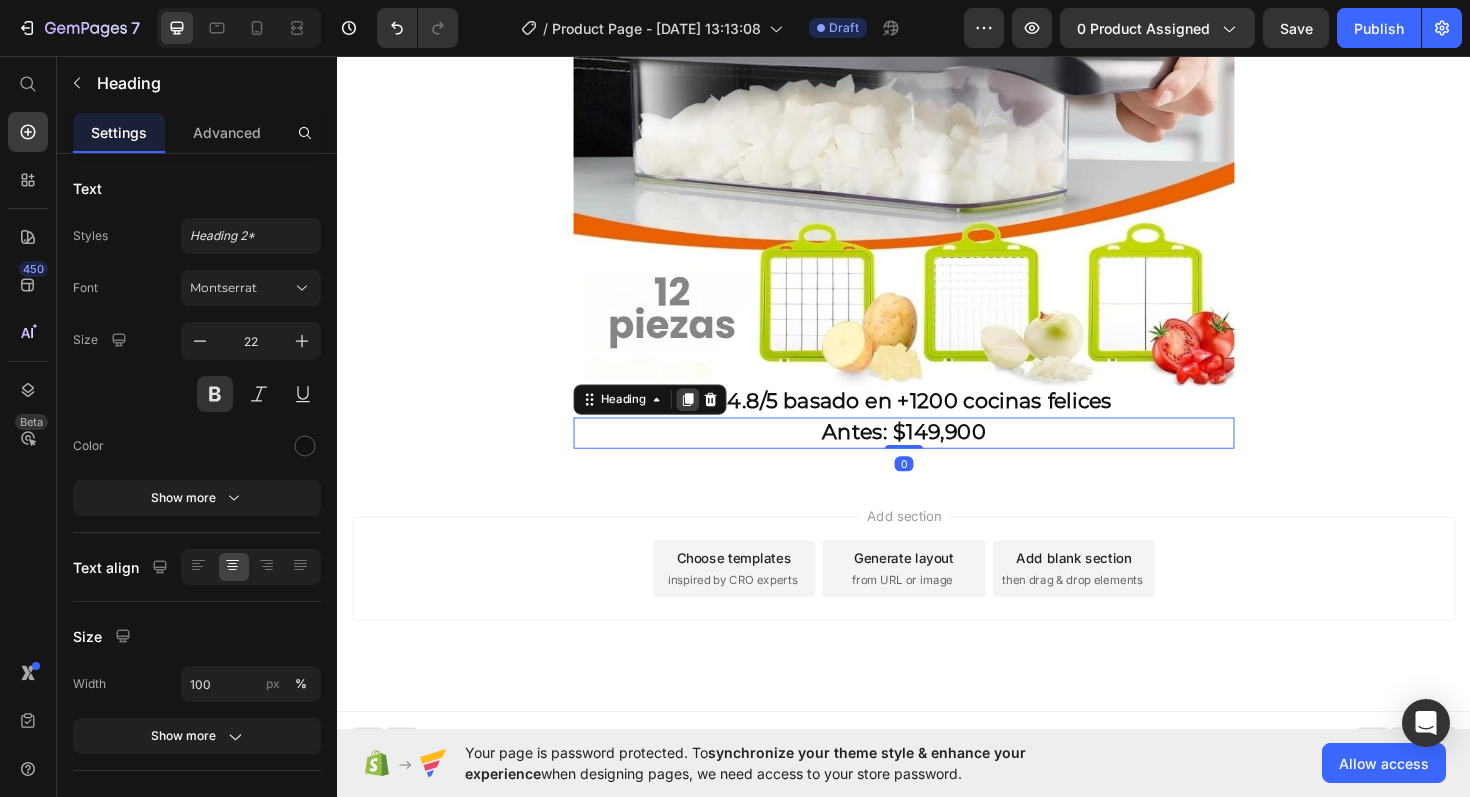 click 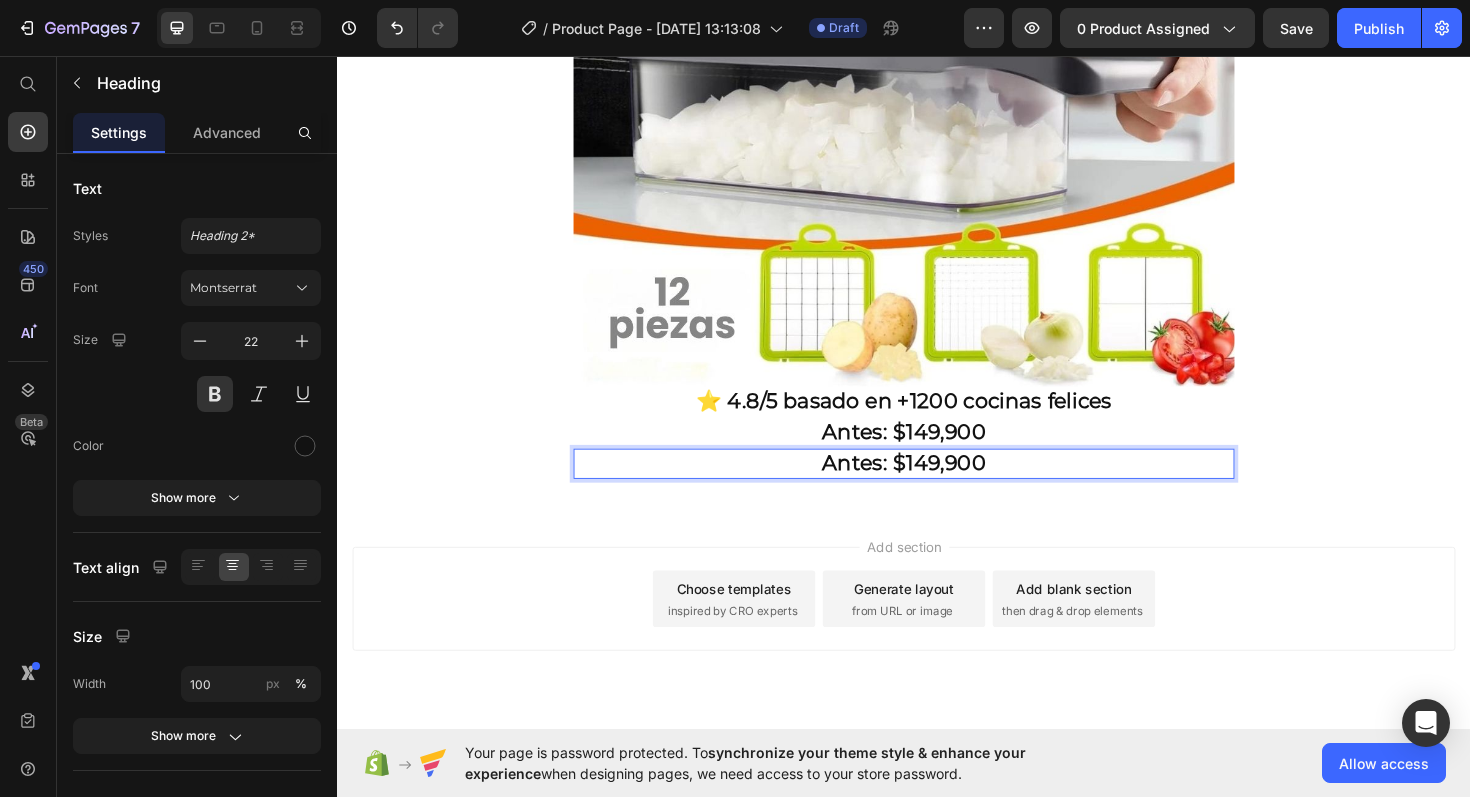 click on "Antes: $149,900" at bounding box center [937, 488] 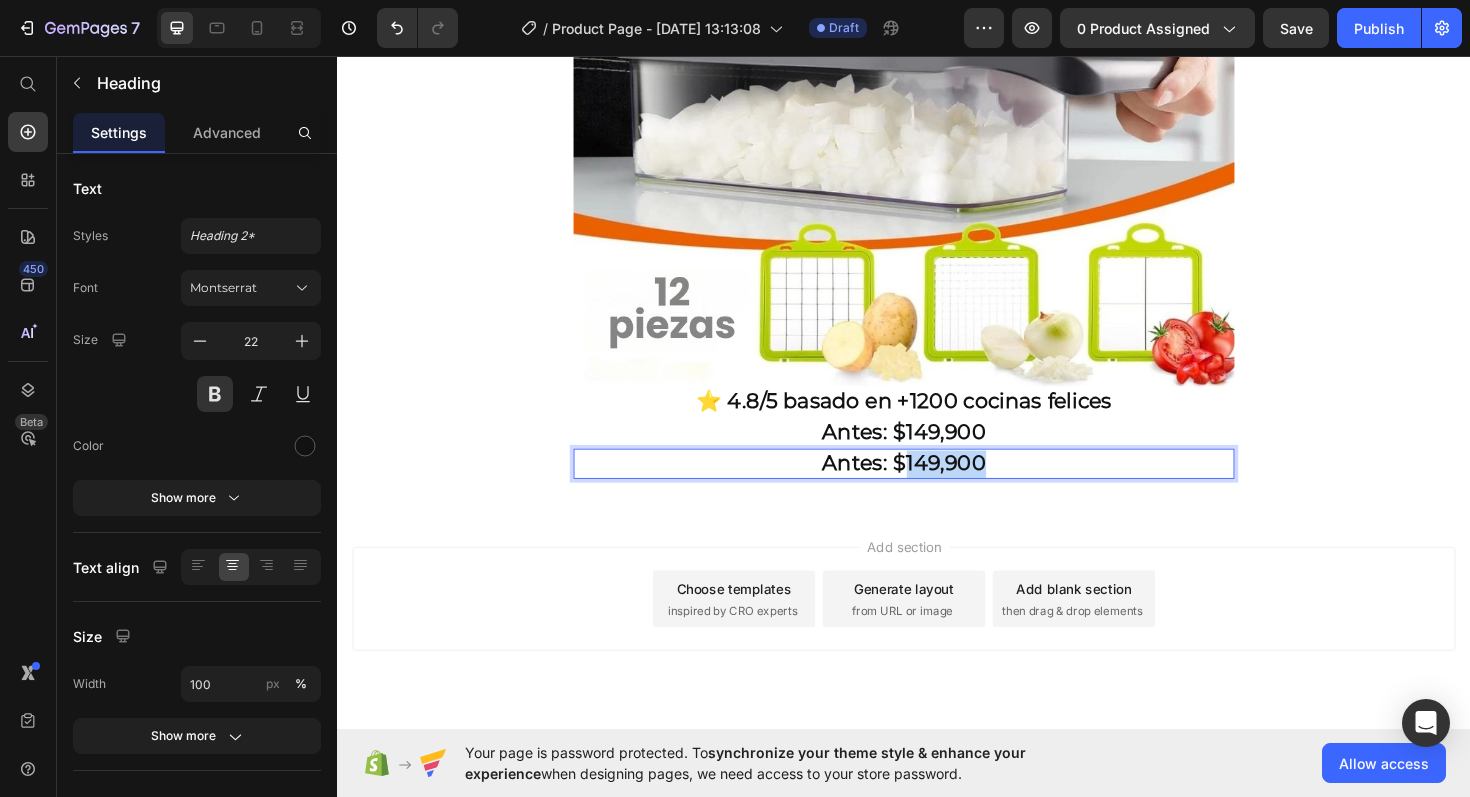 click on "Antes: $149,900" at bounding box center [937, 488] 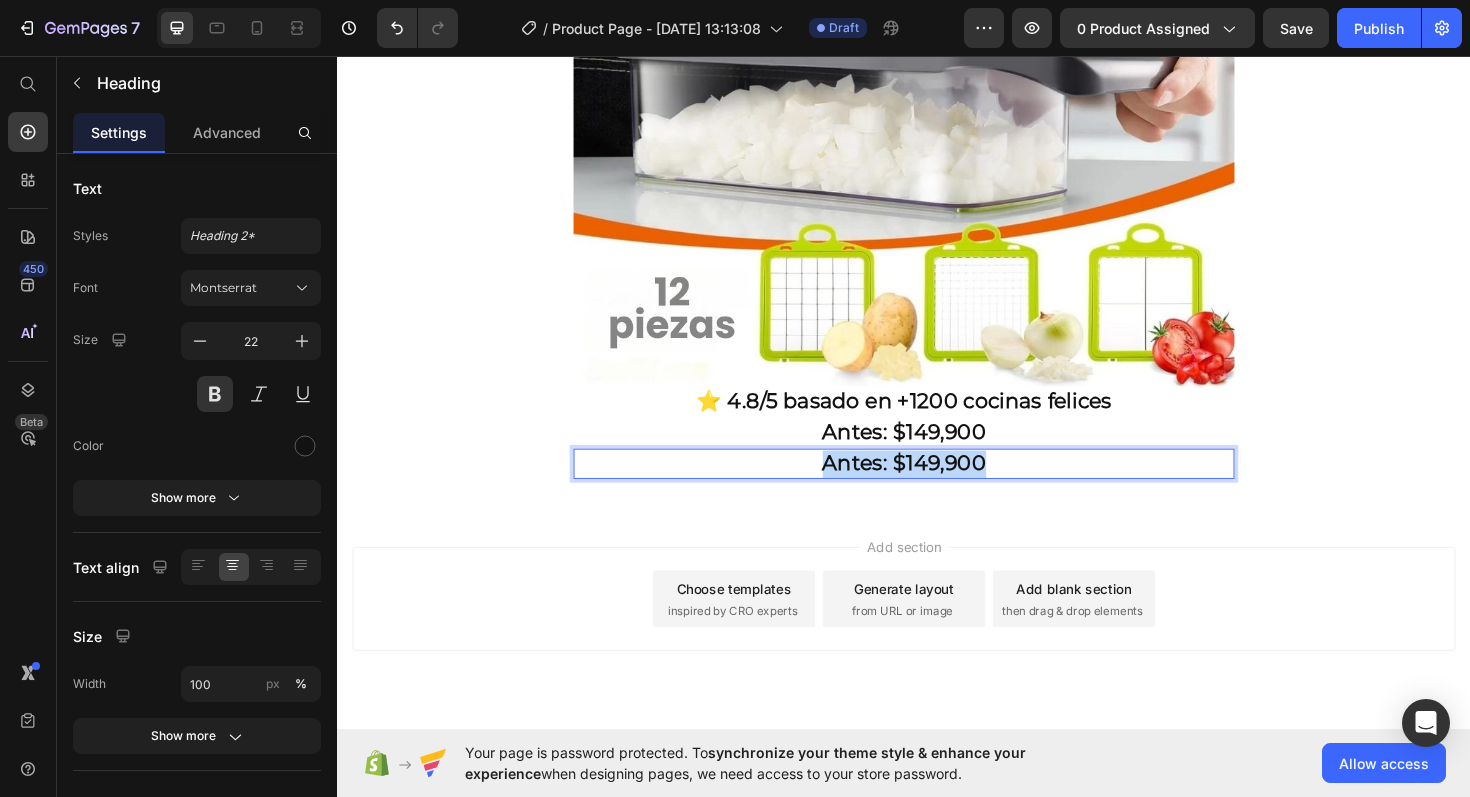 click on "Antes: $149,900" at bounding box center [937, 488] 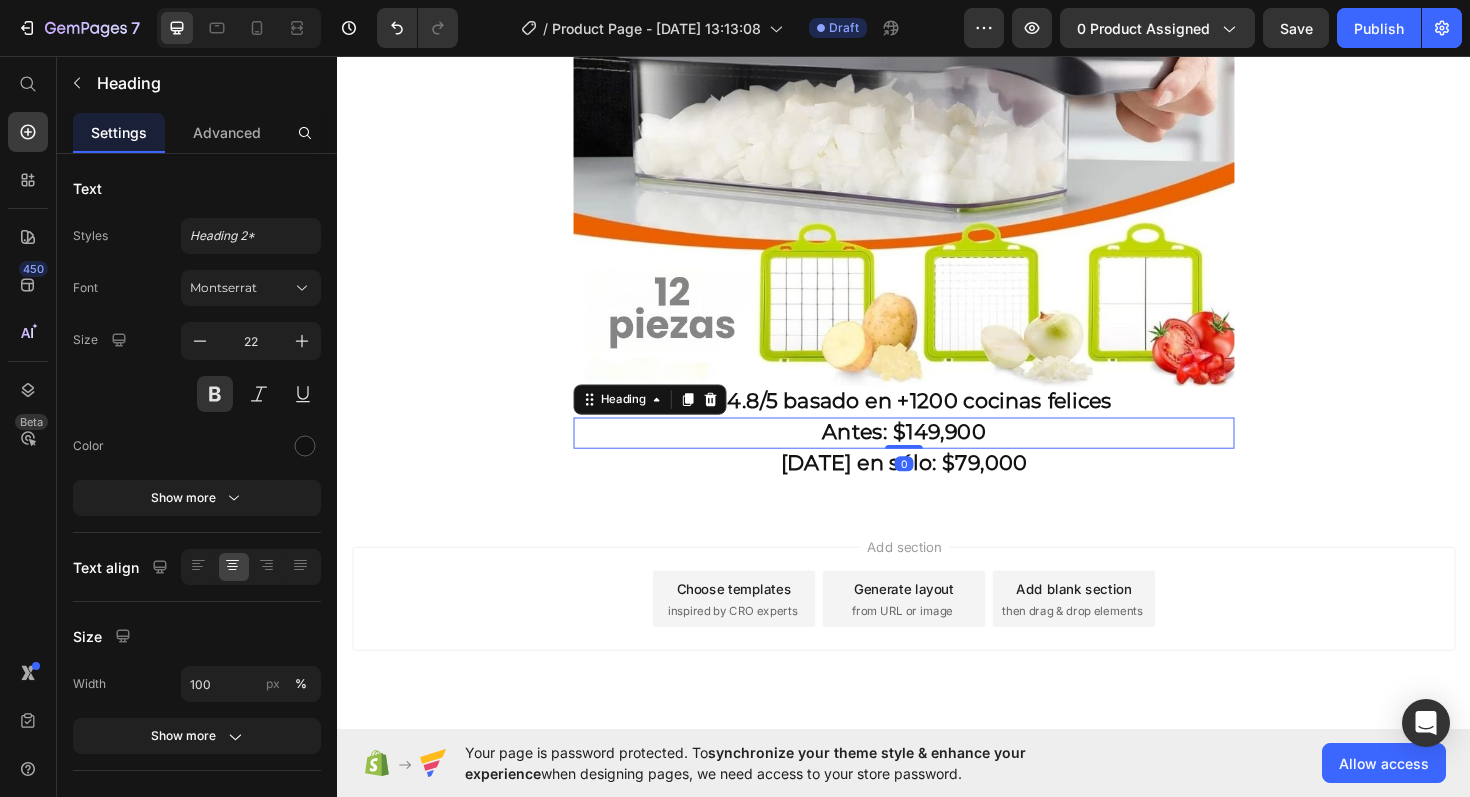 click on "Antes: $149,900" at bounding box center [937, 455] 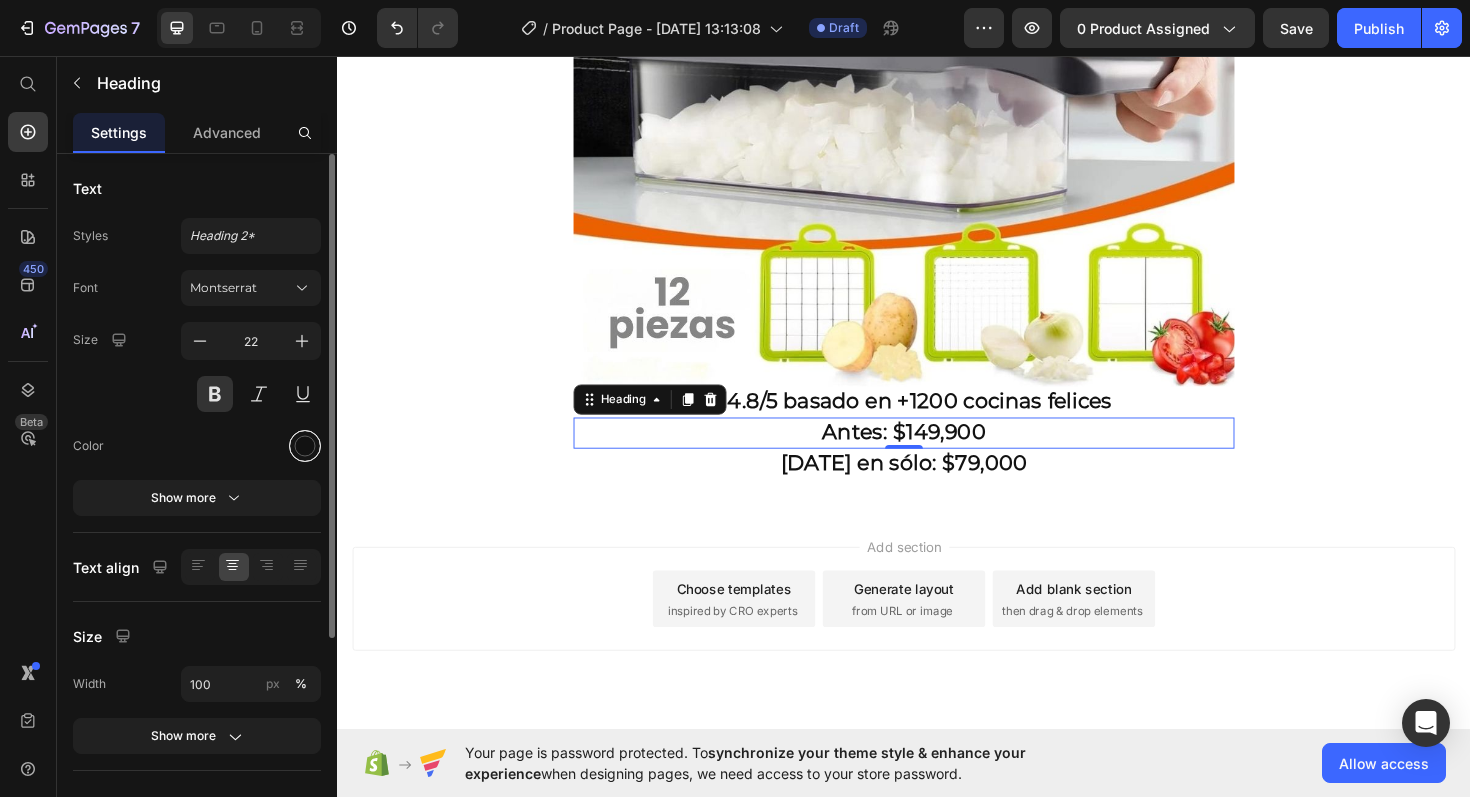 click at bounding box center (305, 446) 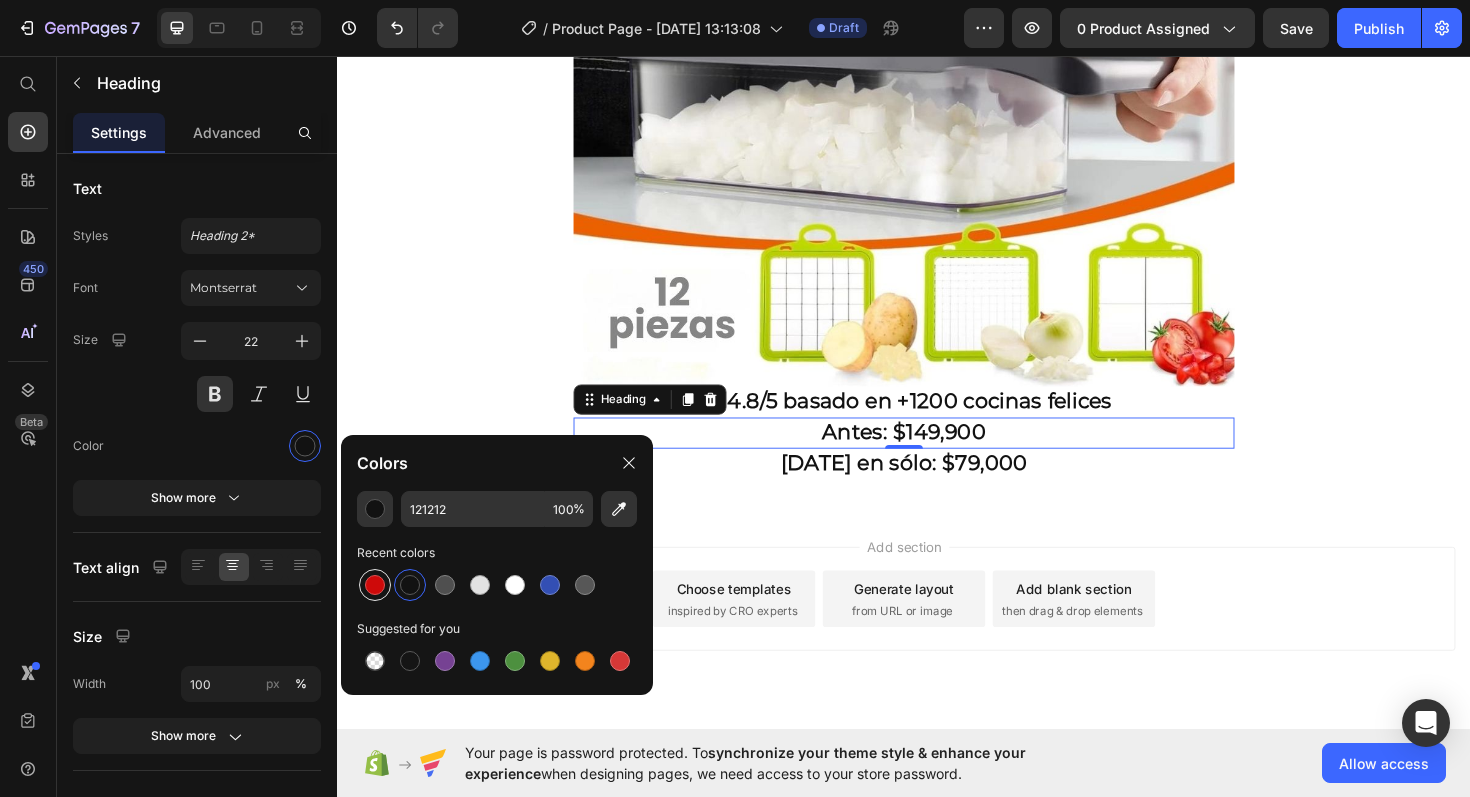 click at bounding box center (375, 585) 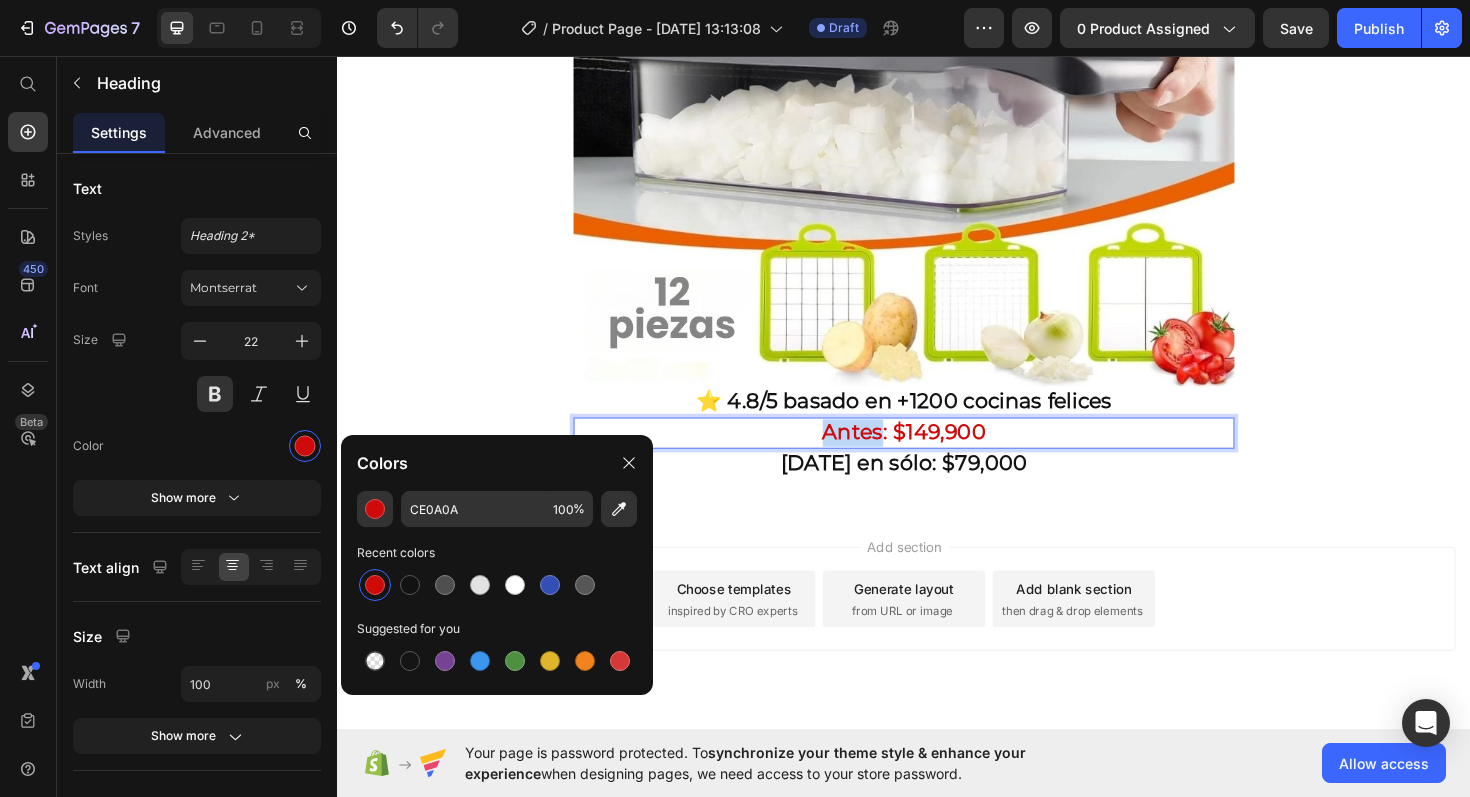 click on "Antes: $149,900" at bounding box center (937, 455) 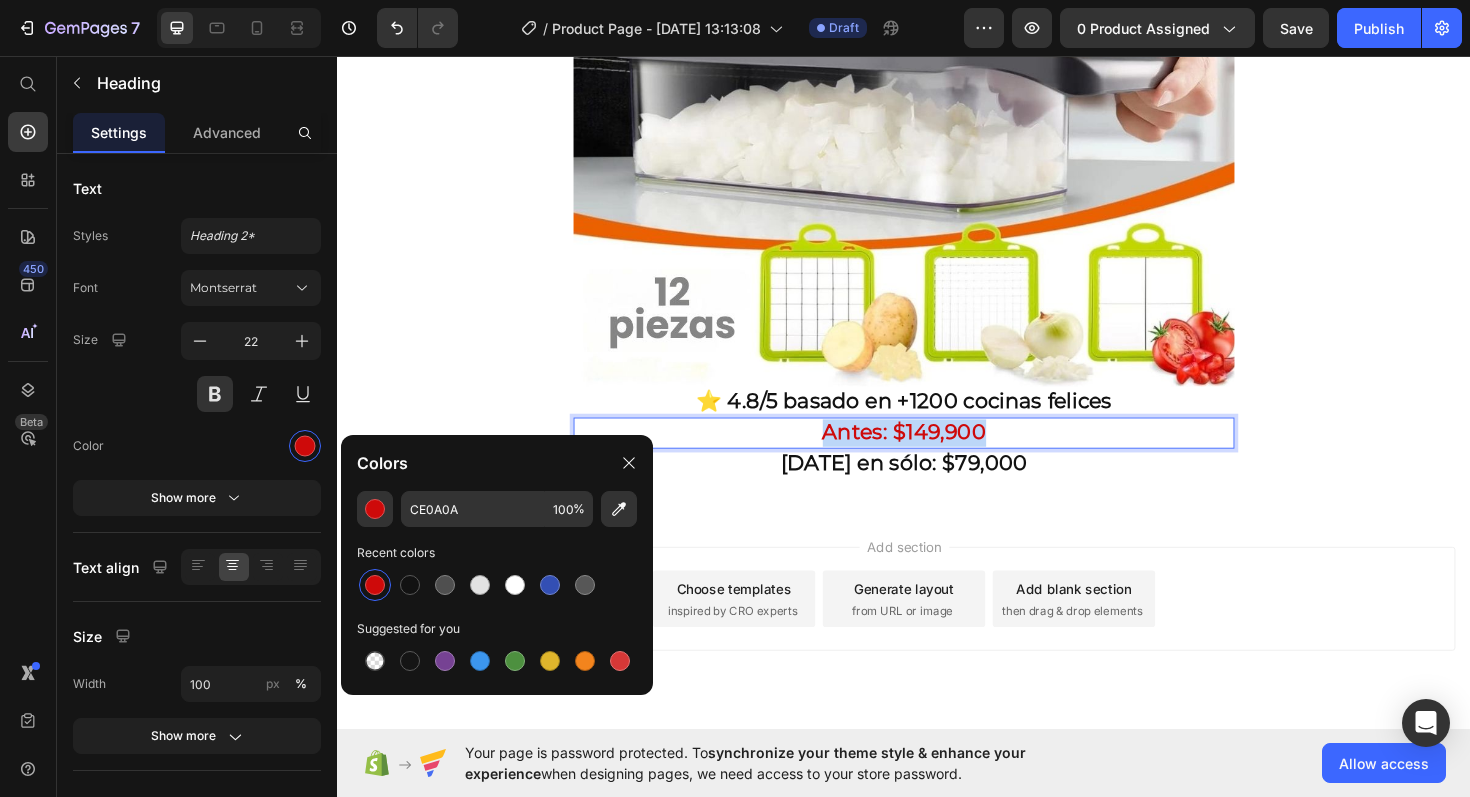 click on "Antes: $149,900" at bounding box center [937, 455] 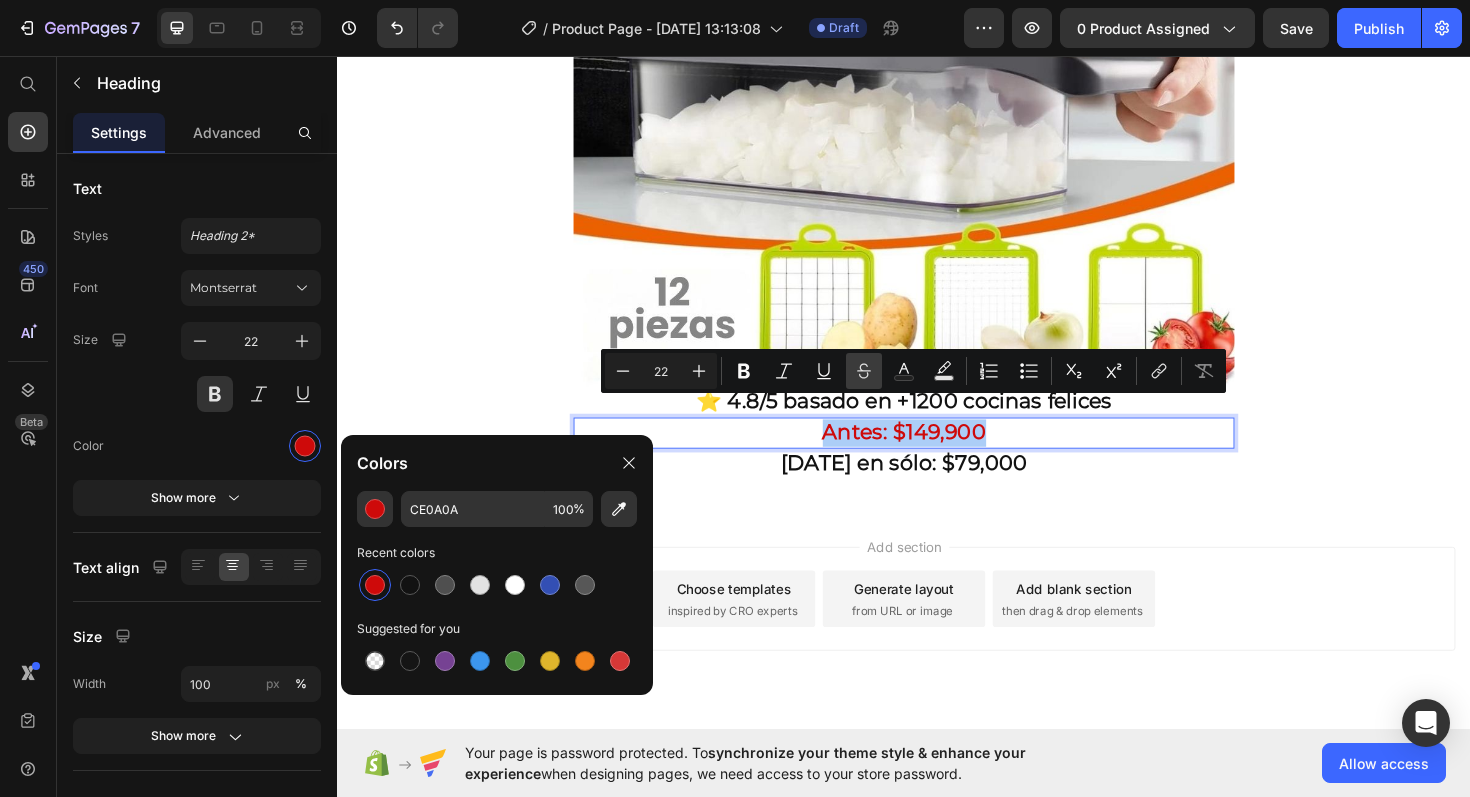 click 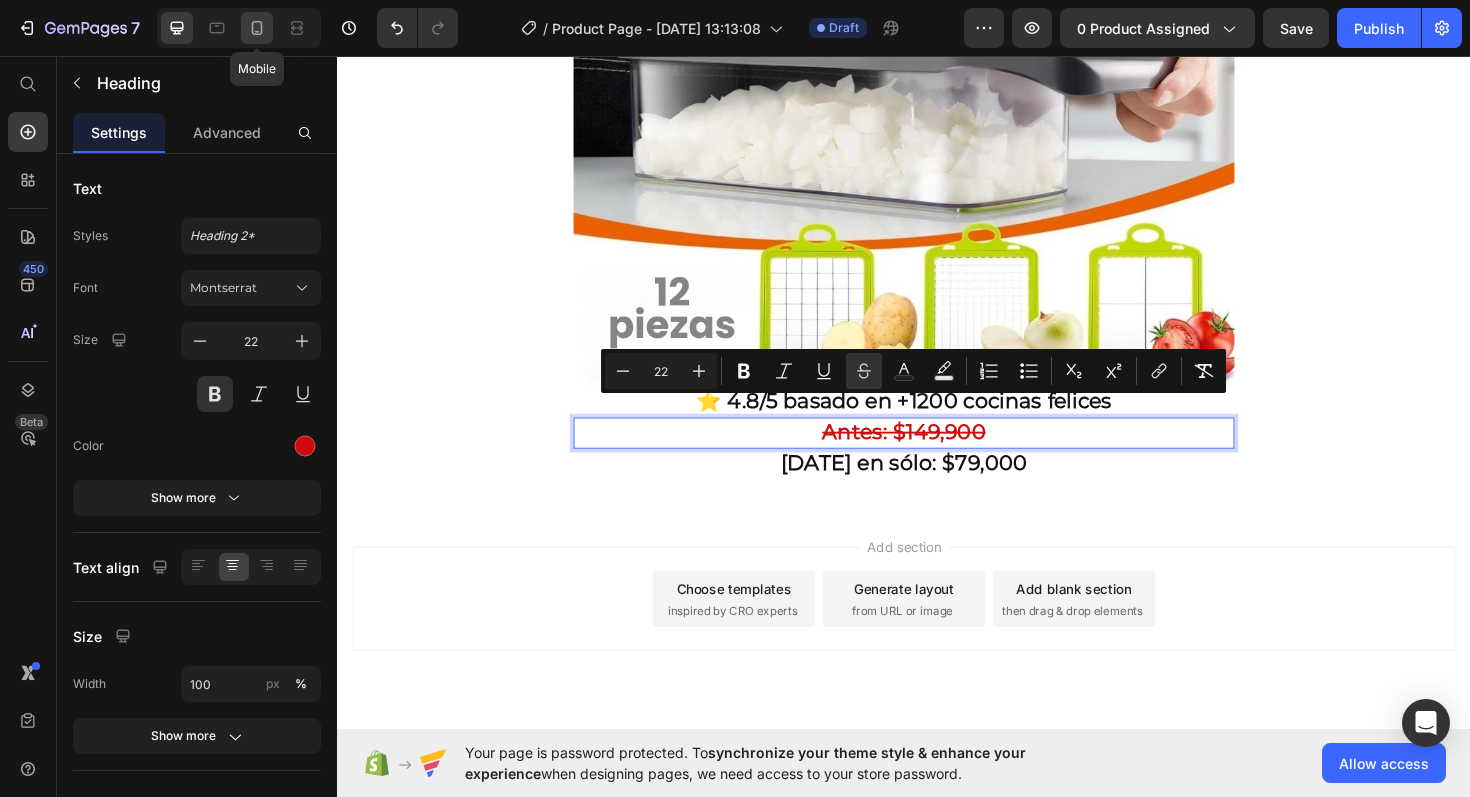 click 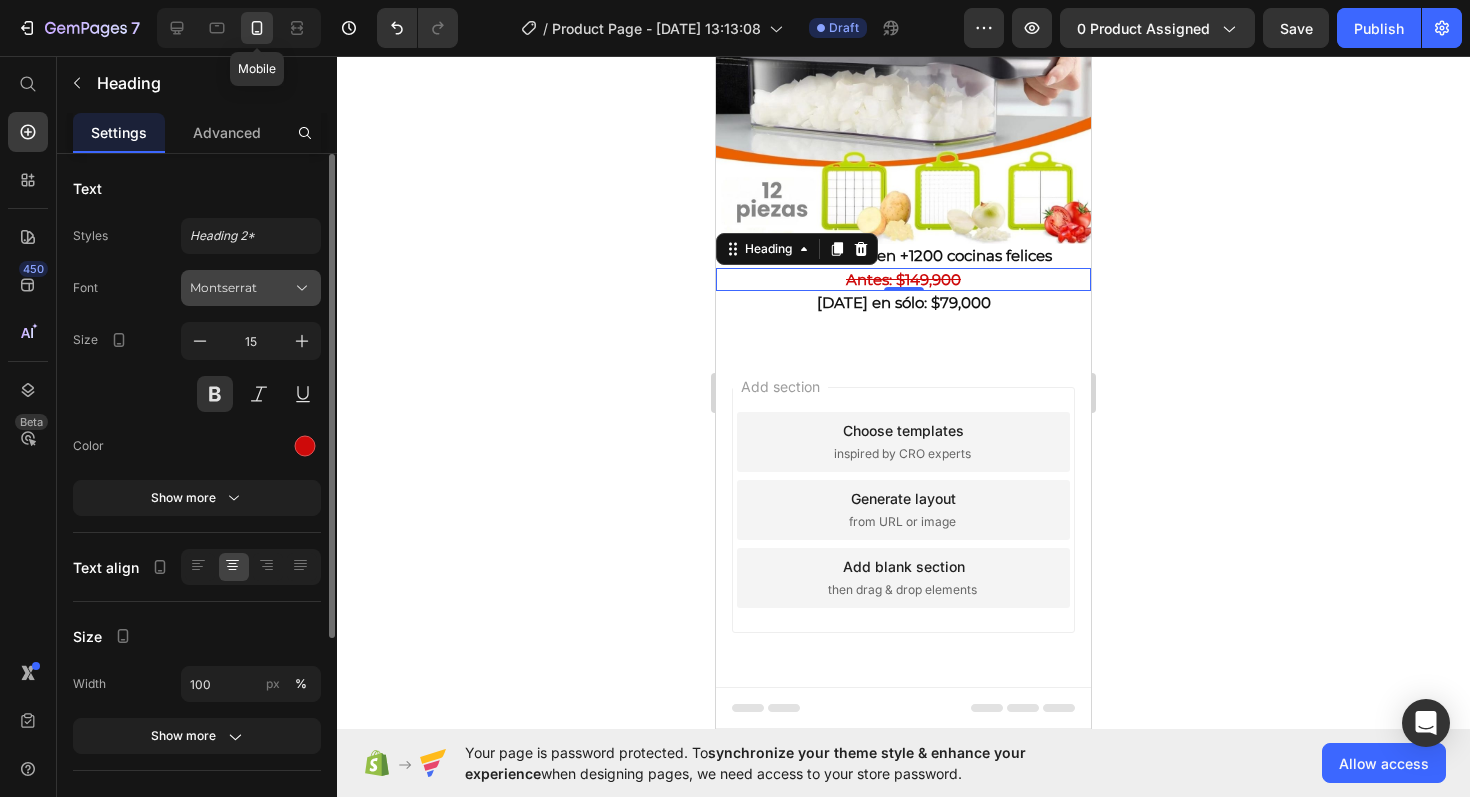 scroll, scrollTop: 366, scrollLeft: 0, axis: vertical 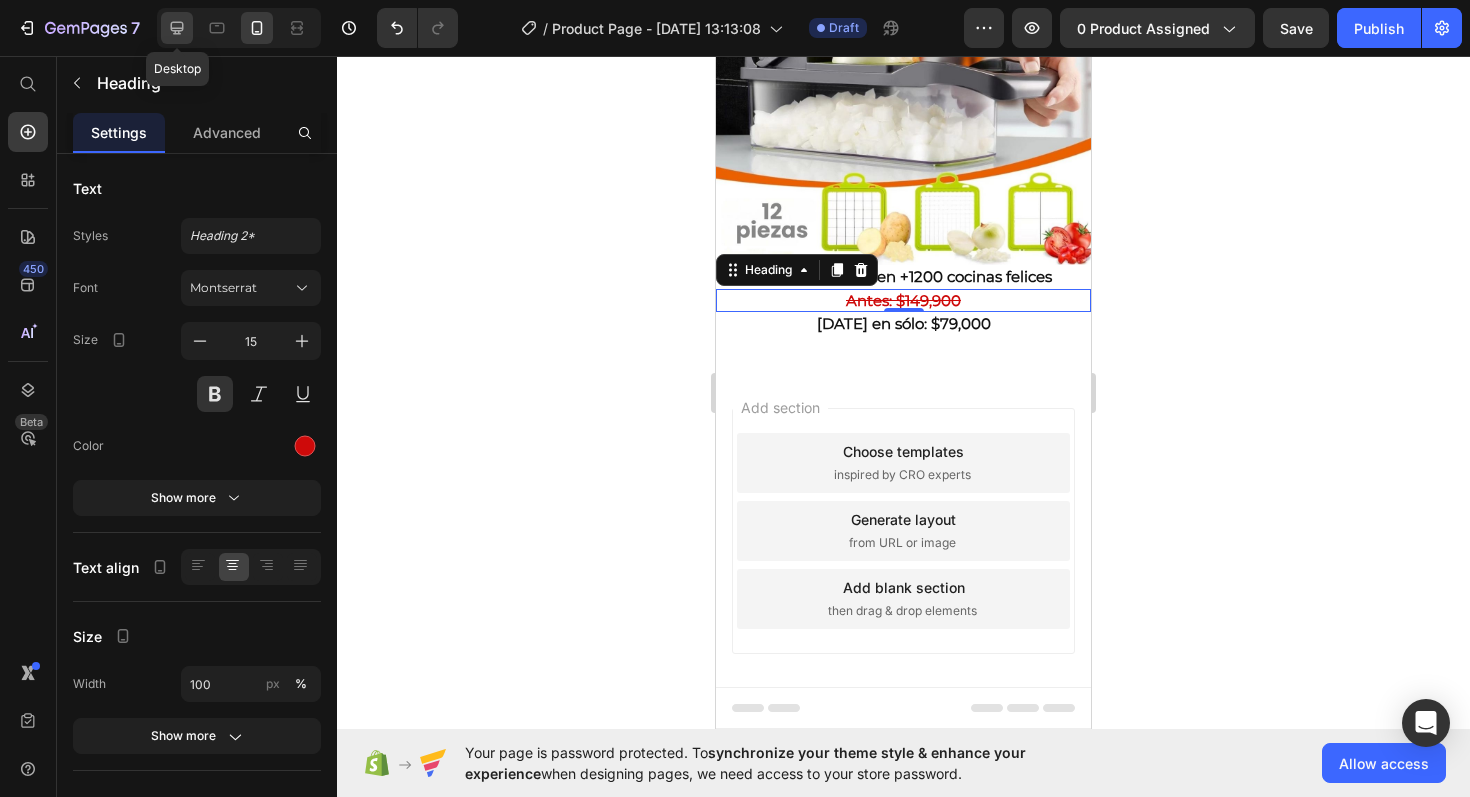 click 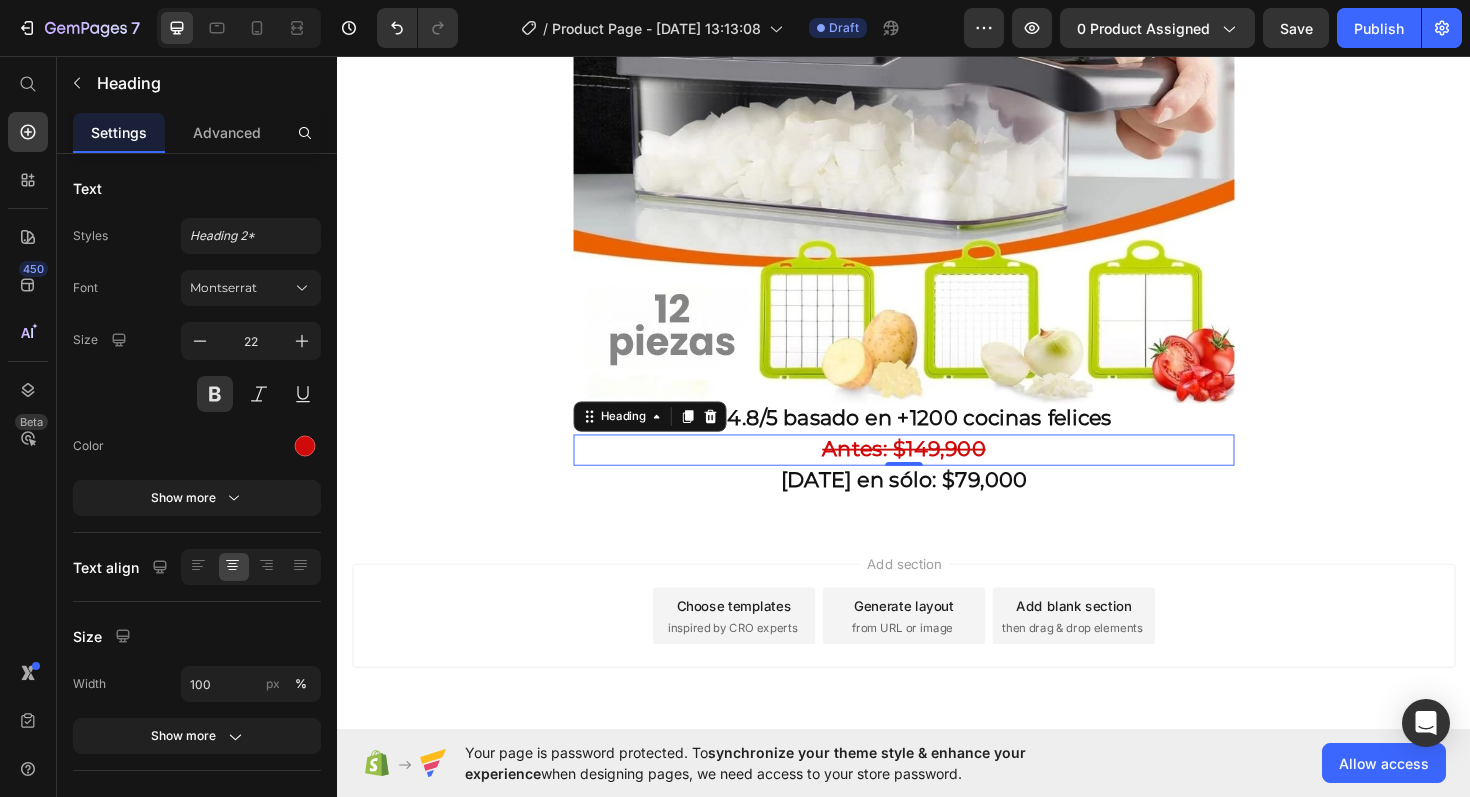 scroll, scrollTop: 718, scrollLeft: 0, axis: vertical 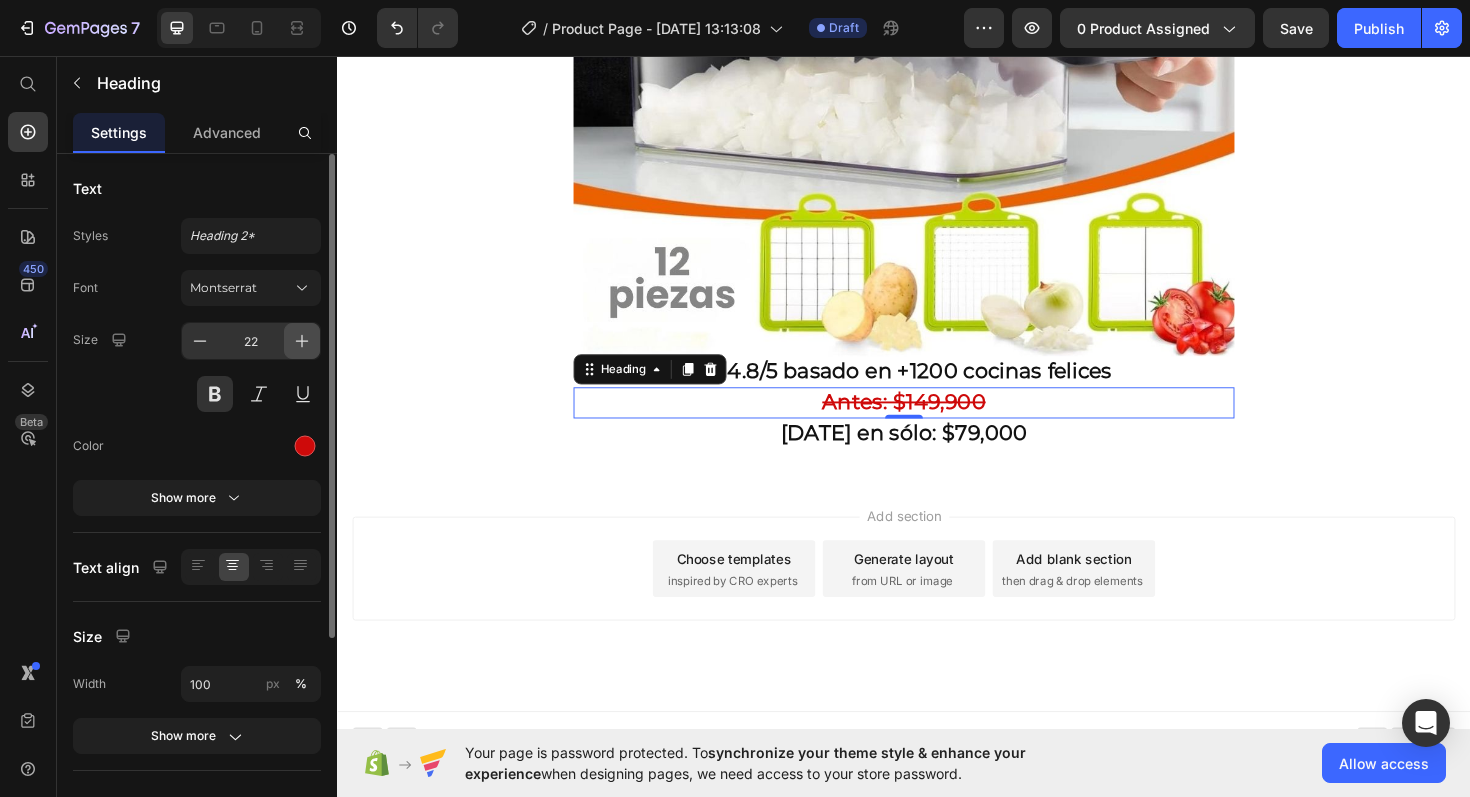 click 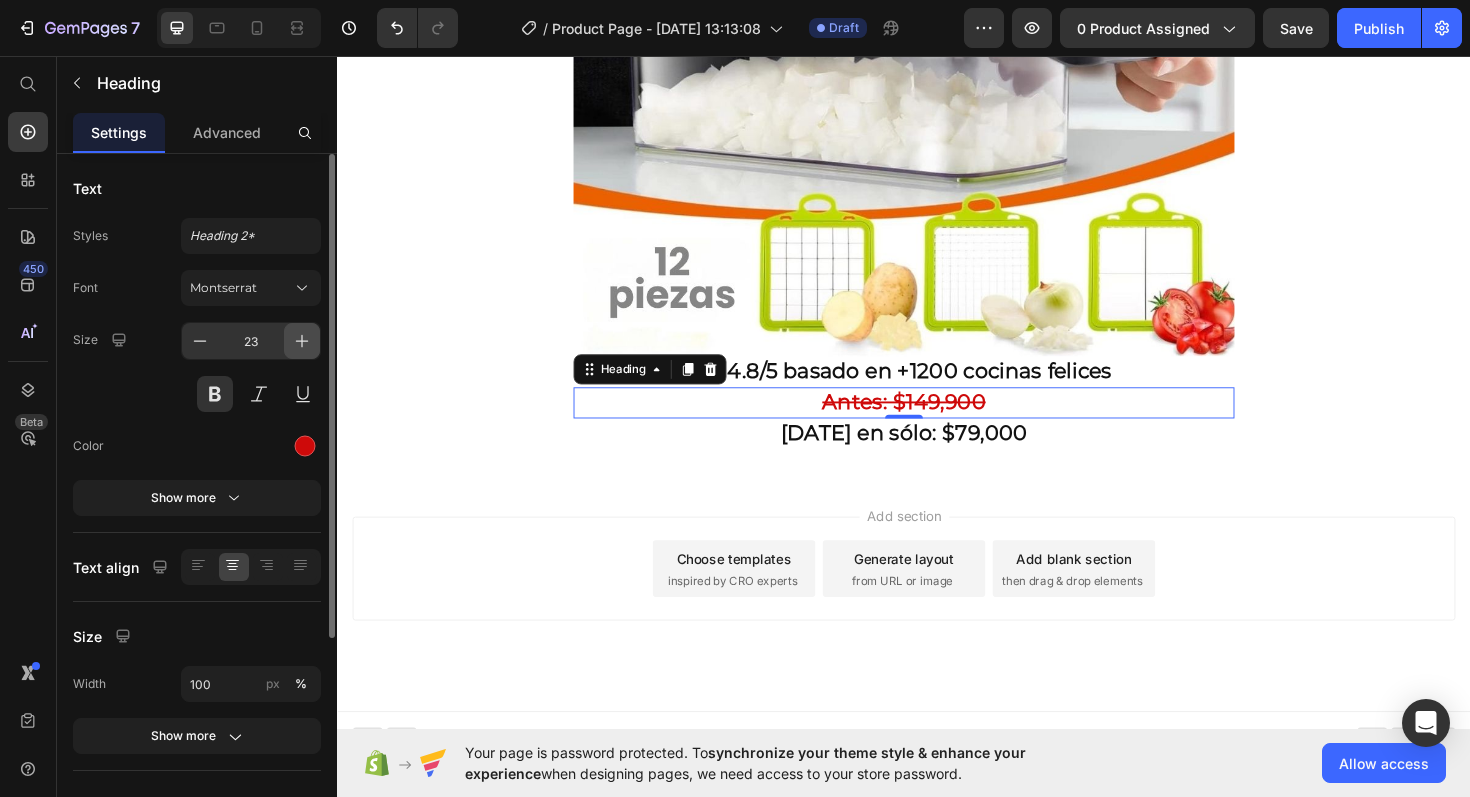 click 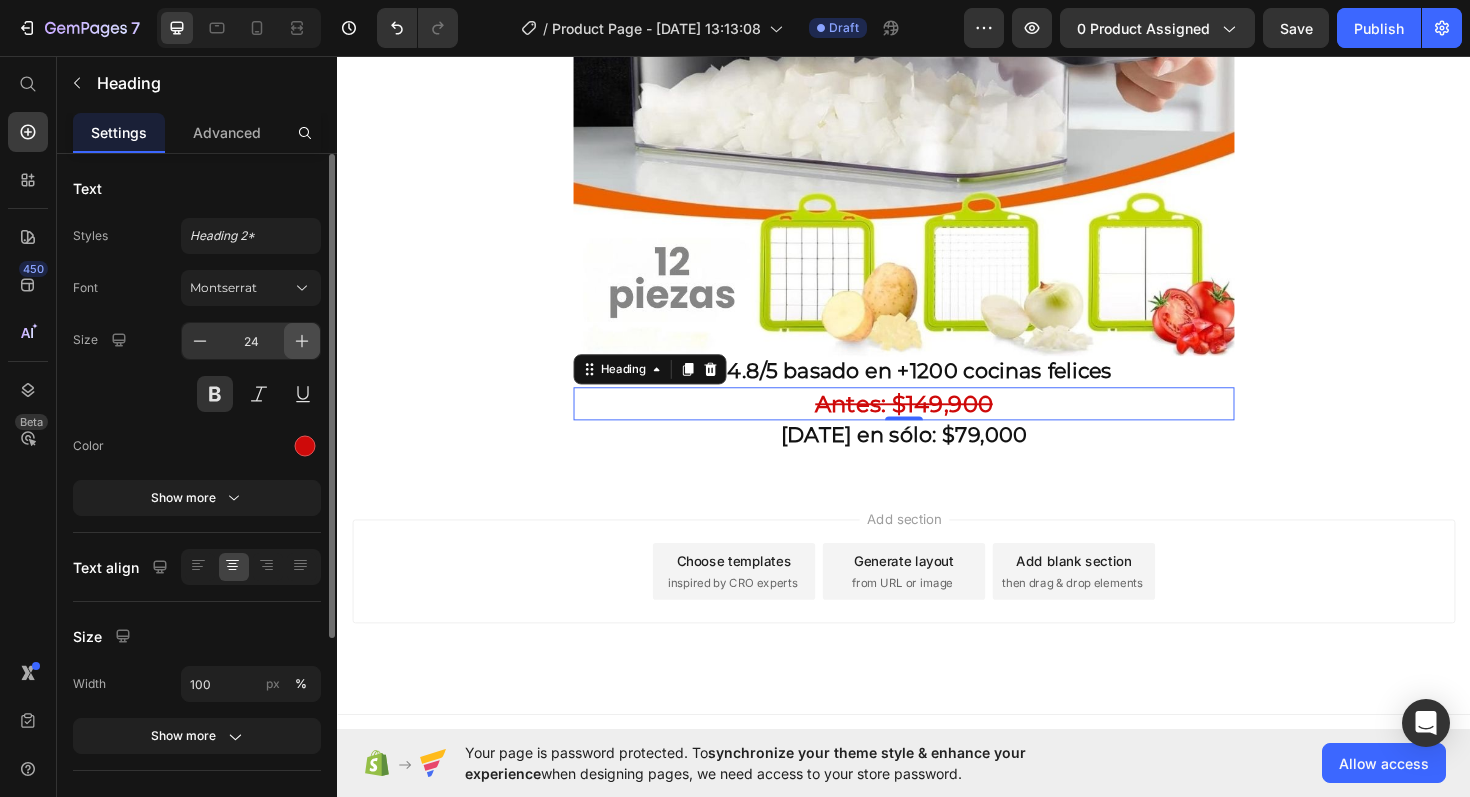 click 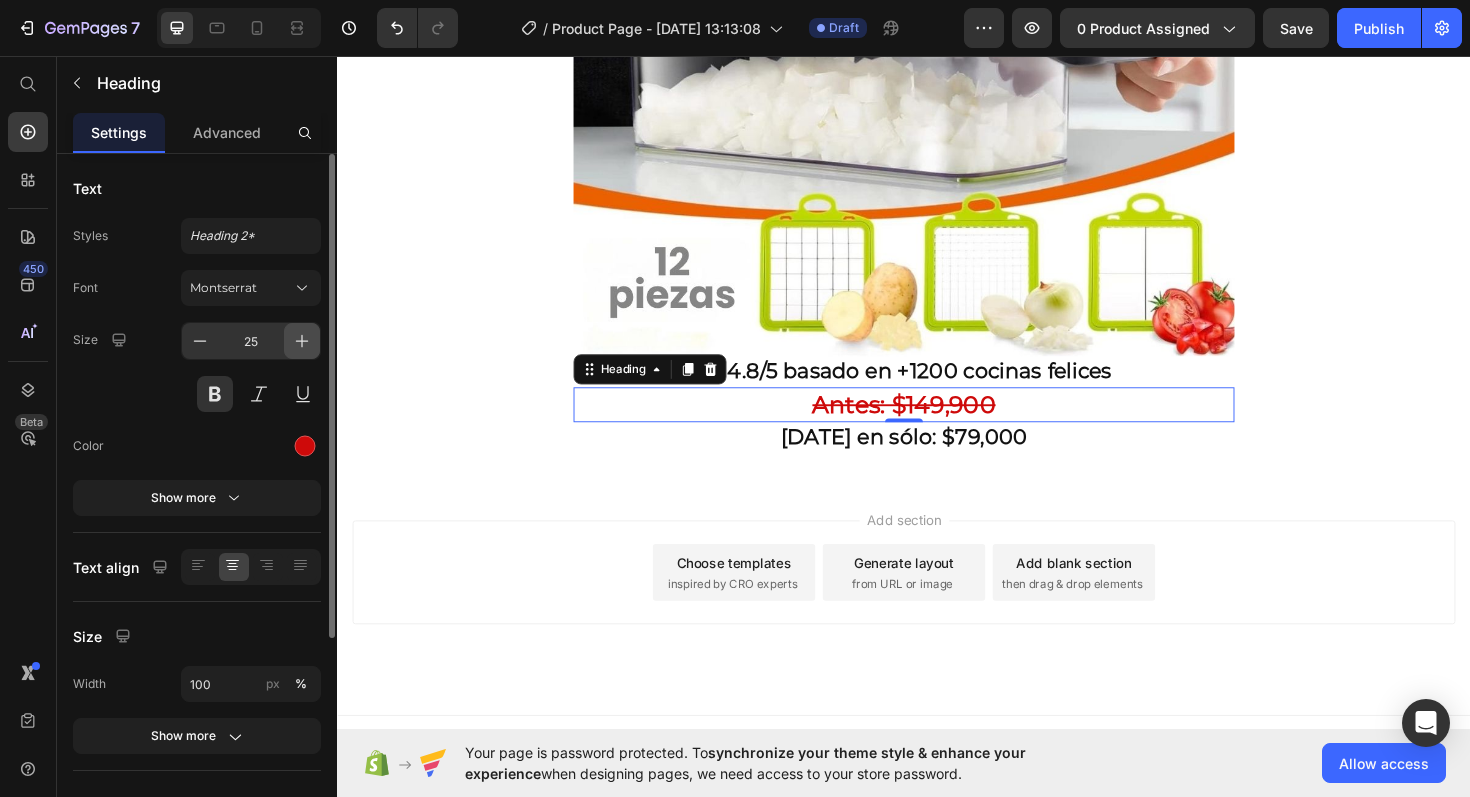 click 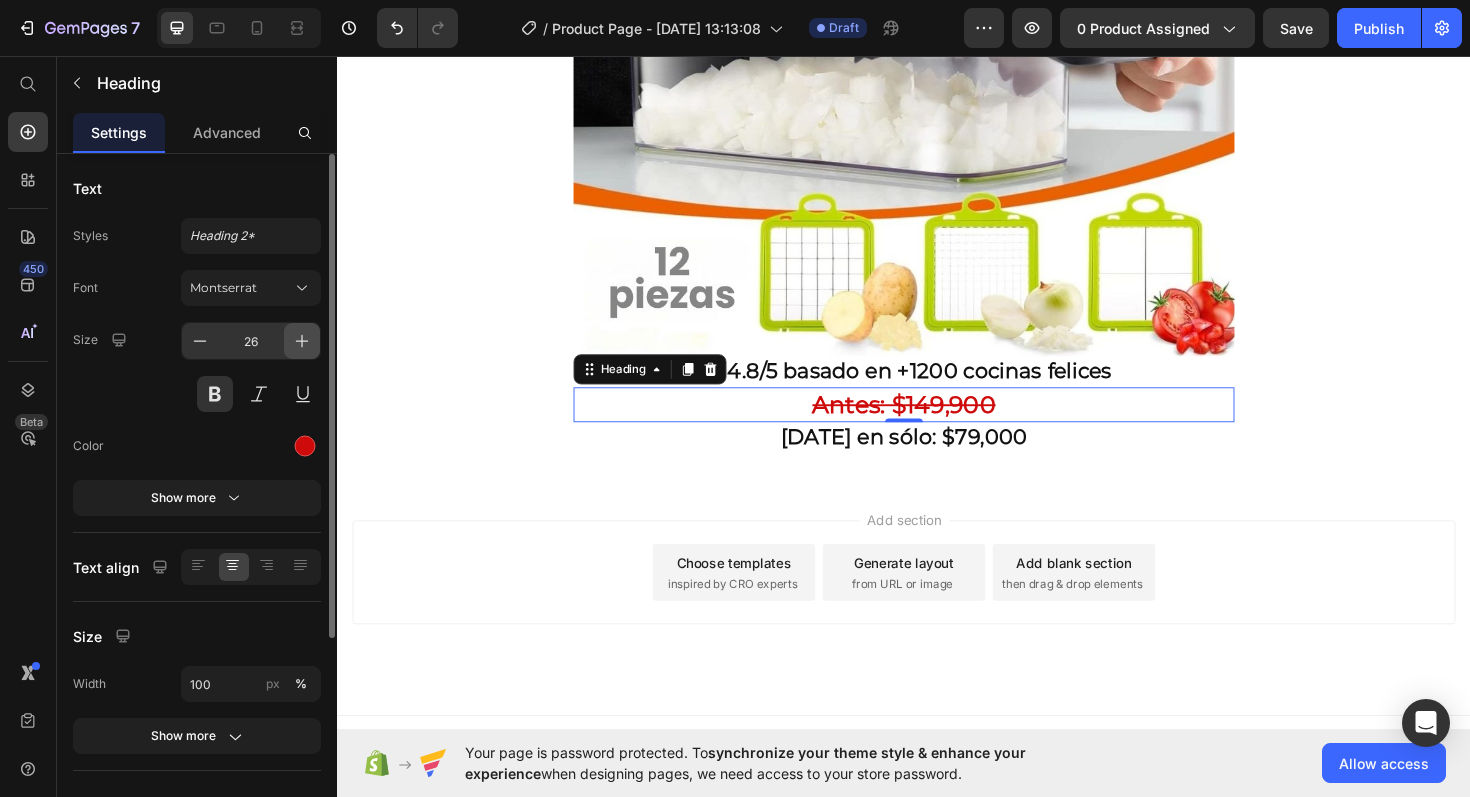click 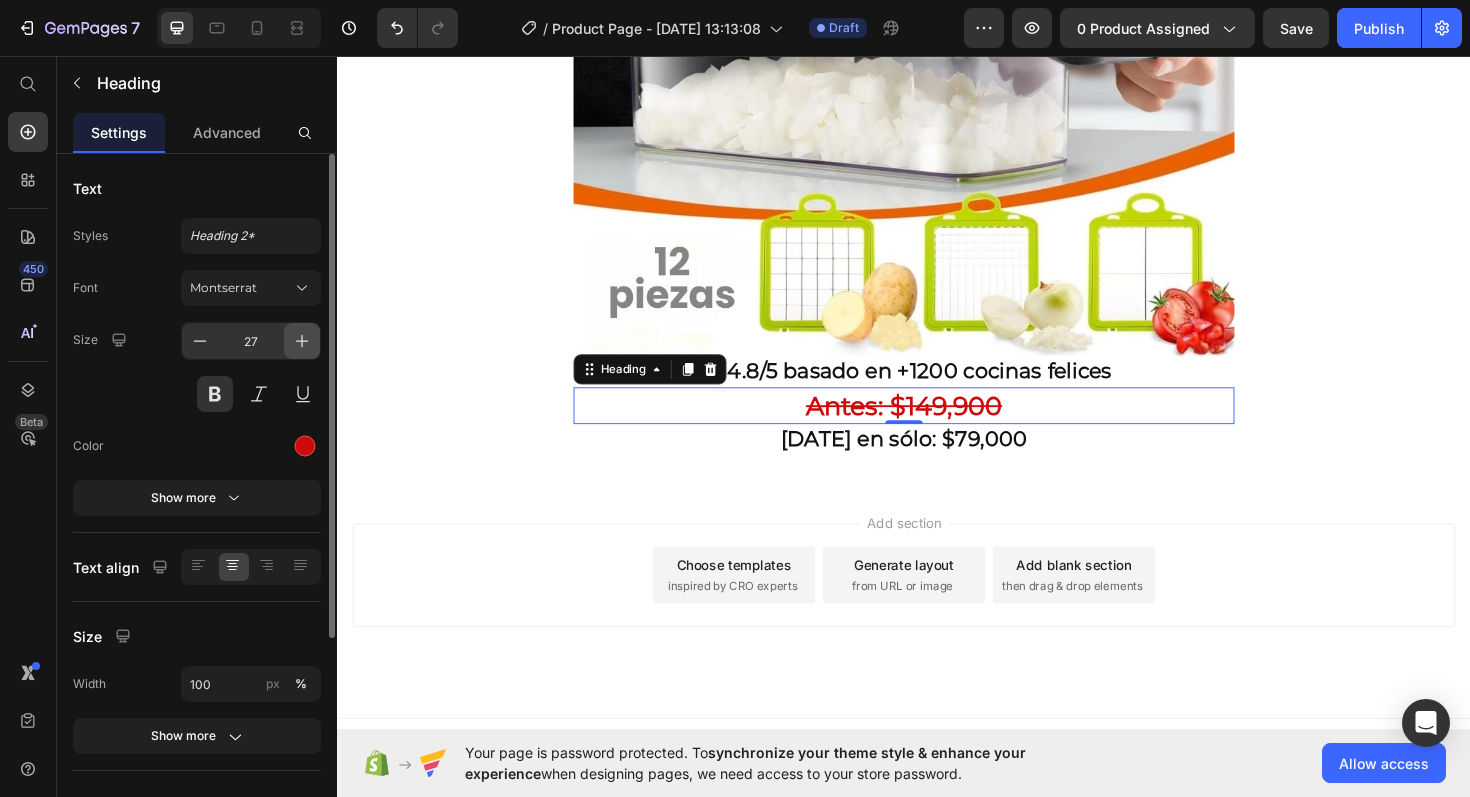 click 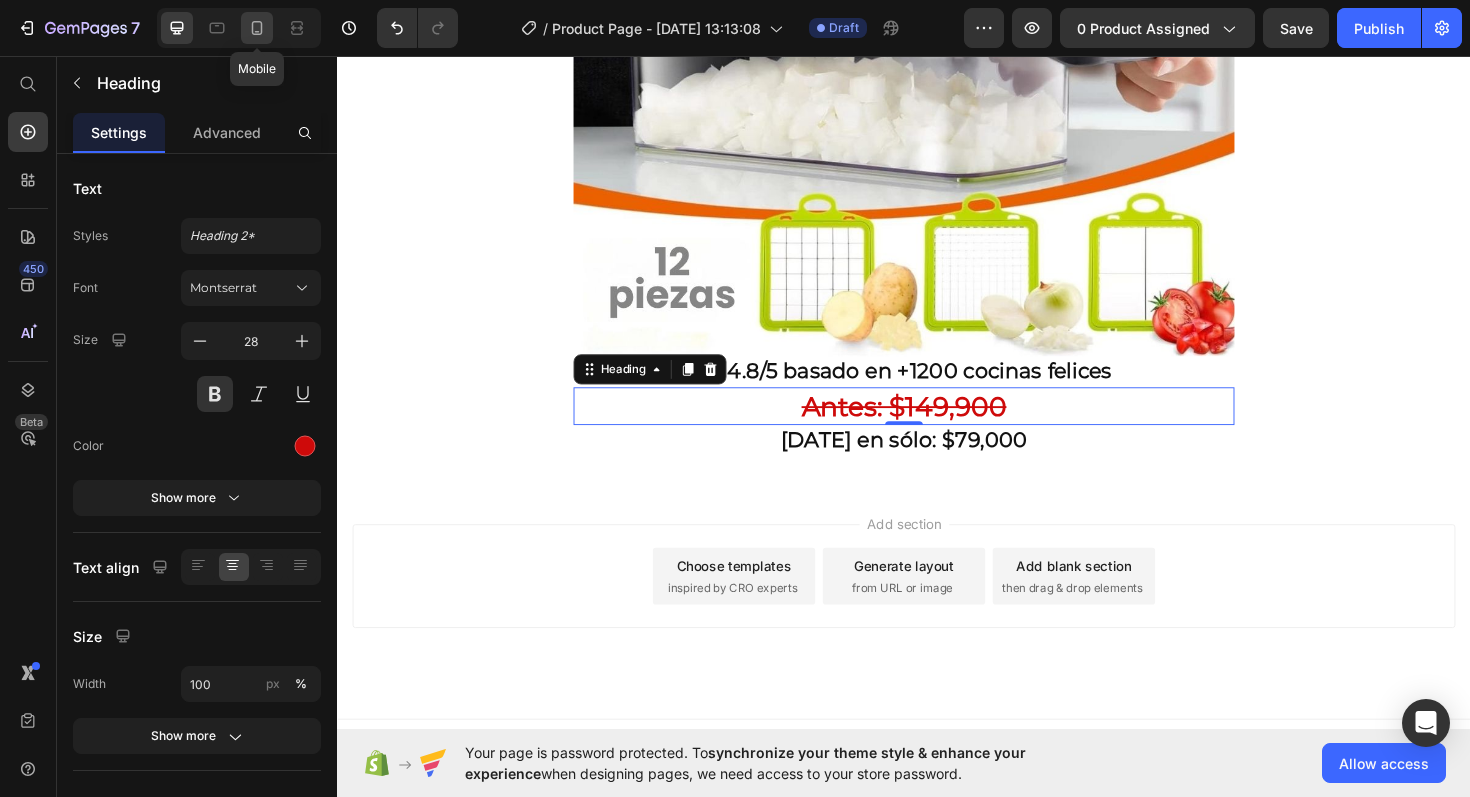 click 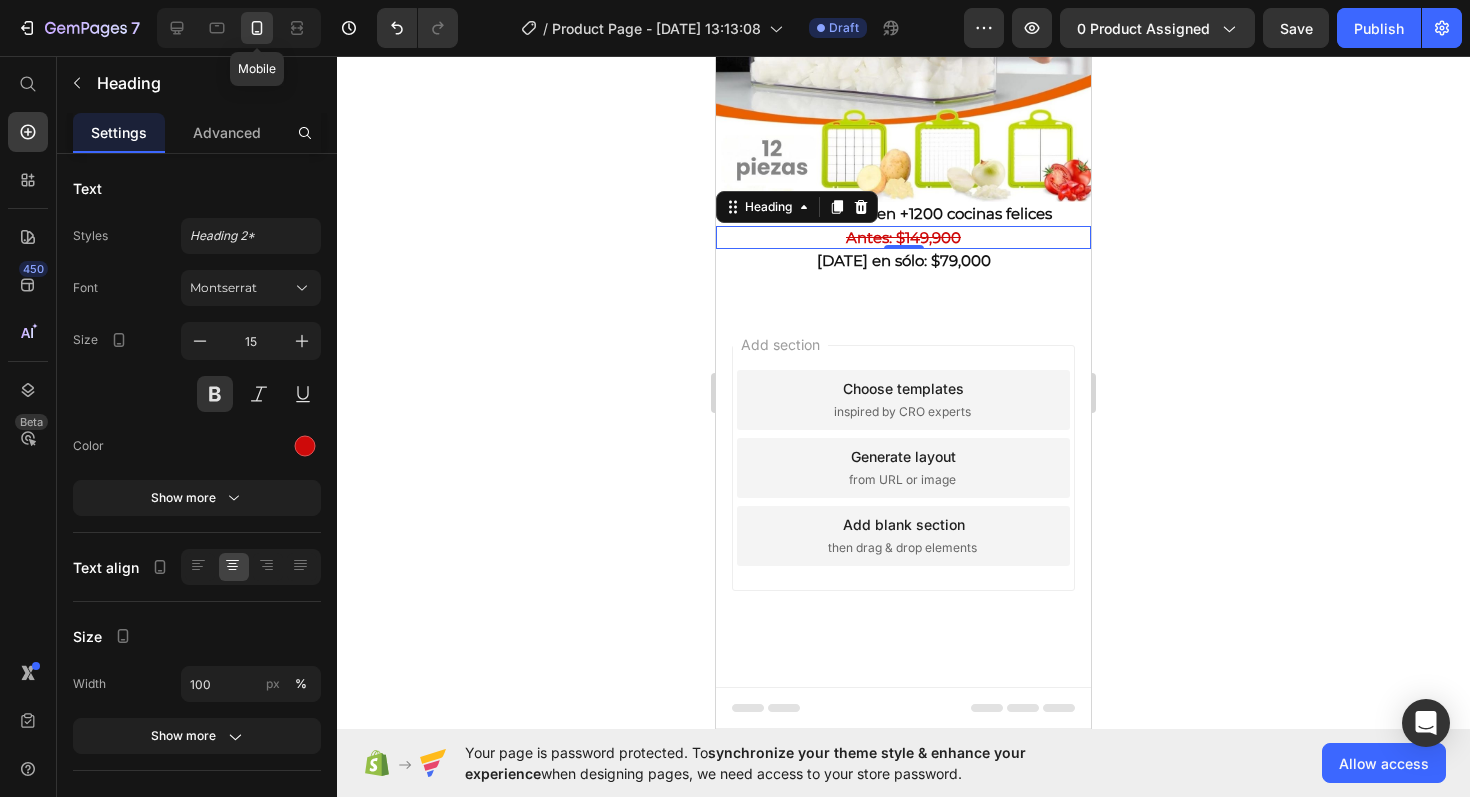 scroll, scrollTop: 366, scrollLeft: 0, axis: vertical 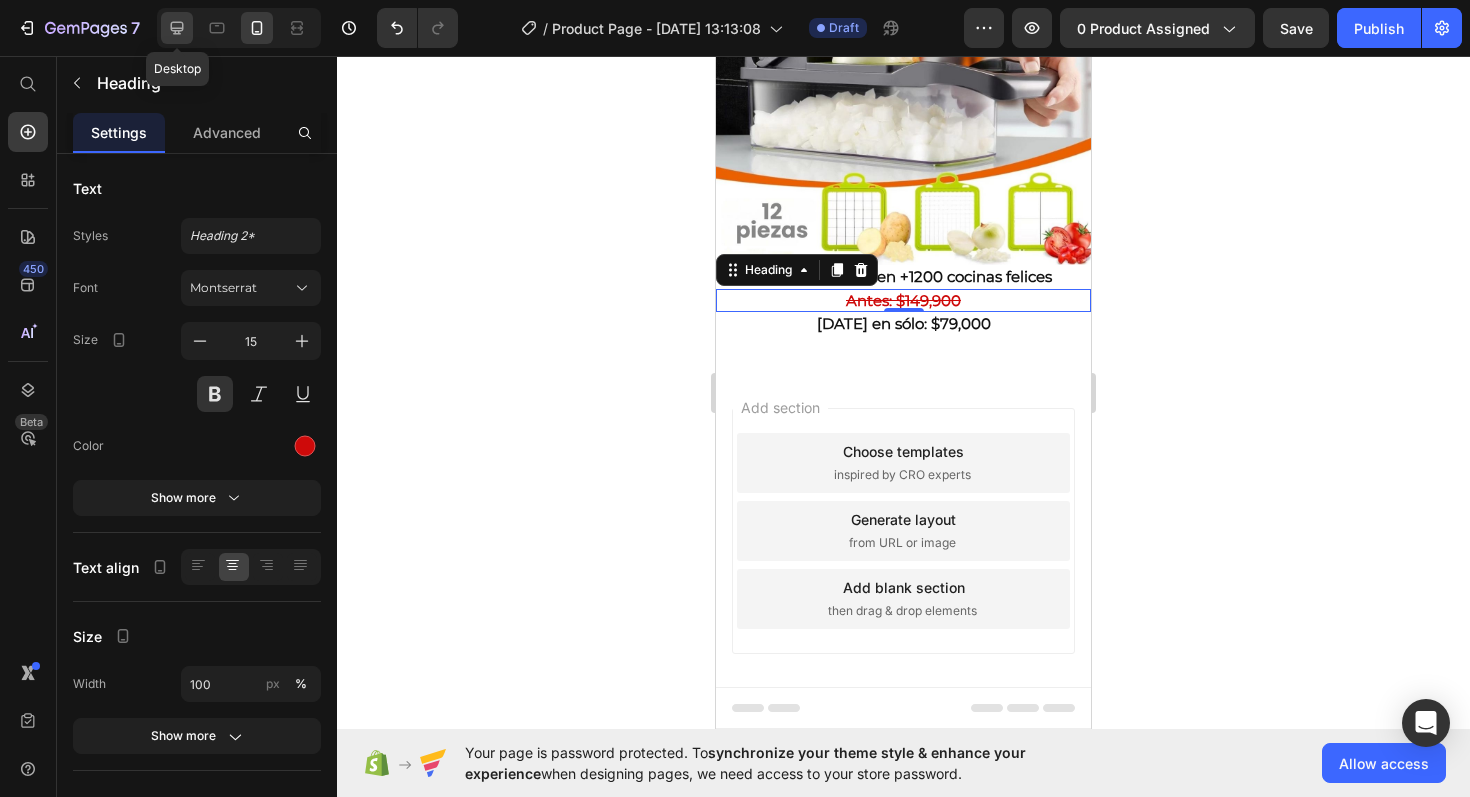 click 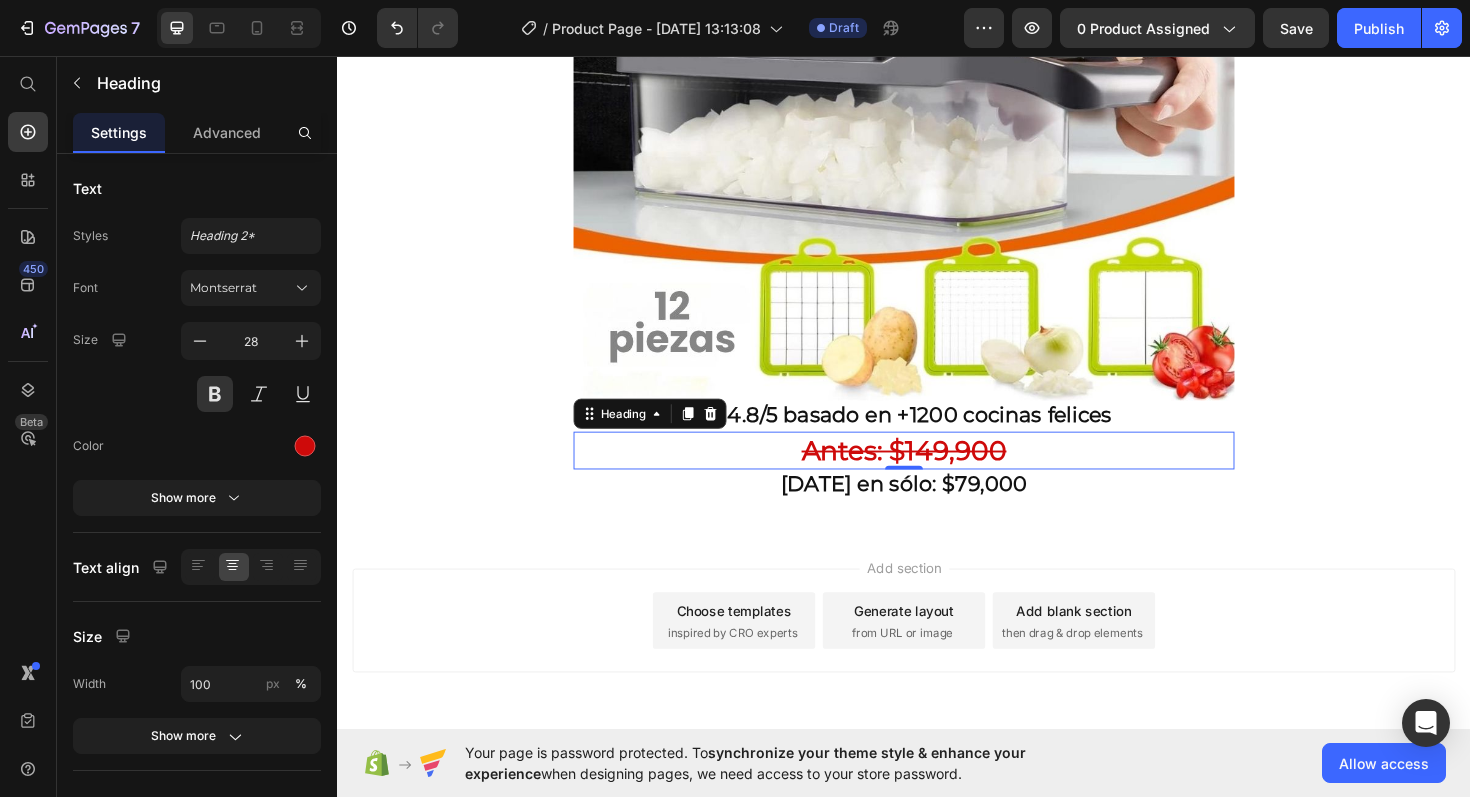 scroll, scrollTop: 726, scrollLeft: 0, axis: vertical 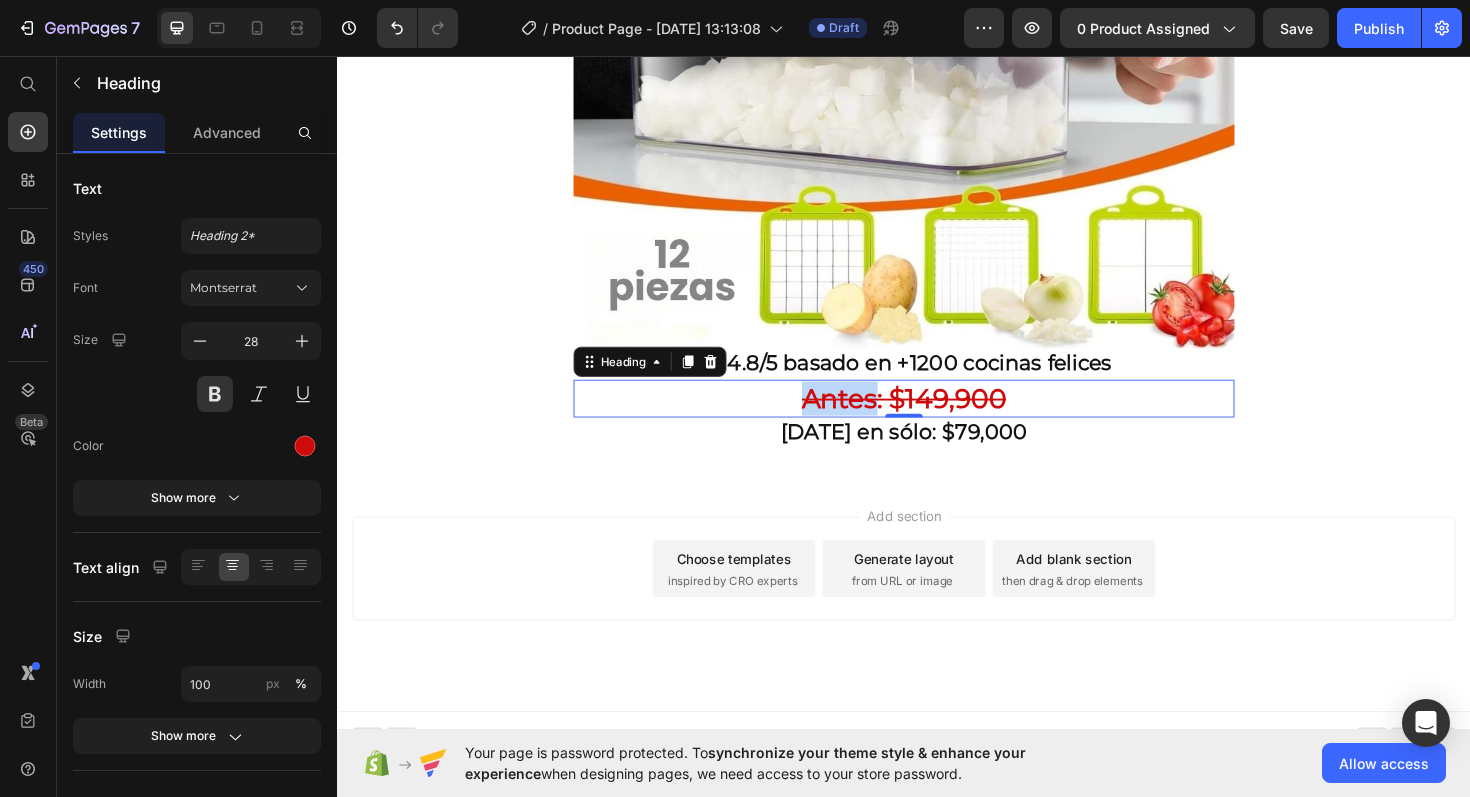 click on "Antes: $149,900" at bounding box center (937, 419) 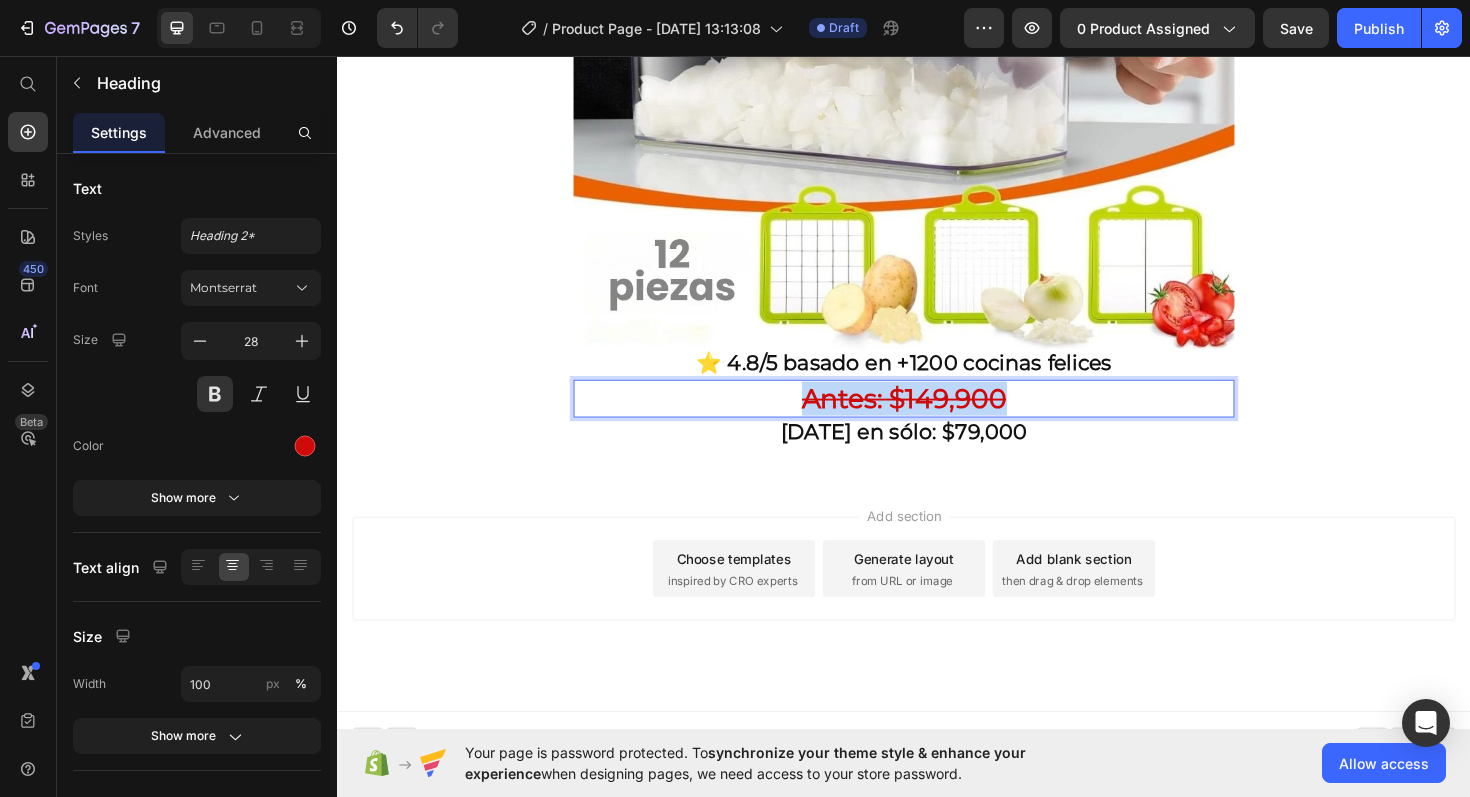 click on "Antes: $149,900" at bounding box center (937, 419) 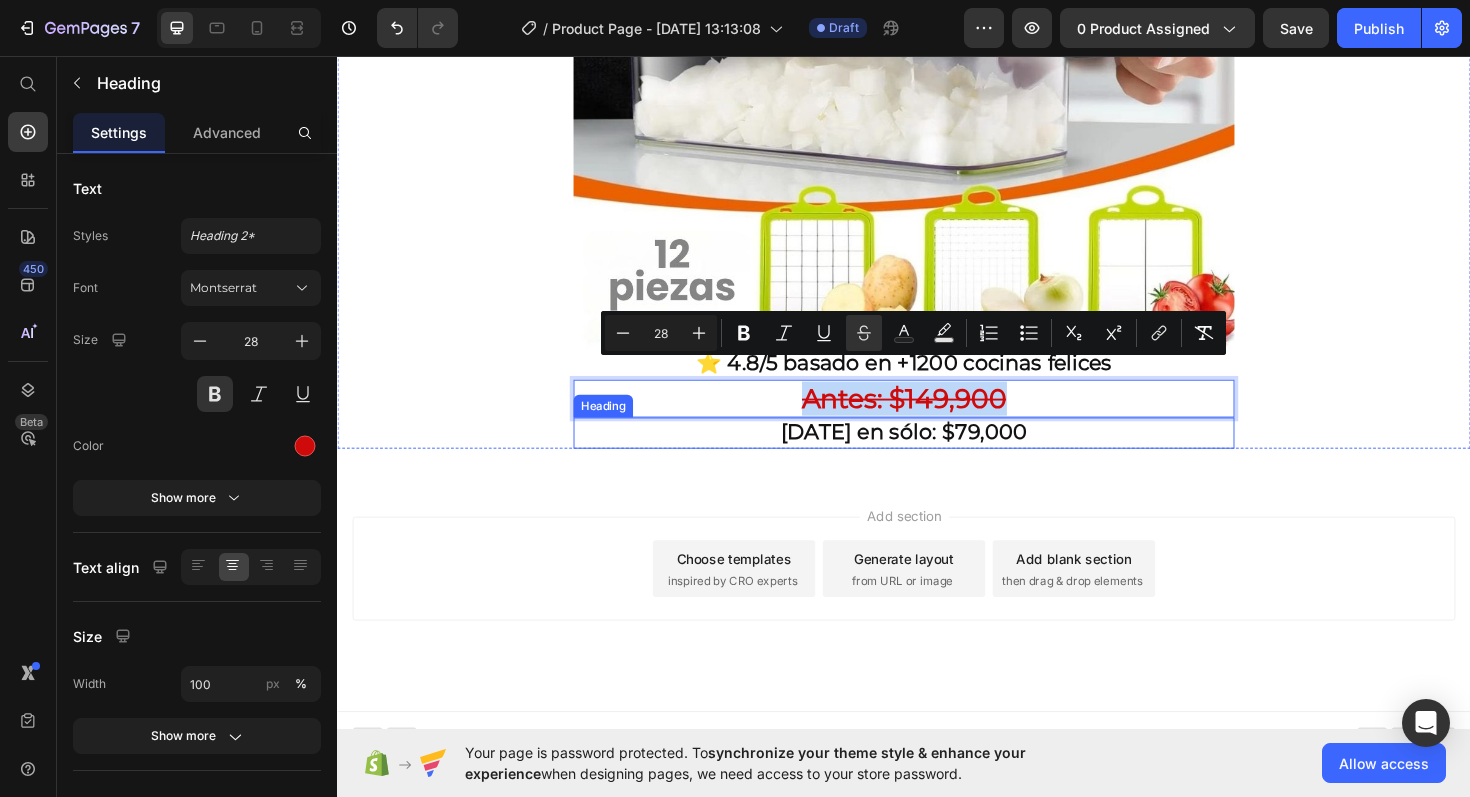 click on "[DATE] en sólo: $79,000" at bounding box center [937, 455] 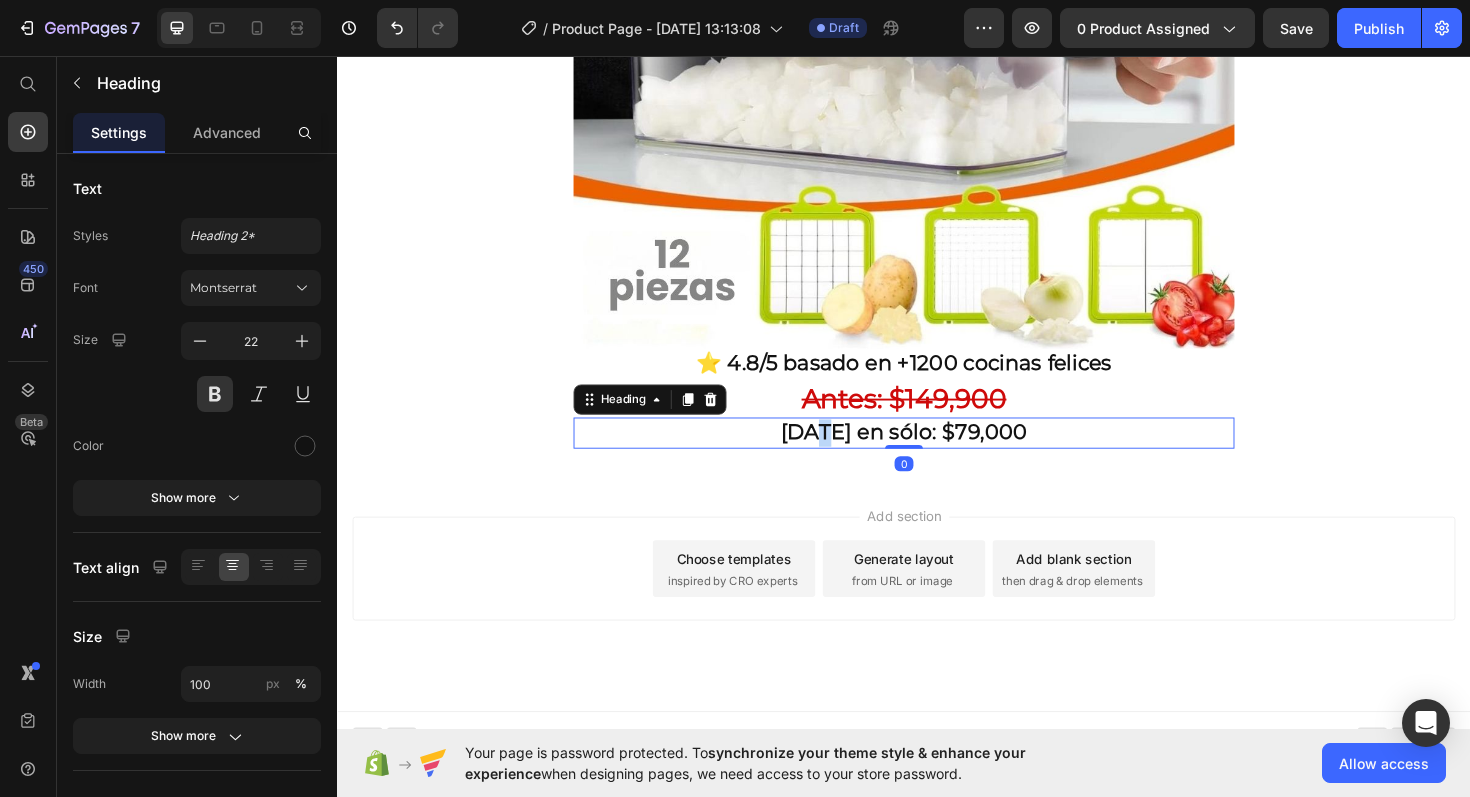 click on "[DATE] en sólo: $79,000" at bounding box center [937, 455] 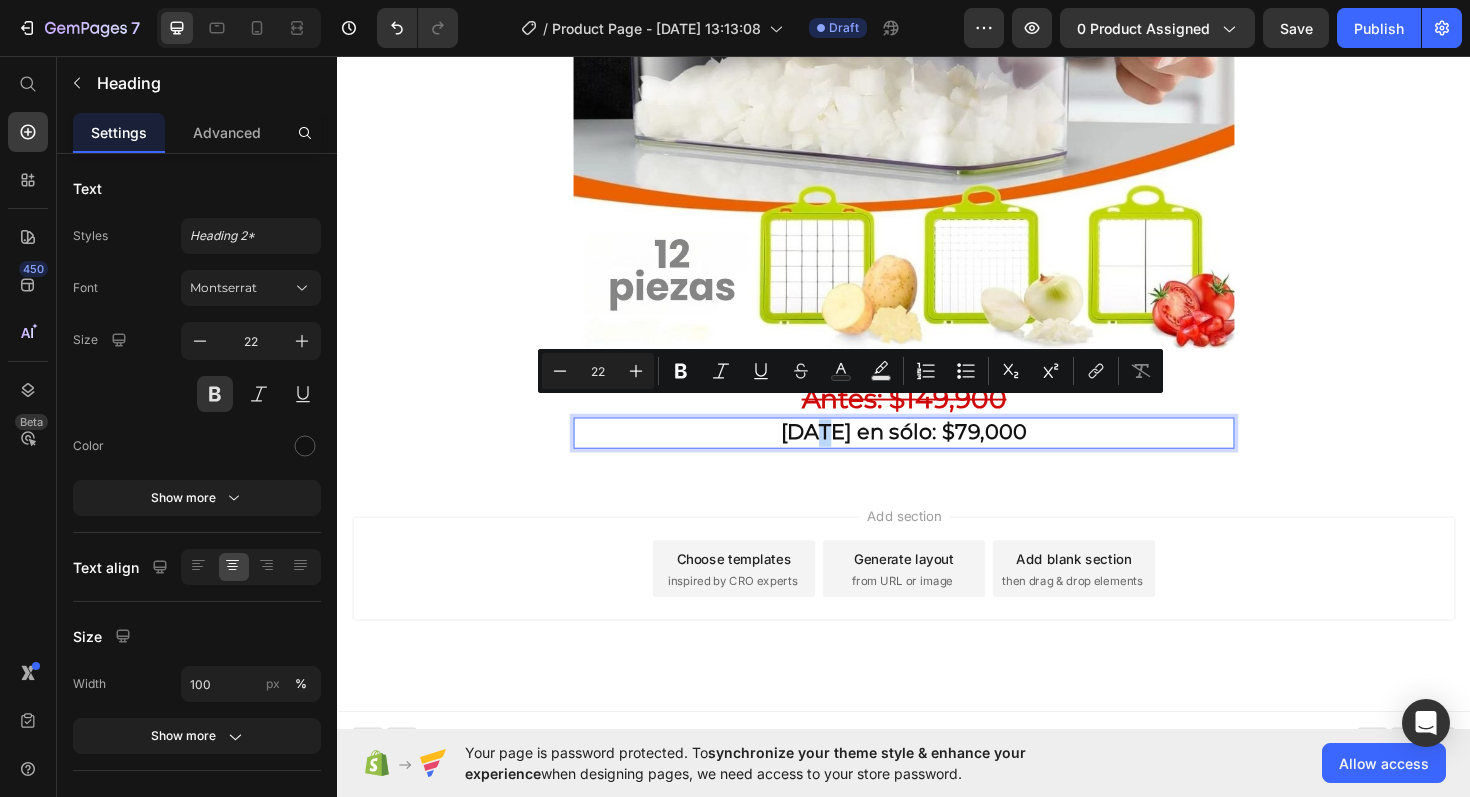 click on "[DATE] en sólo: $79,000" at bounding box center (937, 455) 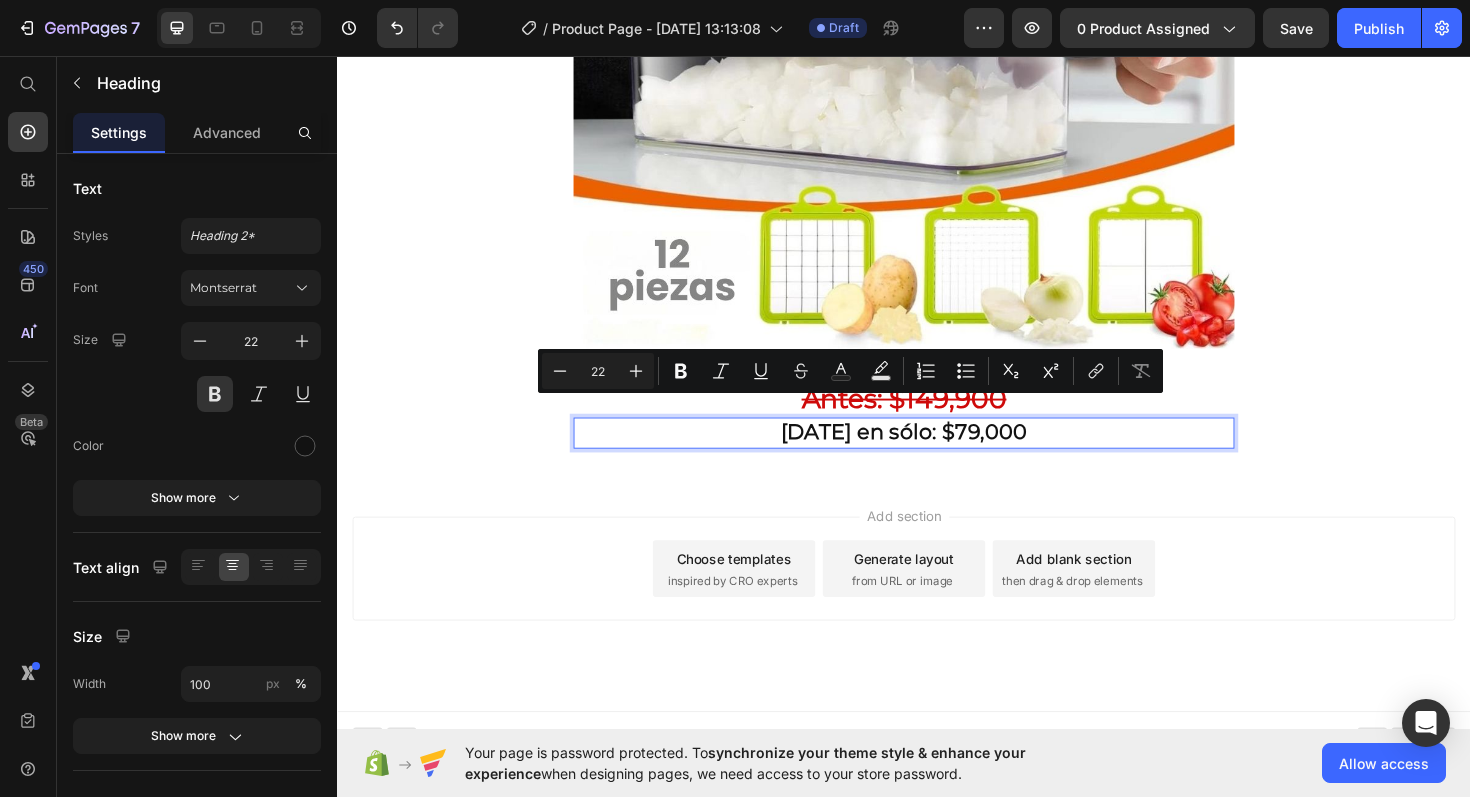 click on "[DATE] en sólo: $79,000" at bounding box center [937, 455] 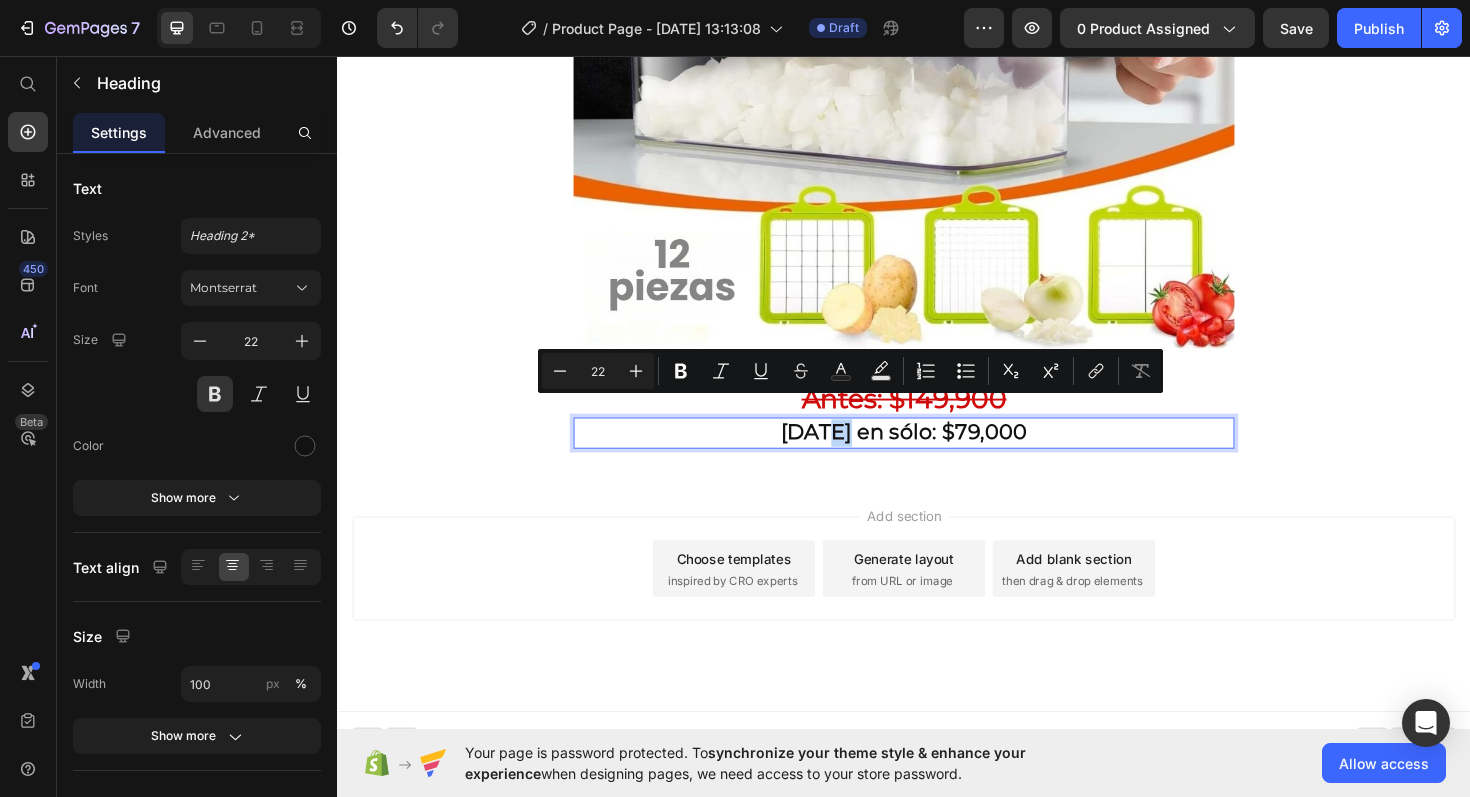 click on "[DATE] en sólo: $79,000" at bounding box center (937, 455) 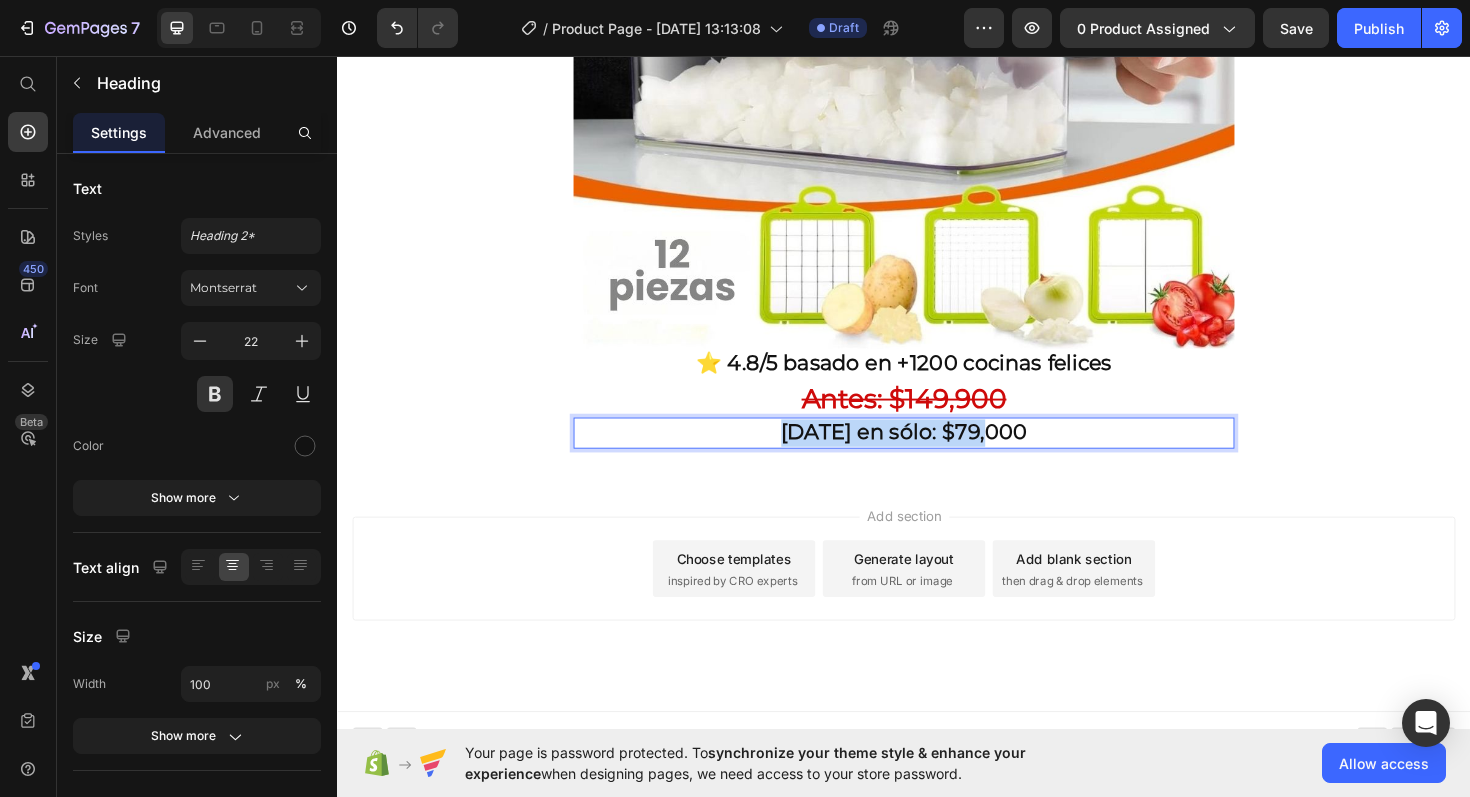 click on "[DATE] en sólo: $79,000" at bounding box center [937, 455] 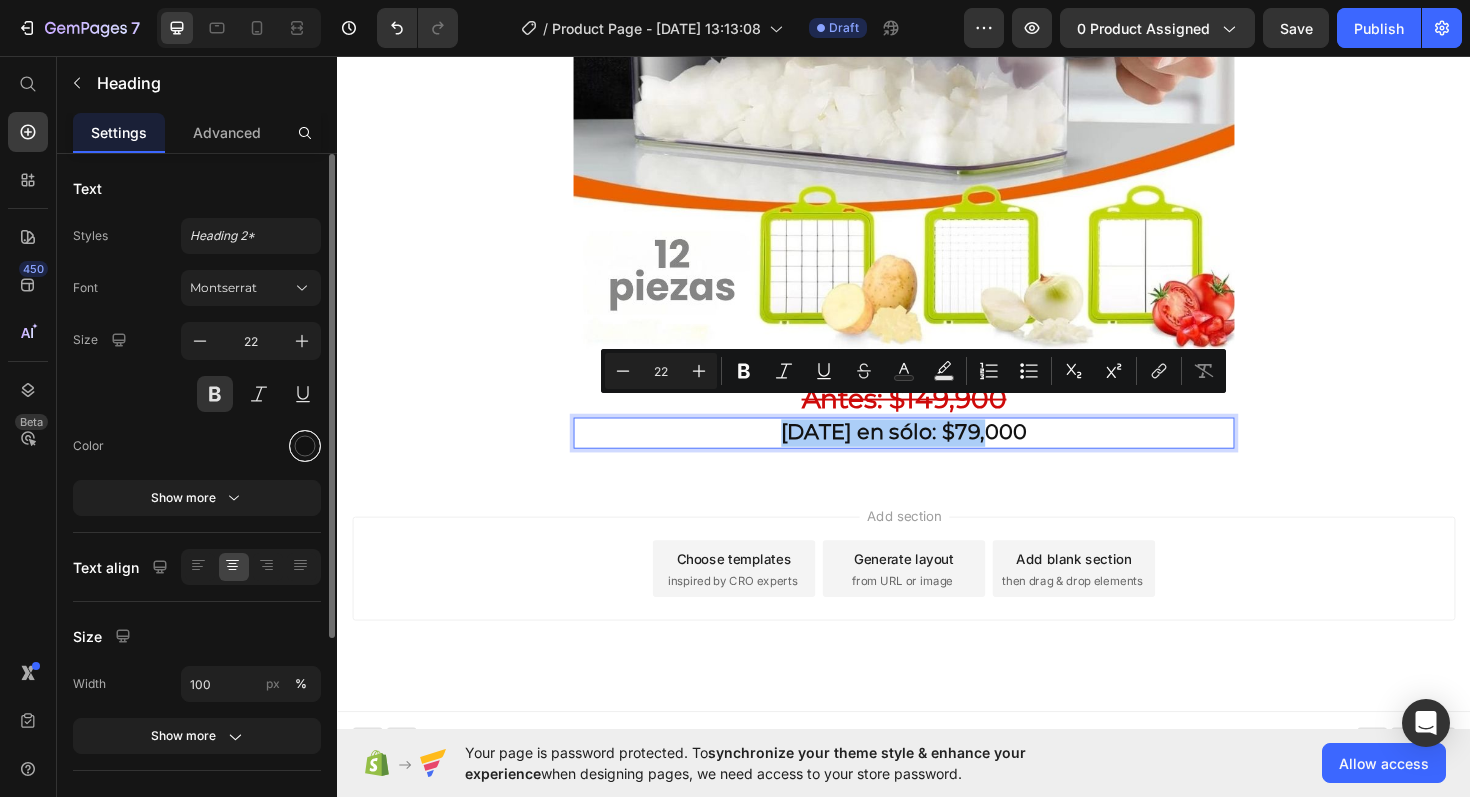 click at bounding box center [305, 446] 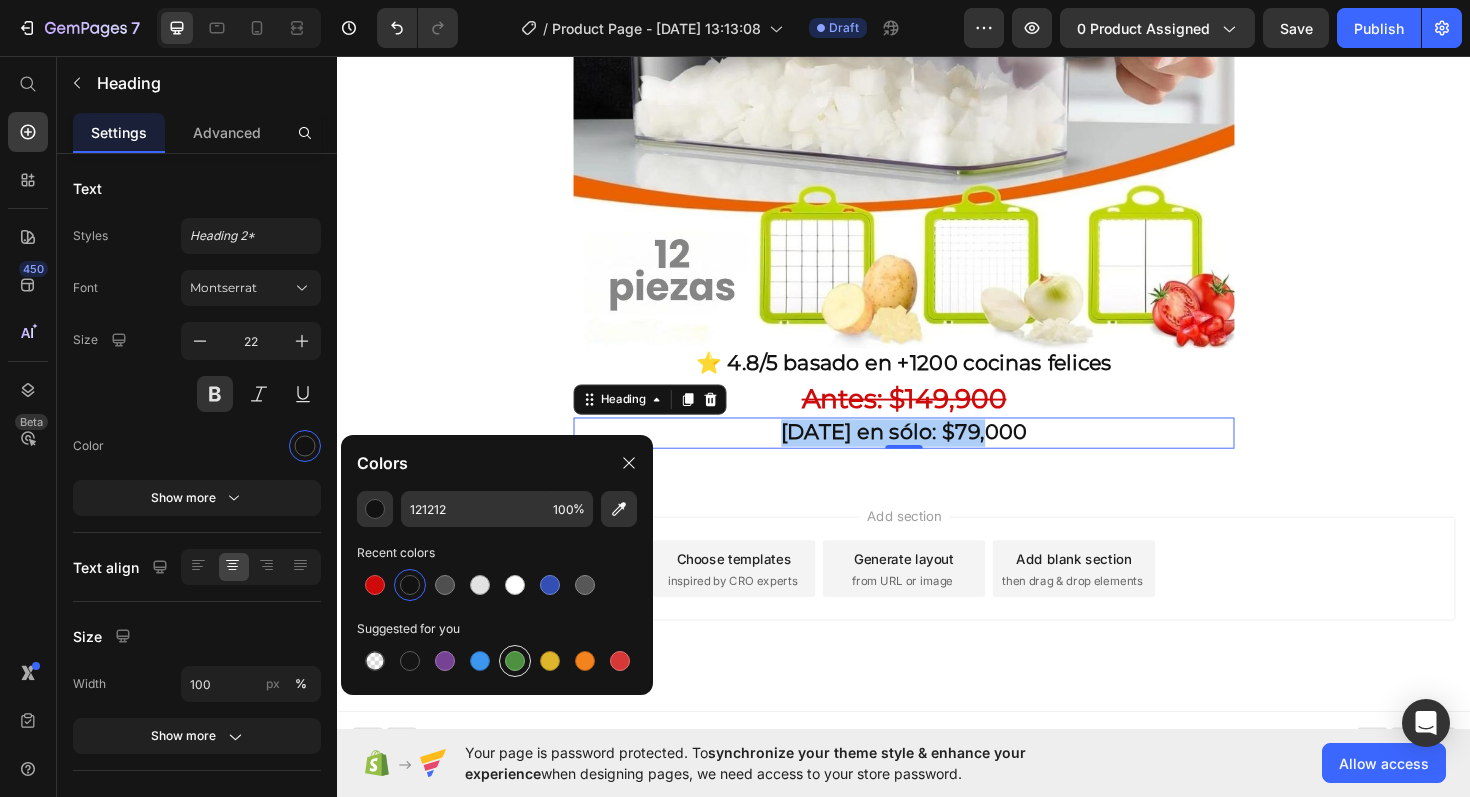 click at bounding box center (515, 661) 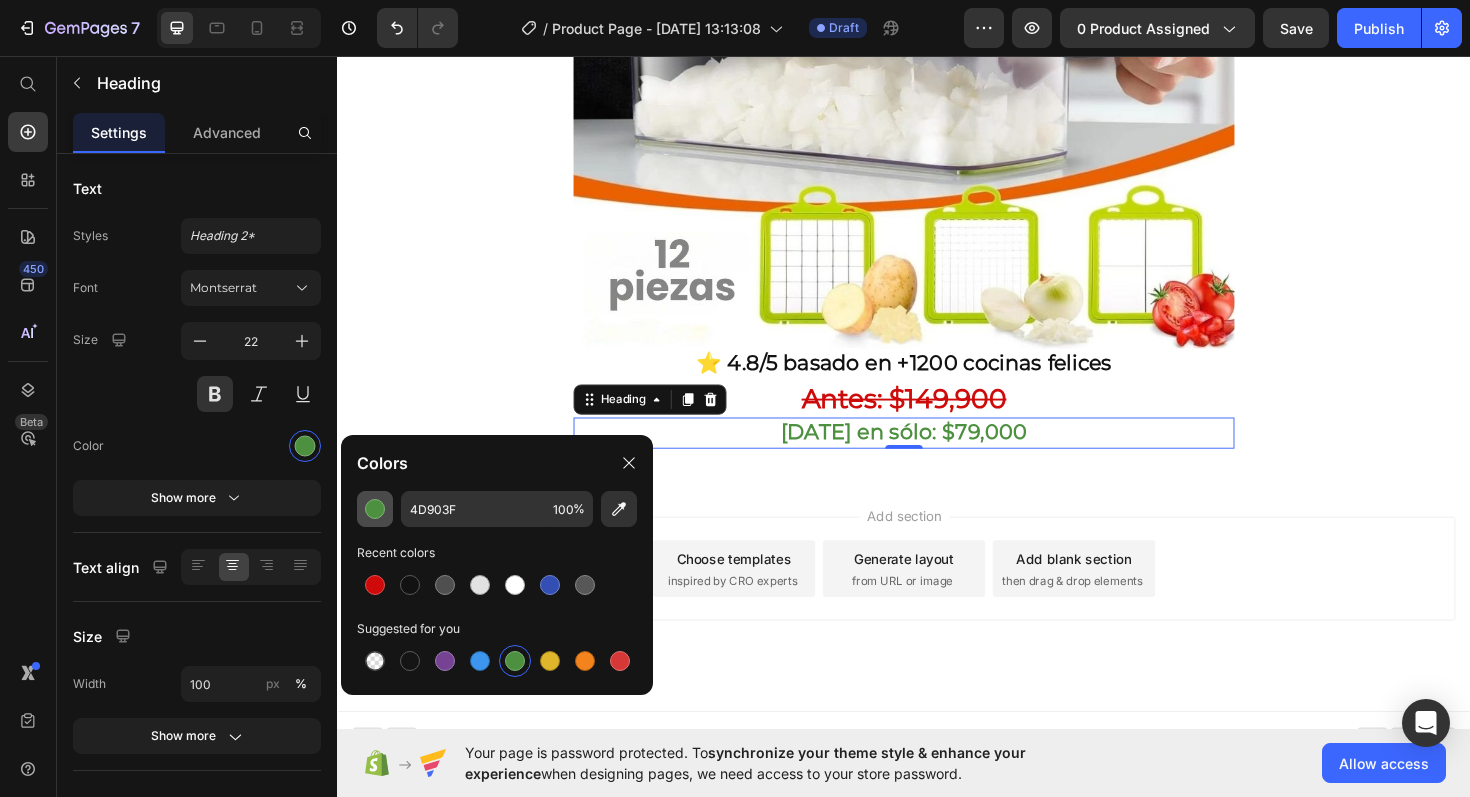 click at bounding box center [375, 509] 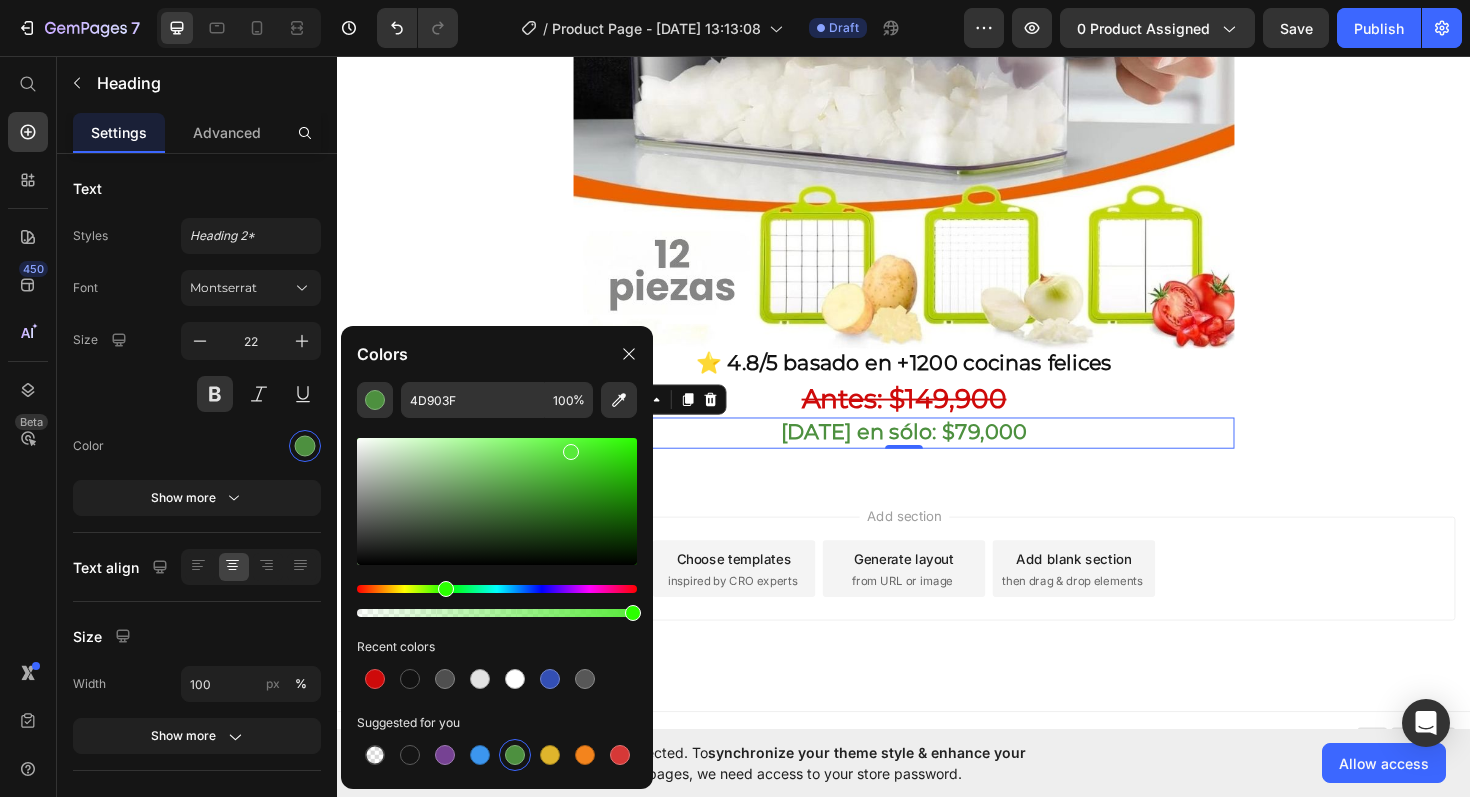 drag, startPoint x: 563, startPoint y: 466, endPoint x: 566, endPoint y: 446, distance: 20.22375 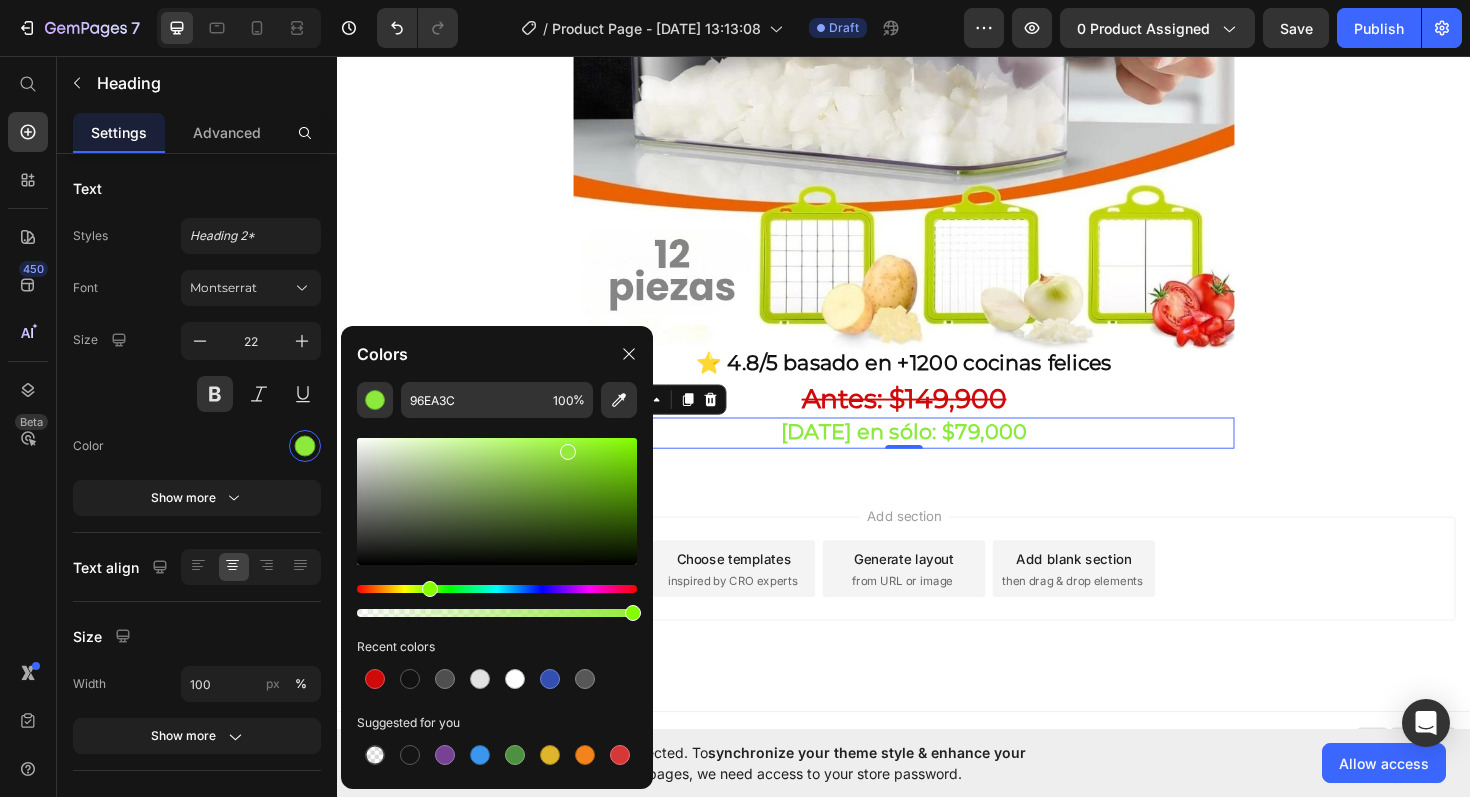drag, startPoint x: 442, startPoint y: 587, endPoint x: 427, endPoint y: 585, distance: 15.132746 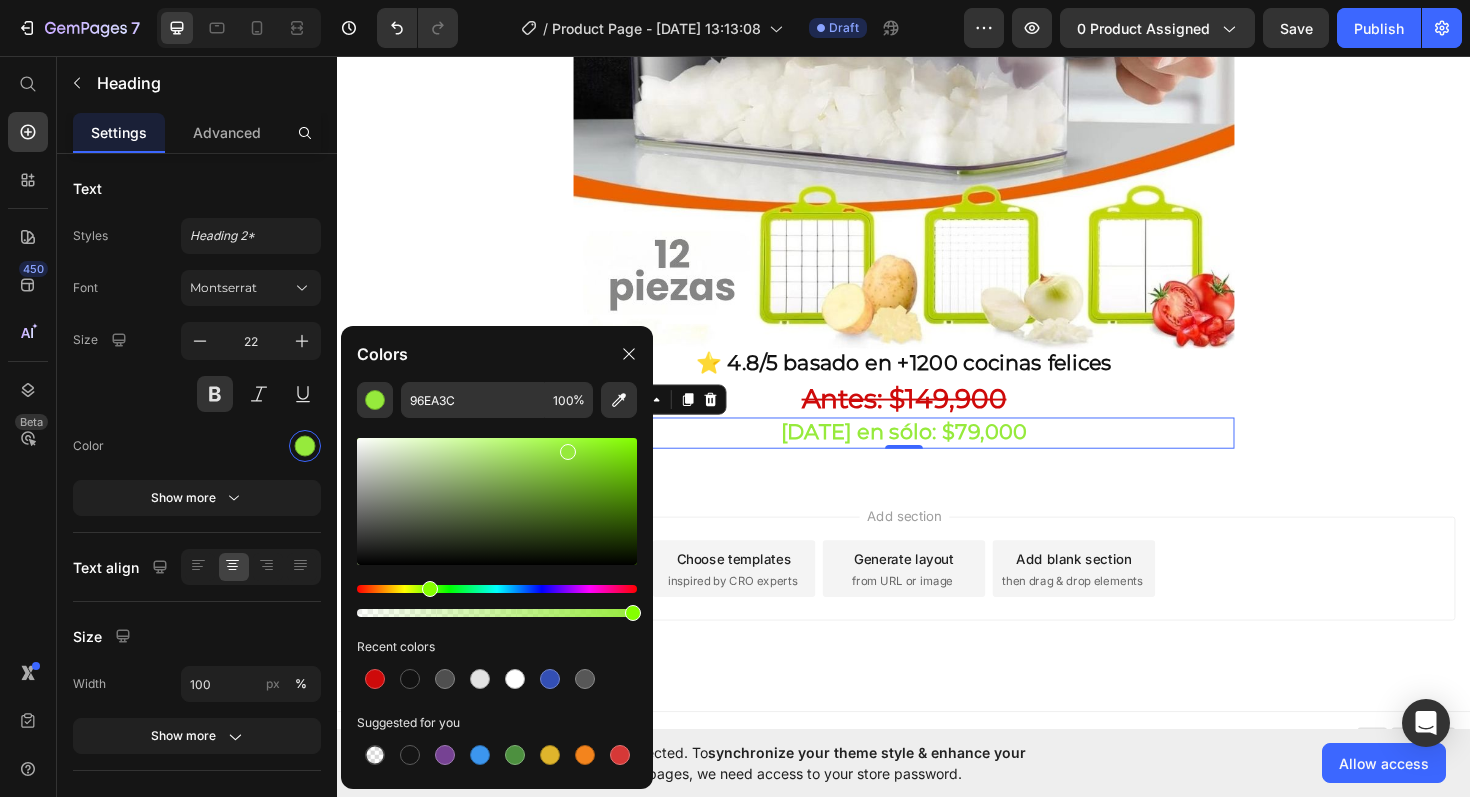 click at bounding box center (497, 589) 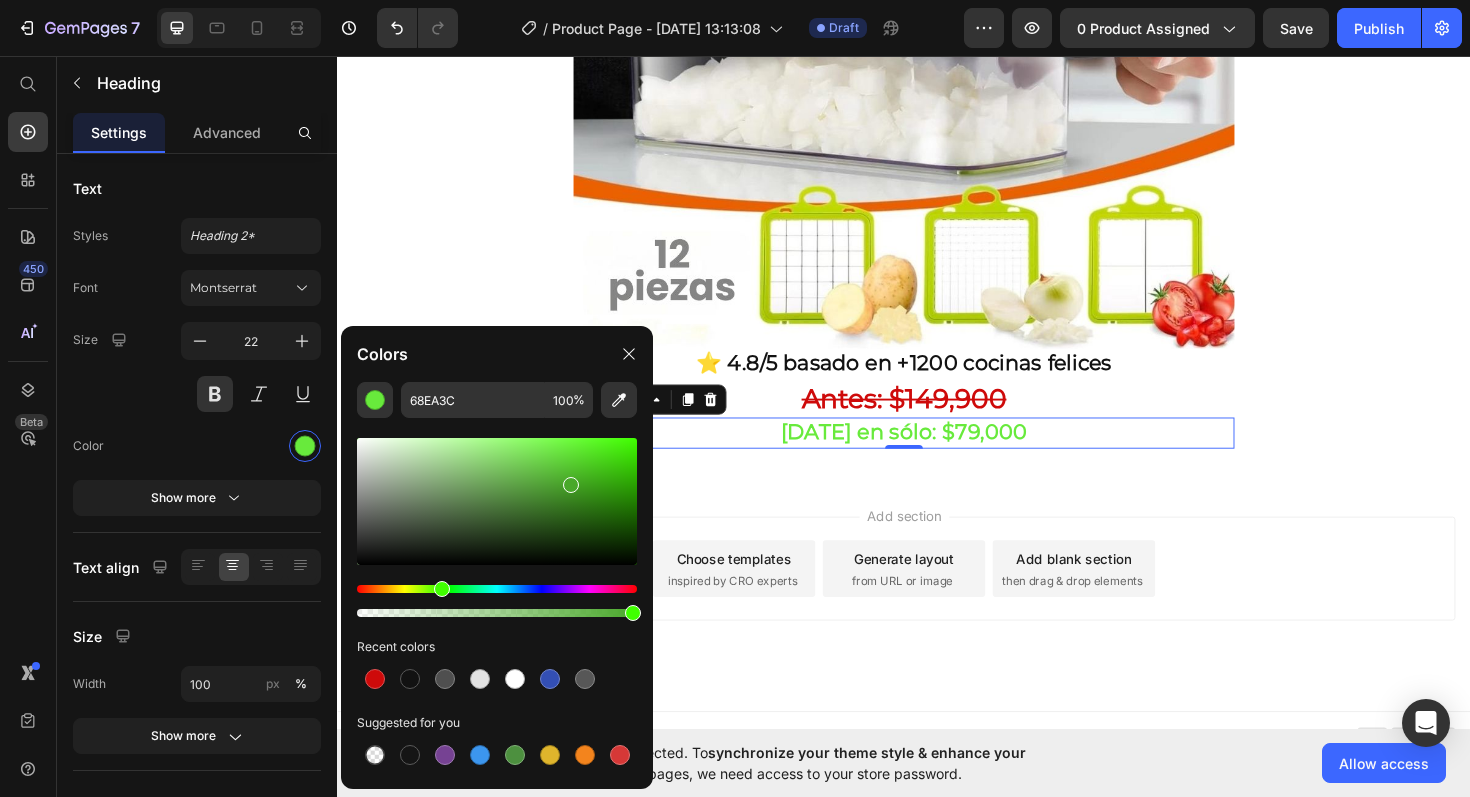 click at bounding box center [497, 501] 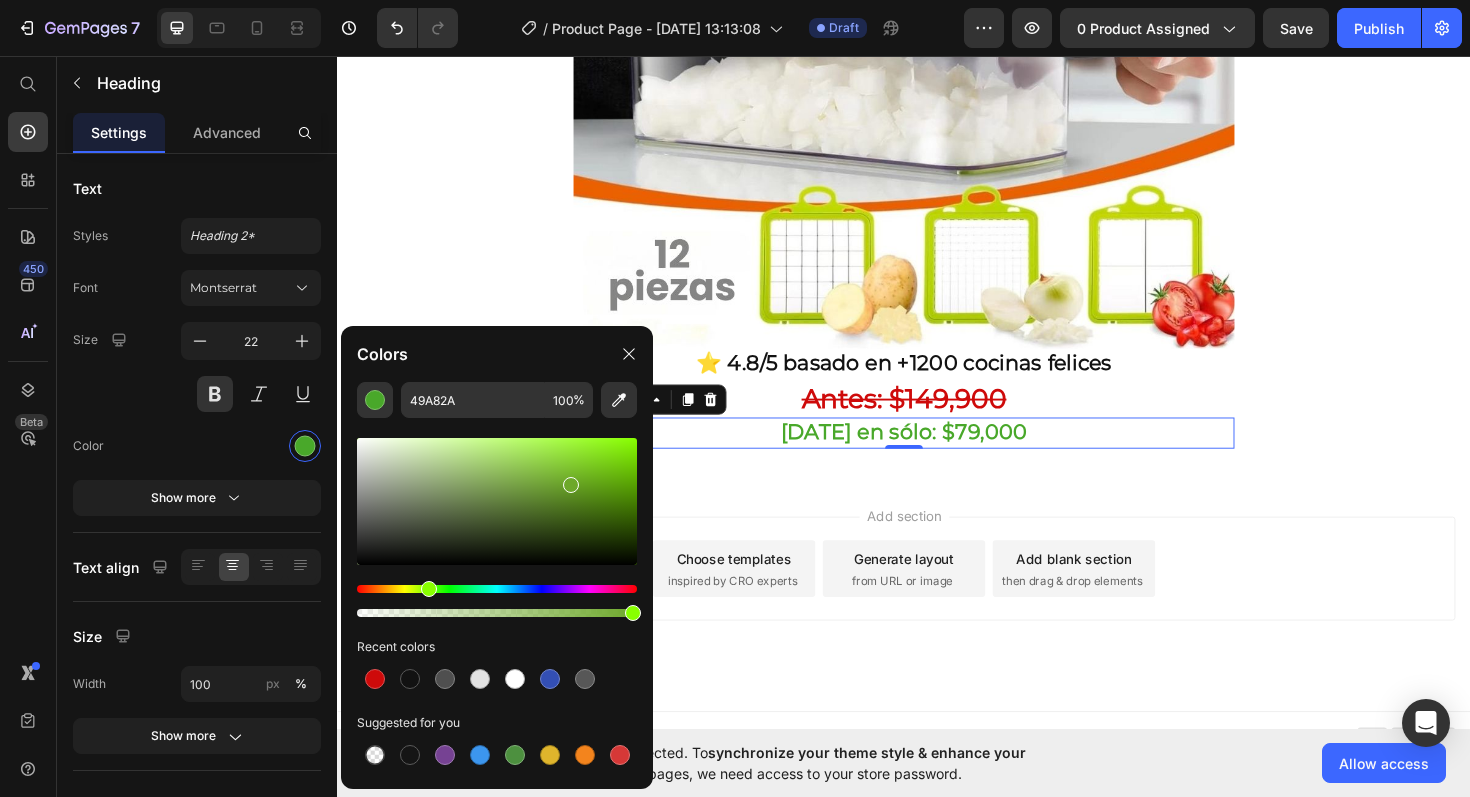 drag, startPoint x: 438, startPoint y: 592, endPoint x: 426, endPoint y: 592, distance: 12 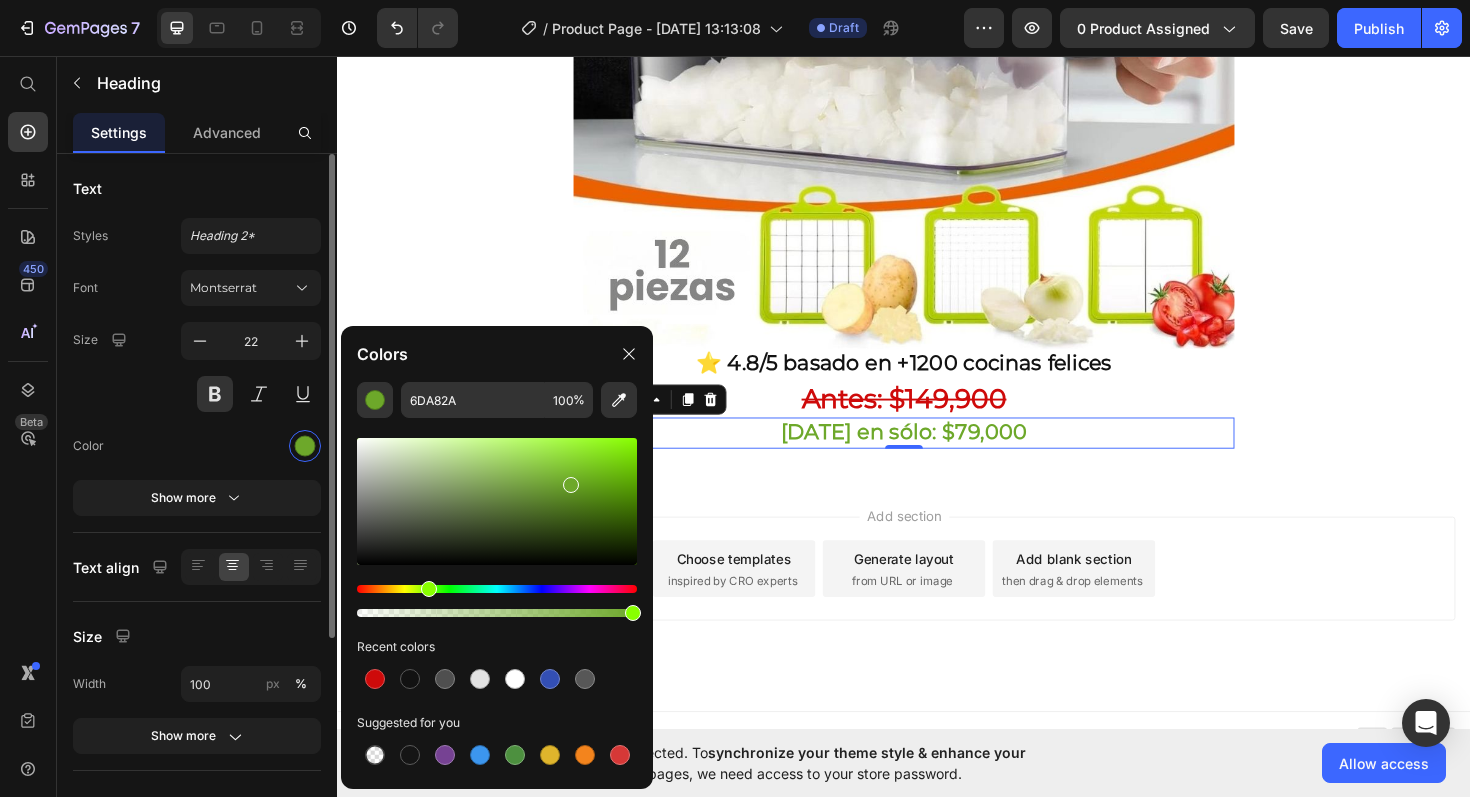 click at bounding box center [251, 446] 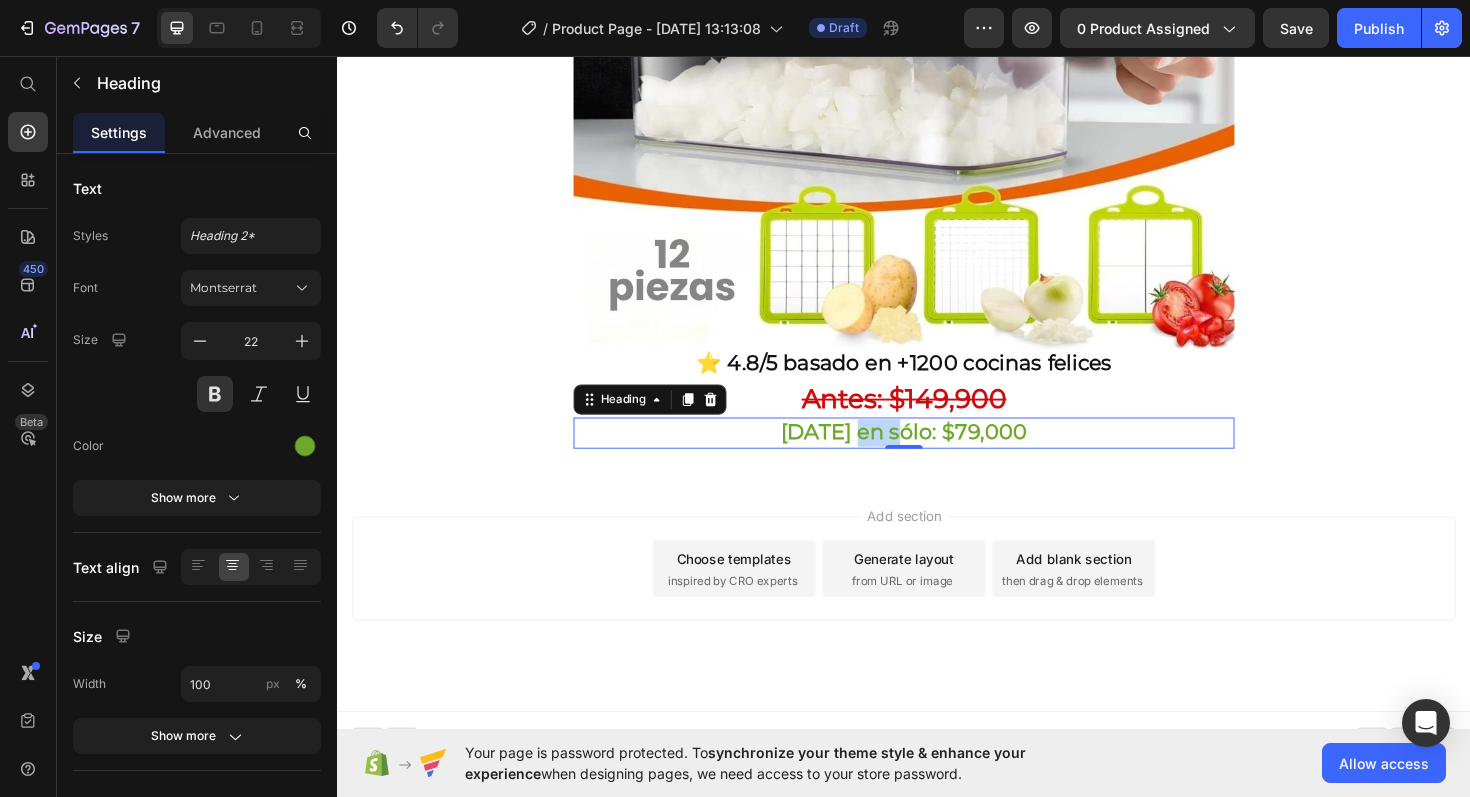 click on "[DATE] en sólo: $79,000" at bounding box center (937, 455) 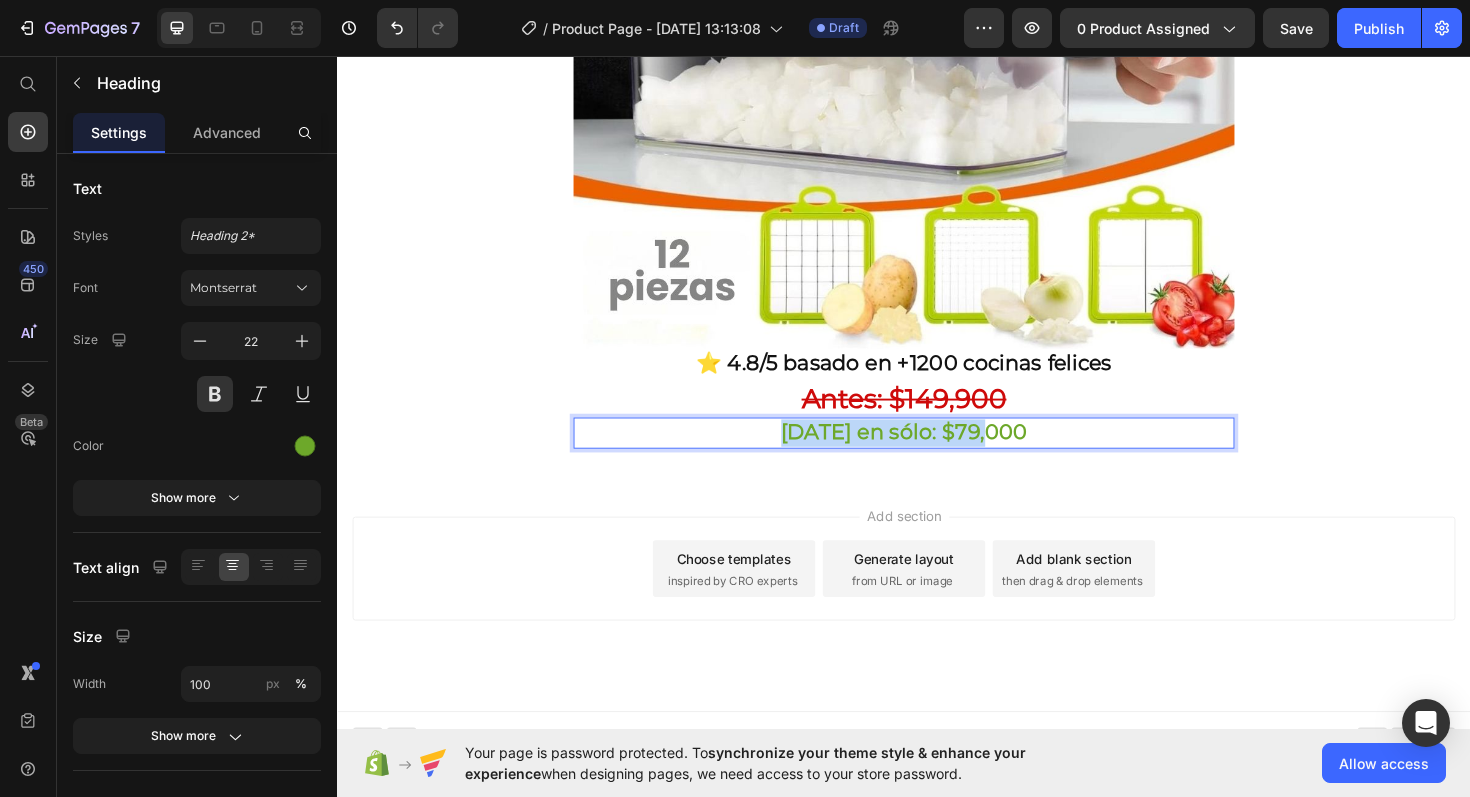click on "[DATE] en sólo: $79,000" at bounding box center (937, 455) 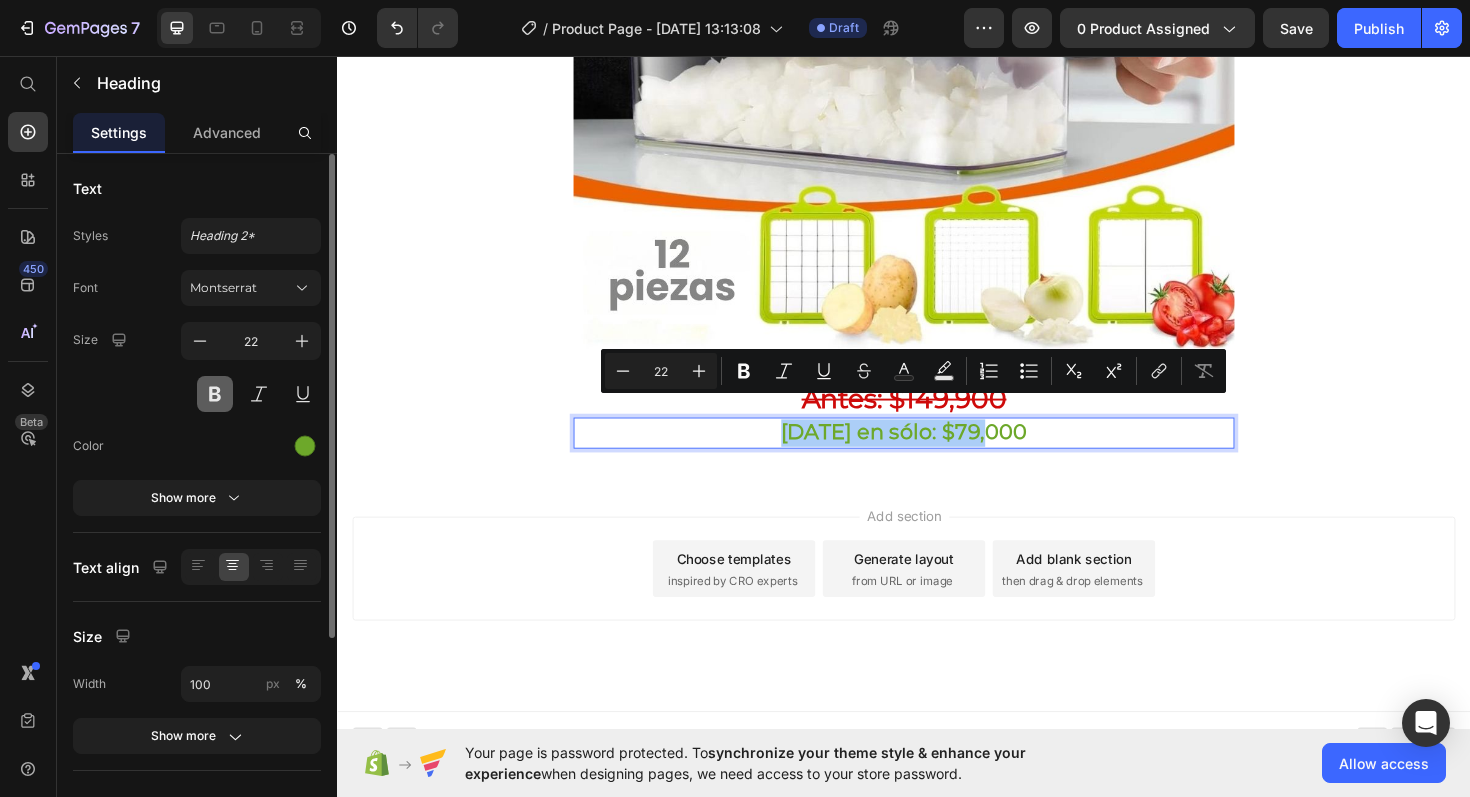 click at bounding box center (215, 394) 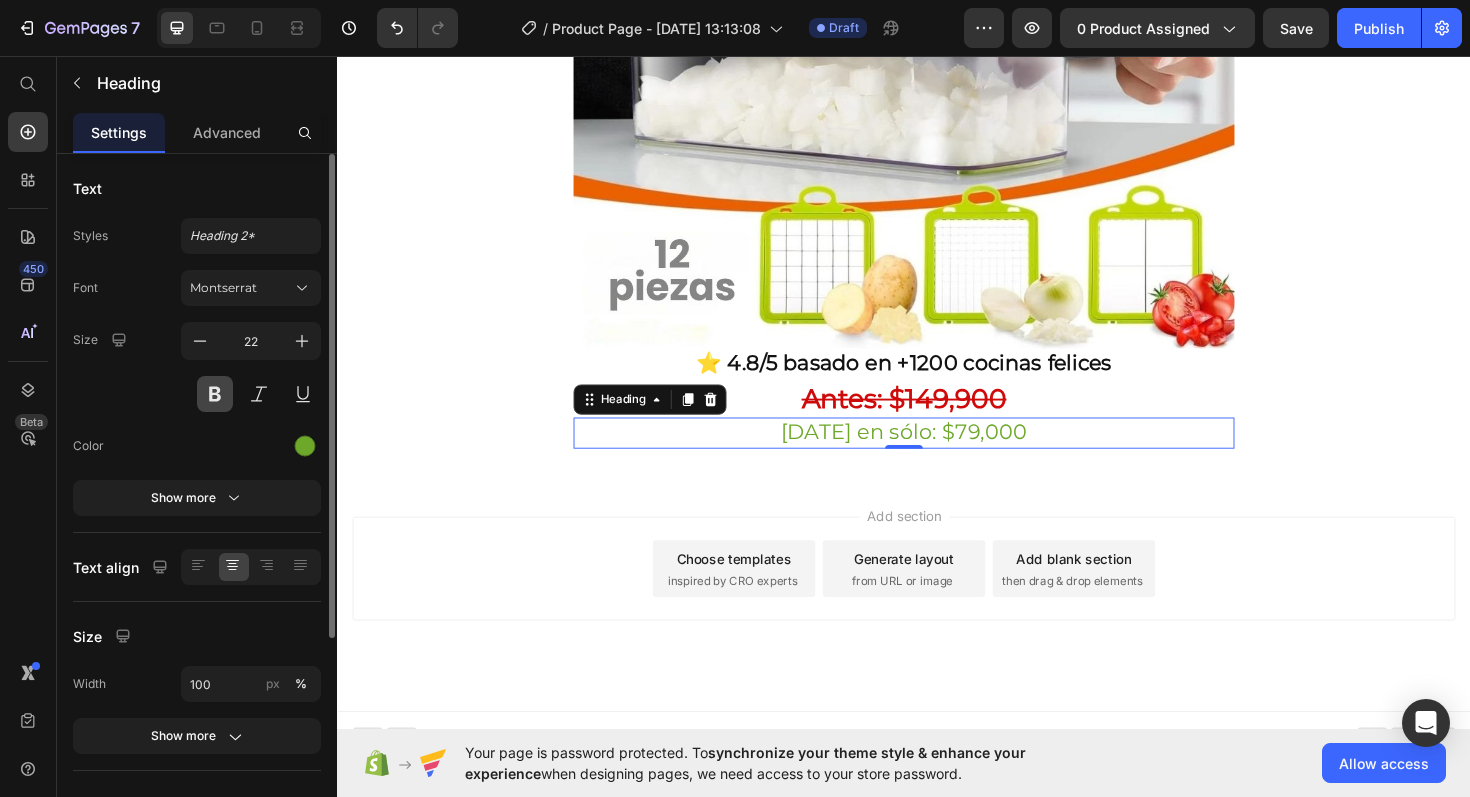 click at bounding box center (215, 394) 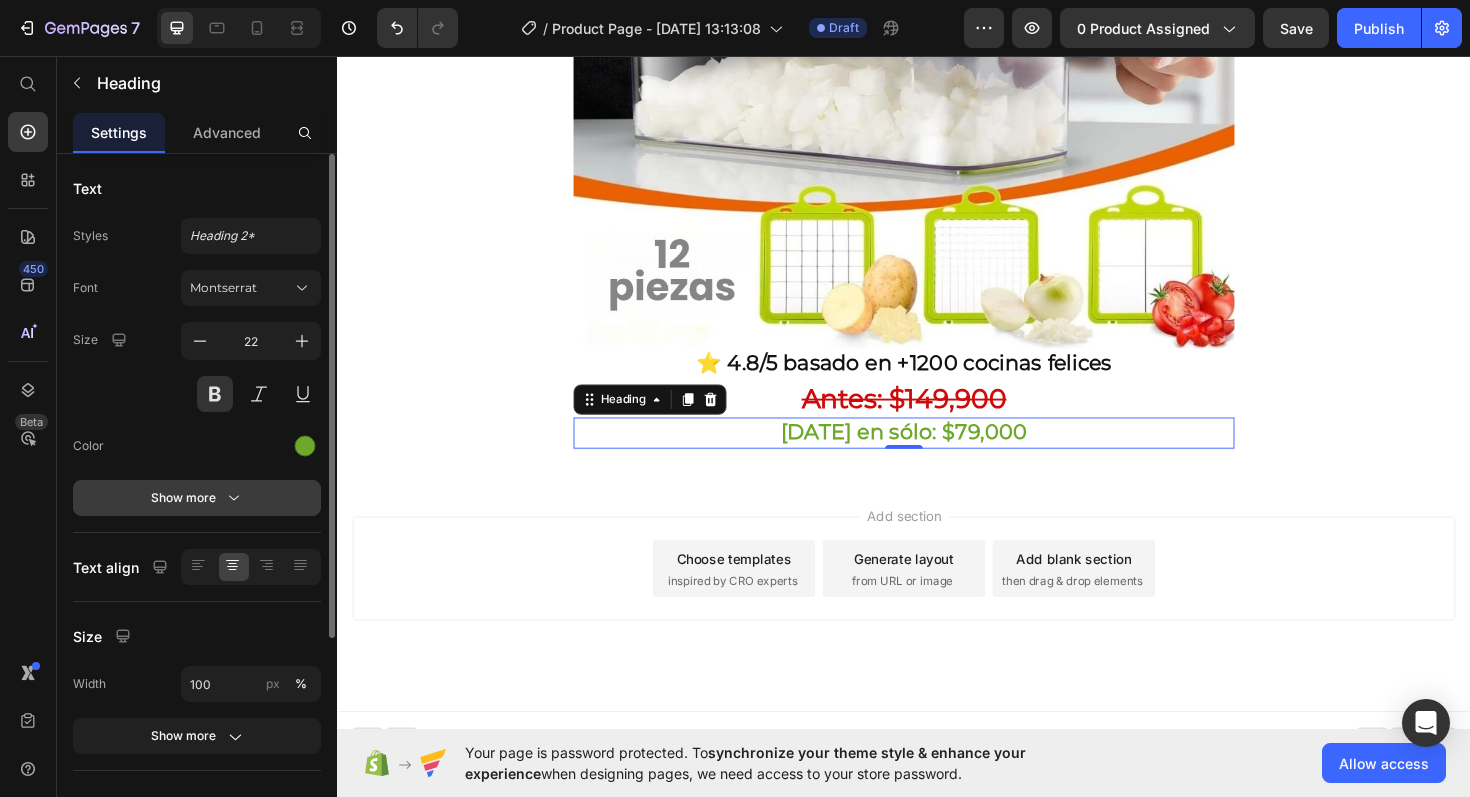 click on "Show more" at bounding box center [197, 498] 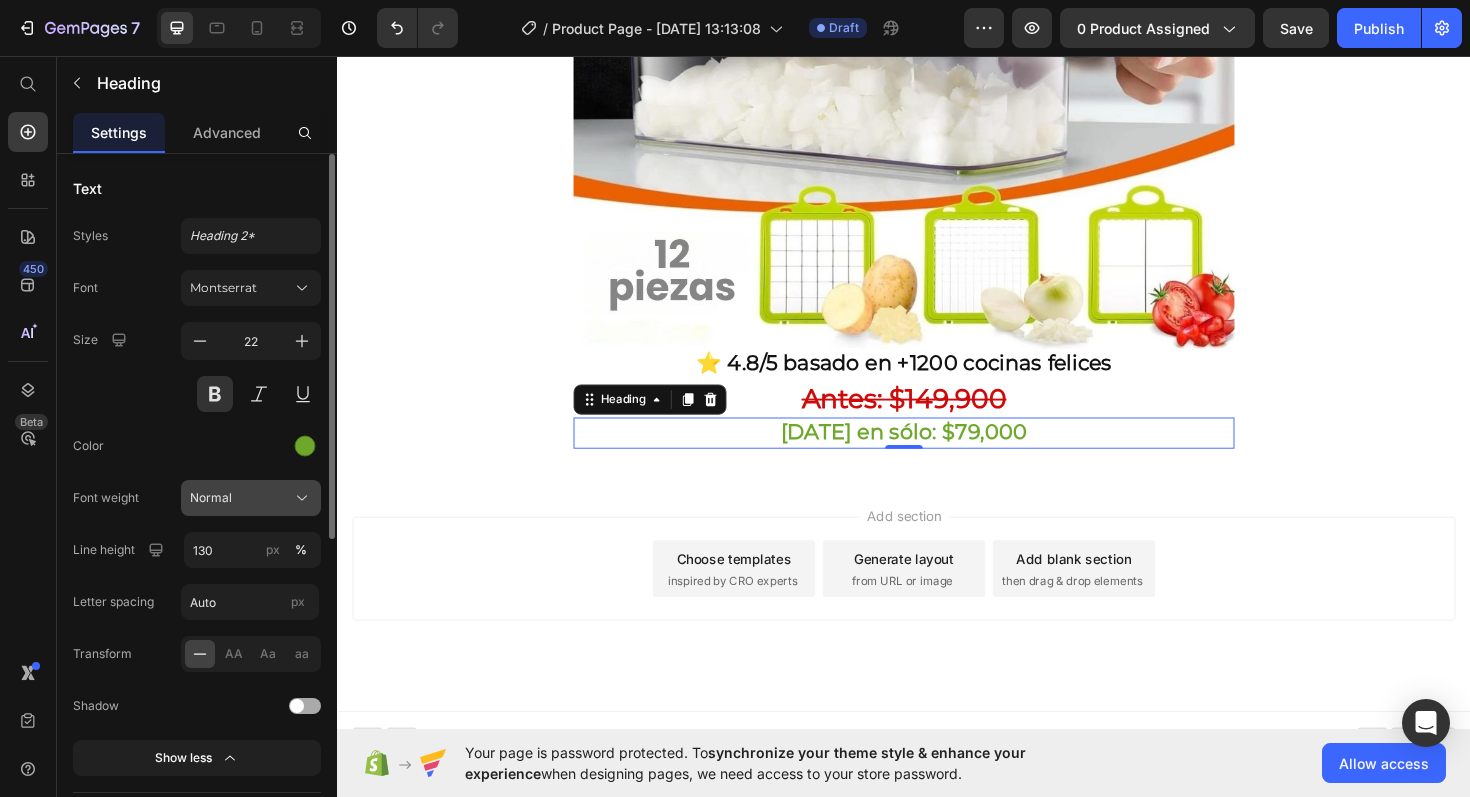 click on "Normal" at bounding box center [211, 498] 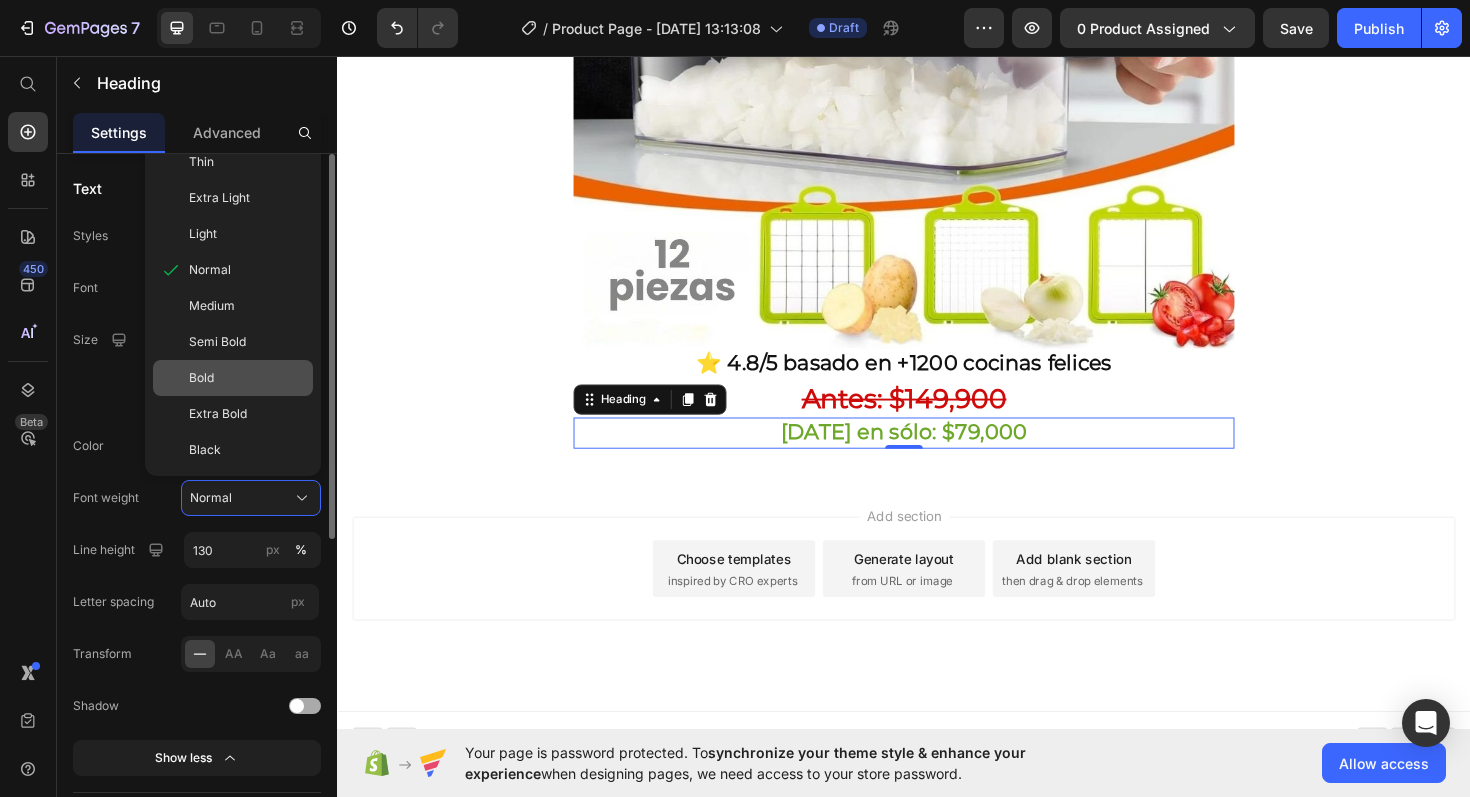 click on "Bold" 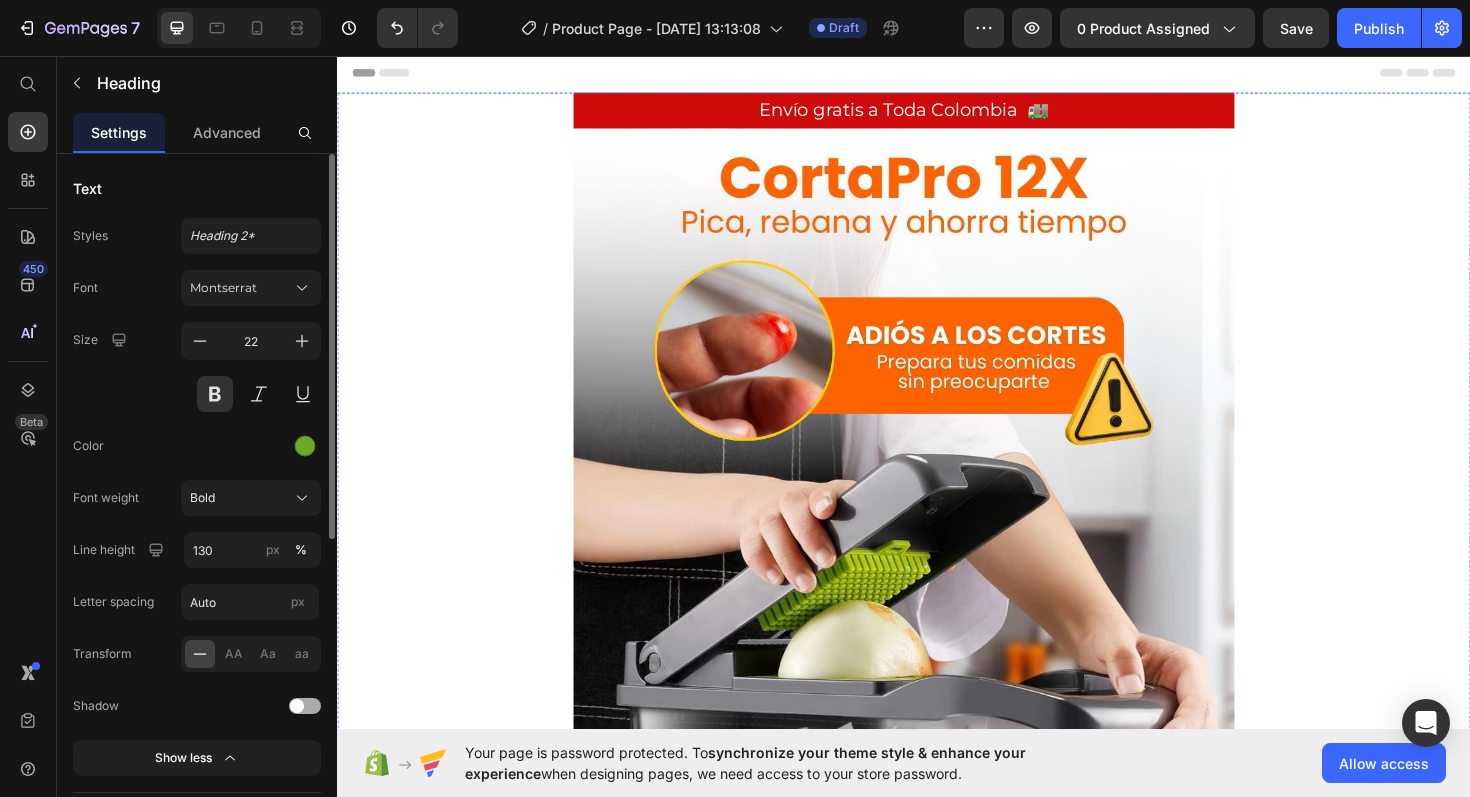 scroll, scrollTop: 624, scrollLeft: 0, axis: vertical 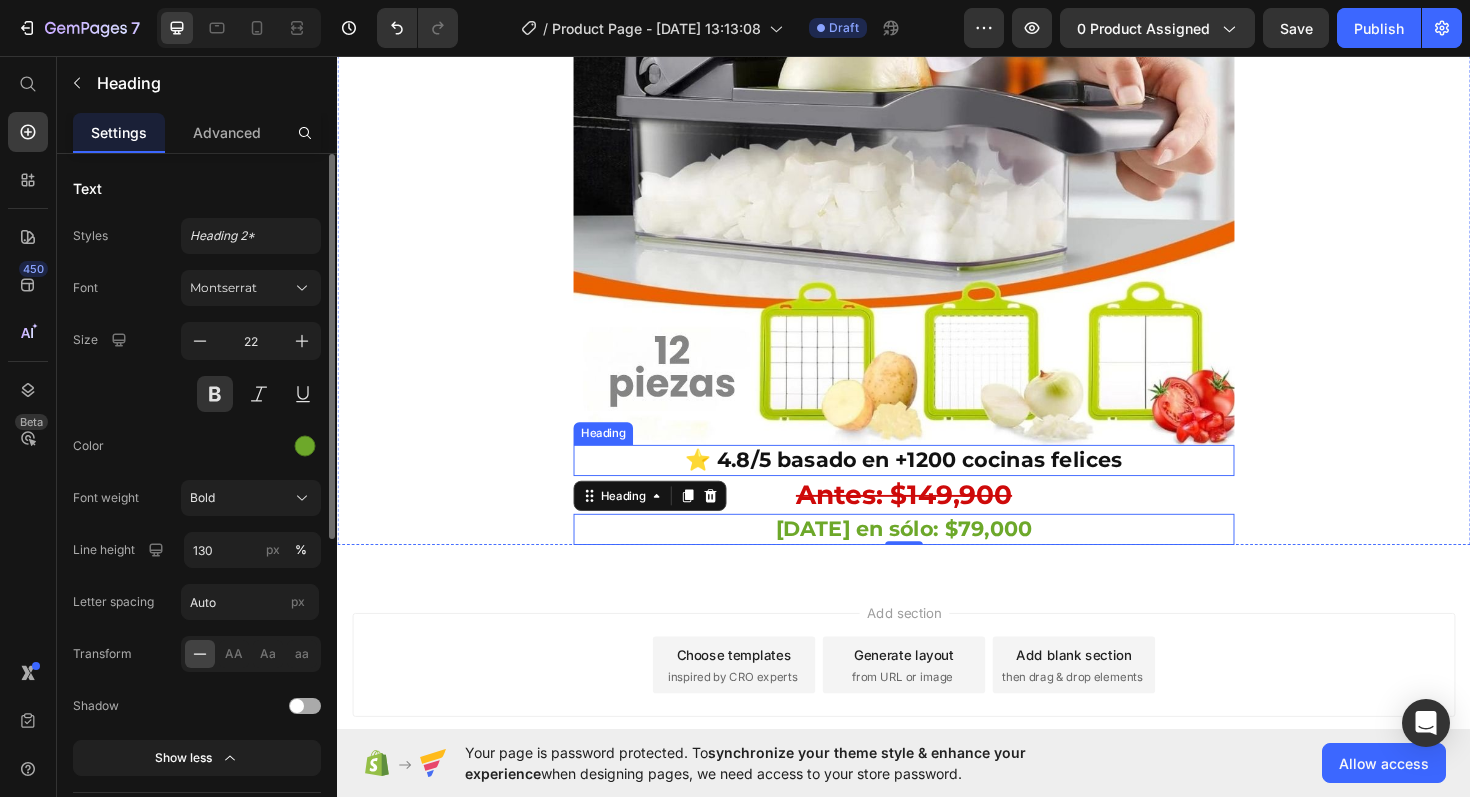 click on "⭐ 4.8/5 basado en +1200 cocinas felices" at bounding box center [937, 484] 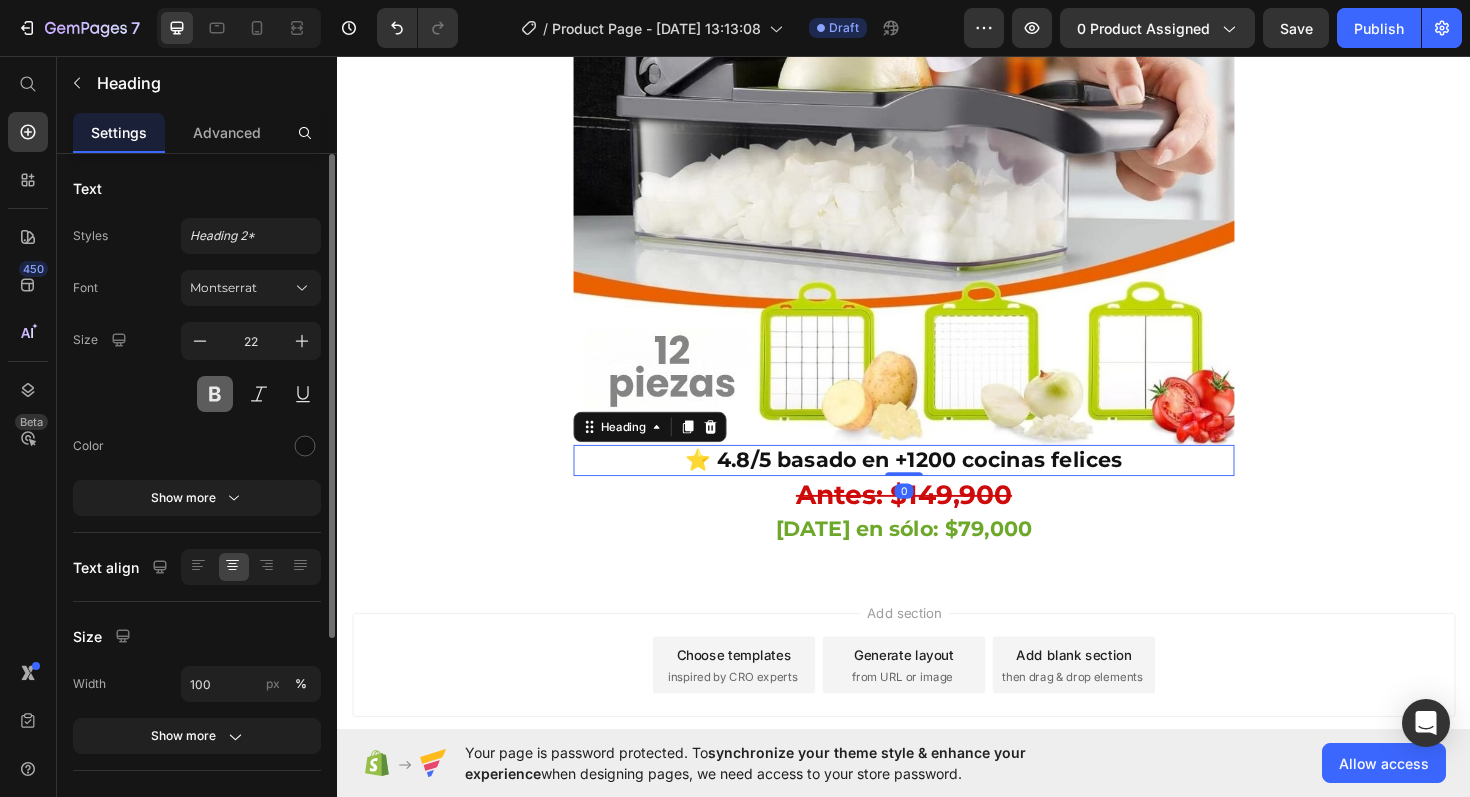 click at bounding box center (215, 394) 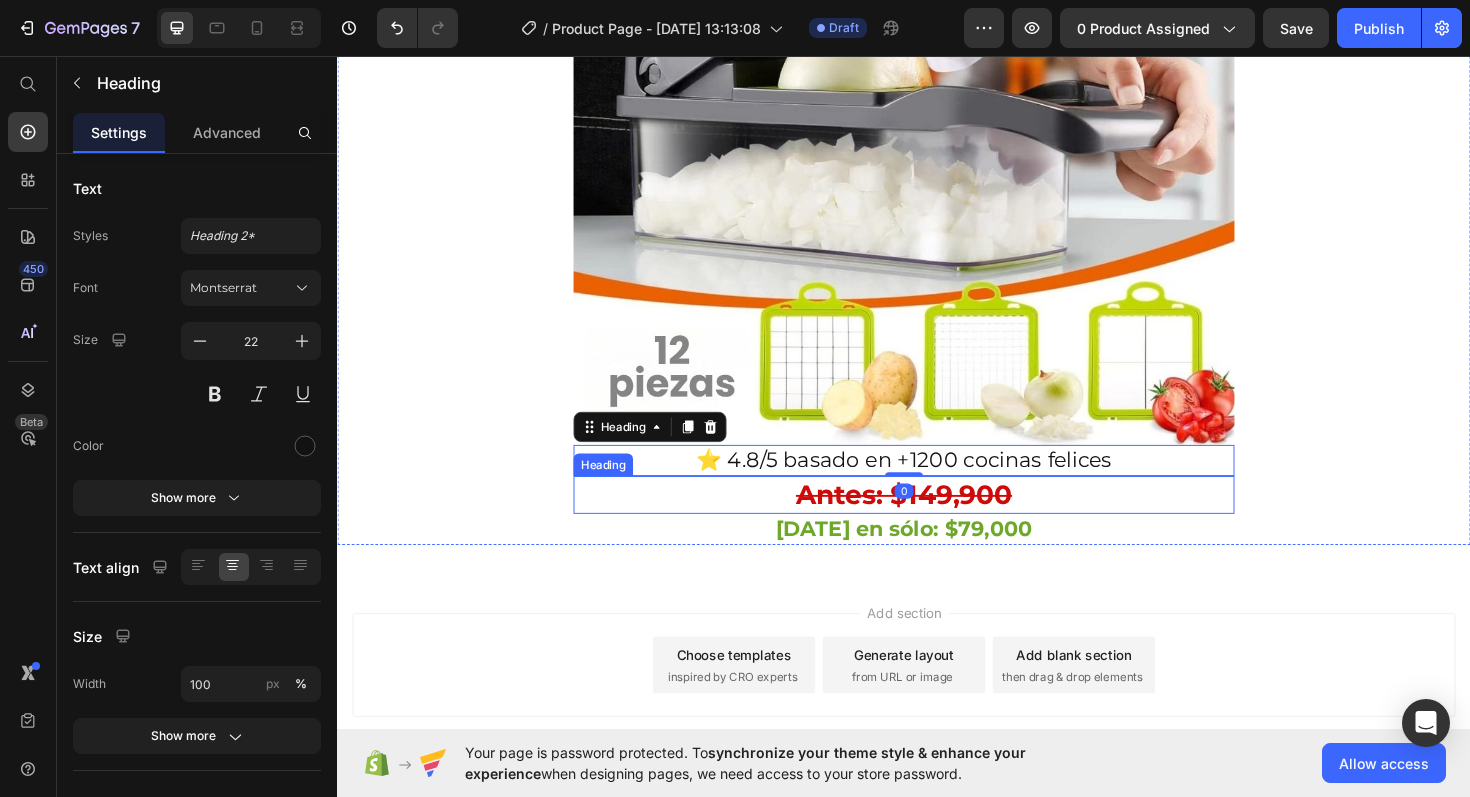 click on "Antes: $149,900" at bounding box center (937, 521) 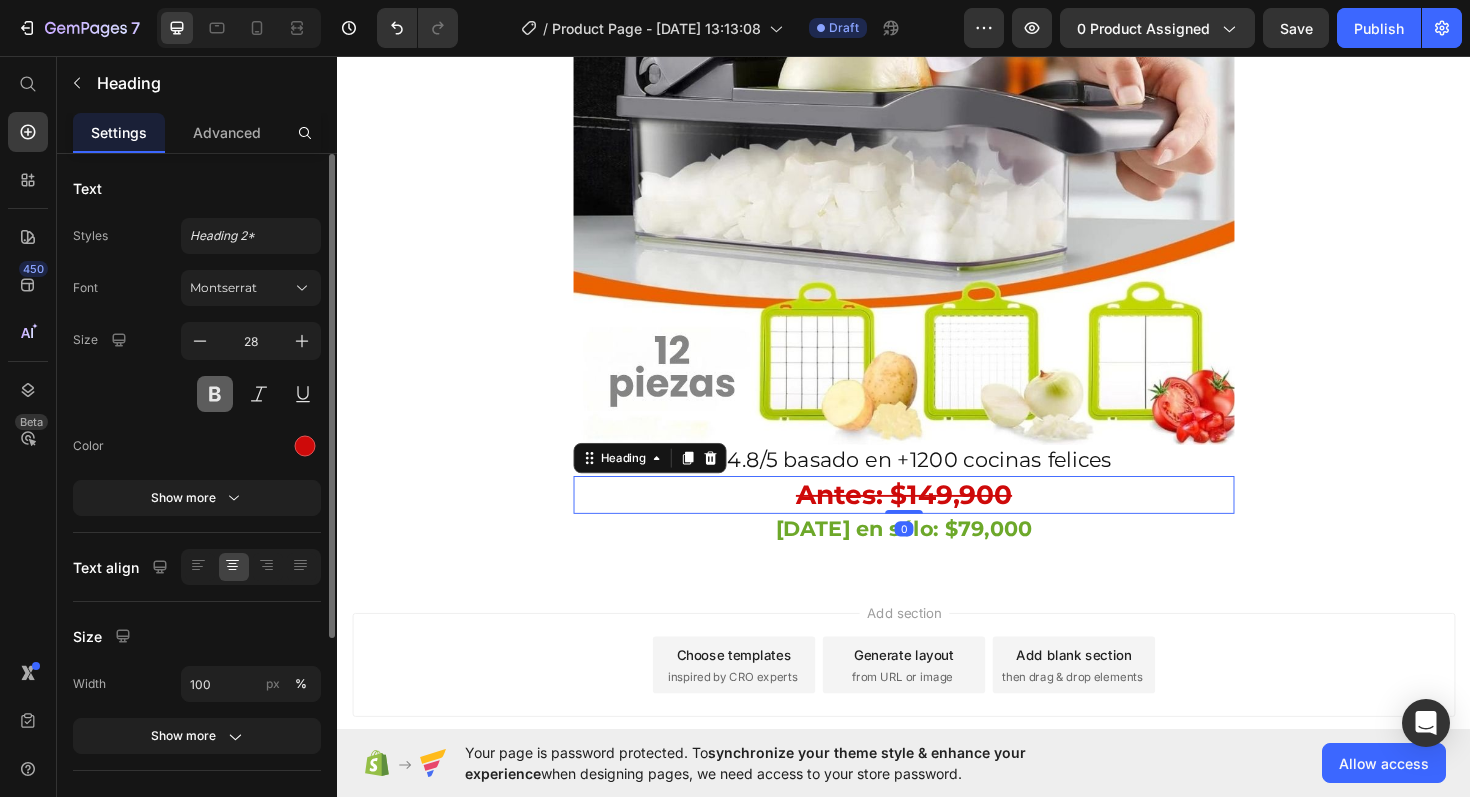 click at bounding box center (215, 394) 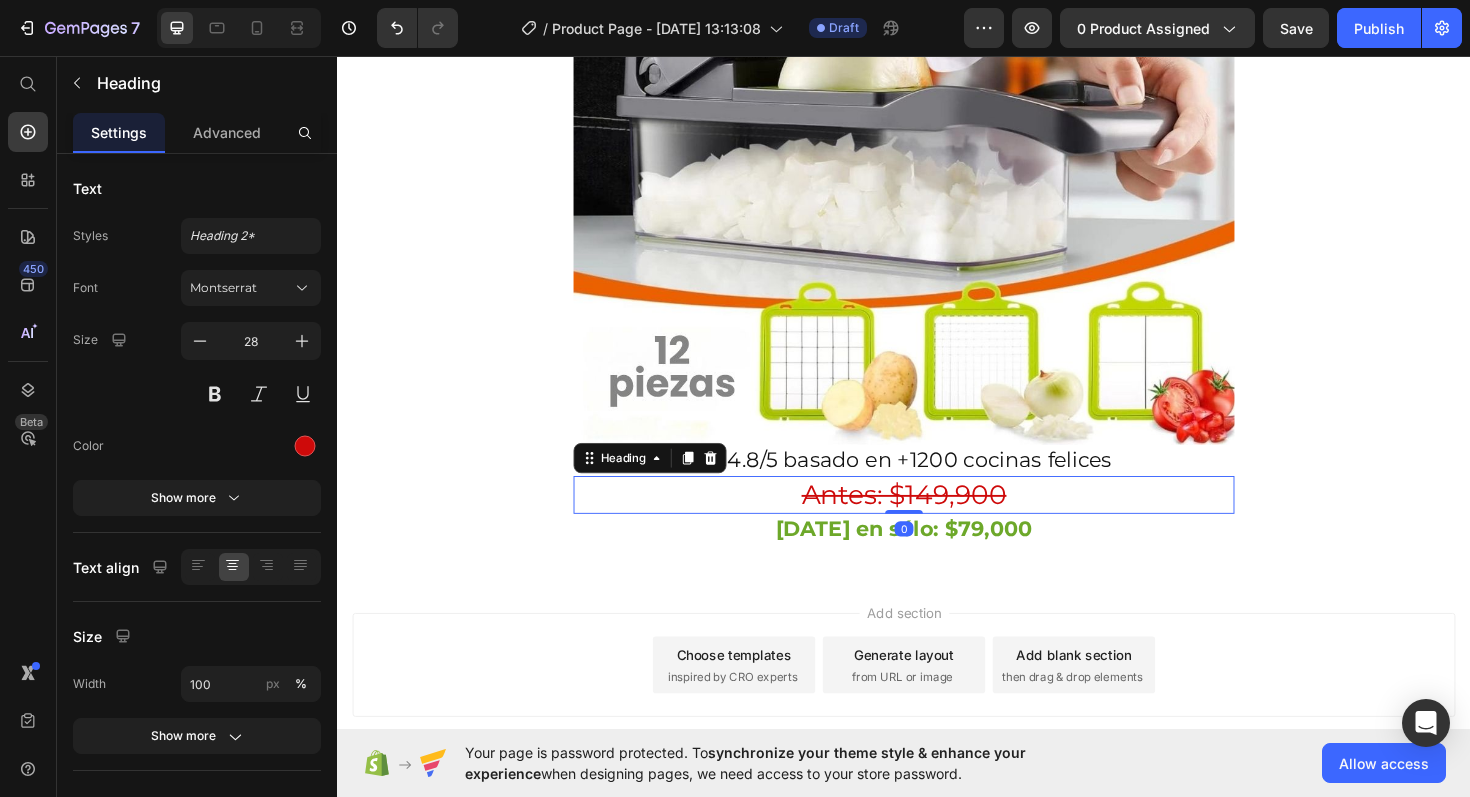 click on "[DATE] en sólo: $79,000" at bounding box center [937, 557] 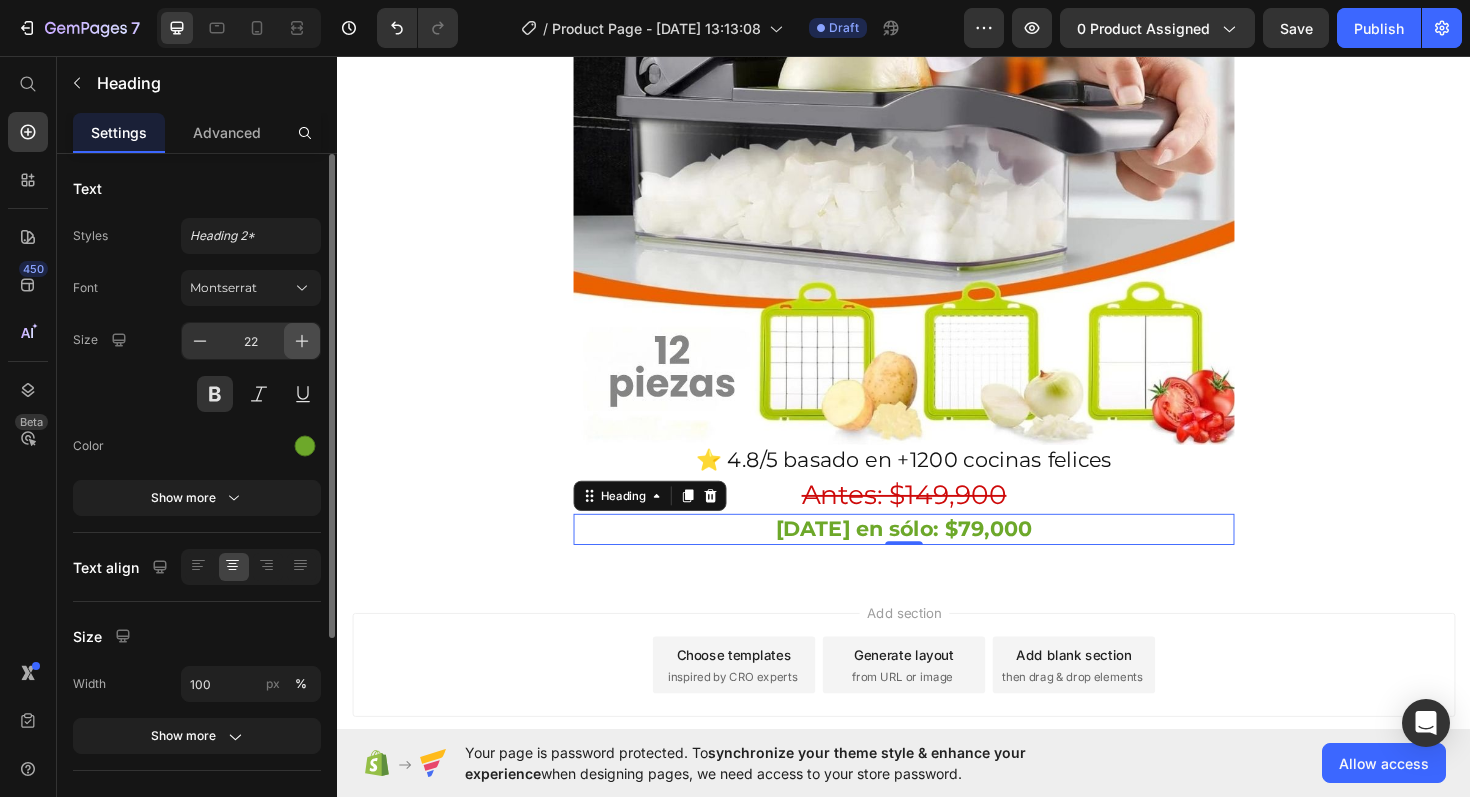 click at bounding box center [302, 341] 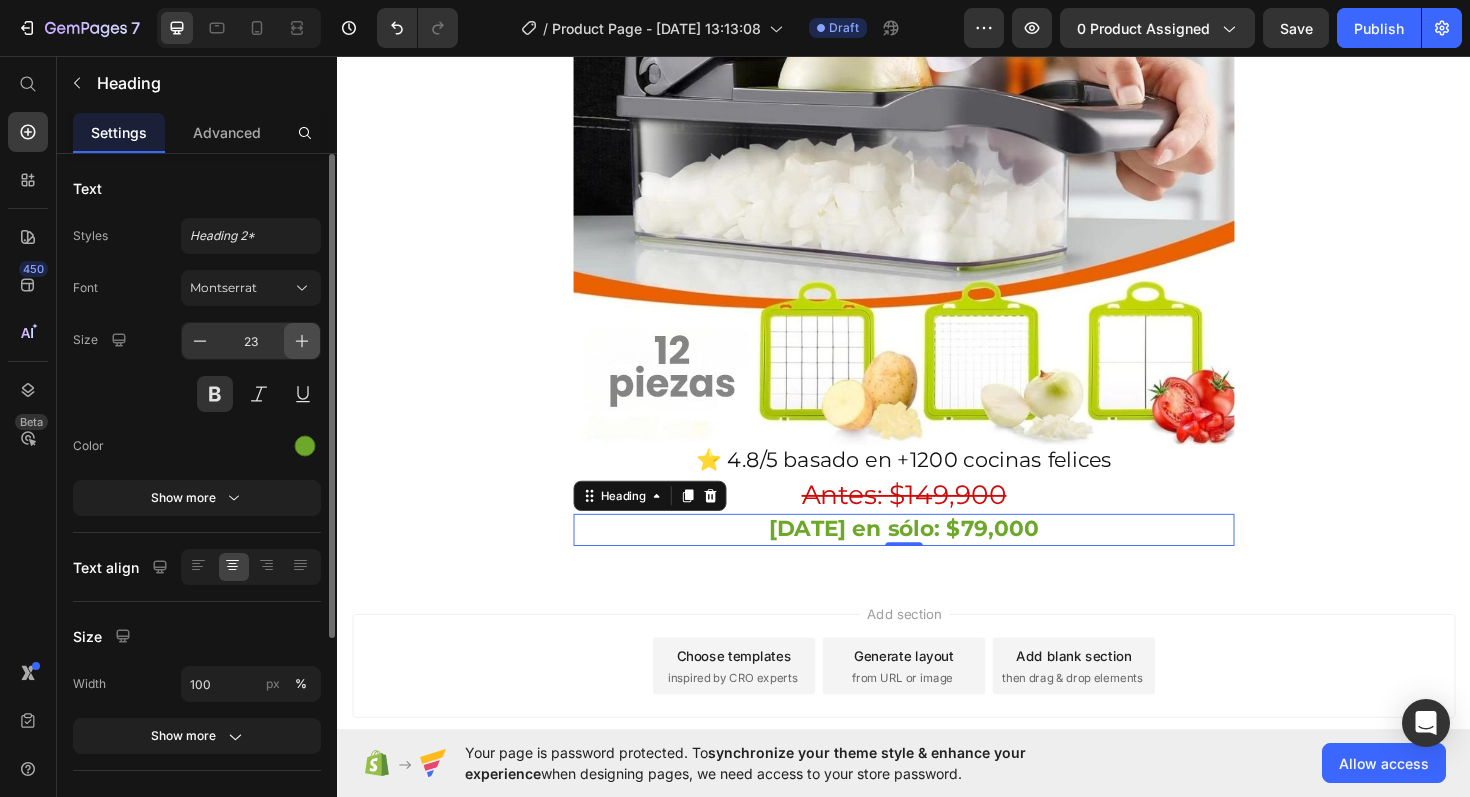 click at bounding box center [302, 341] 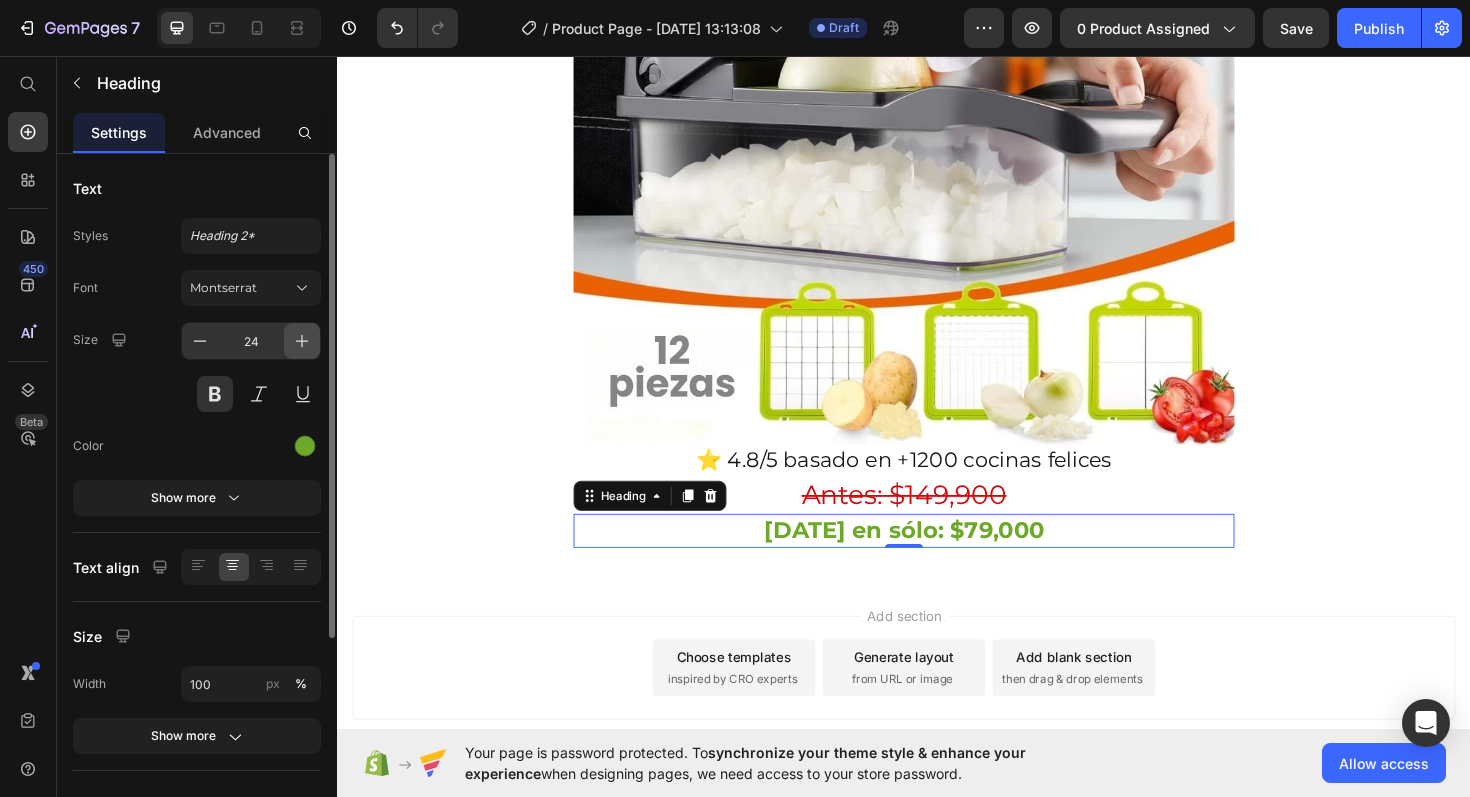 click at bounding box center [302, 341] 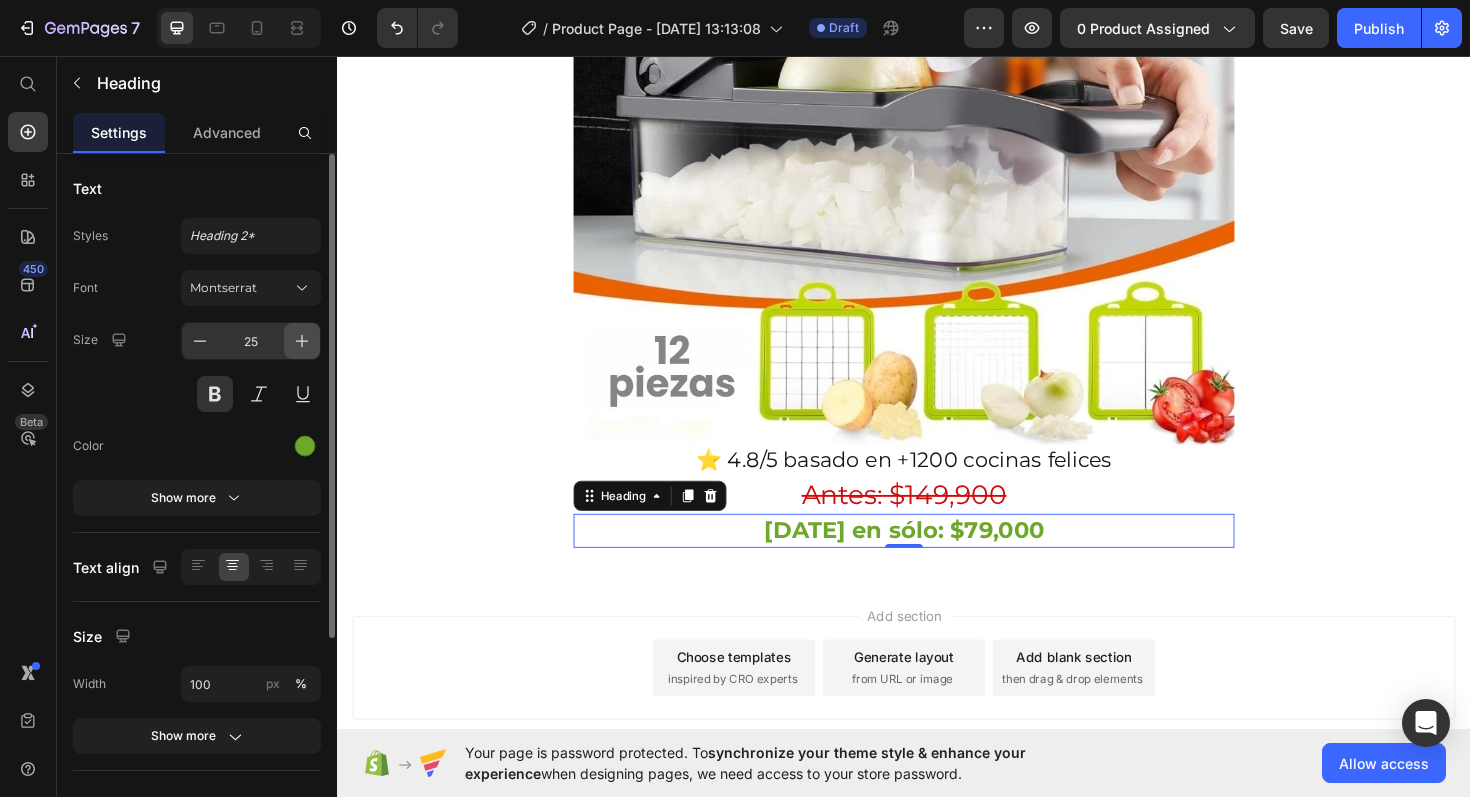 click at bounding box center (302, 341) 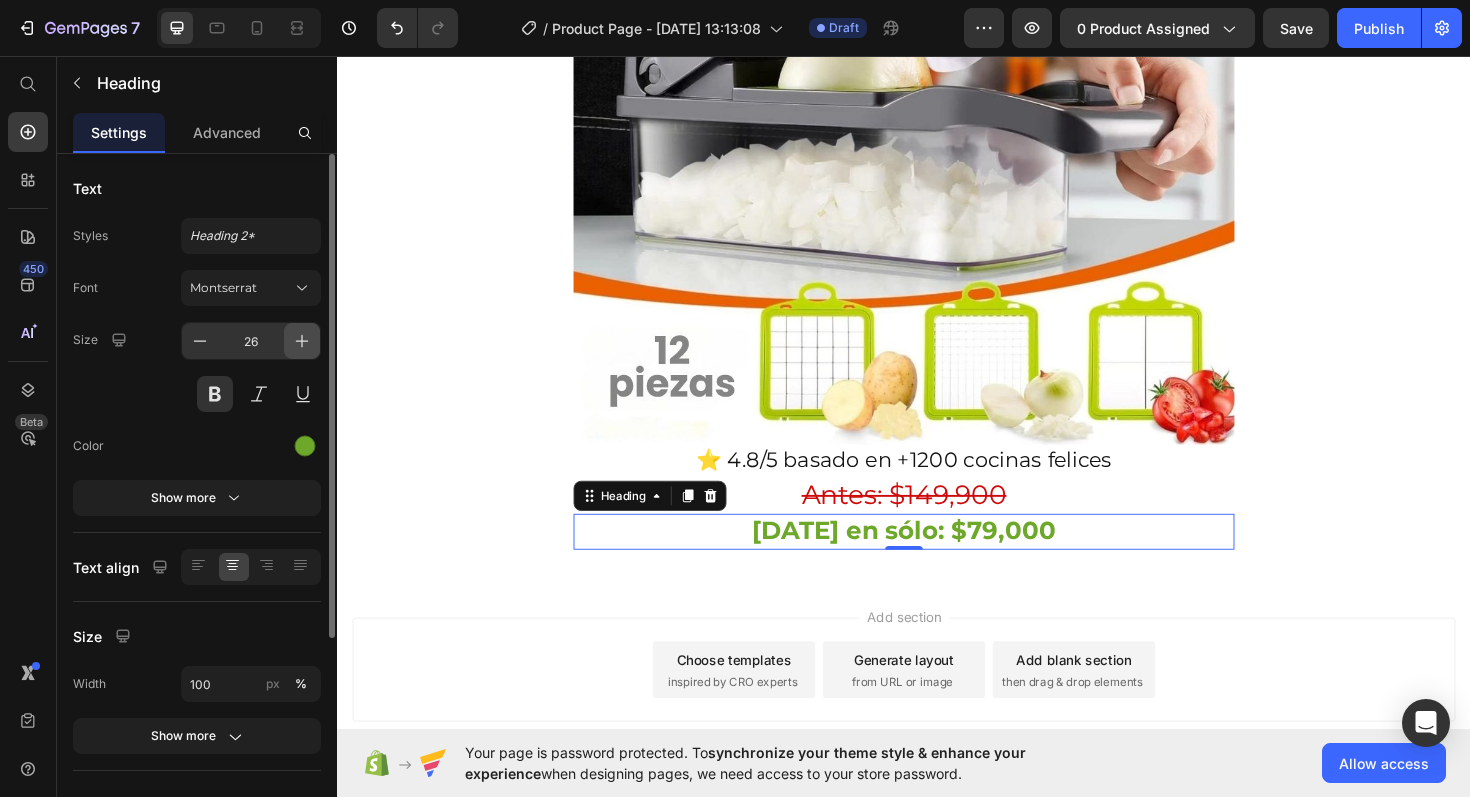 click at bounding box center [302, 341] 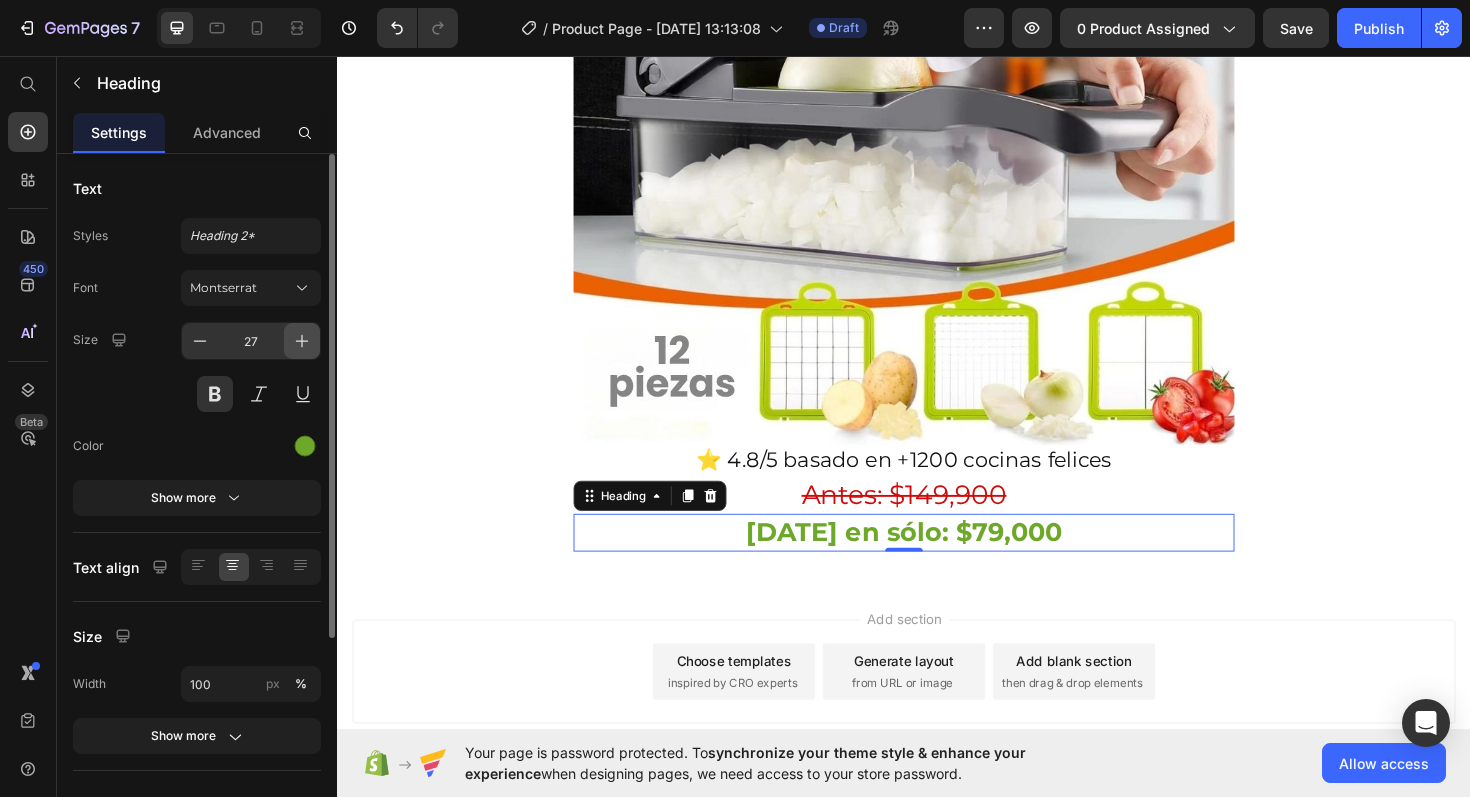 click at bounding box center (302, 341) 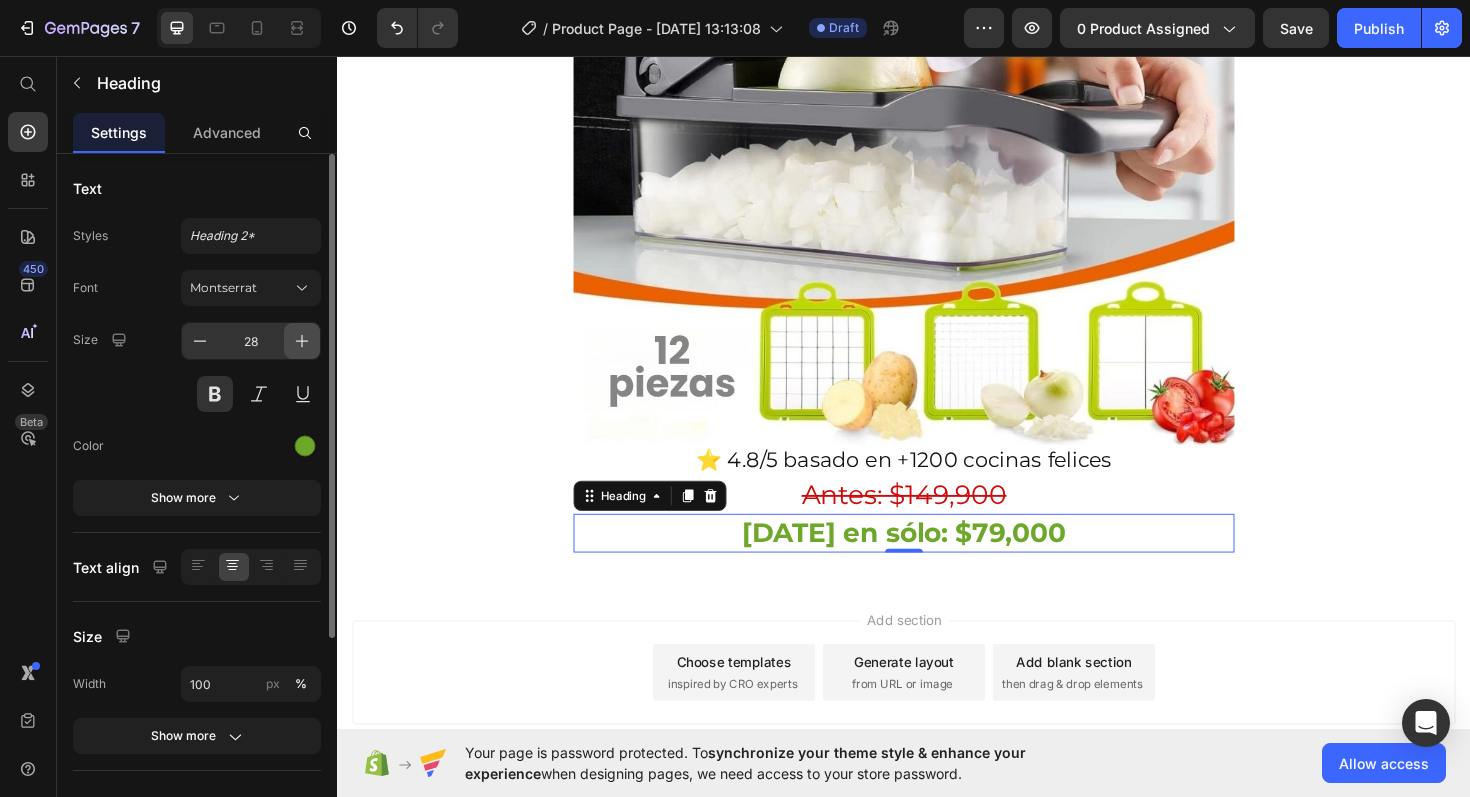 click at bounding box center (302, 341) 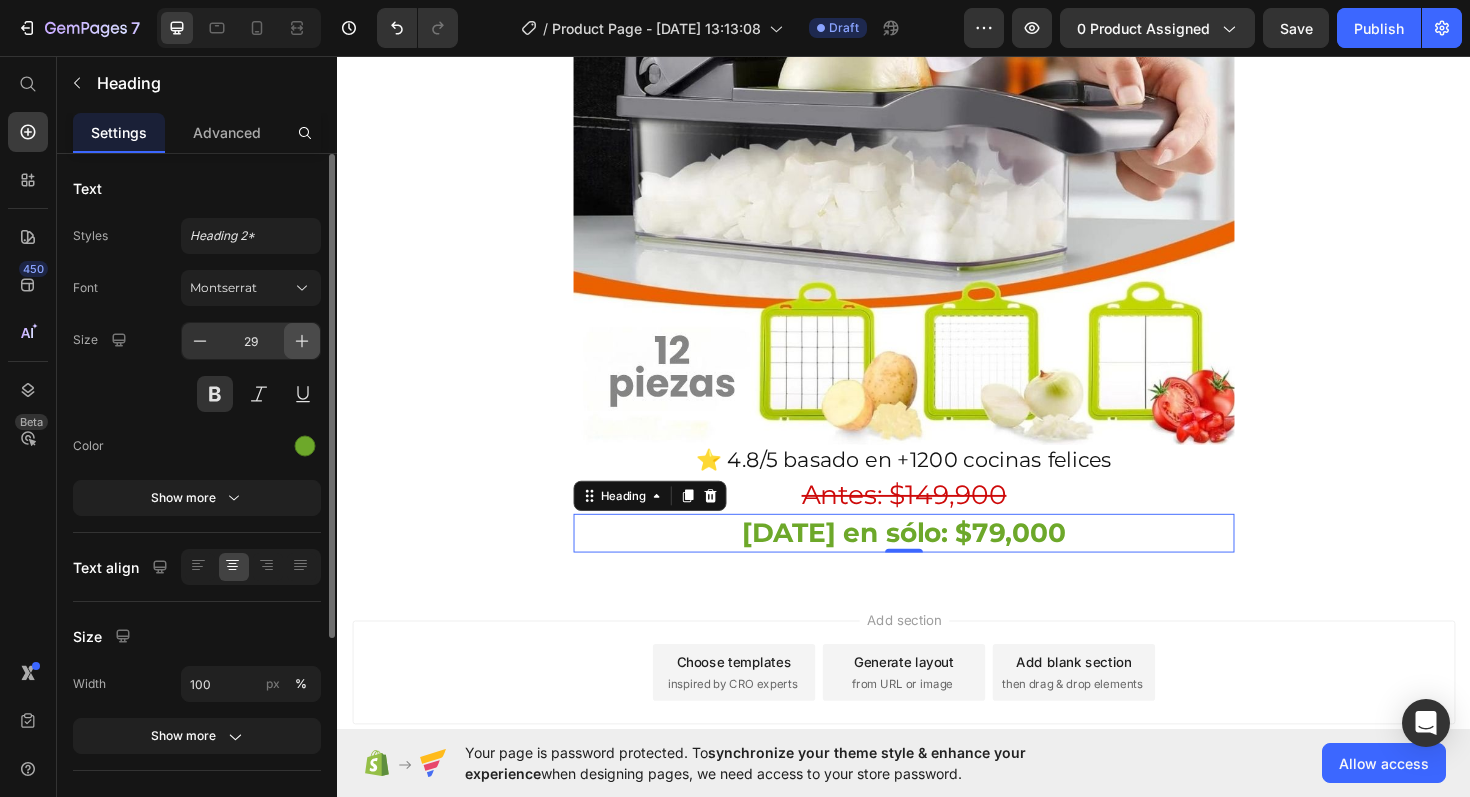 click at bounding box center (302, 341) 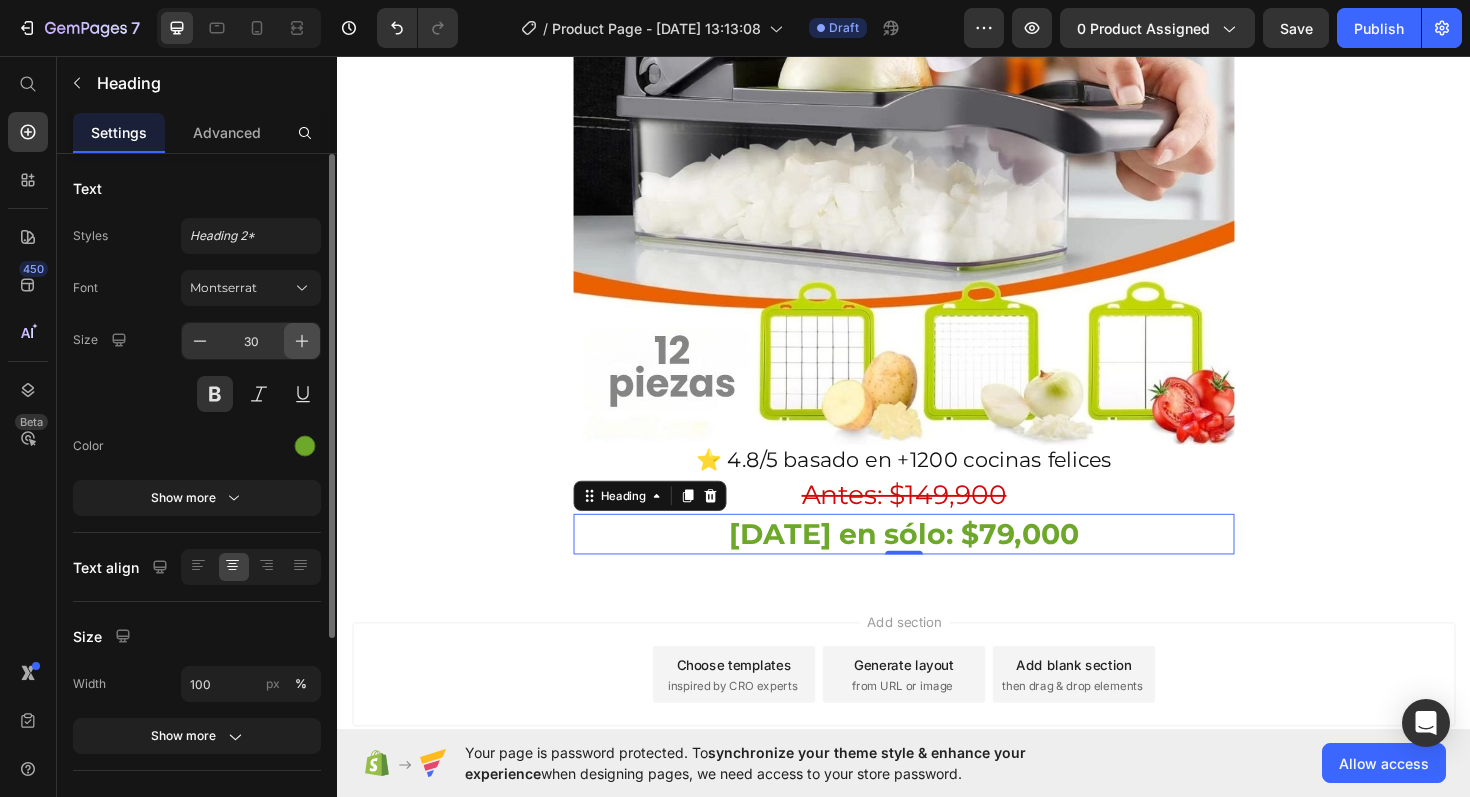 click at bounding box center [302, 341] 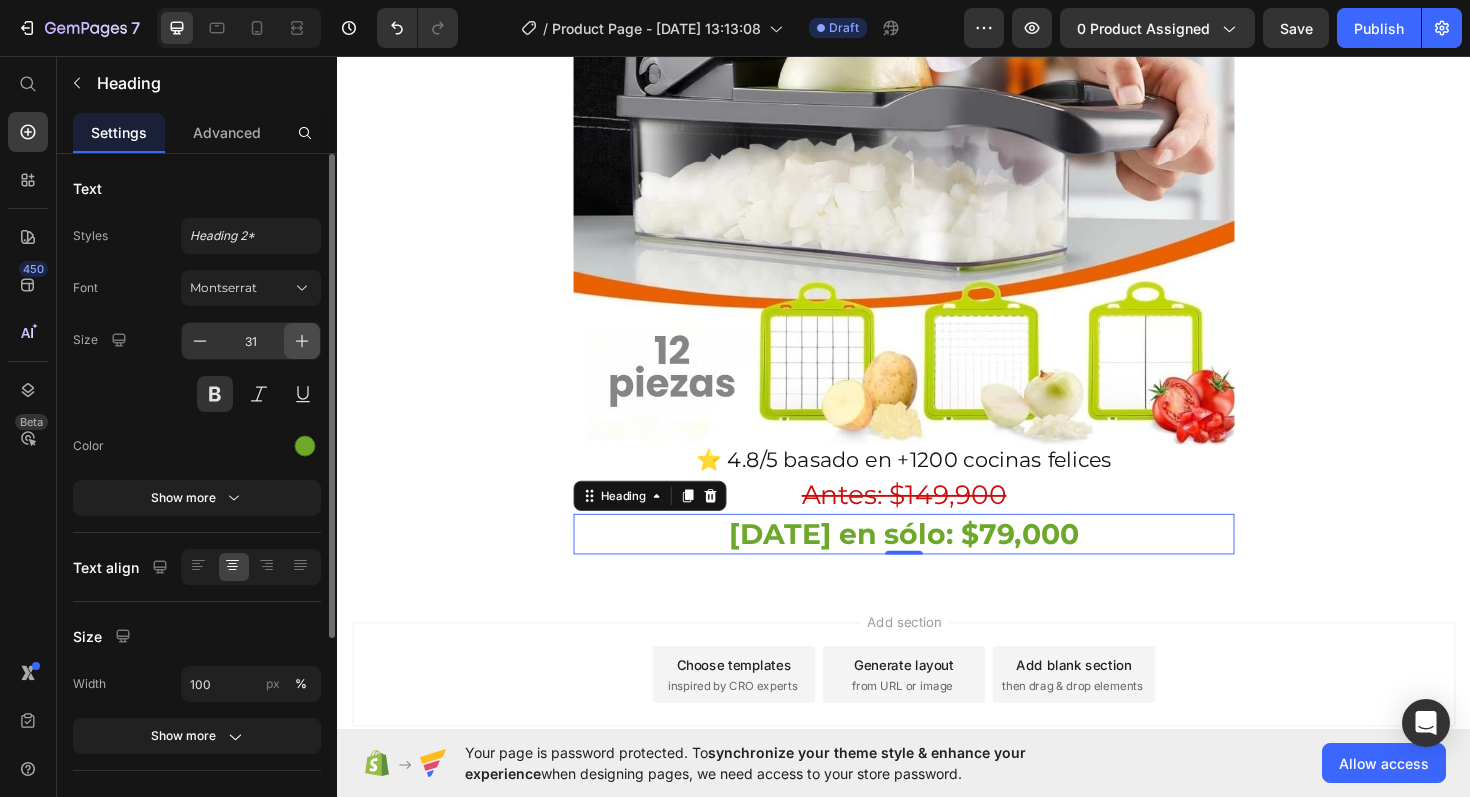 click at bounding box center [302, 341] 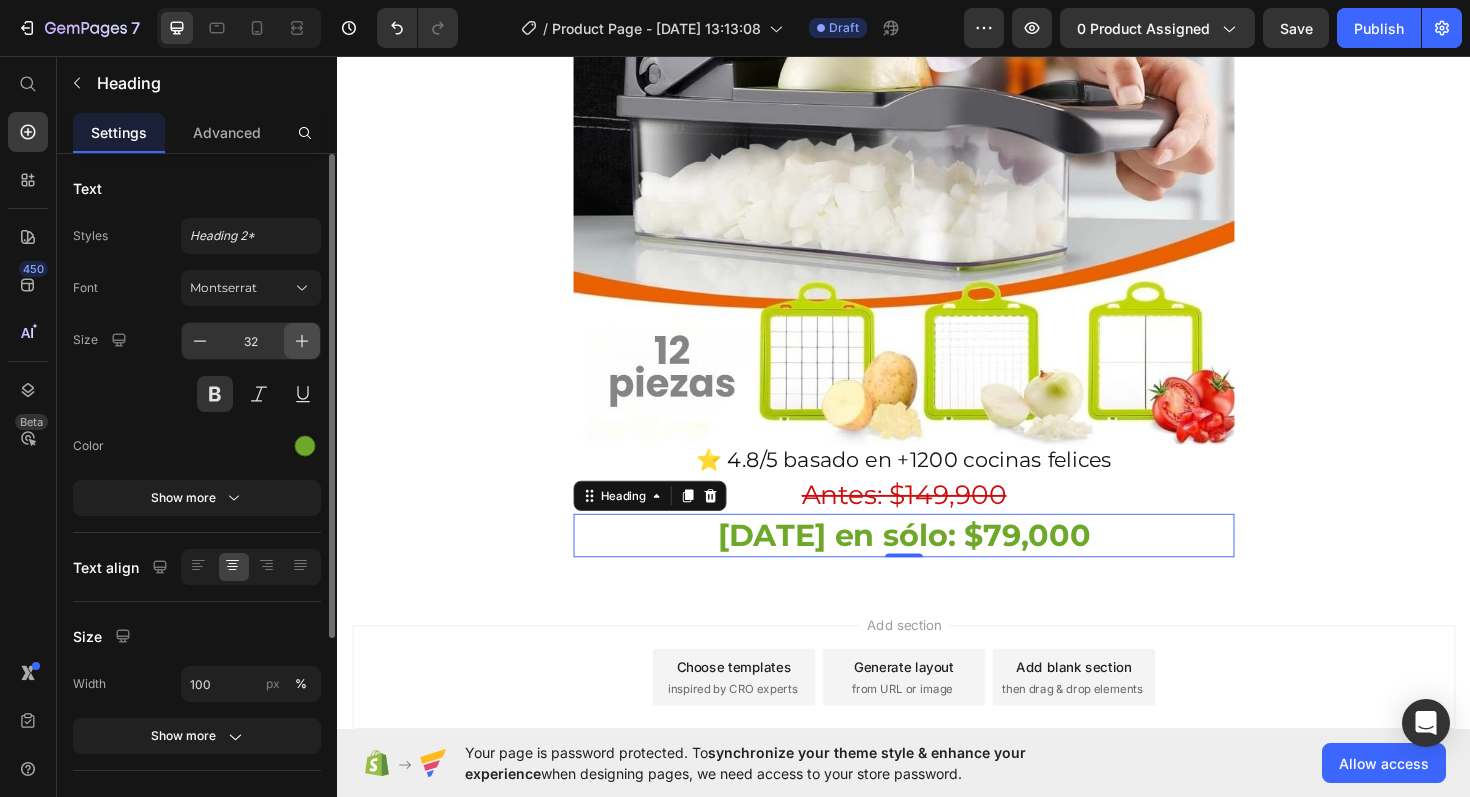 click at bounding box center [302, 341] 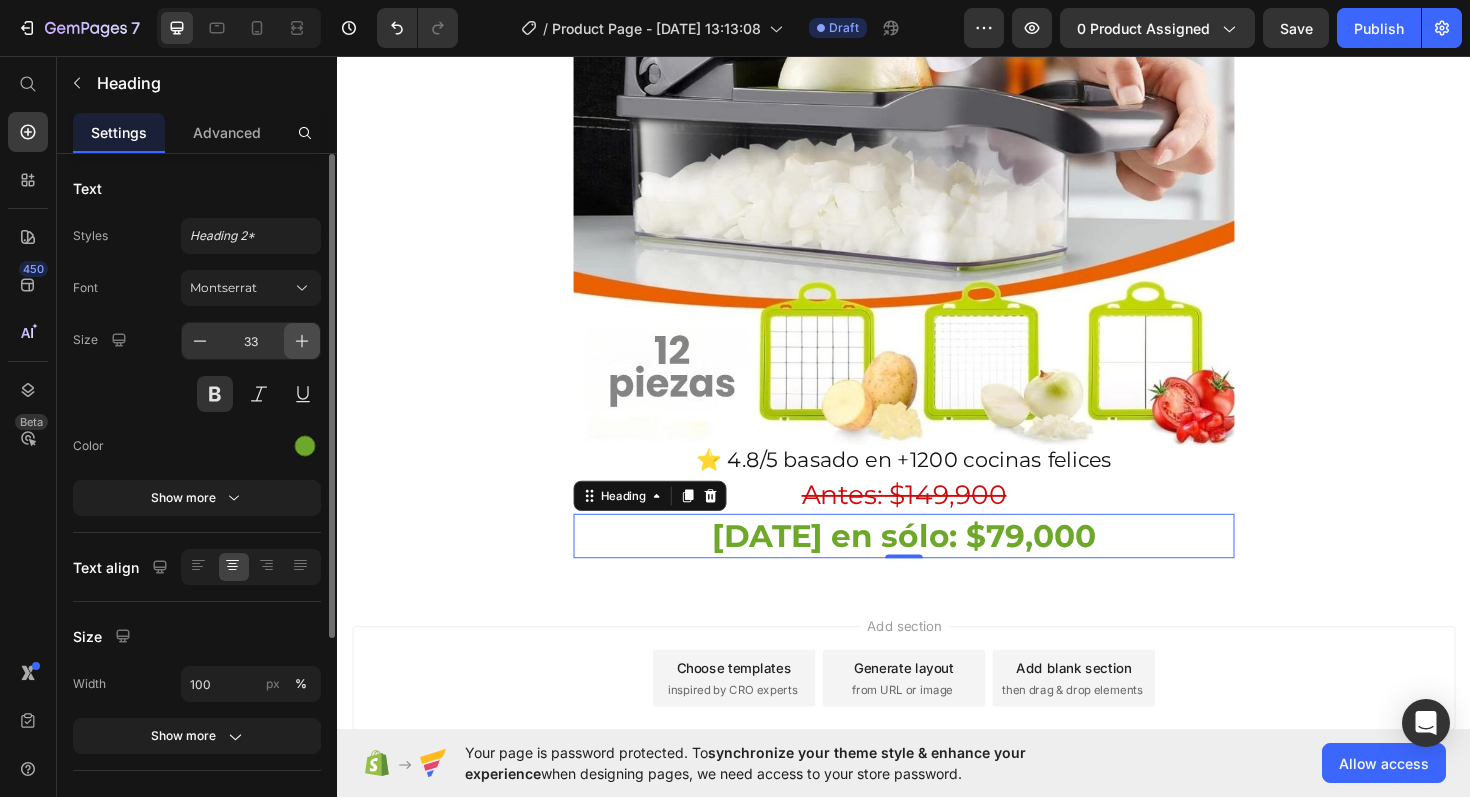 click at bounding box center (302, 341) 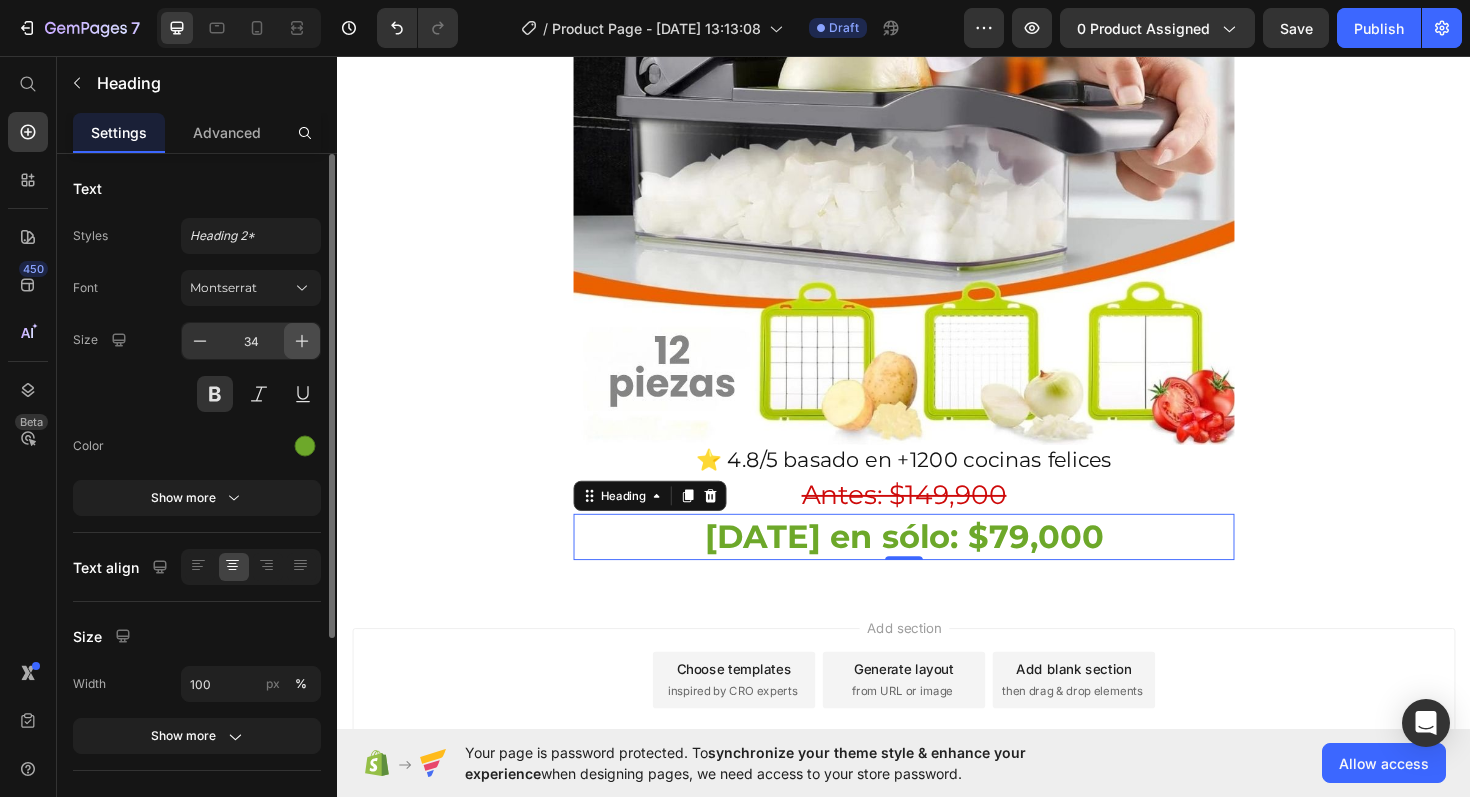 click at bounding box center (302, 341) 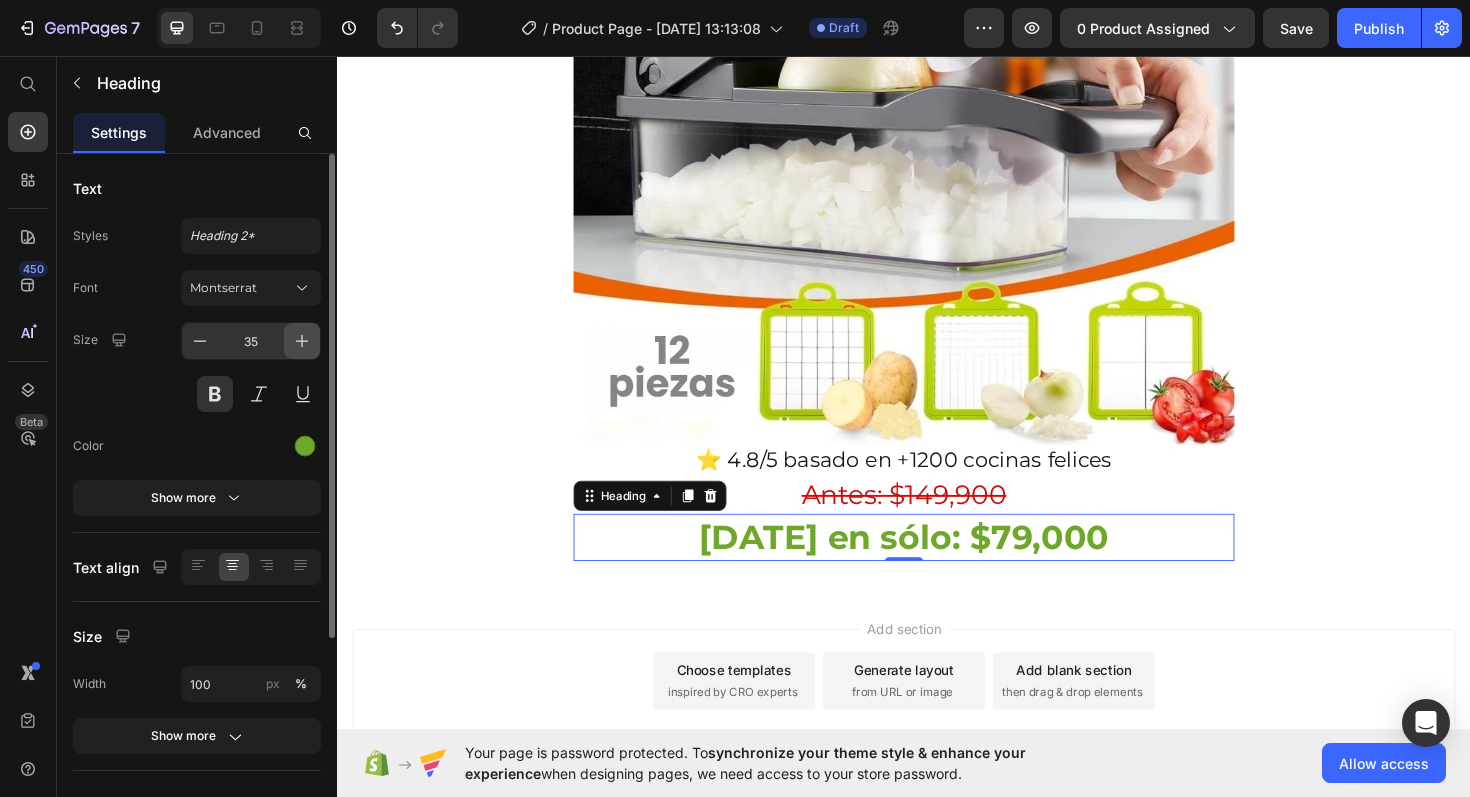 click at bounding box center [302, 341] 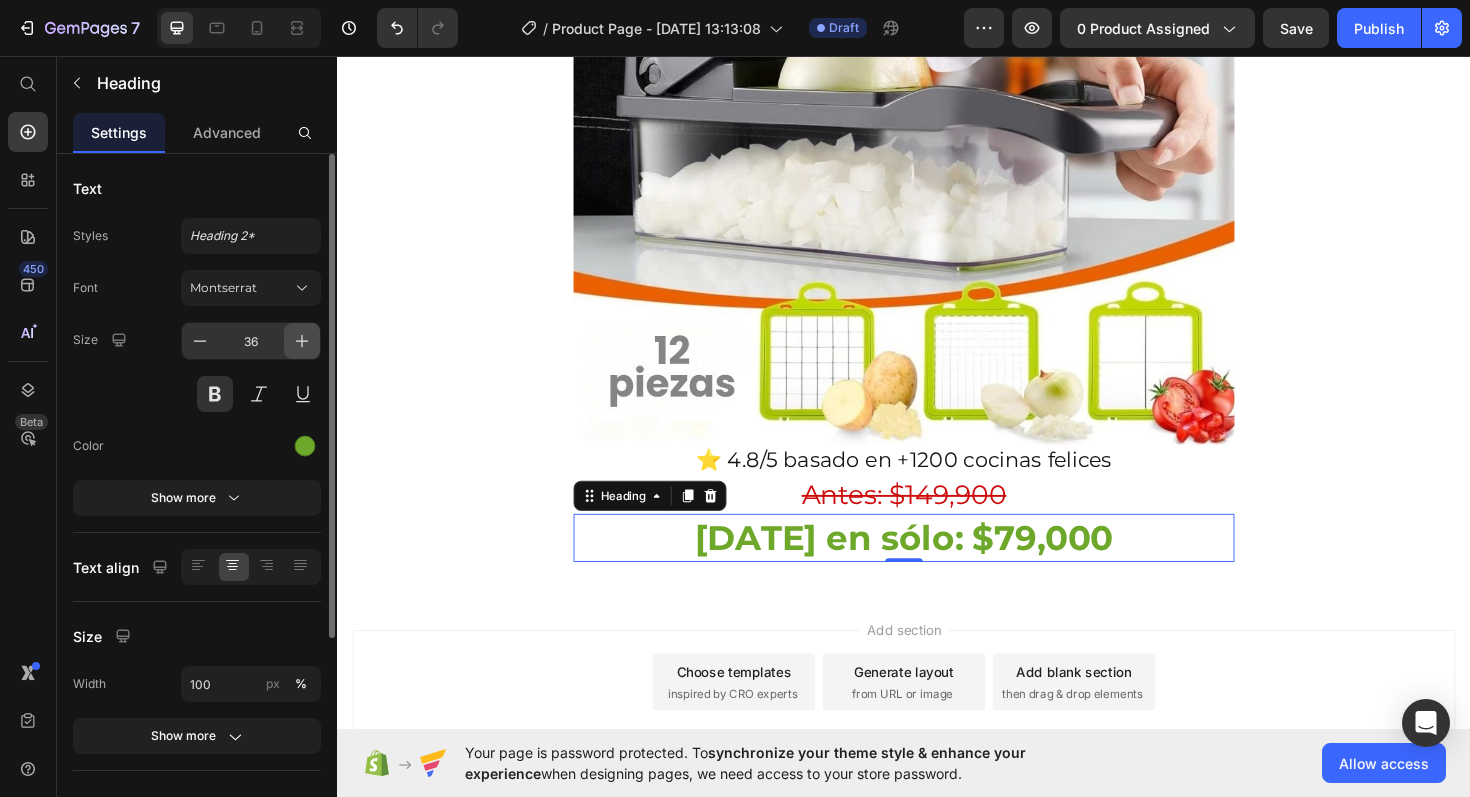 click at bounding box center (302, 341) 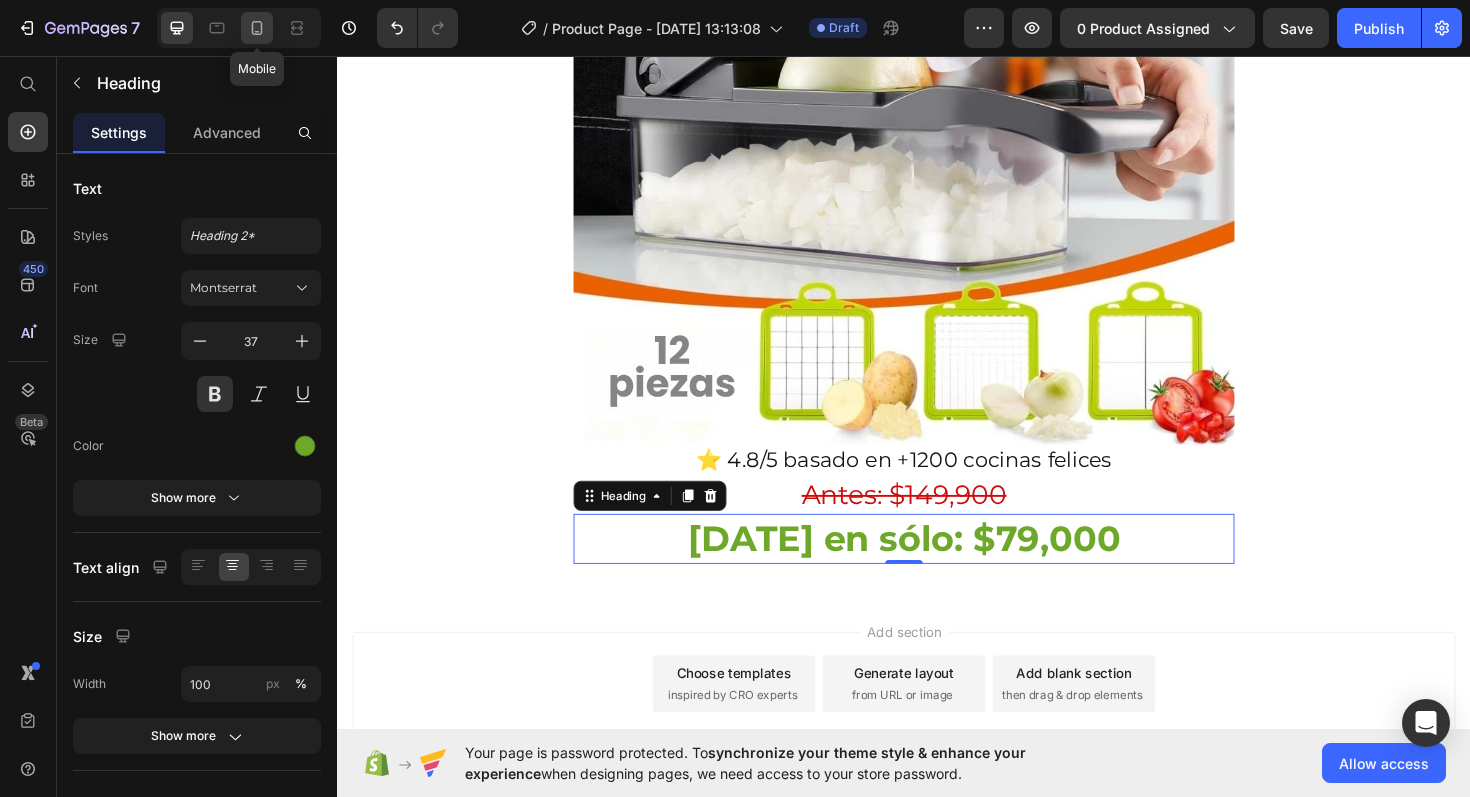 click 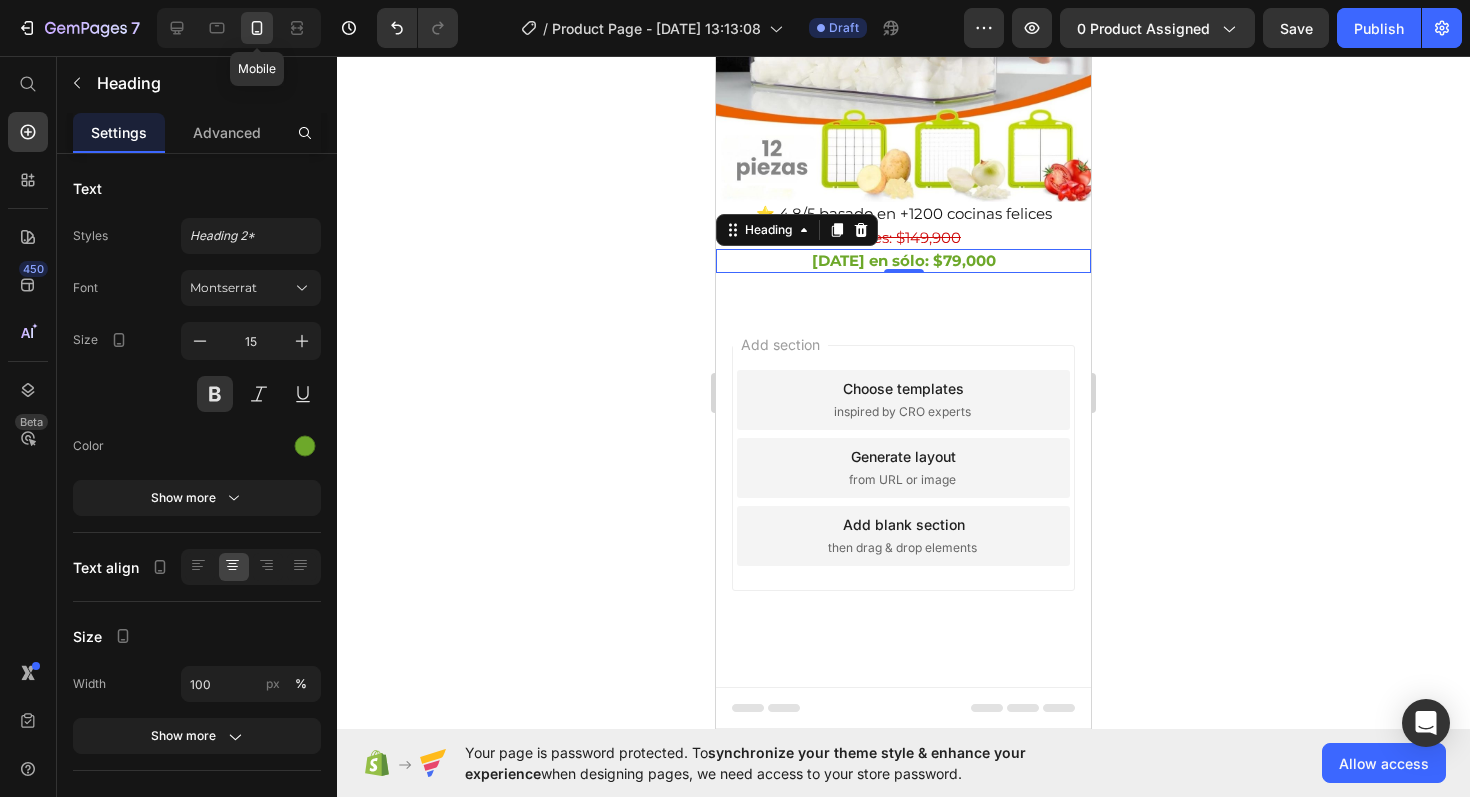 scroll, scrollTop: 366, scrollLeft: 0, axis: vertical 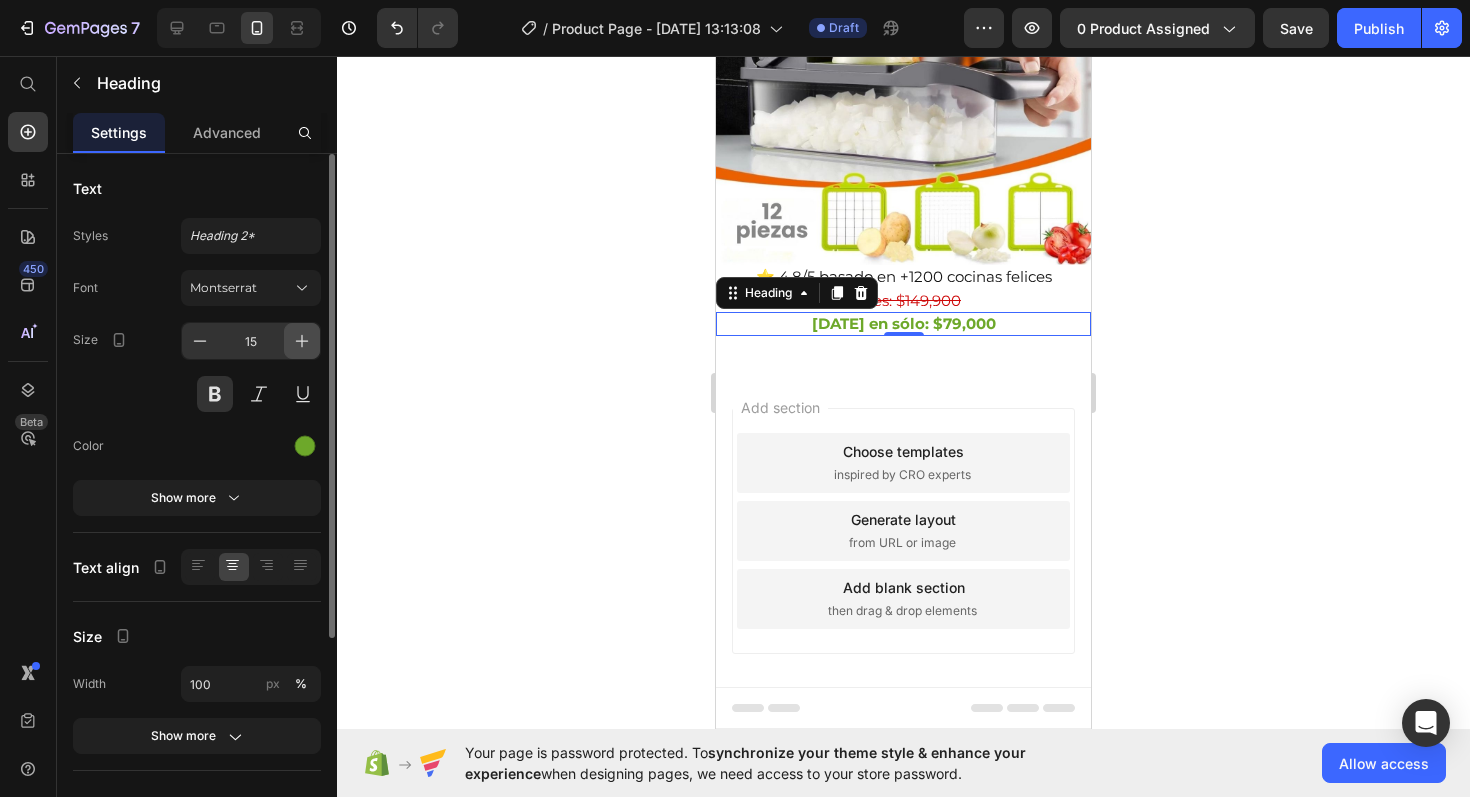 click 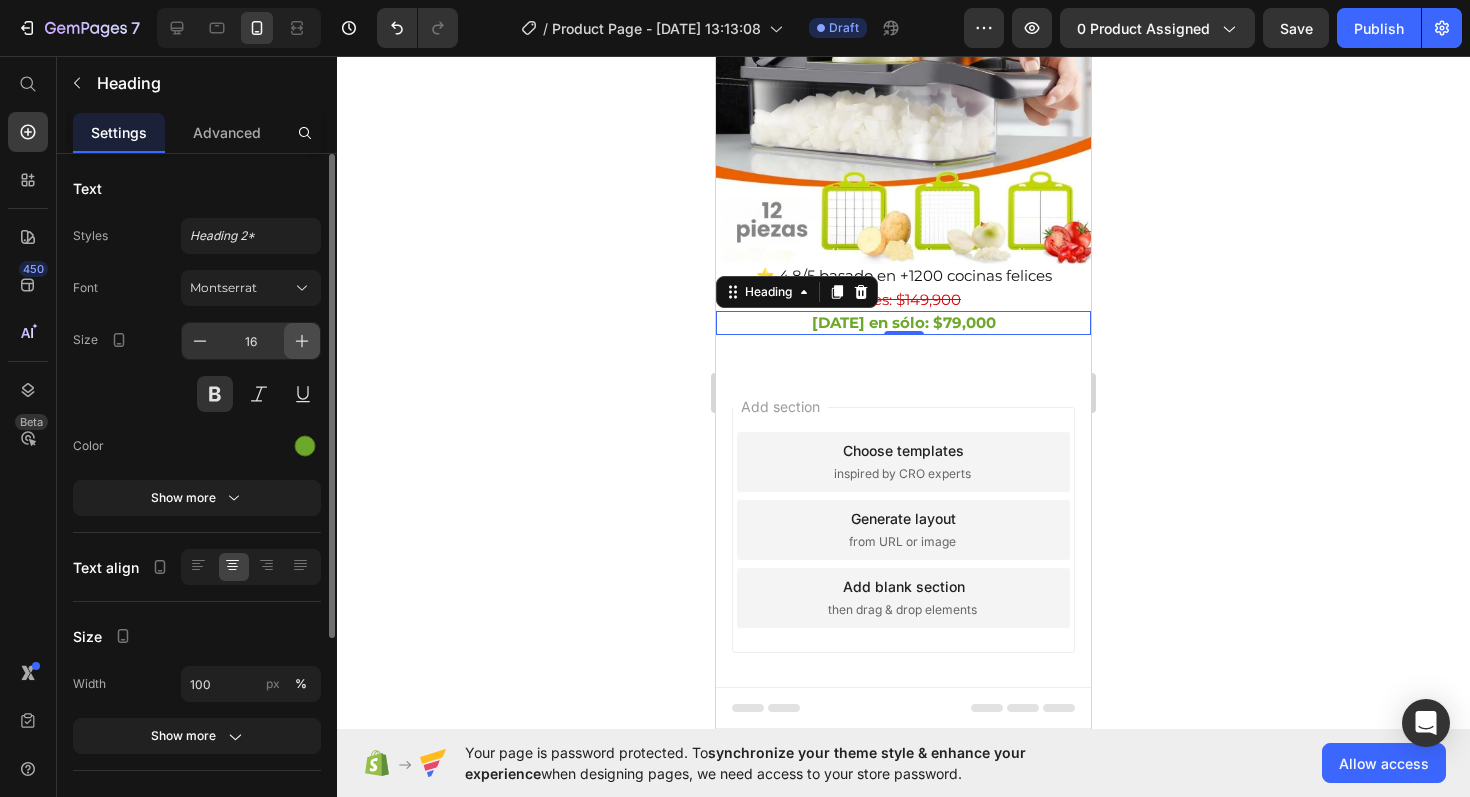 click 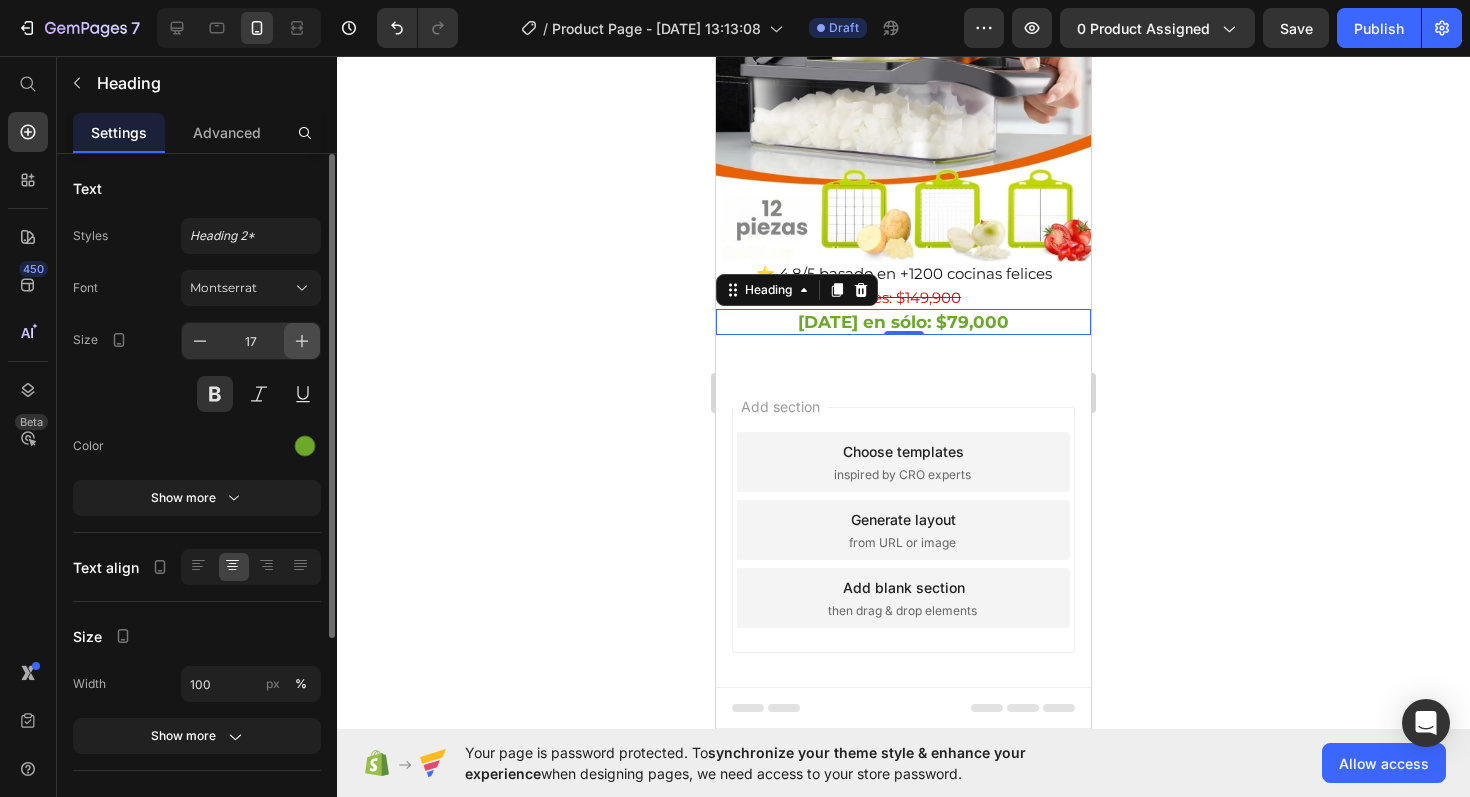 click 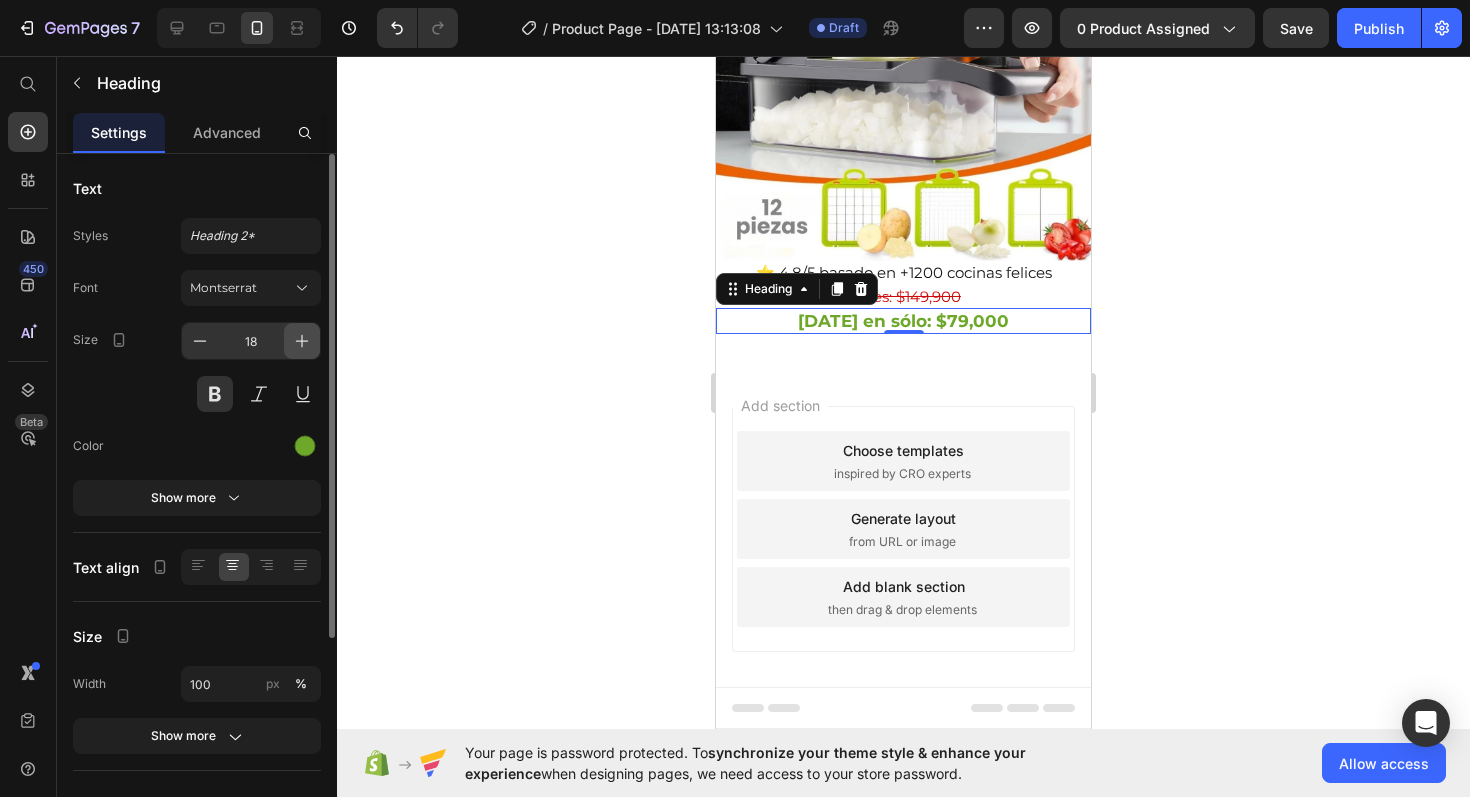 click 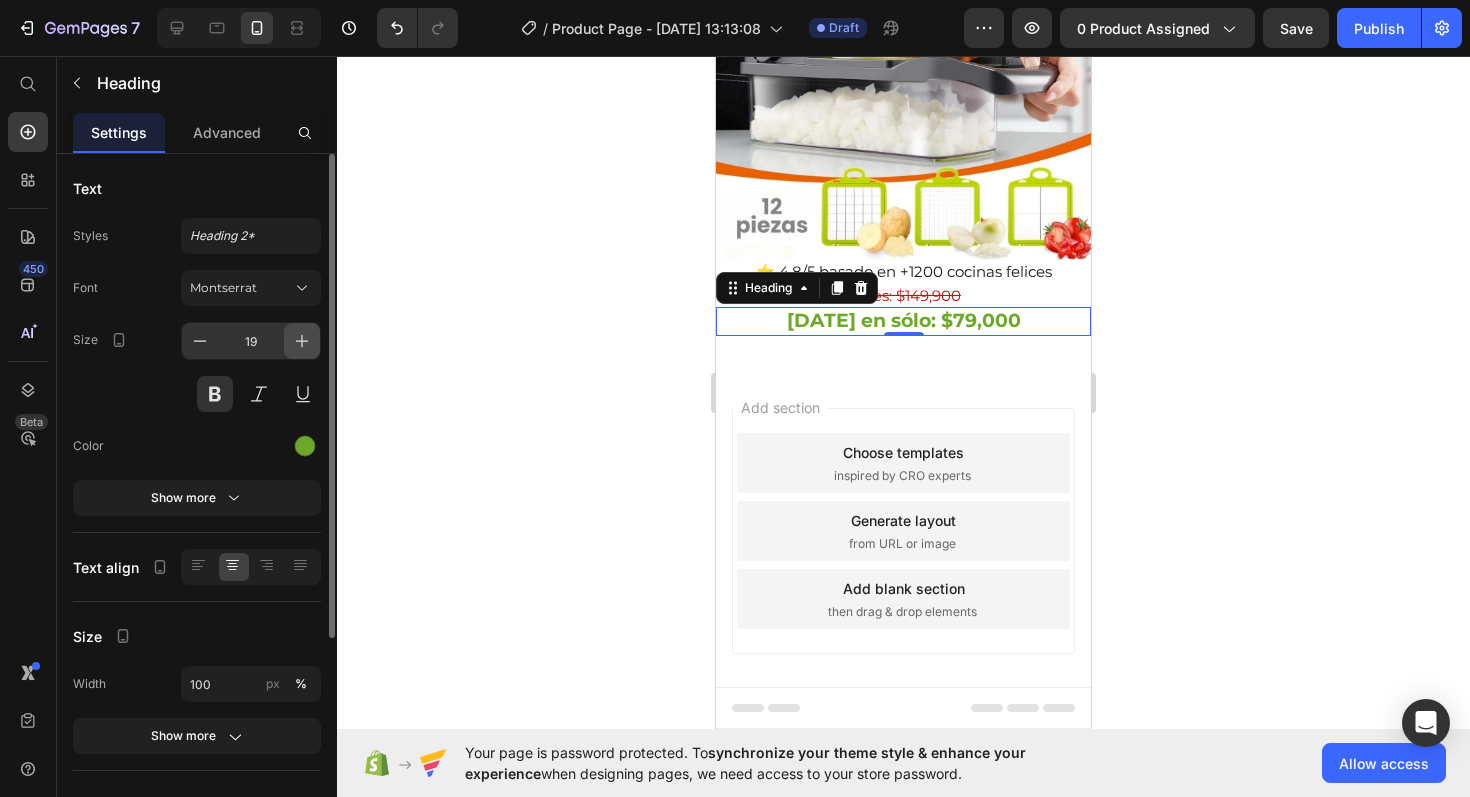 click 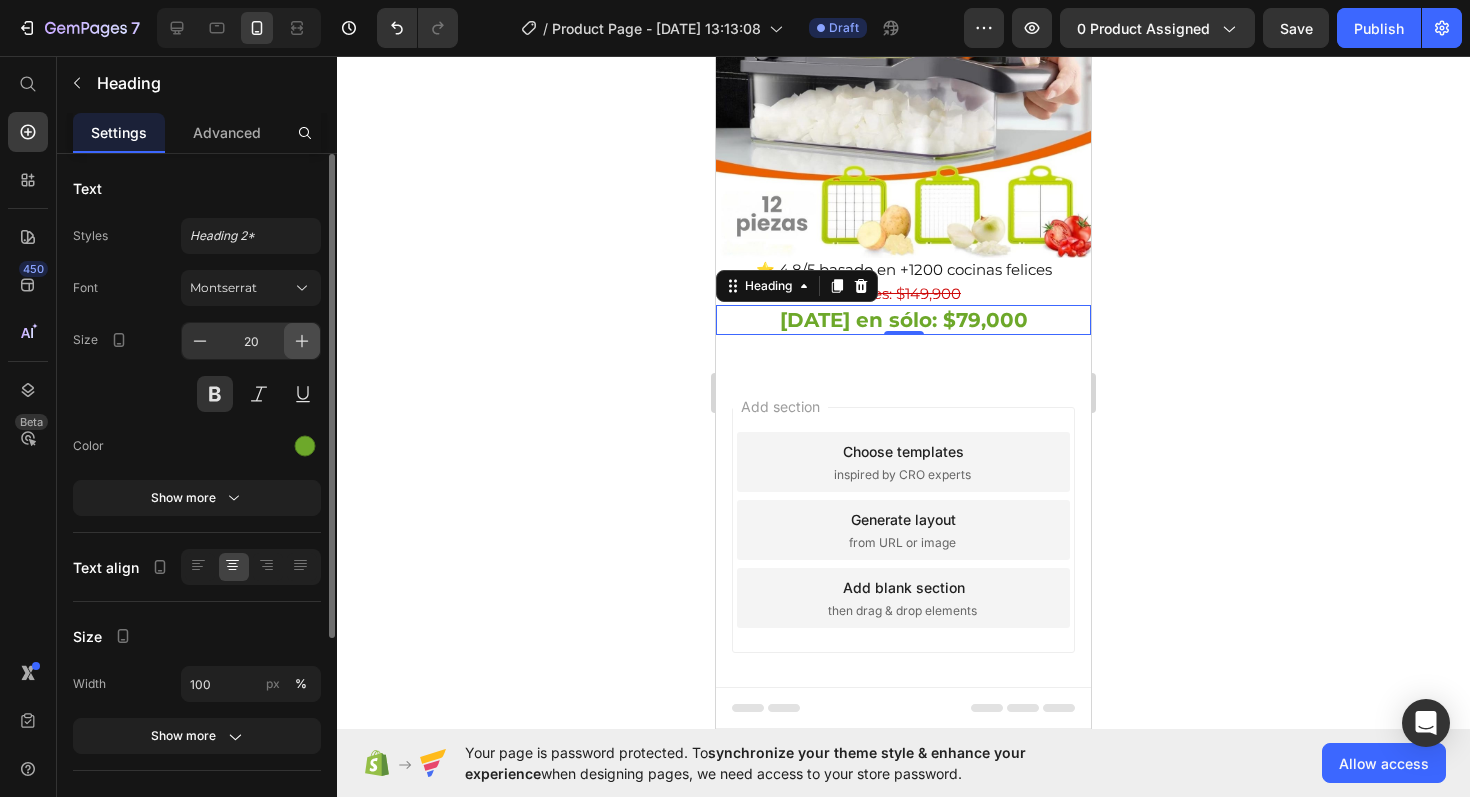 click 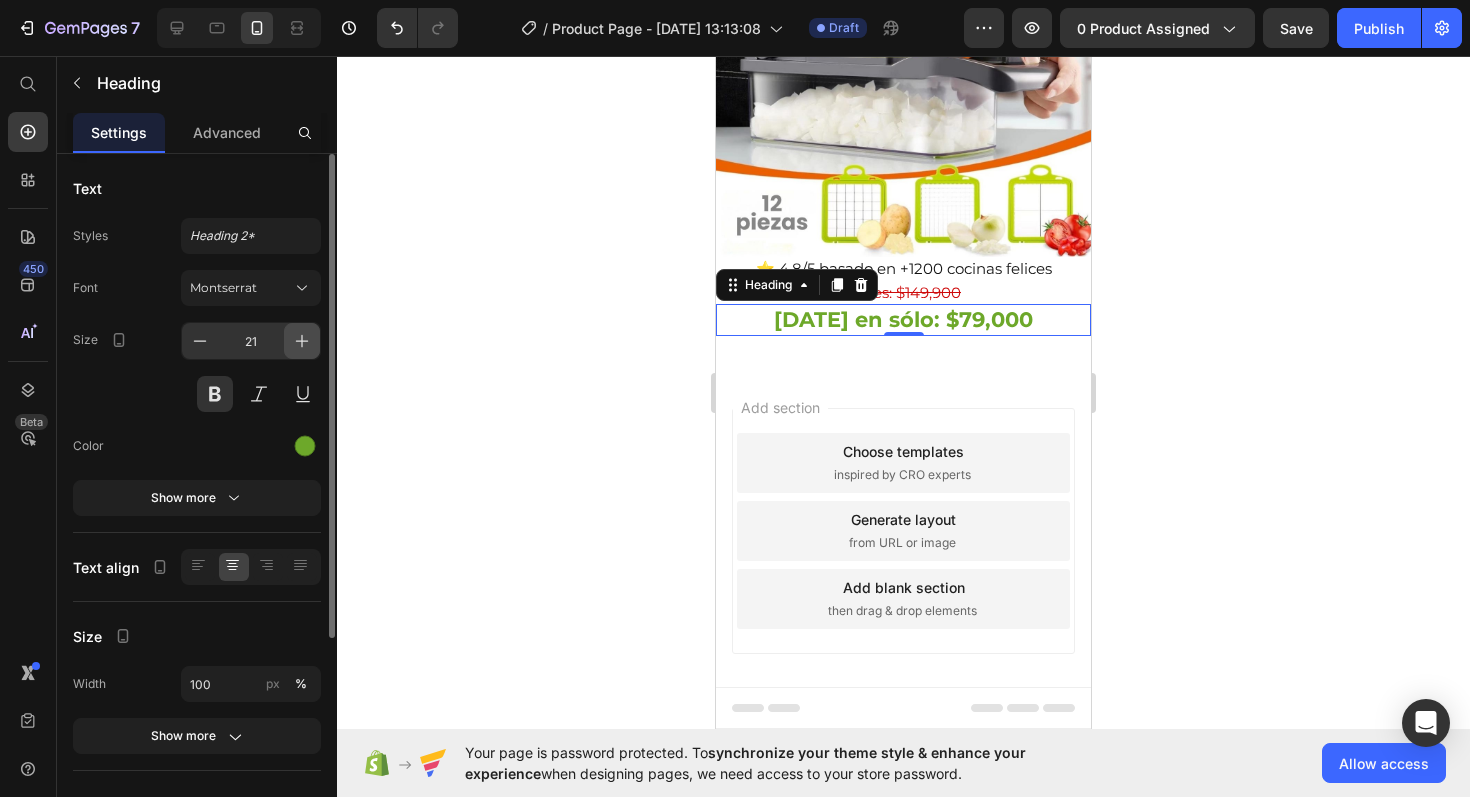 click 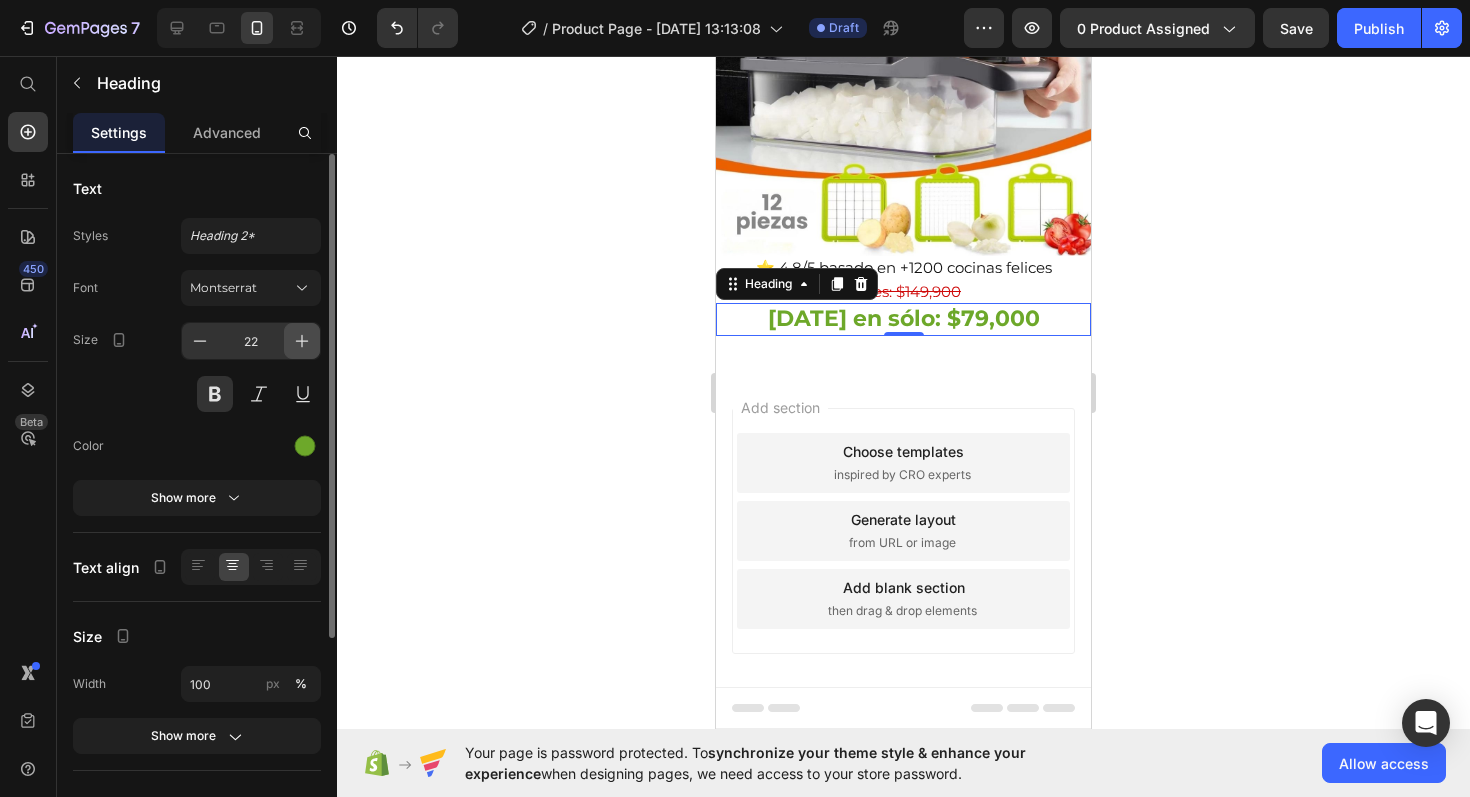click 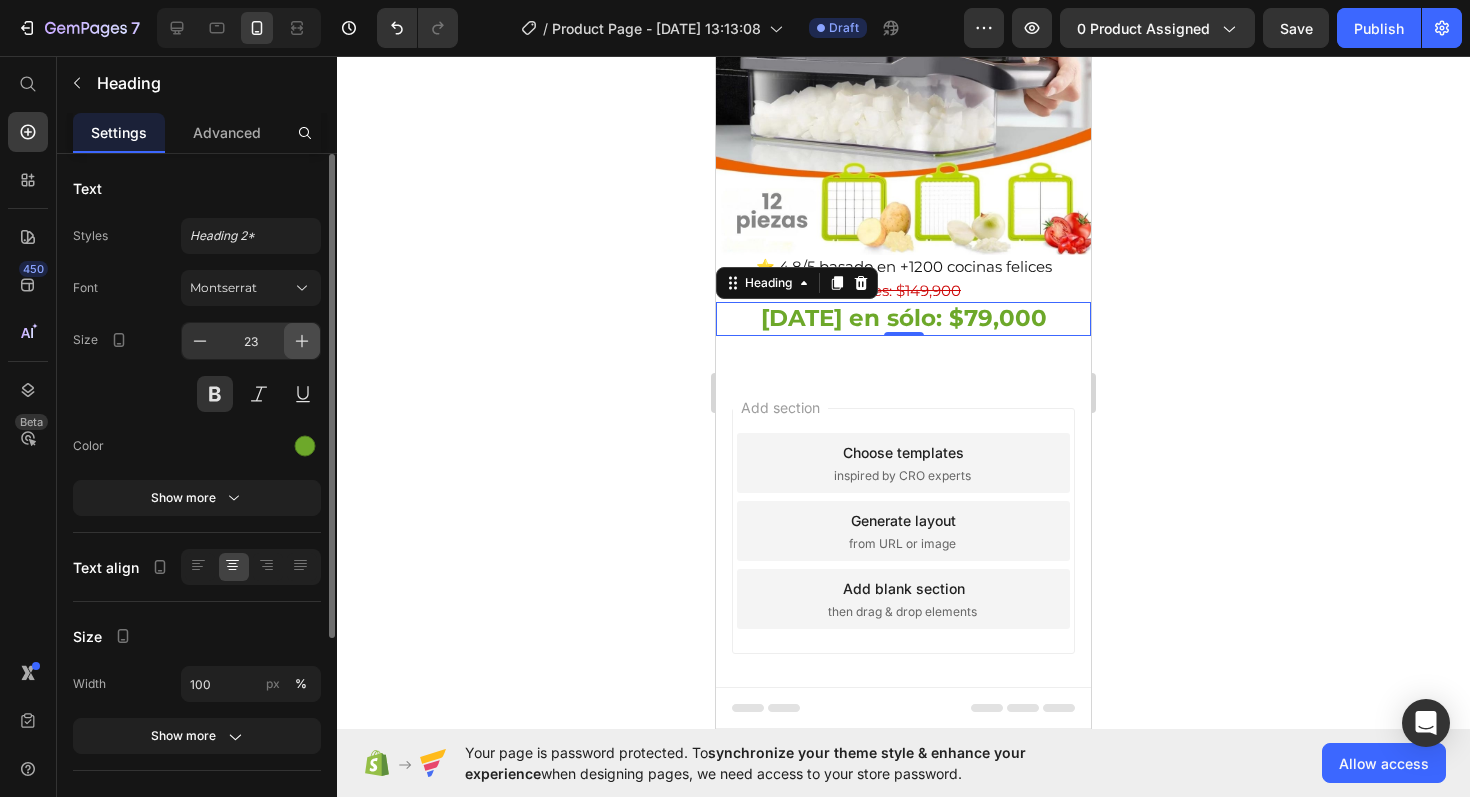click 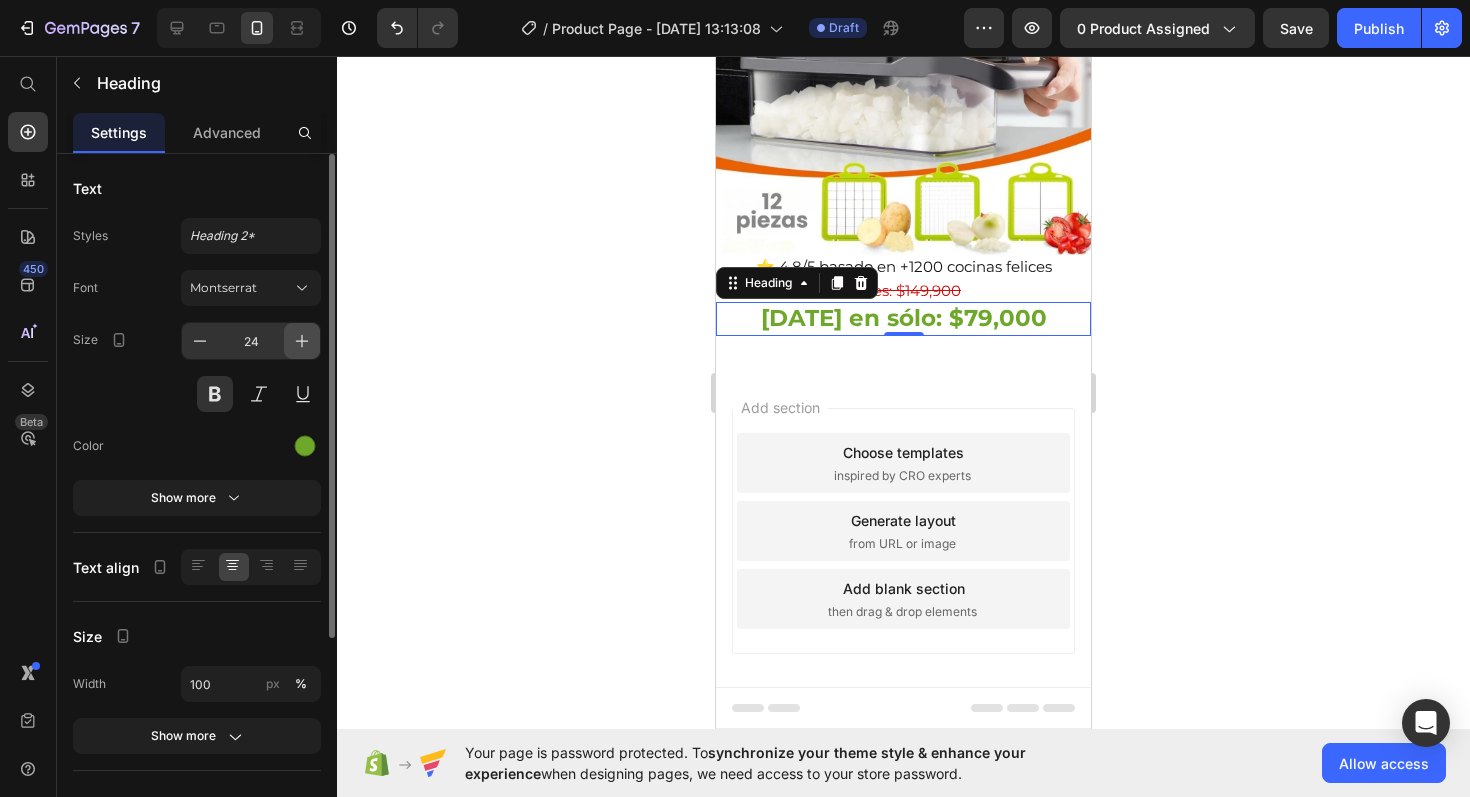 scroll, scrollTop: 378, scrollLeft: 0, axis: vertical 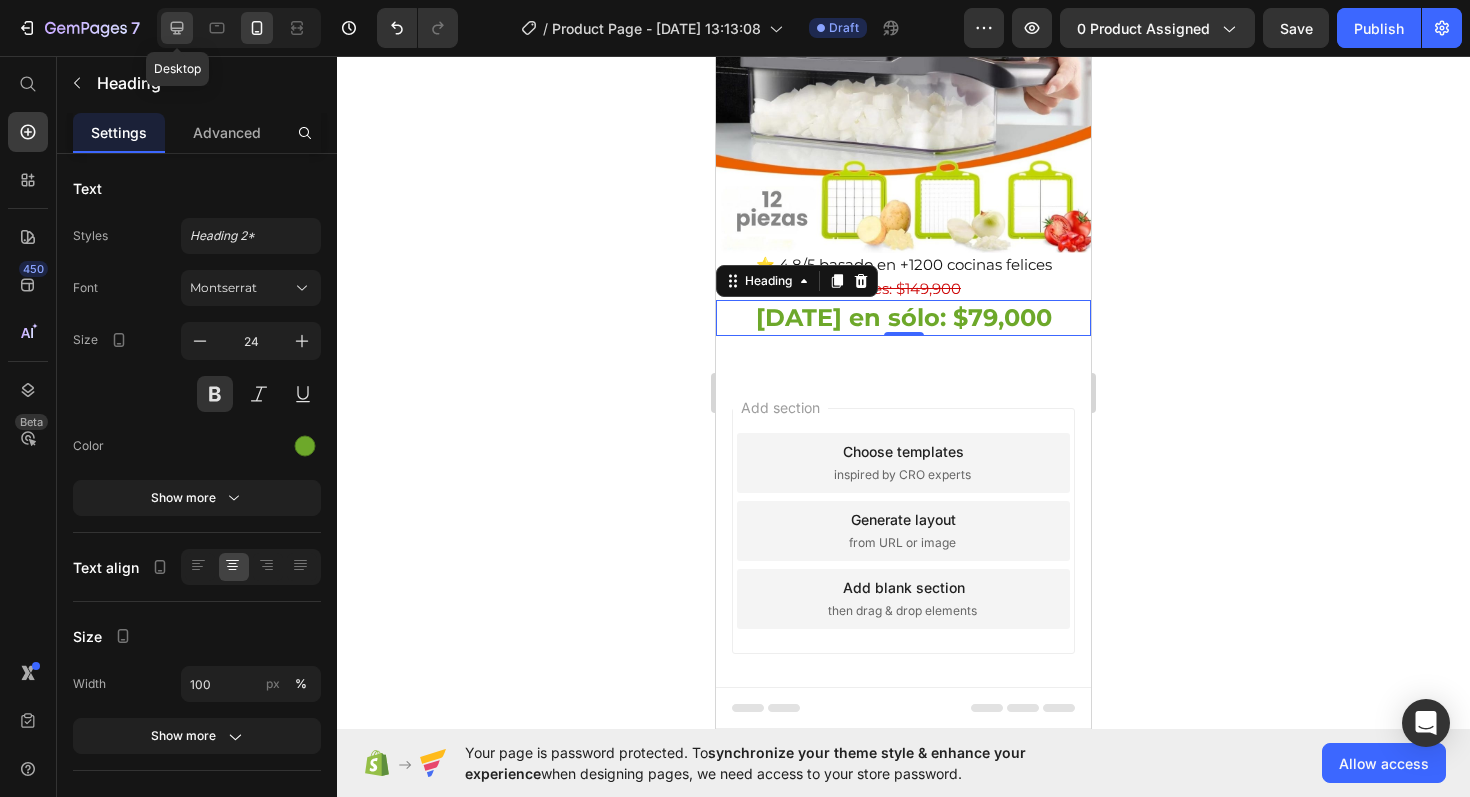 click 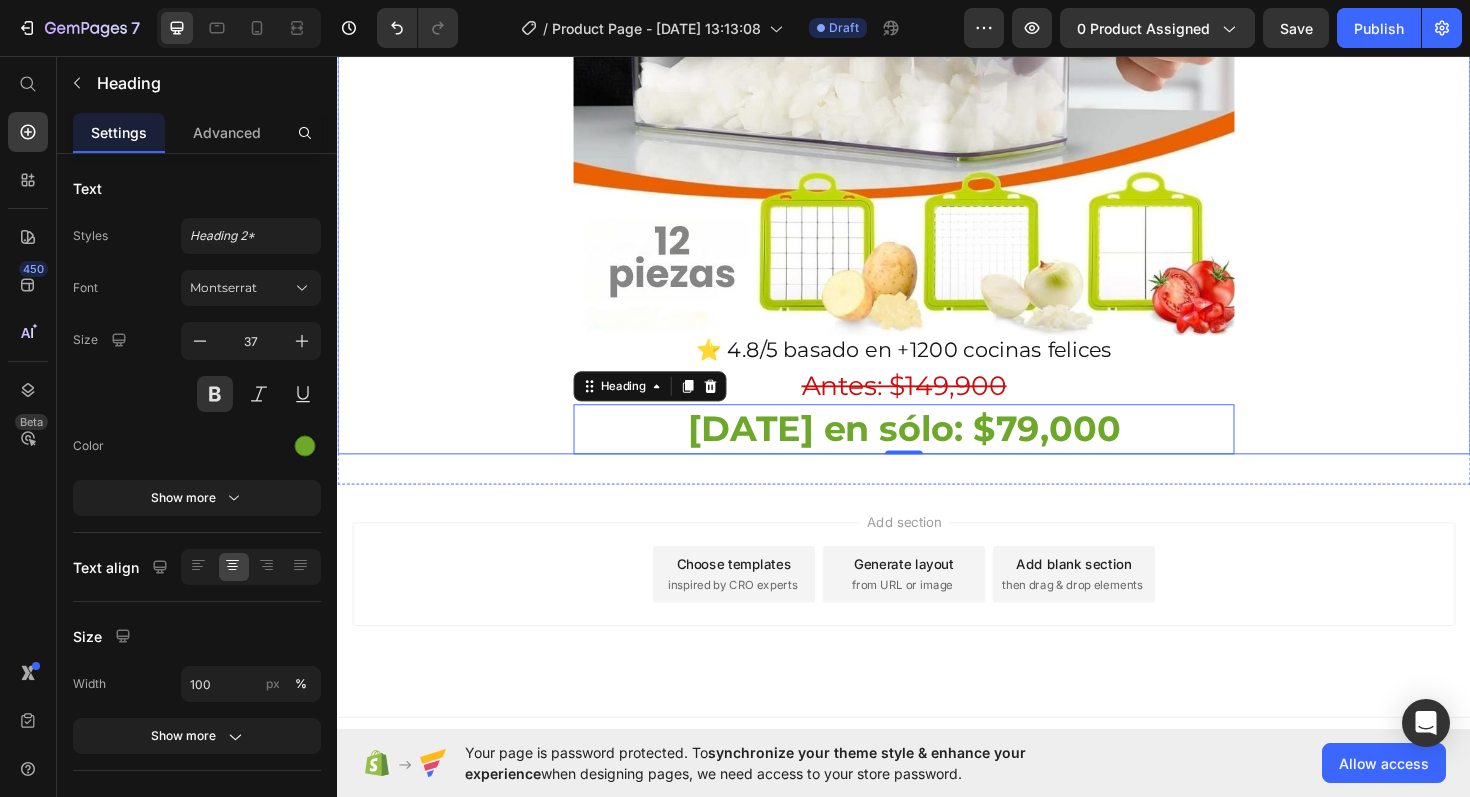 scroll, scrollTop: 746, scrollLeft: 0, axis: vertical 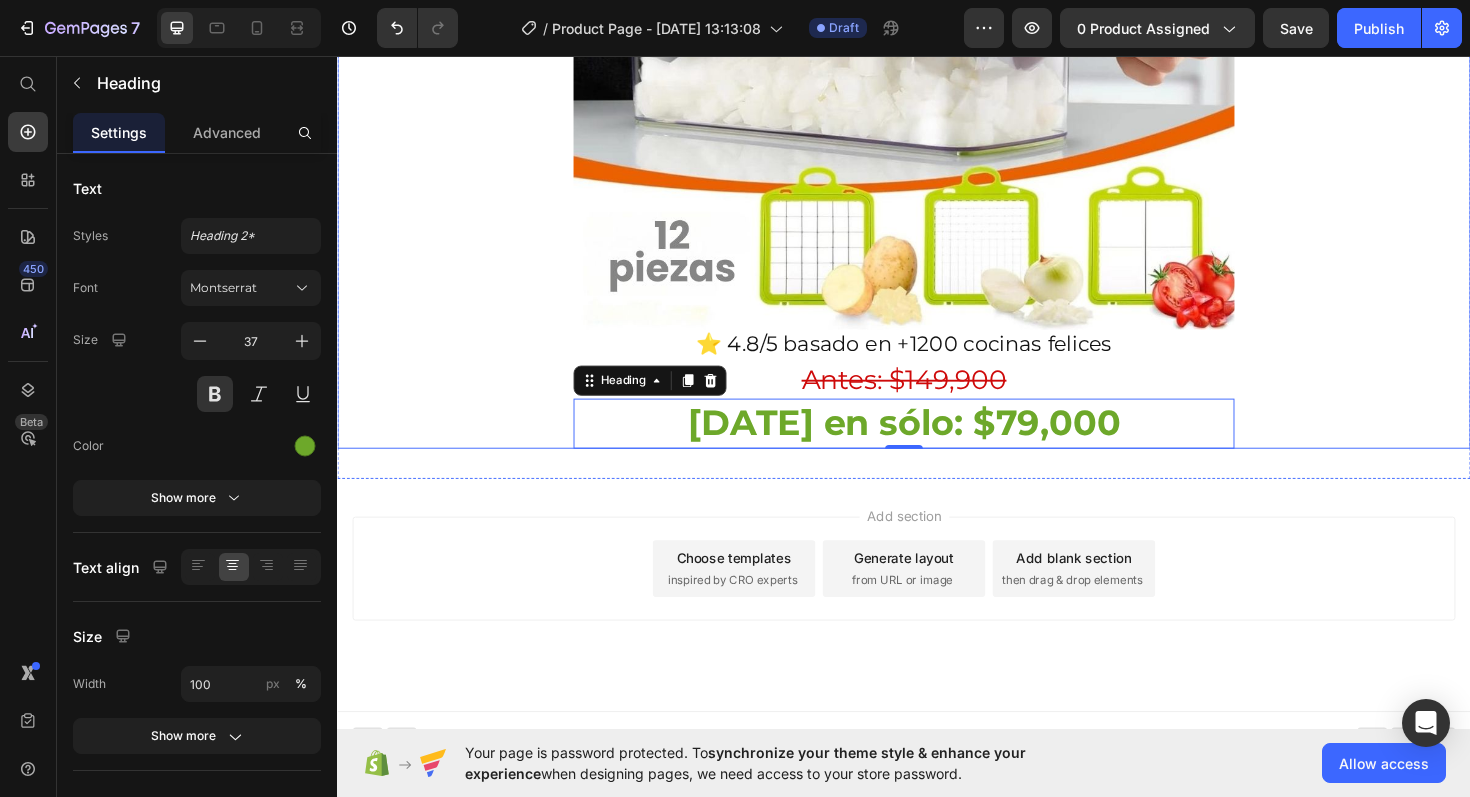 click on "Envío gratis a Toda Colombia  🚚 Heading Image ⭐ 4.8/5 basado en +1200 cocinas felices Heading ⁠⁠⁠⁠⁠⁠⁠ Antes: $149,900 Heading [DATE] en sólo: $79,000 Heading   0 Row" at bounding box center [937, -90] 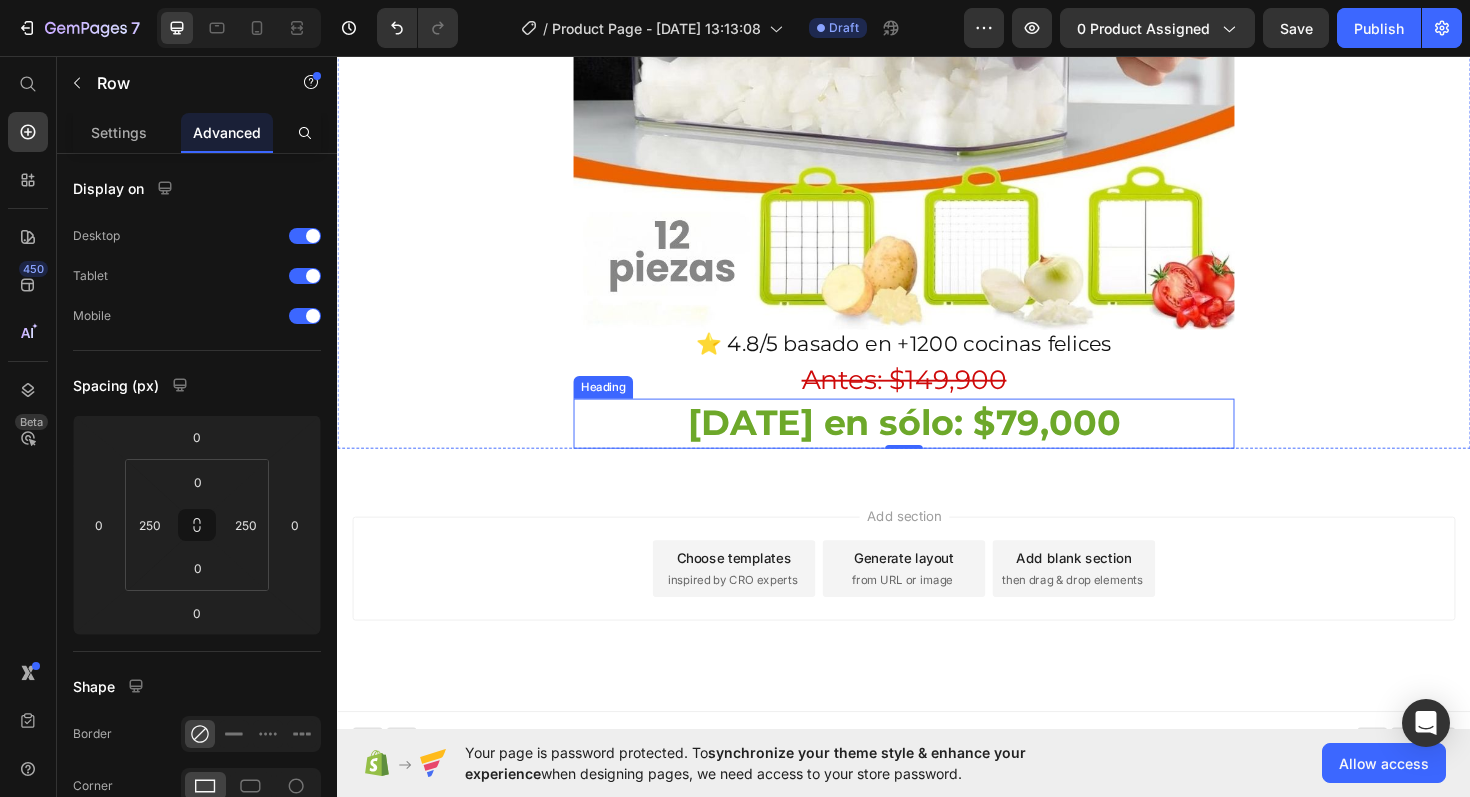 click on "[DATE] en sólo: $79,000" at bounding box center (937, 445) 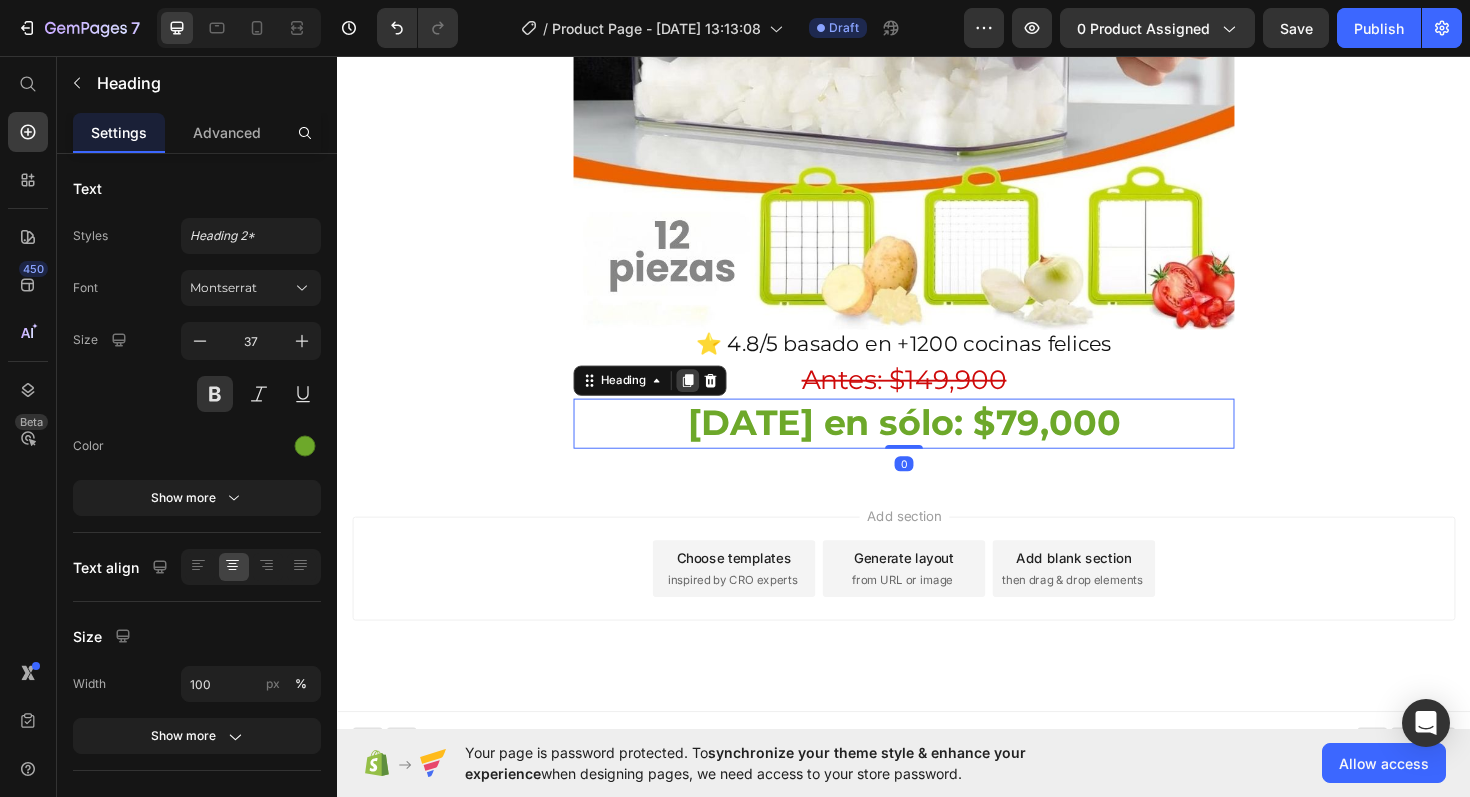 click 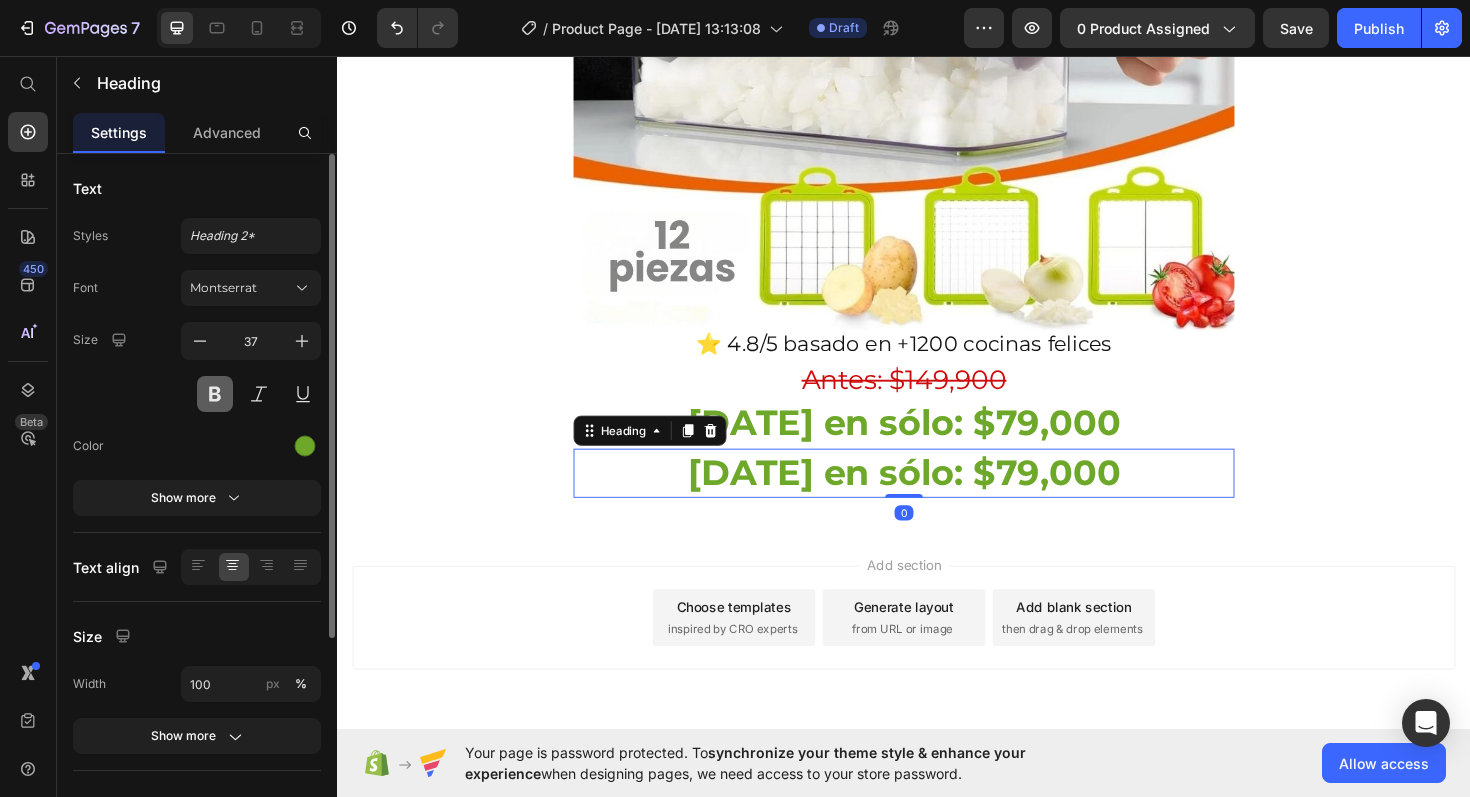 click at bounding box center [215, 394] 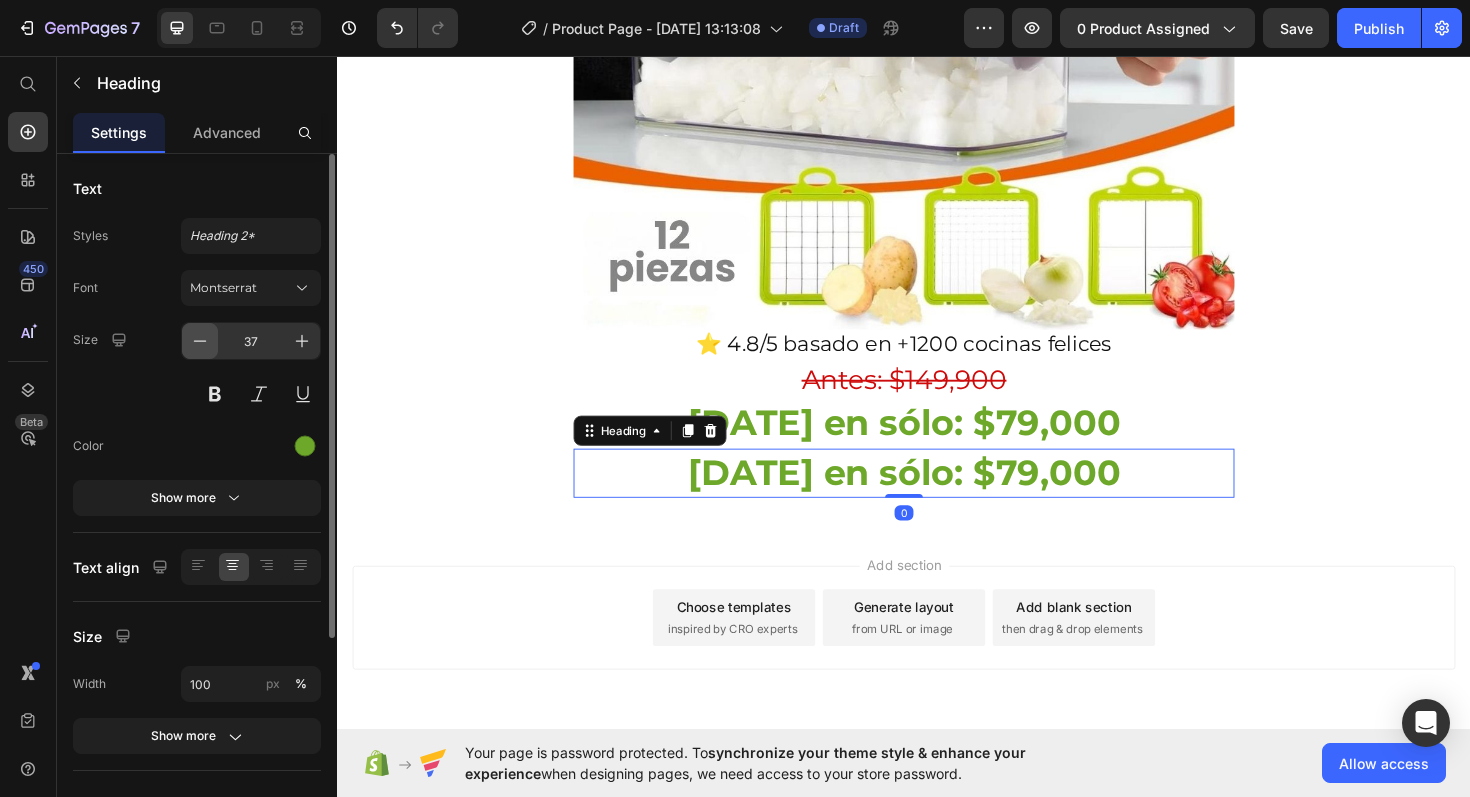 click 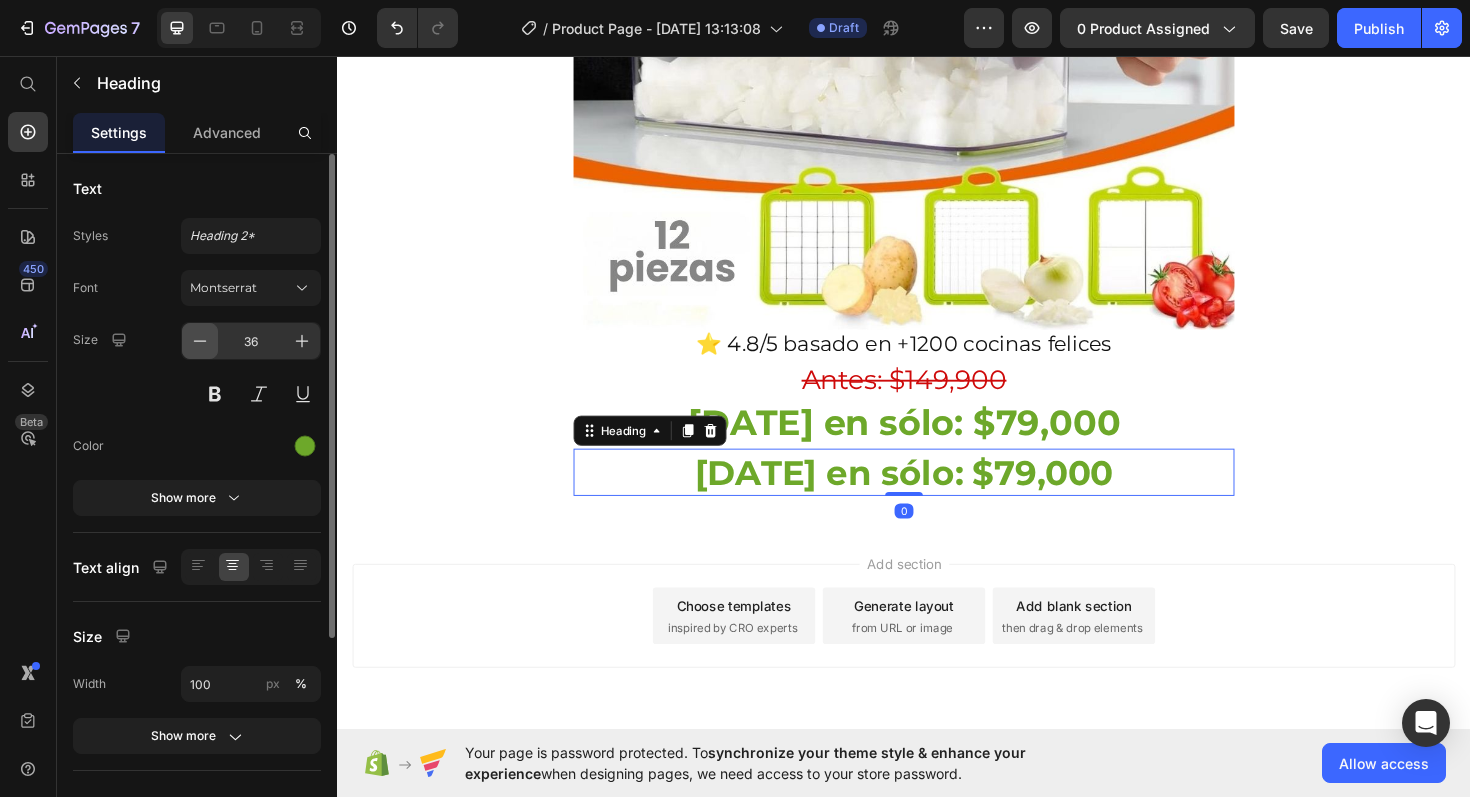 click 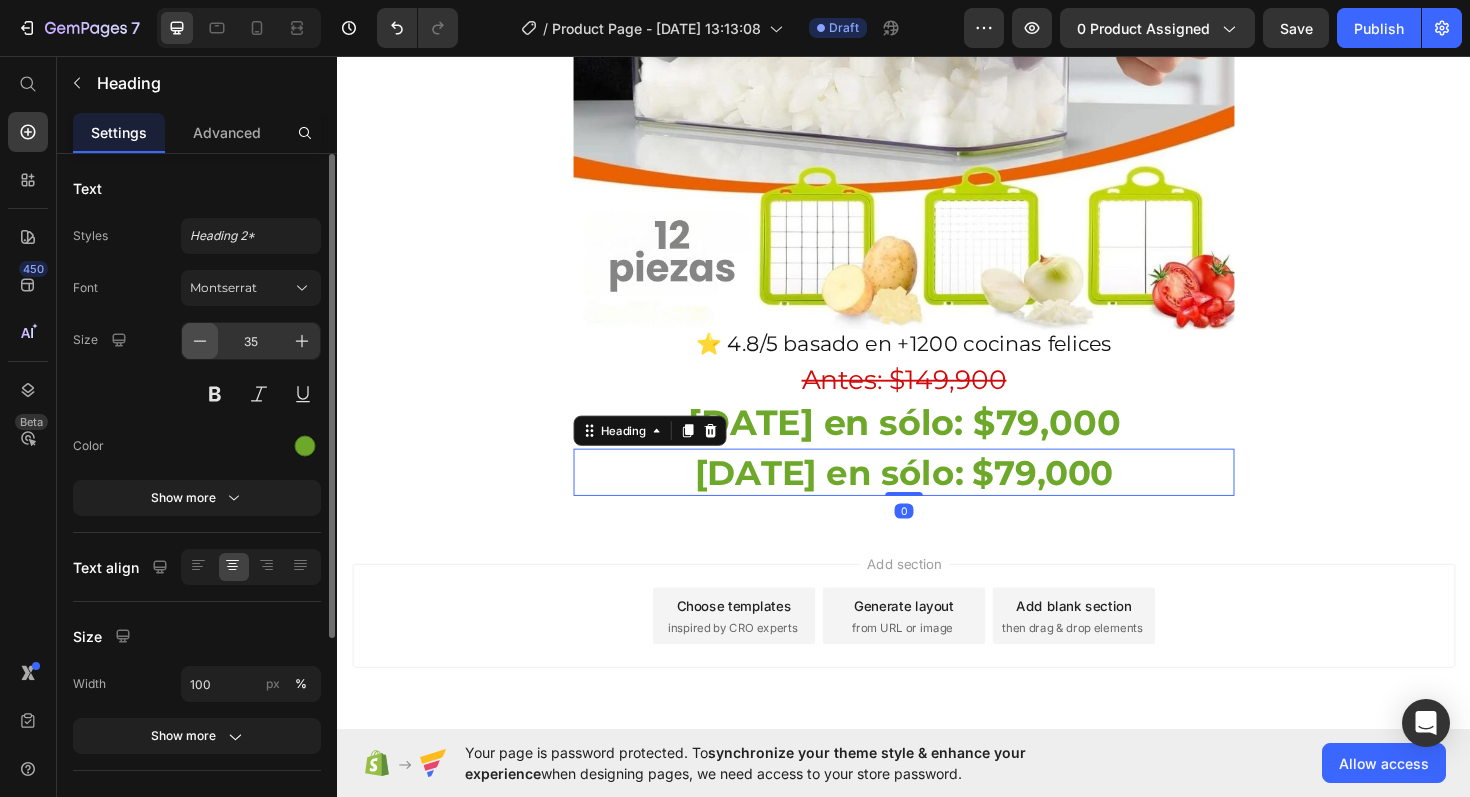 click 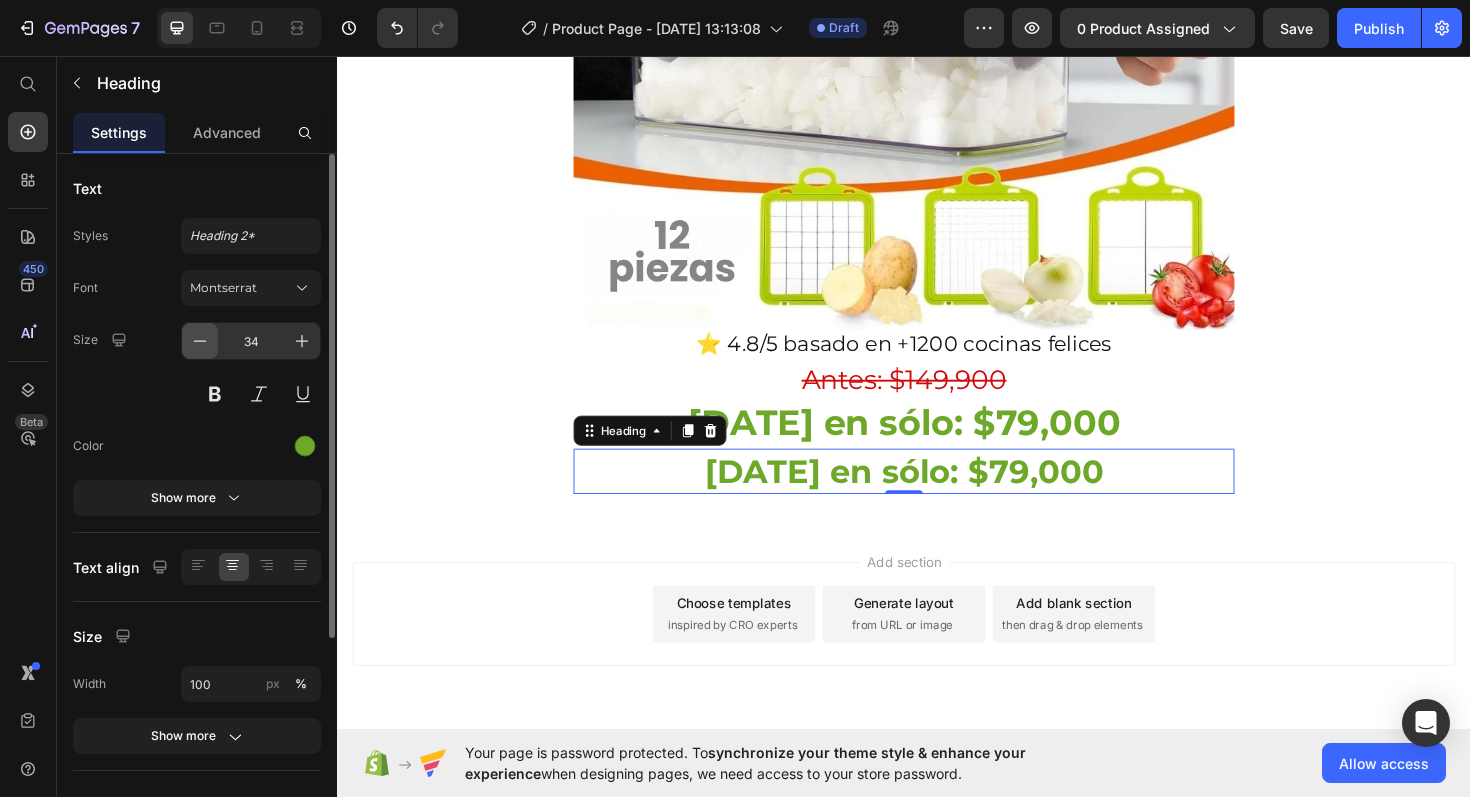 click 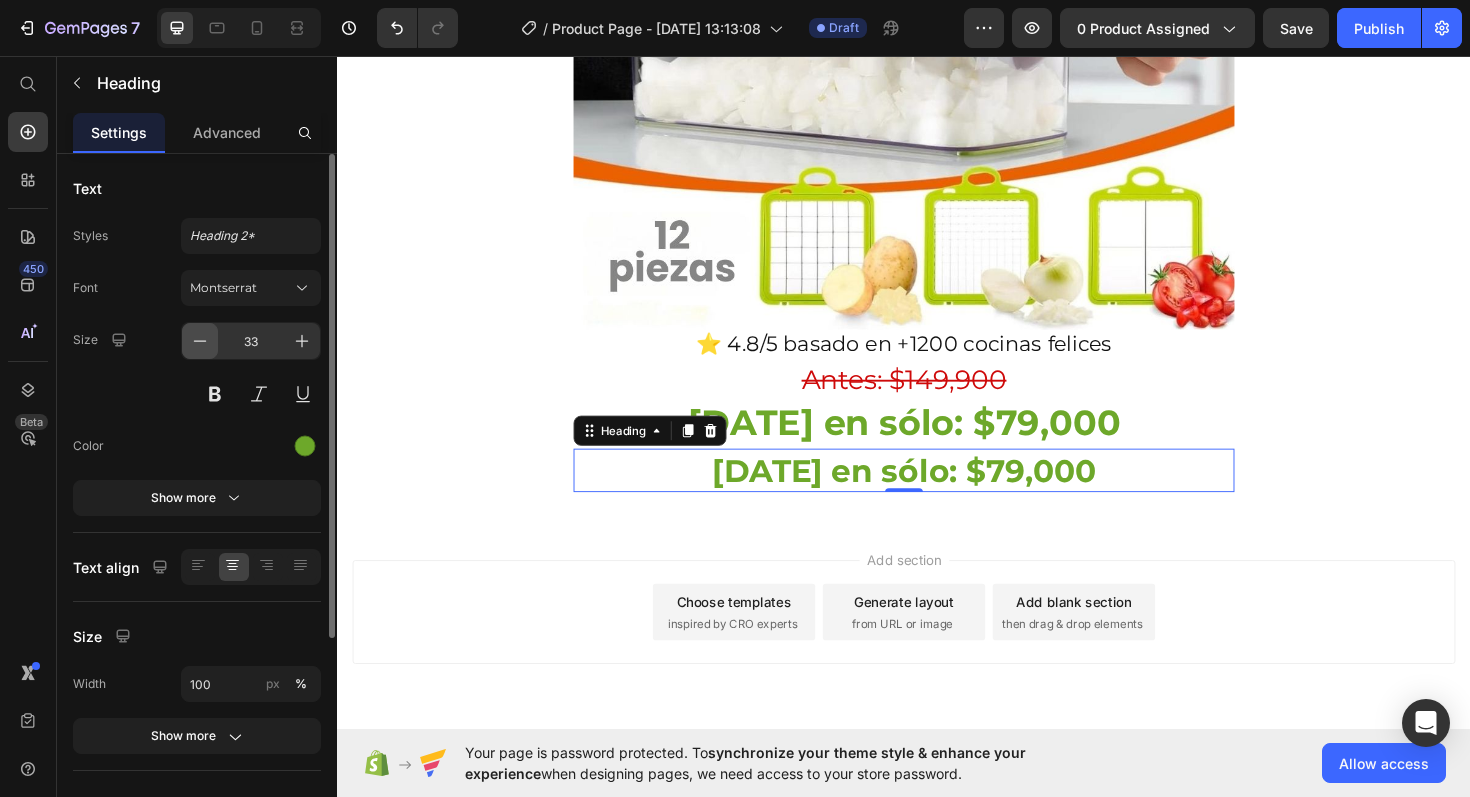 click 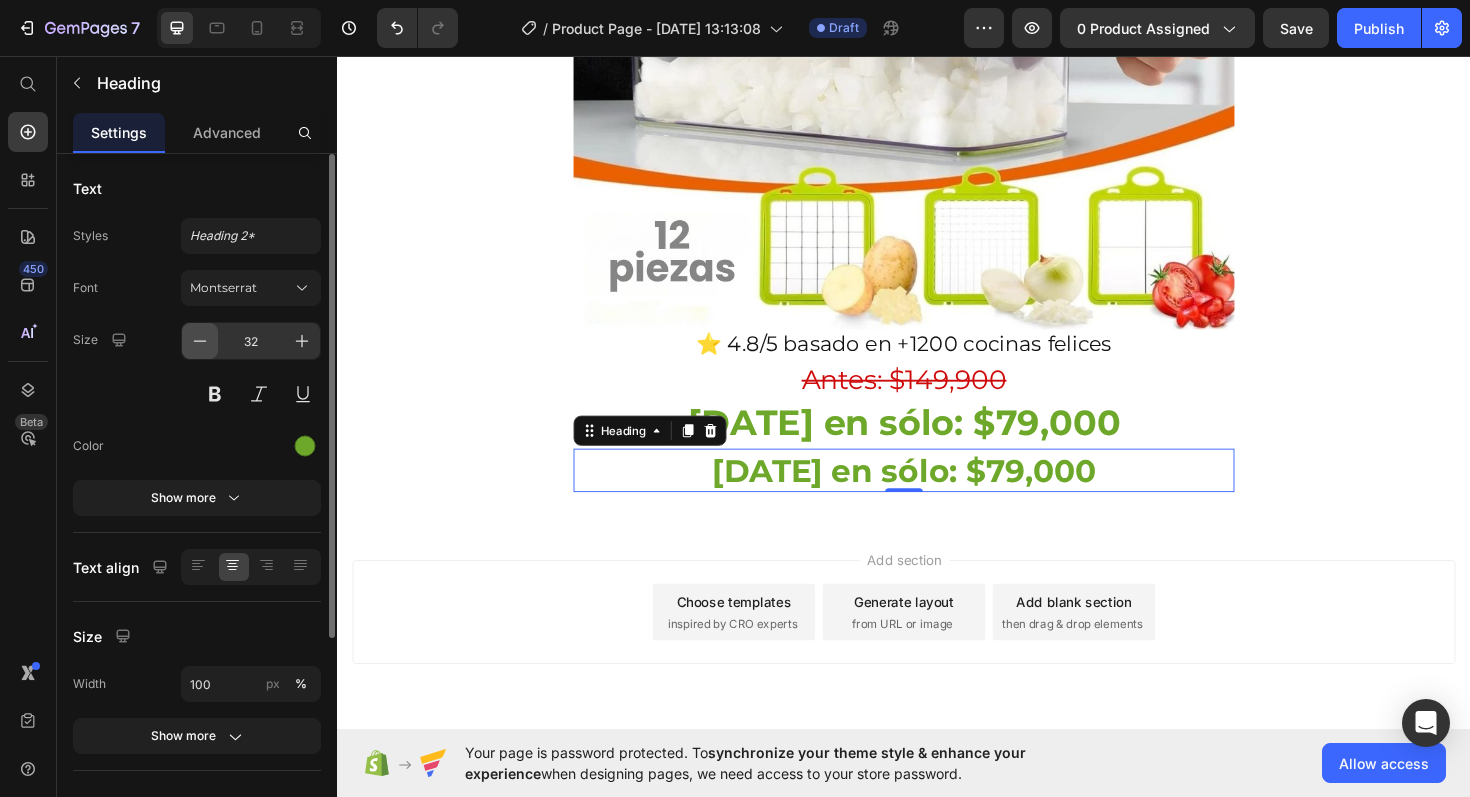 click 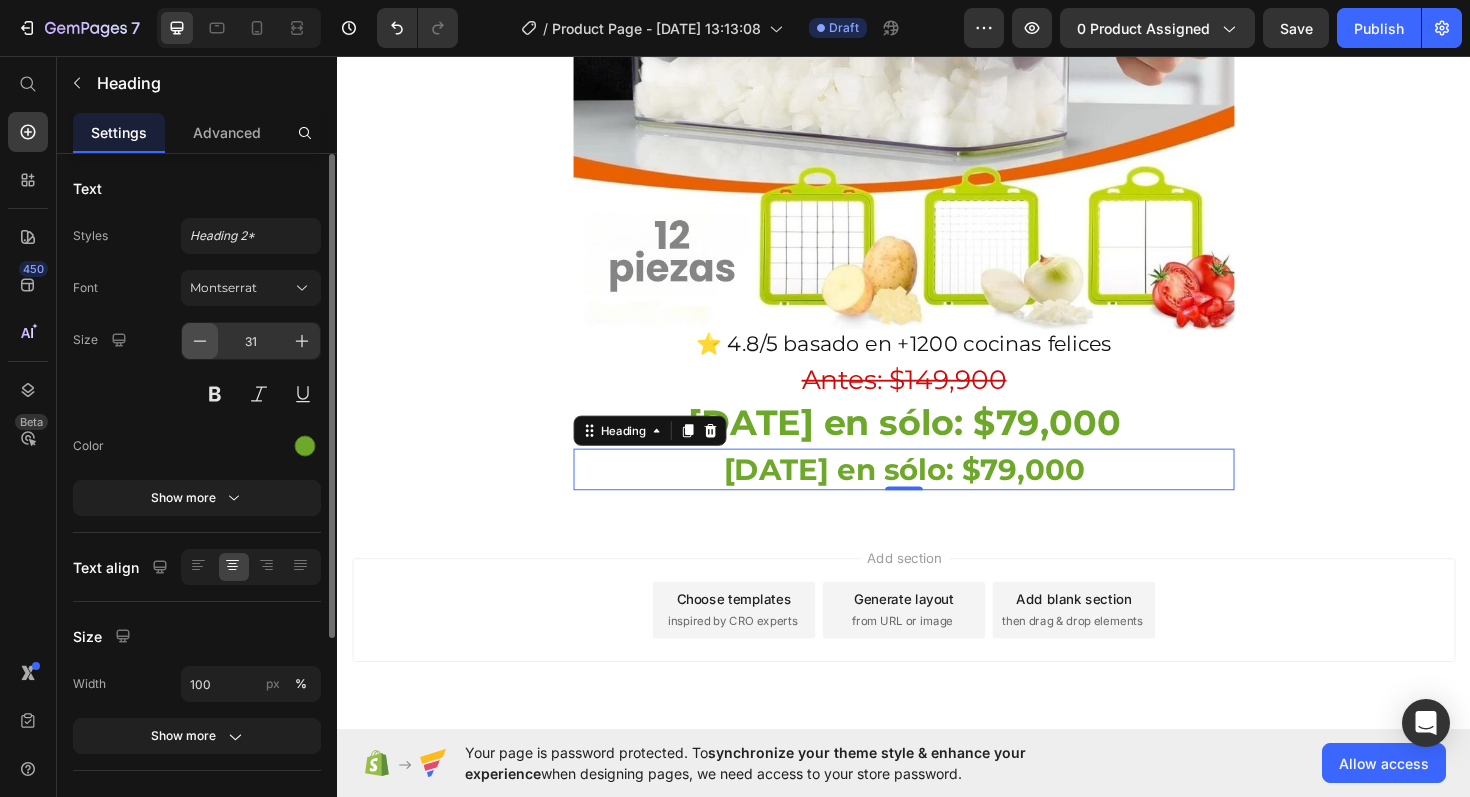 click 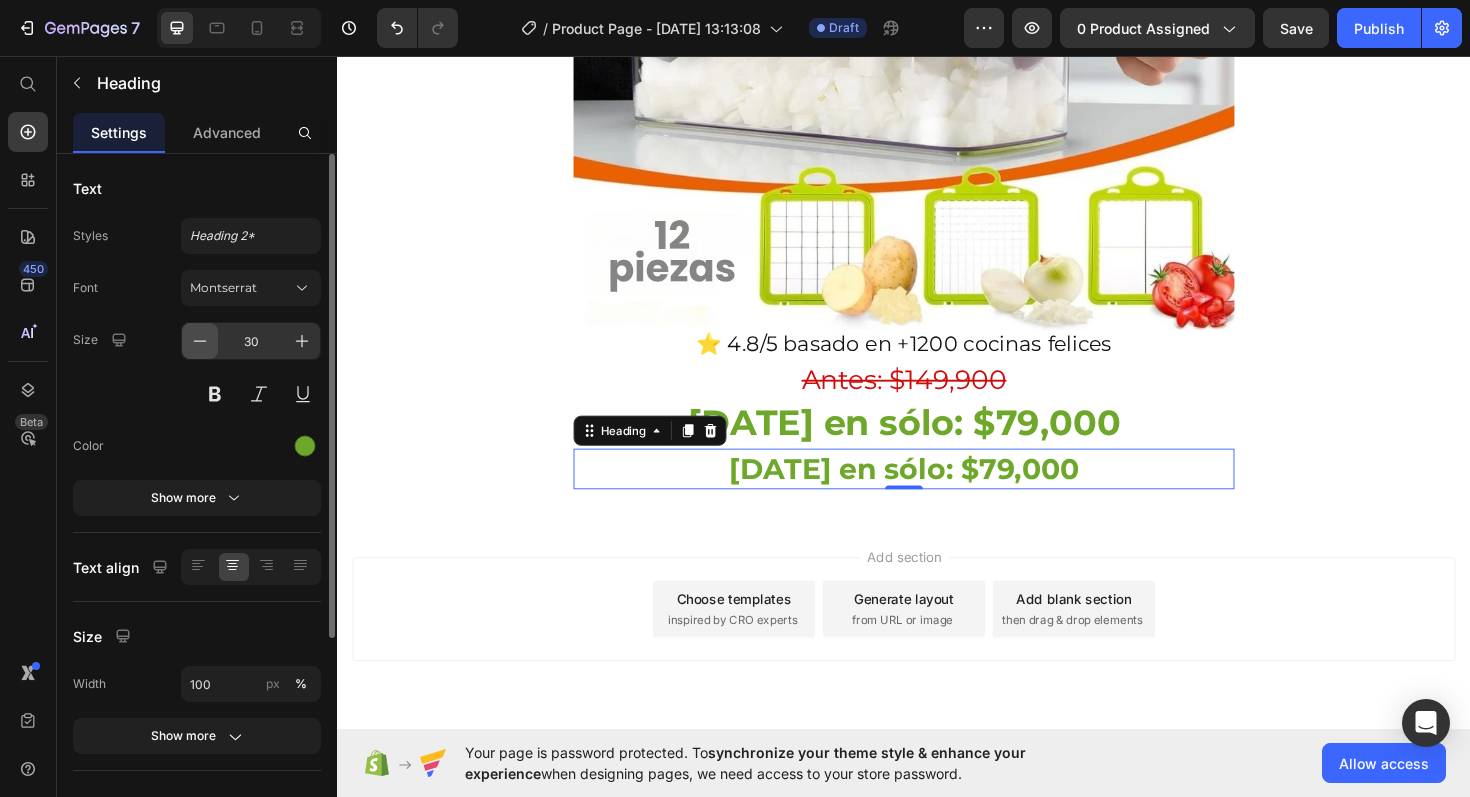 click 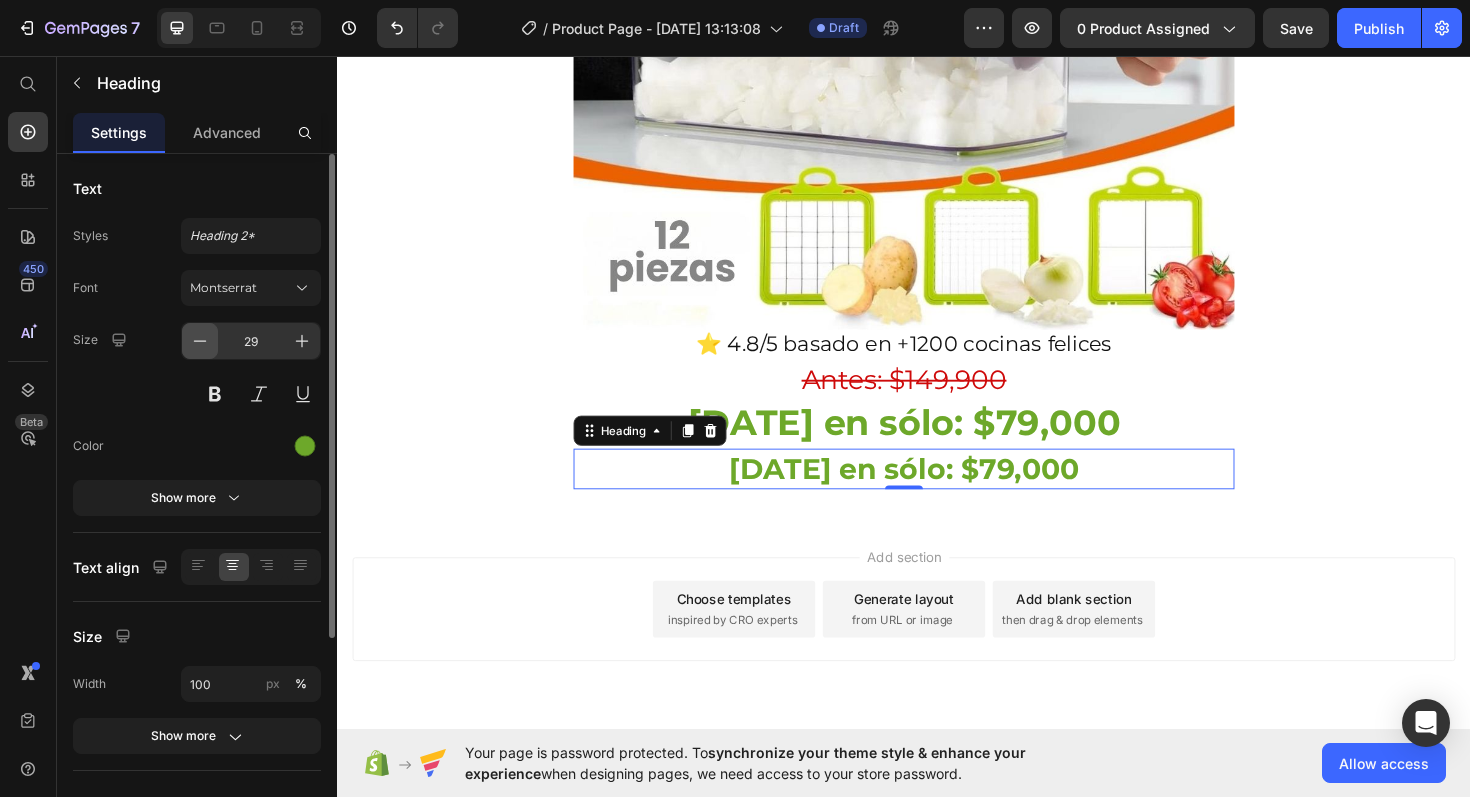 click 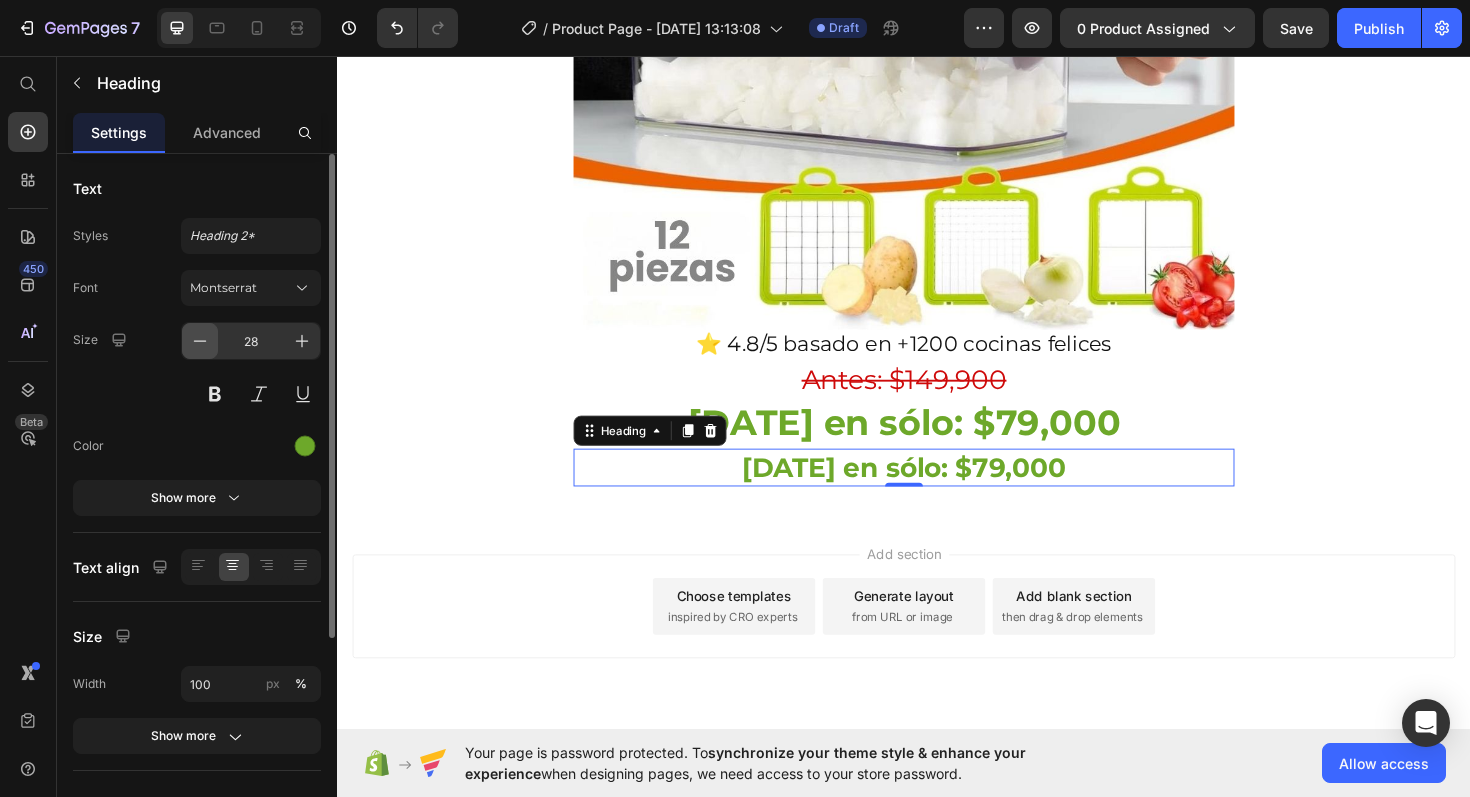 click 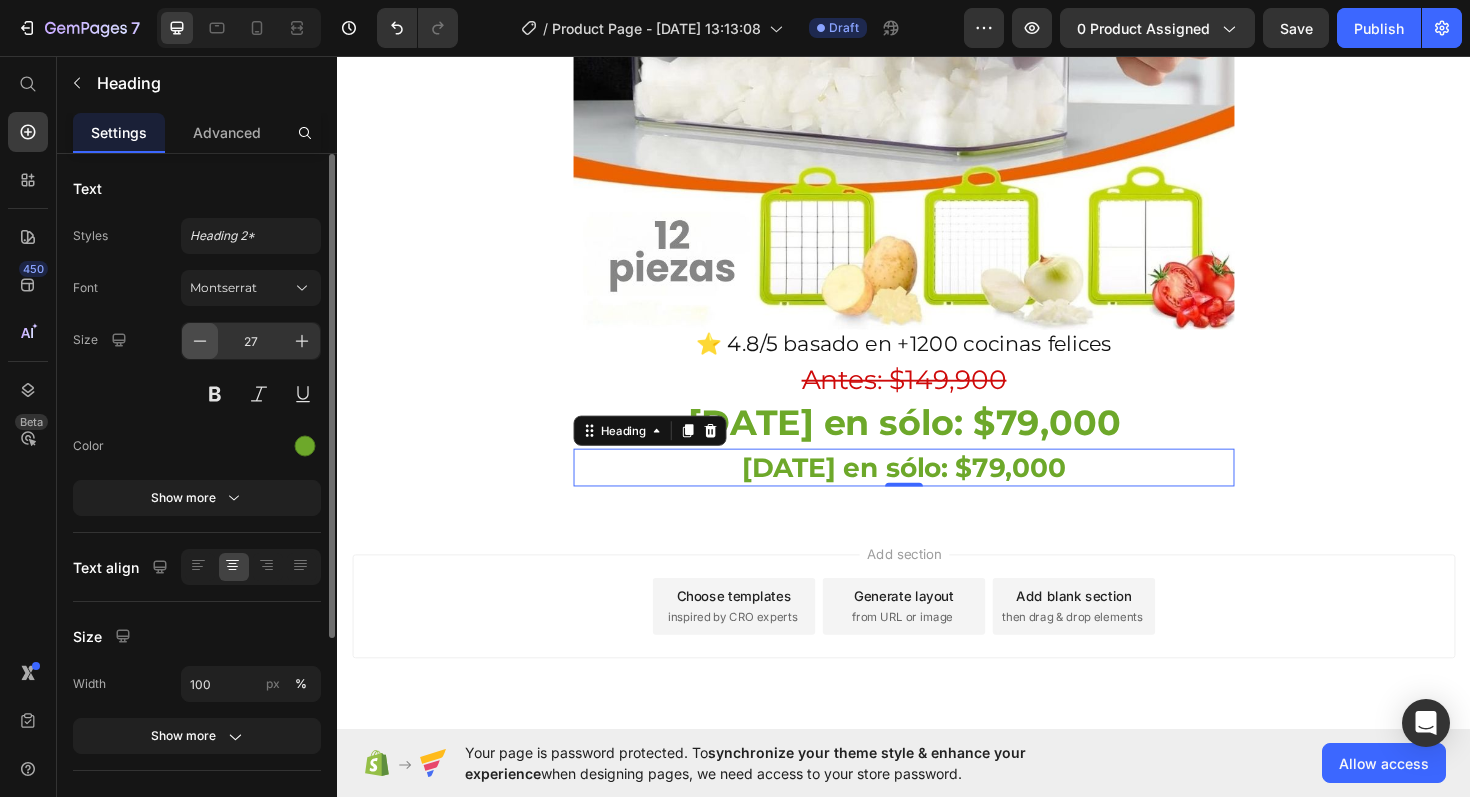 click 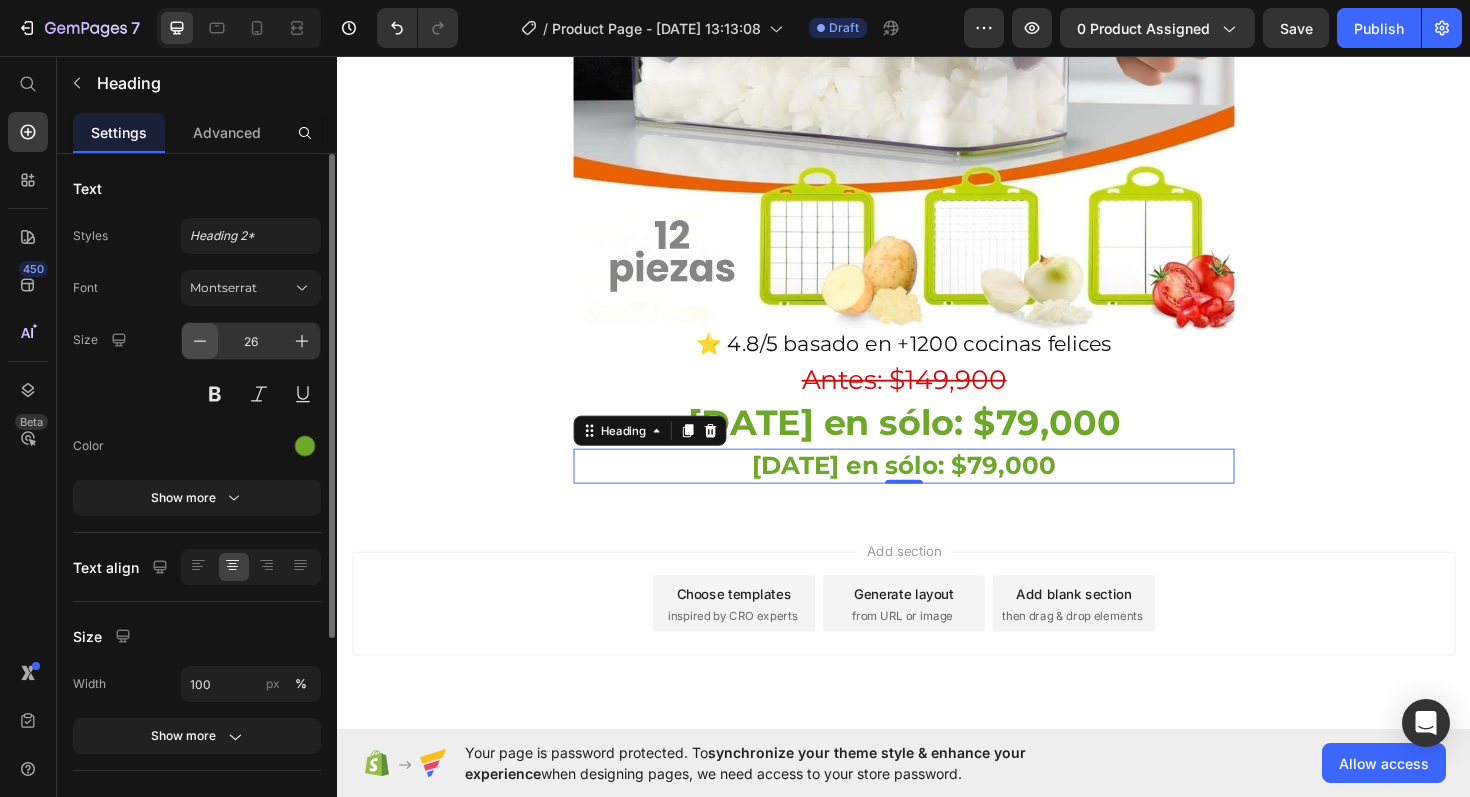 click 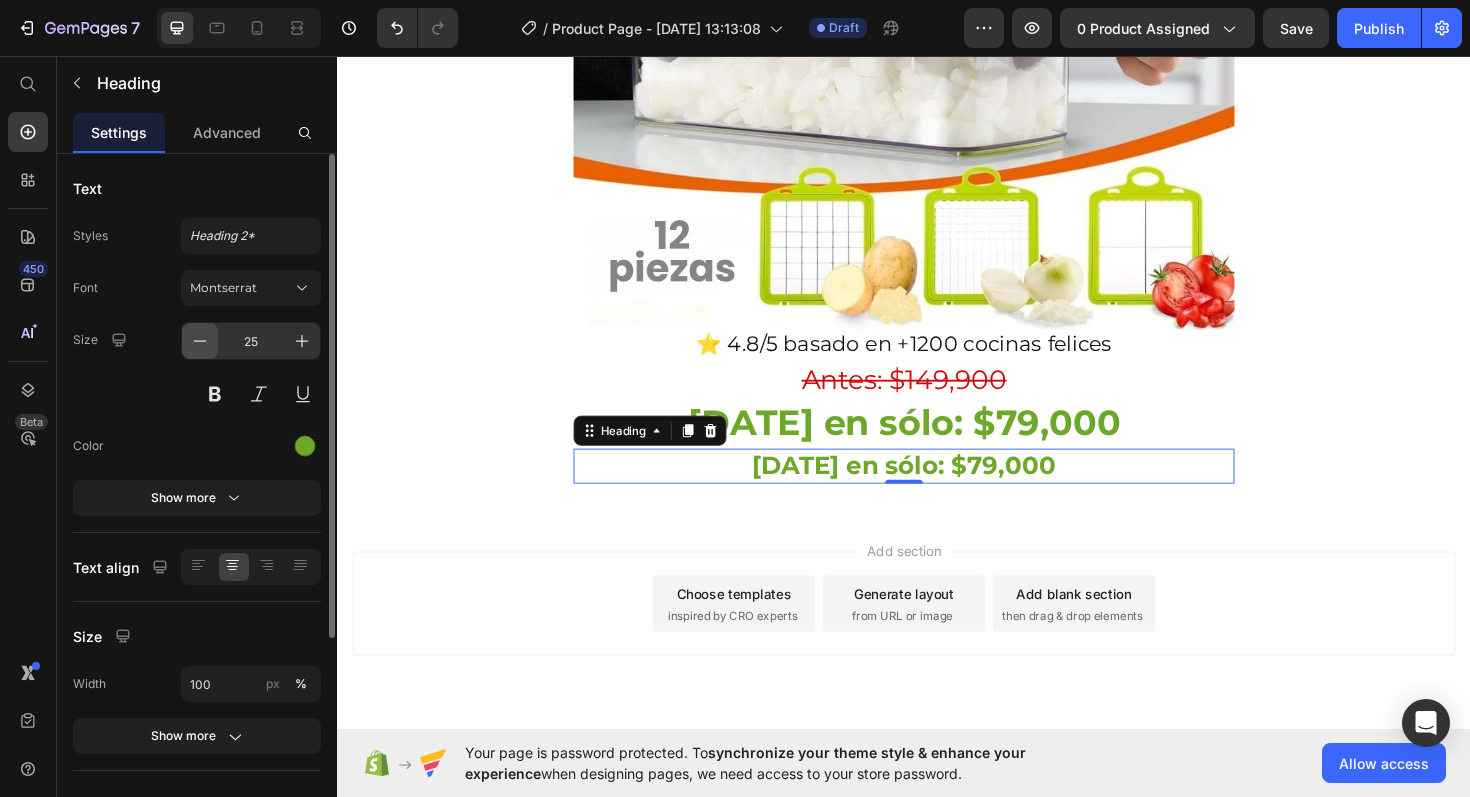 click 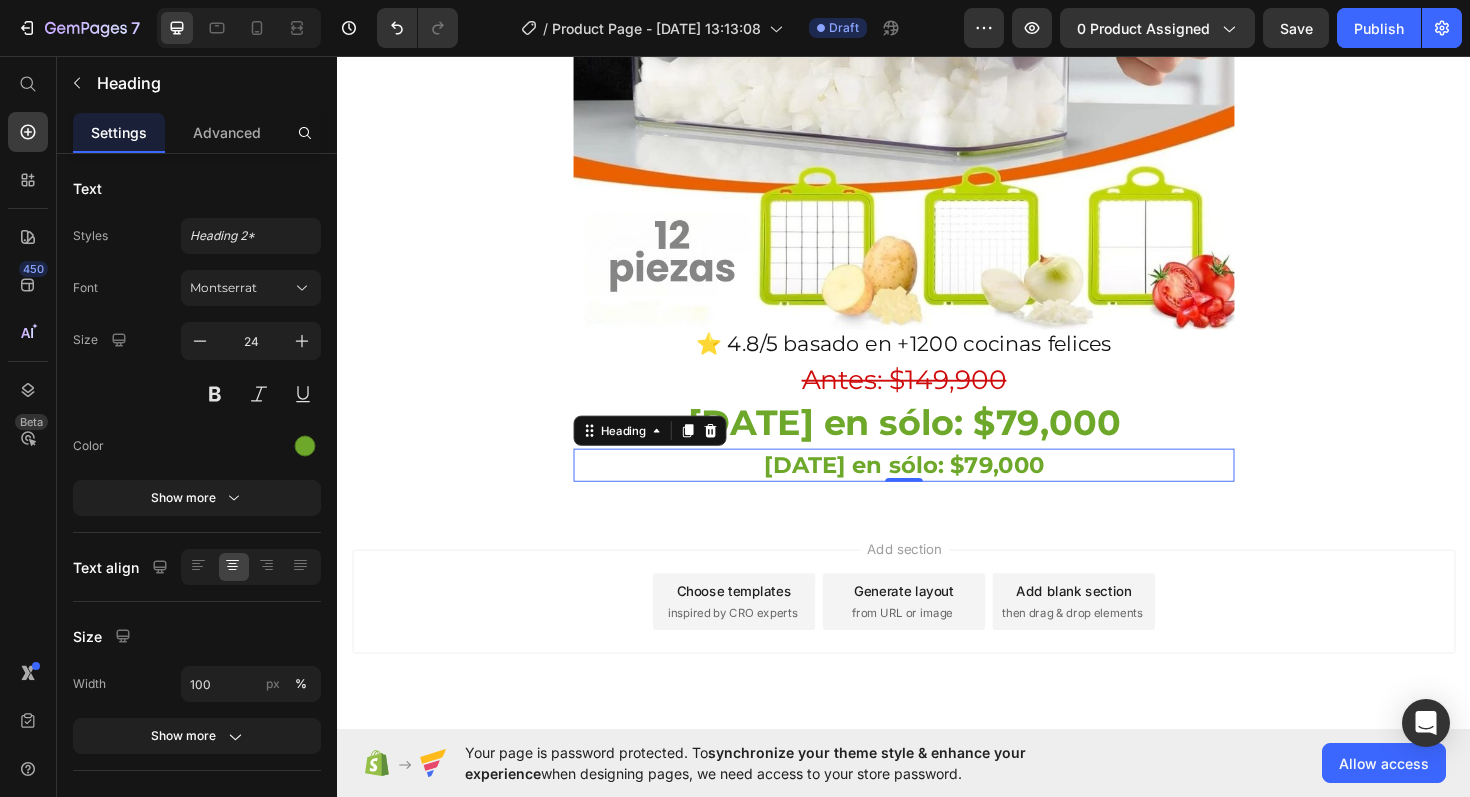 click on "[DATE] en sólo: $79,000" at bounding box center (937, 489) 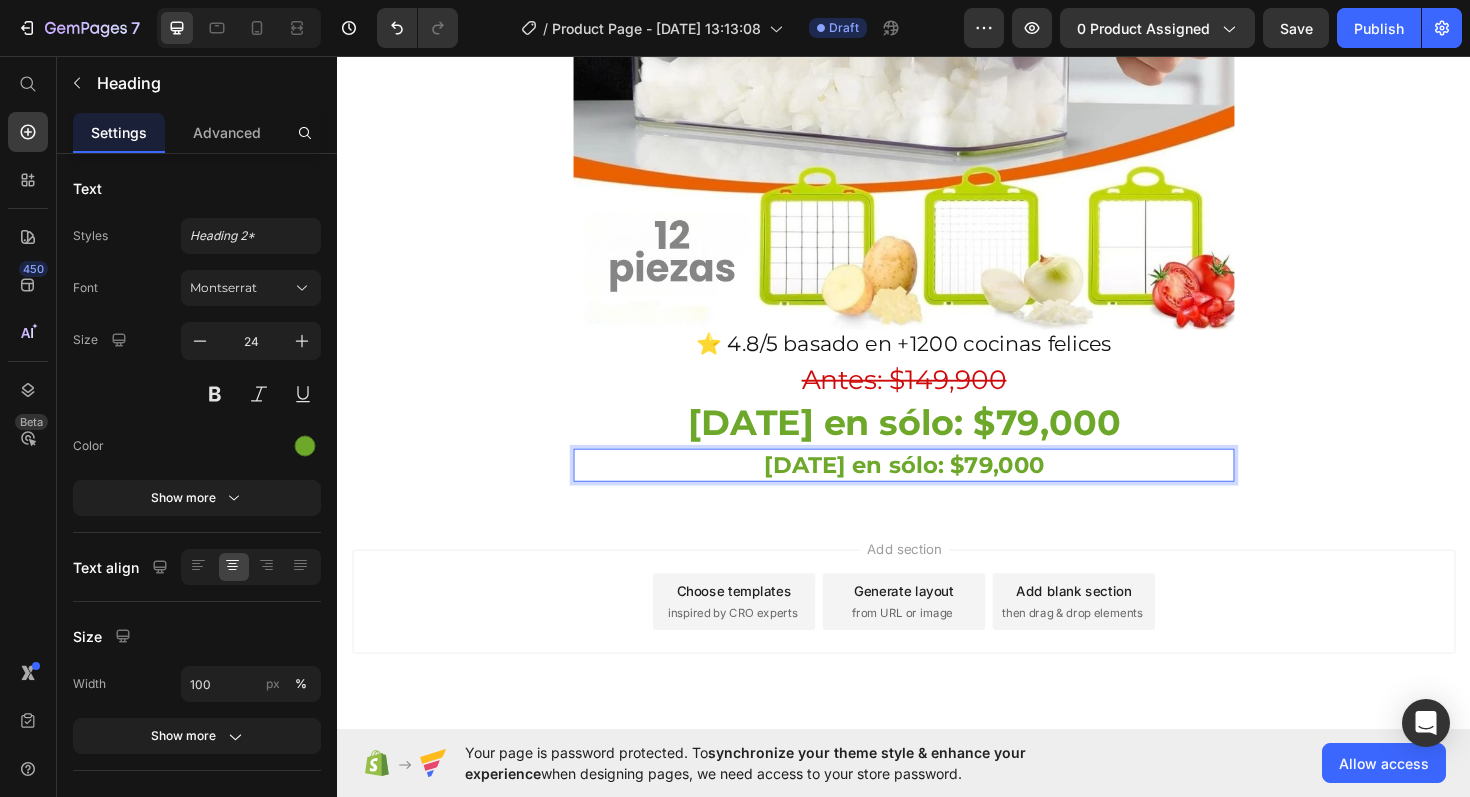 click on "[DATE] en sólo: $79,000" at bounding box center (937, 489) 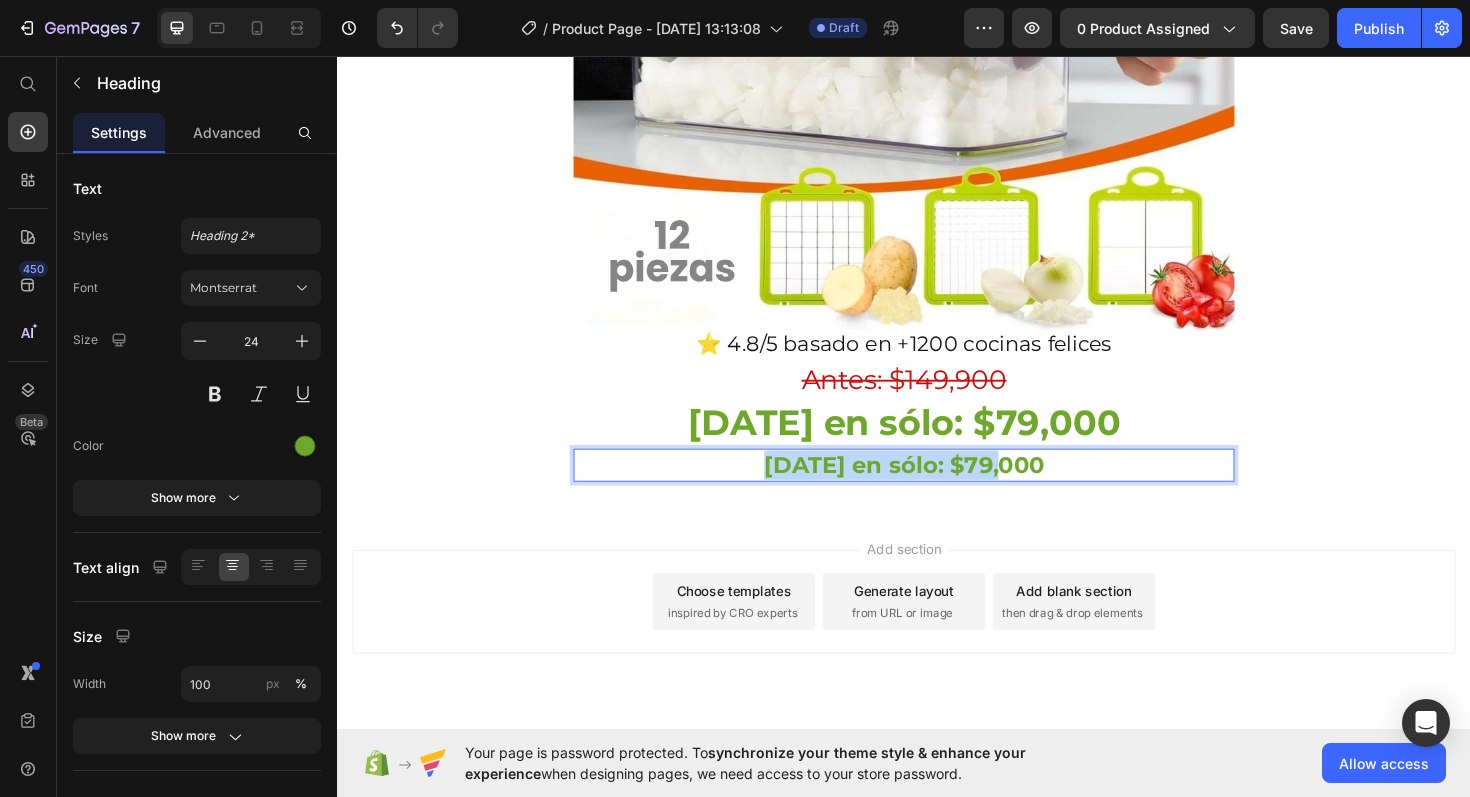 click on "[DATE] en sólo: $79,000" at bounding box center [937, 489] 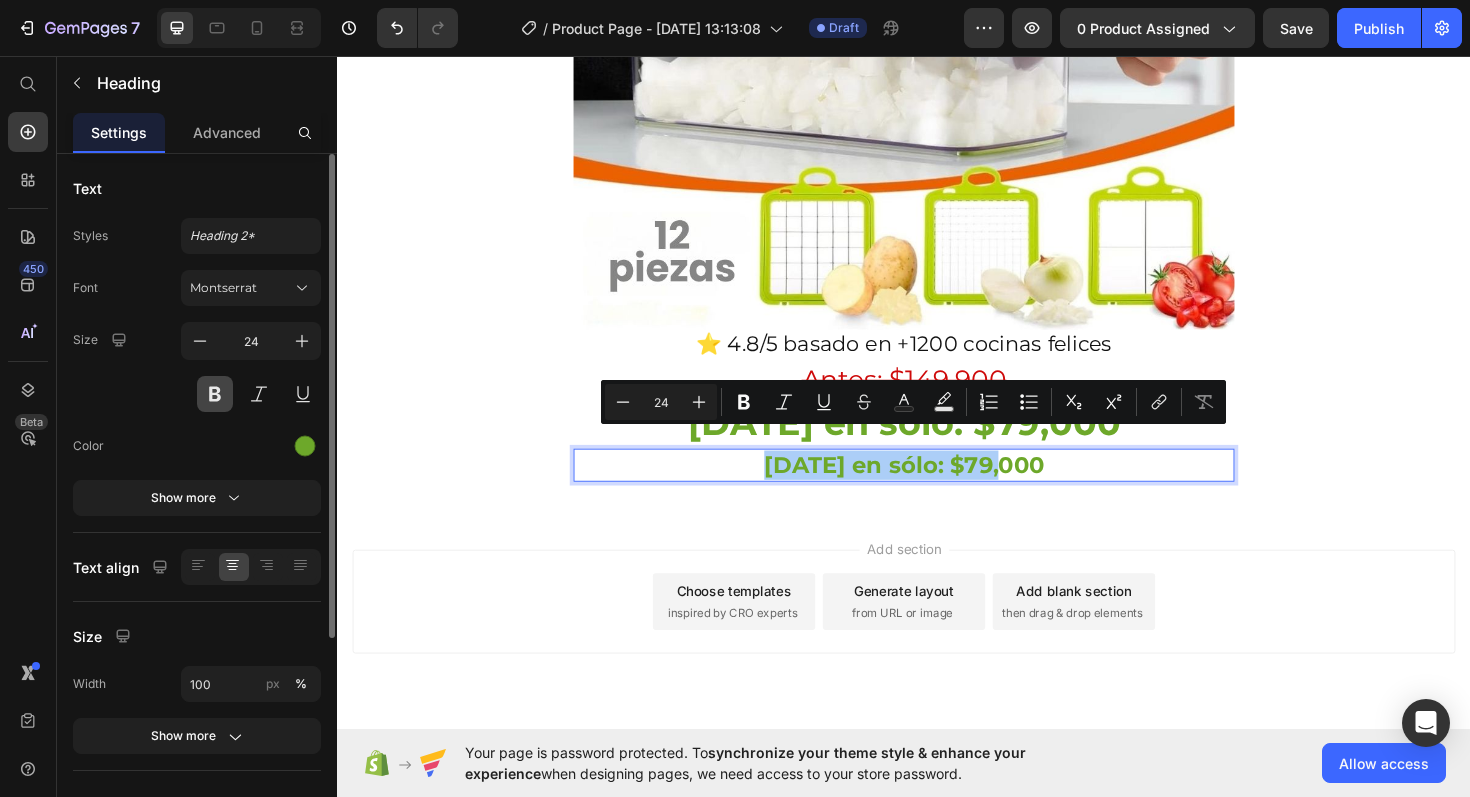 click at bounding box center (215, 394) 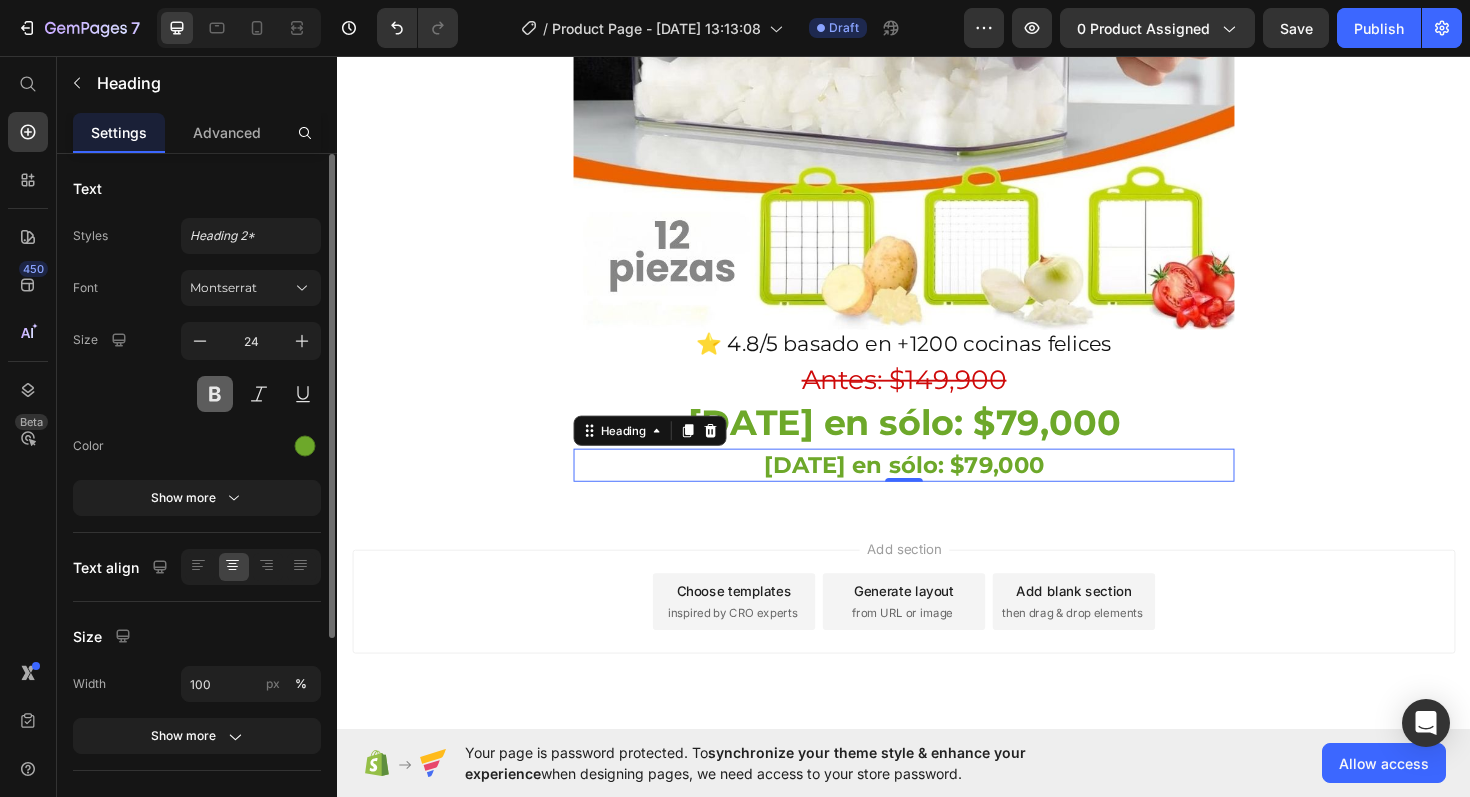 click at bounding box center [215, 394] 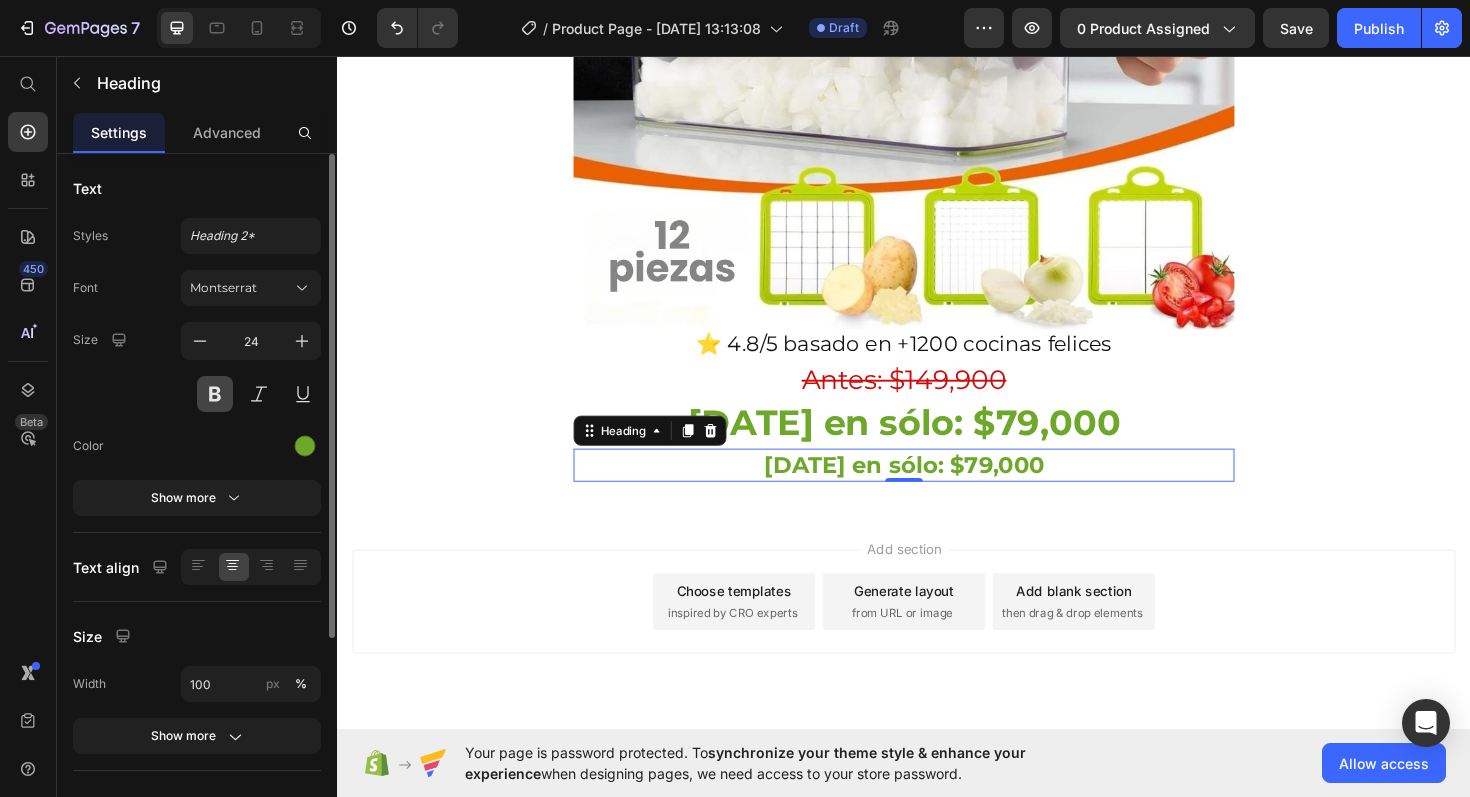 click at bounding box center [215, 394] 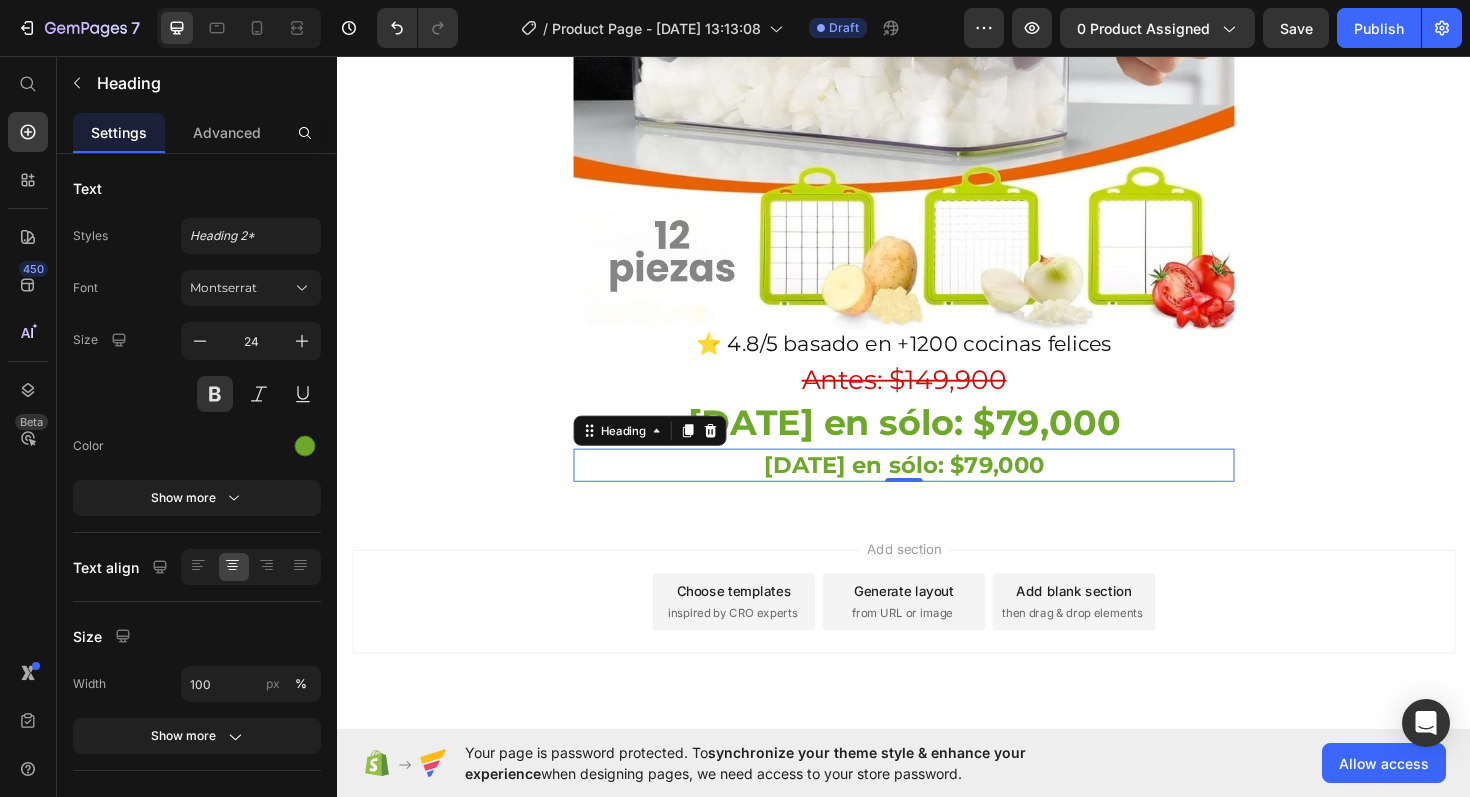 click on "[DATE] en sólo: $79,000" at bounding box center [937, 489] 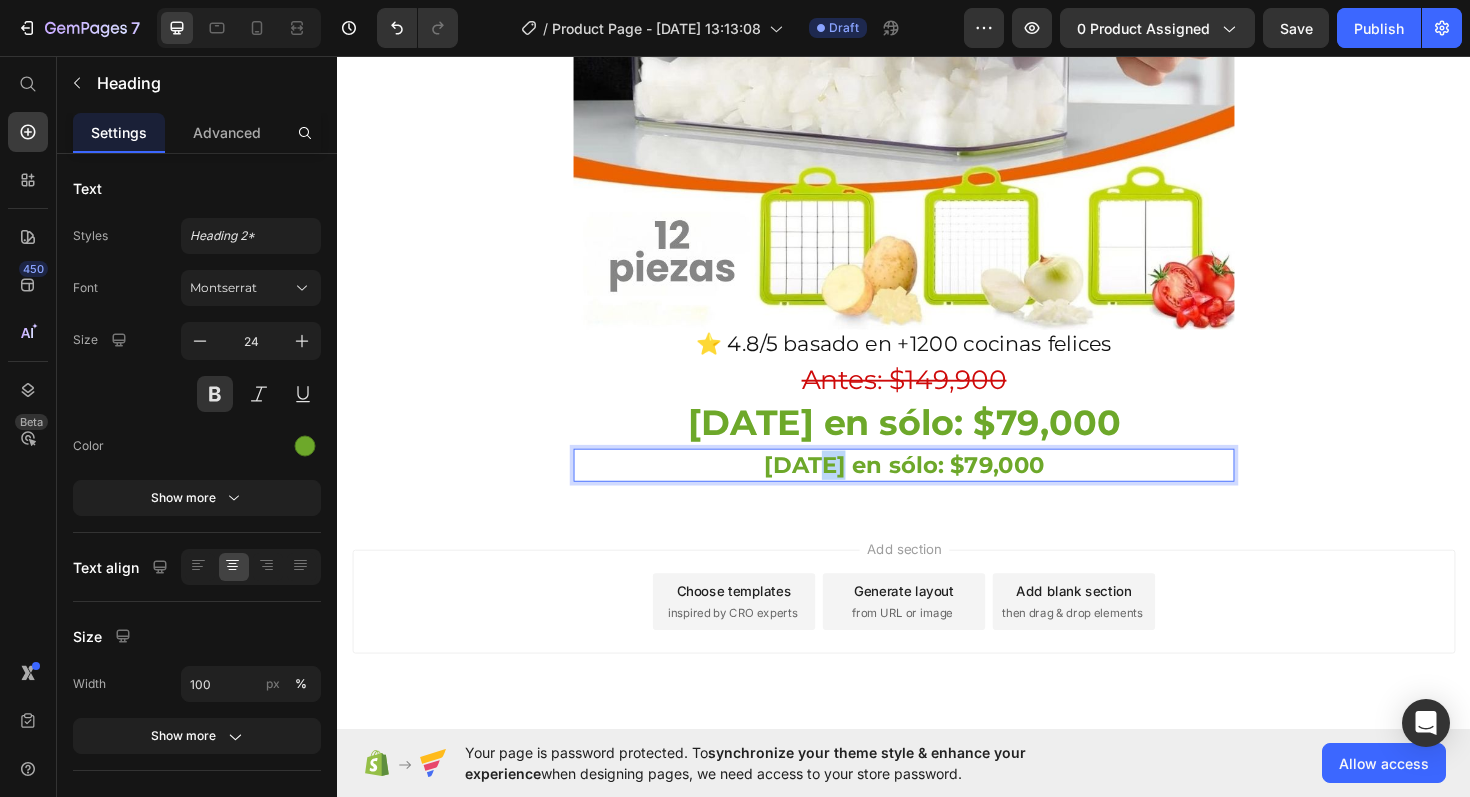 click on "[DATE] en sólo: $79,000" at bounding box center [937, 489] 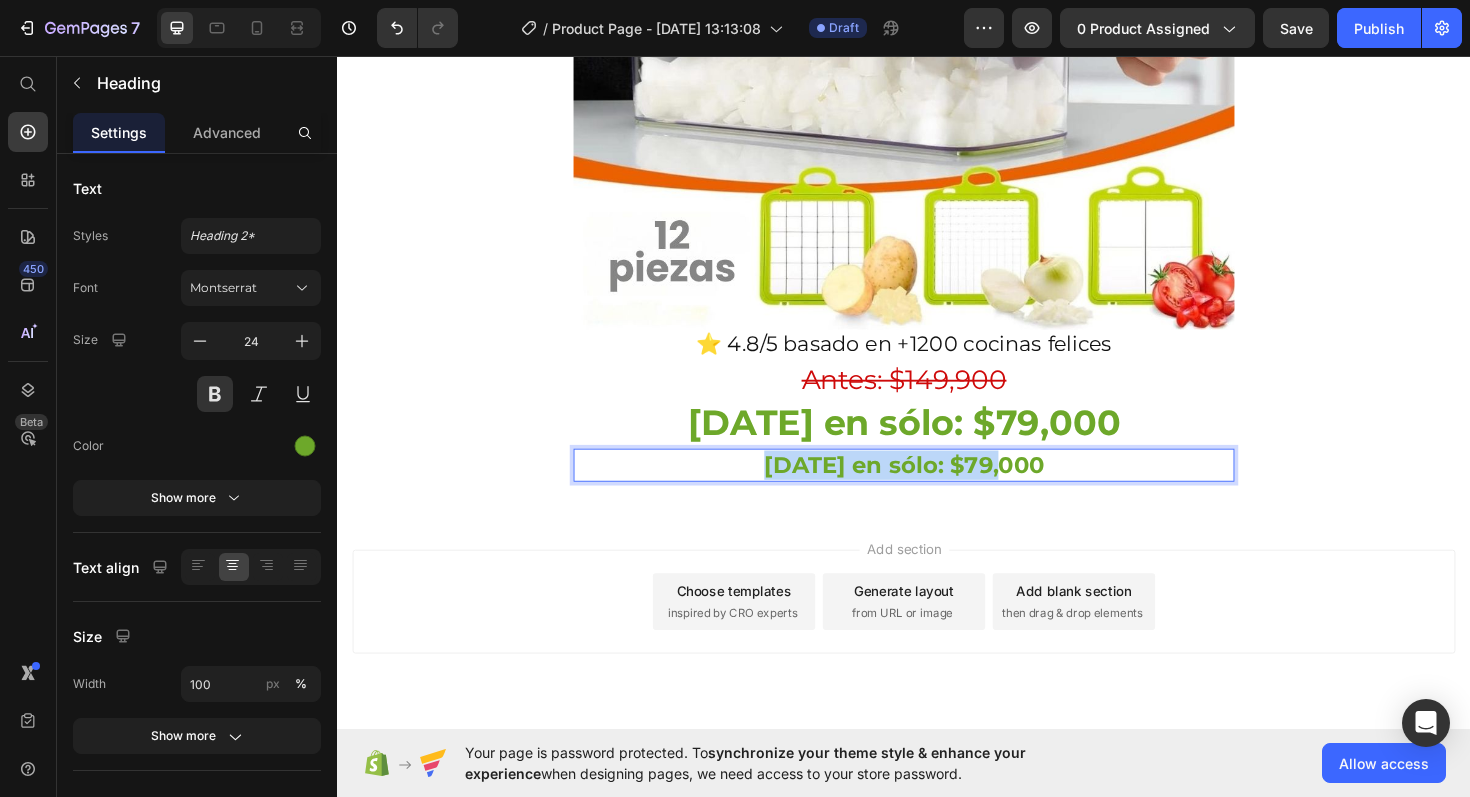 click on "[DATE] en sólo: $79,000" at bounding box center [937, 489] 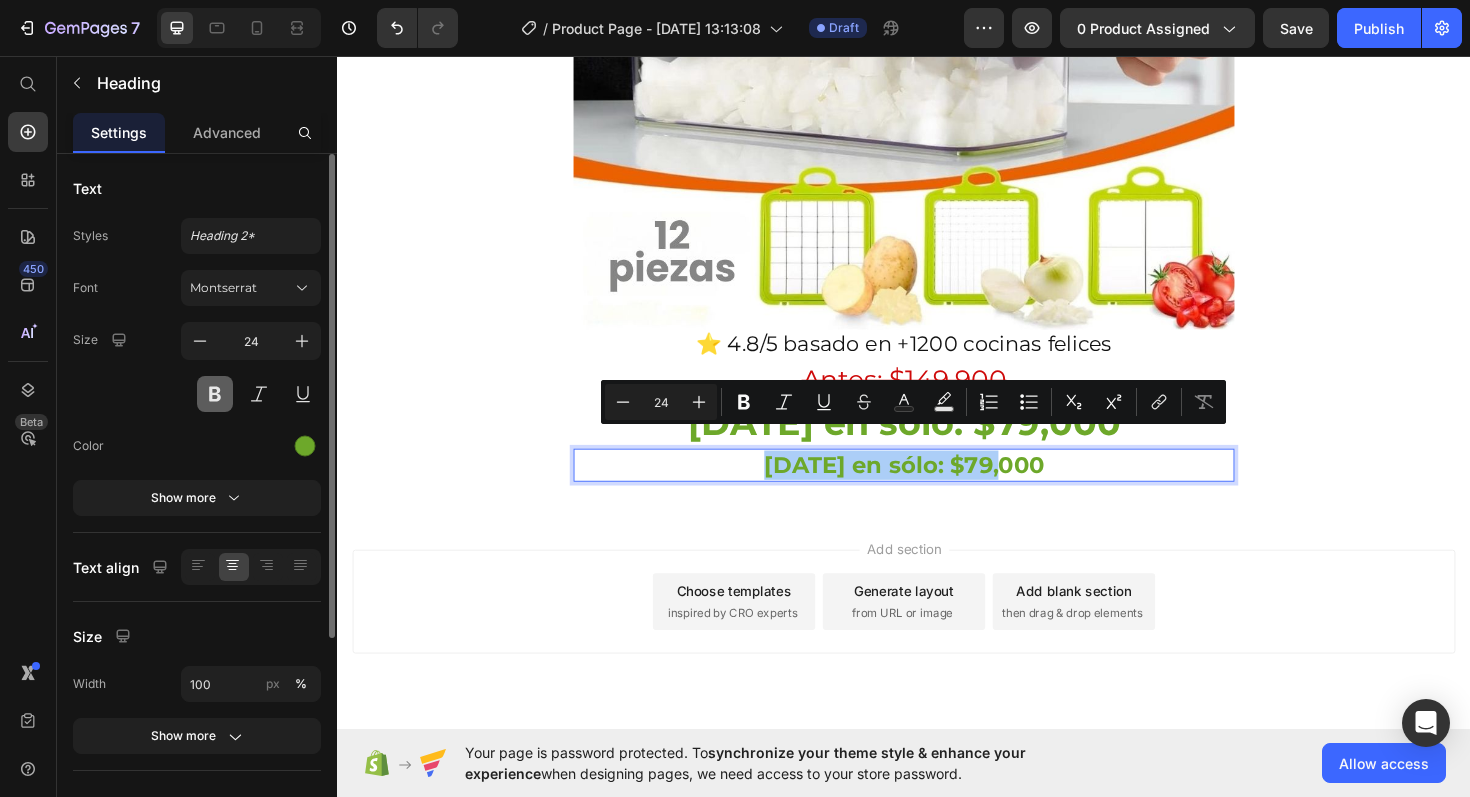 click at bounding box center (215, 394) 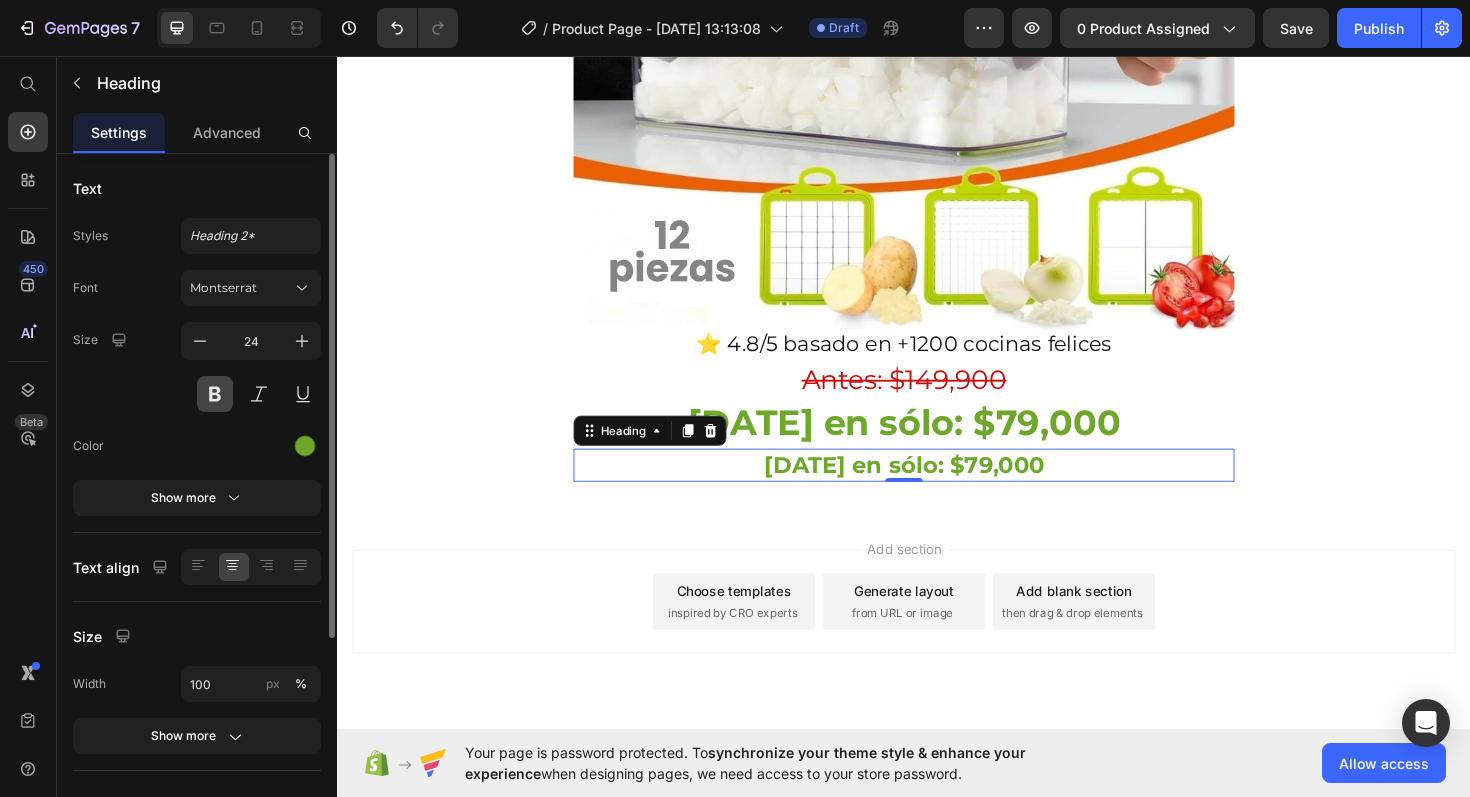 click at bounding box center [215, 394] 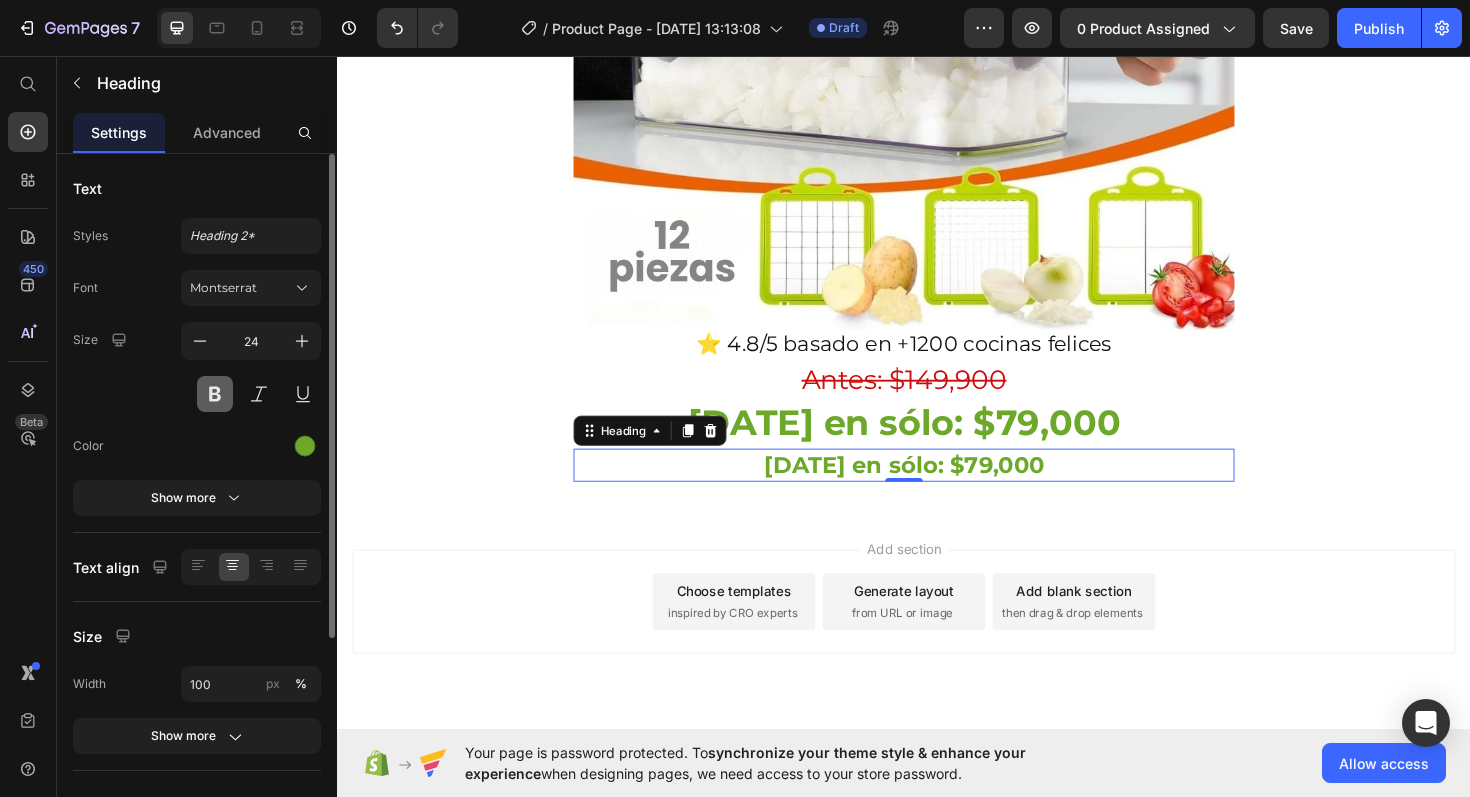 click at bounding box center [215, 394] 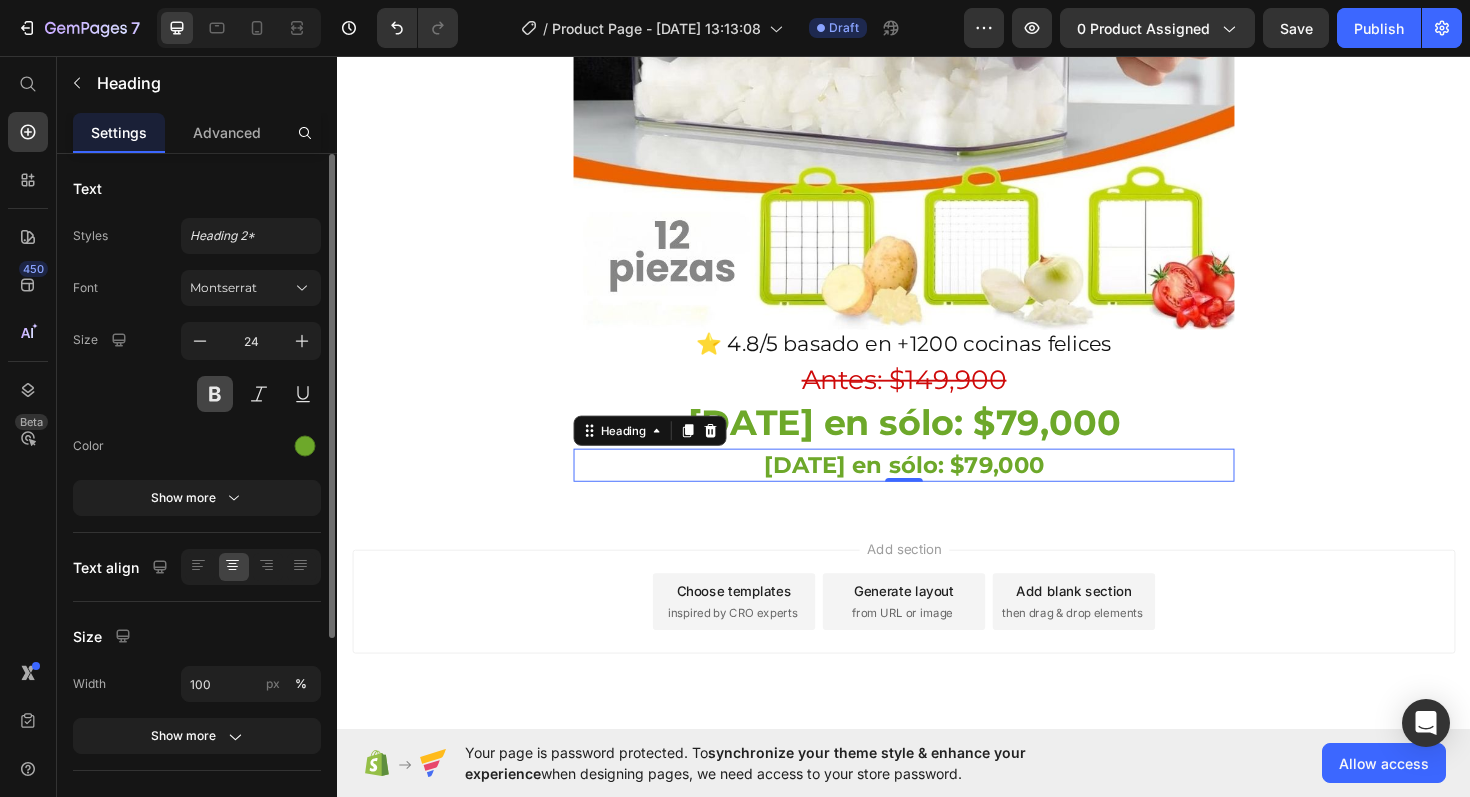 click at bounding box center [215, 394] 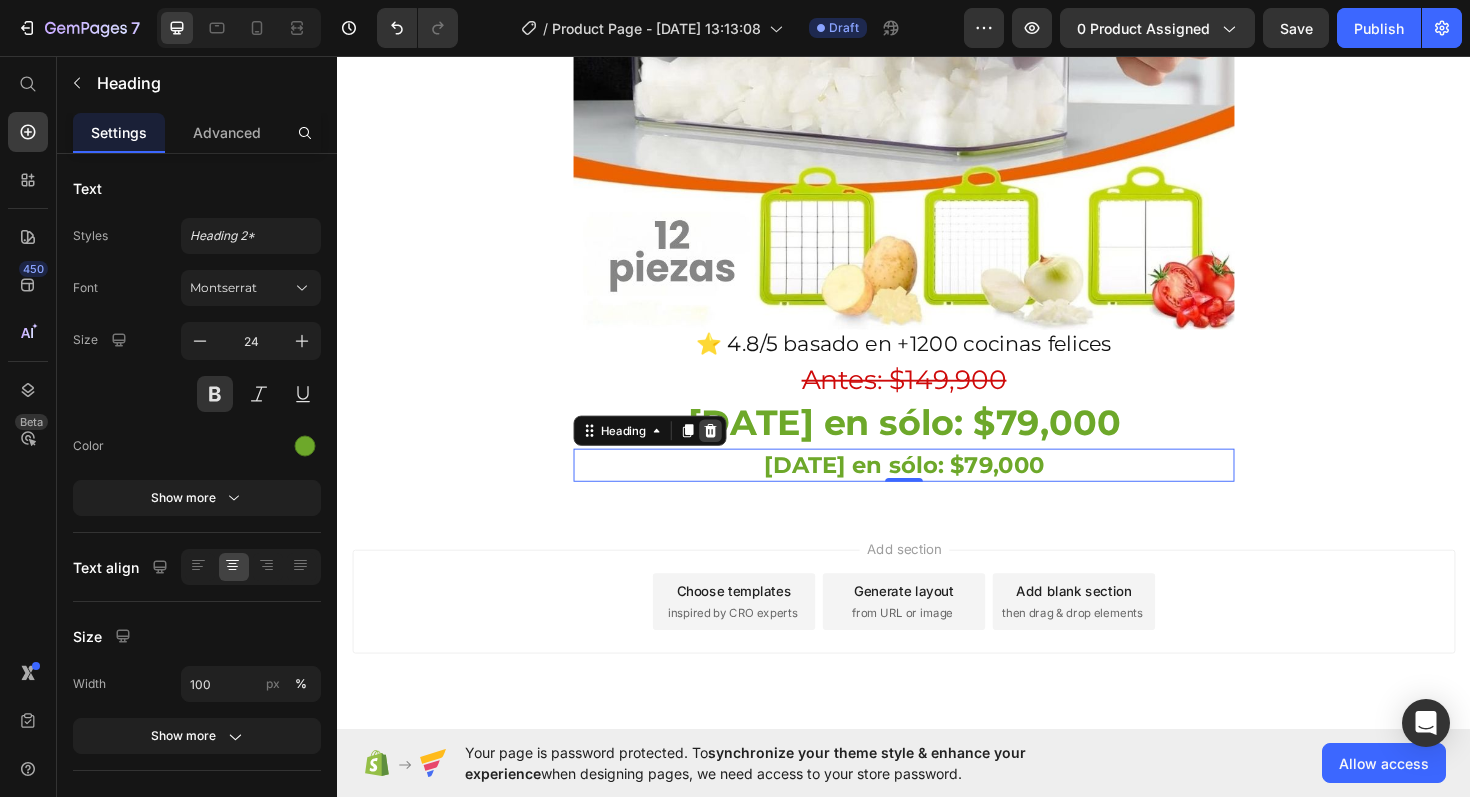 click 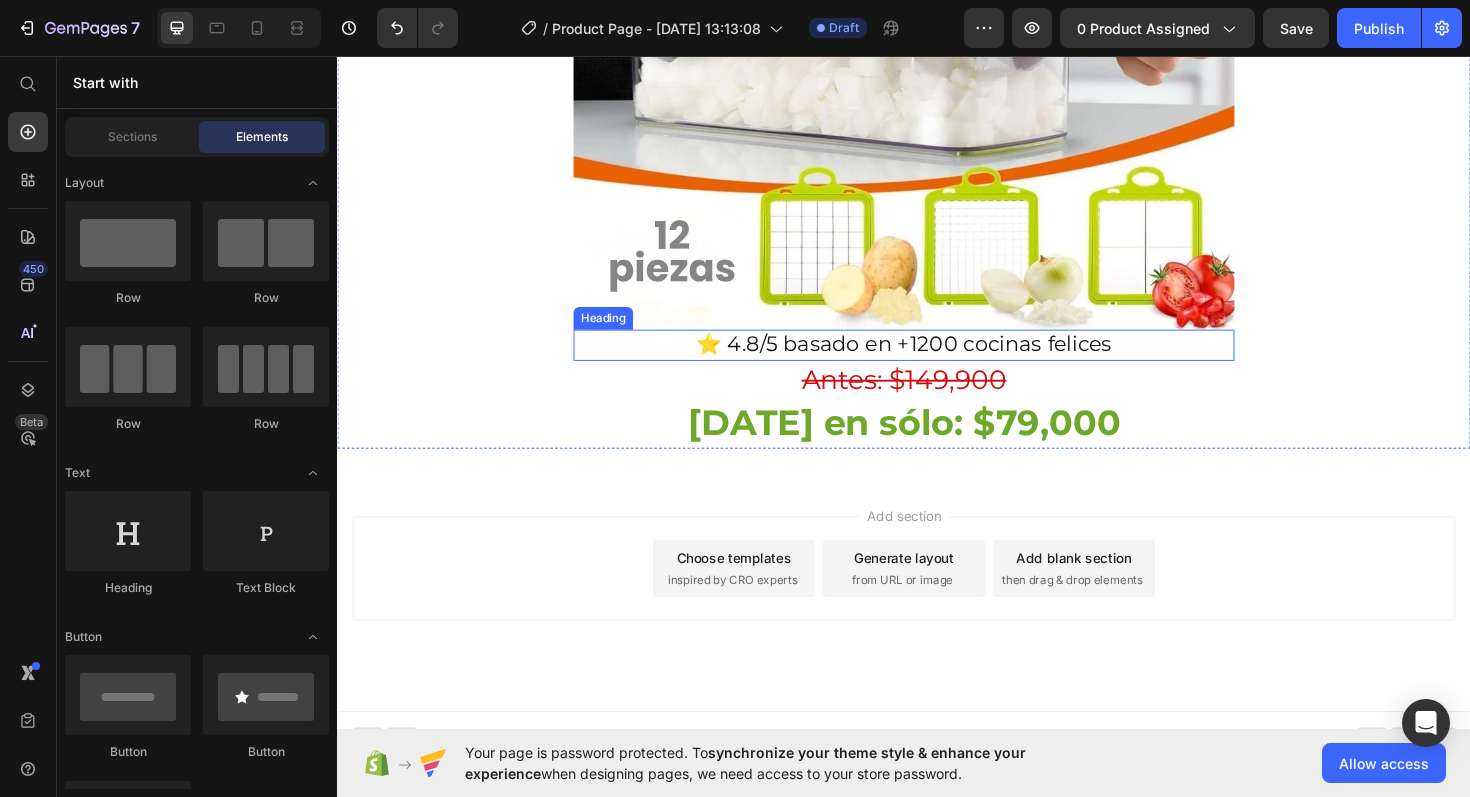 click on "⭐ 4.8/5 basado en +1200 cocinas felices" at bounding box center [937, 362] 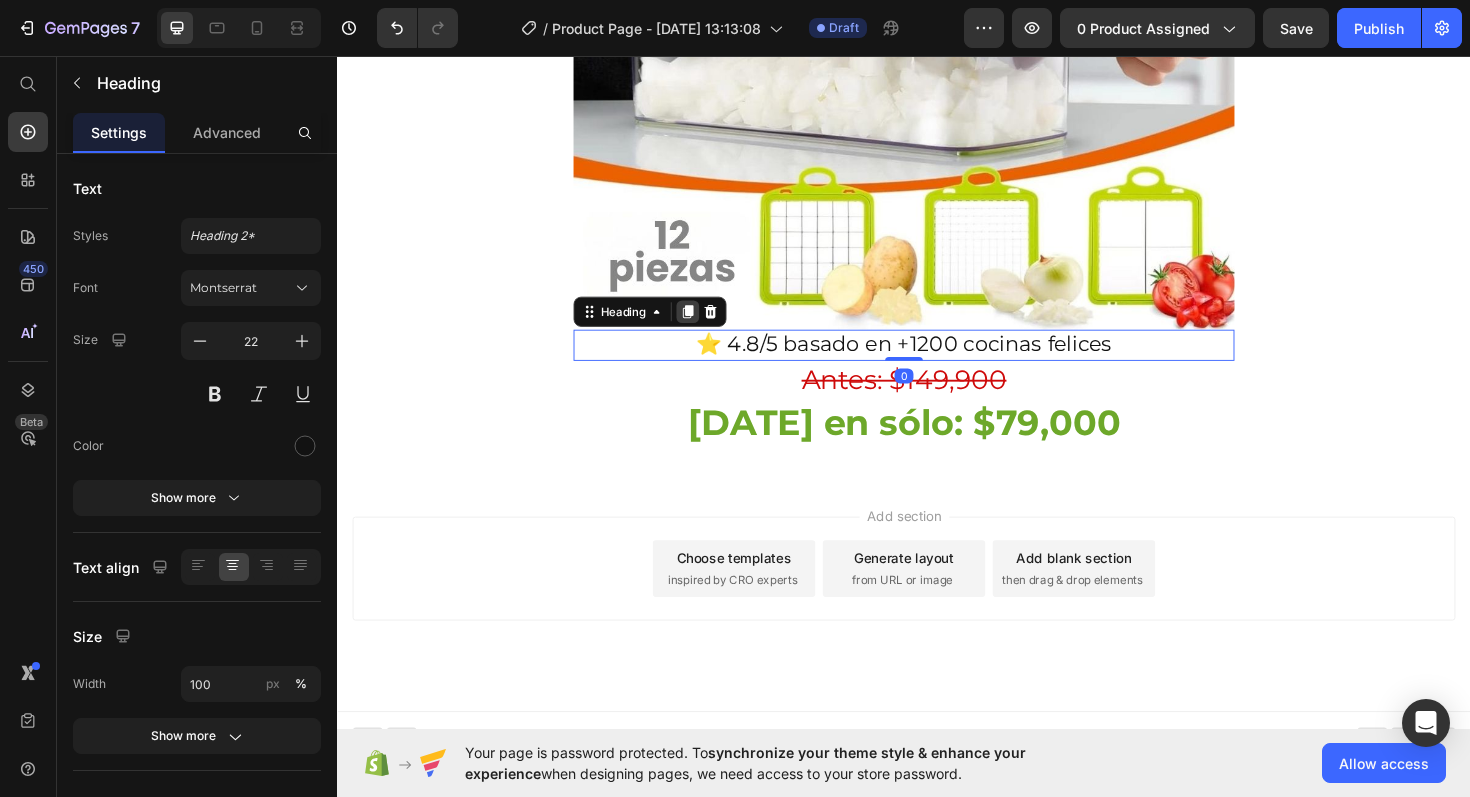click 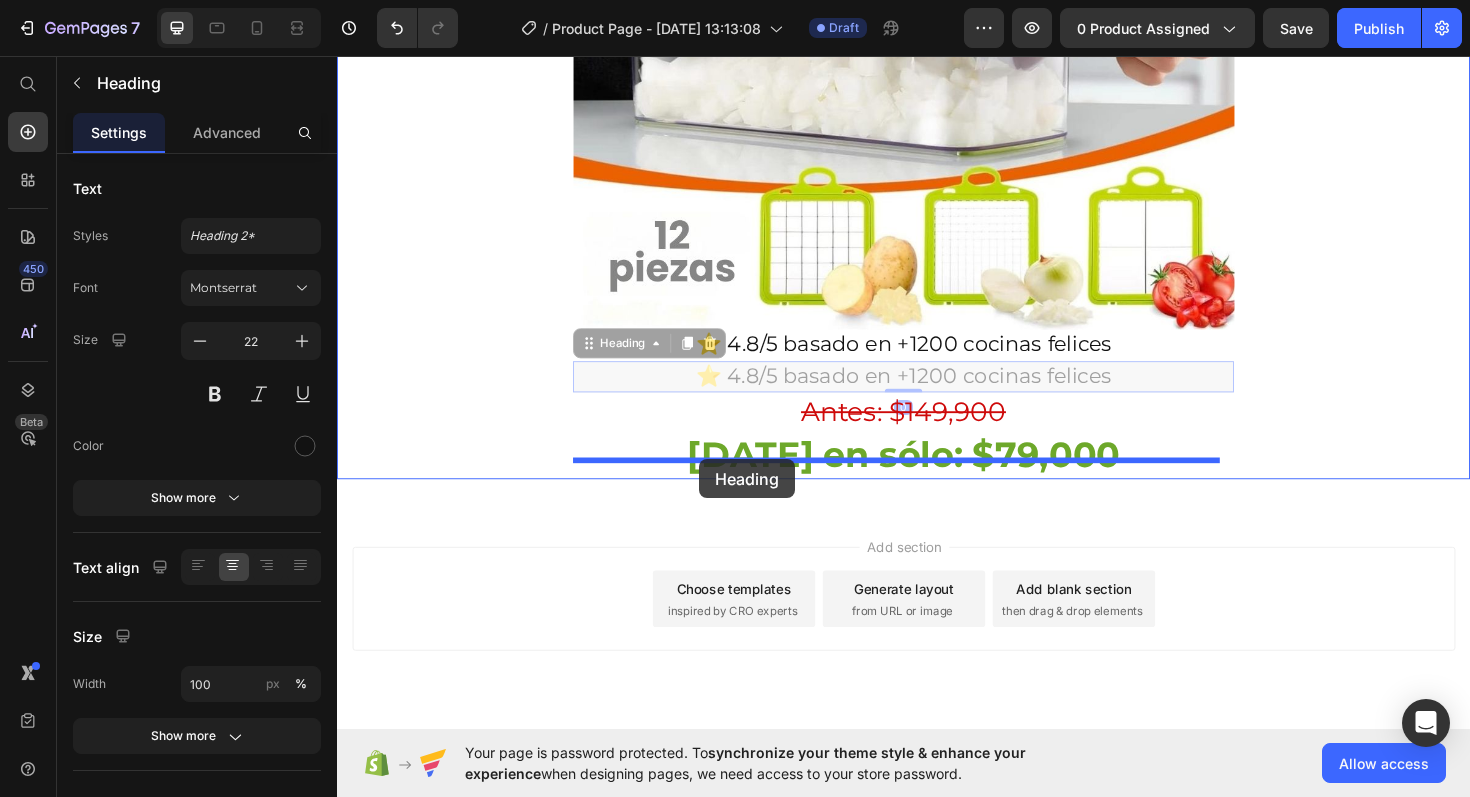 drag, startPoint x: 603, startPoint y: 339, endPoint x: 720, endPoint y: 483, distance: 185.53975 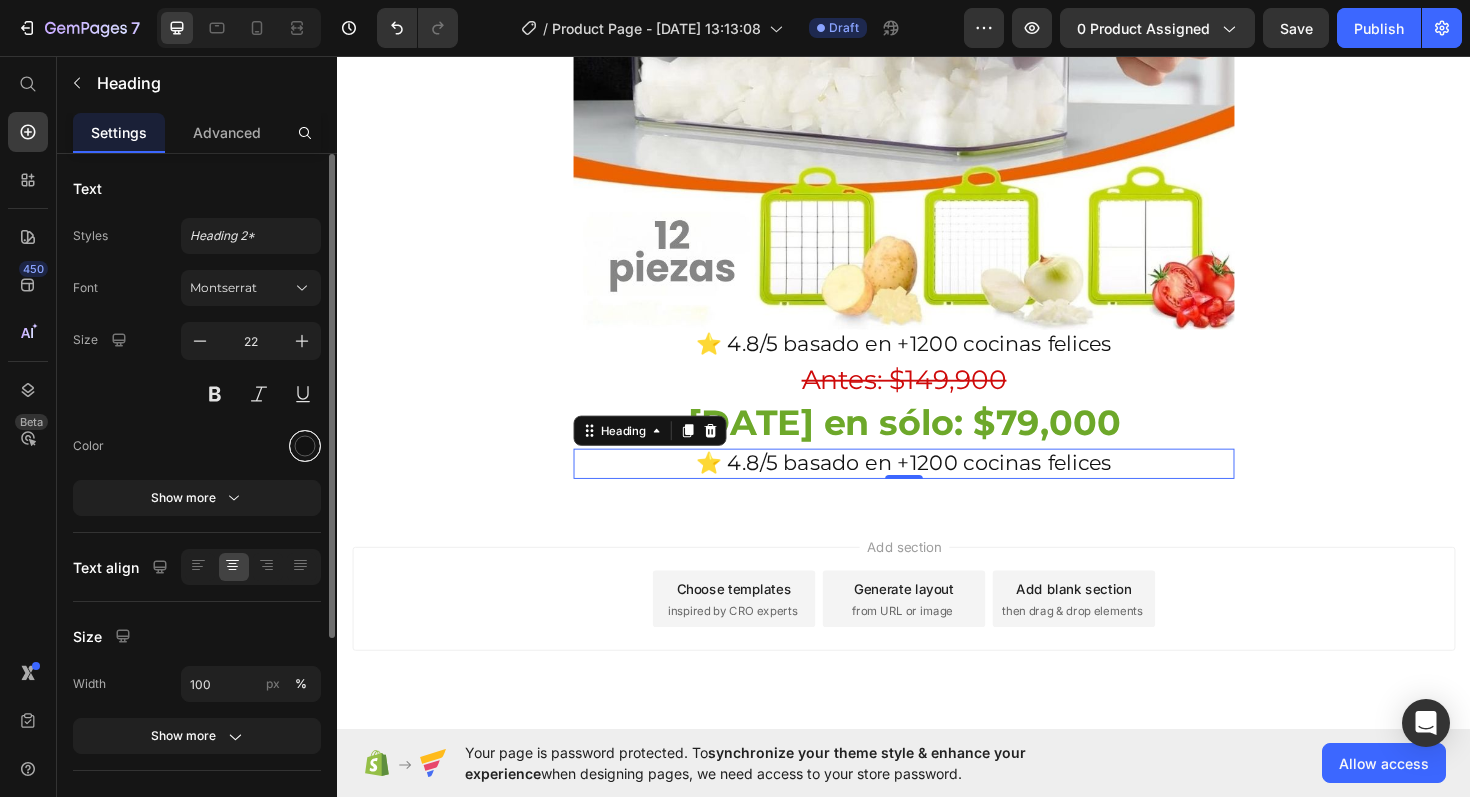 click at bounding box center [305, 446] 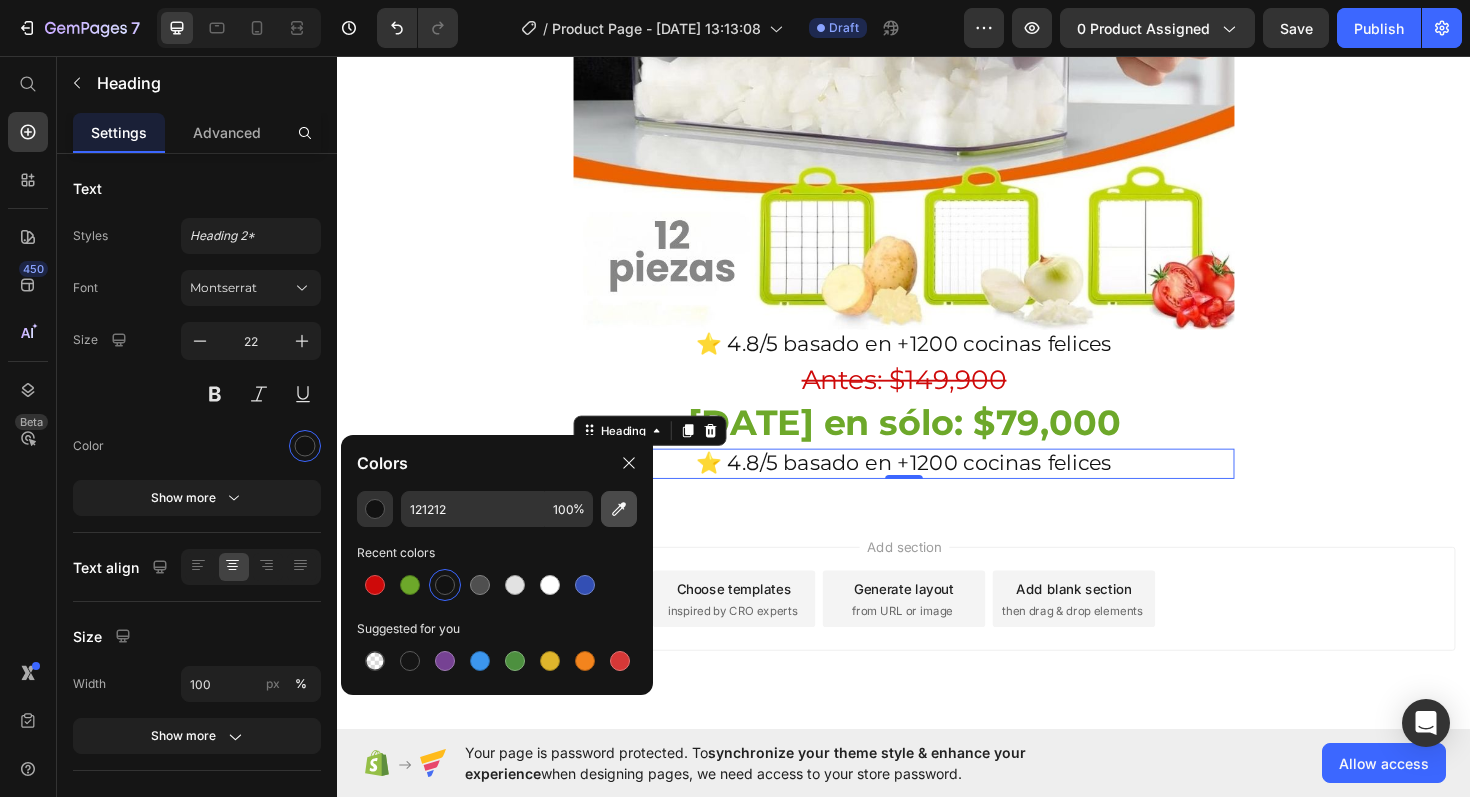 click 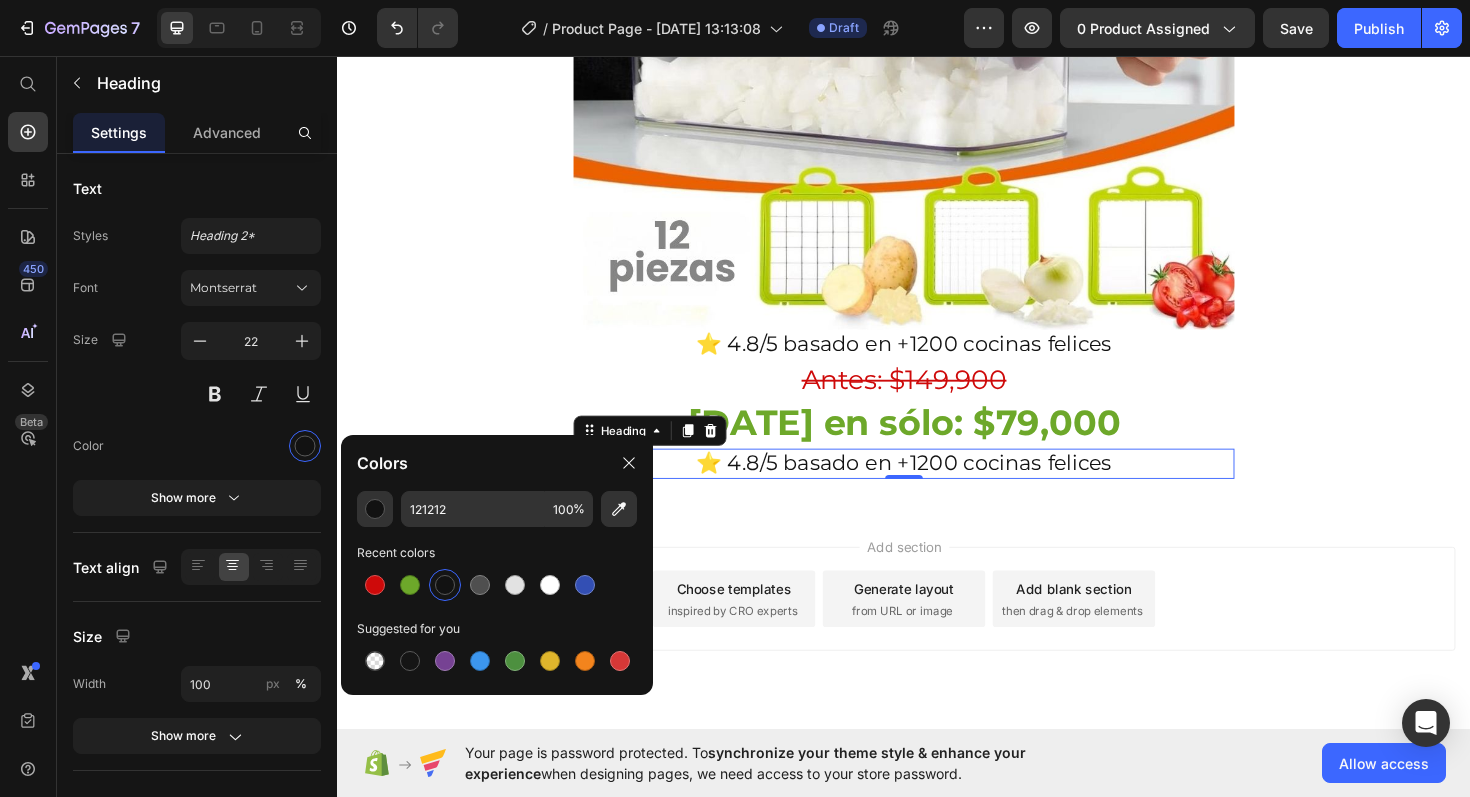 type on "6DA829" 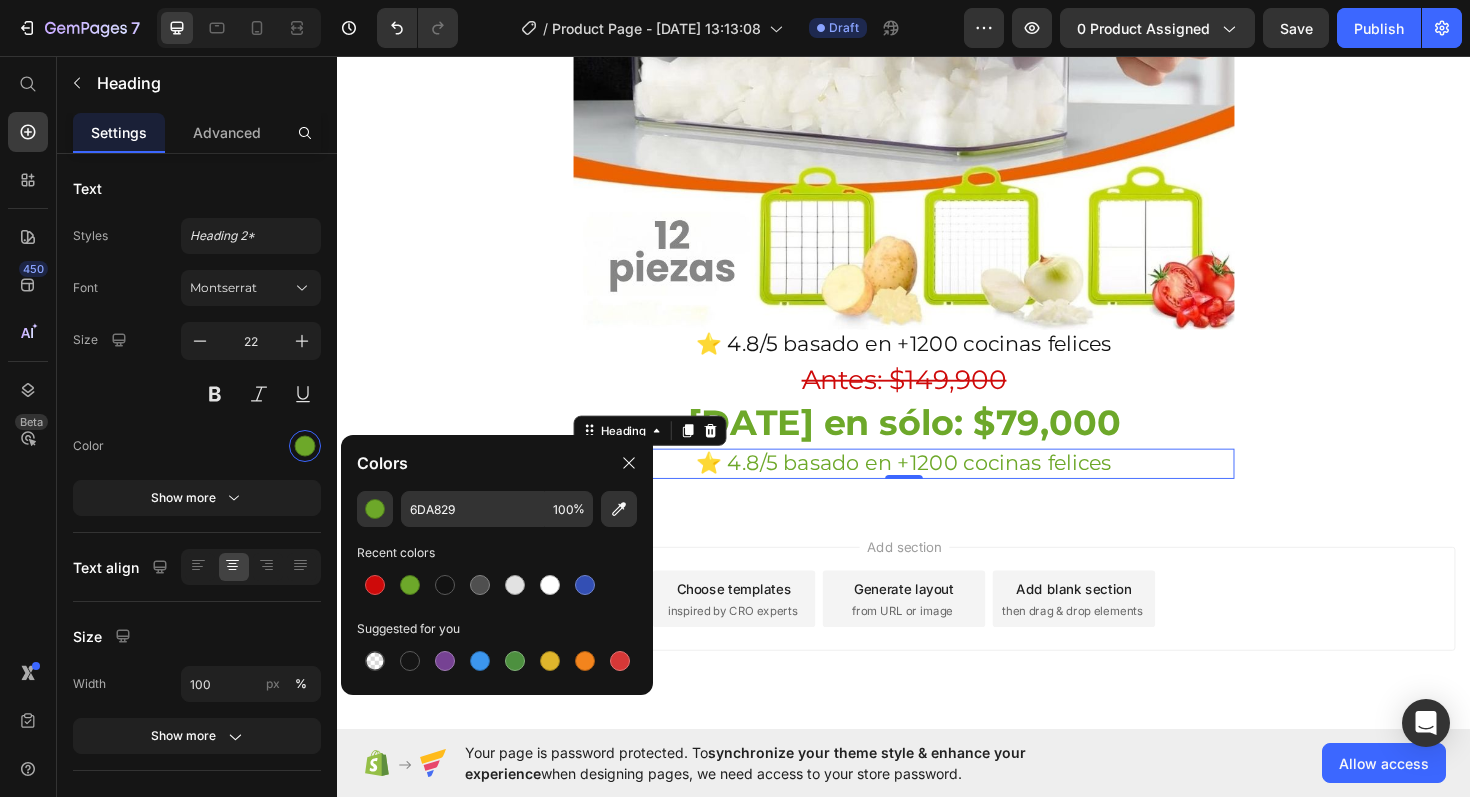 click on "⭐ 4.8/5 basado en +1200 cocinas felices" at bounding box center [937, 488] 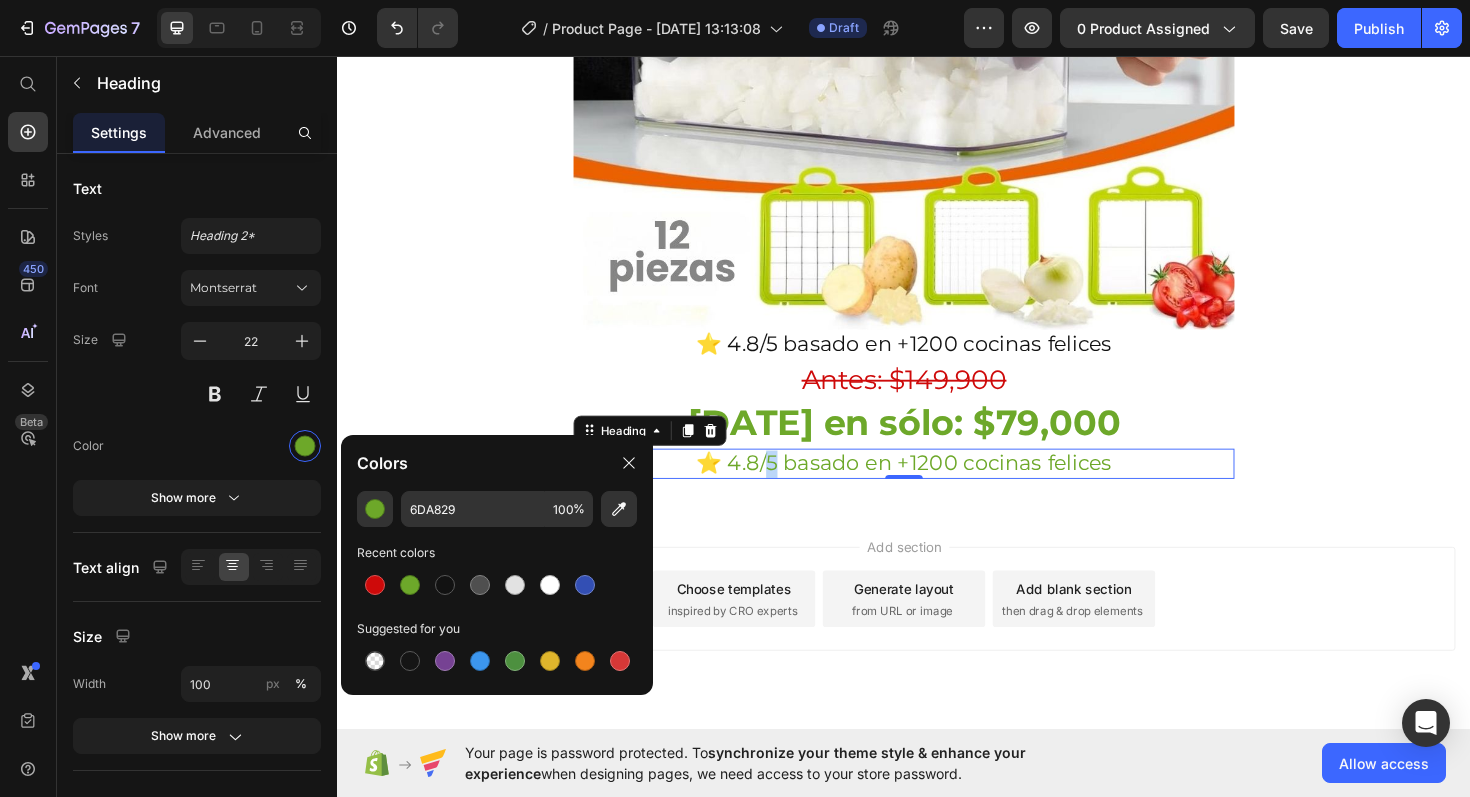 click on "⭐ 4.8/5 basado en +1200 cocinas felices" at bounding box center (937, 488) 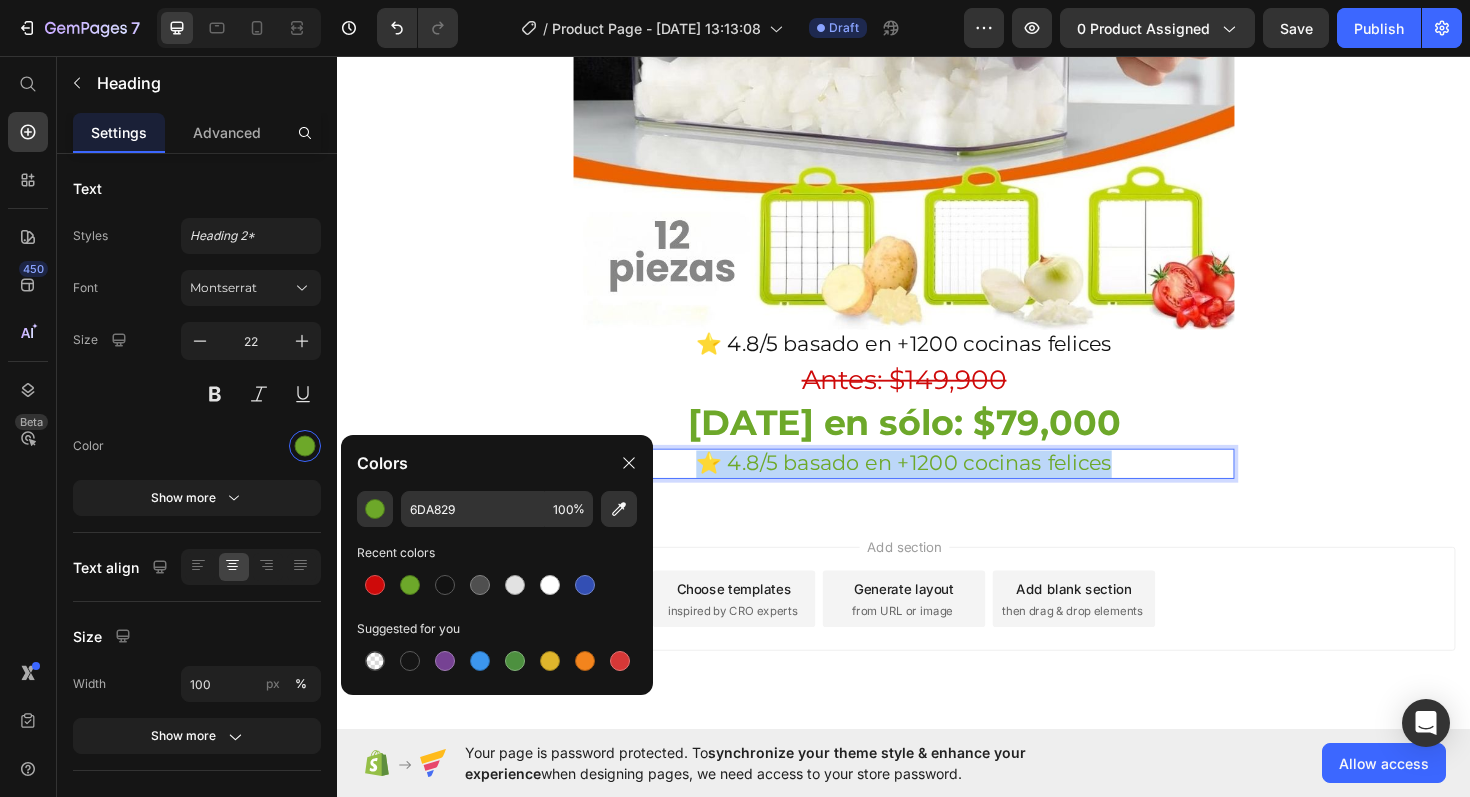 click on "⭐ 4.8/5 basado en +1200 cocinas felices" at bounding box center [937, 488] 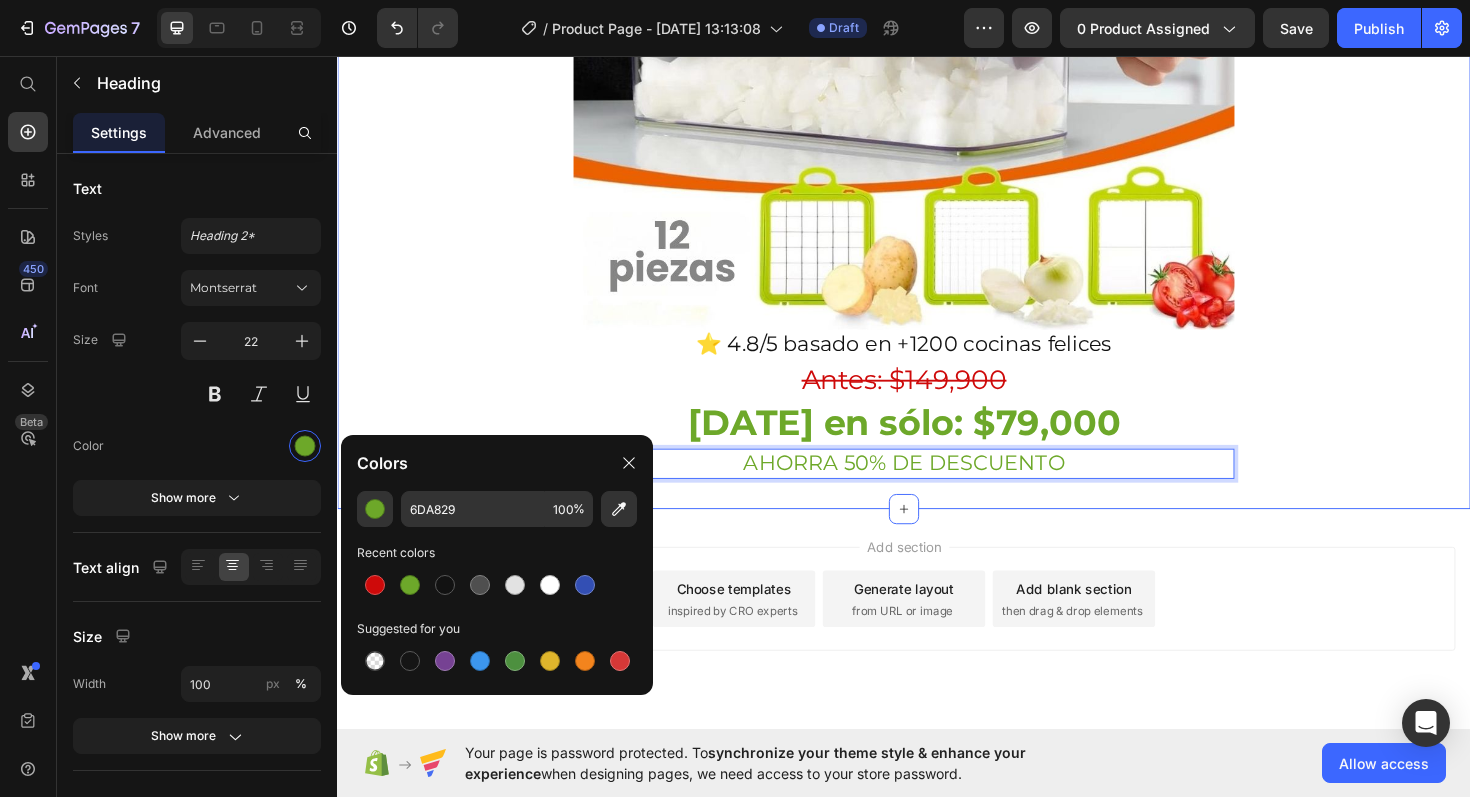 click on "Envío gratis a Toda Colombia  🚚 Heading Image ⭐ 4.8/5 basado en +1200 cocinas felices Heading ⁠⁠⁠⁠⁠⁠⁠ Antes: $149,900 Heading [DATE] en sólo: $79,000 Heading AHORRA 50% DE DESCUENTO Heading   0 Row Section 1" at bounding box center (937, -58) 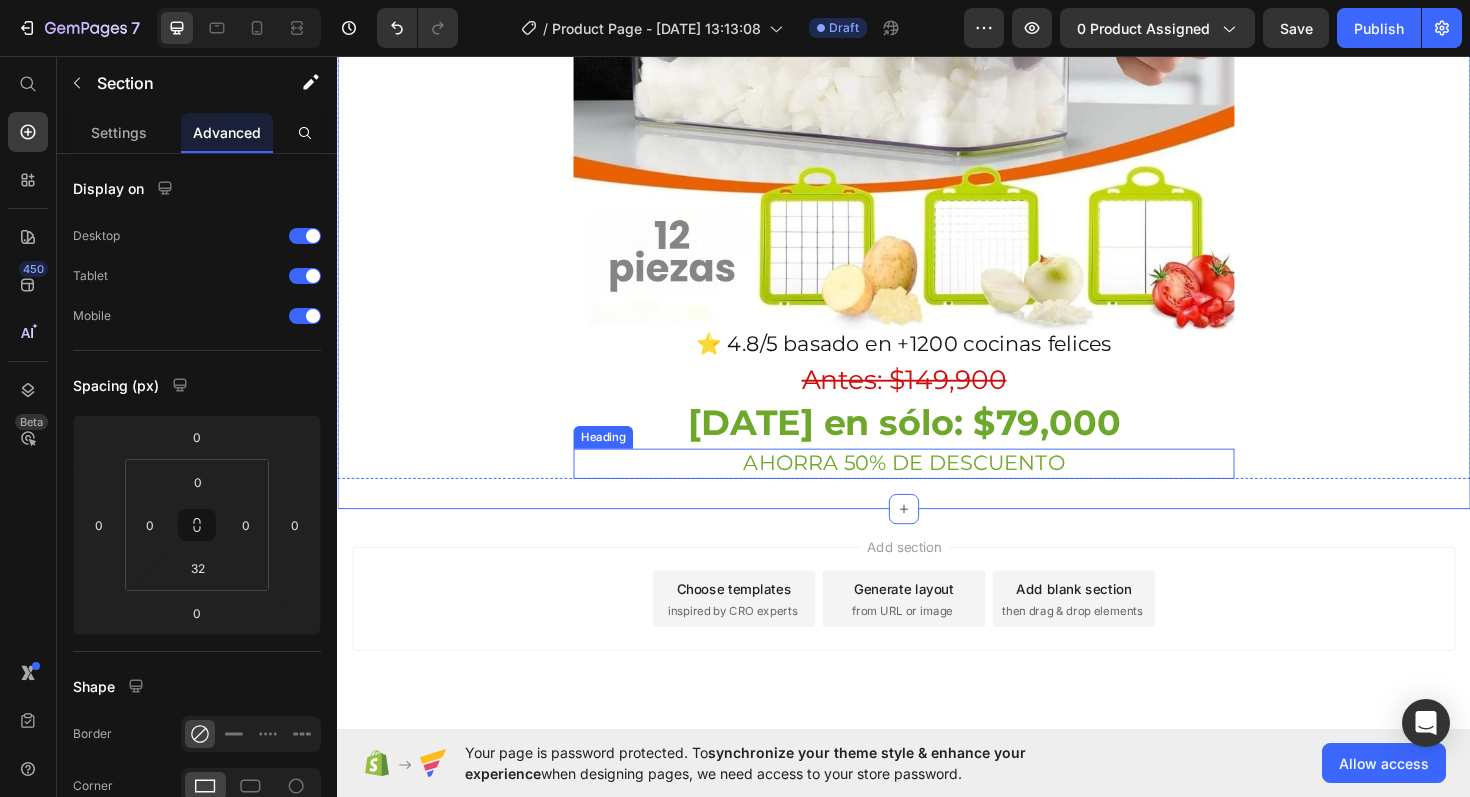 click on "AHORRA 50% DE DESCUENTO" at bounding box center (937, 488) 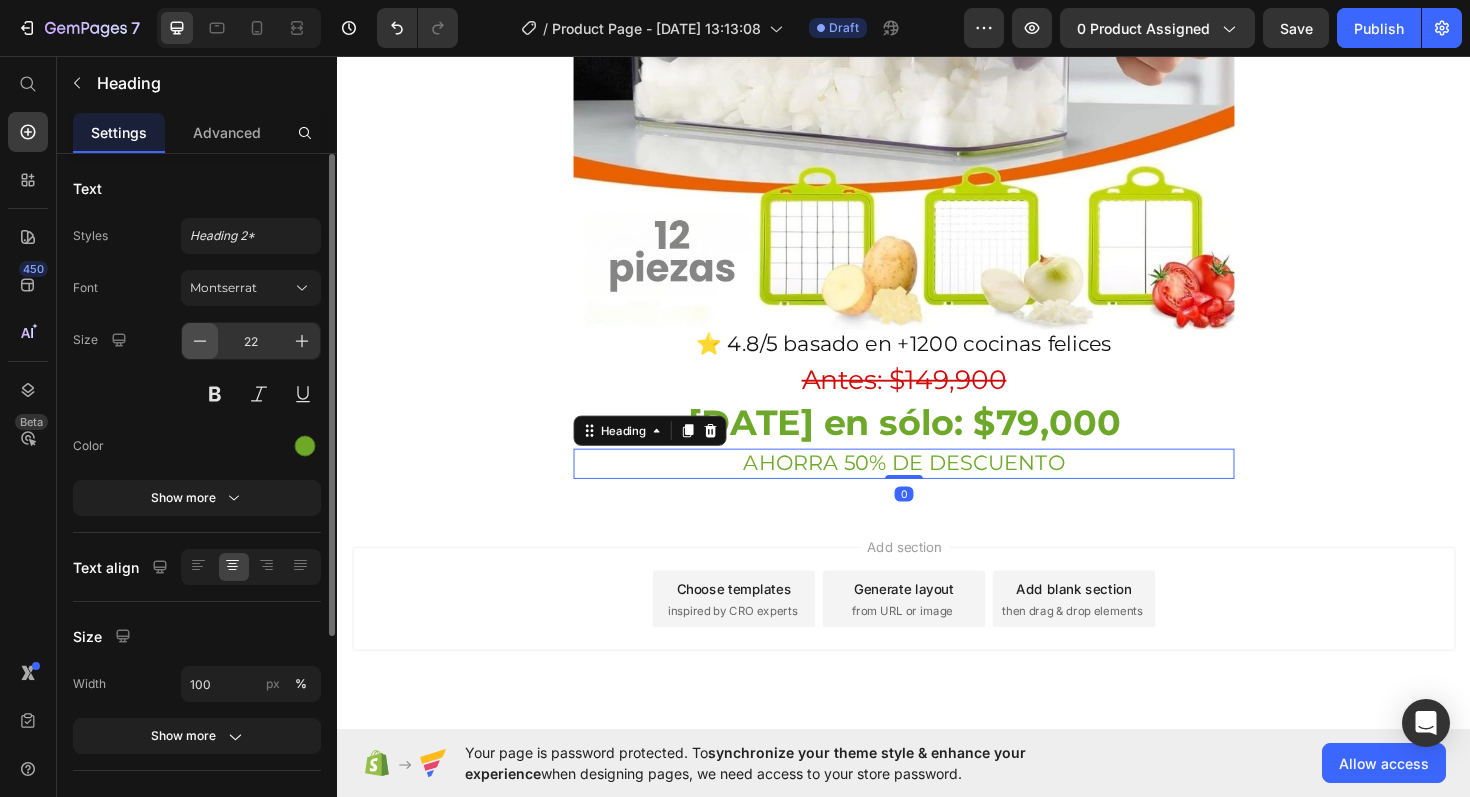 click at bounding box center (200, 341) 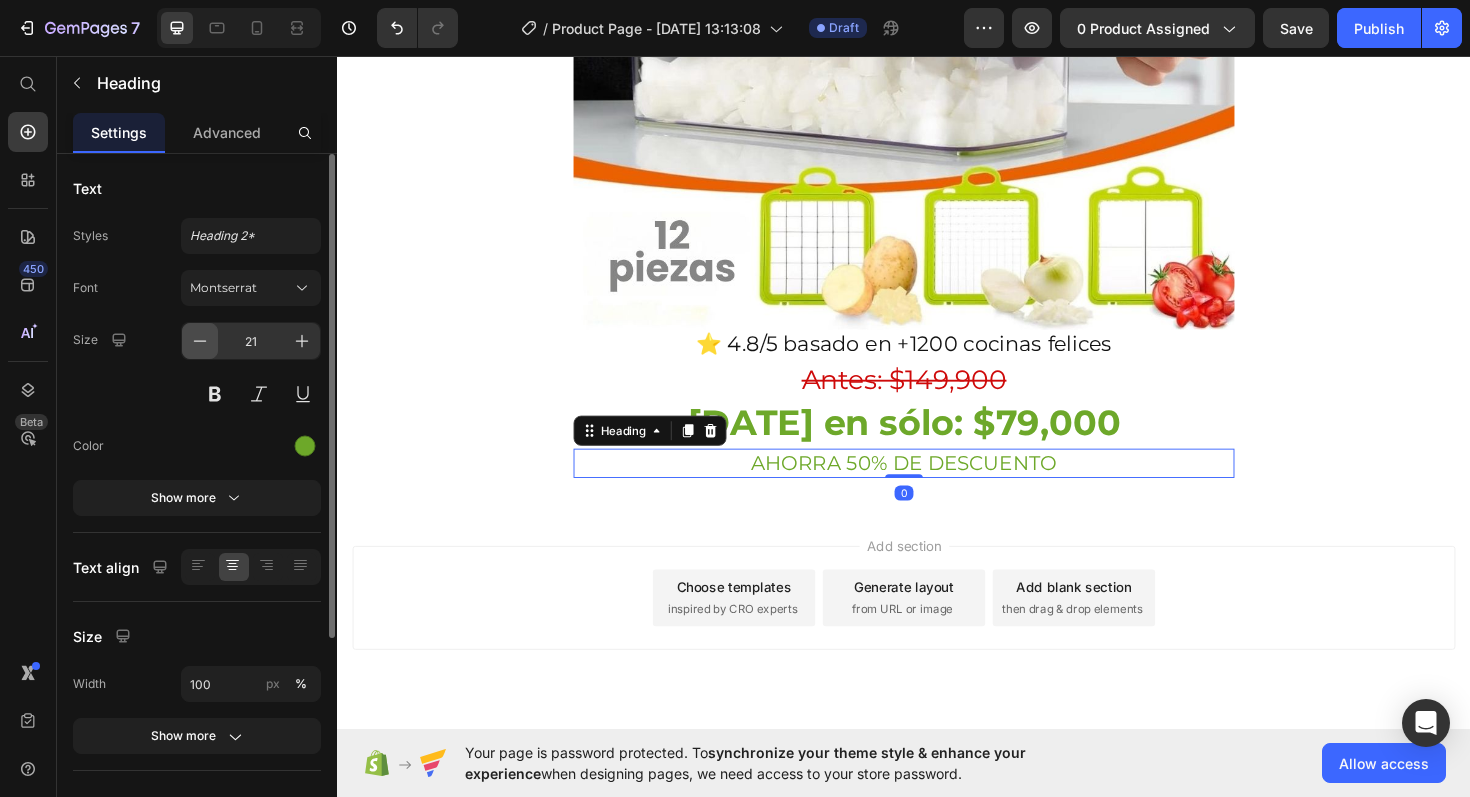 click at bounding box center [200, 341] 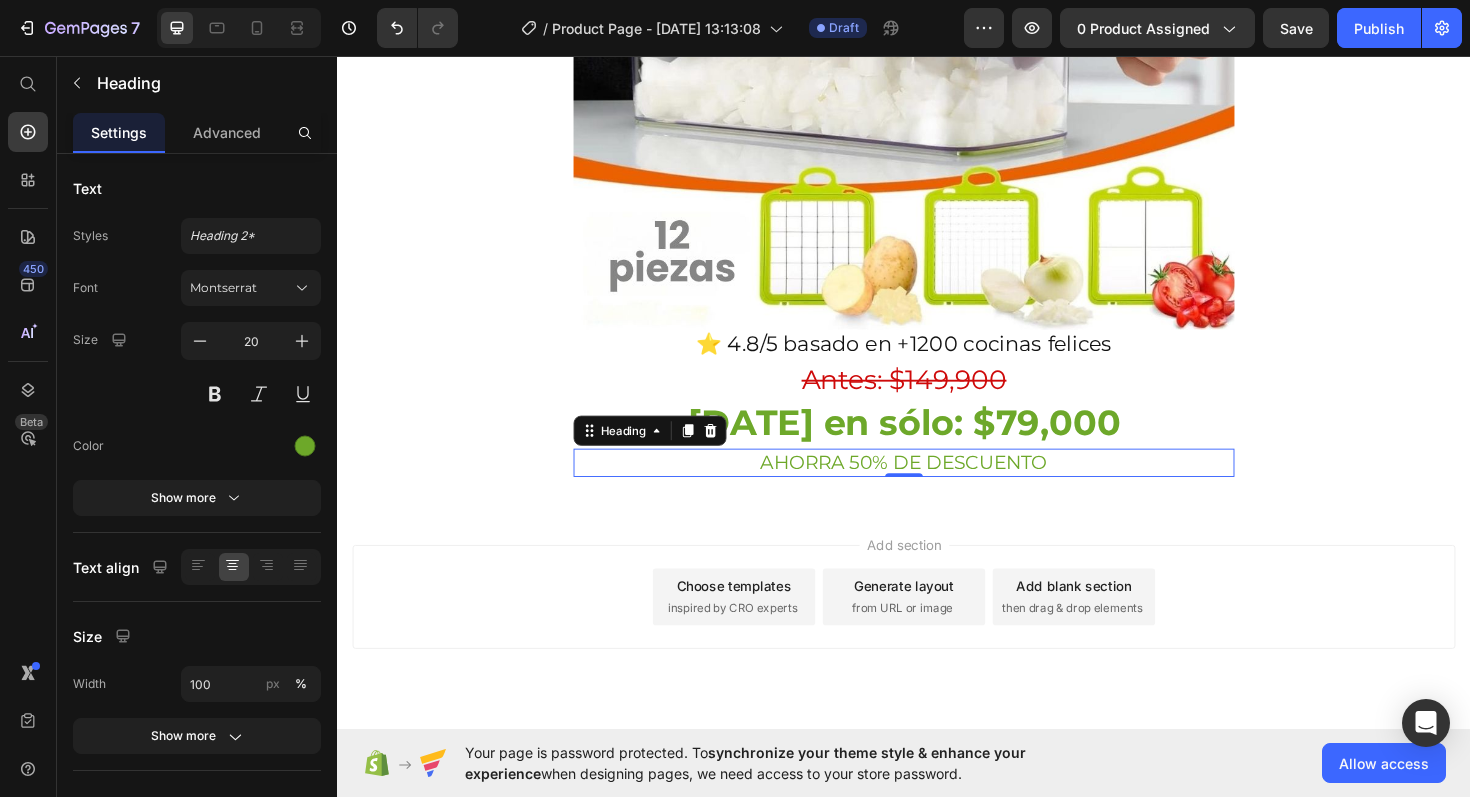 click on "Envío gratis a Toda Colombia  🚚 Heading Image ⭐ 4.8/5 basado en +1200 cocinas felices Heading ⁠⁠⁠⁠⁠⁠⁠ Antes: $149,900 Heading [DATE] en sólo: $79,000 Heading AHORRA 50% DE DESCUENTO Heading   0 Row" at bounding box center [937, -75] 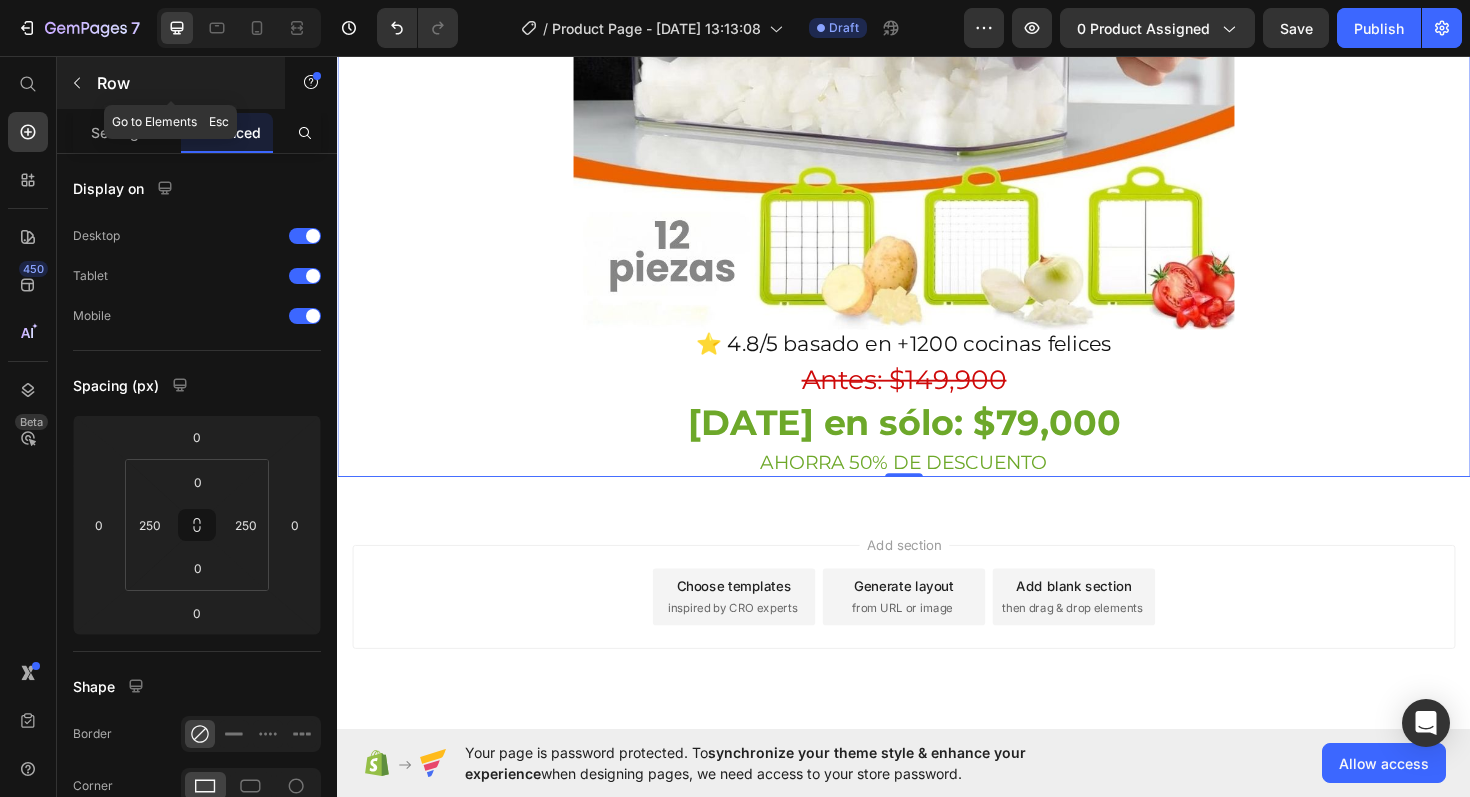 click 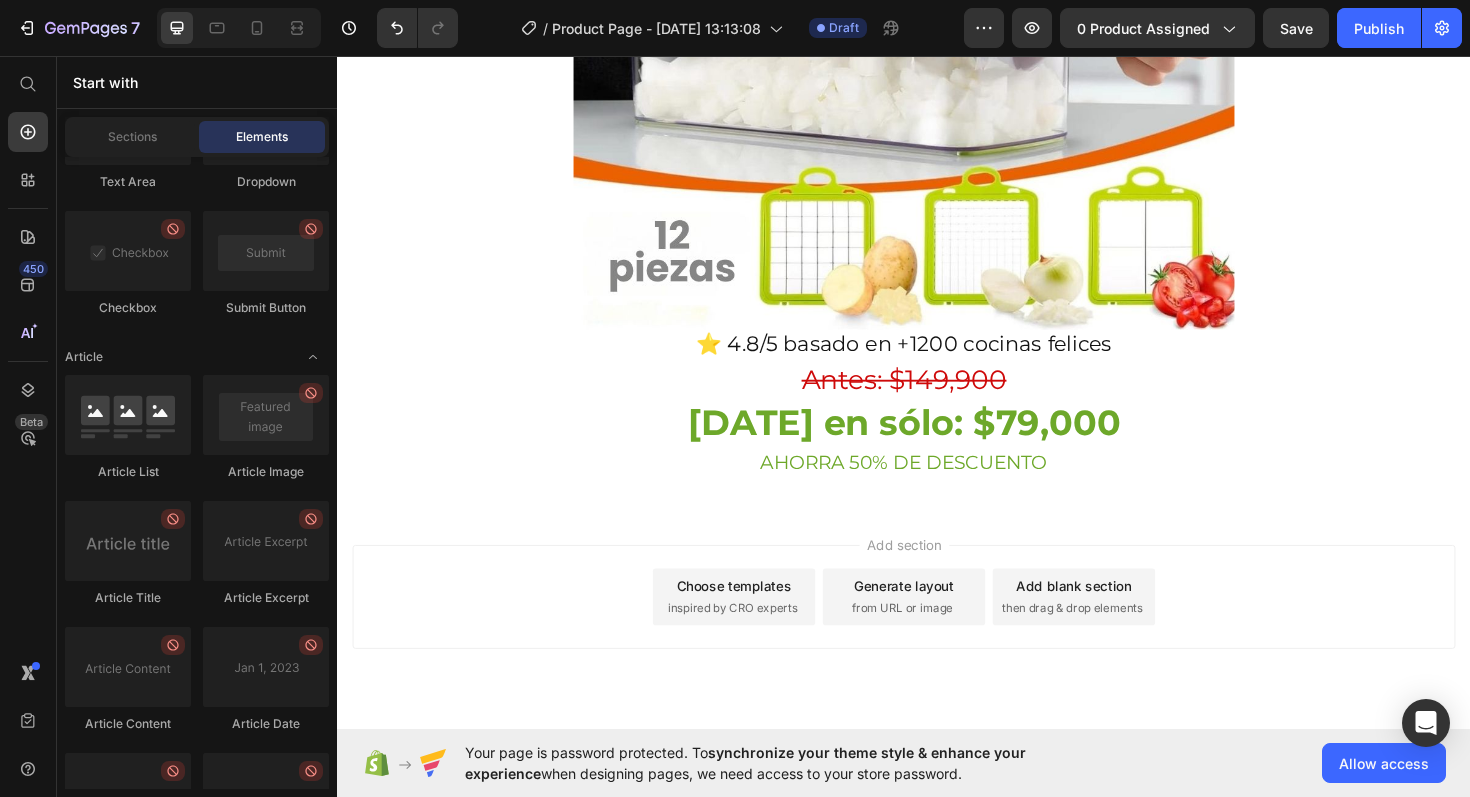 scroll, scrollTop: 5553, scrollLeft: 0, axis: vertical 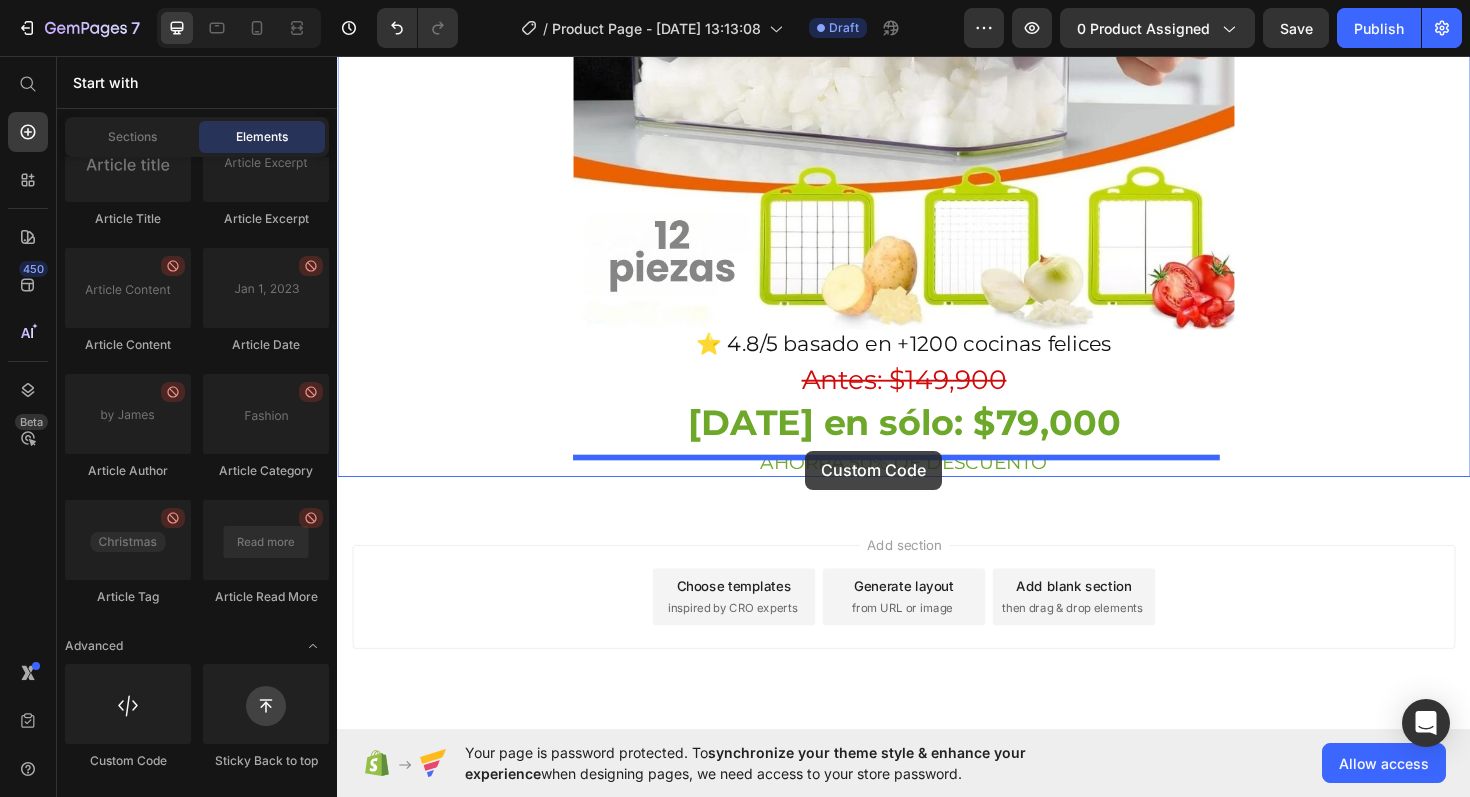 drag, startPoint x: 479, startPoint y: 757, endPoint x: 833, endPoint y: 474, distance: 453.21628 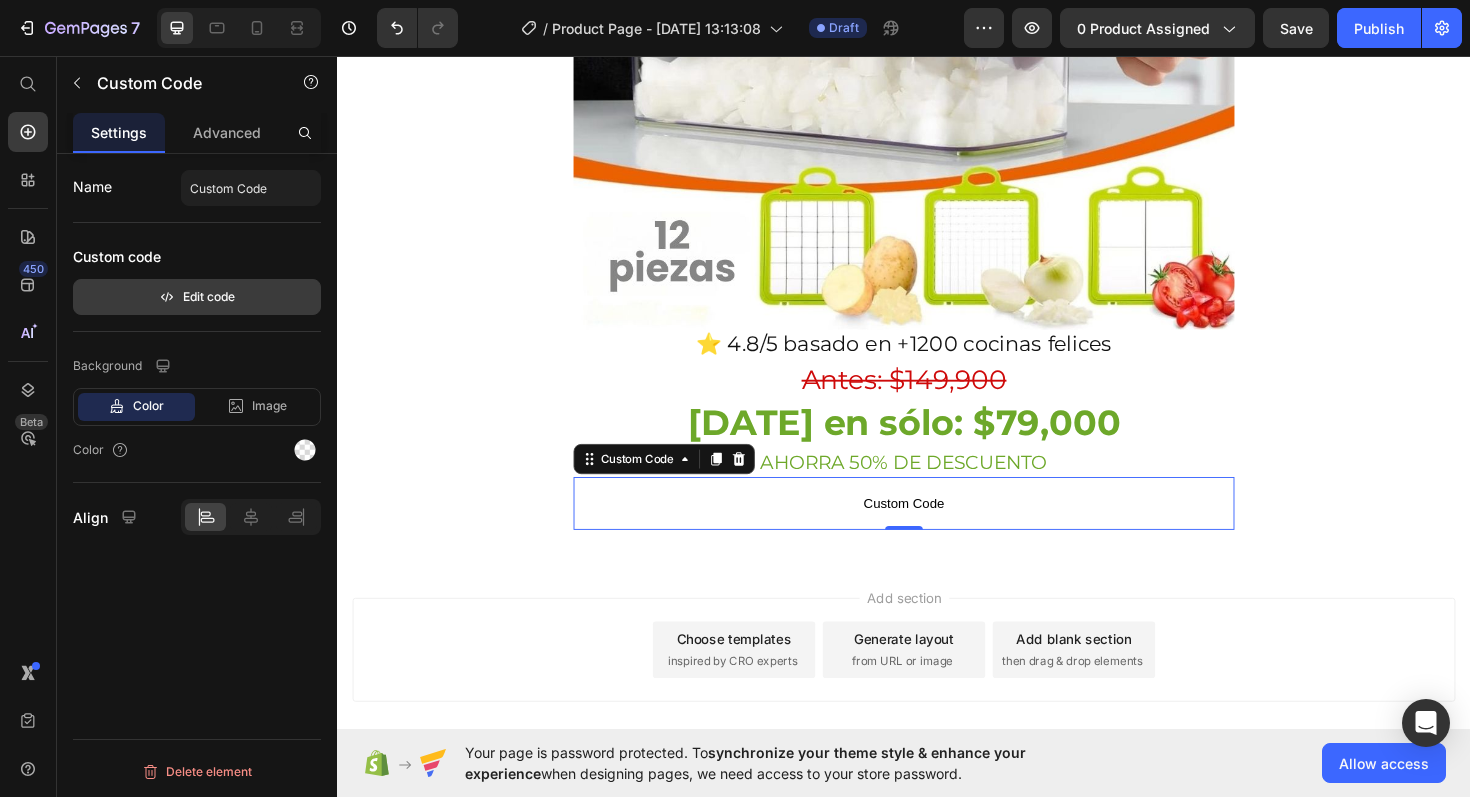 click on "Edit code" at bounding box center (197, 297) 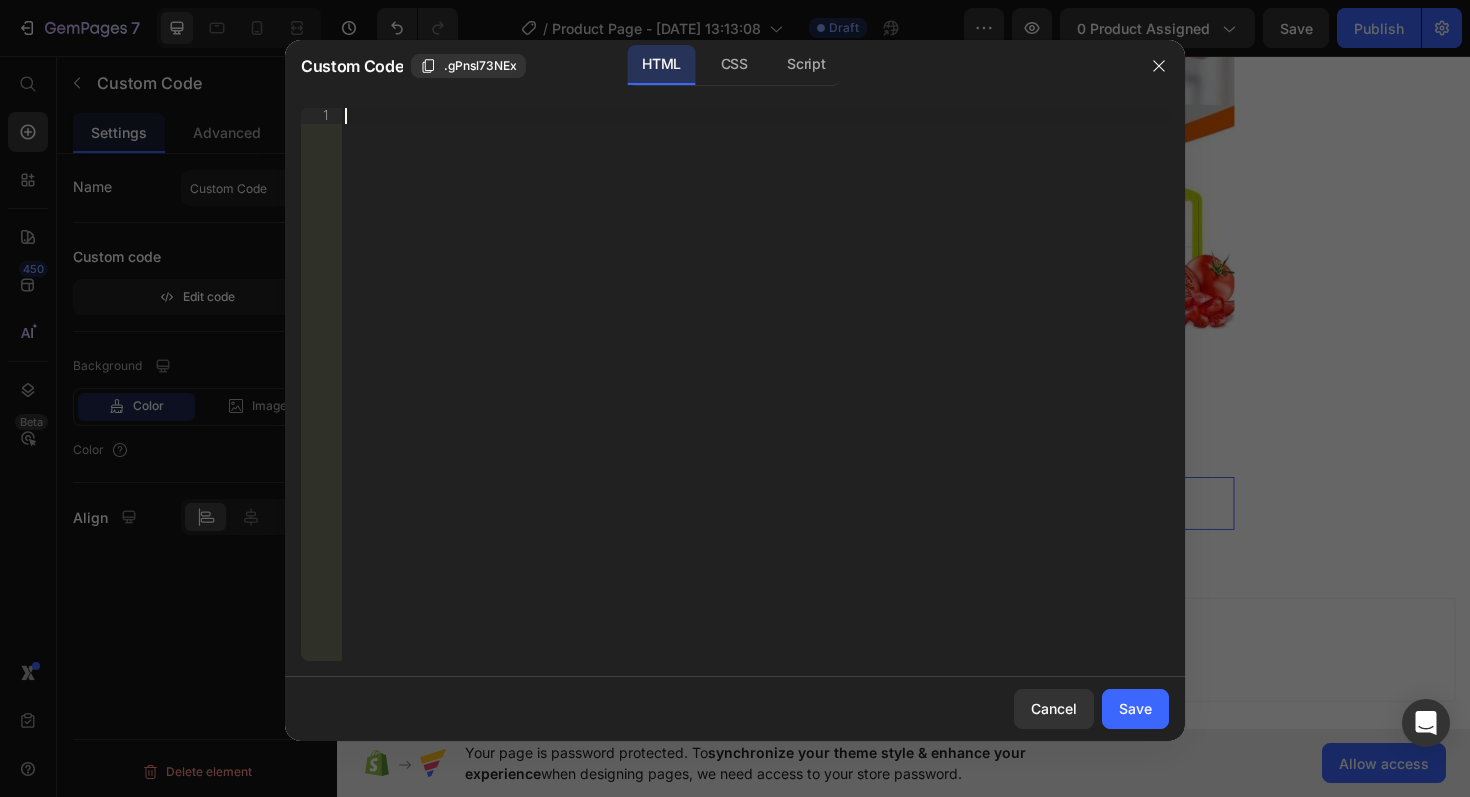 click on "Insert the 3rd-party installation code, HTML code, or Liquid code to display custom content." at bounding box center [755, 400] 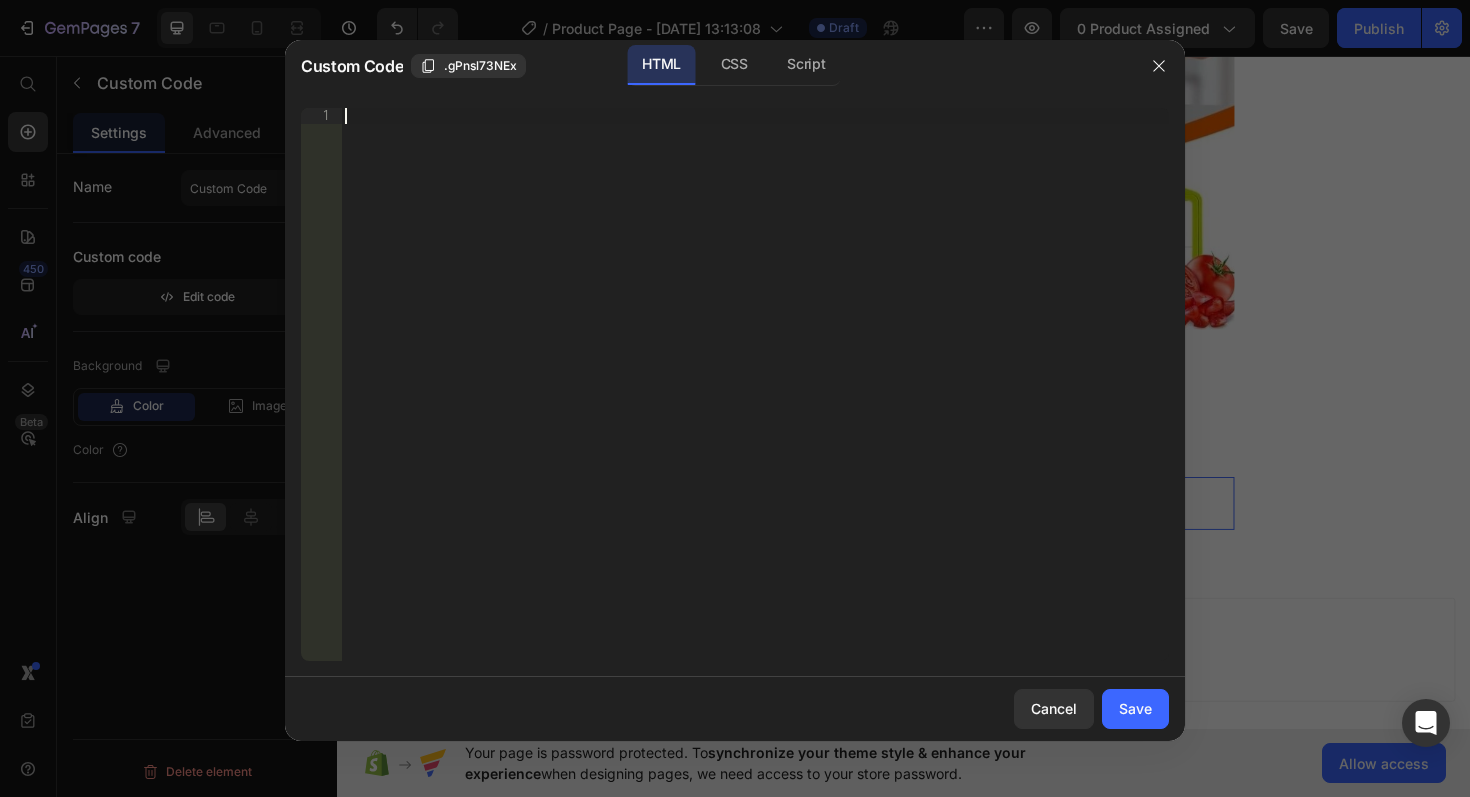 paste on "<div id="_rsi-cod-form-embed-custom-hook"></div>" 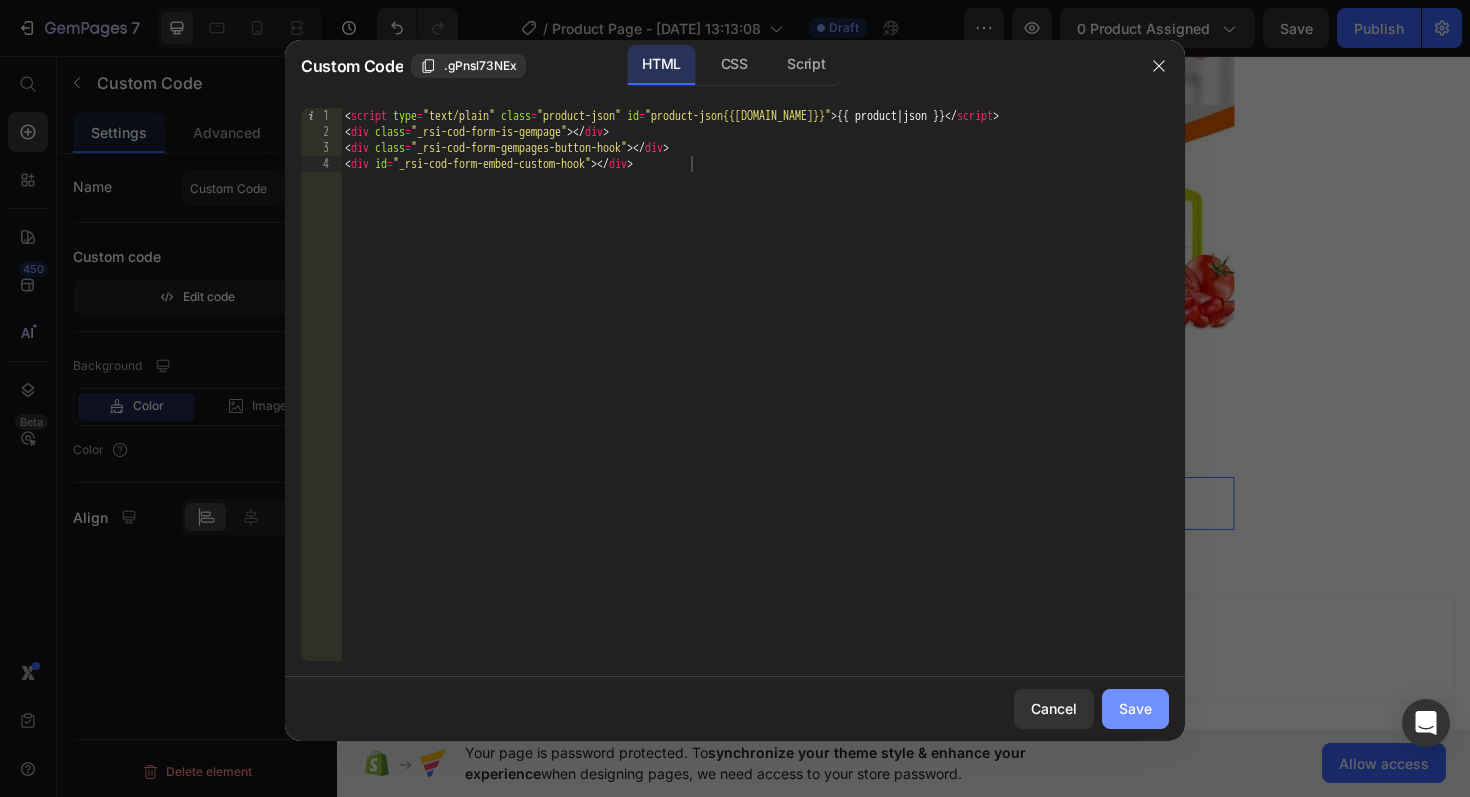 click on "Save" at bounding box center [1135, 708] 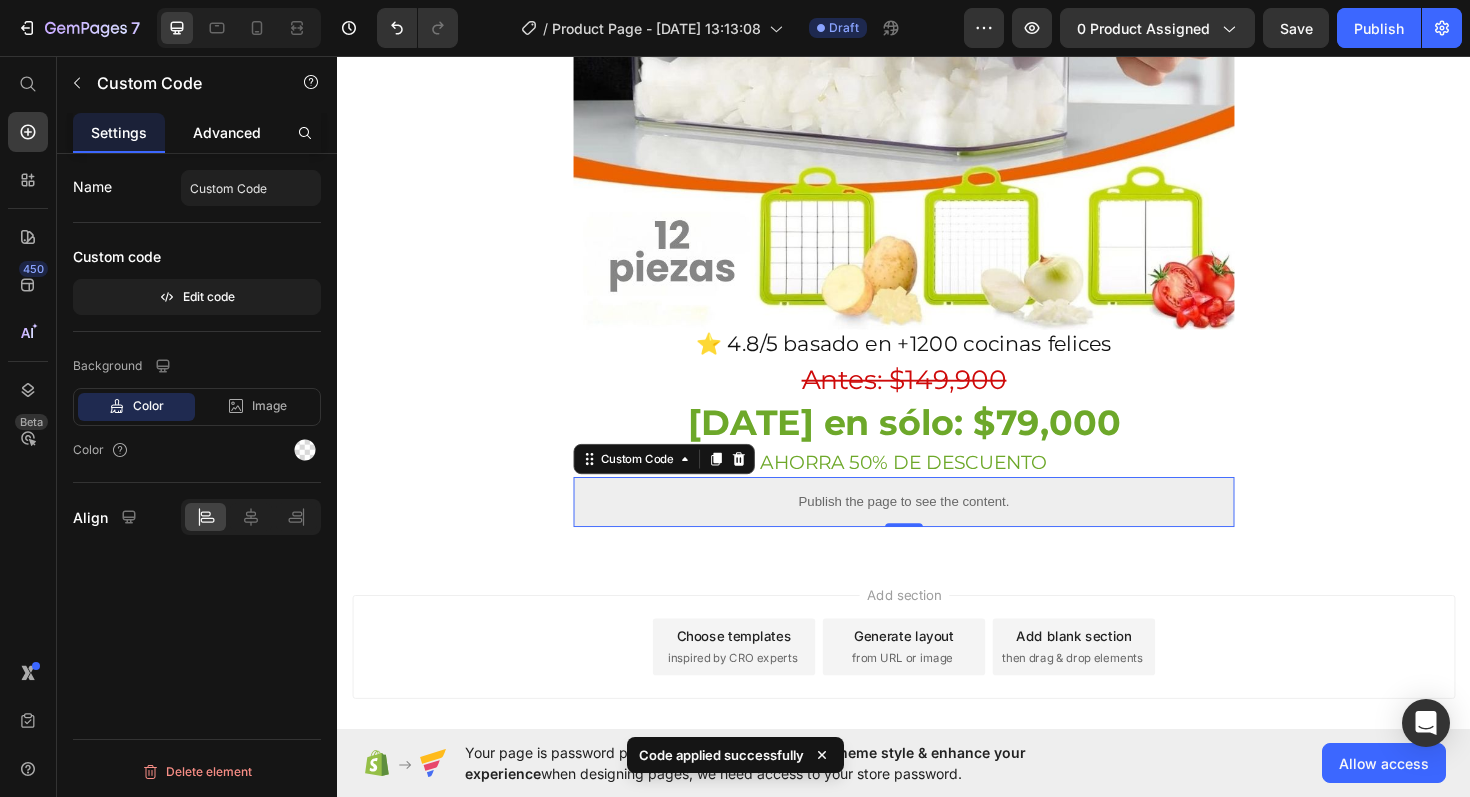click on "Advanced" at bounding box center [227, 132] 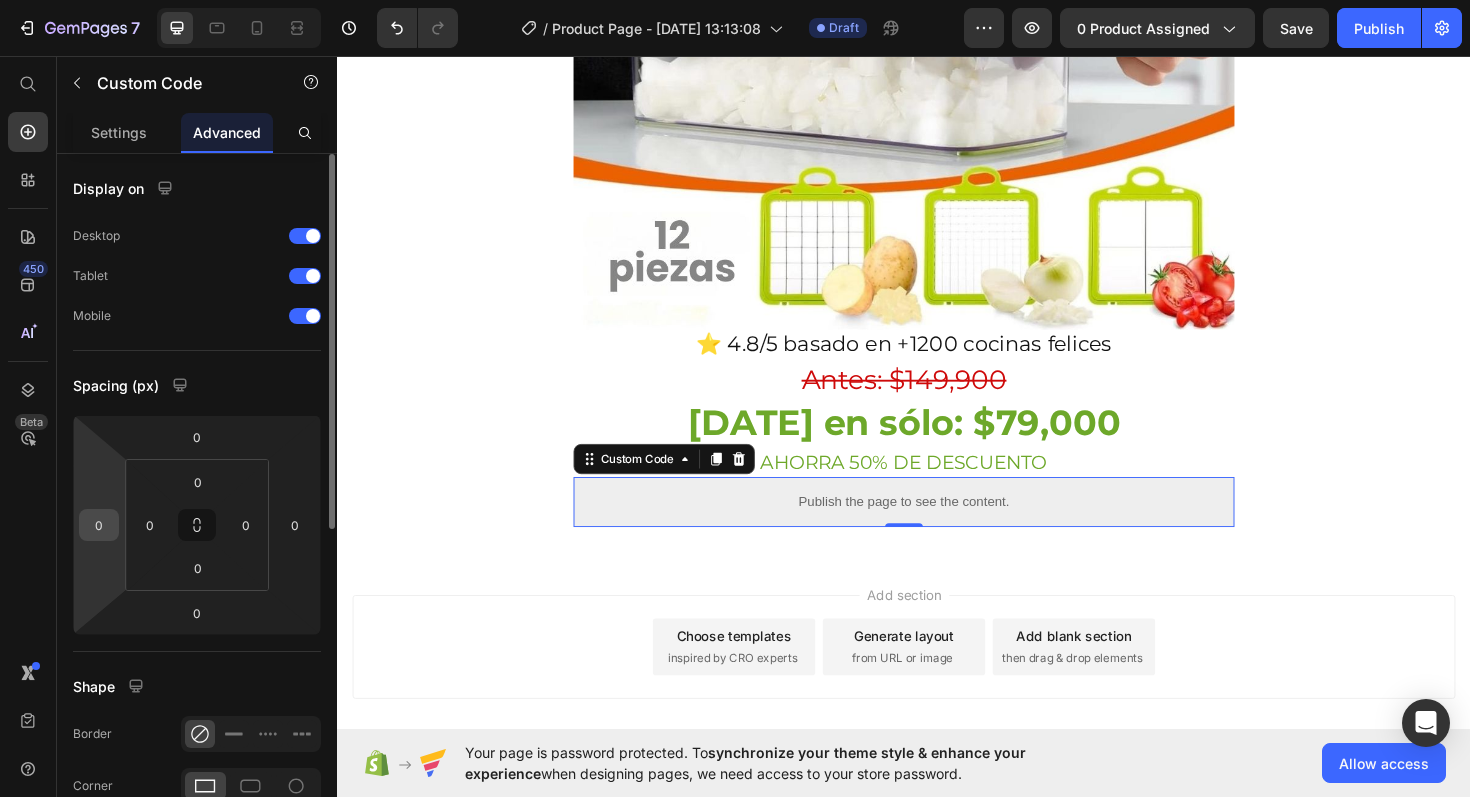 click on "0" at bounding box center [99, 525] 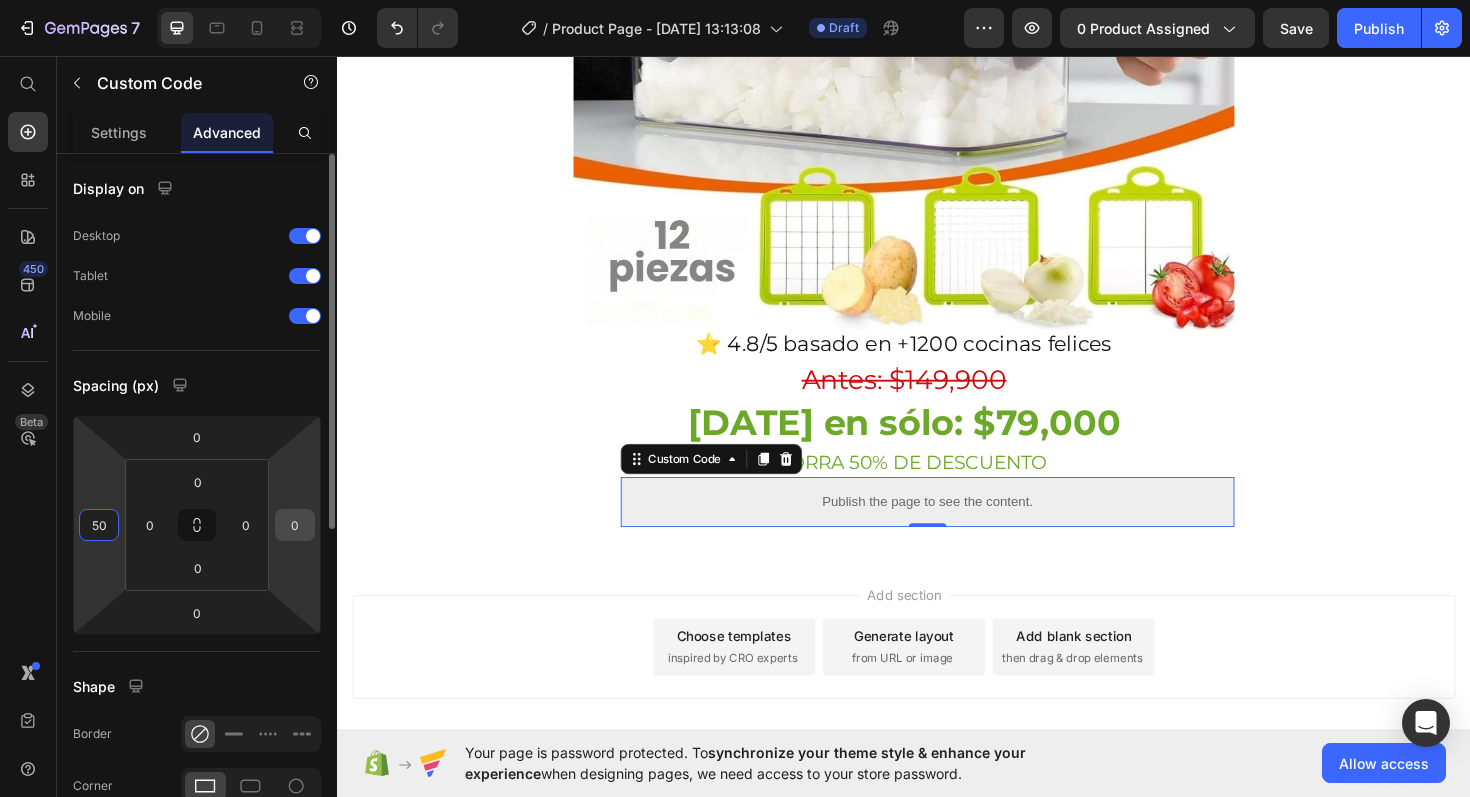 type on "50" 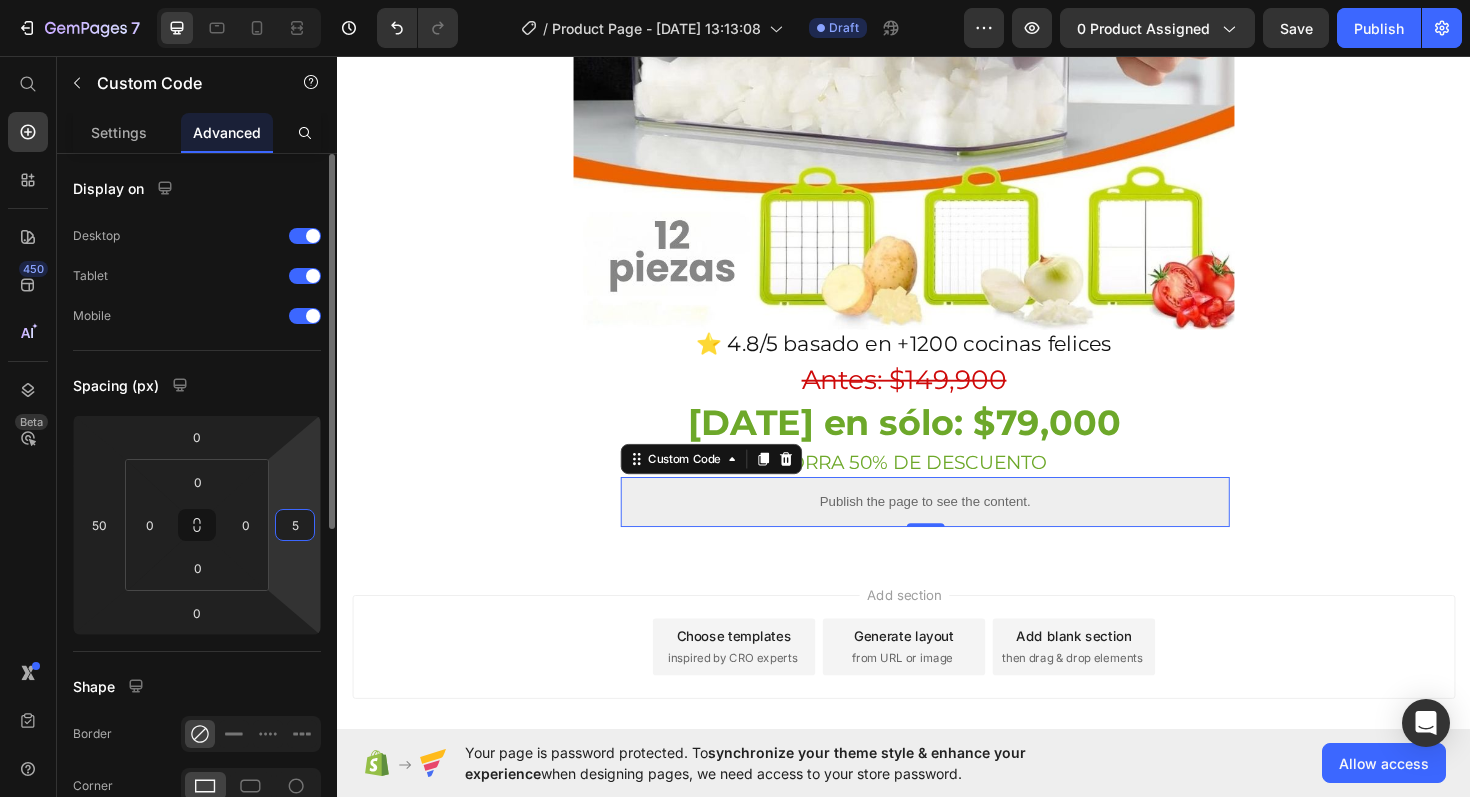 type on "50" 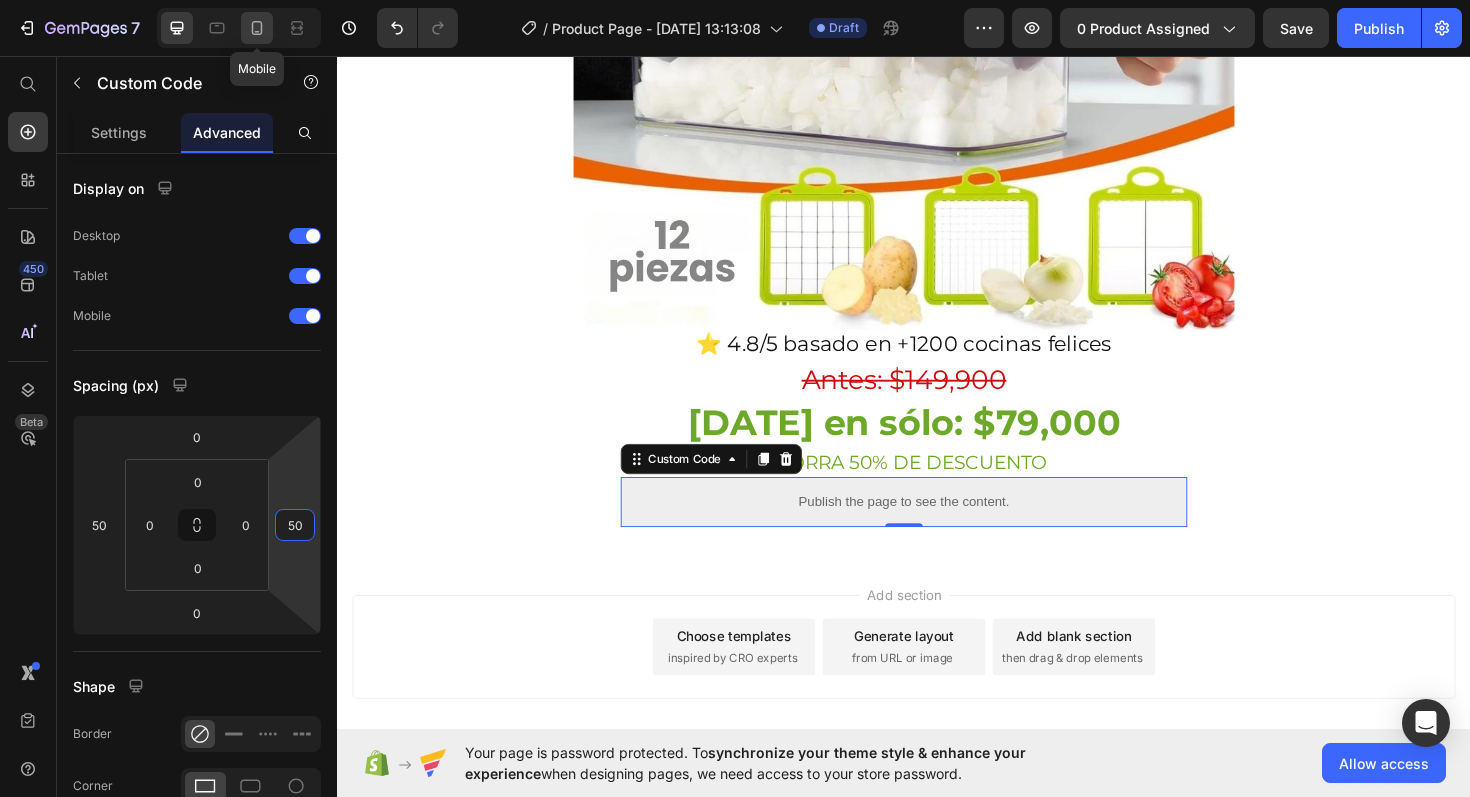 click 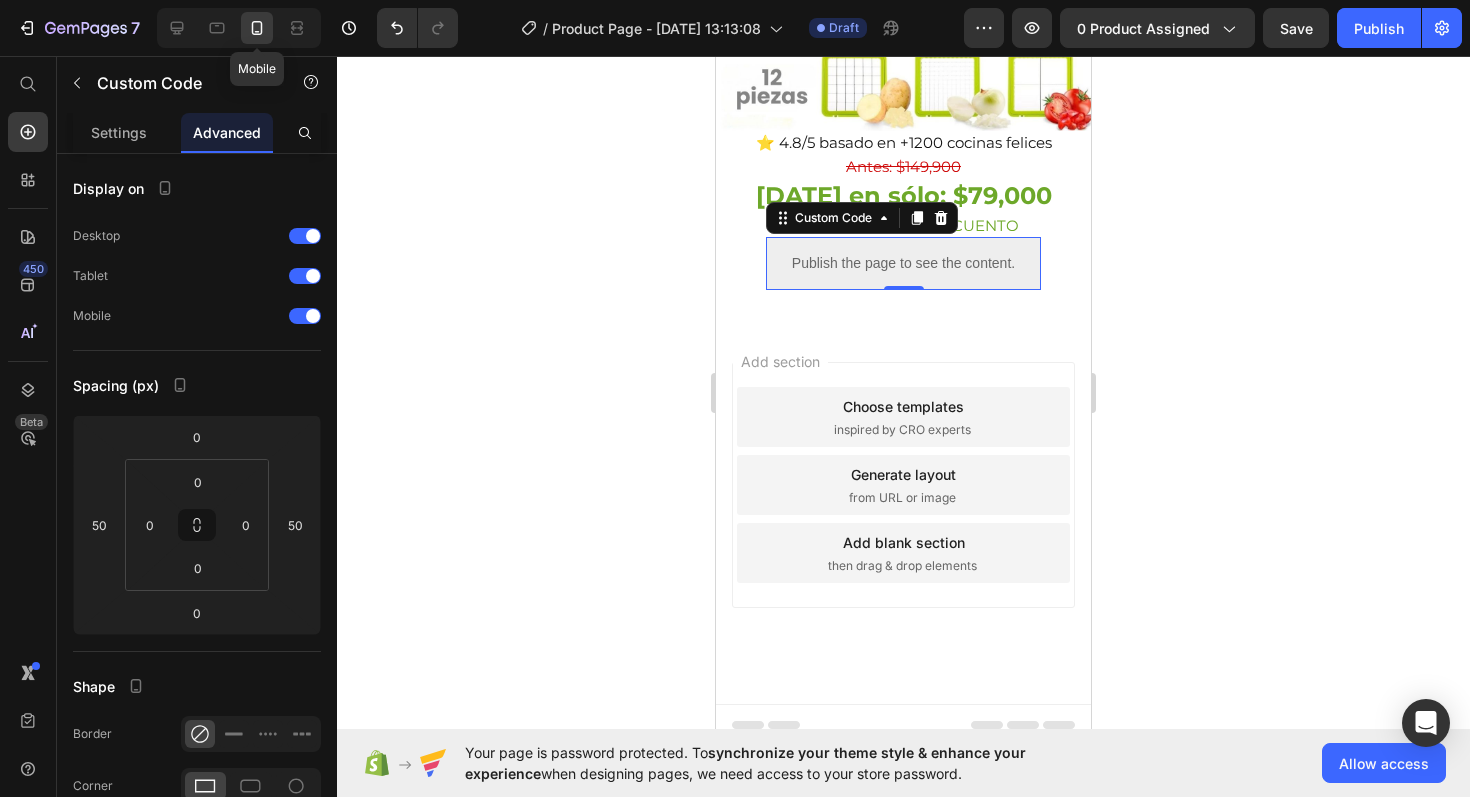 scroll, scrollTop: 496, scrollLeft: 0, axis: vertical 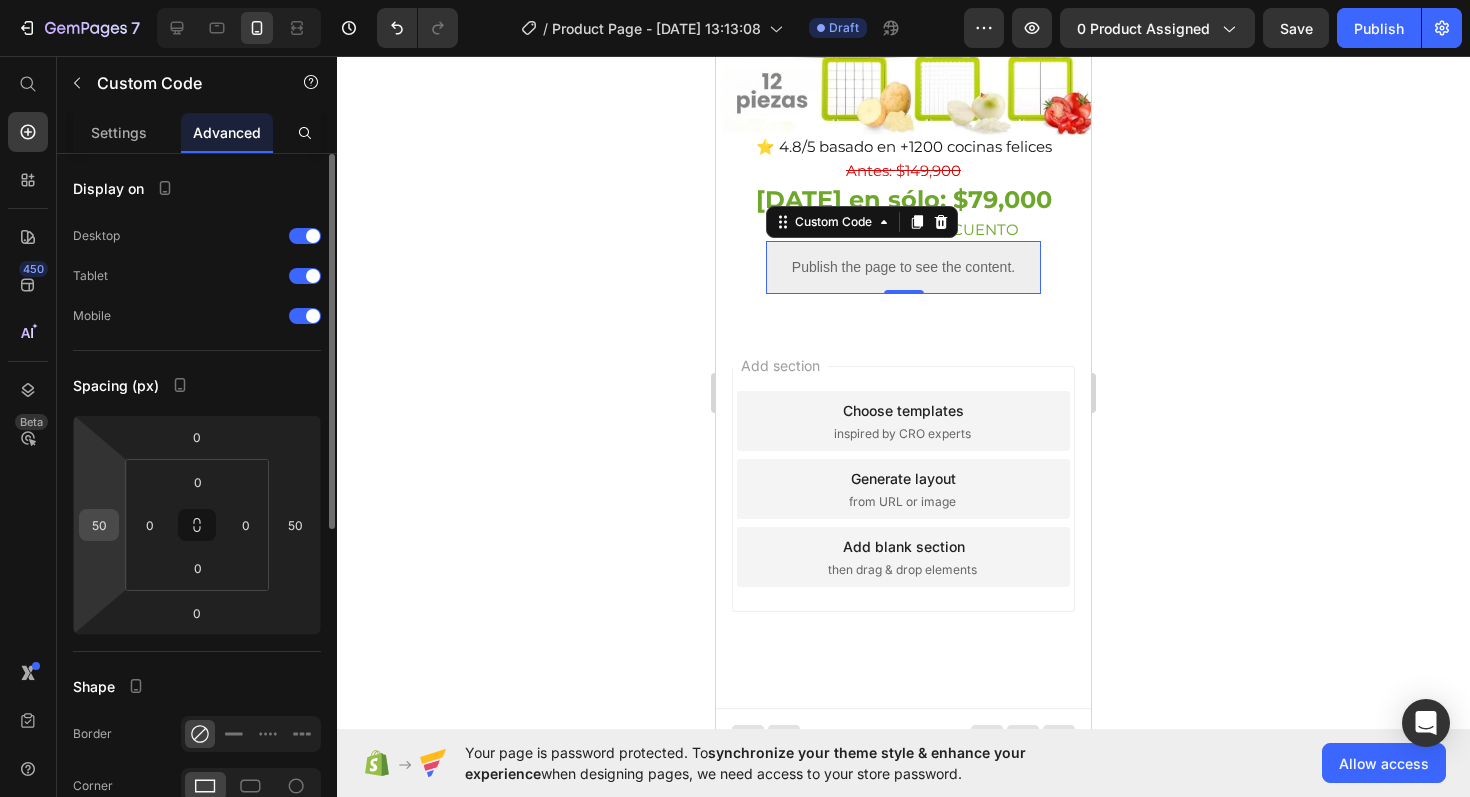 click on "50" at bounding box center (99, 525) 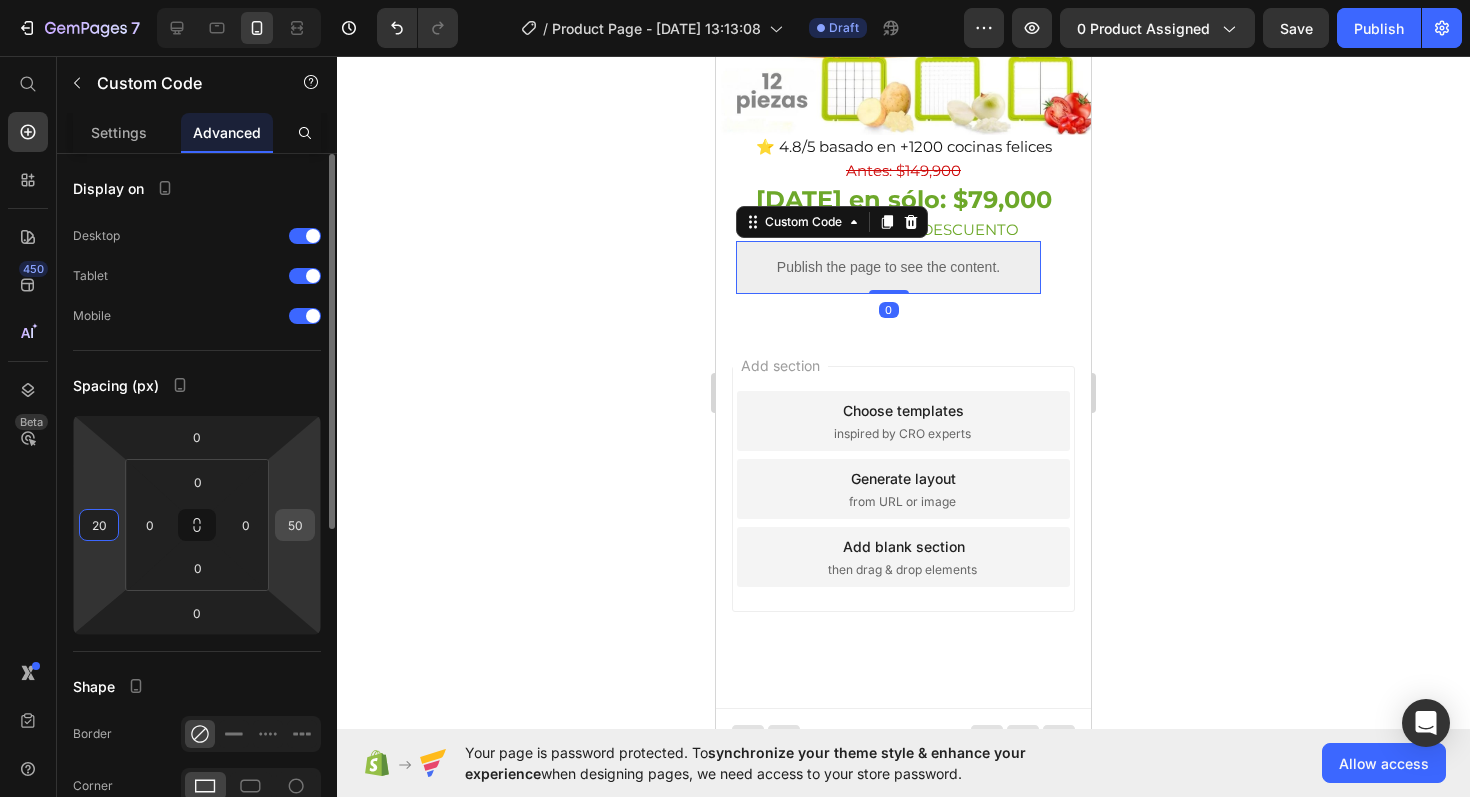 type on "20" 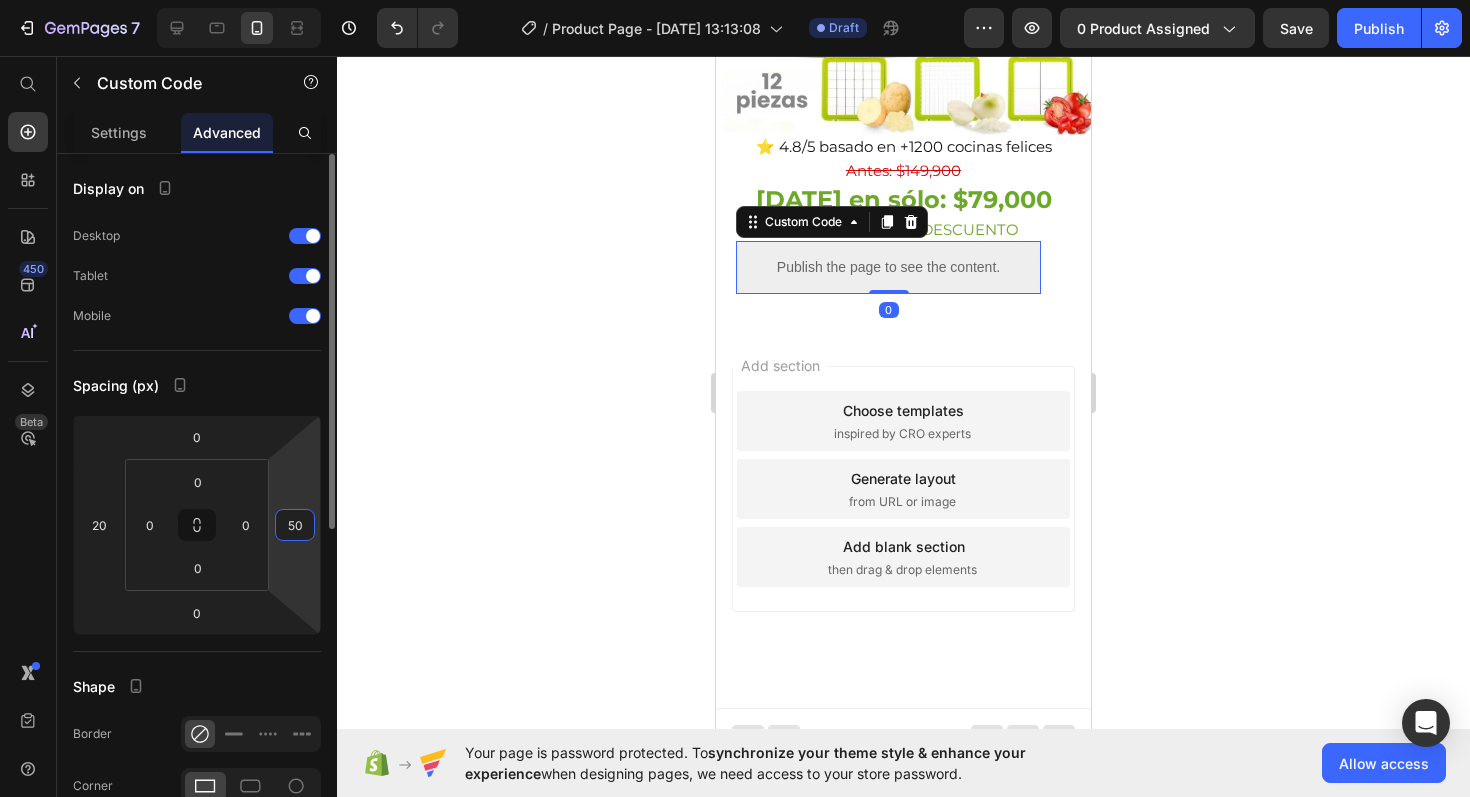 click on "50" at bounding box center [295, 525] 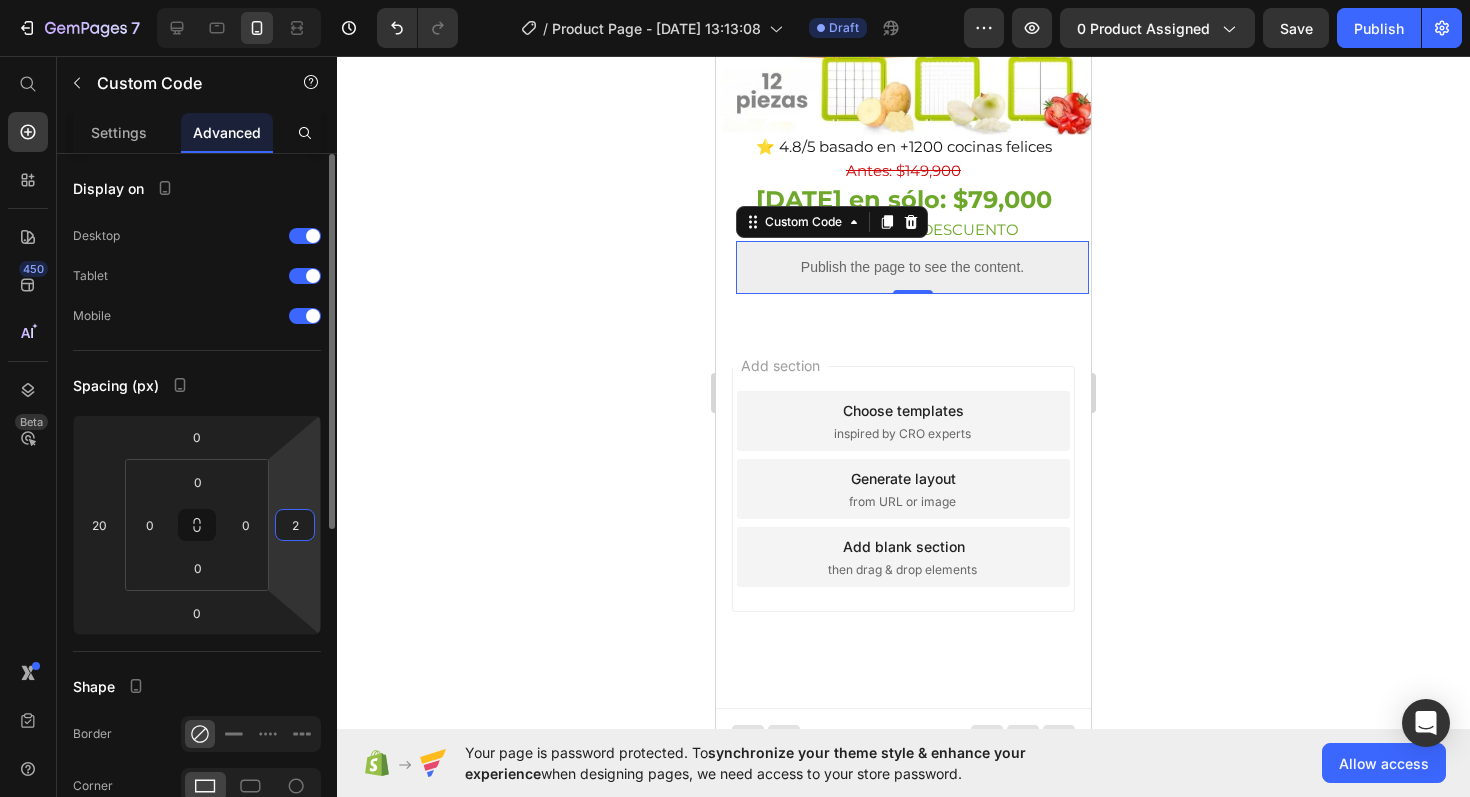 type on "20" 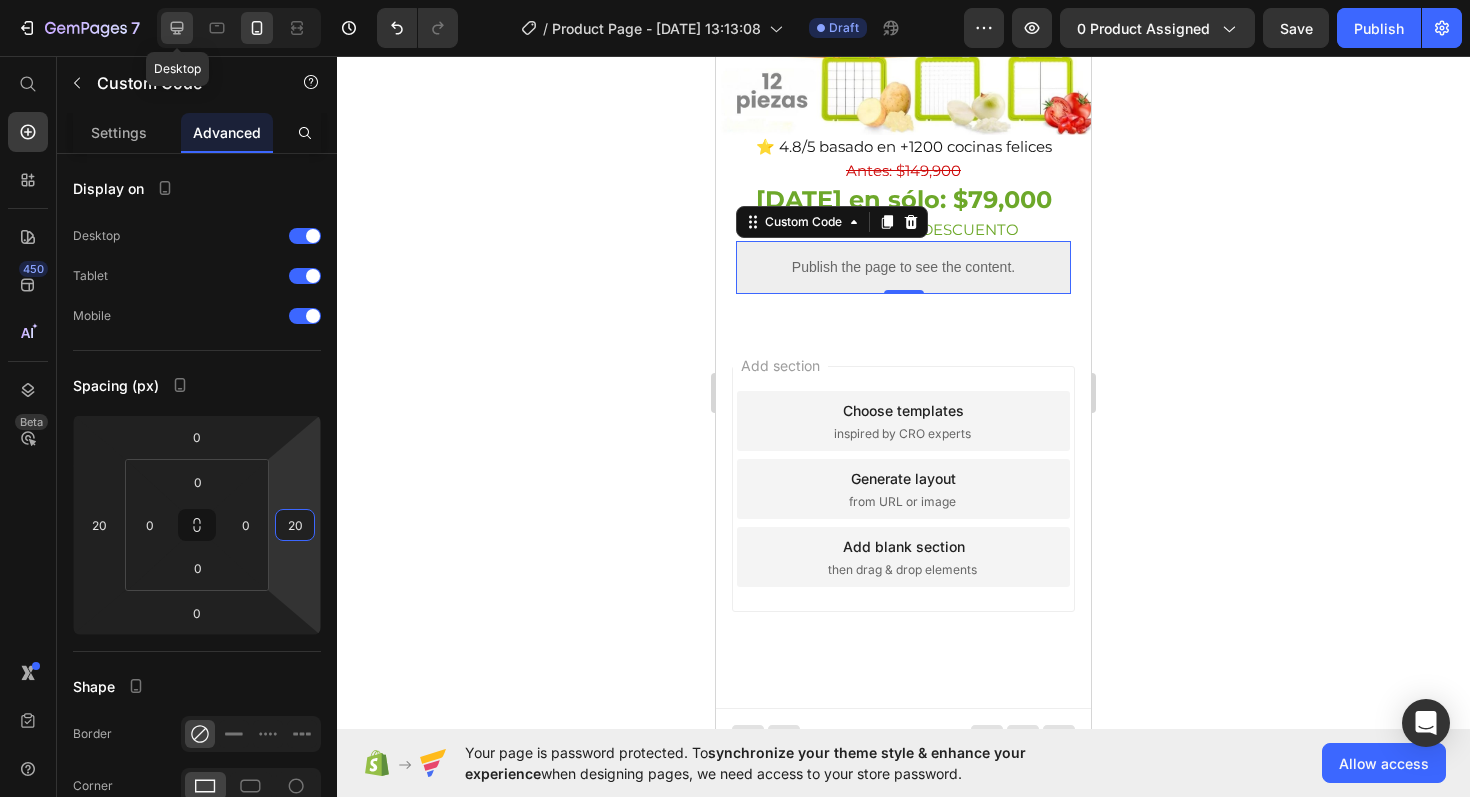 click 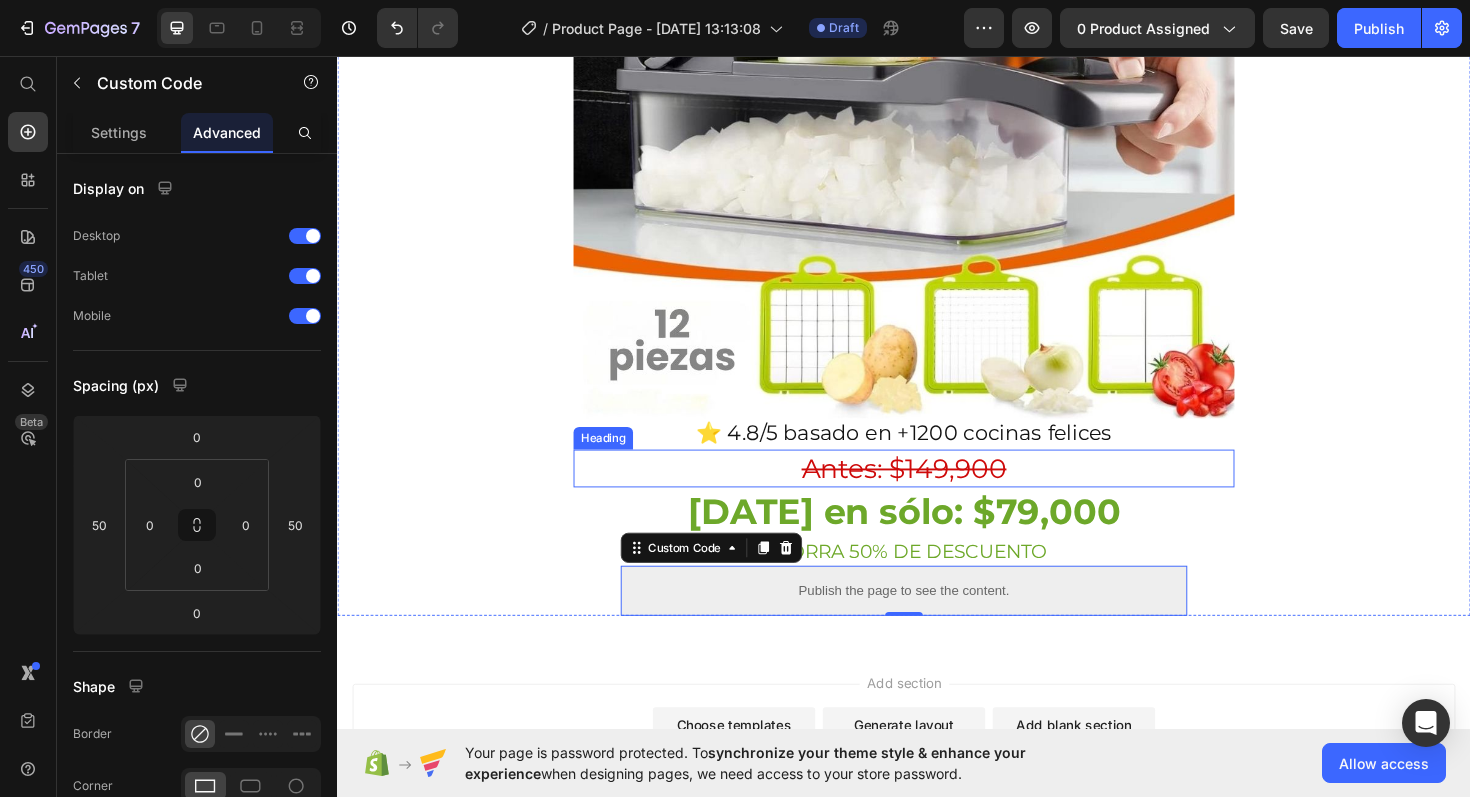 scroll, scrollTop: 829, scrollLeft: 0, axis: vertical 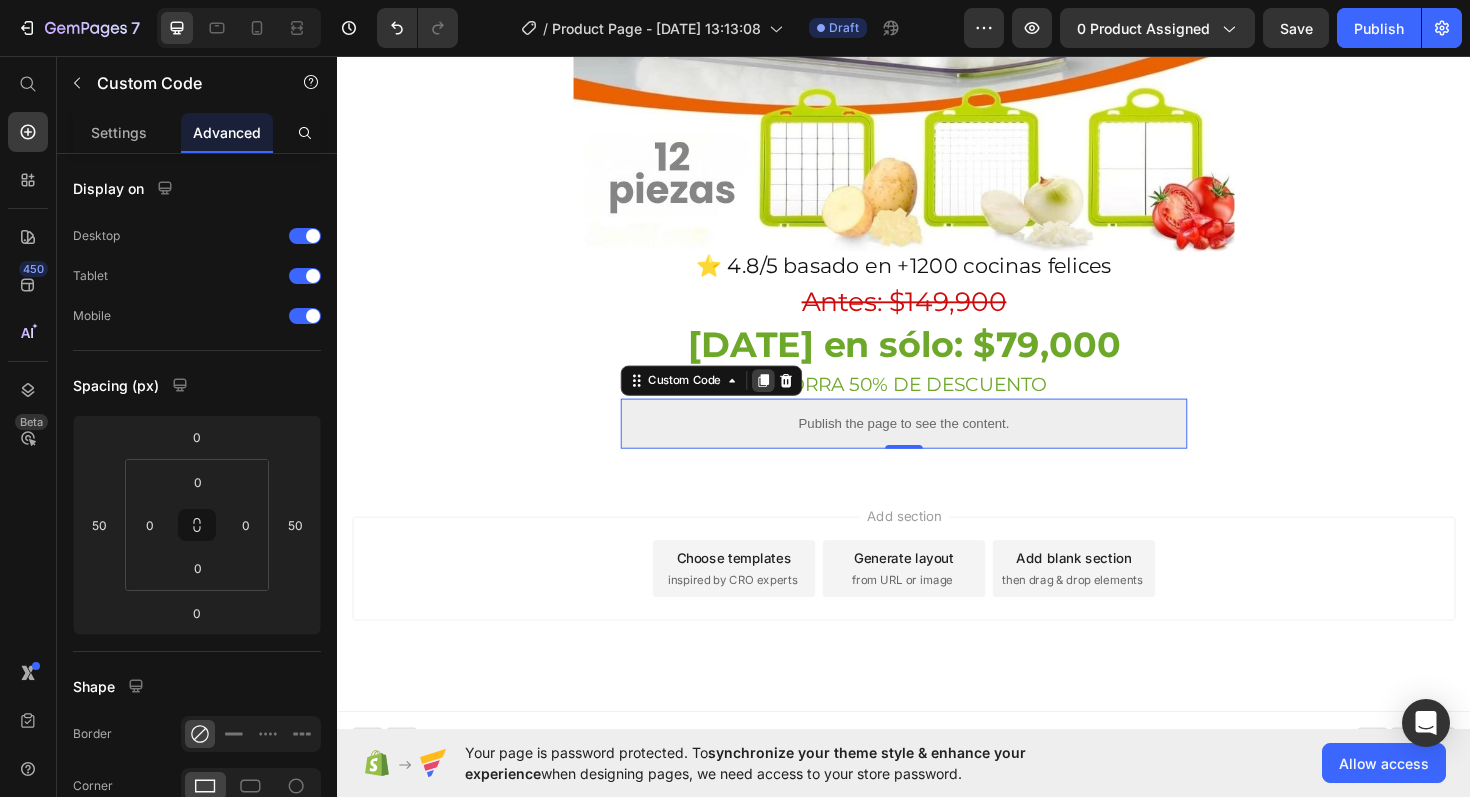 click 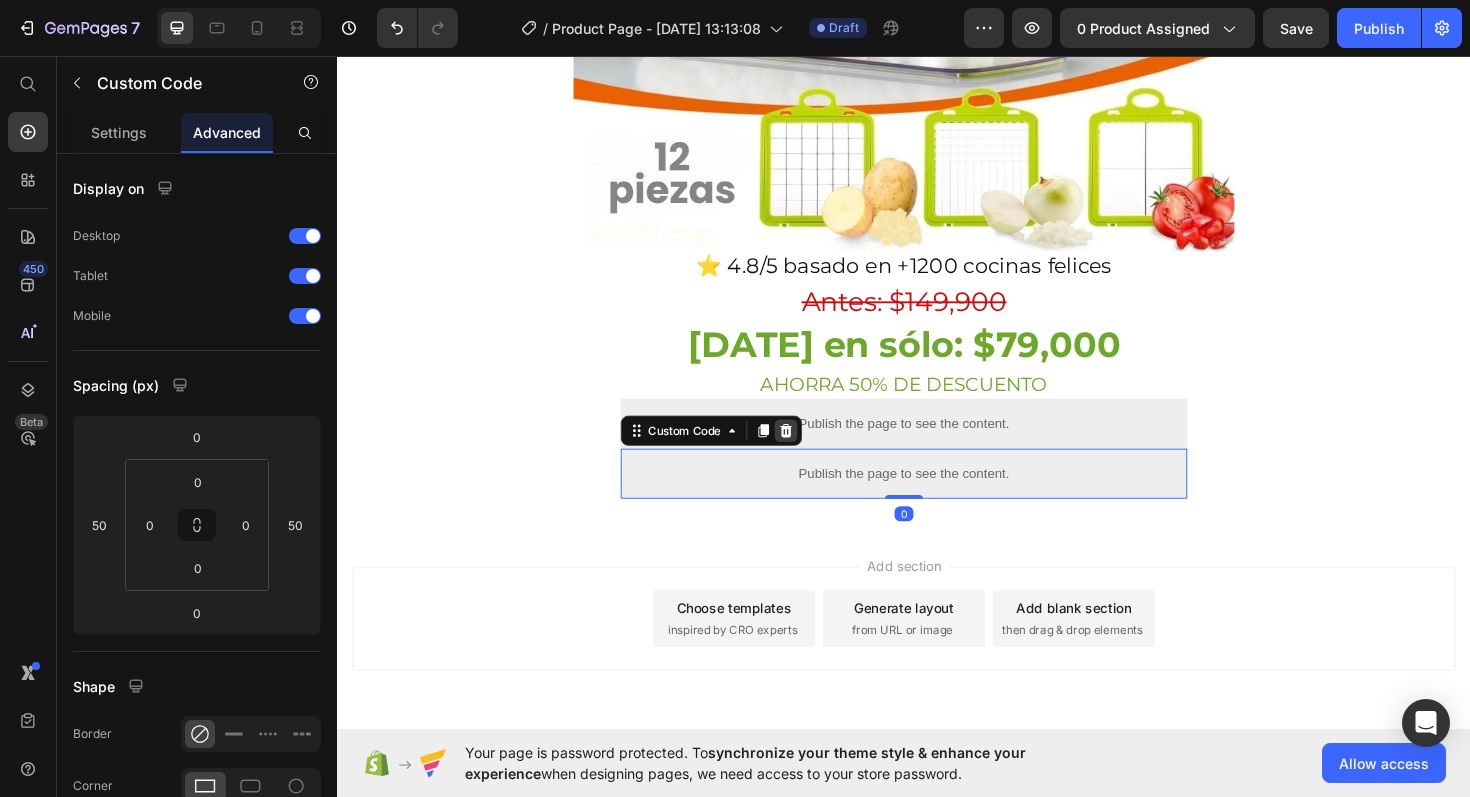 click 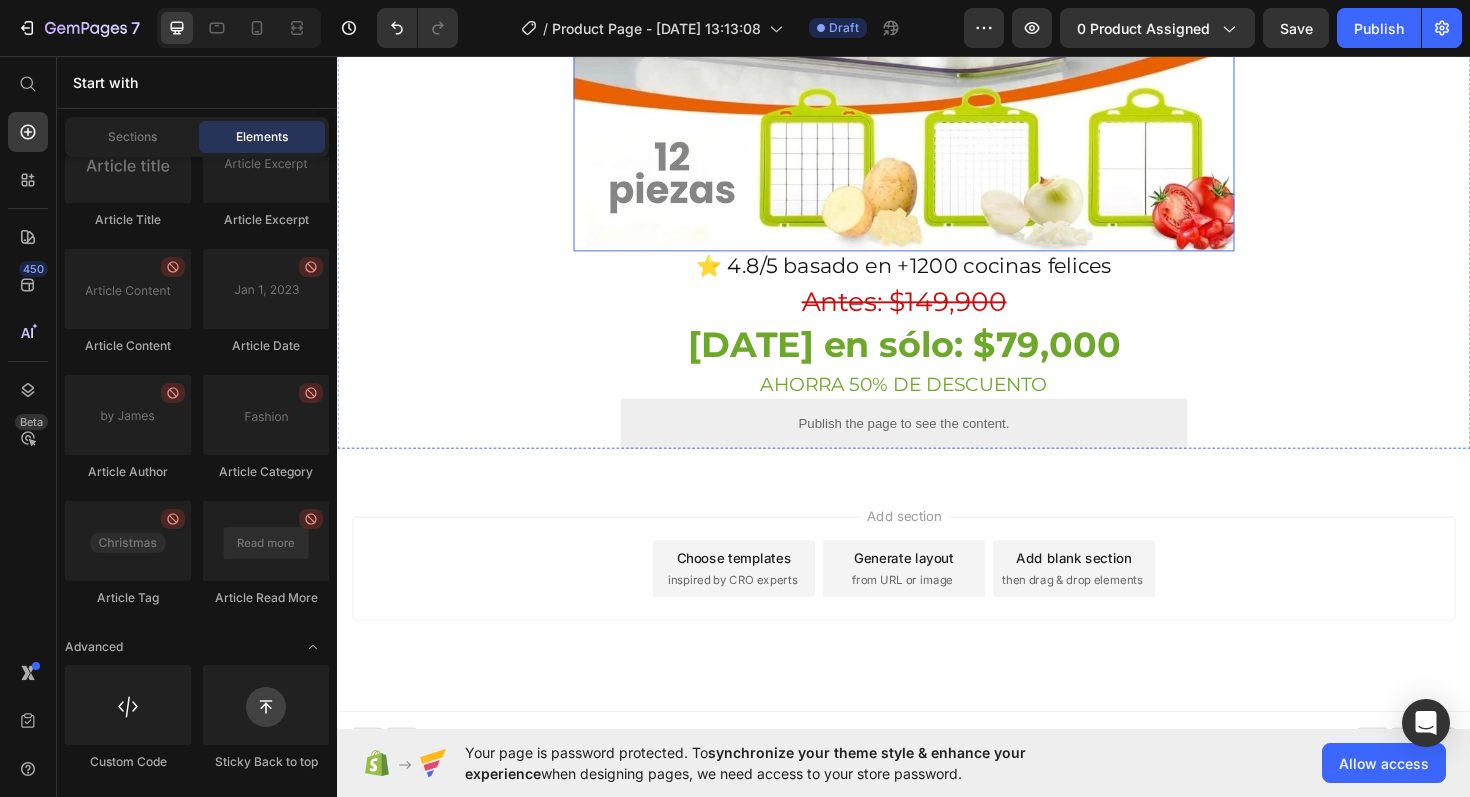 click at bounding box center (937, -217) 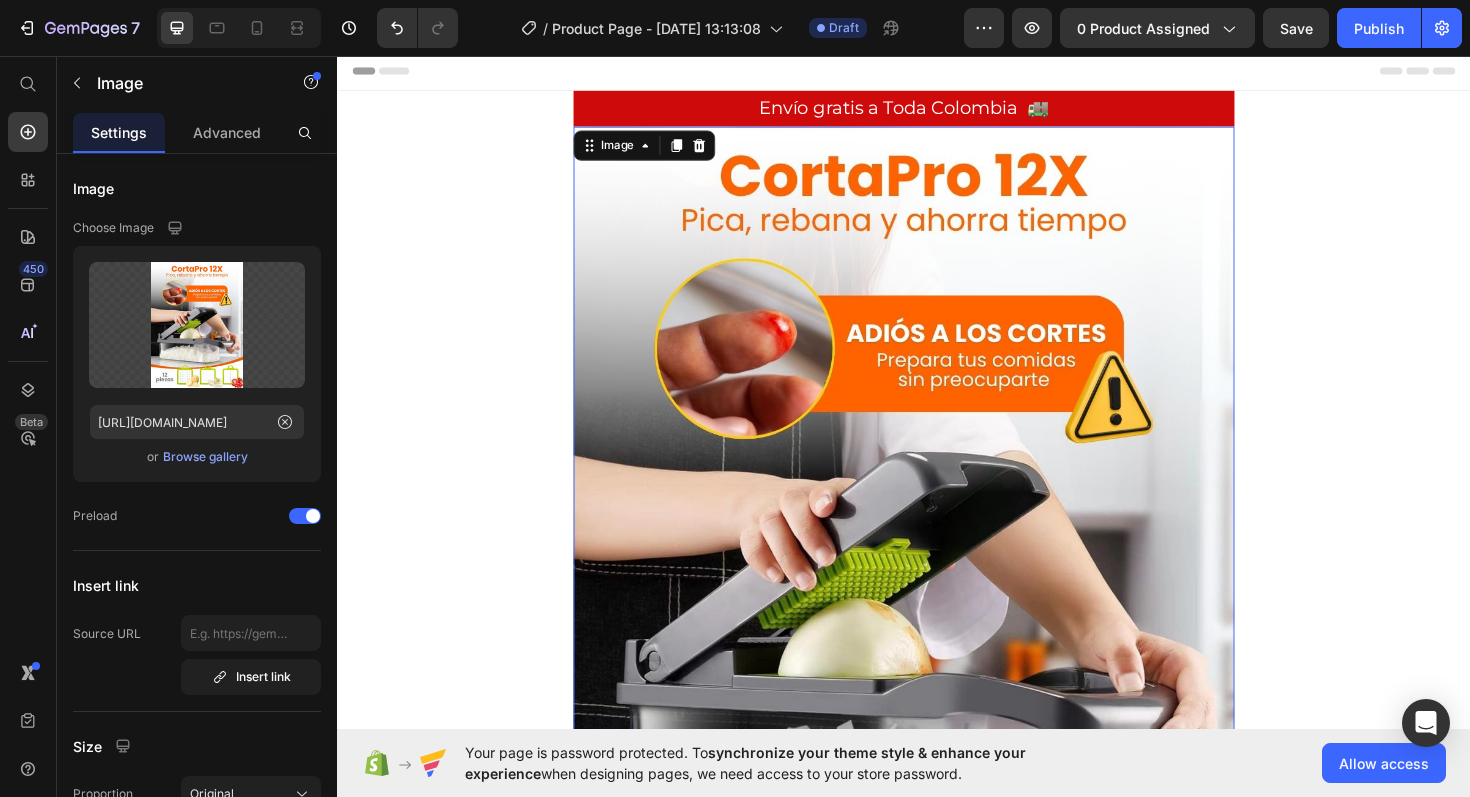 scroll, scrollTop: 0, scrollLeft: 0, axis: both 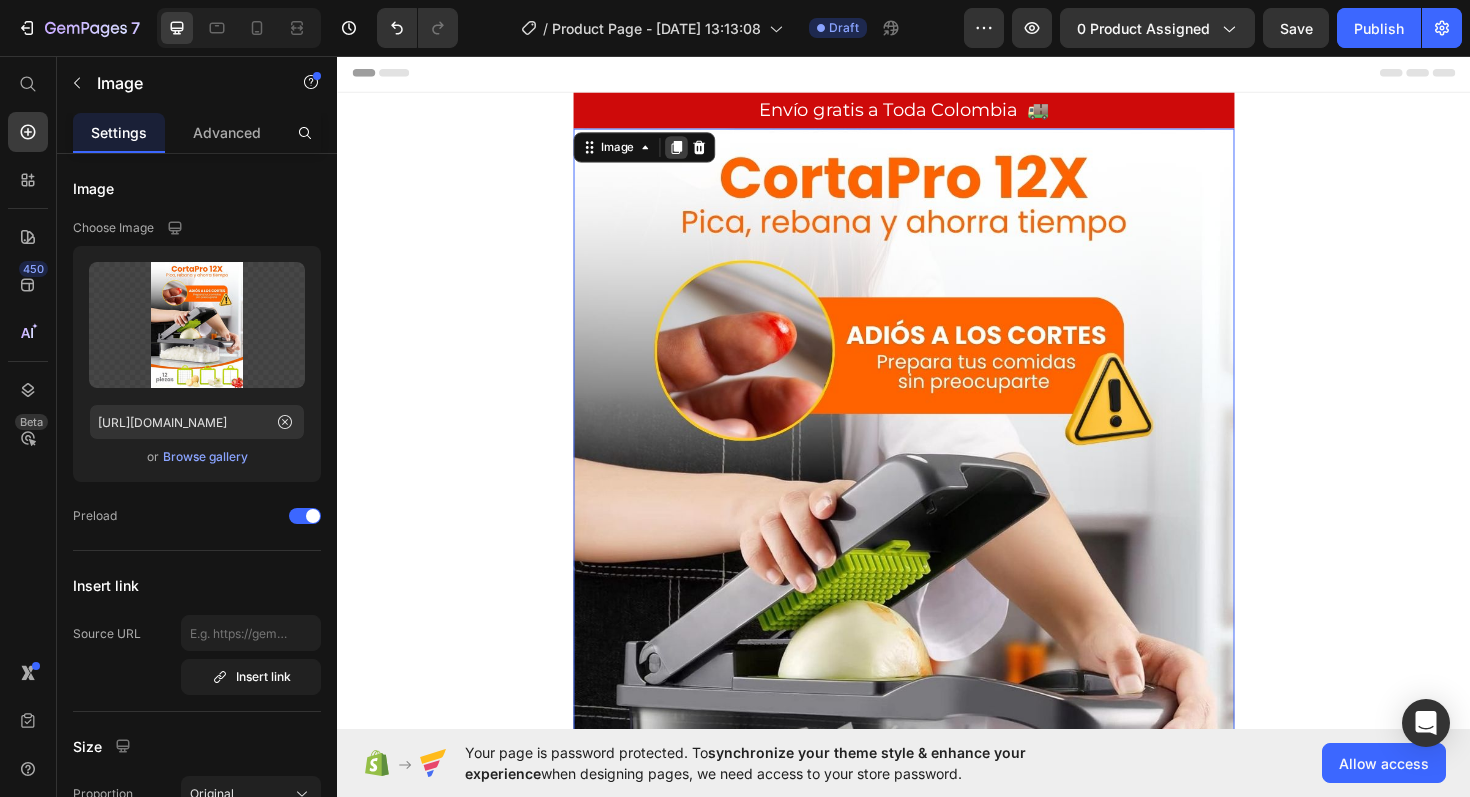 click 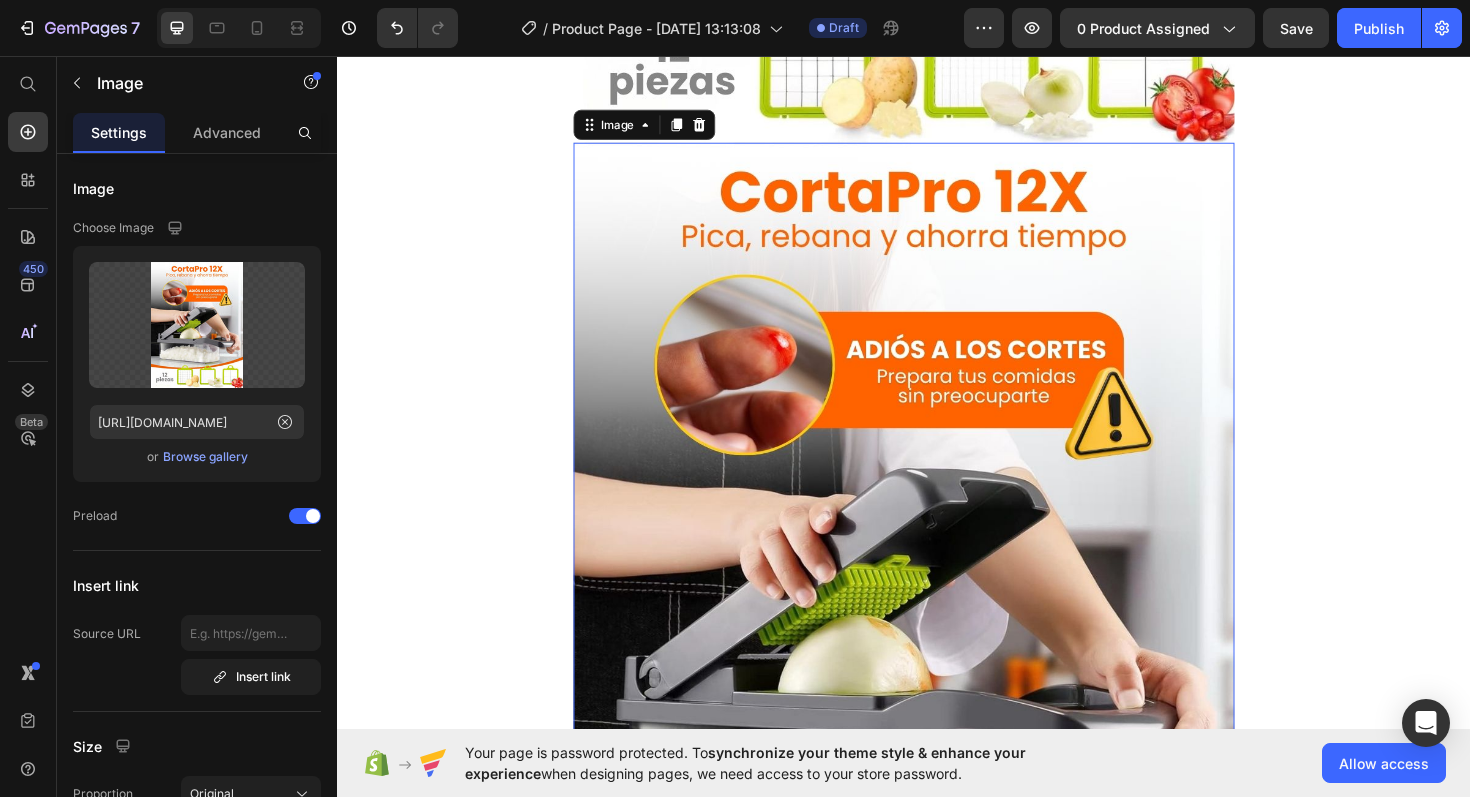 scroll, scrollTop: 948, scrollLeft: 0, axis: vertical 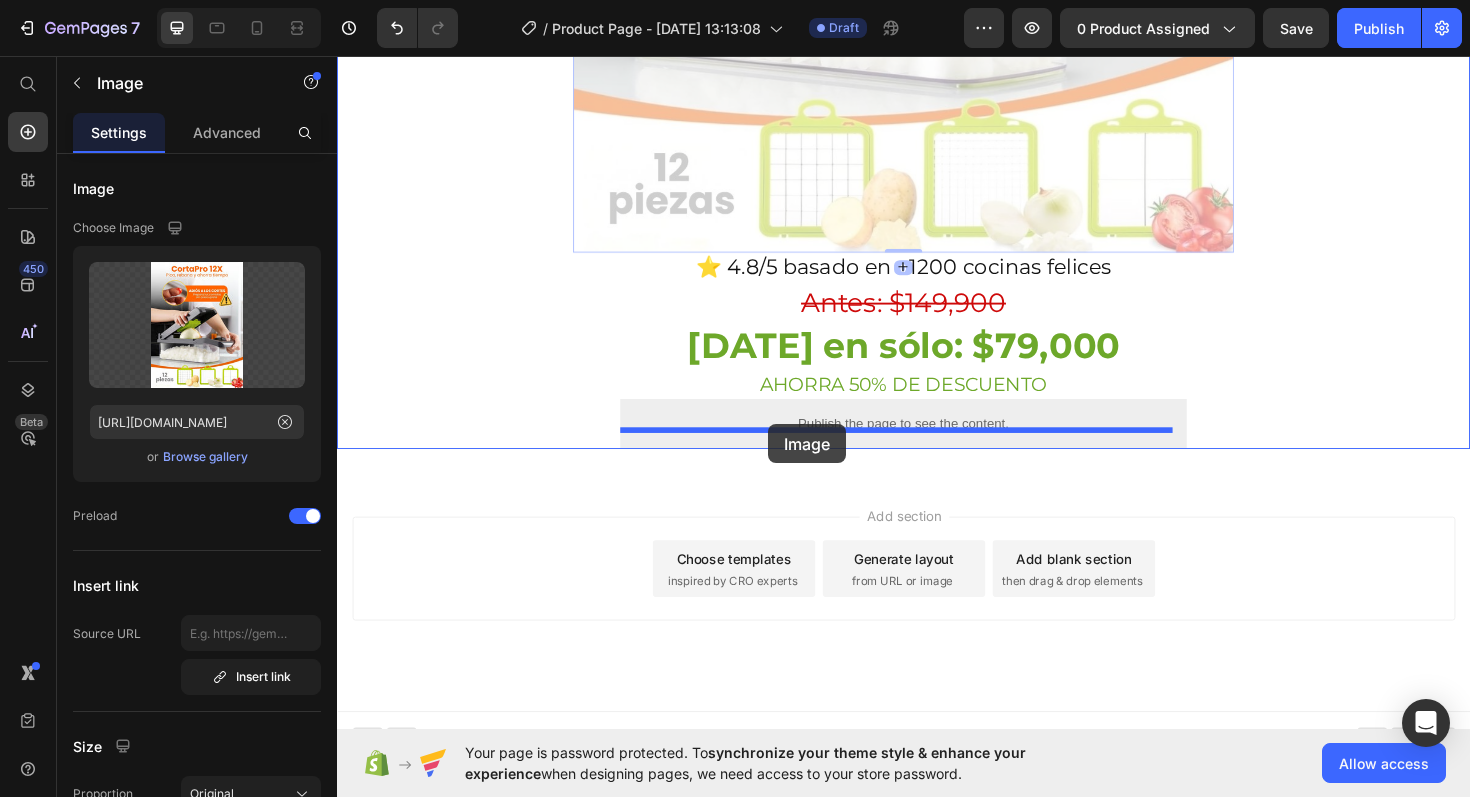 drag, startPoint x: 603, startPoint y: 104, endPoint x: 794, endPoint y: 446, distance: 391.72055 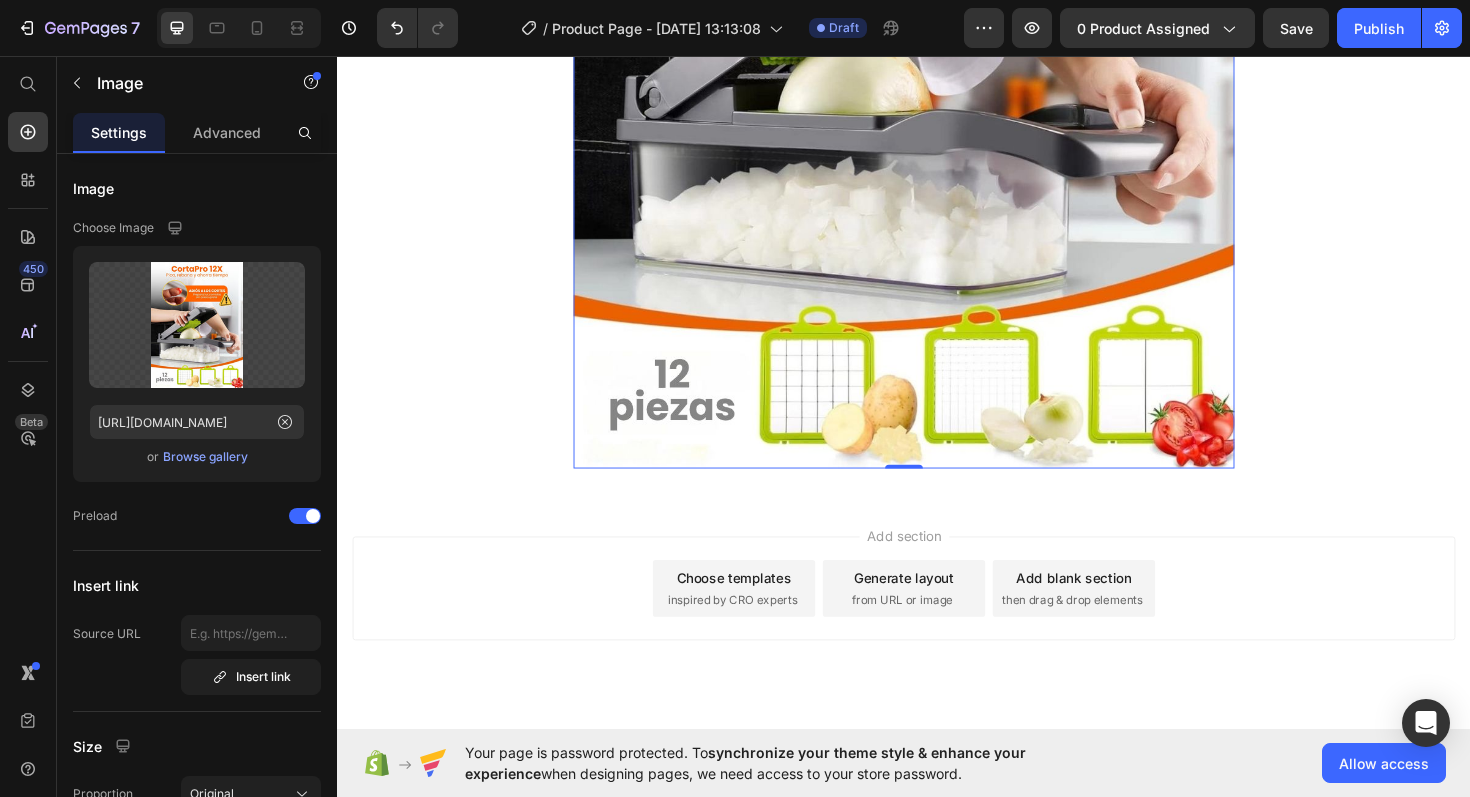 scroll, scrollTop: 829, scrollLeft: 0, axis: vertical 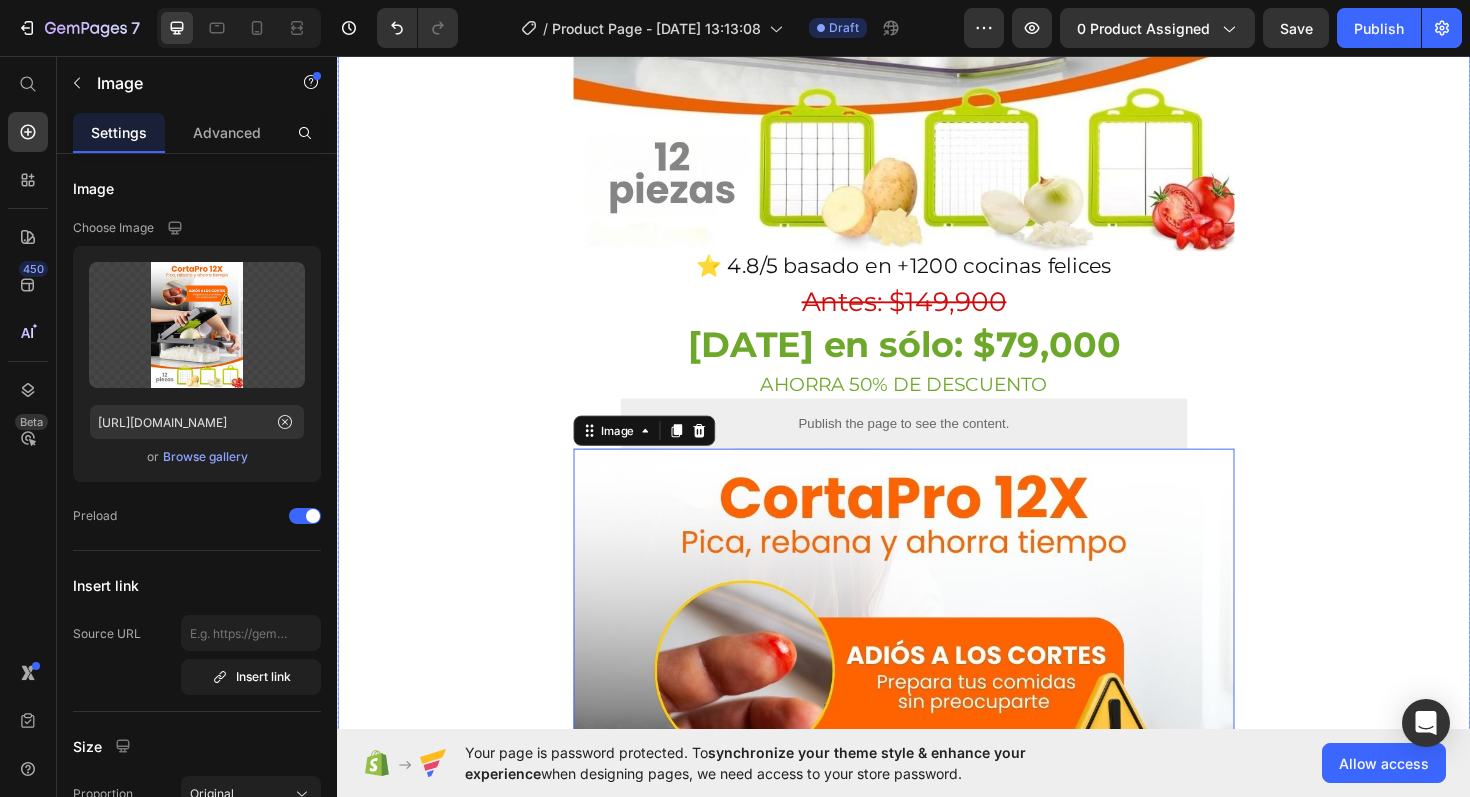 click on "Envío gratis a Toda Colombia  🚚 Heading Image ⭐ 4.8/5 basado en +1200 cocinas felices Heading ⁠⁠⁠⁠⁠⁠⁠ Antes: $149,900 Heading [DATE] en sólo: $79,000 Heading AHORRA 50% DE DESCUENTO Heading
Publish the page to see the content.
Custom Code Image   0 Row" at bounding box center [937, 348] 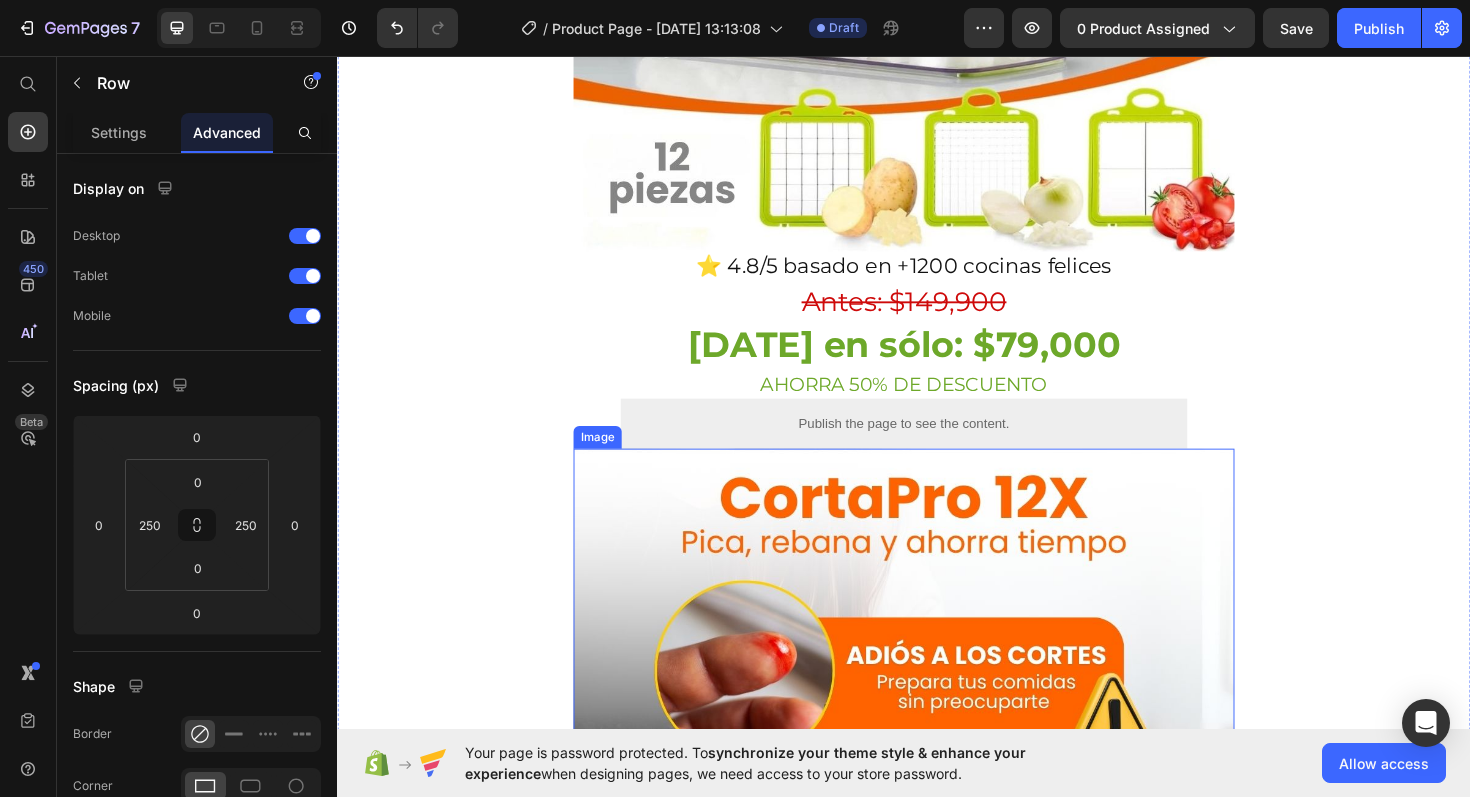 scroll, scrollTop: 1041, scrollLeft: 0, axis: vertical 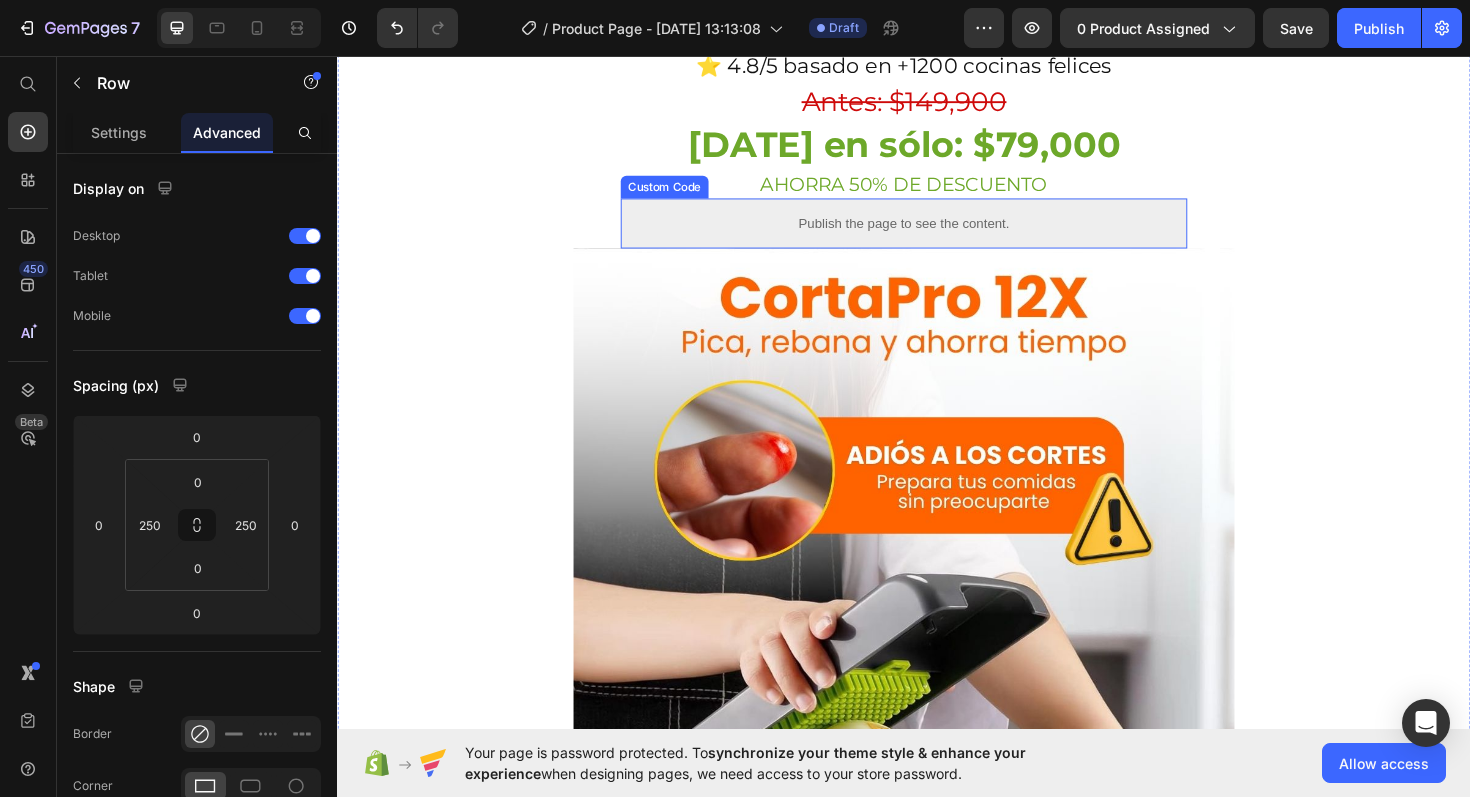 click on "Publish the page to see the content." at bounding box center [937, 233] 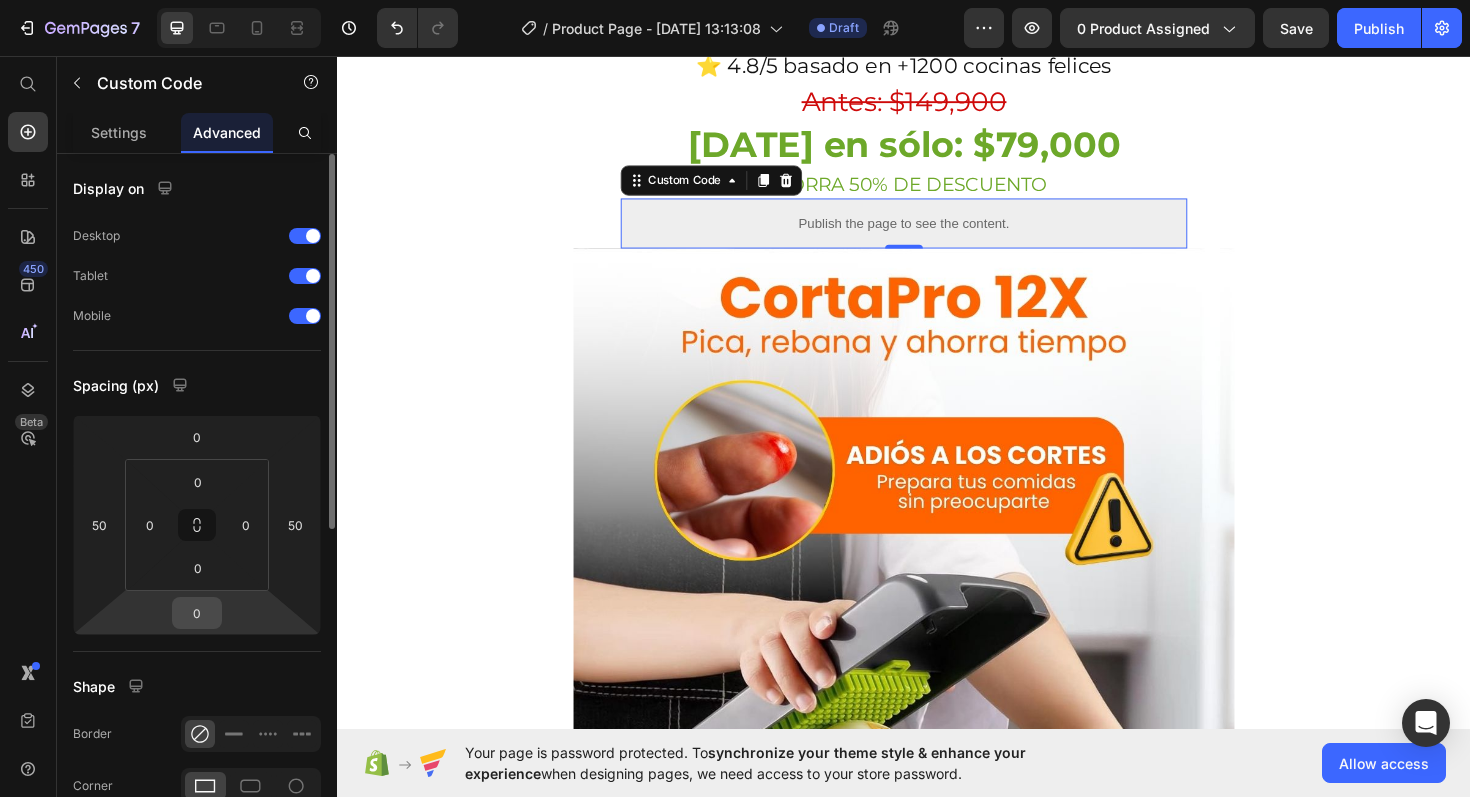 click on "0" at bounding box center [197, 613] 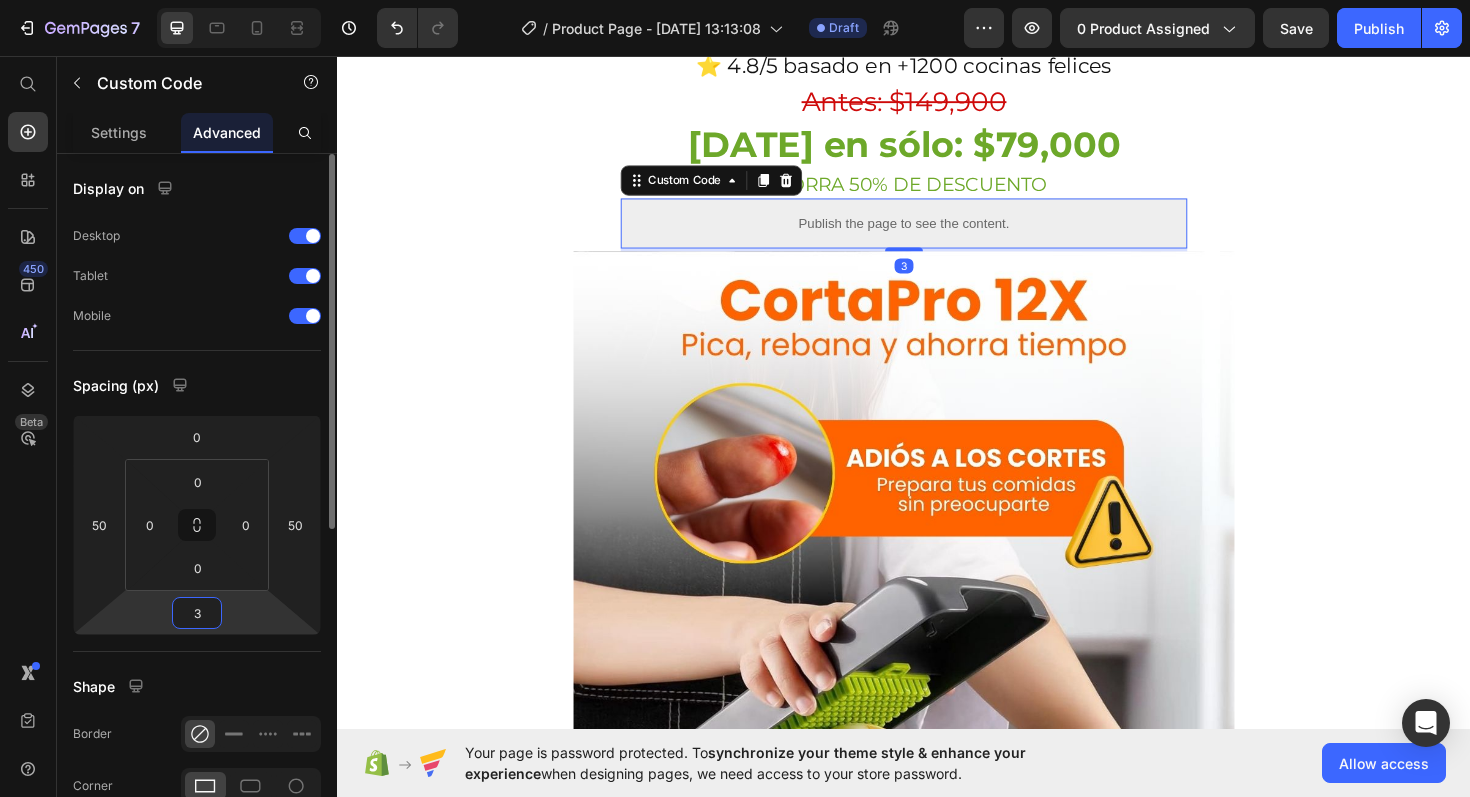 type on "30" 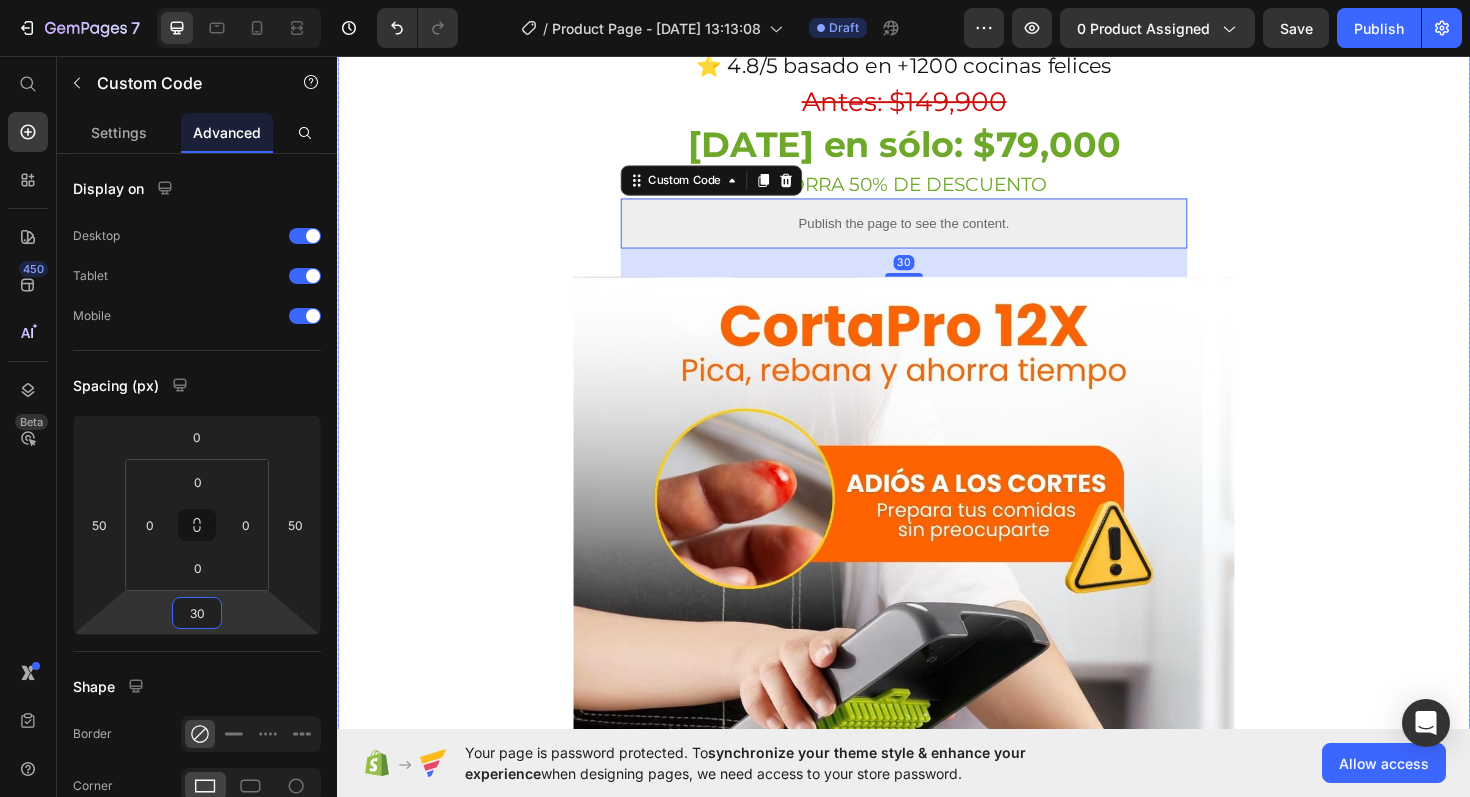 click on "Envío gratis a Toda Colombia  🚚 Heading Image ⭐ 4.8/5 basado en +1200 cocinas felices Heading ⁠⁠⁠⁠⁠⁠⁠ Antes: $149,900 Heading [DATE] en sólo: $79,000 Heading AHORRA 50% DE DESCUENTO Heading
Publish the page to see the content.
Custom Code   30 Image Row" at bounding box center (937, 151) 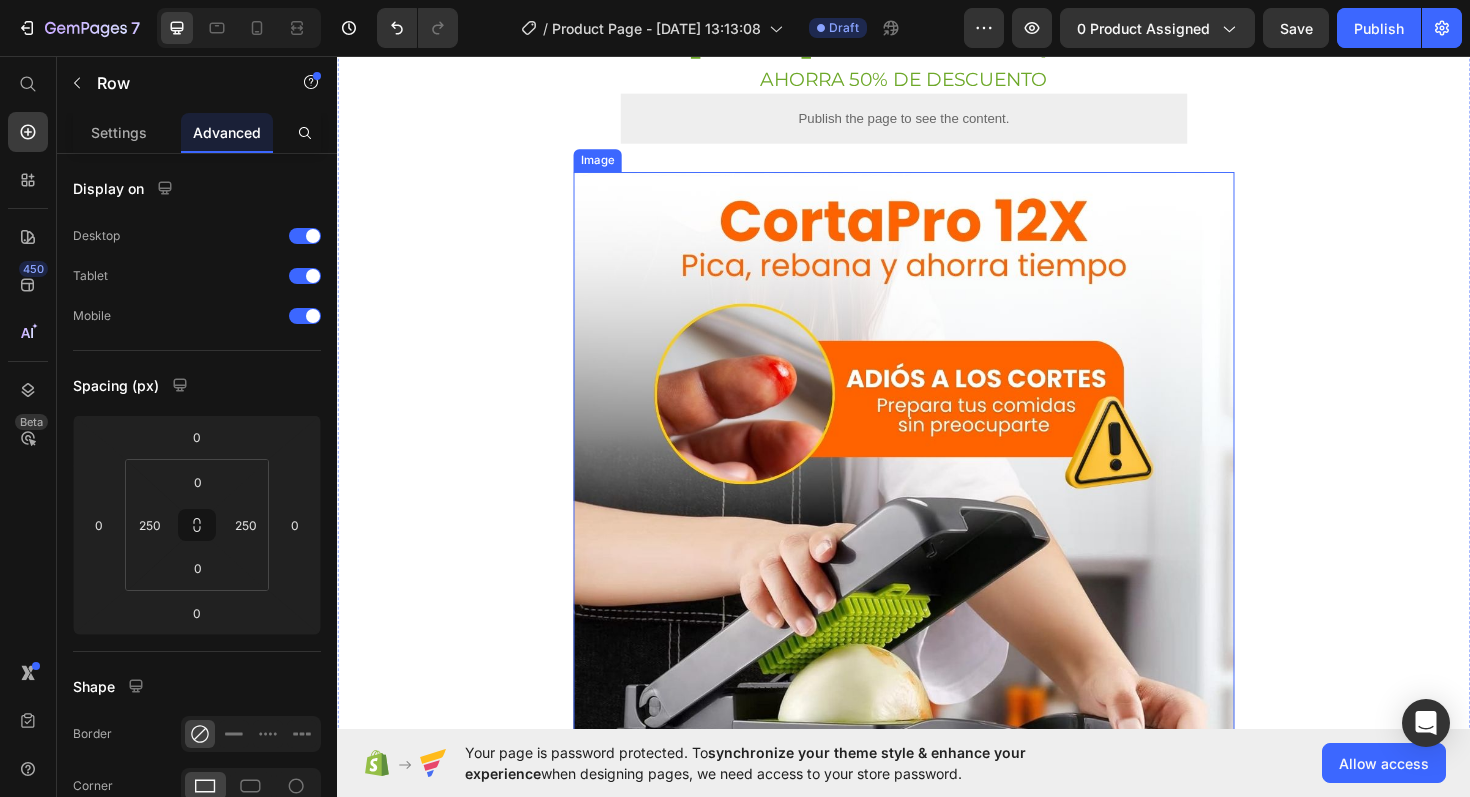 scroll, scrollTop: 1273, scrollLeft: 0, axis: vertical 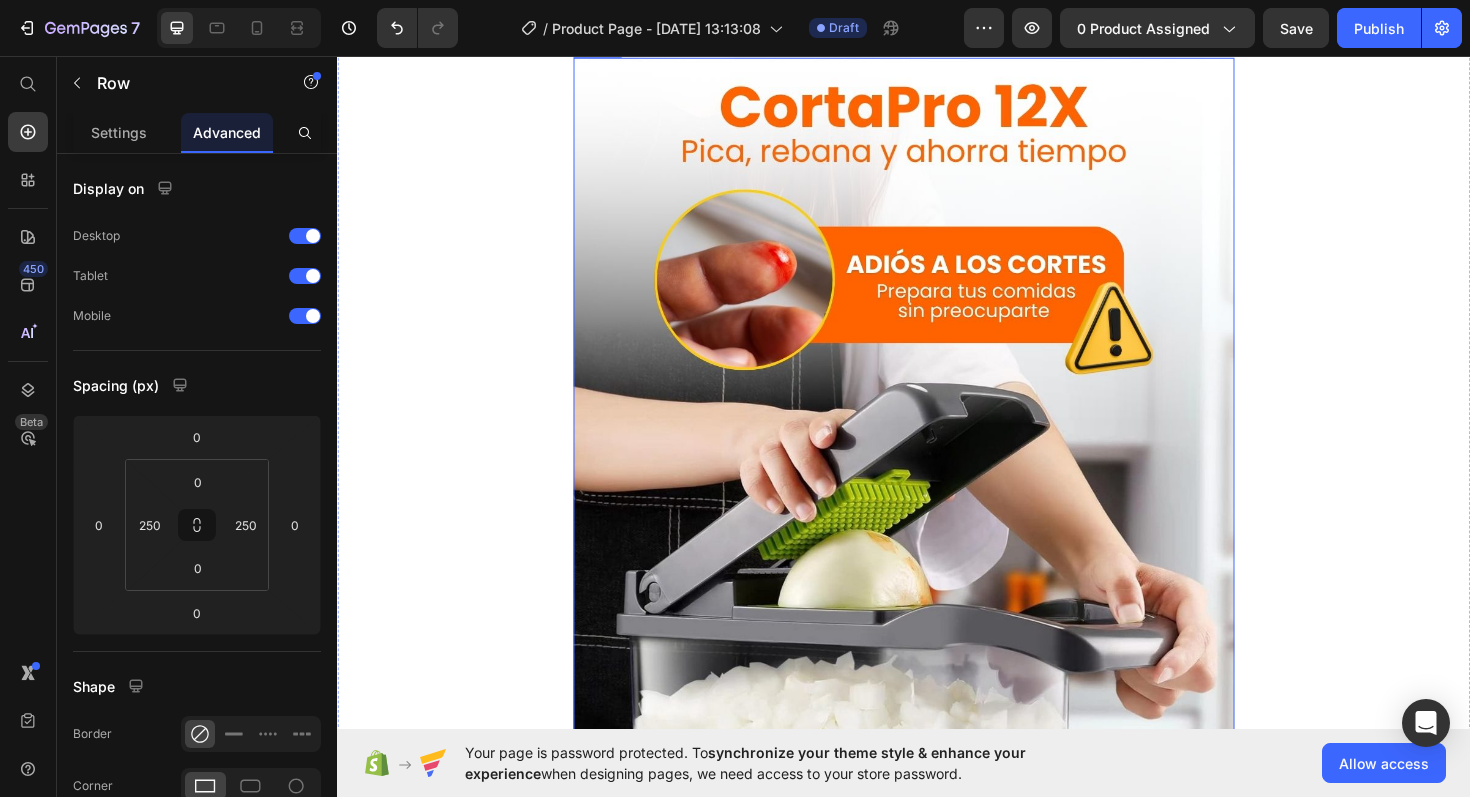 click at bounding box center [937, 537] 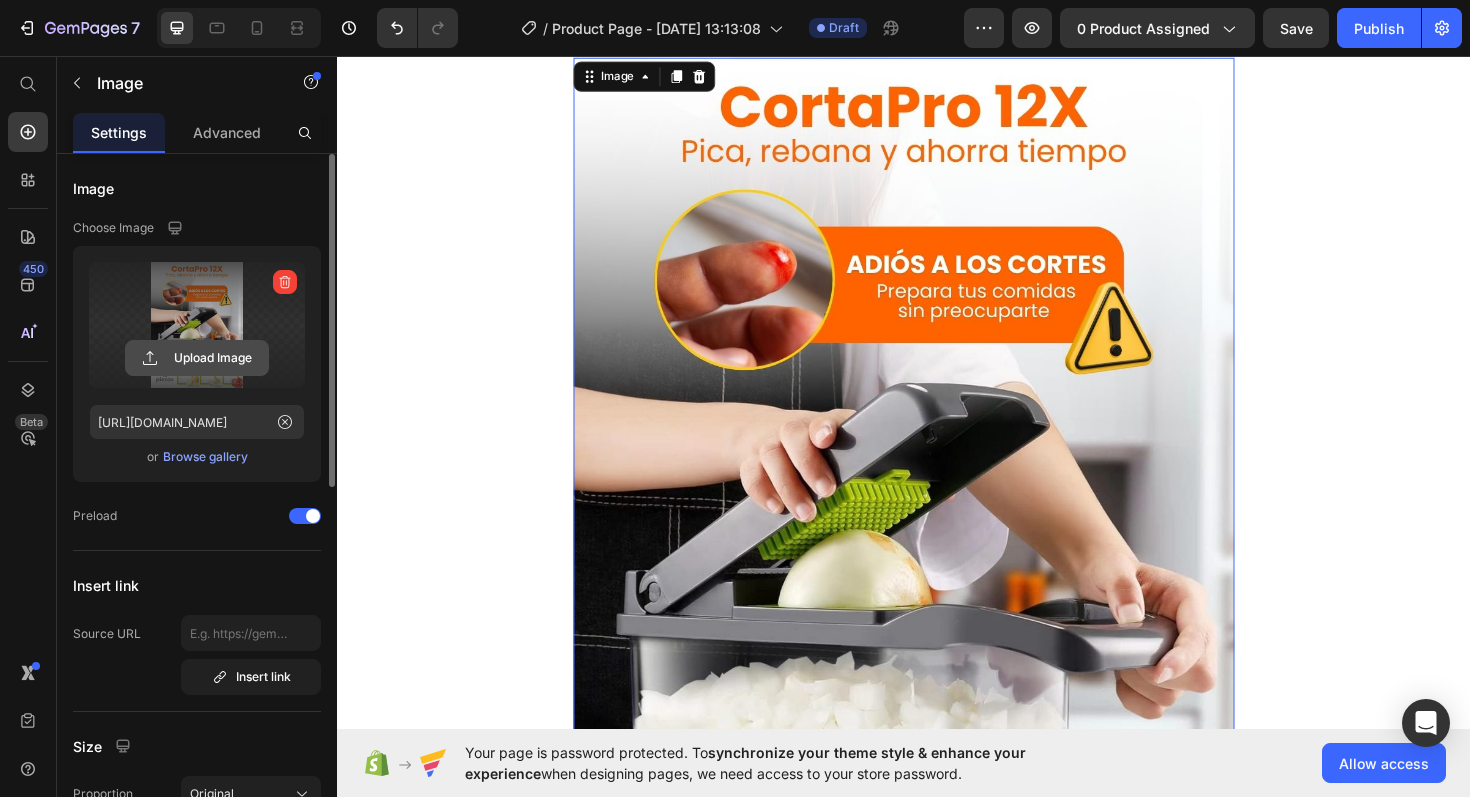 click 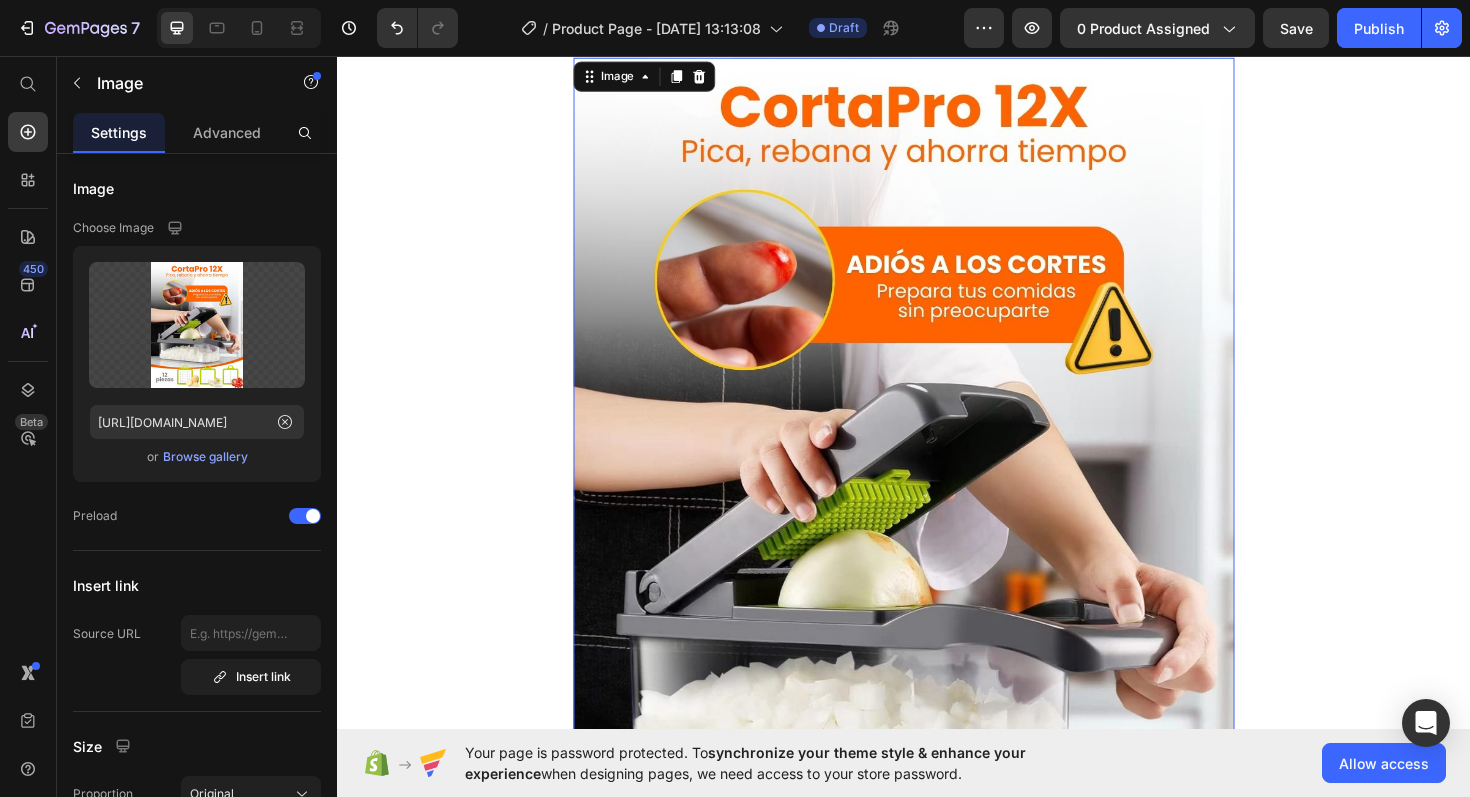 scroll, scrollTop: 1075, scrollLeft: 0, axis: vertical 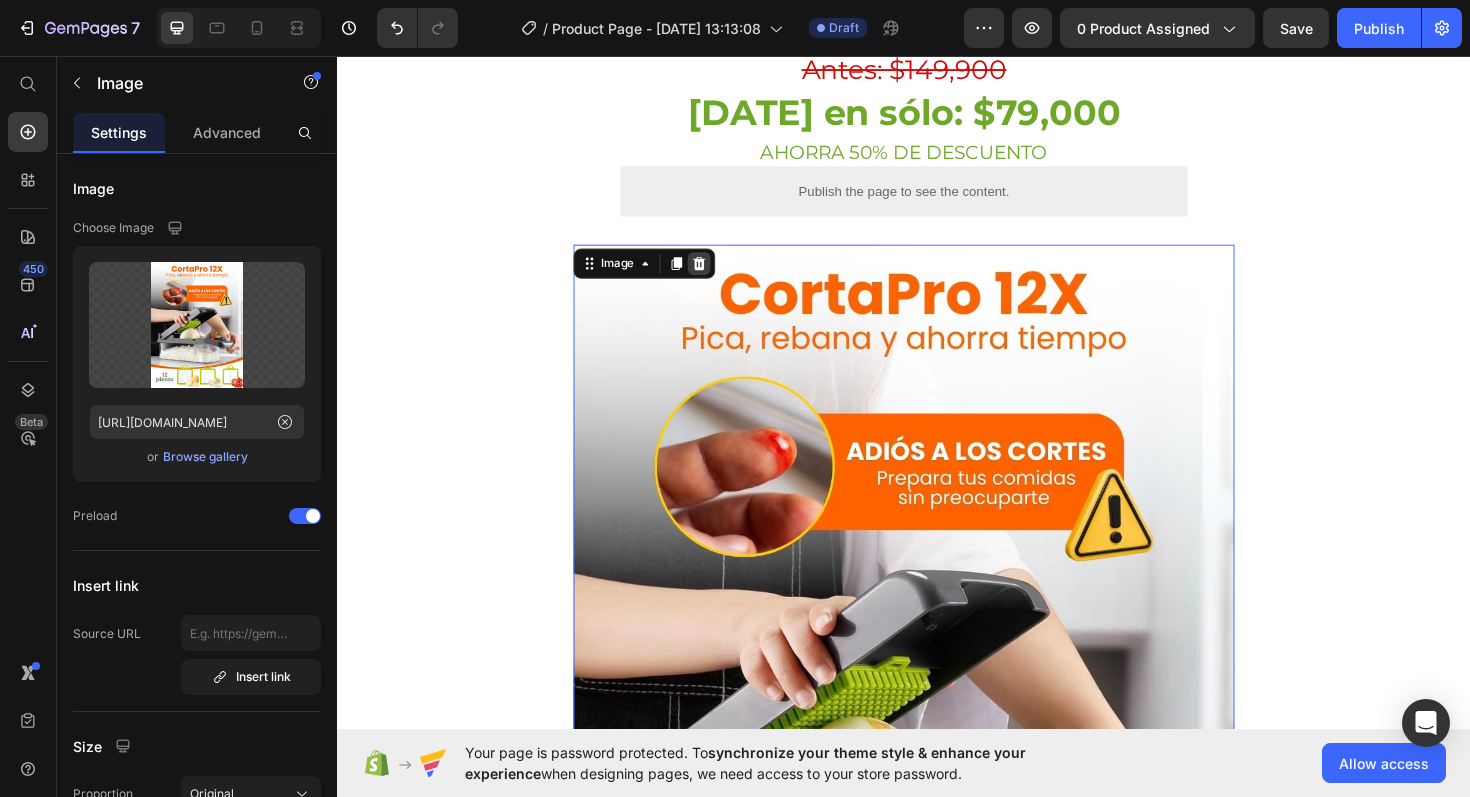 click 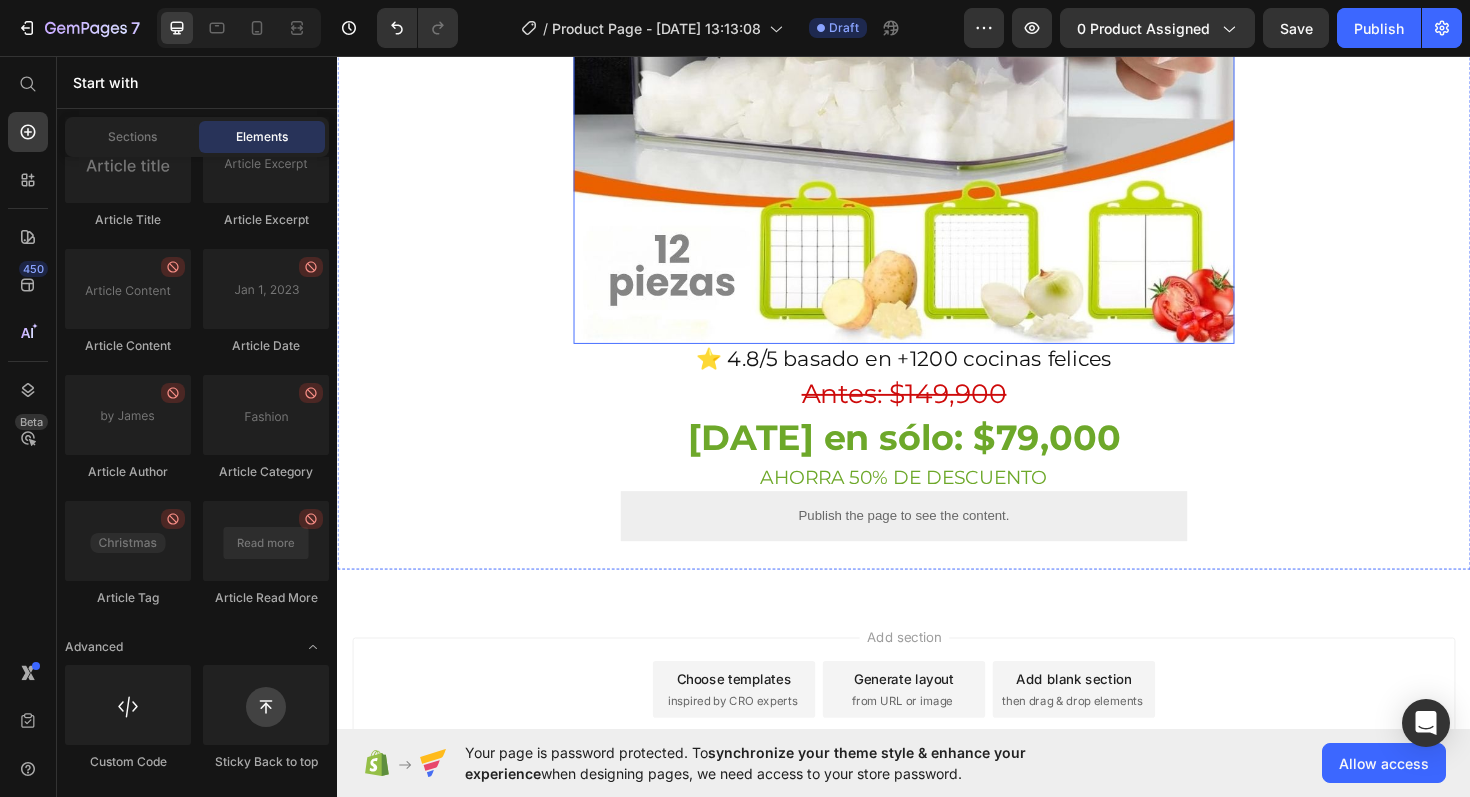 scroll, scrollTop: 797, scrollLeft: 0, axis: vertical 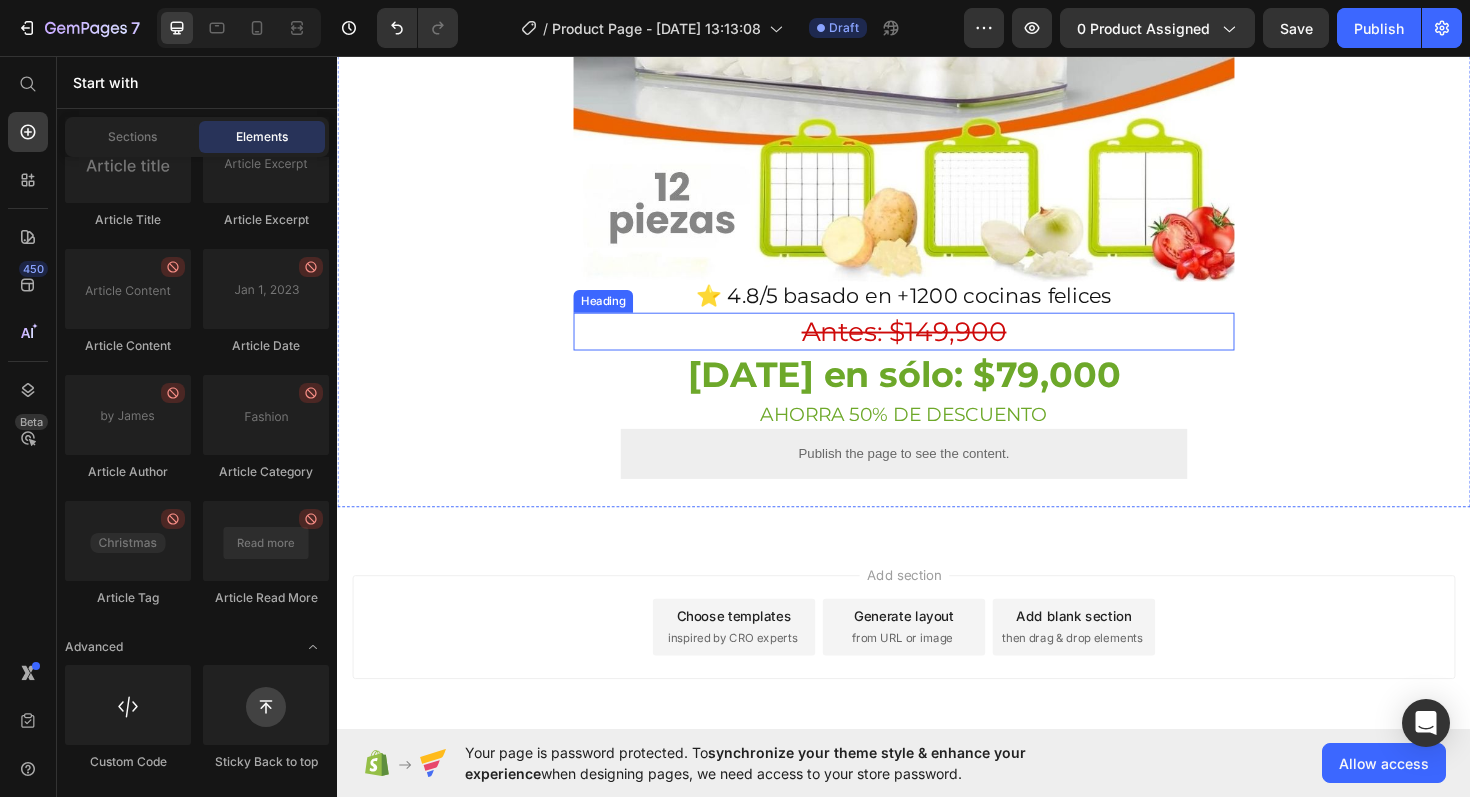 click on "Antes: $149,900" at bounding box center [937, 348] 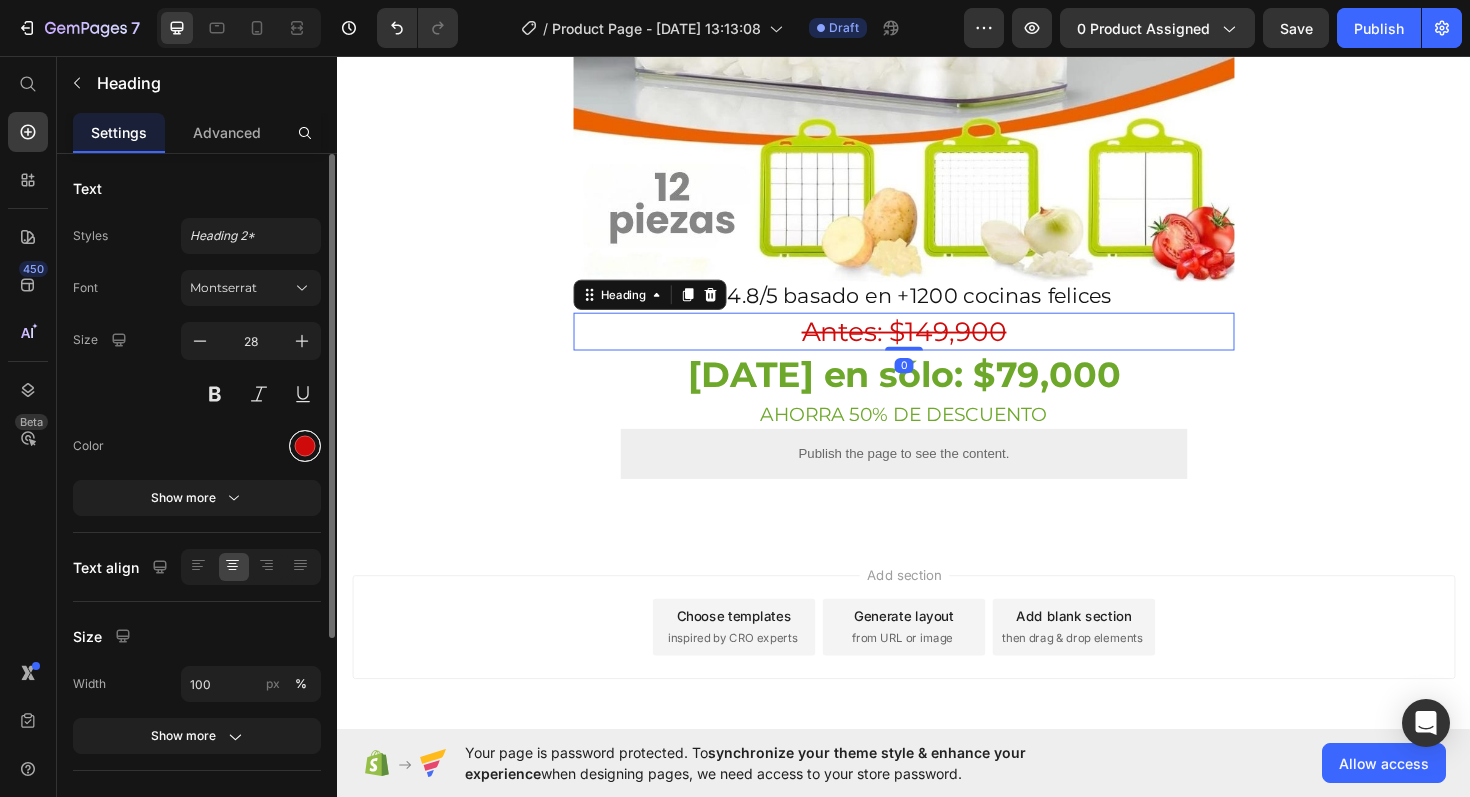click at bounding box center (305, 446) 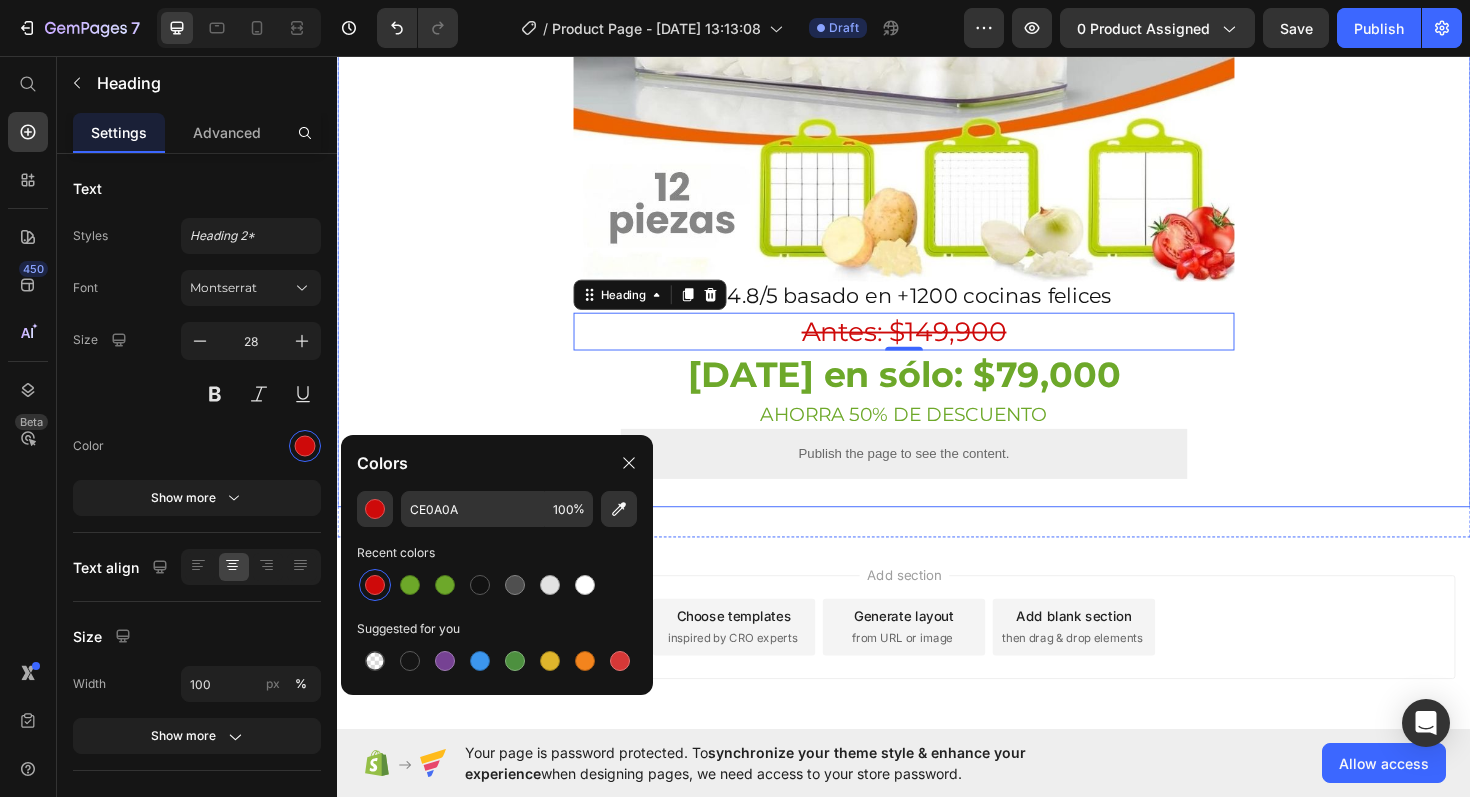 click on "Envío gratis a Toda Colombia  🚚 Heading Image ⭐ 4.8/5 basado en +1200 cocinas felices Heading ⁠⁠⁠⁠⁠⁠⁠ Antes: $149,900 Heading   0 [DATE] en sólo: $79,000 Heading AHORRA 50% DE DESCUENTO Heading
Publish the page to see the content.
Custom Code Row" at bounding box center (937, -84) 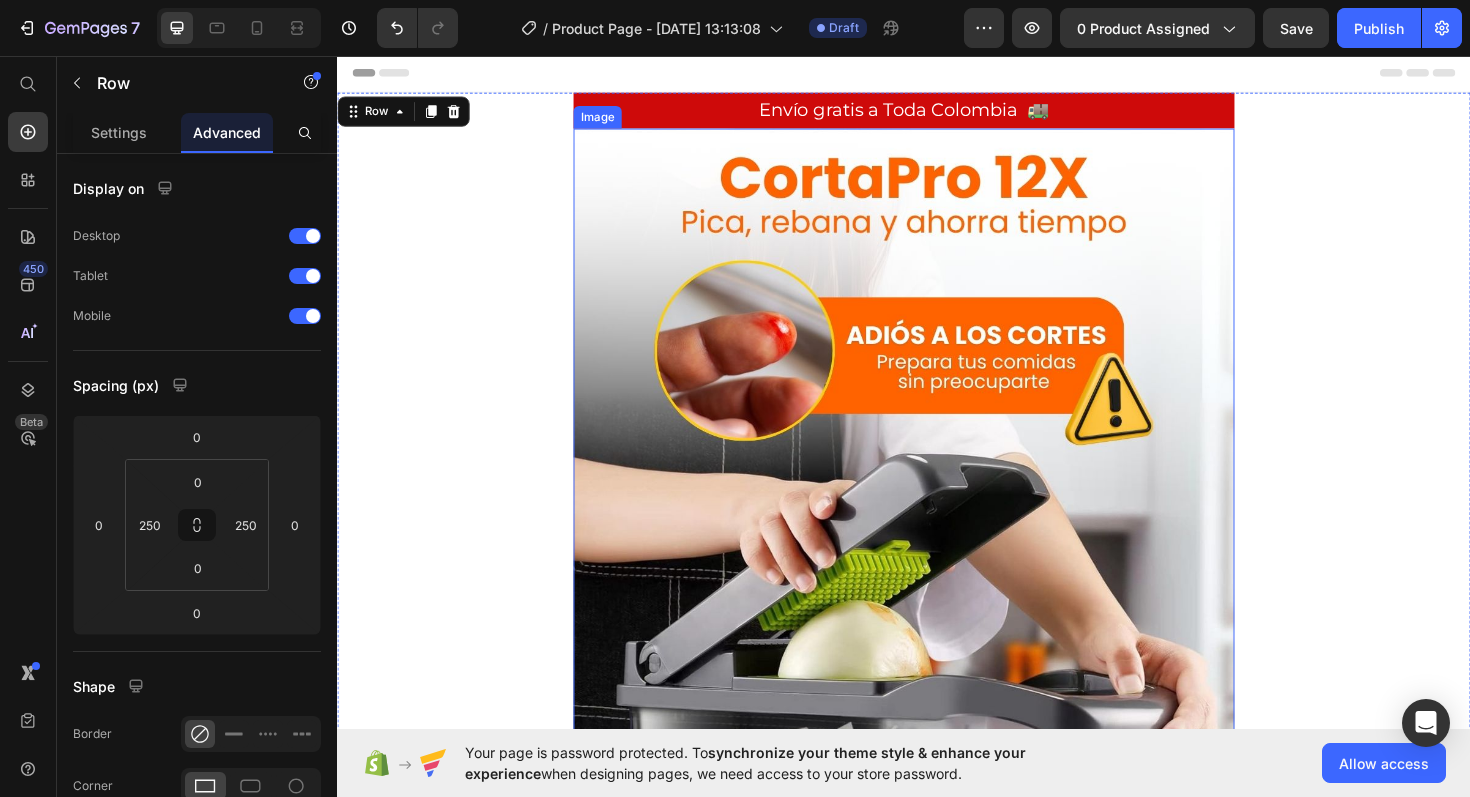scroll, scrollTop: 859, scrollLeft: 0, axis: vertical 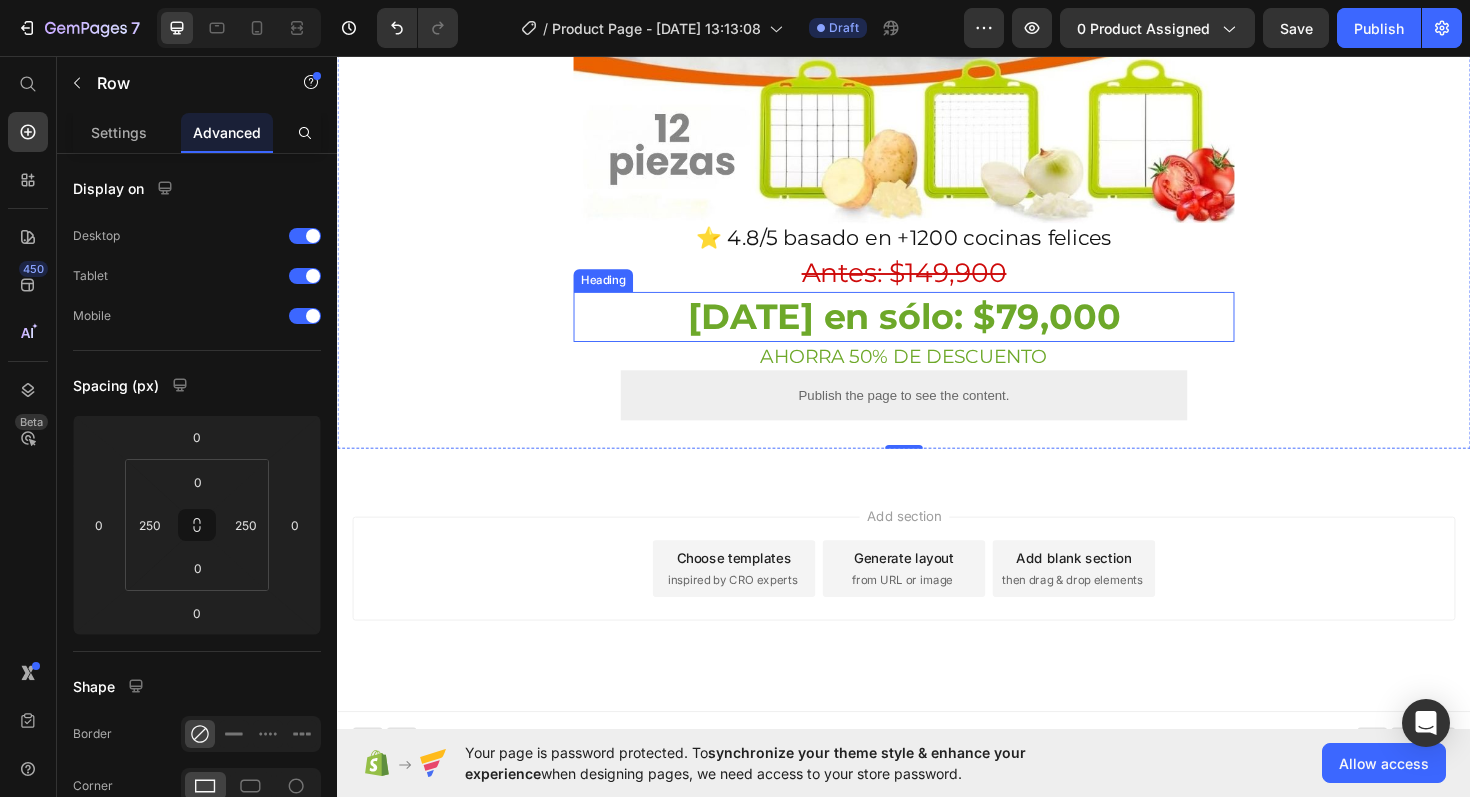 click on "[DATE] en sólo: $79,000" at bounding box center [937, 332] 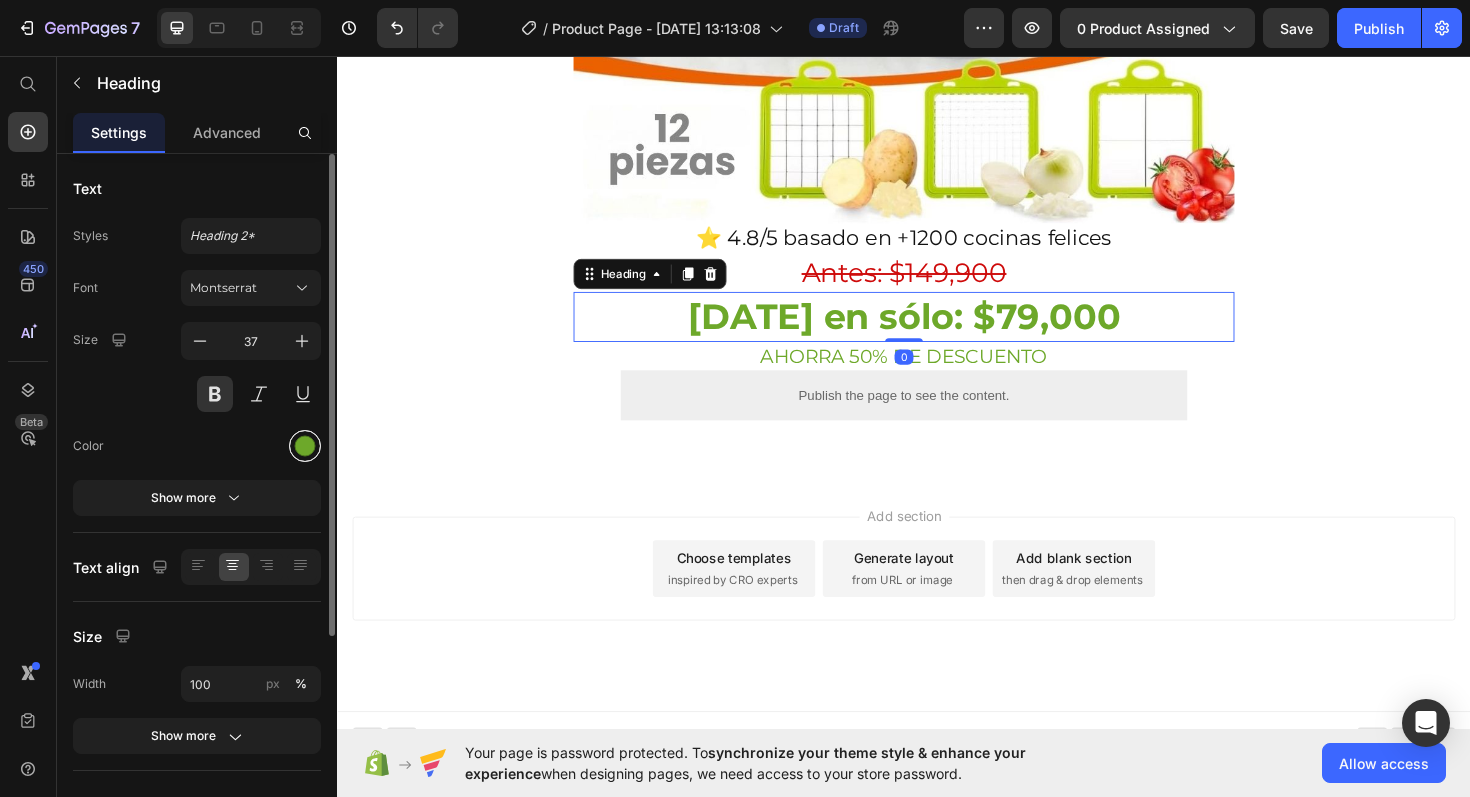 click at bounding box center (305, 446) 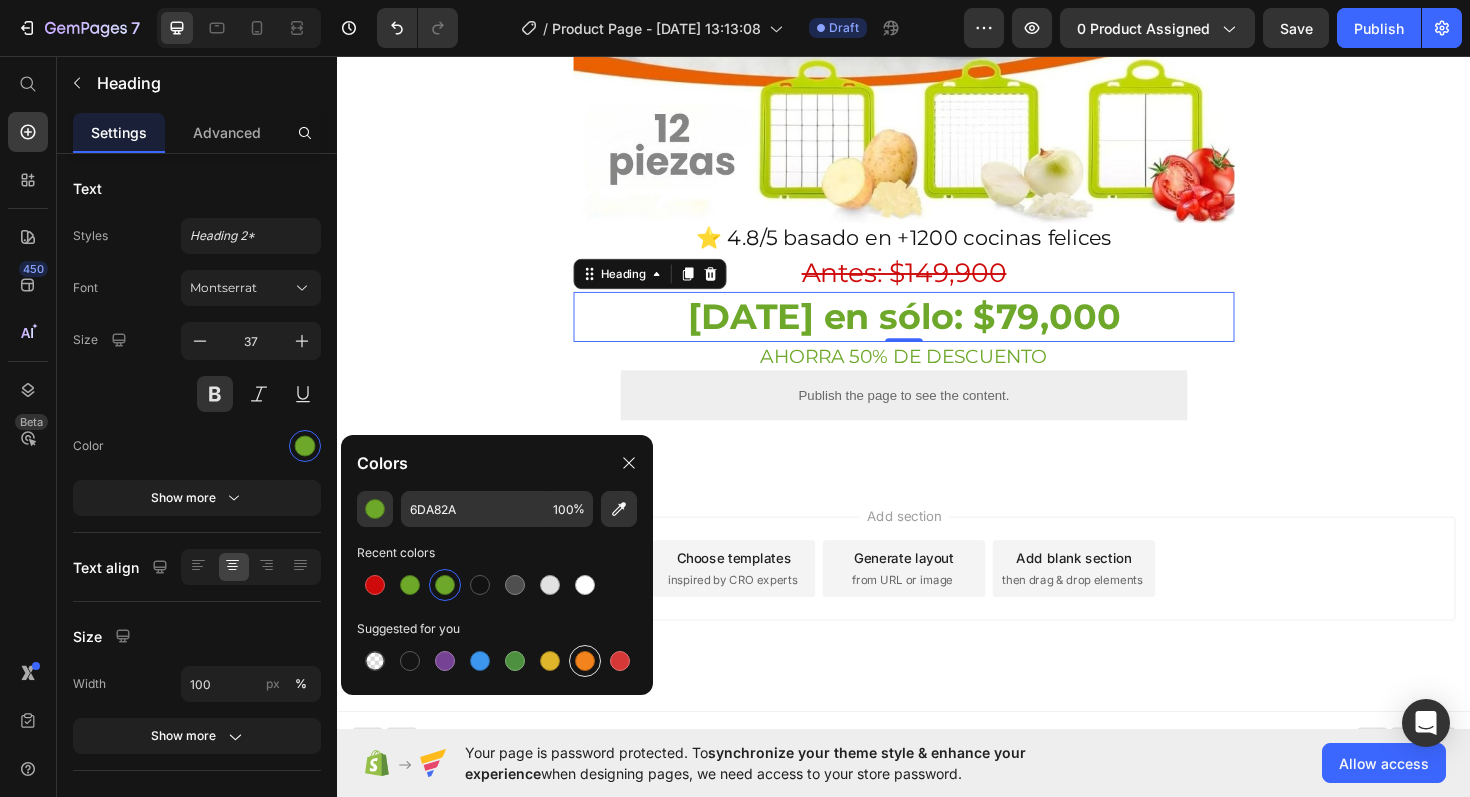 click at bounding box center [585, 661] 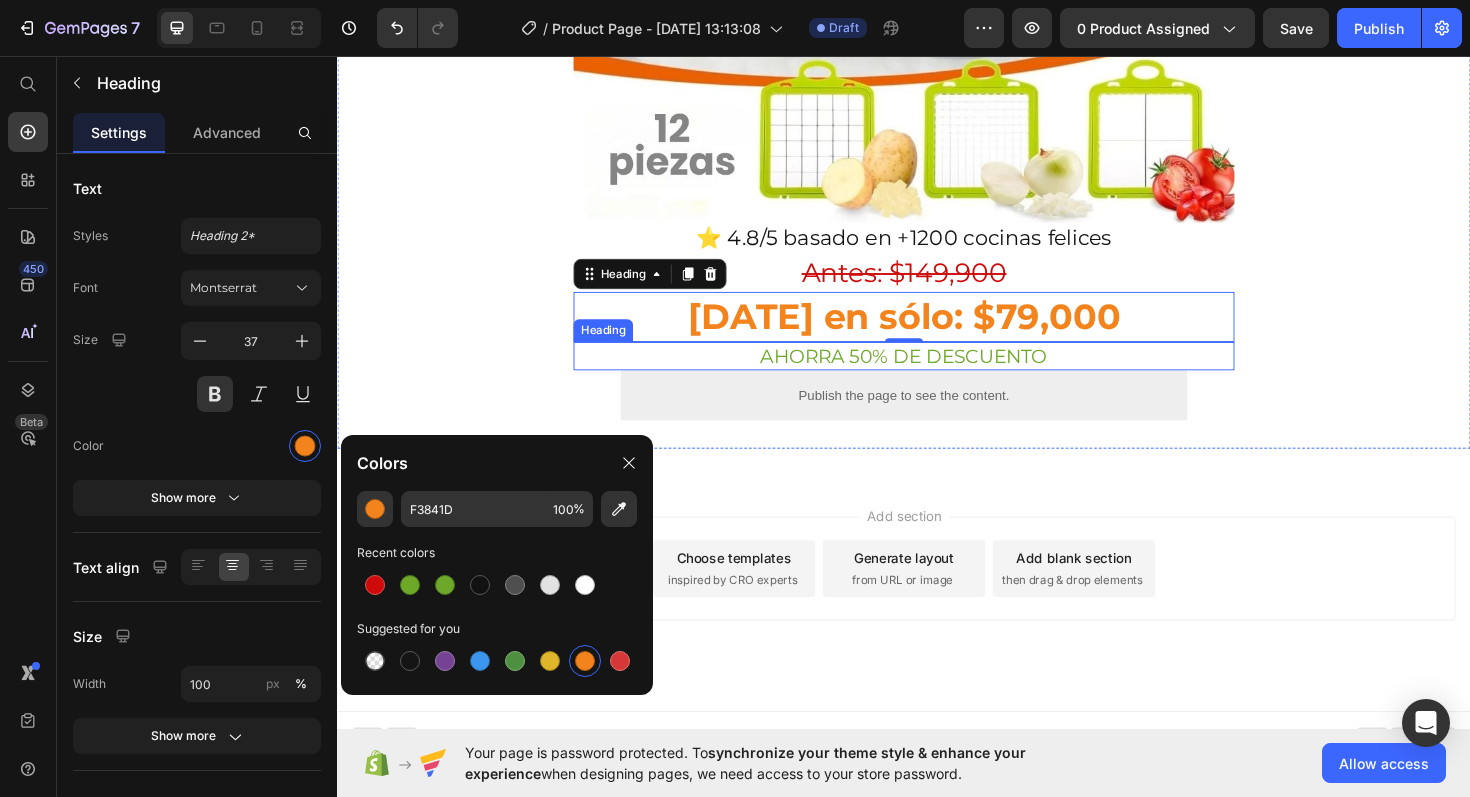 click on "AHORRA 50% DE DESCUENTO" at bounding box center (937, 374) 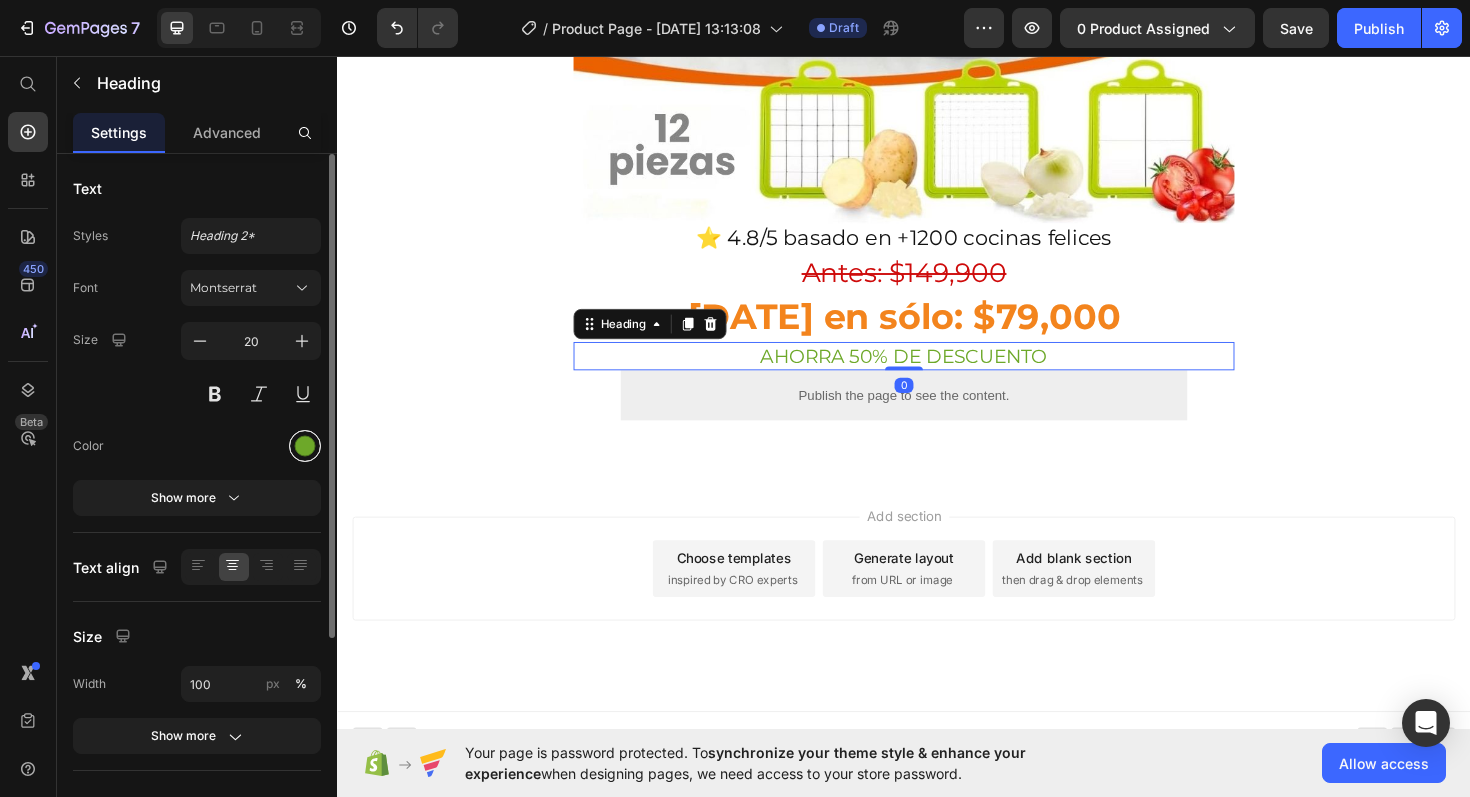 click at bounding box center (305, 446) 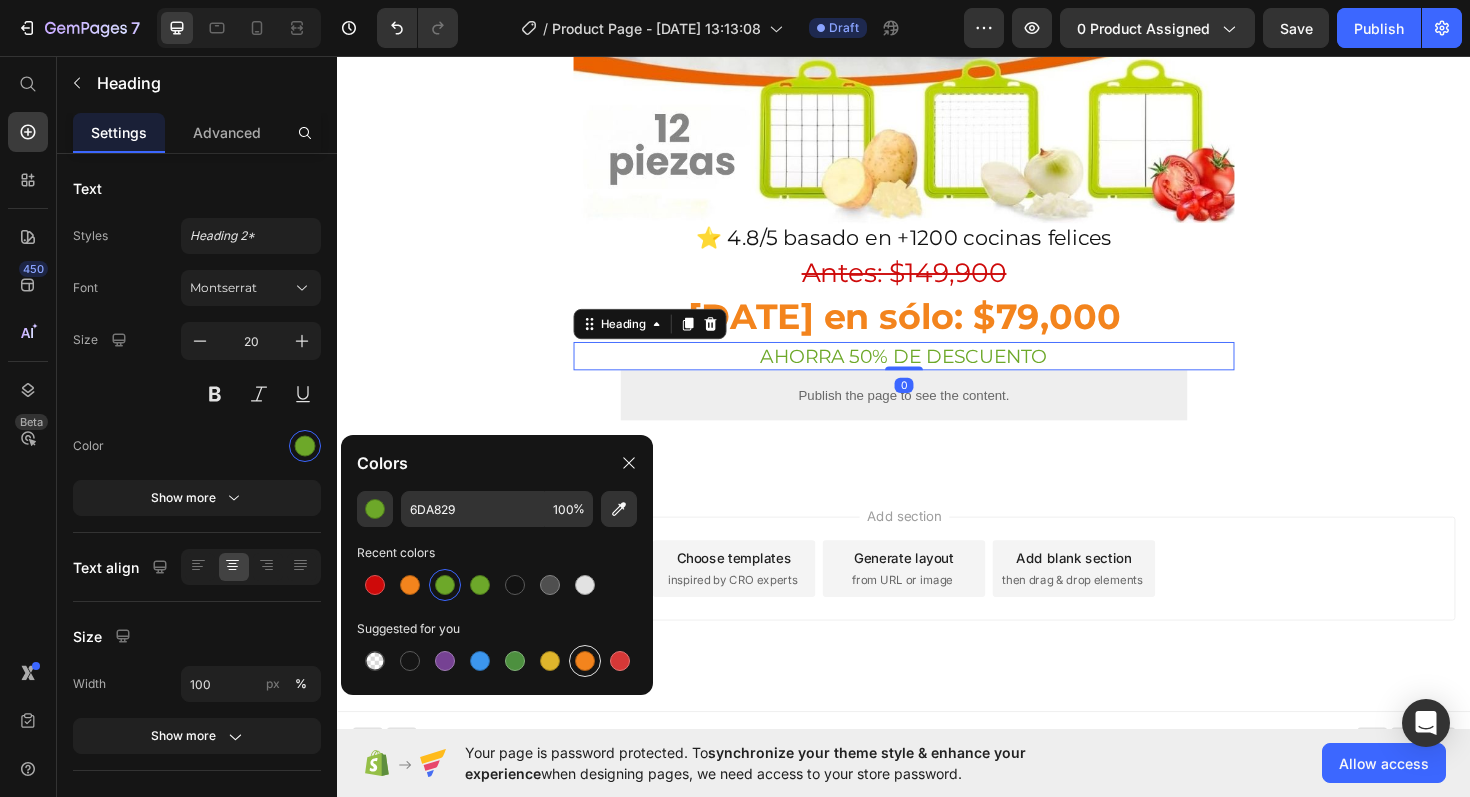 click at bounding box center [585, 661] 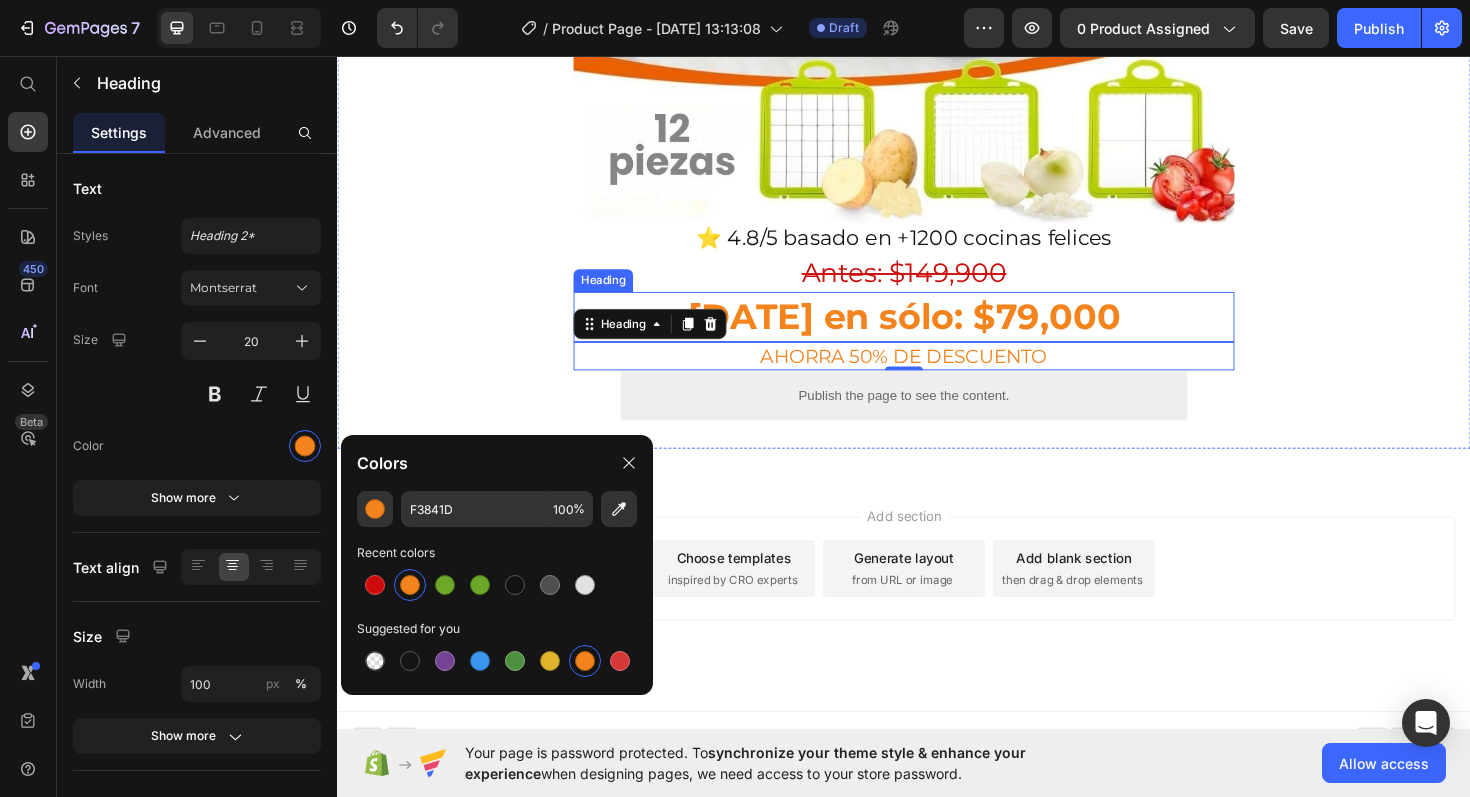 click on "Envío gratis a Toda Colombia  🚚 Heading Image ⭐ 4.8/5 basado en +1200 cocinas felices Heading ⁠⁠⁠⁠⁠⁠⁠ Antes: $149,900 Heading [DATE] en sólo: $79,000 Heading AHORRA 50% DE DESCUENTO Heading   0
Publish the page to see the content.
Custom Code Row" at bounding box center (937, -146) 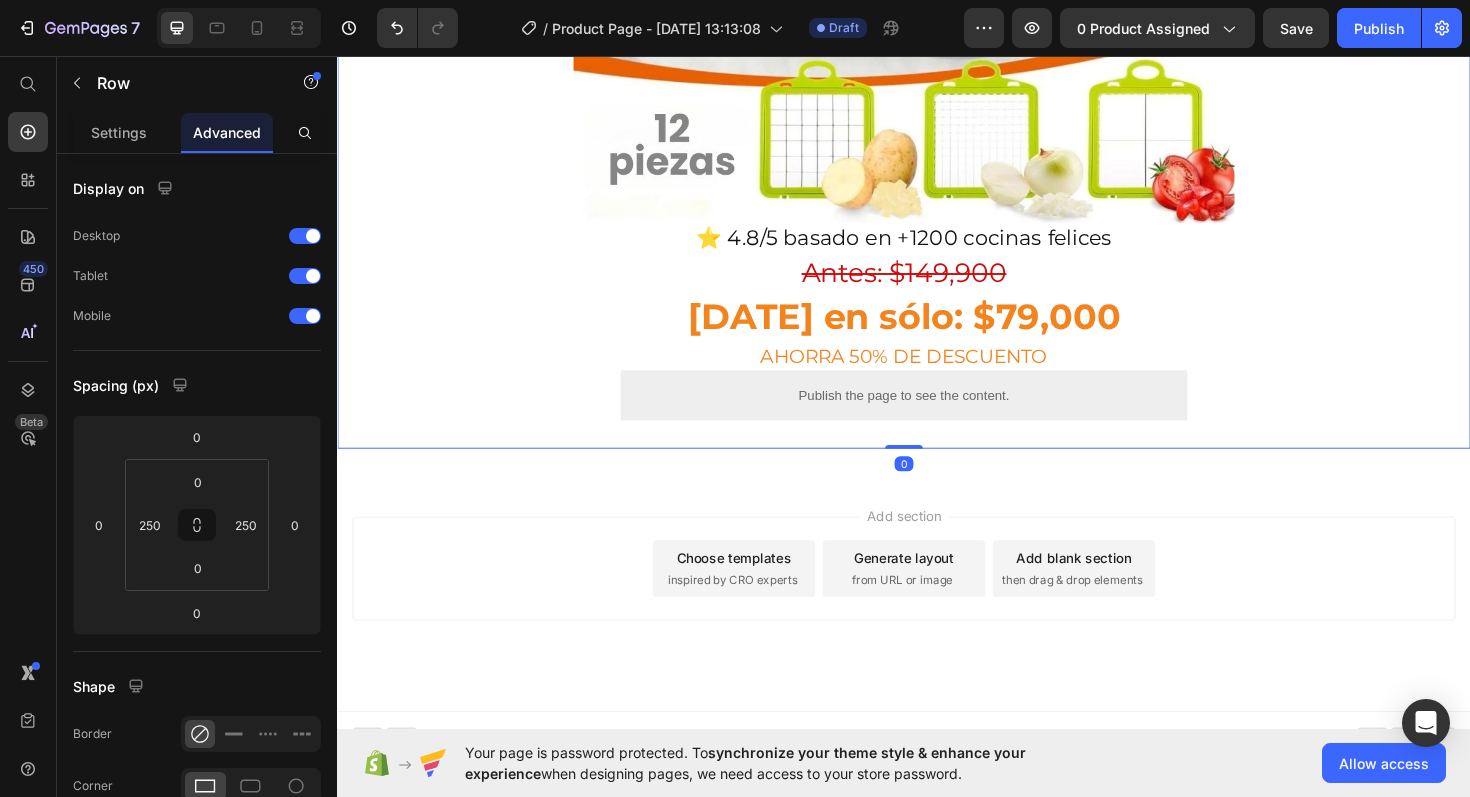 click on "Envío gratis a Toda Colombia  🚚 Heading Image ⭐ 4.8/5 basado en +1200 cocinas felices Heading ⁠⁠⁠⁠⁠⁠⁠ Antes: $149,900 Heading [DATE] en sólo: $79,000 Heading AHORRA 50% DE DESCUENTO Heading
Publish the page to see the content.
Custom Code Row   0" at bounding box center [937, -146] 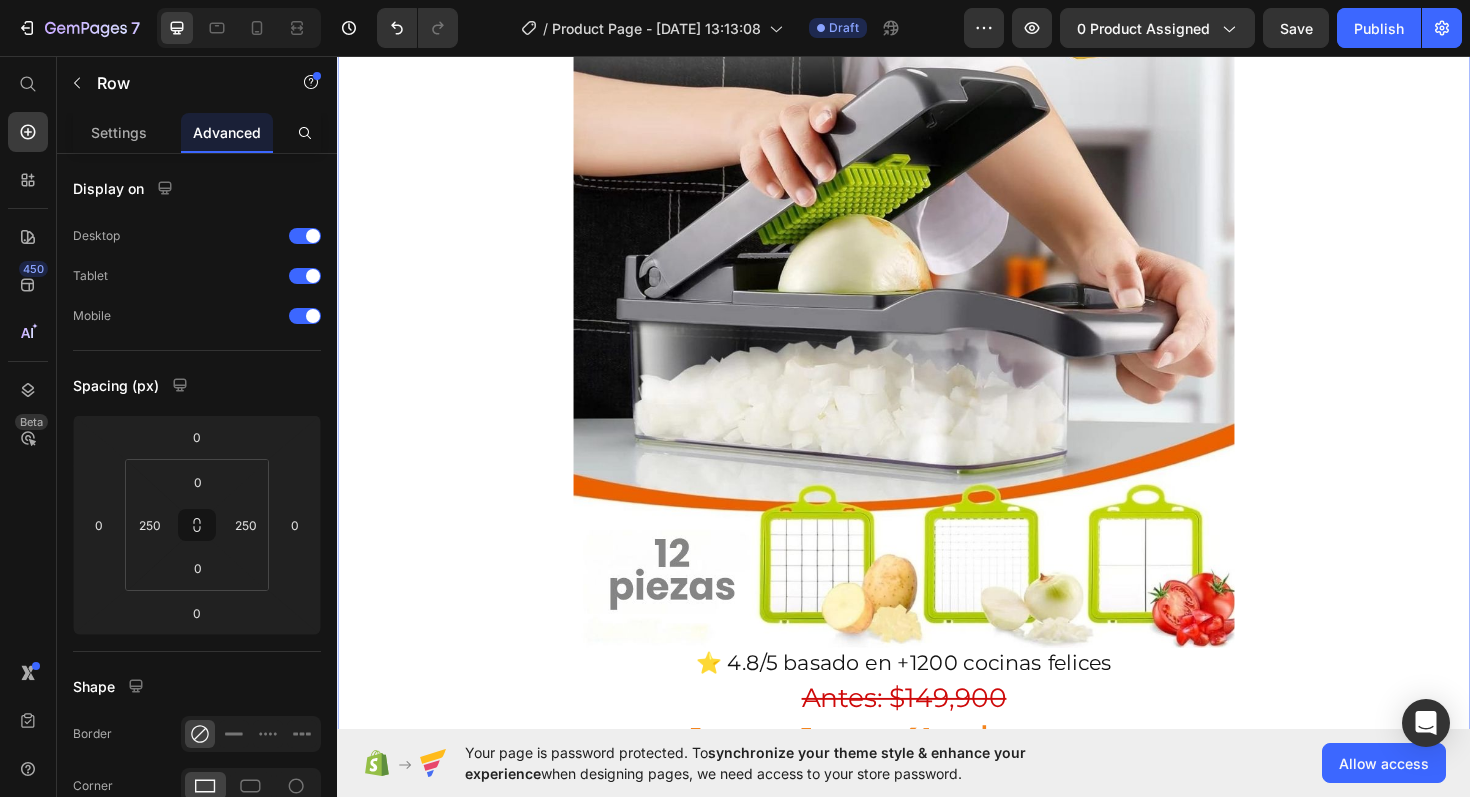 scroll, scrollTop: 859, scrollLeft: 0, axis: vertical 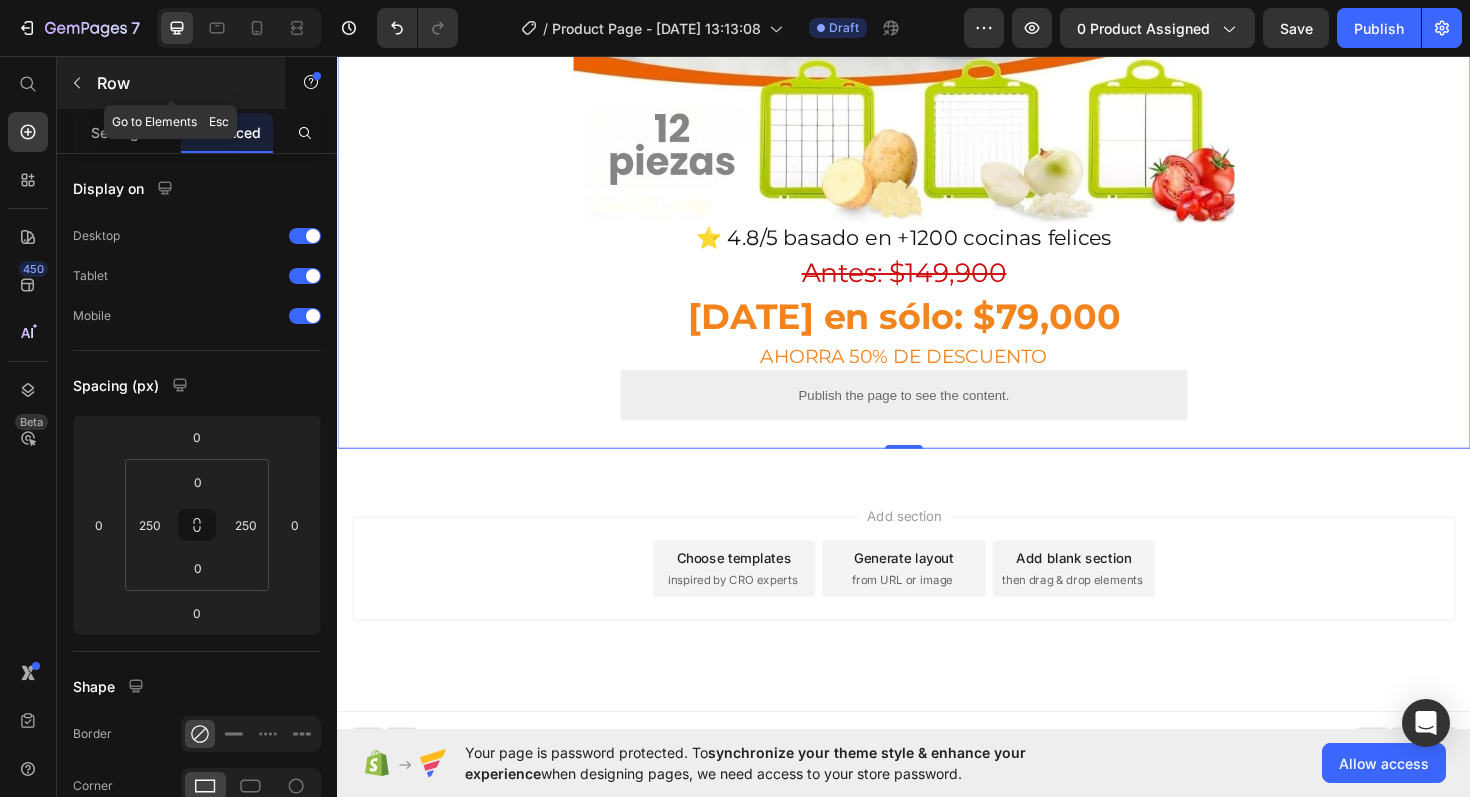 click 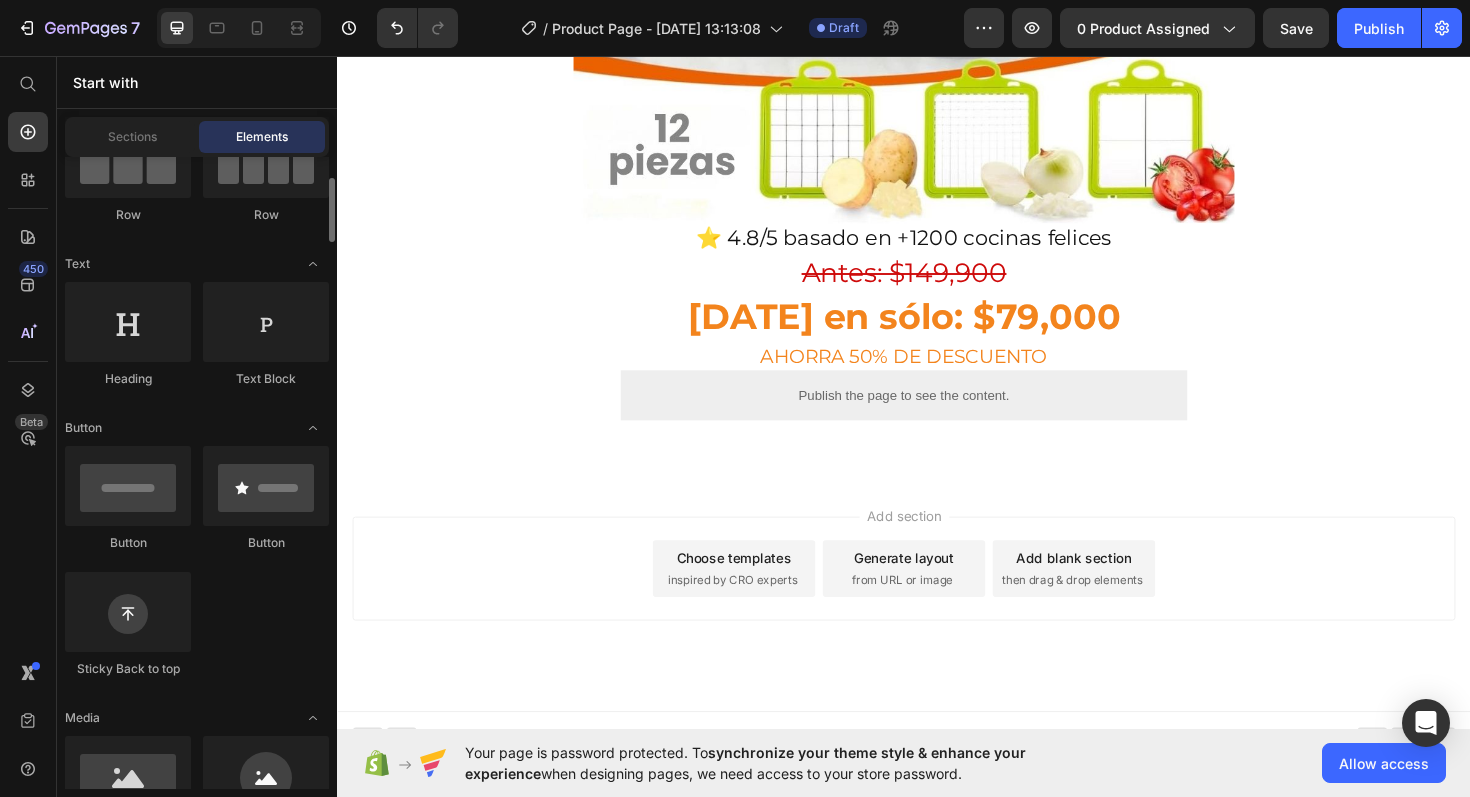 scroll, scrollTop: 252, scrollLeft: 0, axis: vertical 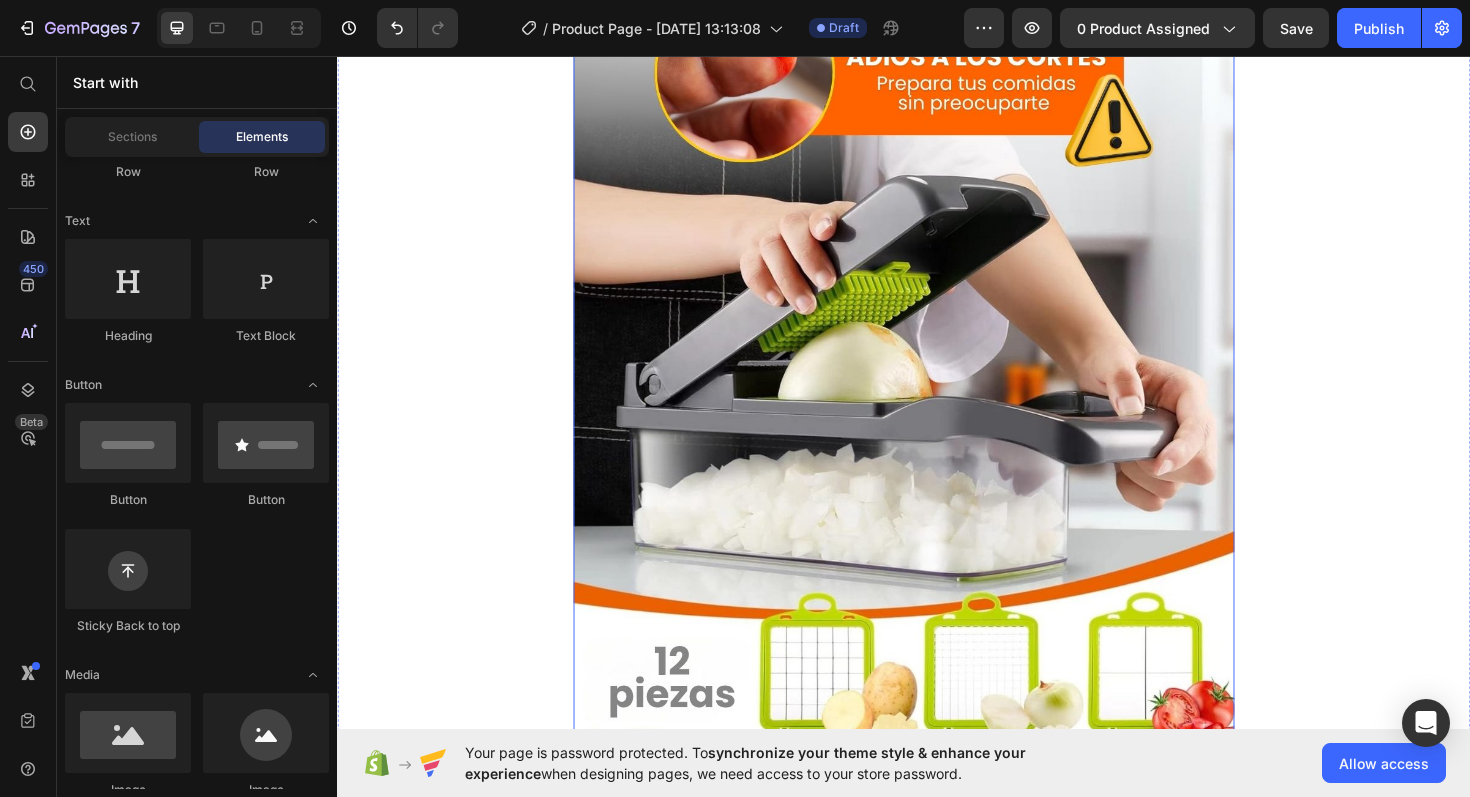 click at bounding box center (937, 317) 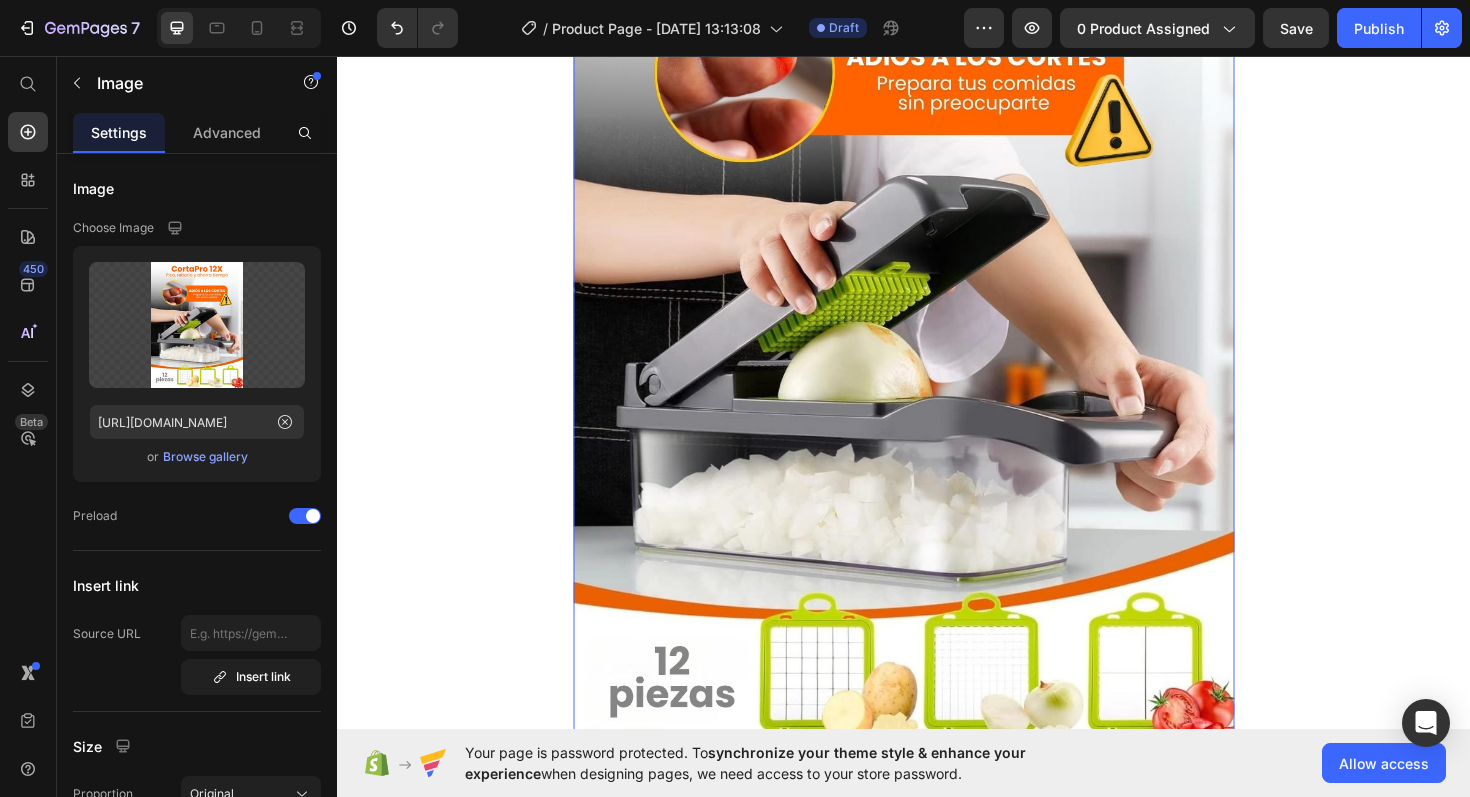 scroll, scrollTop: 0, scrollLeft: 0, axis: both 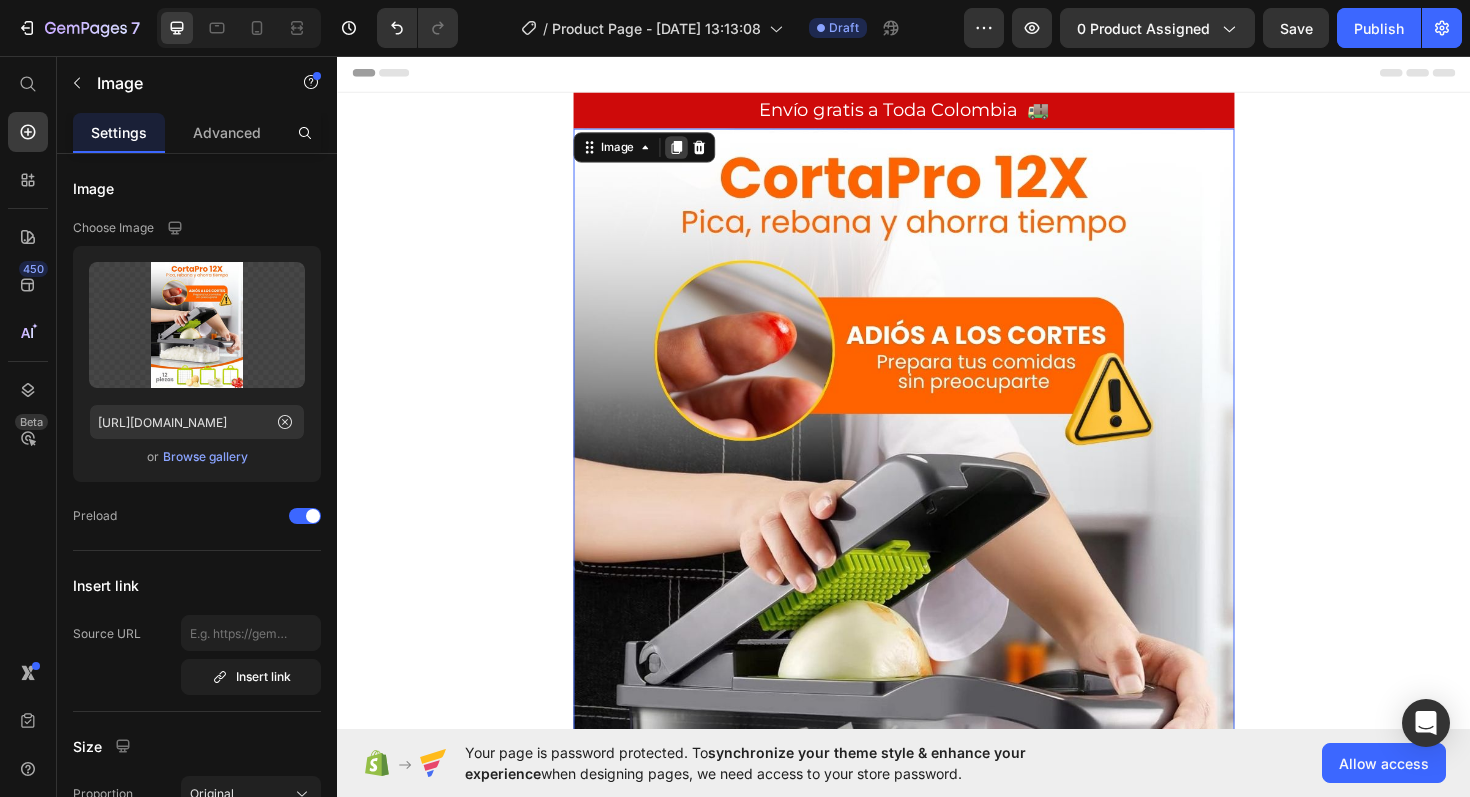 click 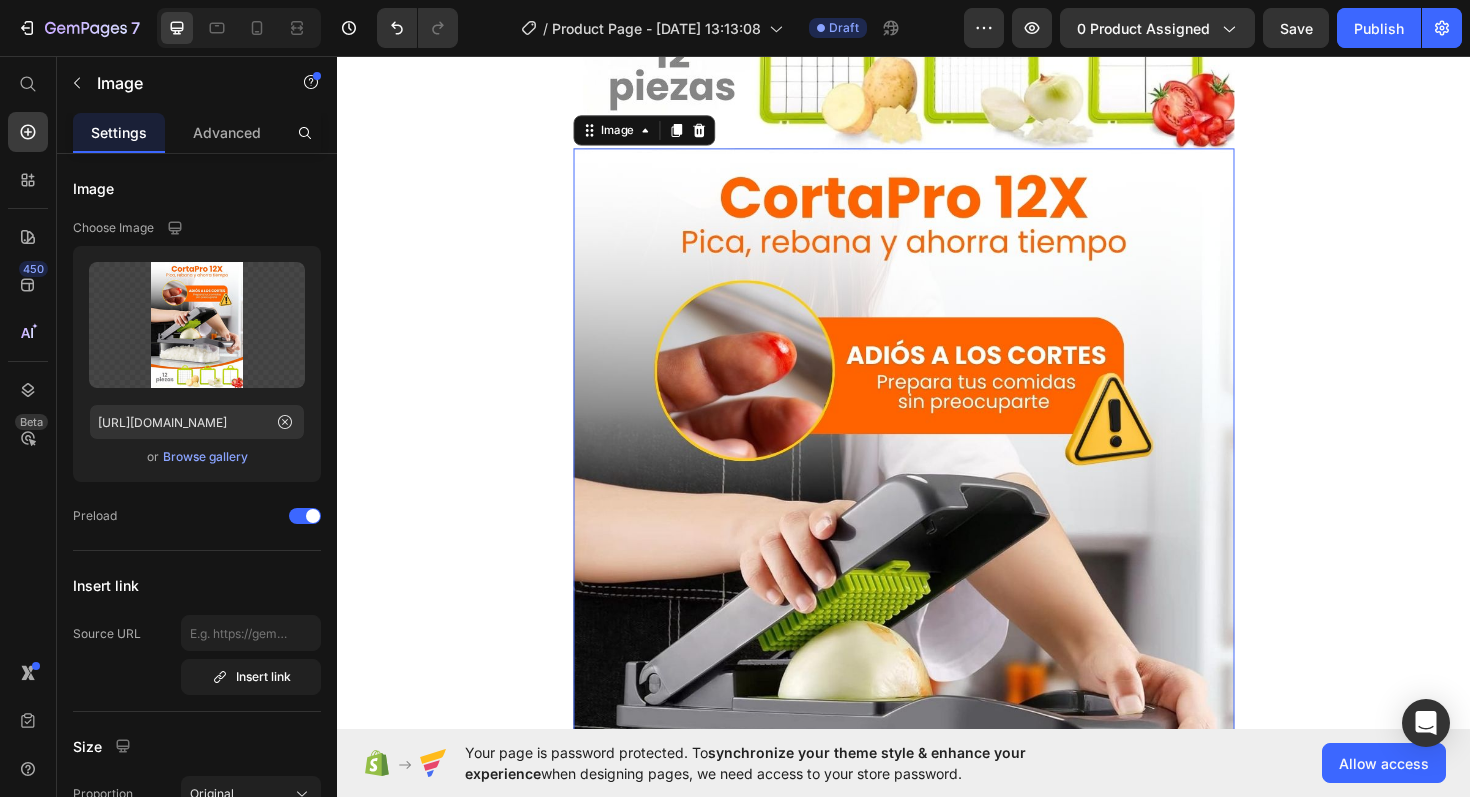 scroll, scrollTop: 948, scrollLeft: 0, axis: vertical 